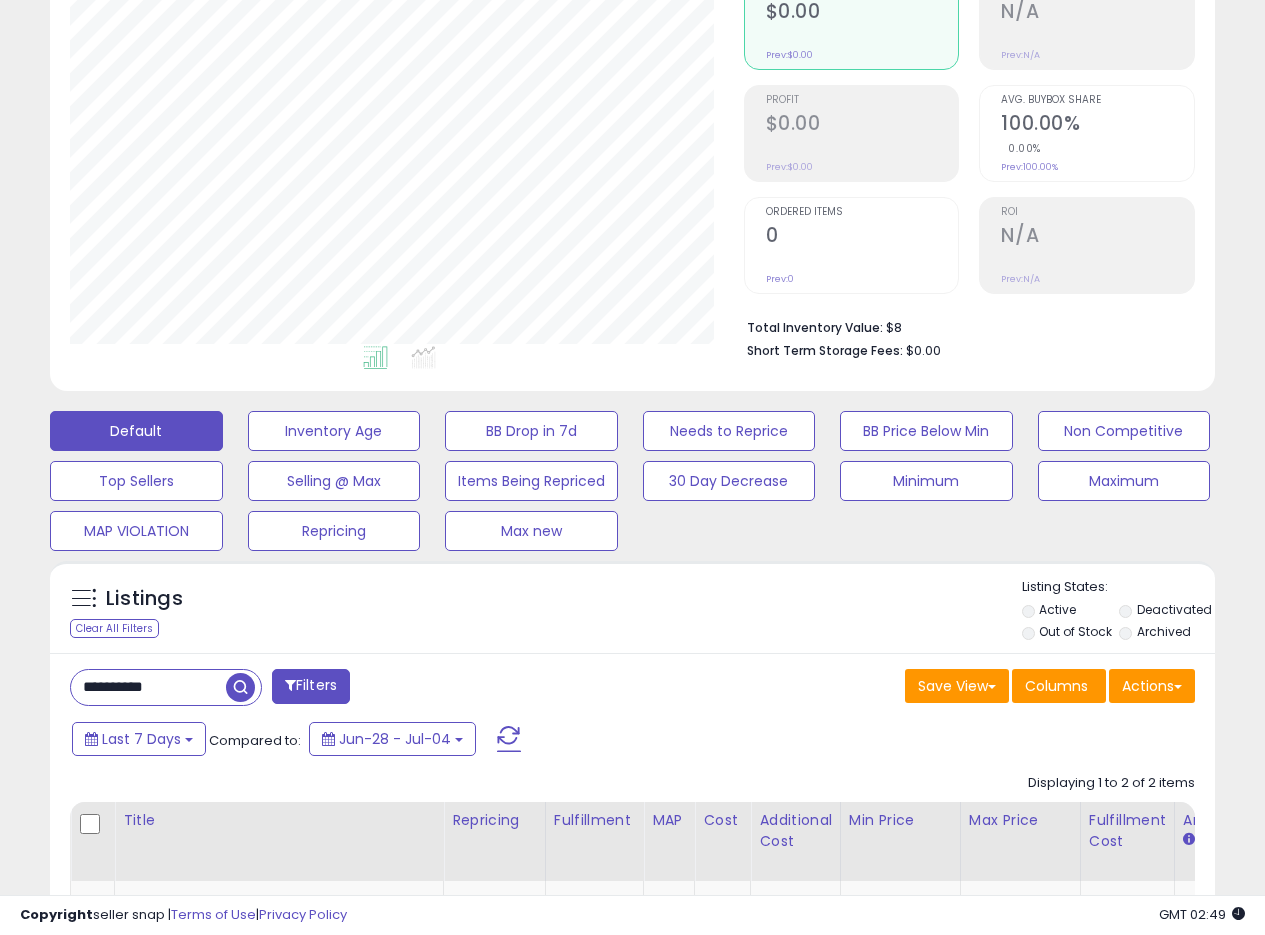 scroll, scrollTop: 219, scrollLeft: 0, axis: vertical 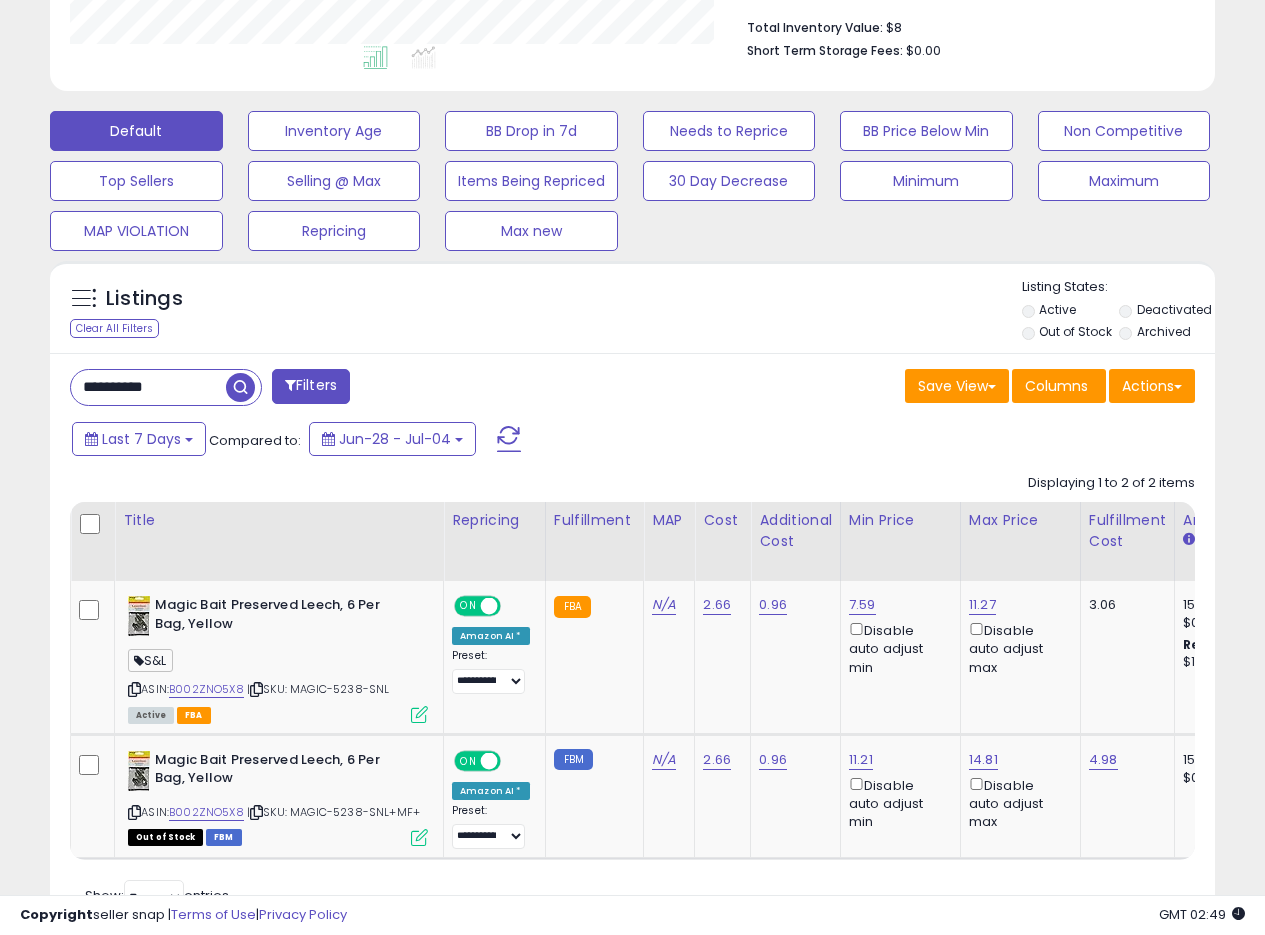 click on "**********" at bounding box center [148, 387] 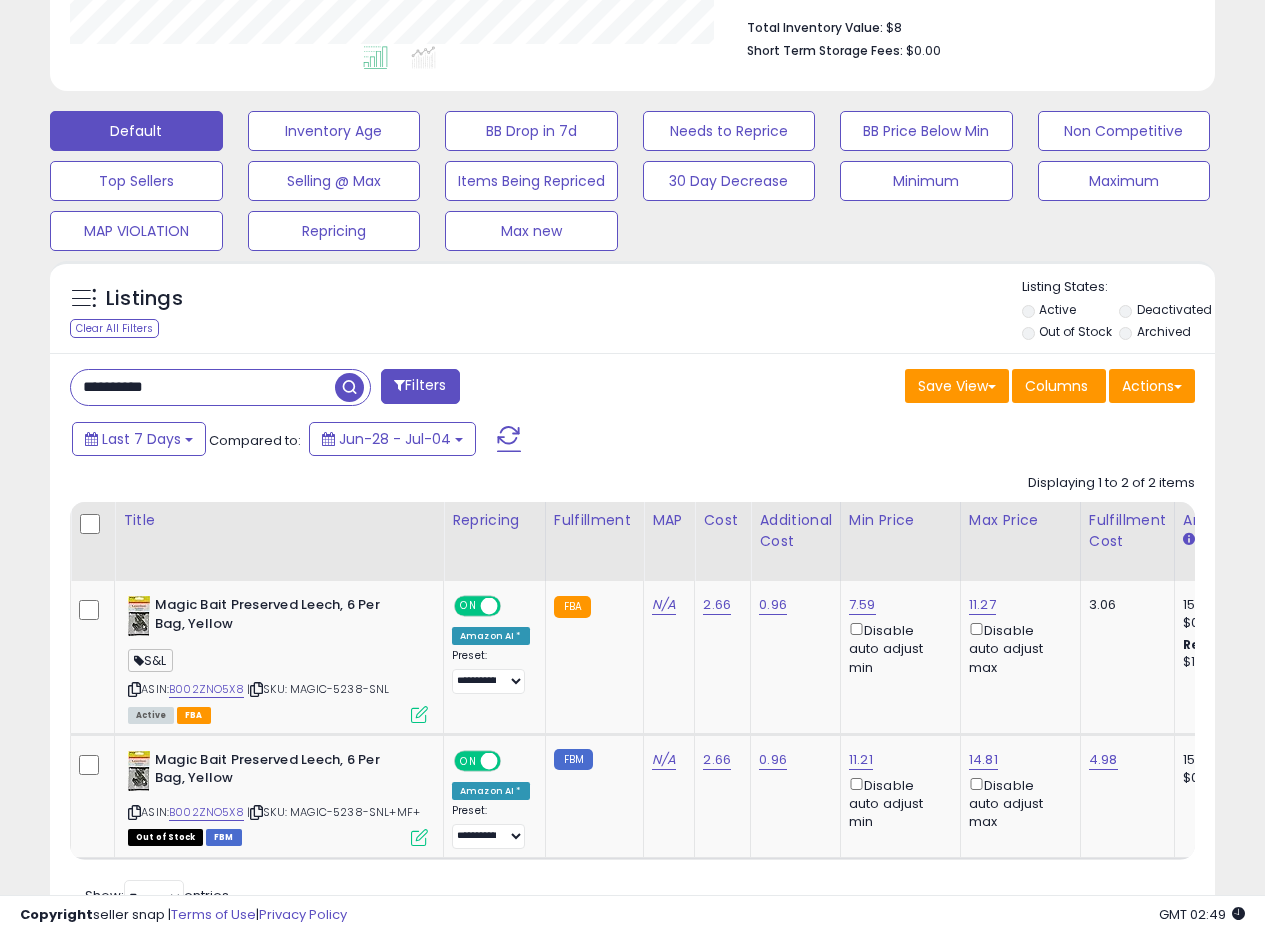 paste 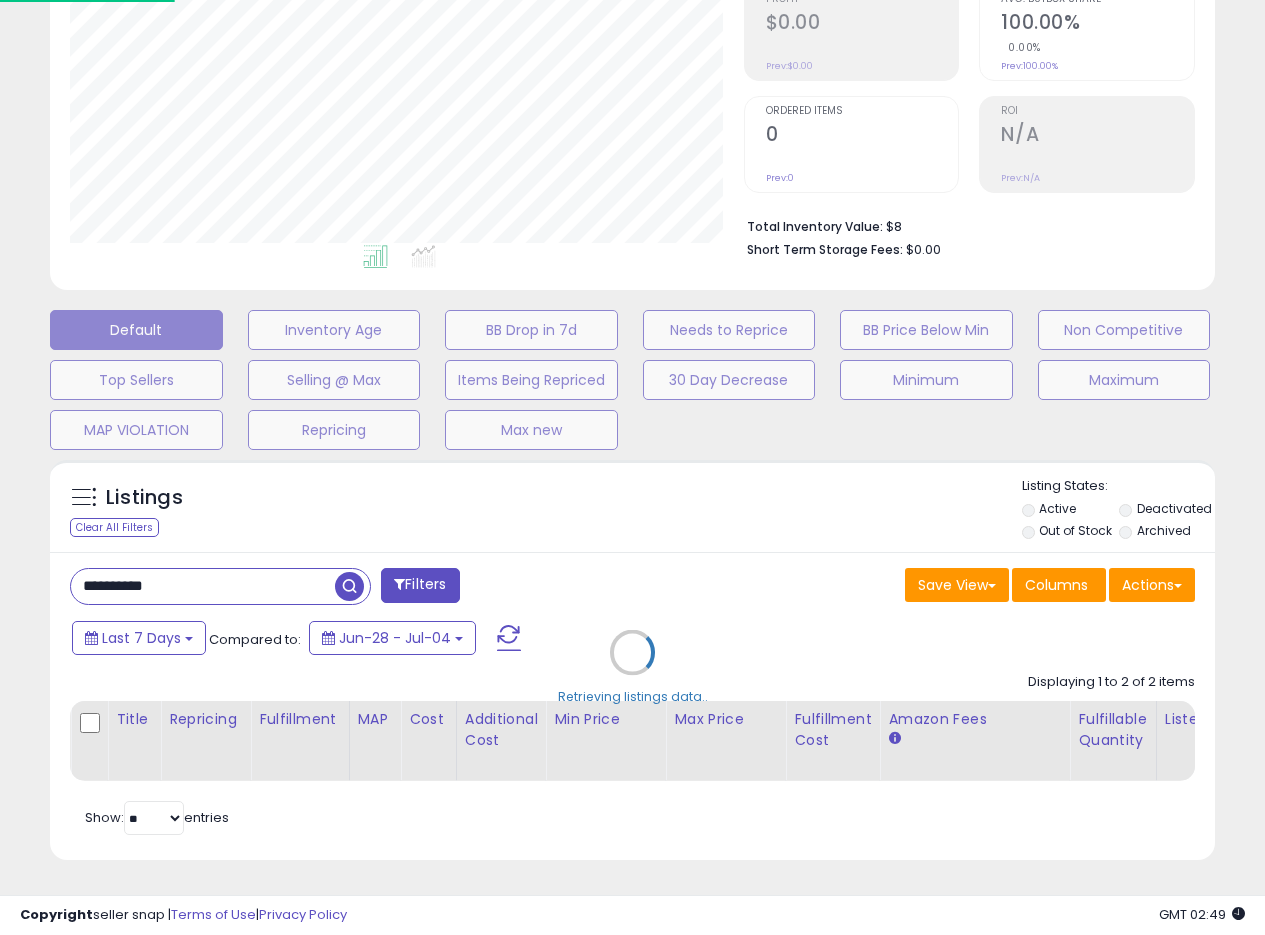 scroll, scrollTop: 999590, scrollLeft: 999317, axis: both 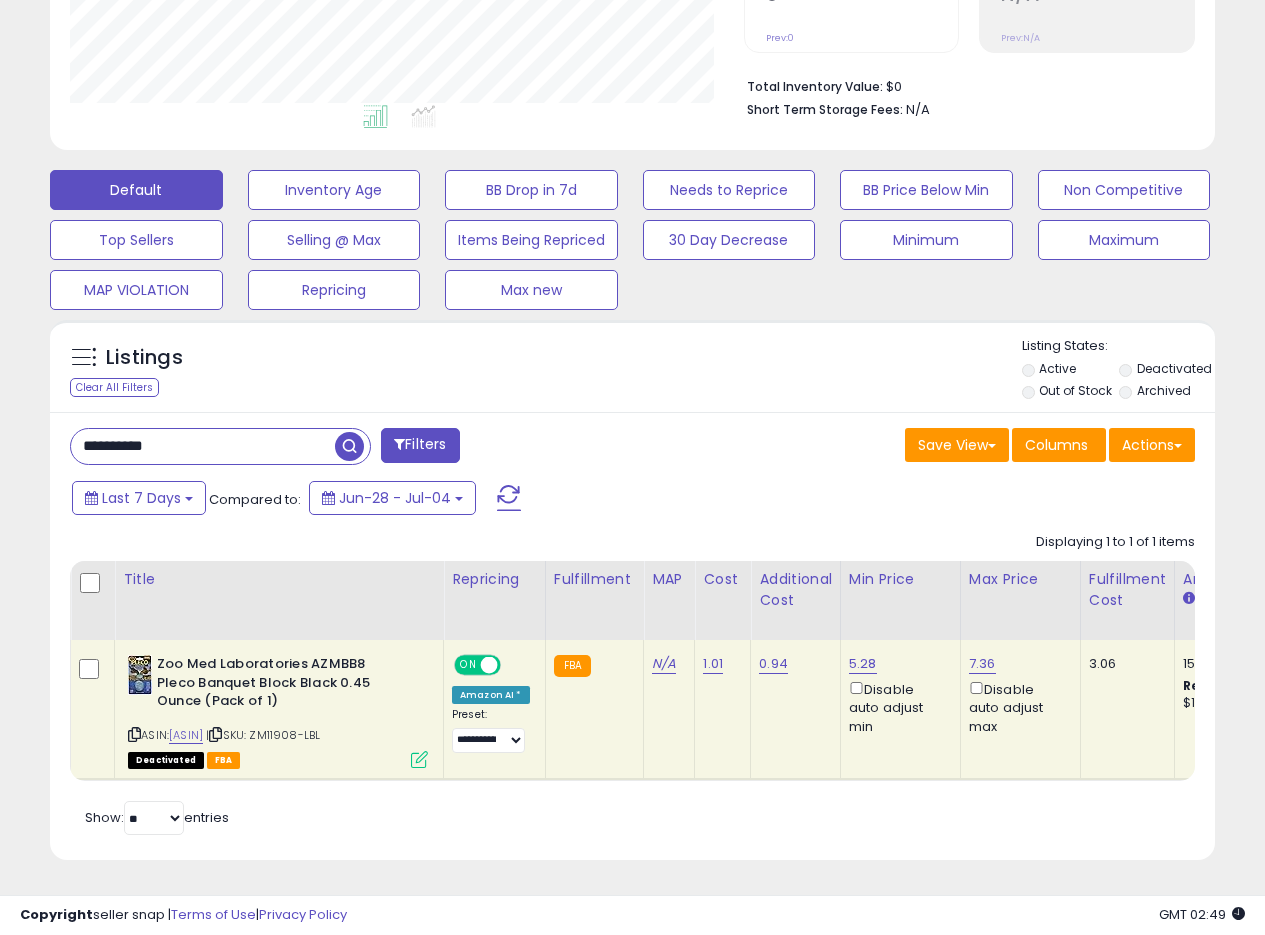 type 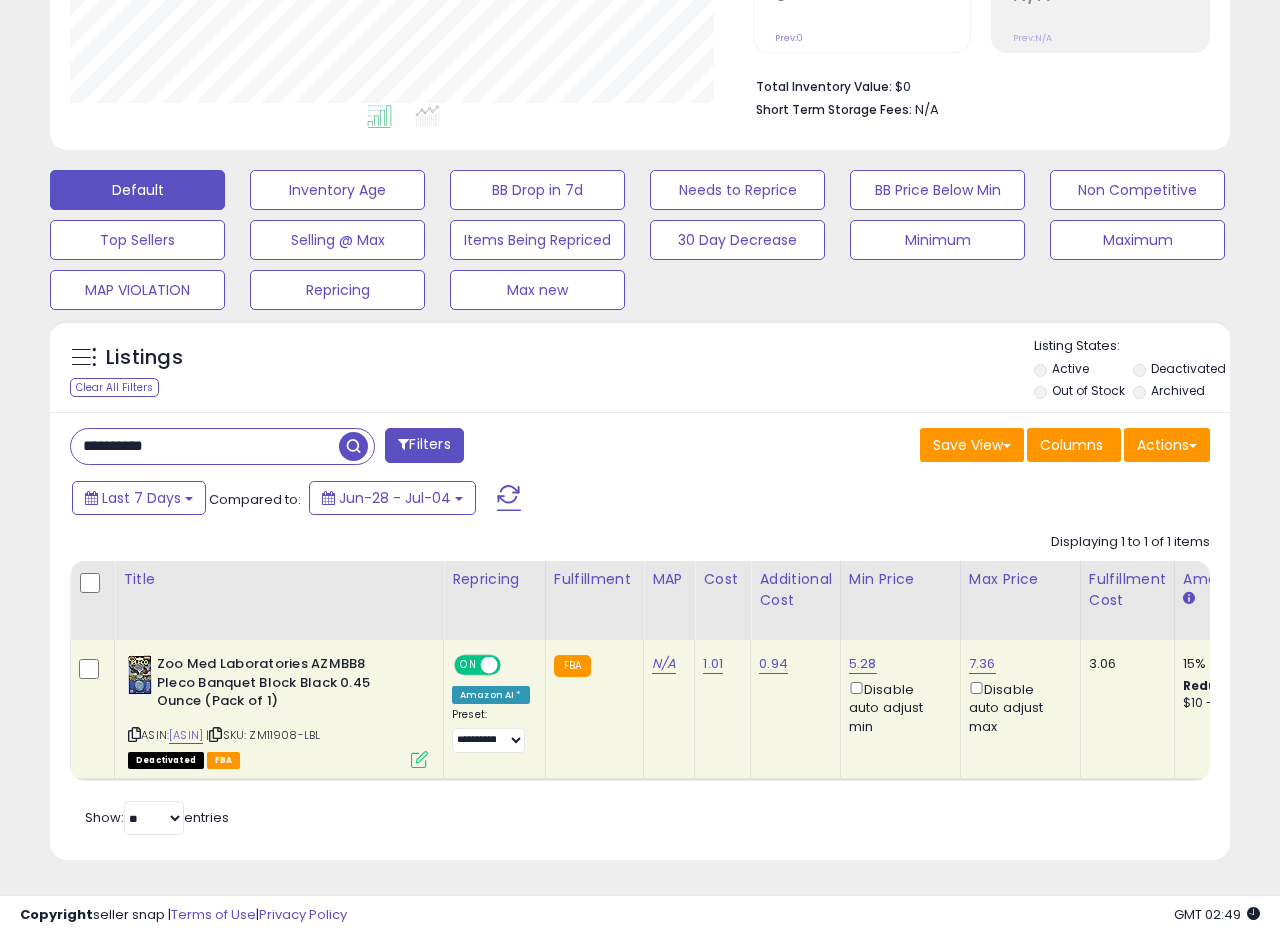 scroll, scrollTop: 999590, scrollLeft: 999317, axis: both 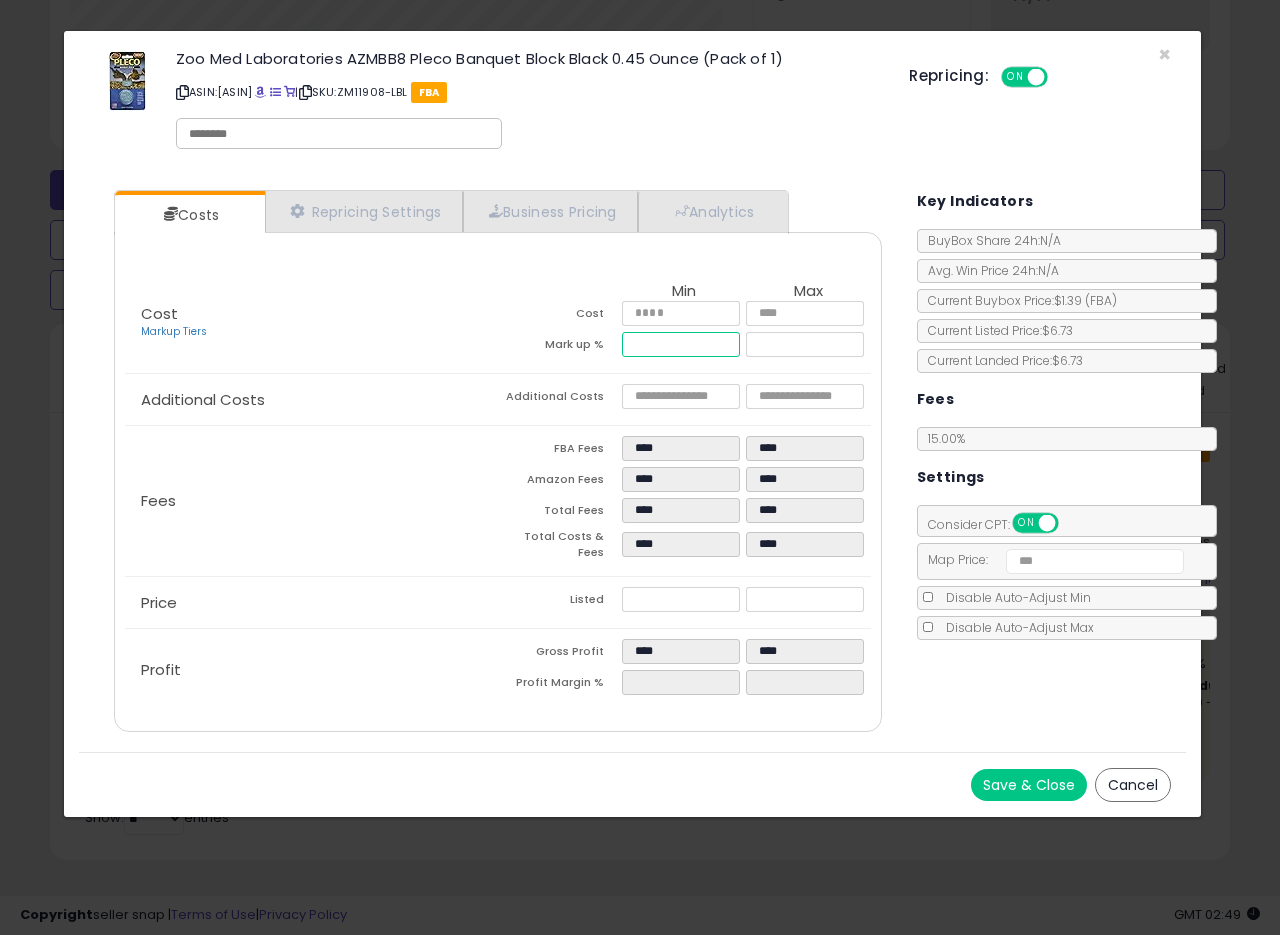 drag, startPoint x: 679, startPoint y: 341, endPoint x: 568, endPoint y: 345, distance: 111.07205 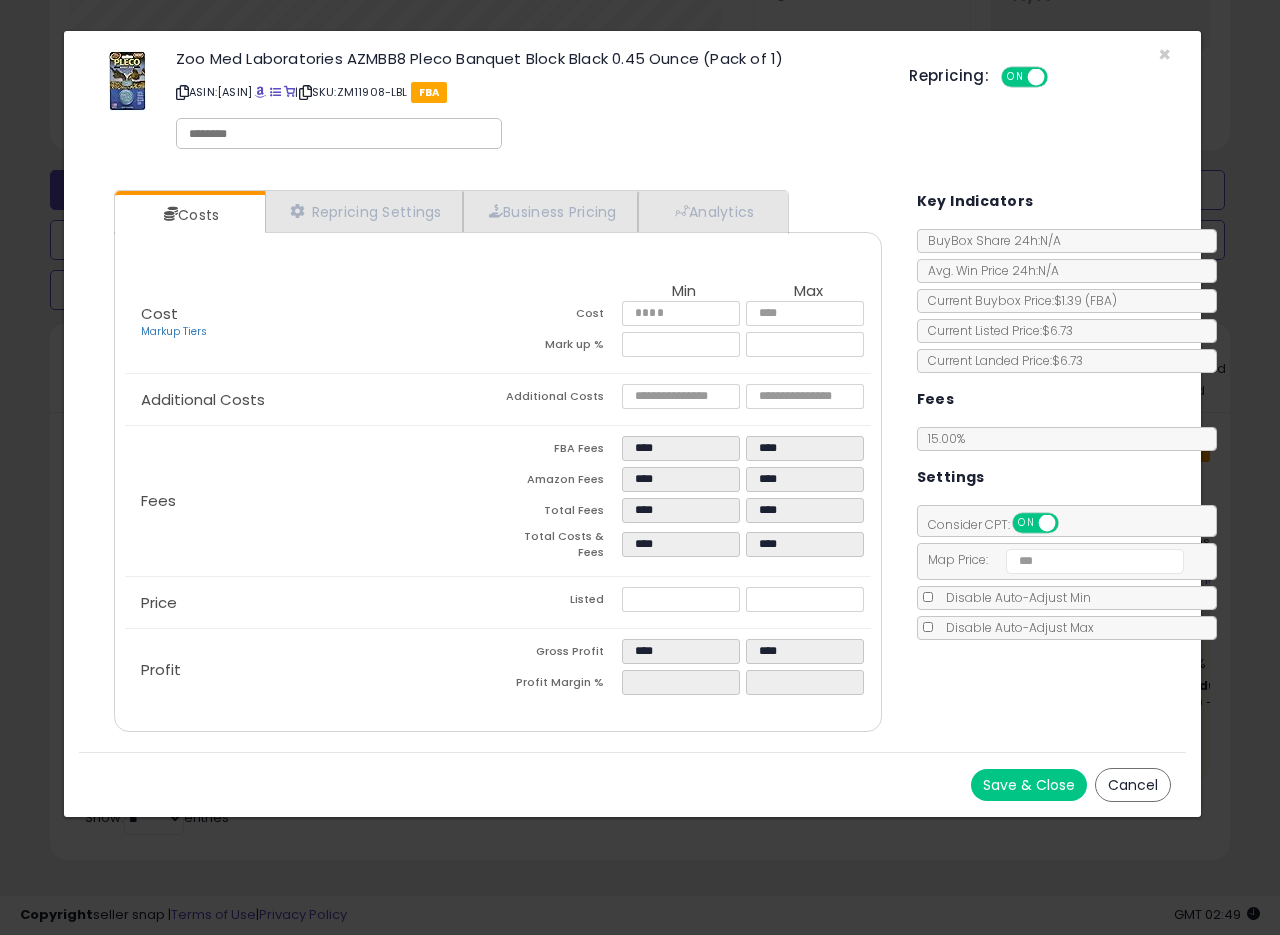 type on "*****" 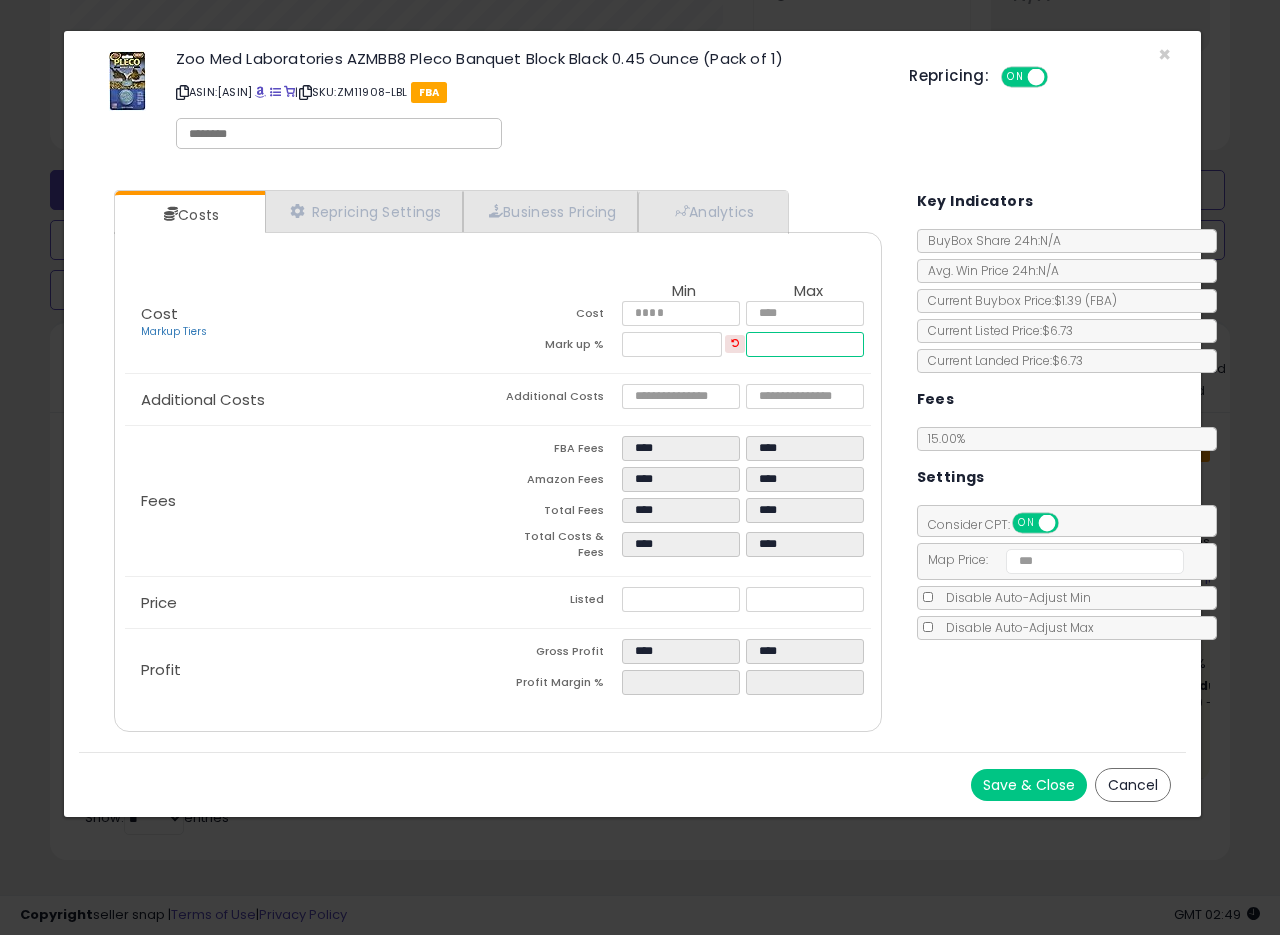 drag, startPoint x: 807, startPoint y: 341, endPoint x: 693, endPoint y: 344, distance: 114.03947 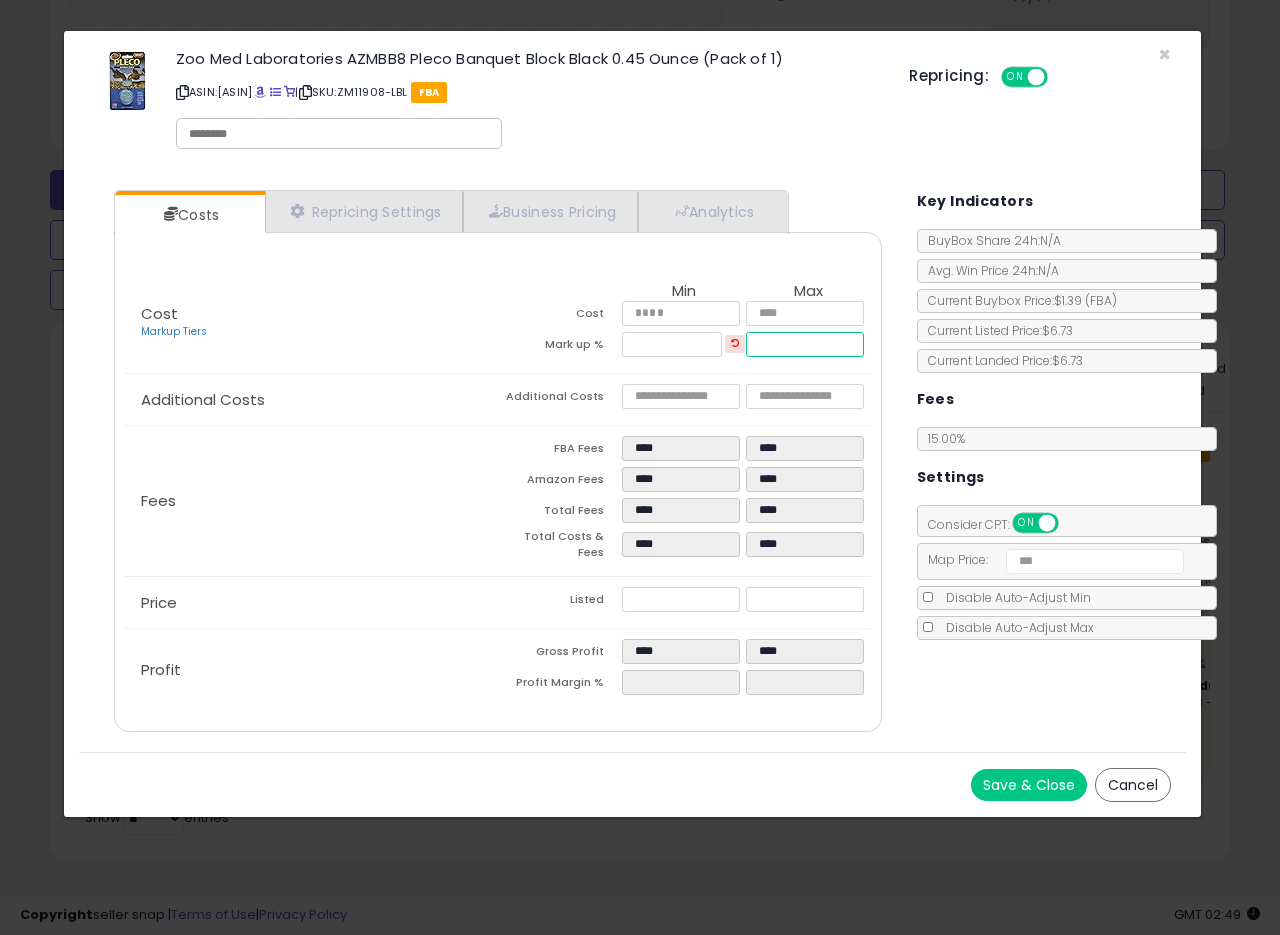 type on "**" 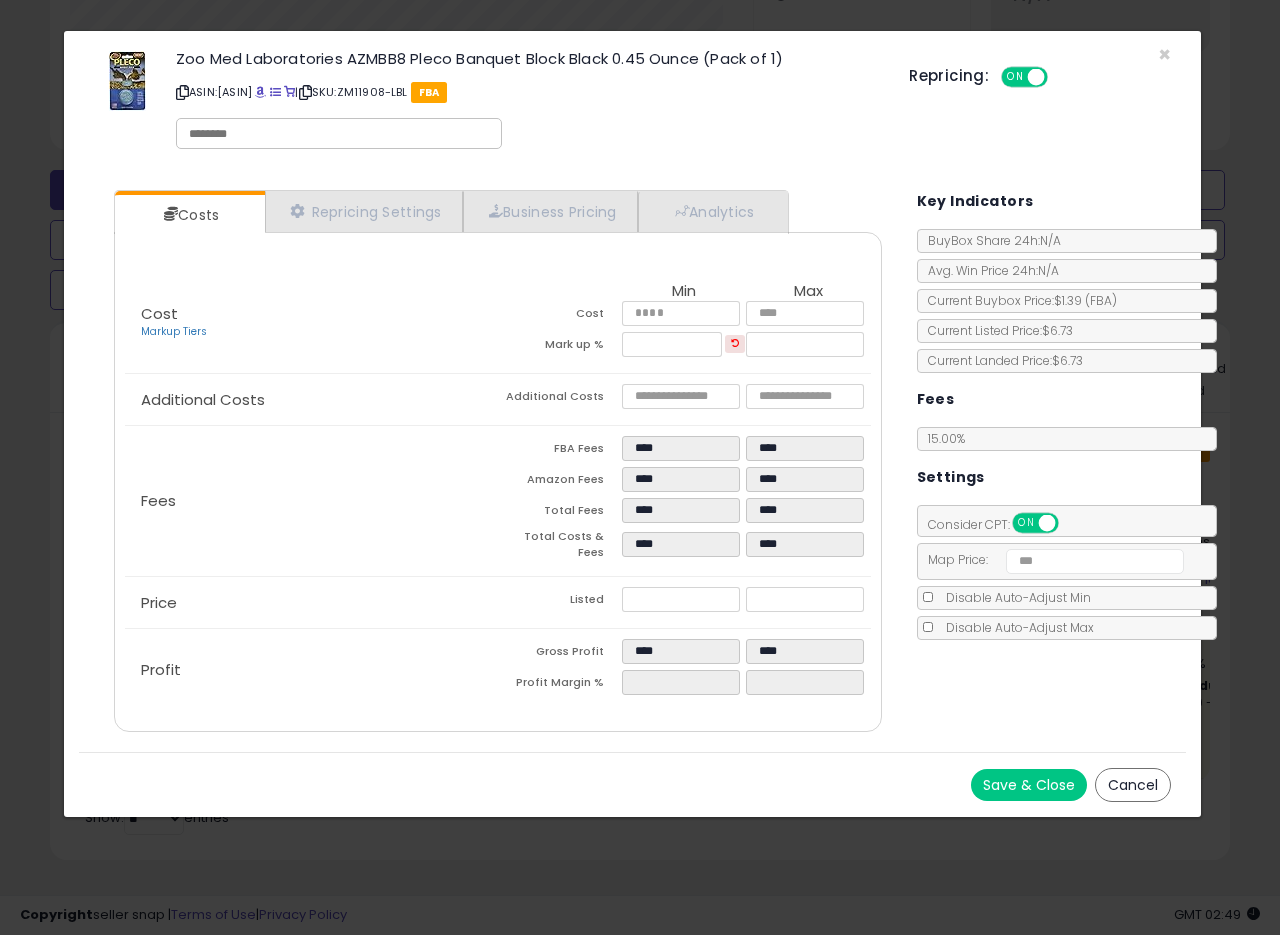 type on "******" 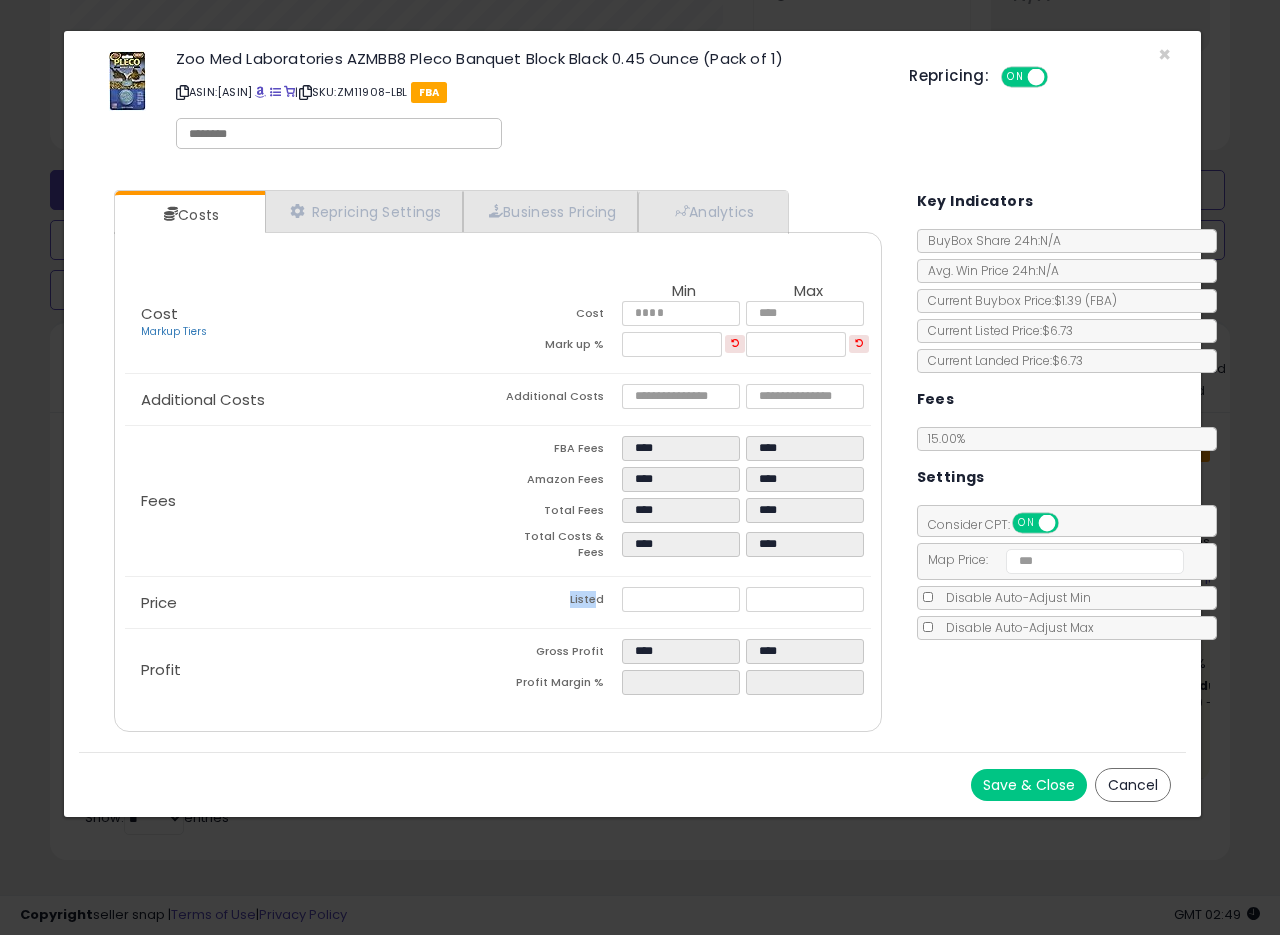 drag, startPoint x: 693, startPoint y: 579, endPoint x: 573, endPoint y: 584, distance: 120.10412 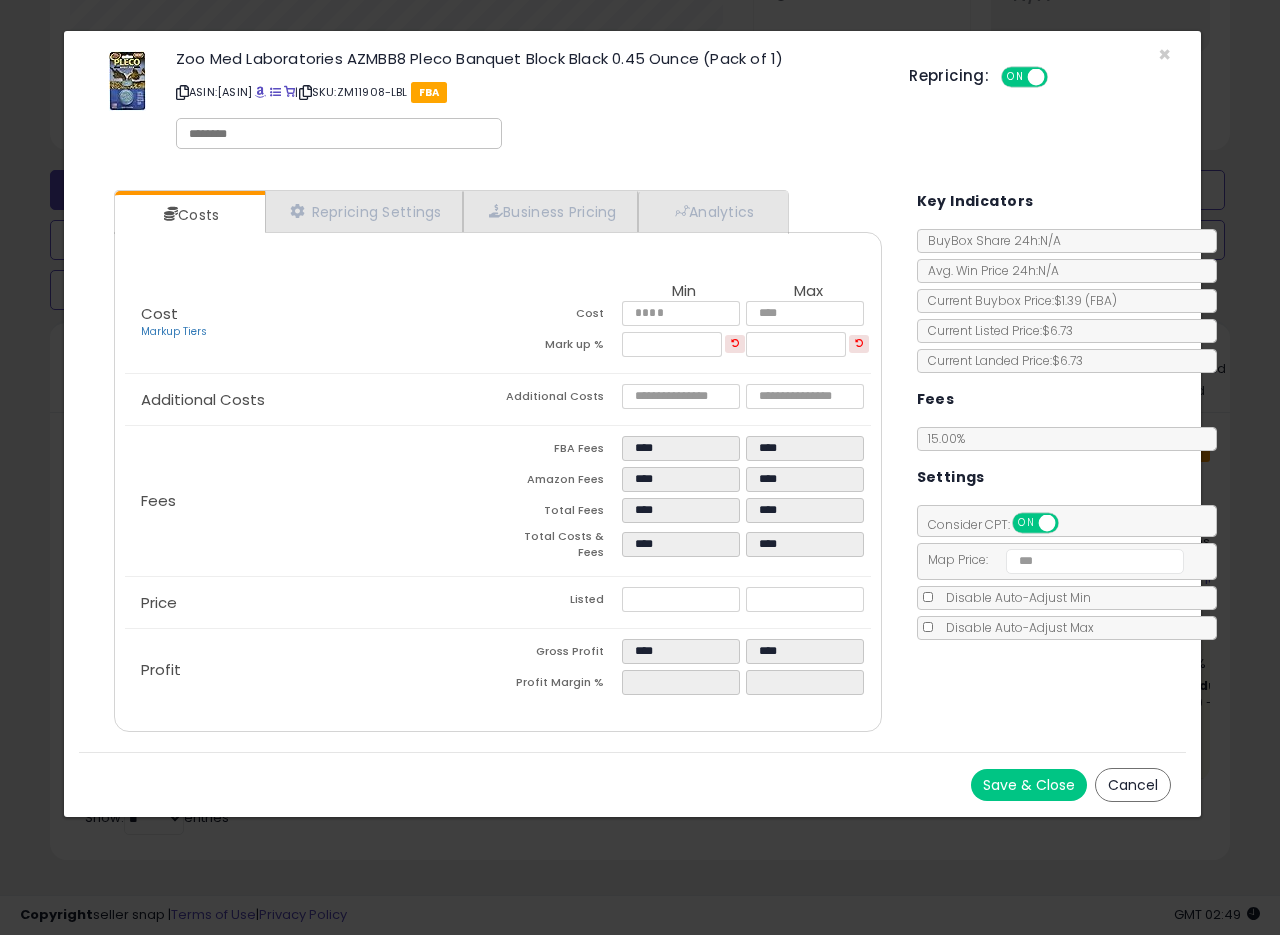 click on "****" at bounding box center [681, 599] 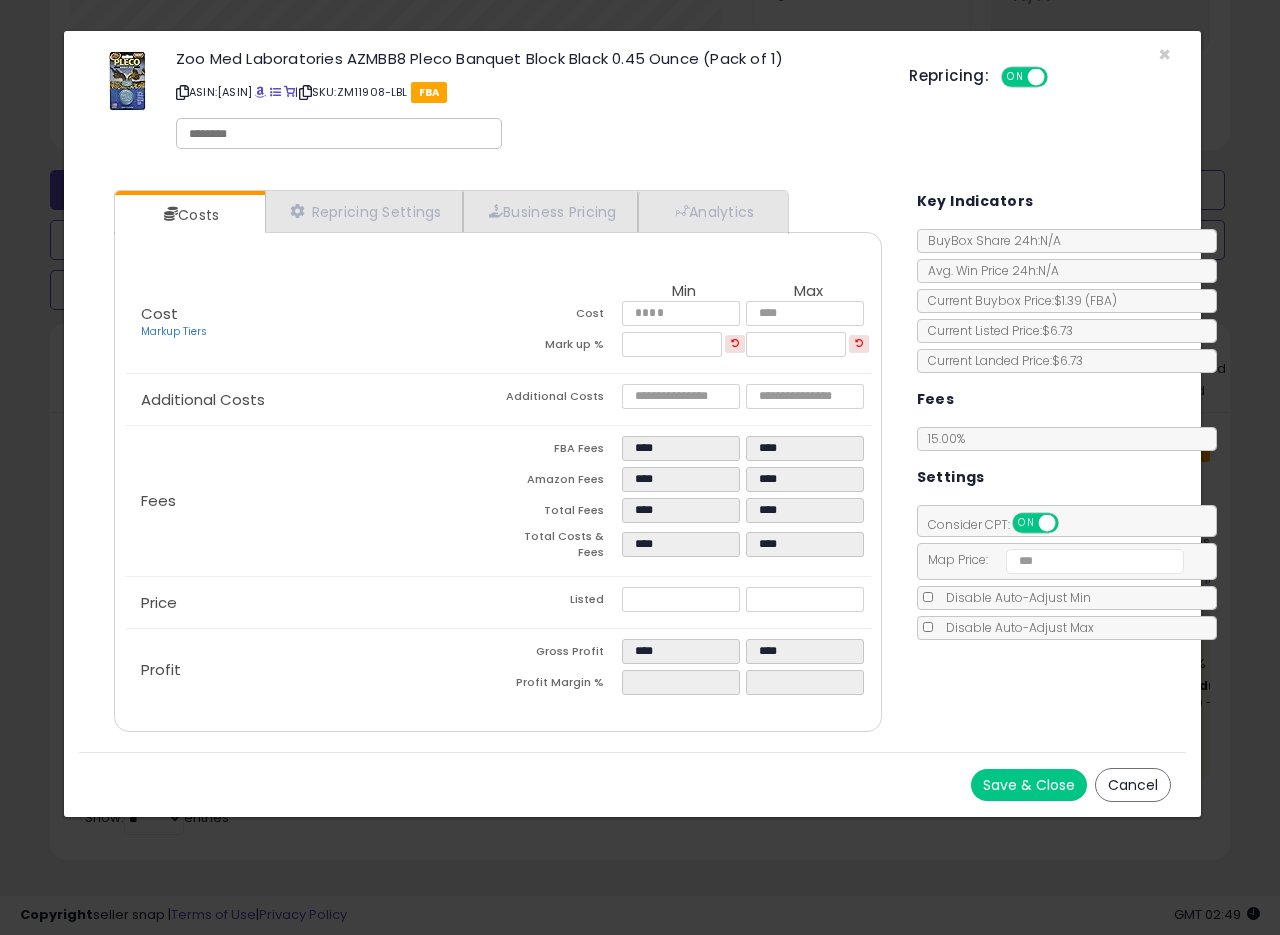 click on "Save & Close" at bounding box center [1029, 785] 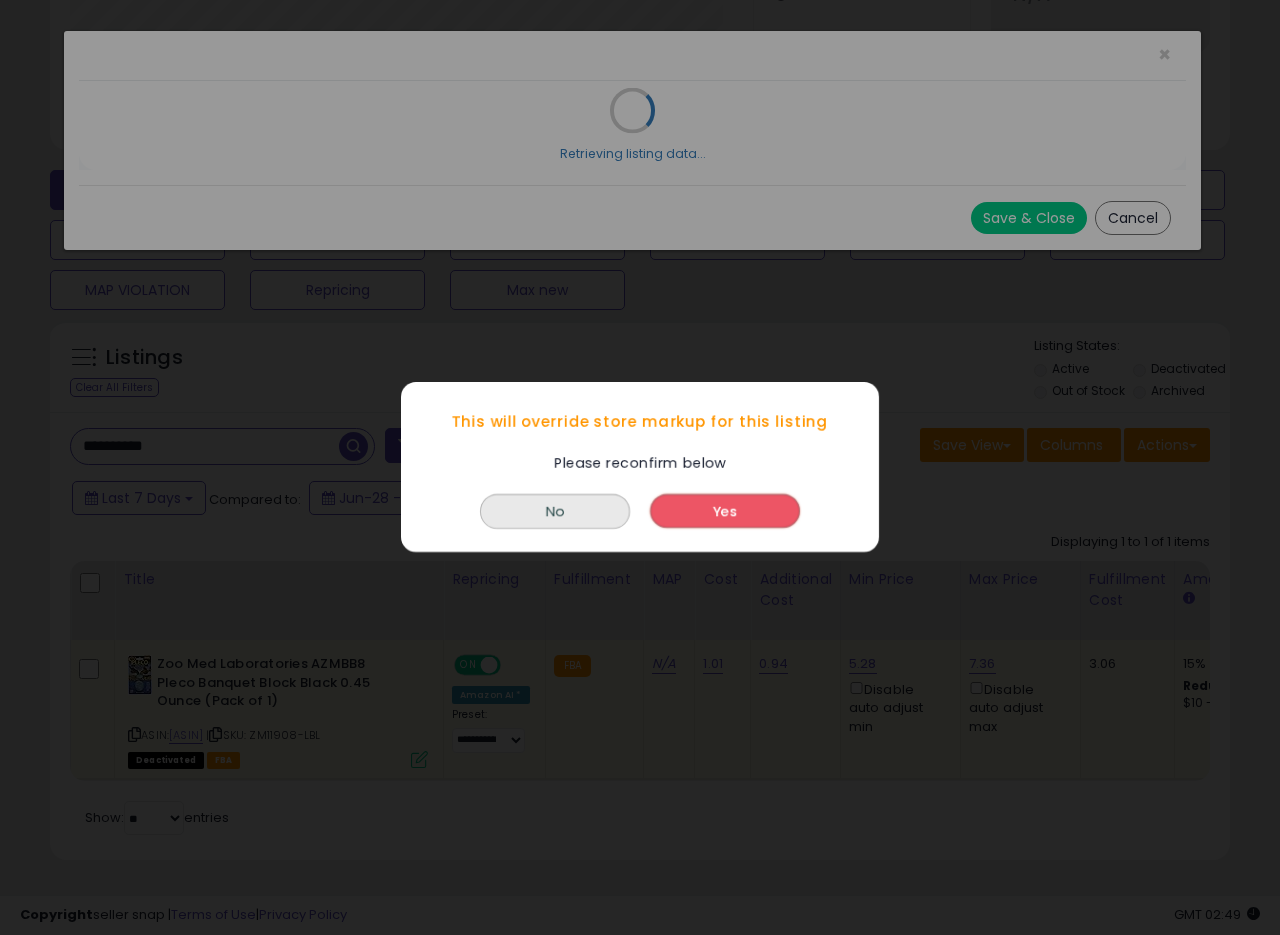 click on "Yes" at bounding box center [725, 512] 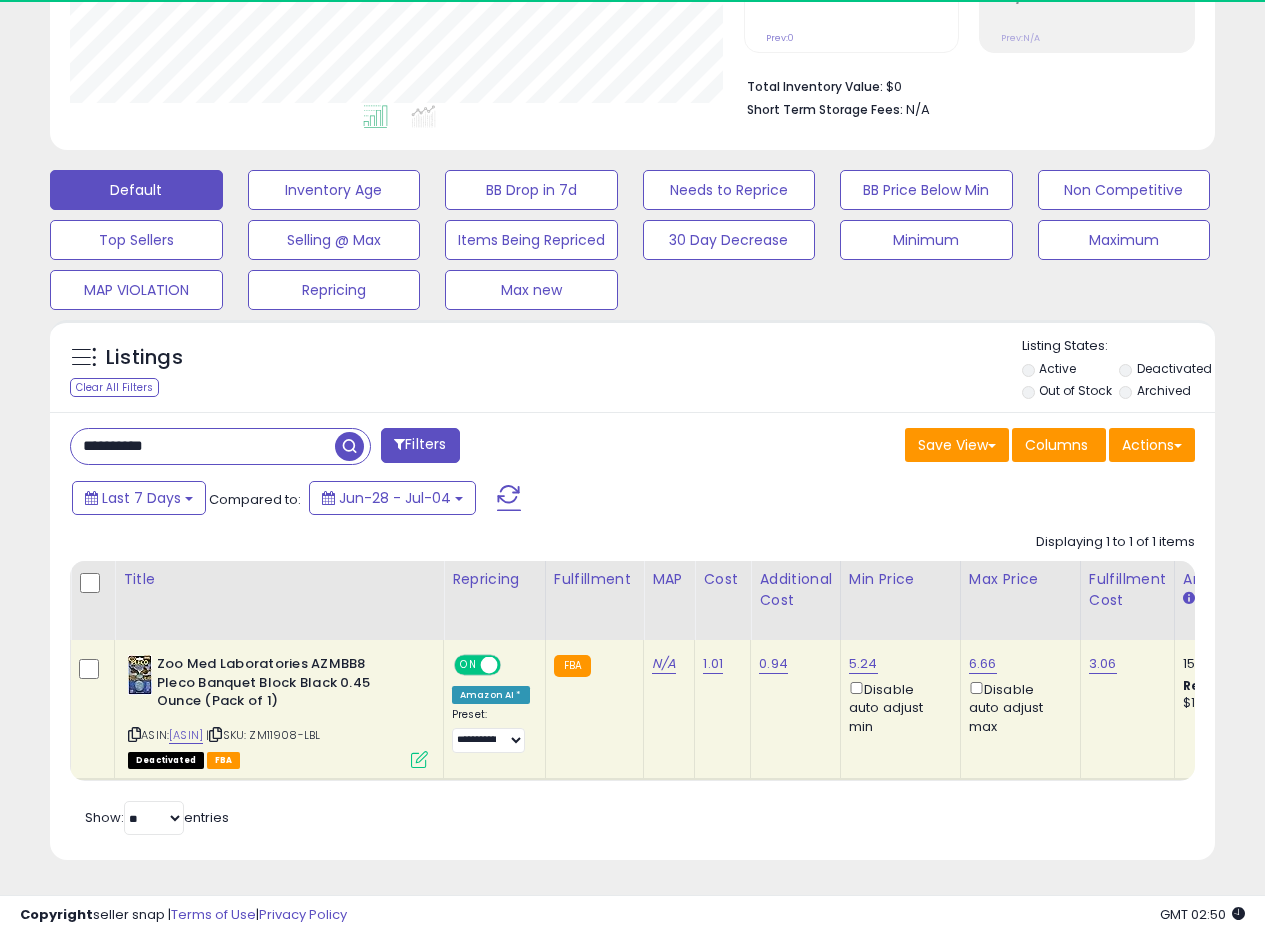 scroll, scrollTop: 410, scrollLeft: 674, axis: both 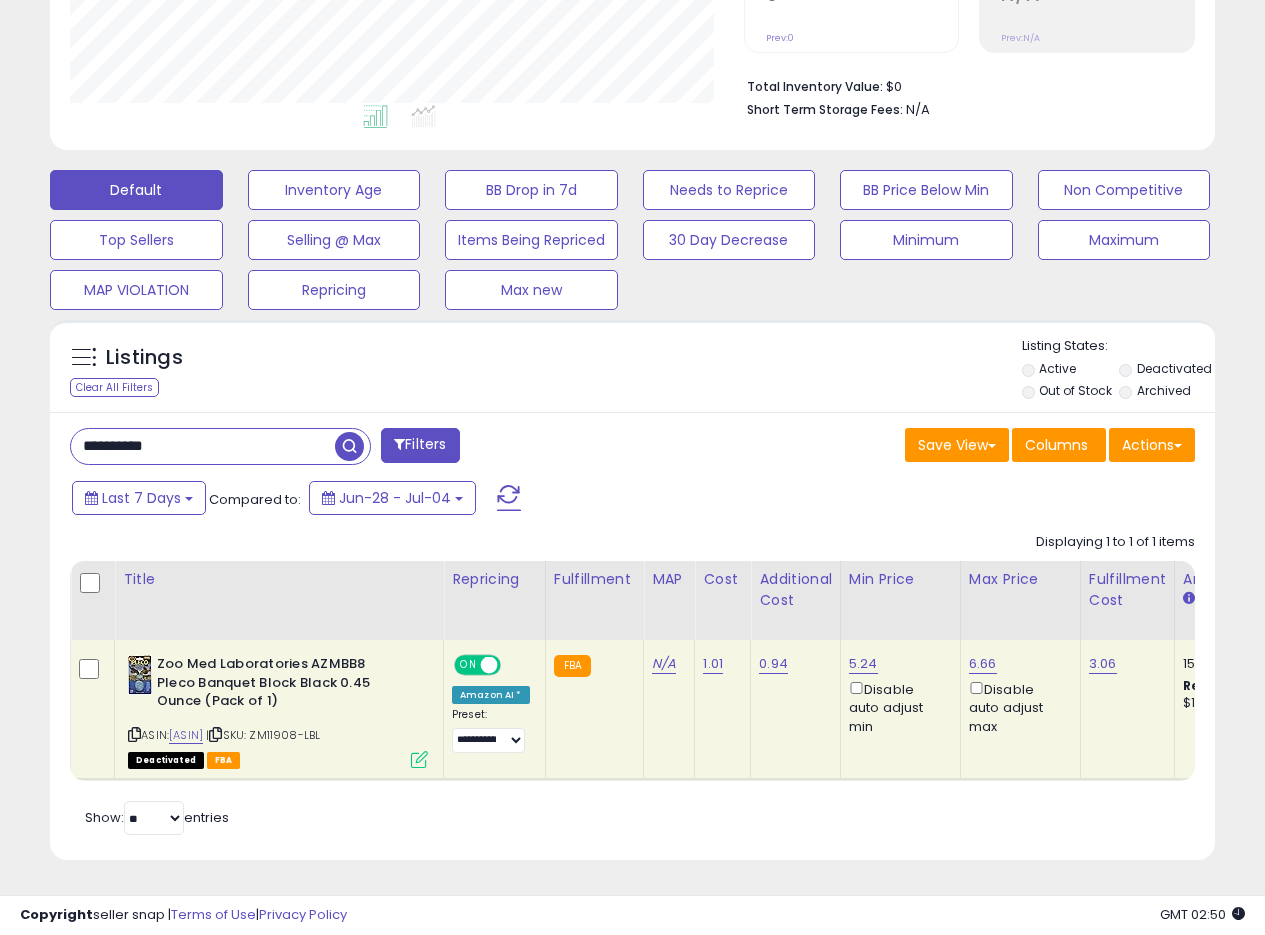 drag, startPoint x: 255, startPoint y: 450, endPoint x: 191, endPoint y: 437, distance: 65.30697 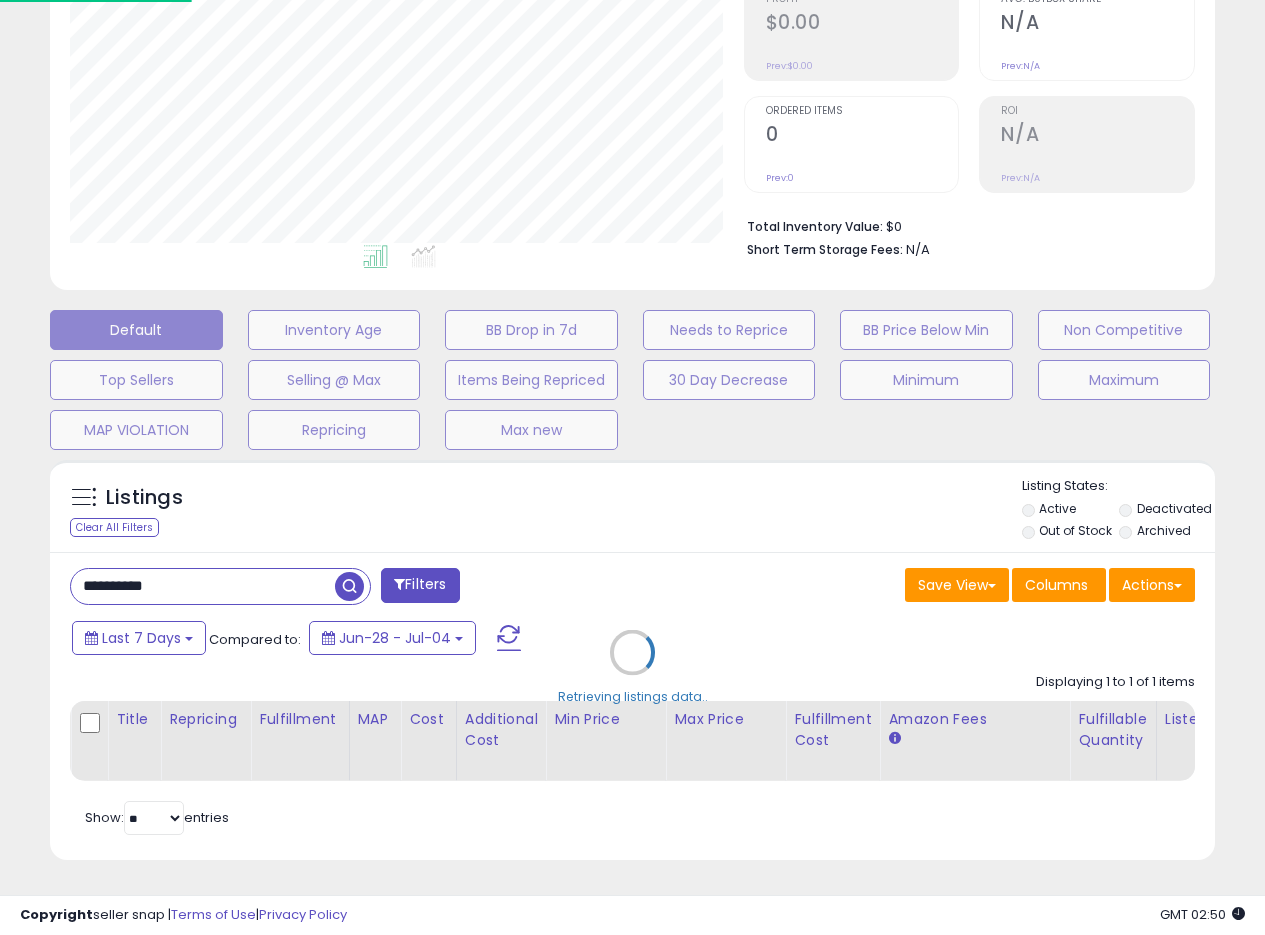 scroll, scrollTop: 999590, scrollLeft: 999317, axis: both 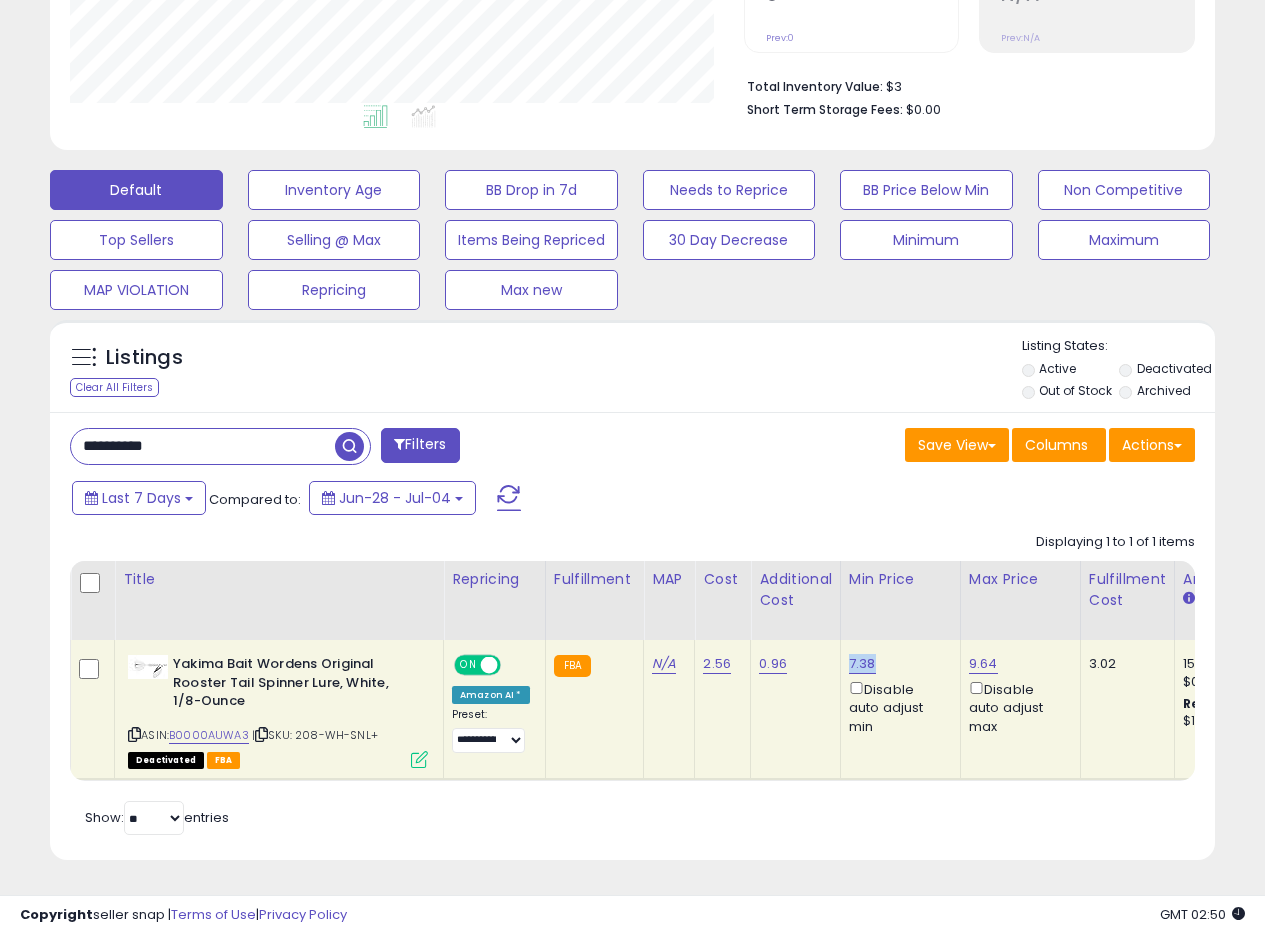 drag, startPoint x: 878, startPoint y: 647, endPoint x: 846, endPoint y: 652, distance: 32.38827 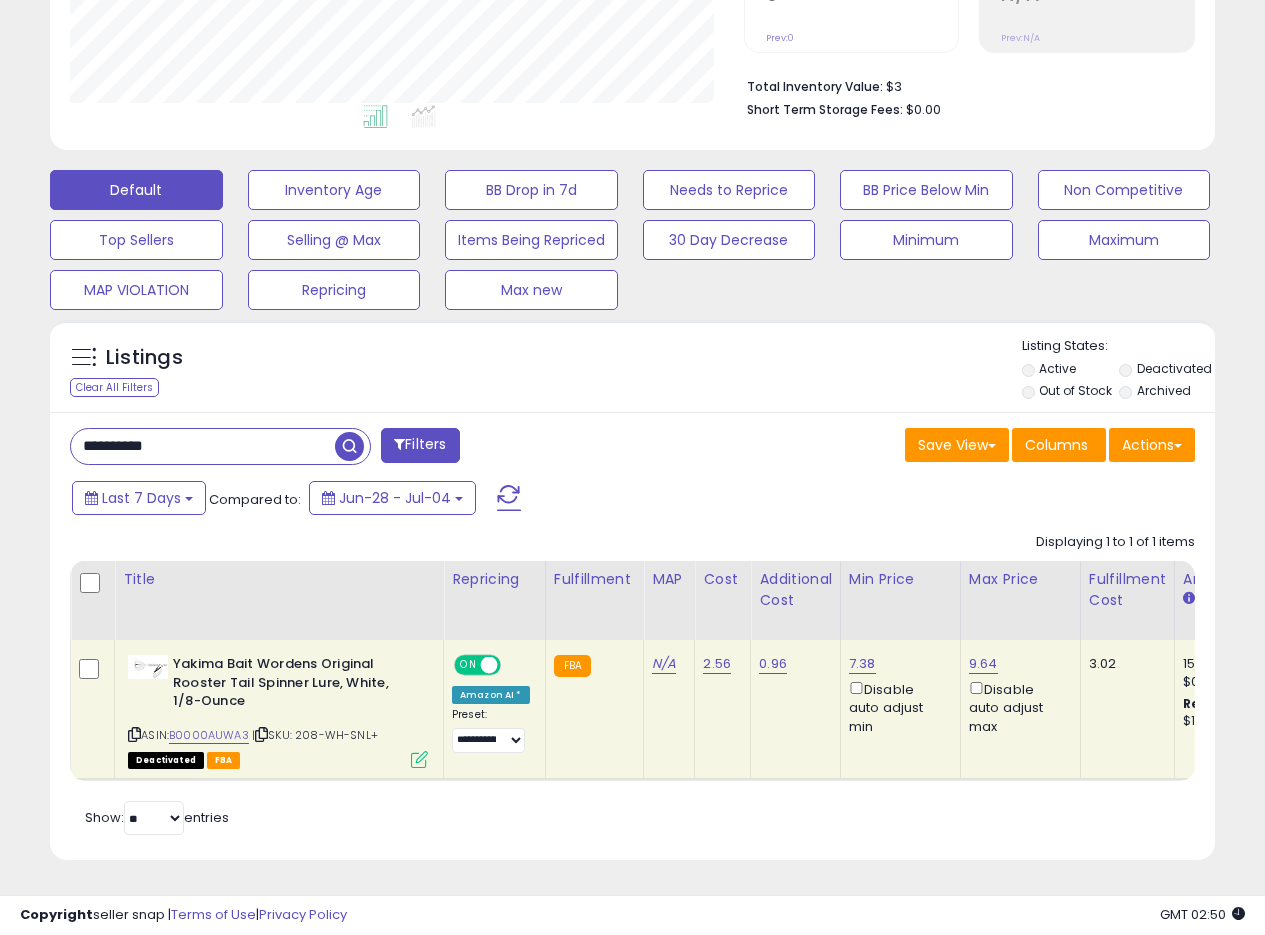 click on "**********" at bounding box center [632, 270] 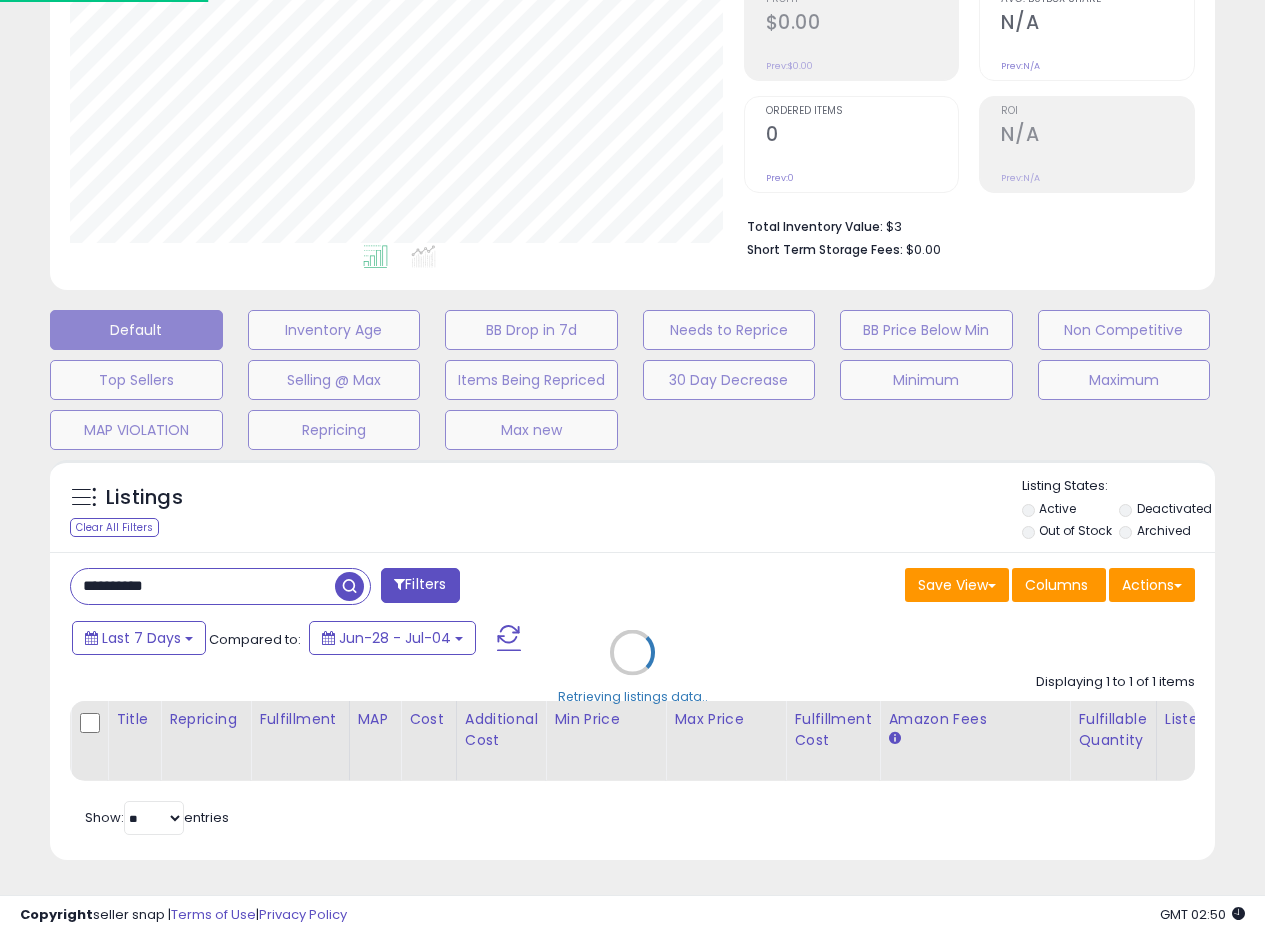 scroll, scrollTop: 999590, scrollLeft: 999317, axis: both 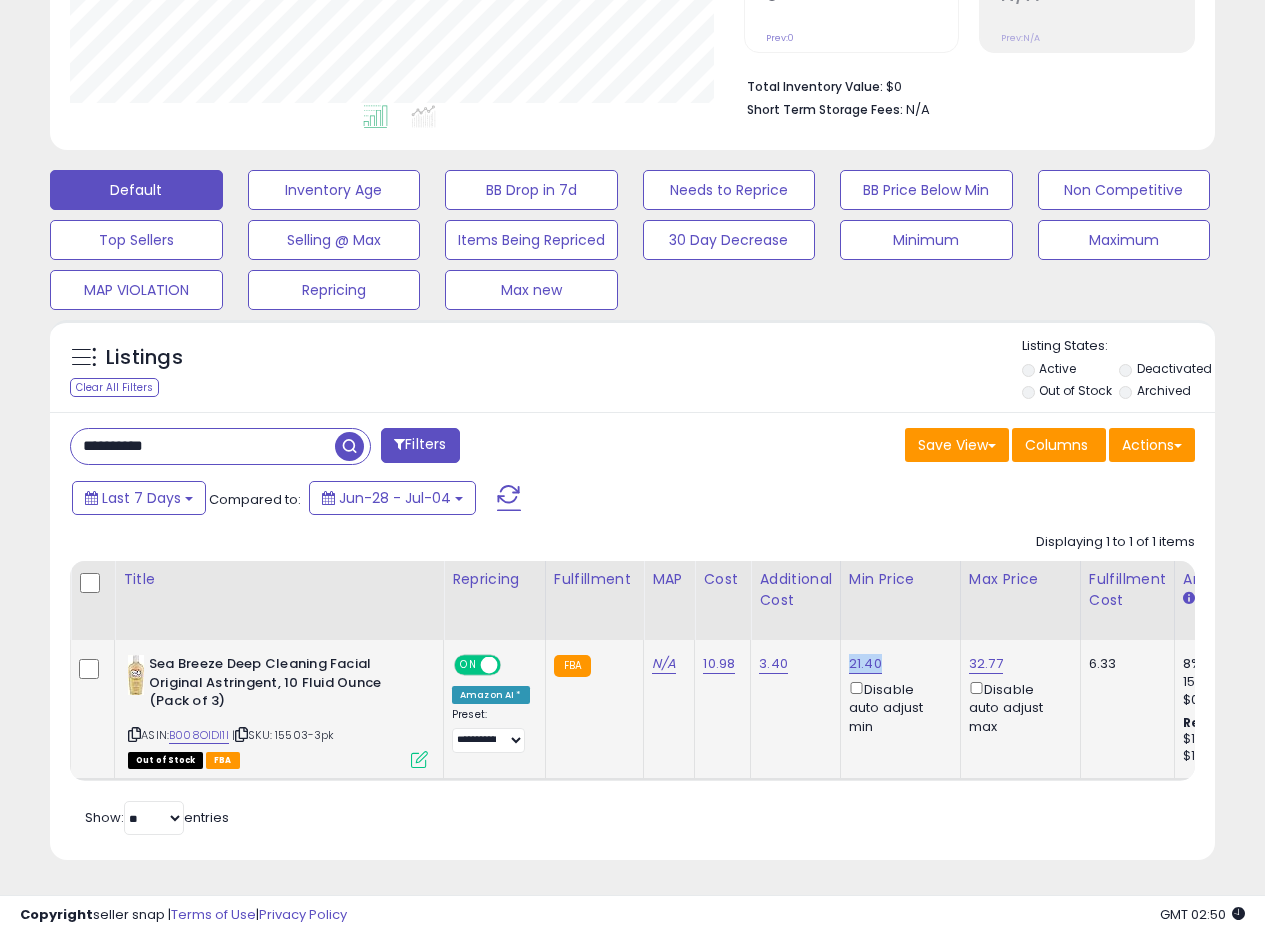 drag, startPoint x: 886, startPoint y: 647, endPoint x: 846, endPoint y: 653, distance: 40.4475 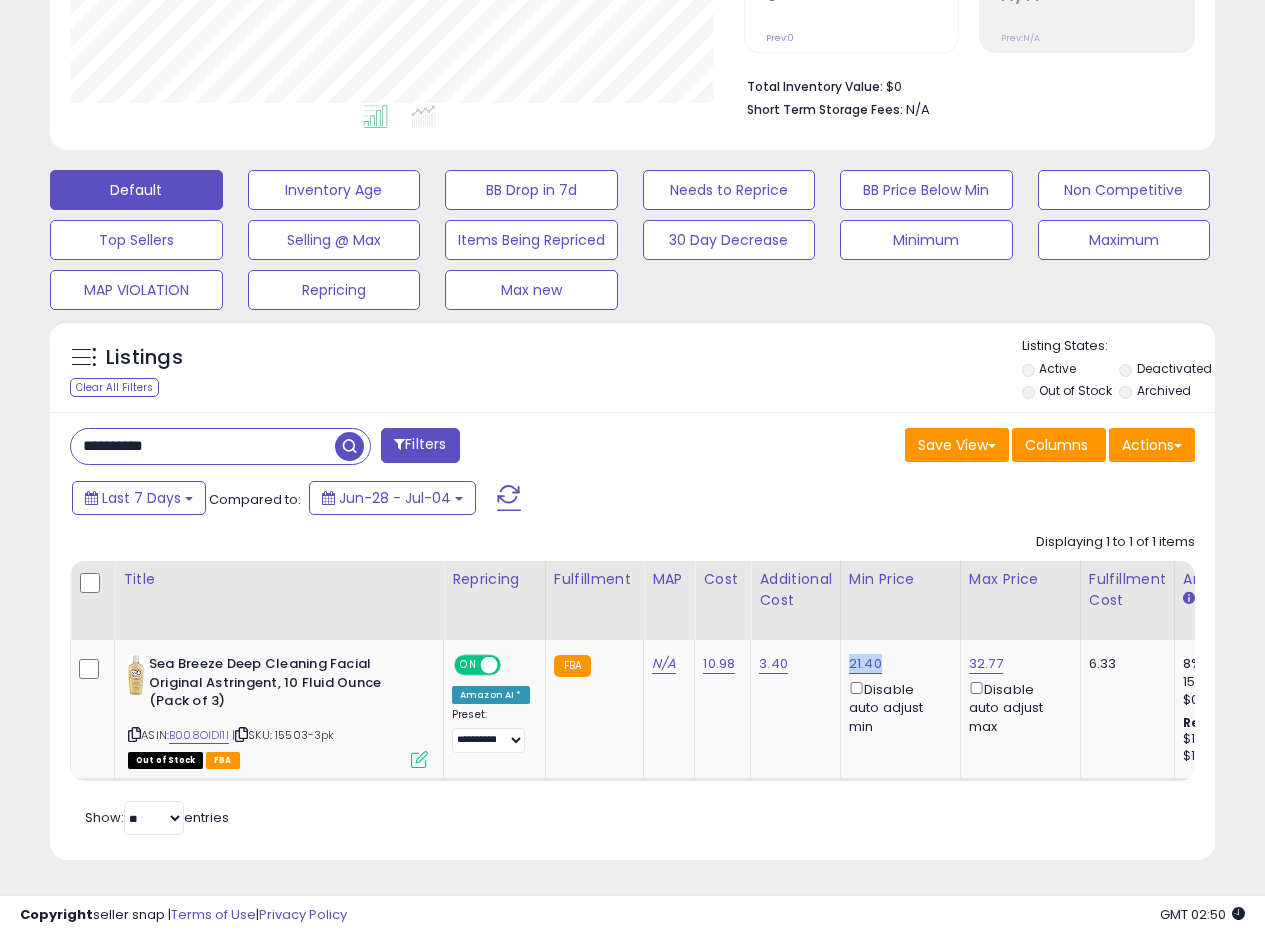 copy on "21.40" 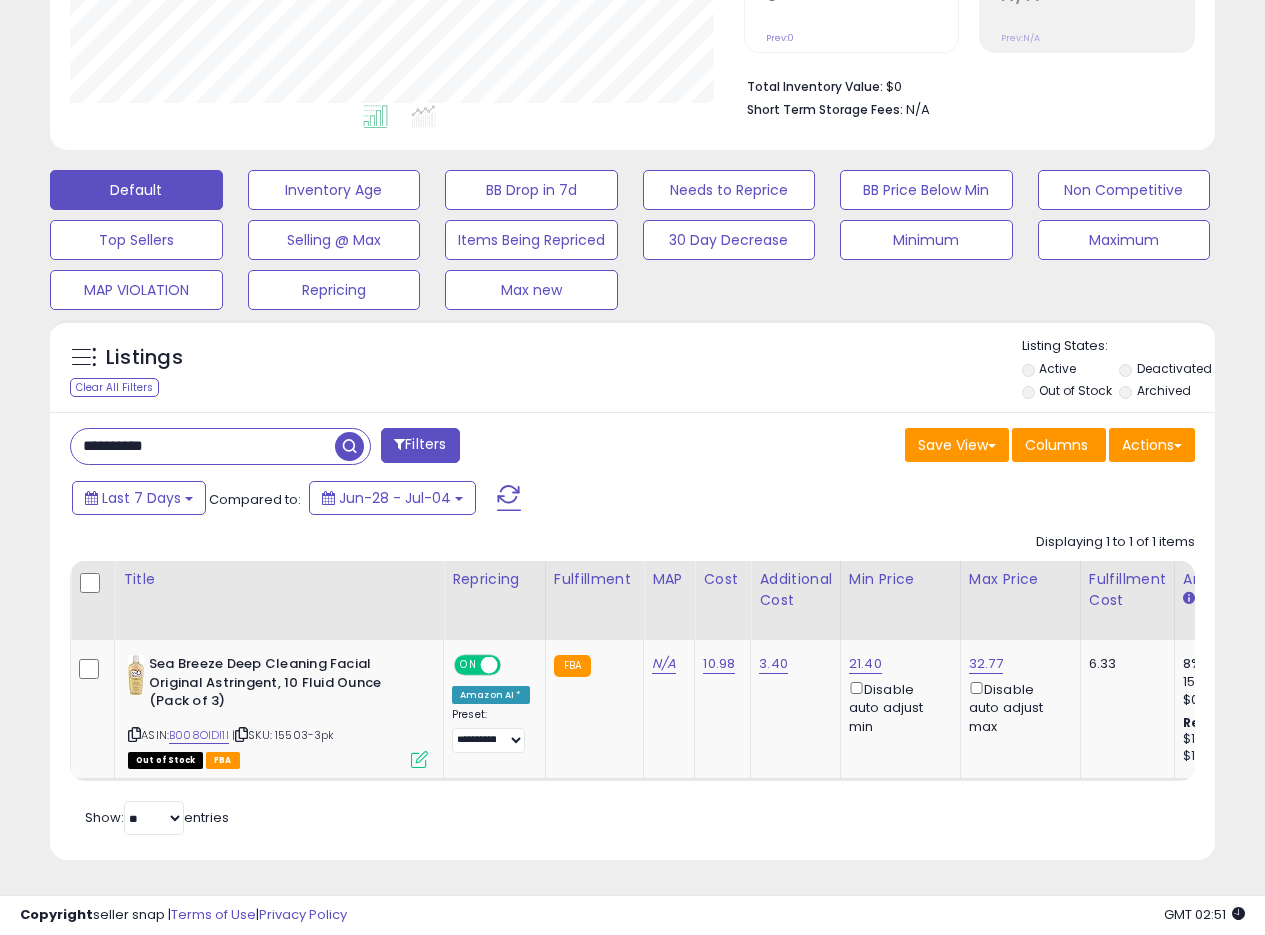 drag, startPoint x: 233, startPoint y: 437, endPoint x: 28, endPoint y: 425, distance: 205.35092 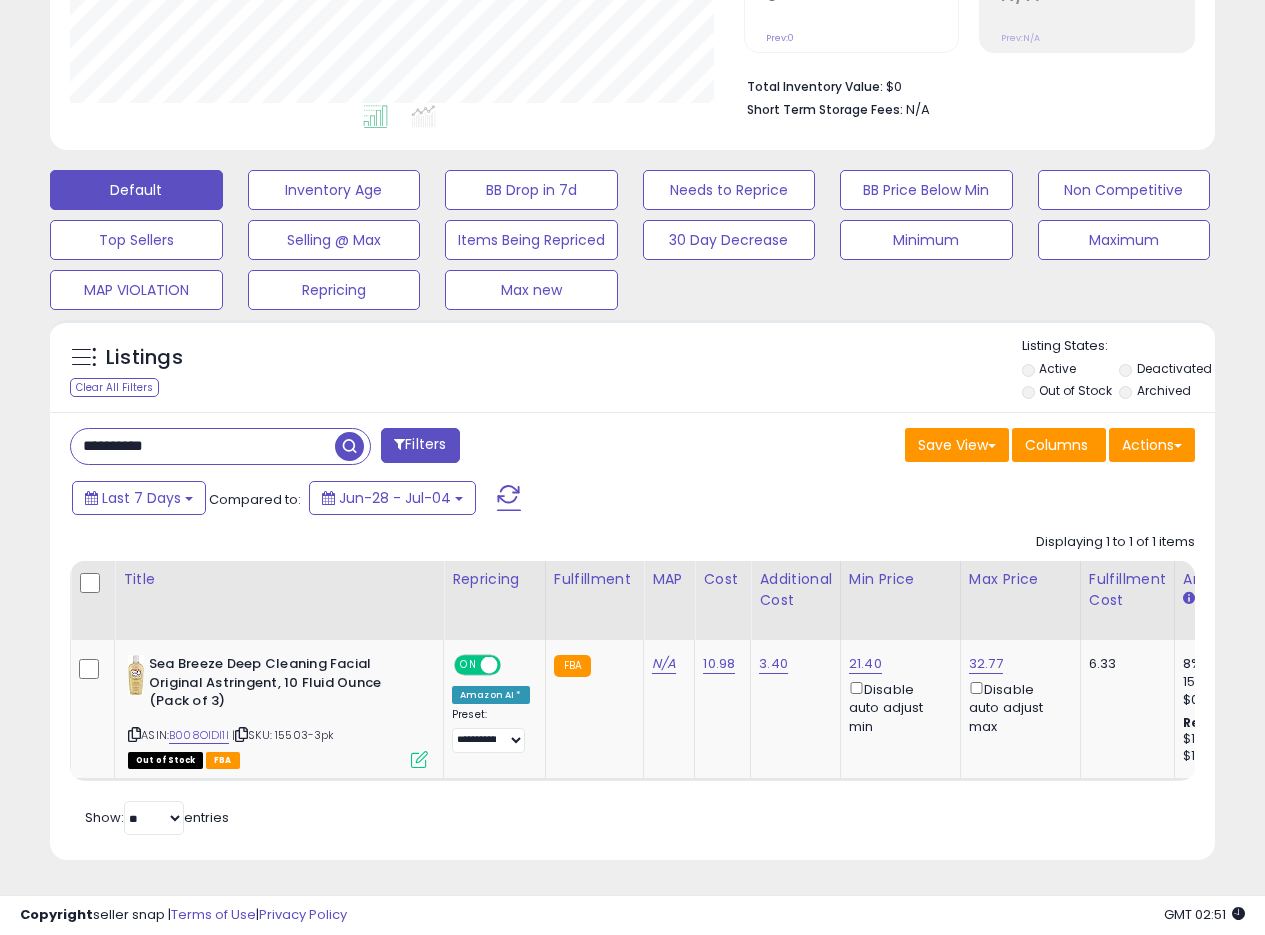 paste 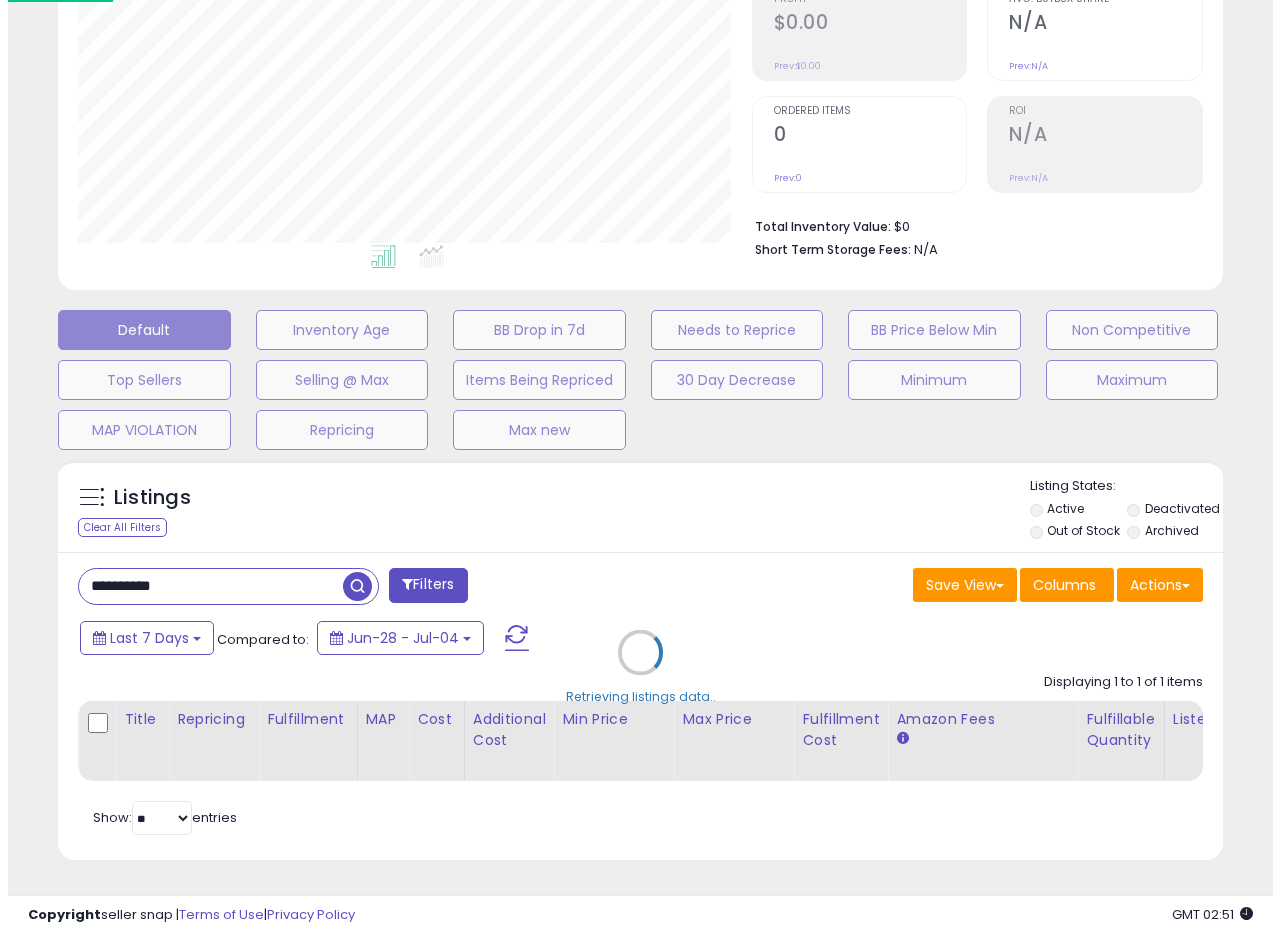 scroll, scrollTop: 335, scrollLeft: 0, axis: vertical 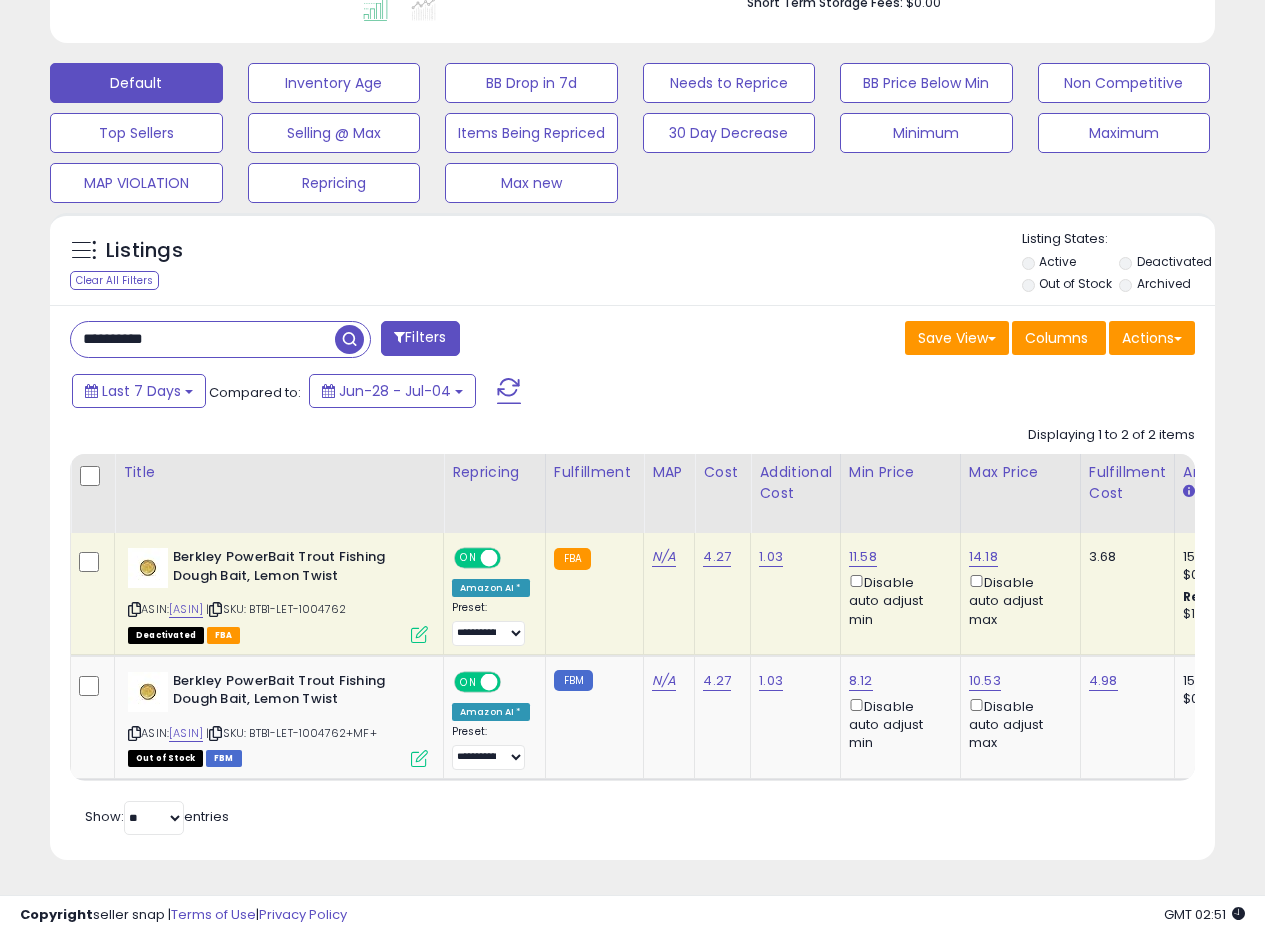 click at bounding box center [419, 634] 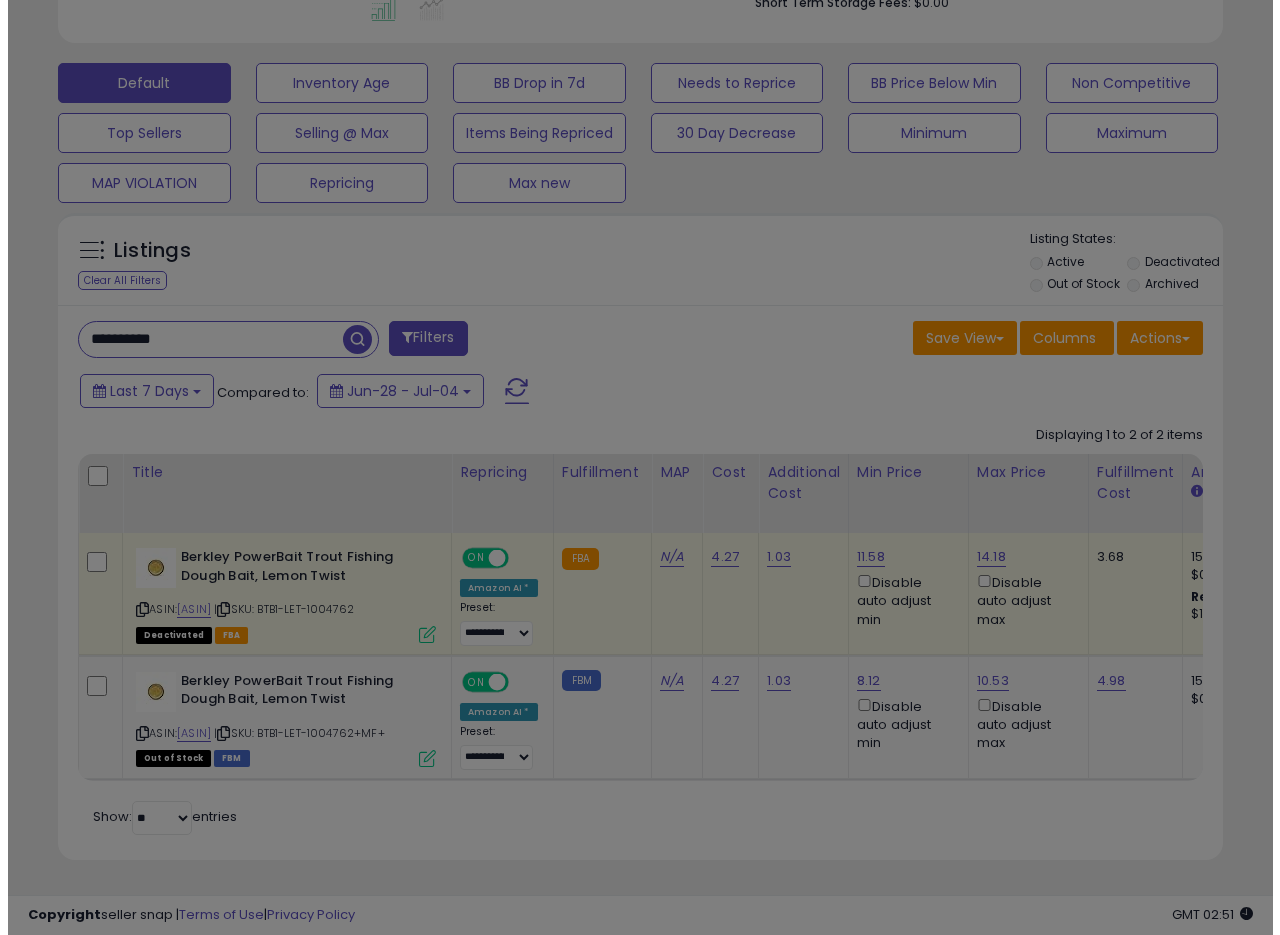 scroll, scrollTop: 999590, scrollLeft: 999317, axis: both 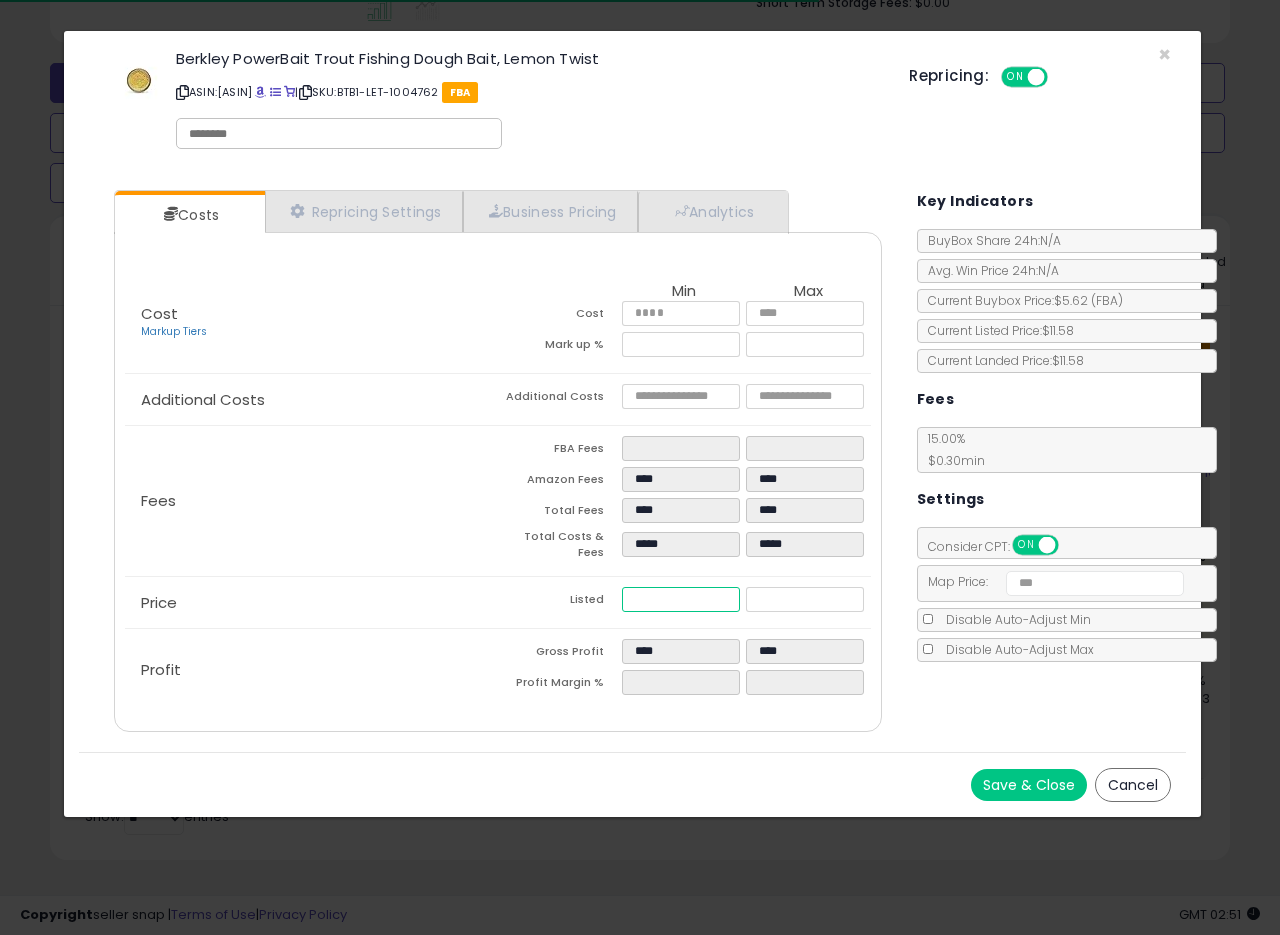 drag, startPoint x: 676, startPoint y: 587, endPoint x: 597, endPoint y: 583, distance: 79.101204 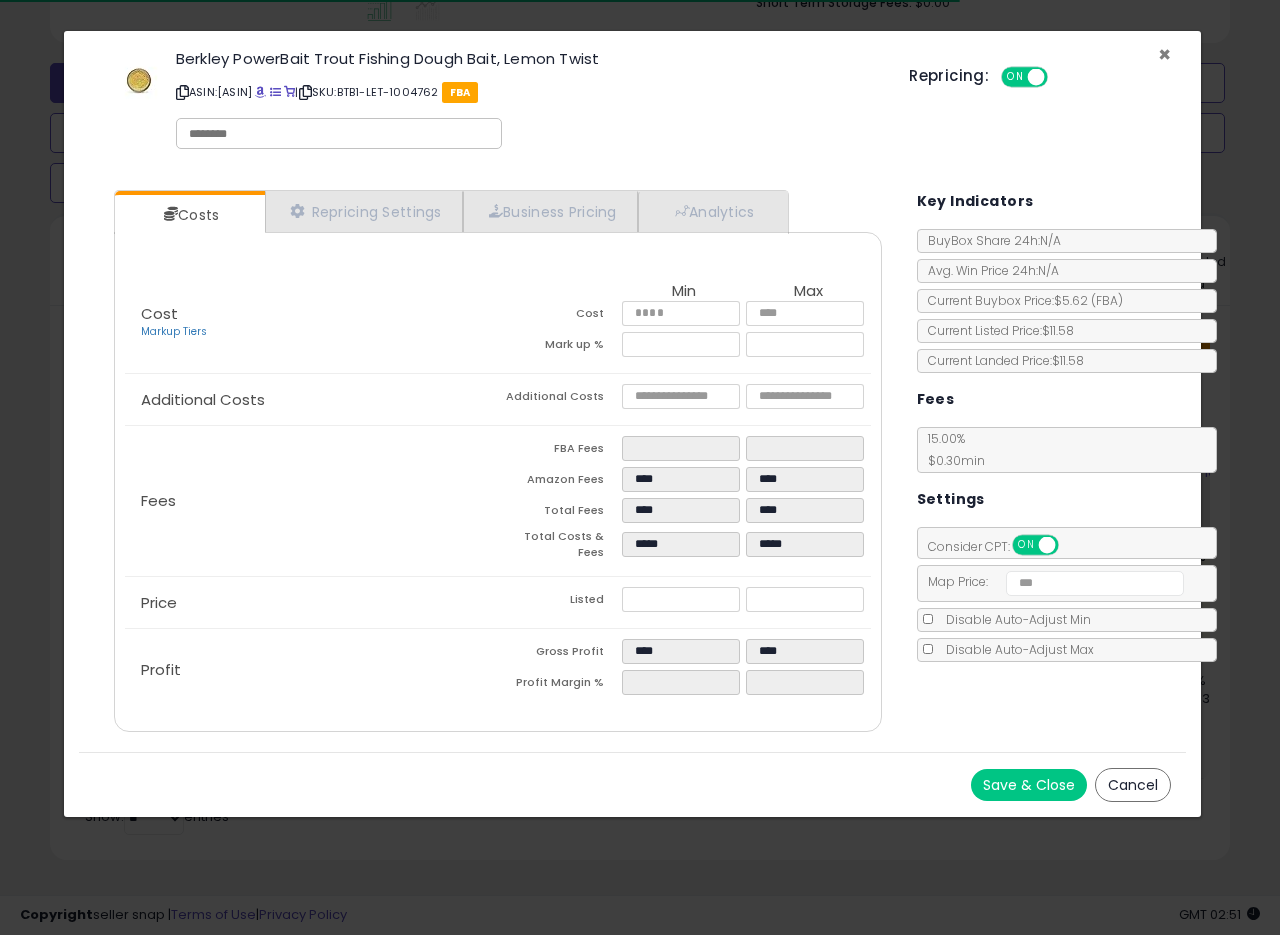 click on "×" at bounding box center (1164, 54) 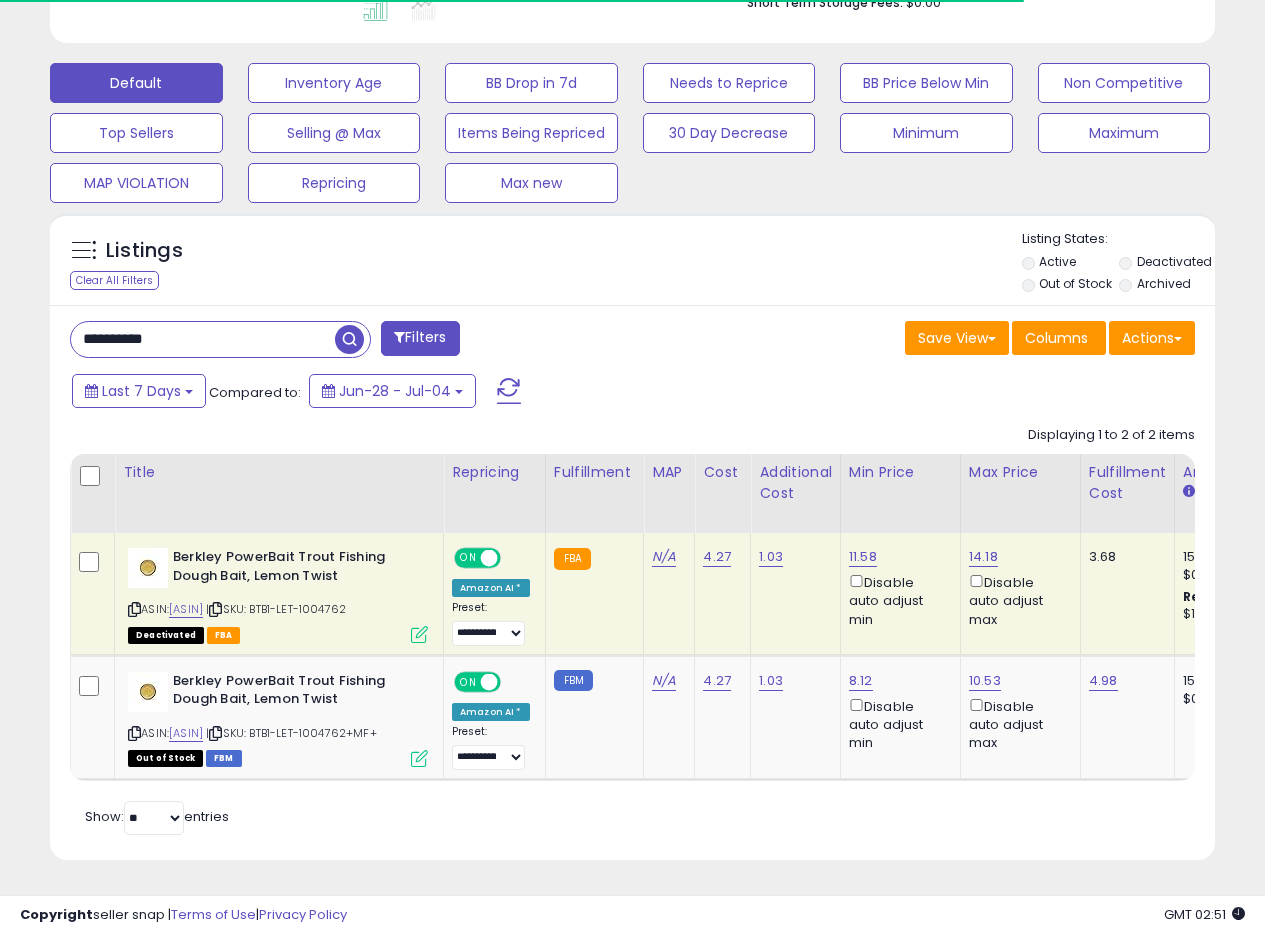 scroll, scrollTop: 410, scrollLeft: 674, axis: both 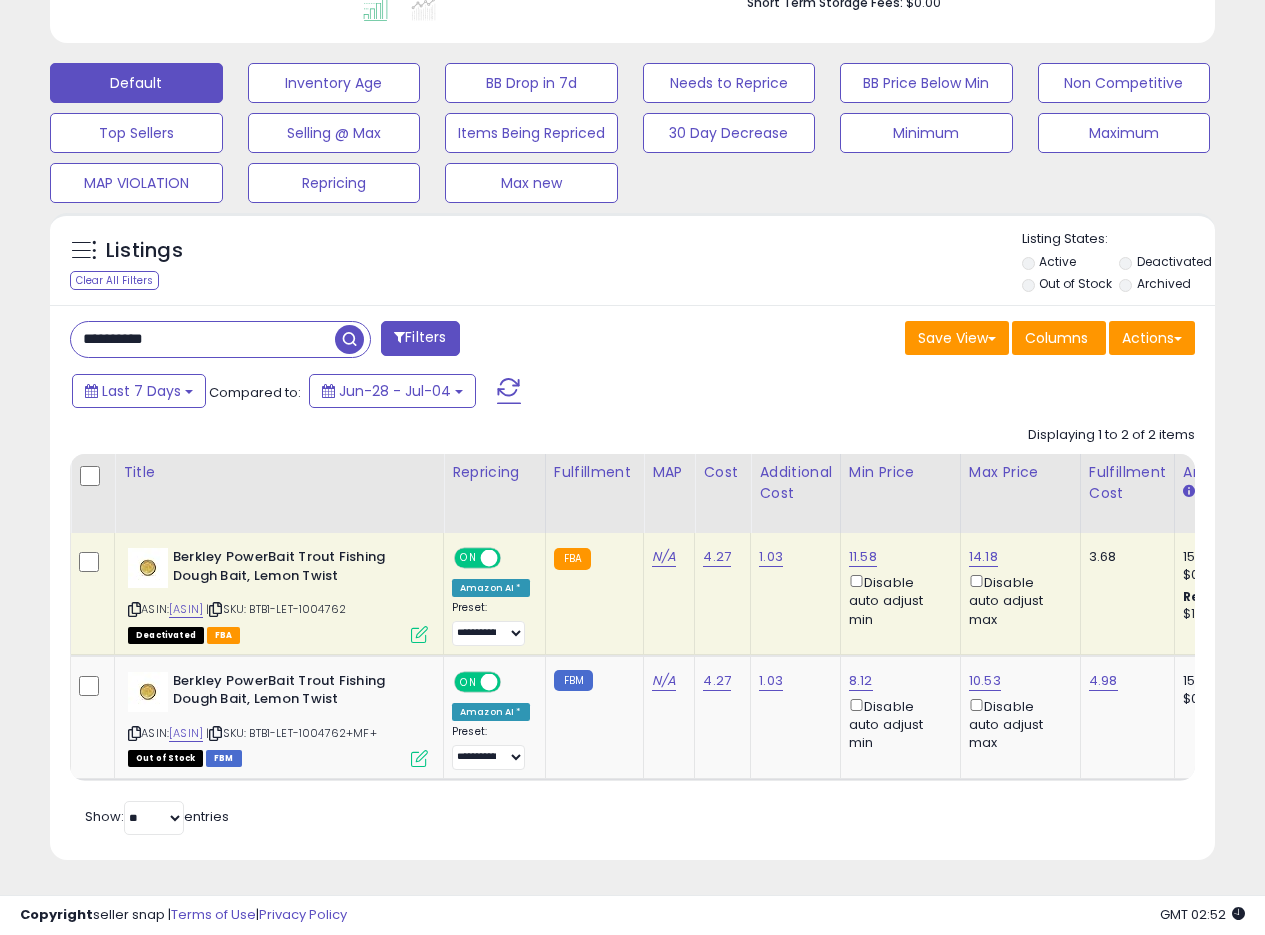 drag, startPoint x: 227, startPoint y: 336, endPoint x: 0, endPoint y: 312, distance: 228.2652 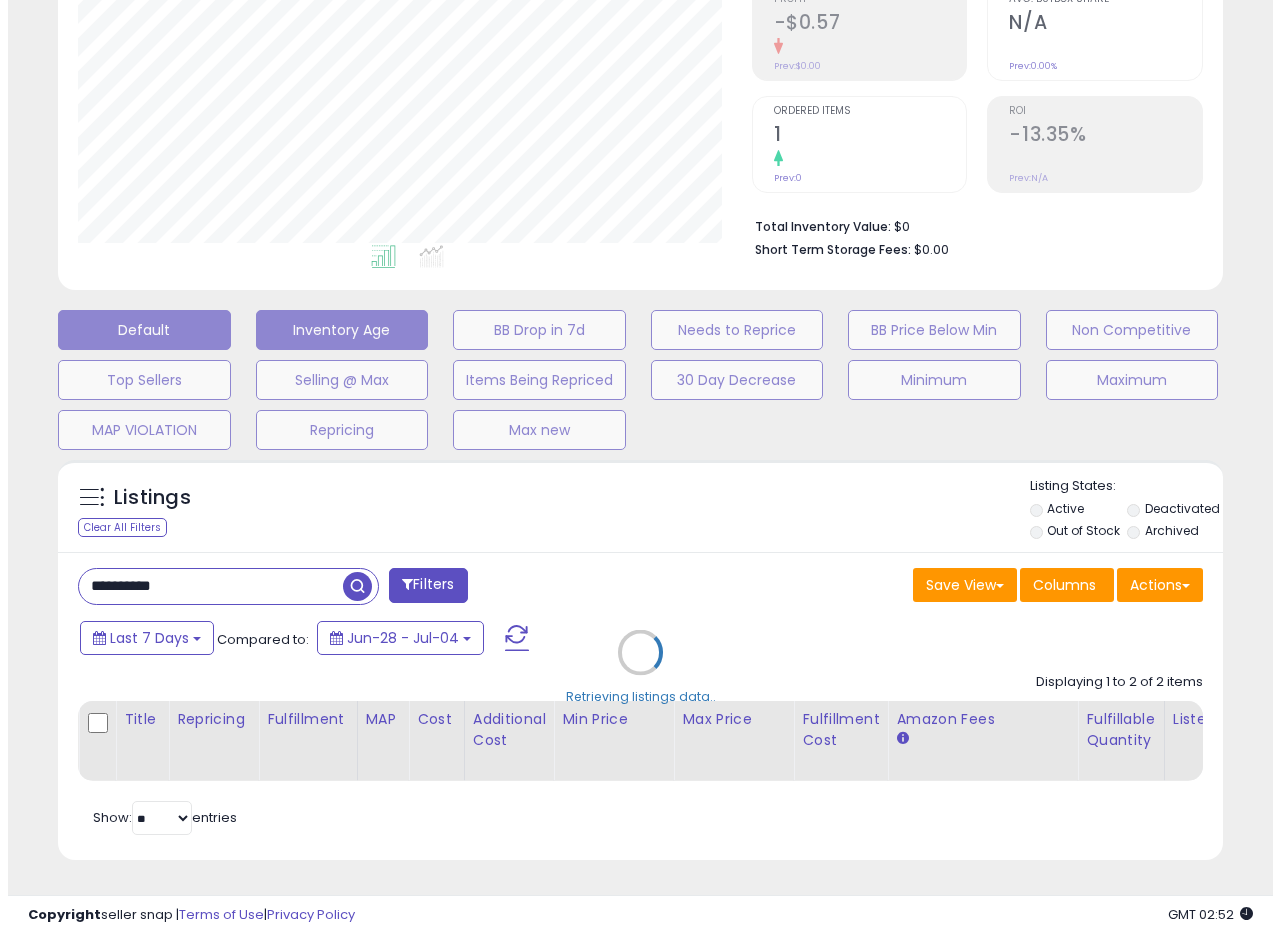 scroll, scrollTop: 335, scrollLeft: 0, axis: vertical 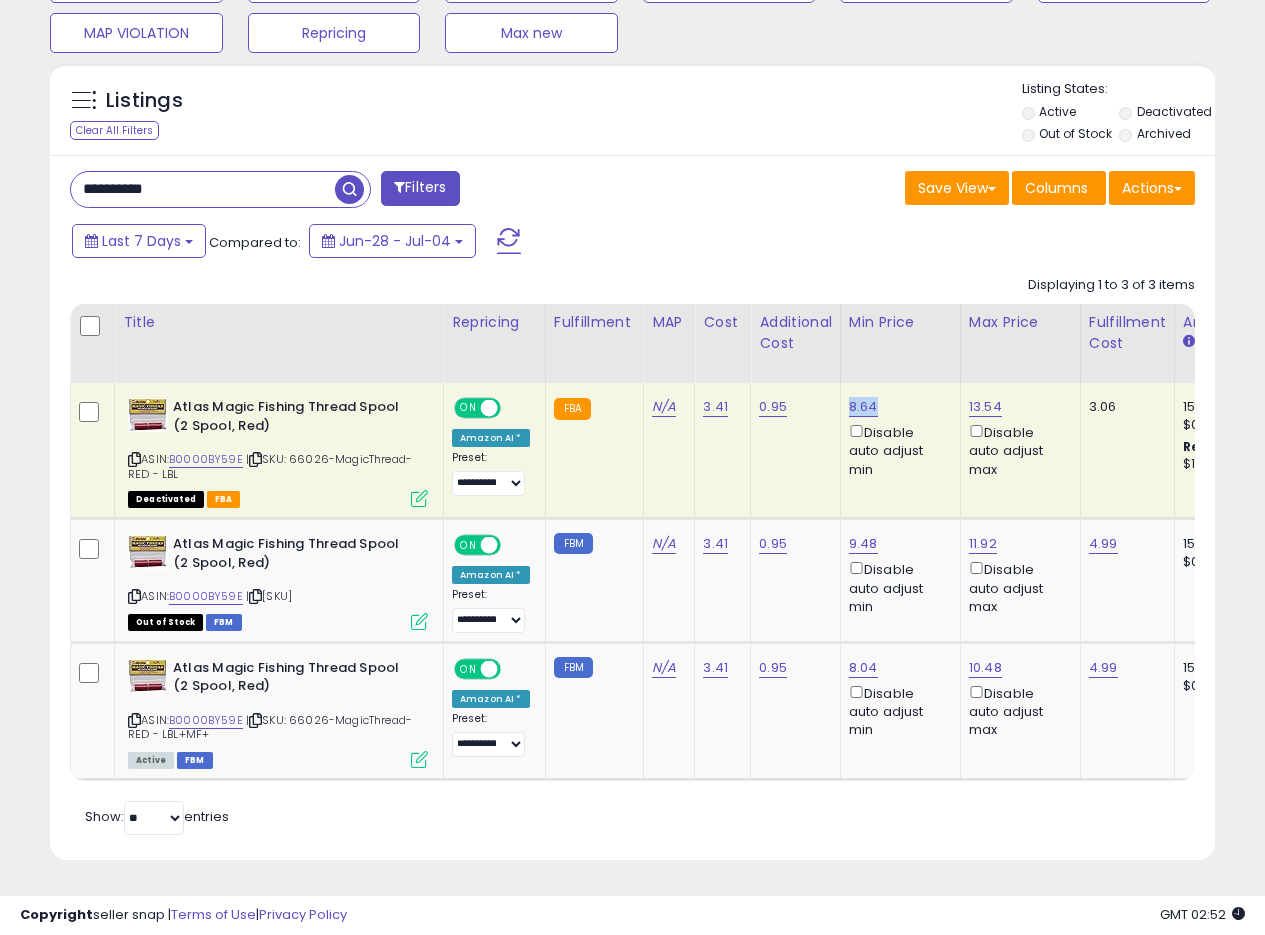 drag, startPoint x: 891, startPoint y: 374, endPoint x: 847, endPoint y: 379, distance: 44.28318 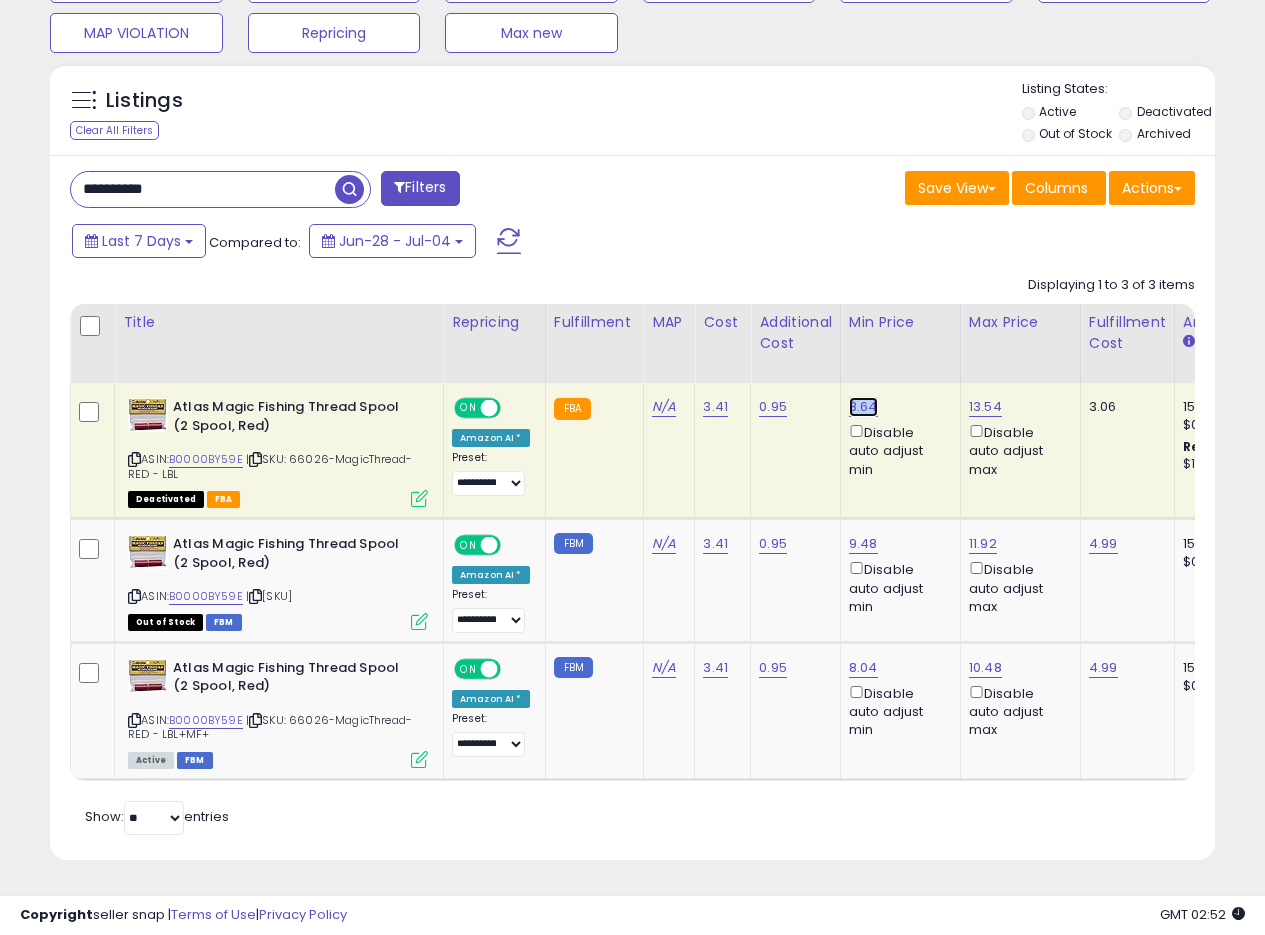 click on "8.64" at bounding box center [863, 407] 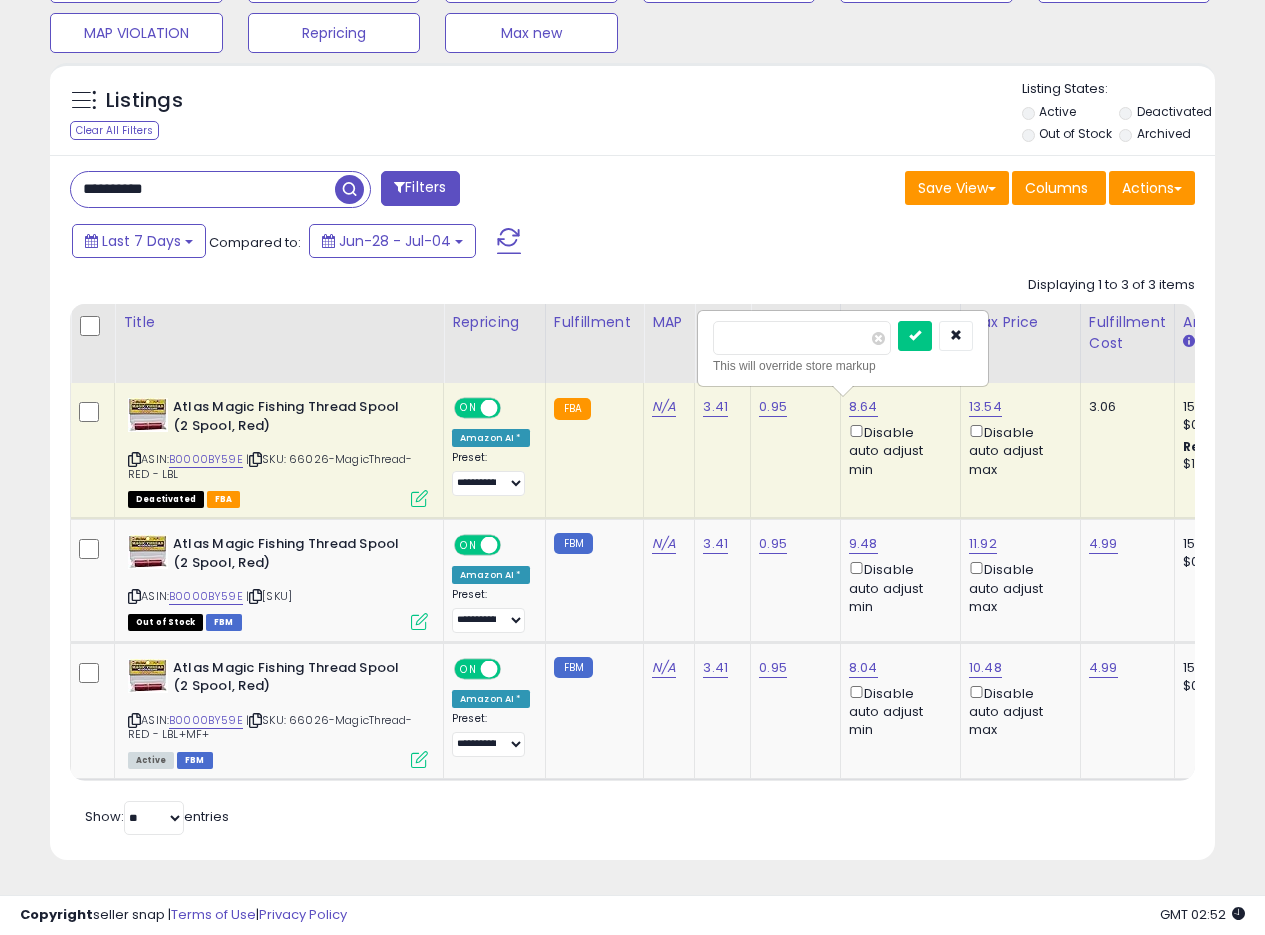 click on "**** This will override store markup" at bounding box center (843, 348) 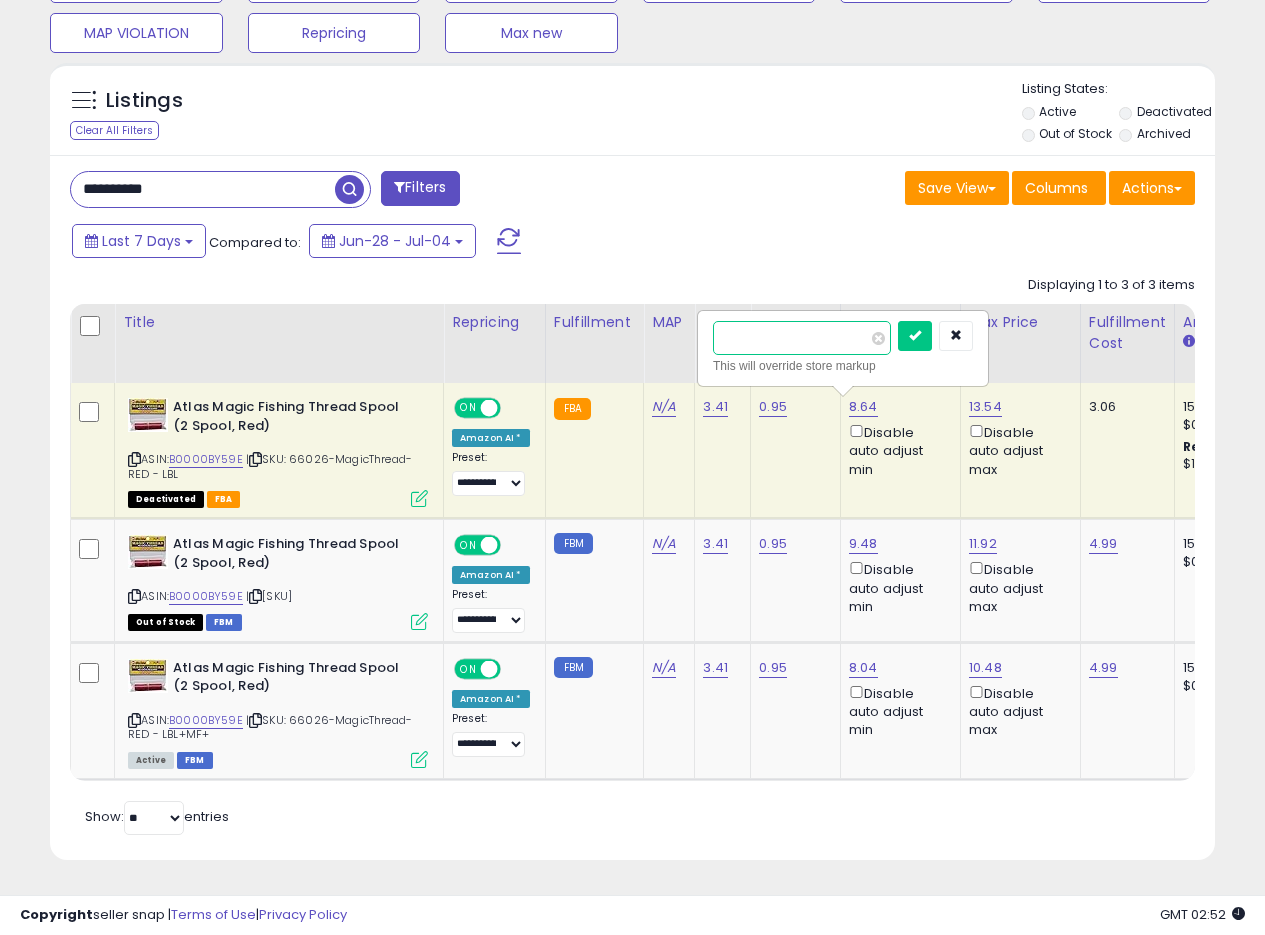 click on "****" at bounding box center (802, 338) 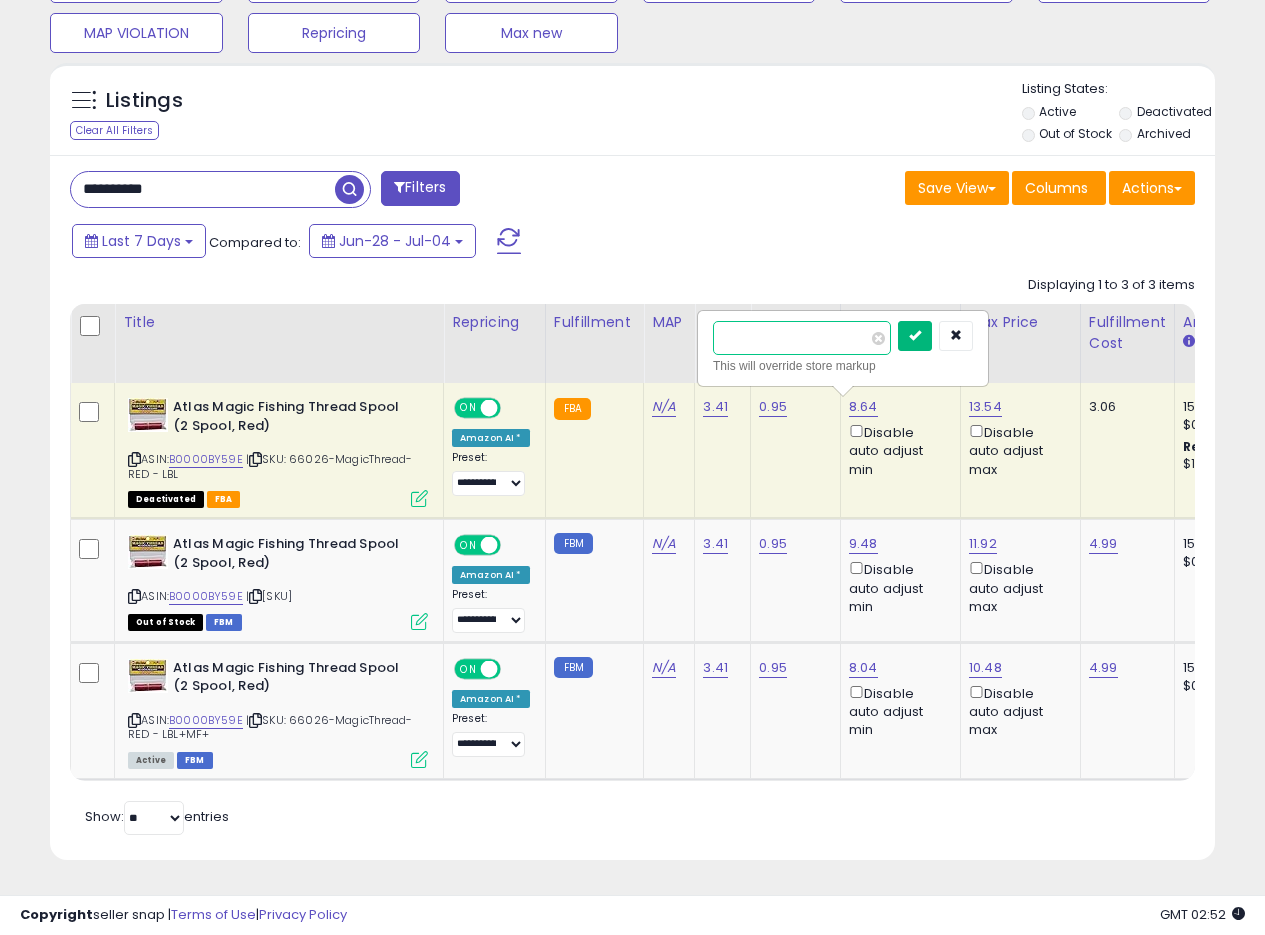 paste 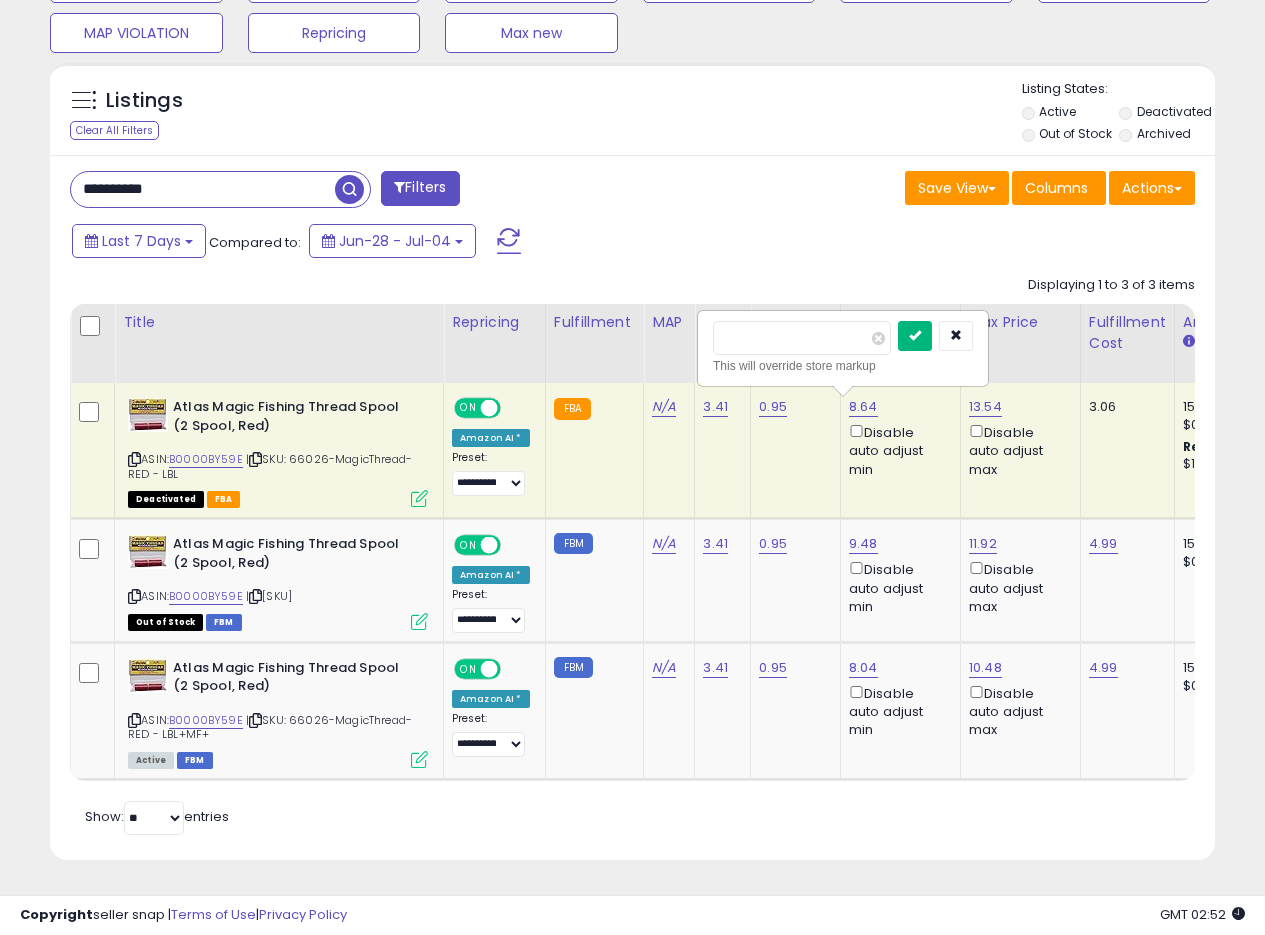 click at bounding box center (915, 336) 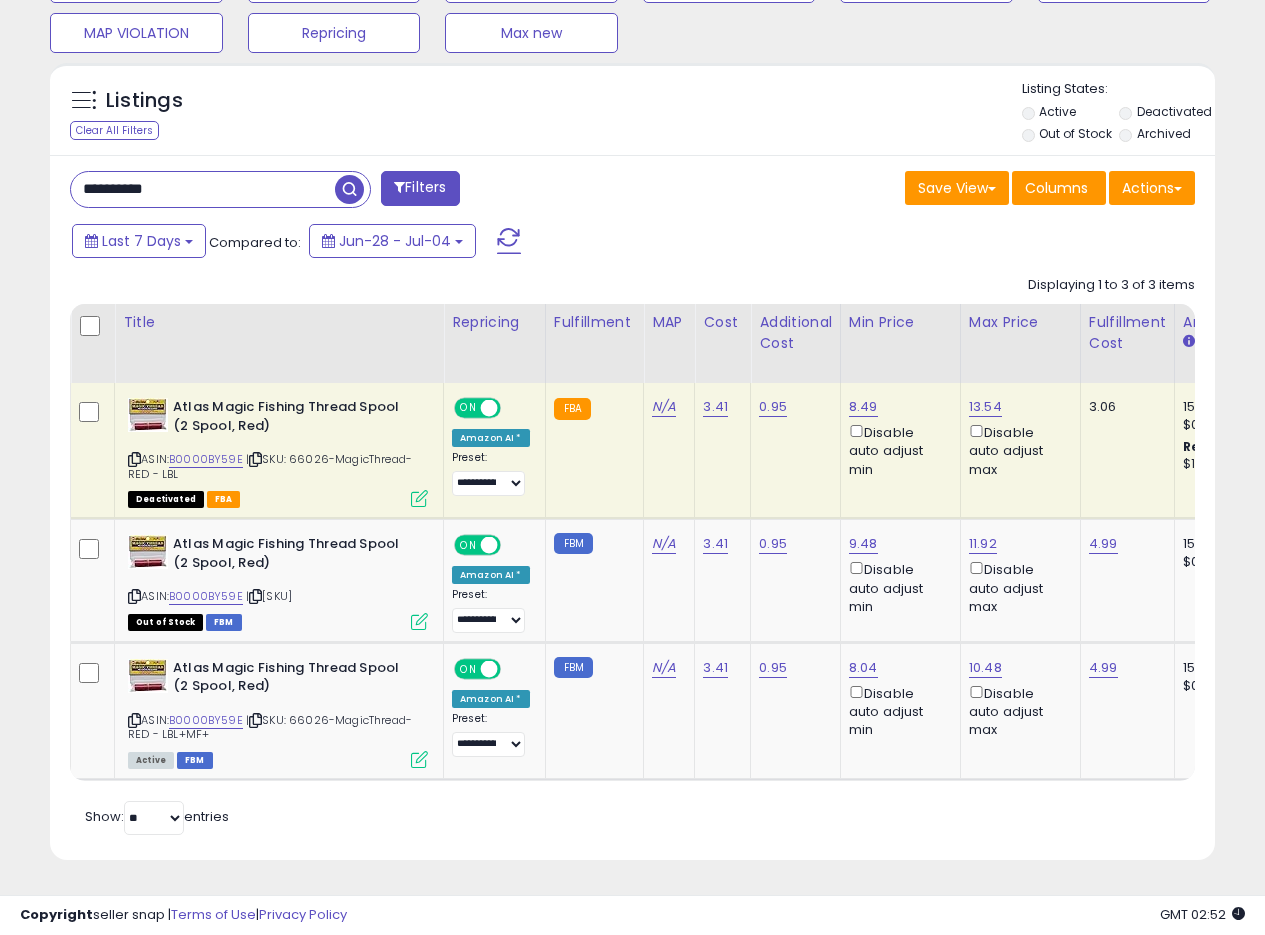 drag, startPoint x: 142, startPoint y: 172, endPoint x: 14, endPoint y: 154, distance: 129.25943 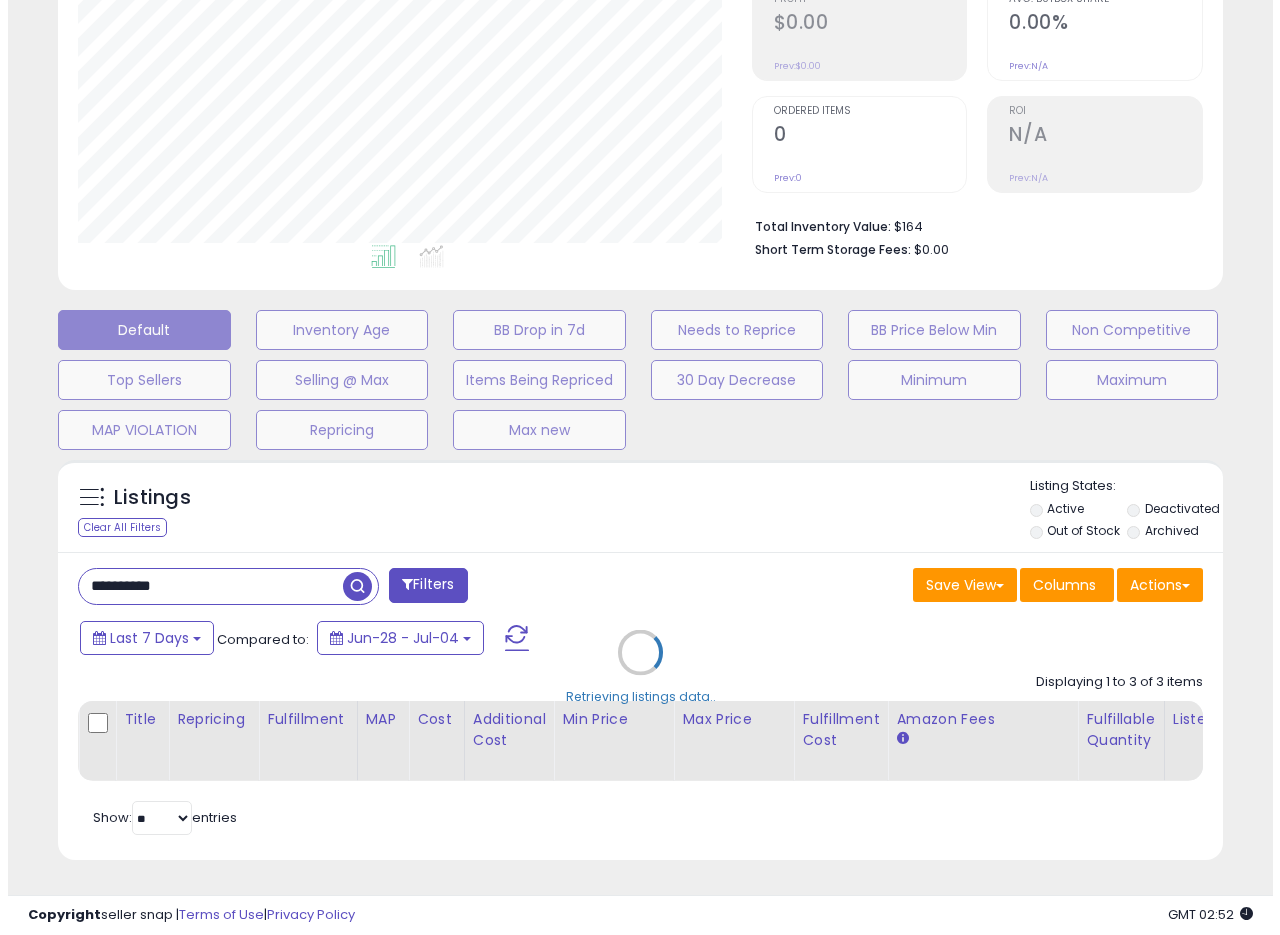 scroll, scrollTop: 335, scrollLeft: 0, axis: vertical 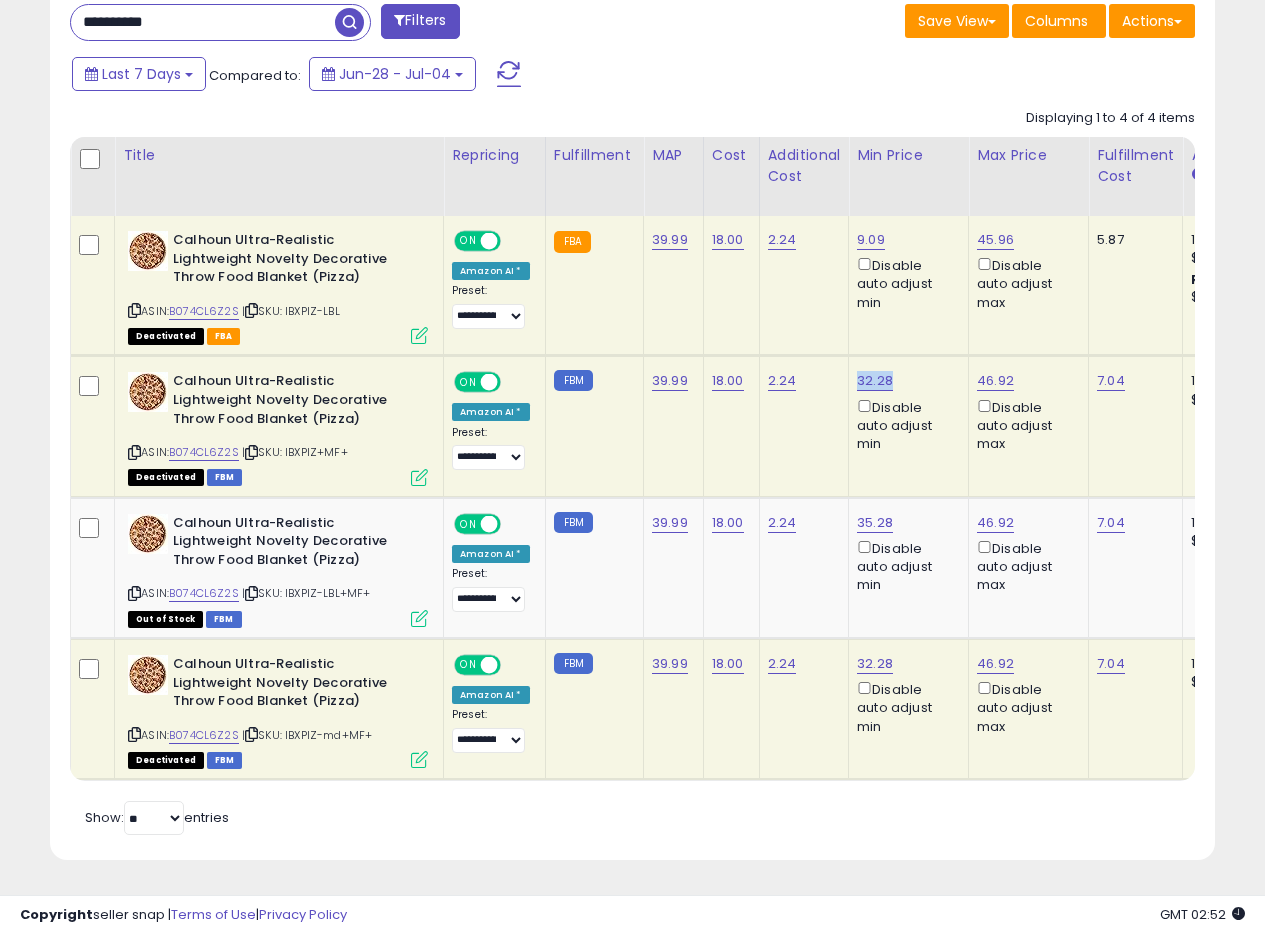 drag, startPoint x: 898, startPoint y: 365, endPoint x: 855, endPoint y: 371, distance: 43.416588 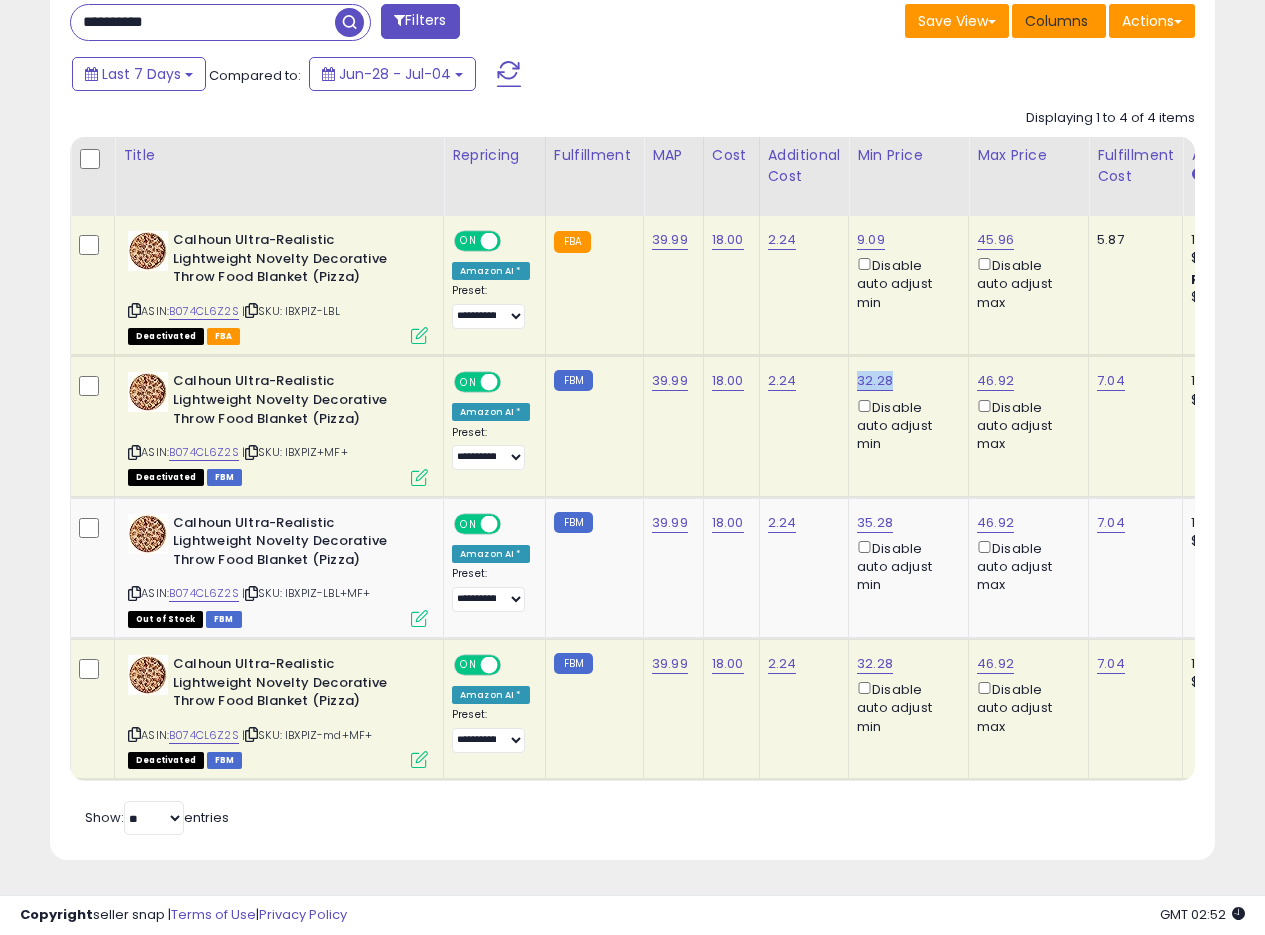 copy on "32.28" 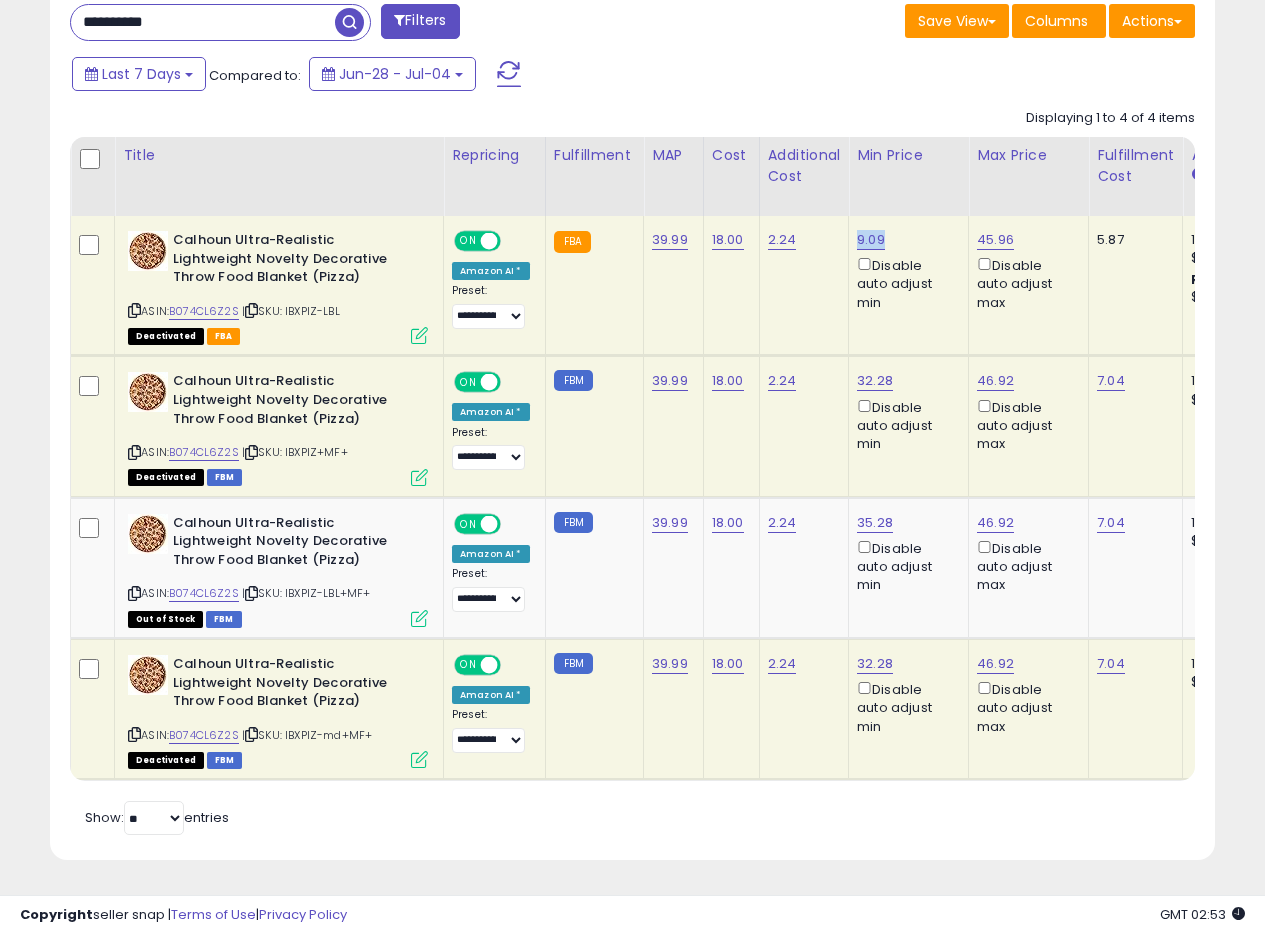 drag, startPoint x: 888, startPoint y: 225, endPoint x: 856, endPoint y: 229, distance: 32.24903 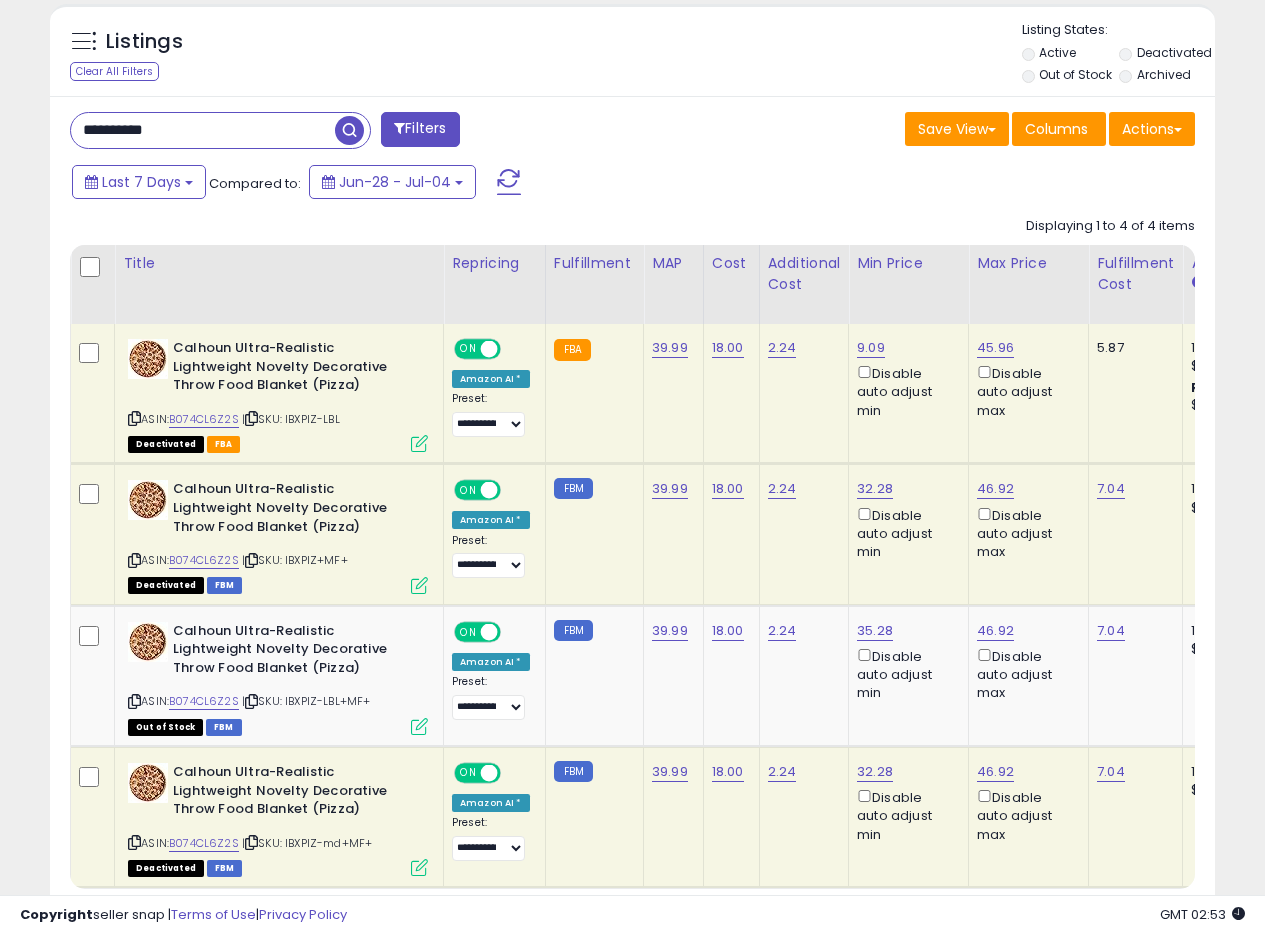 scroll, scrollTop: 593, scrollLeft: 0, axis: vertical 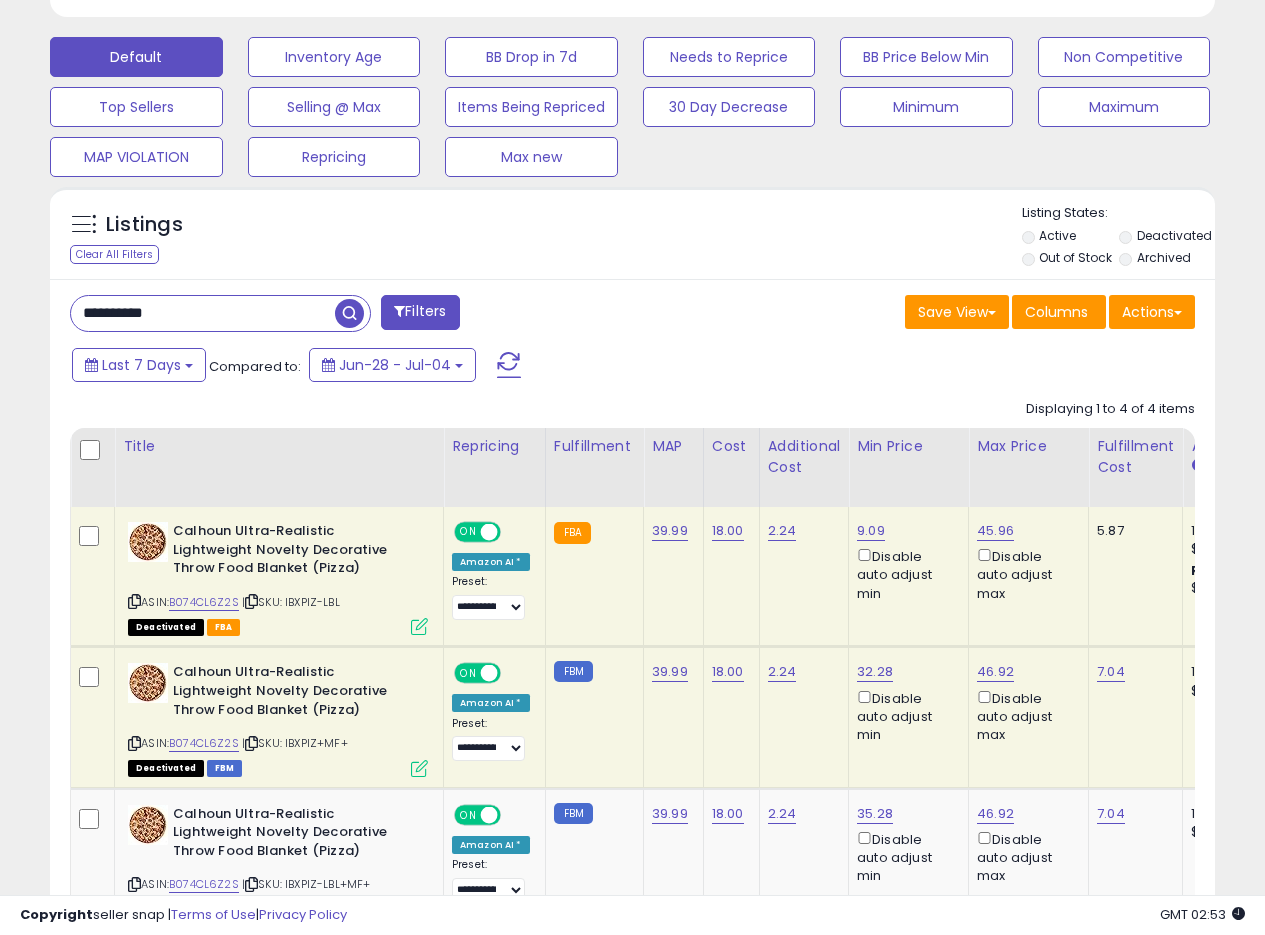 drag, startPoint x: 217, startPoint y: 306, endPoint x: 0, endPoint y: 310, distance: 217.03687 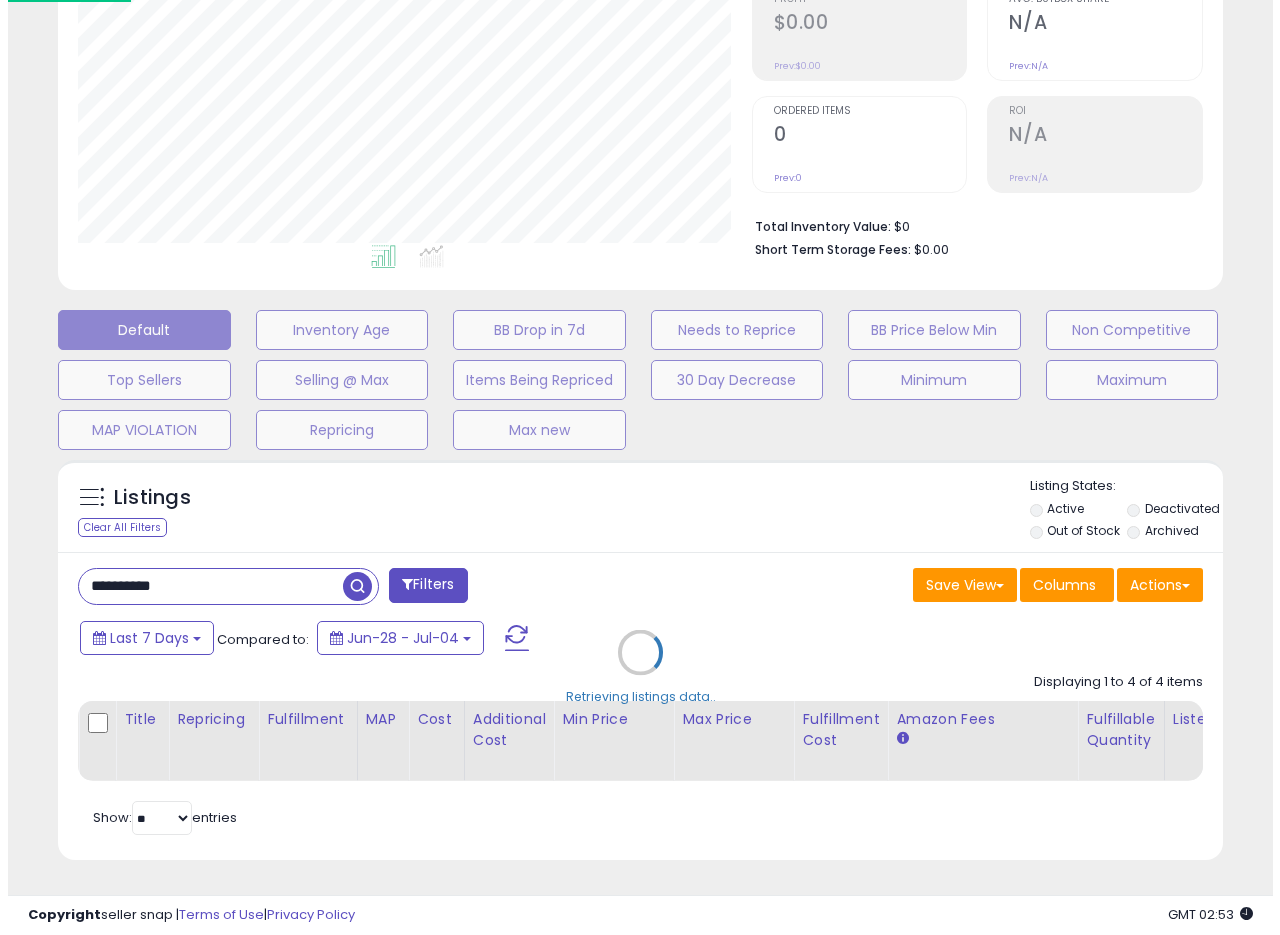scroll, scrollTop: 335, scrollLeft: 0, axis: vertical 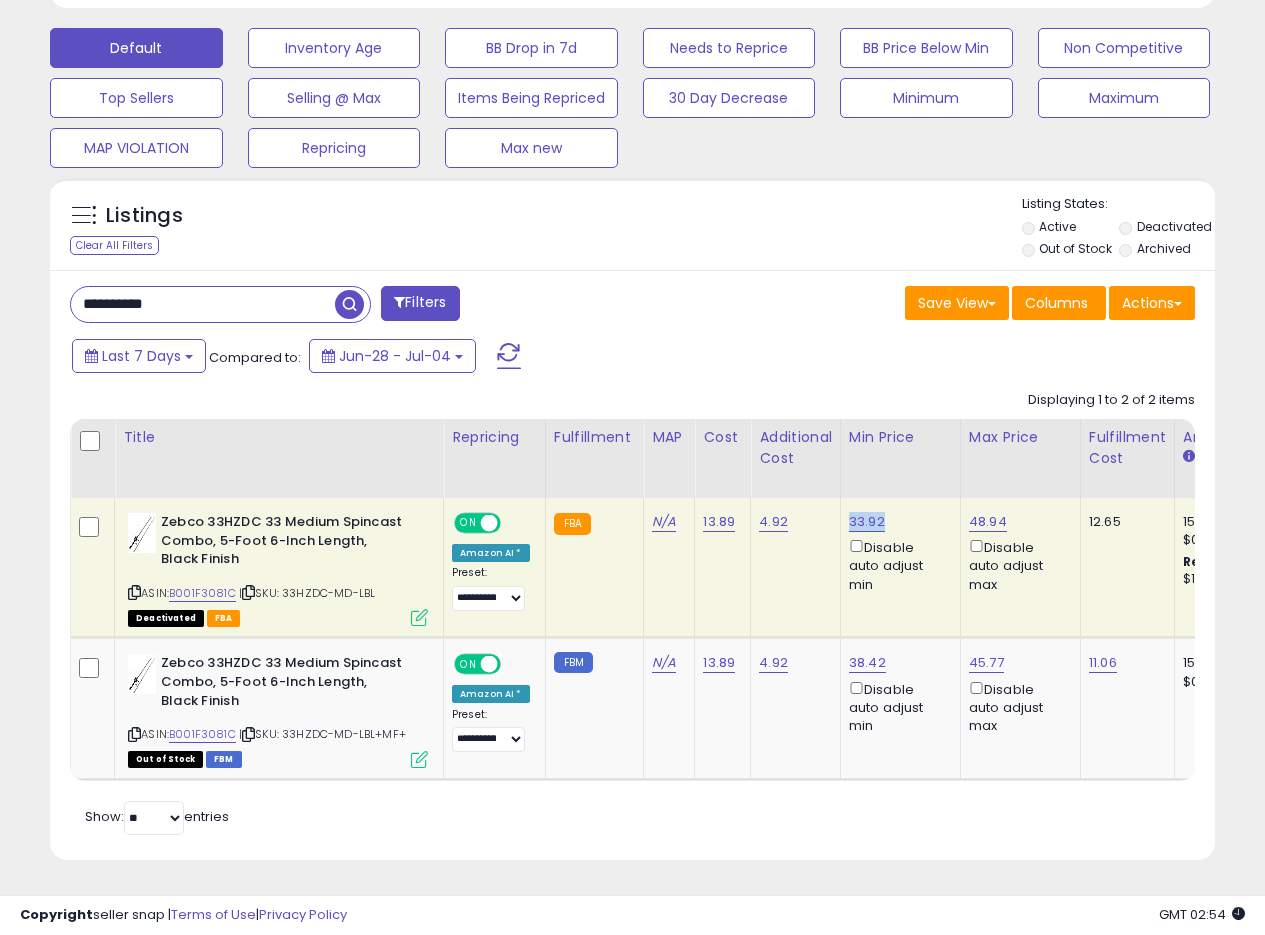 drag, startPoint x: 880, startPoint y: 503, endPoint x: 847, endPoint y: 513, distance: 34.48188 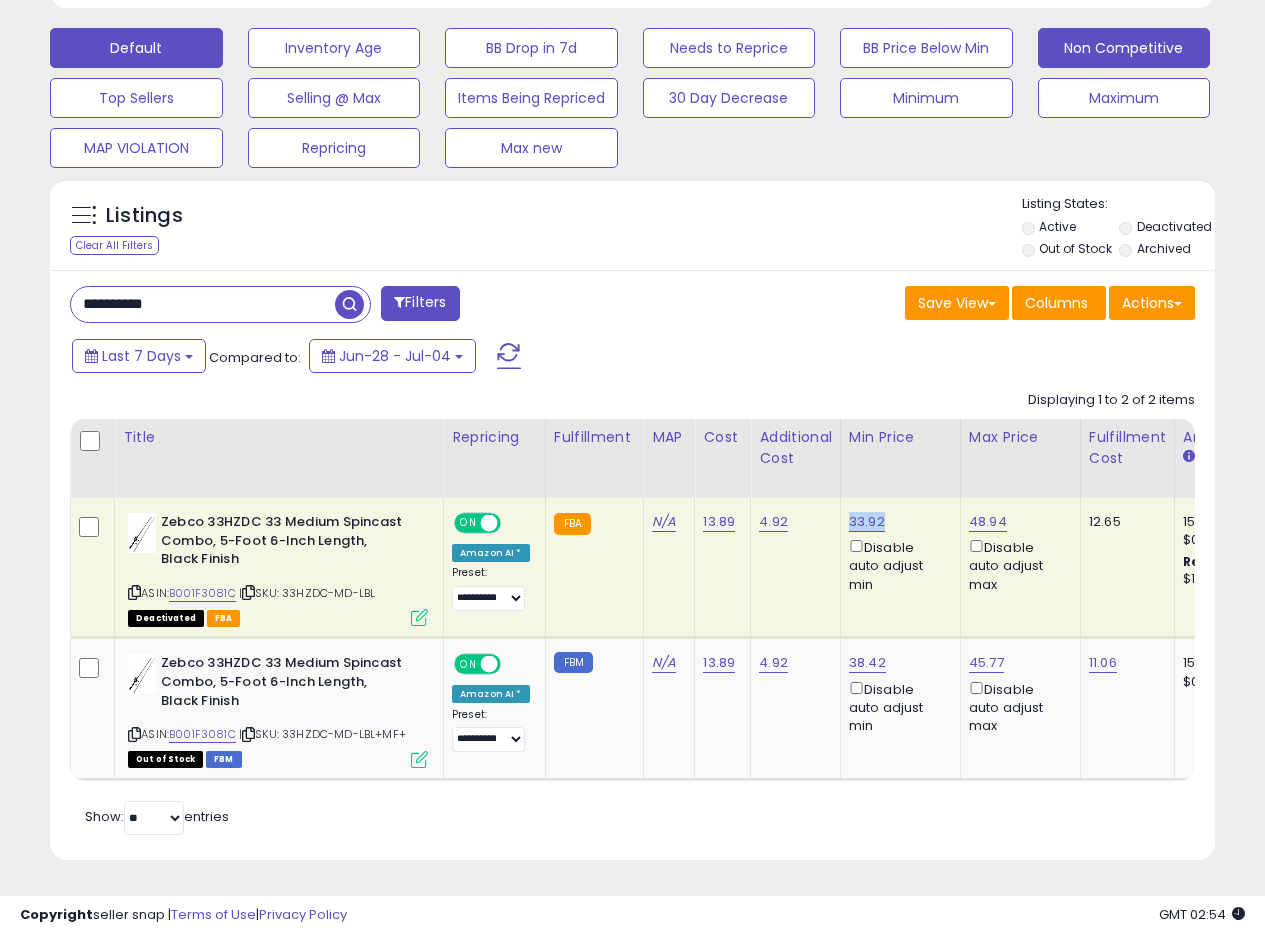 copy on "33.92" 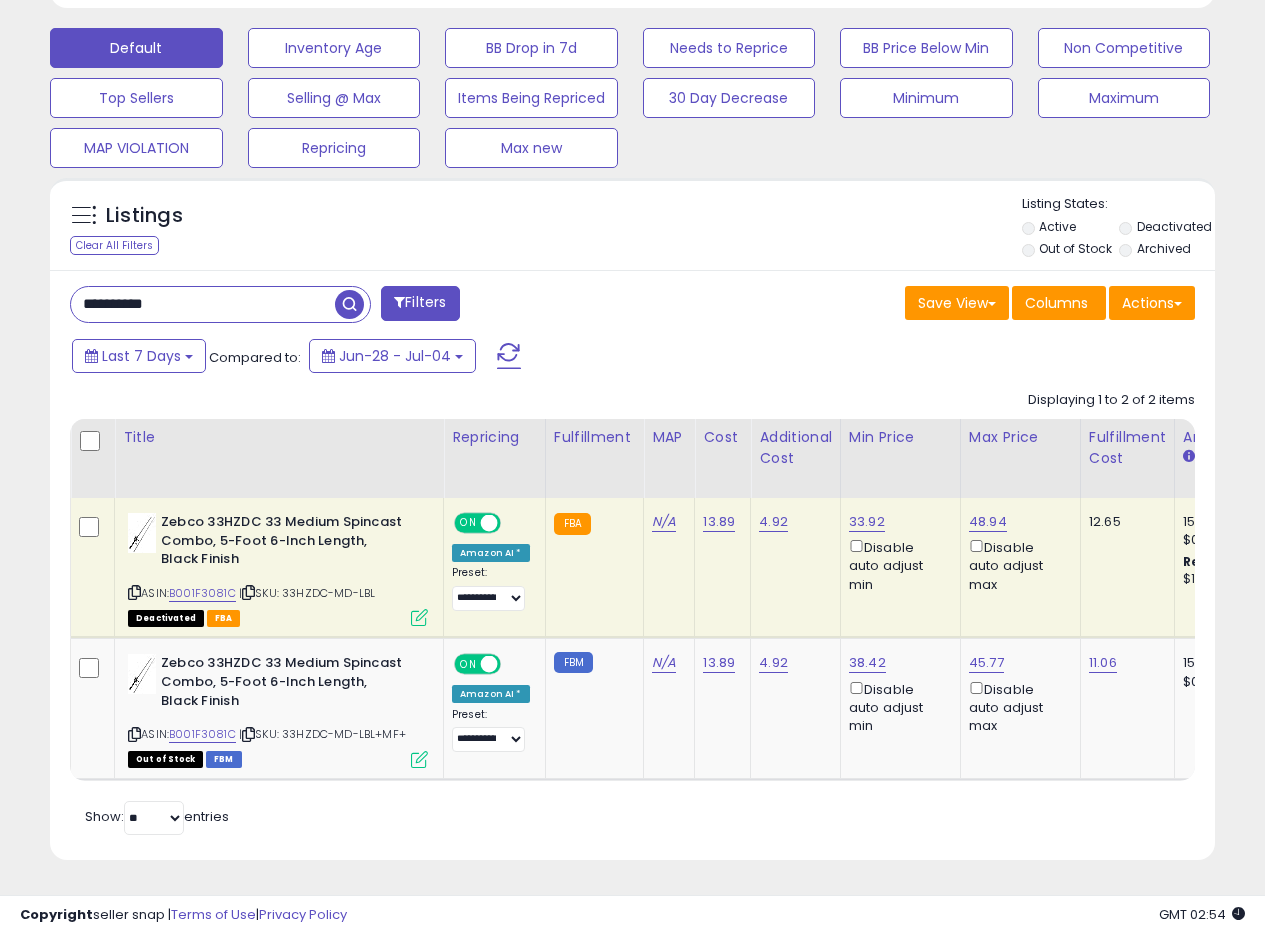 click at bounding box center [419, 617] 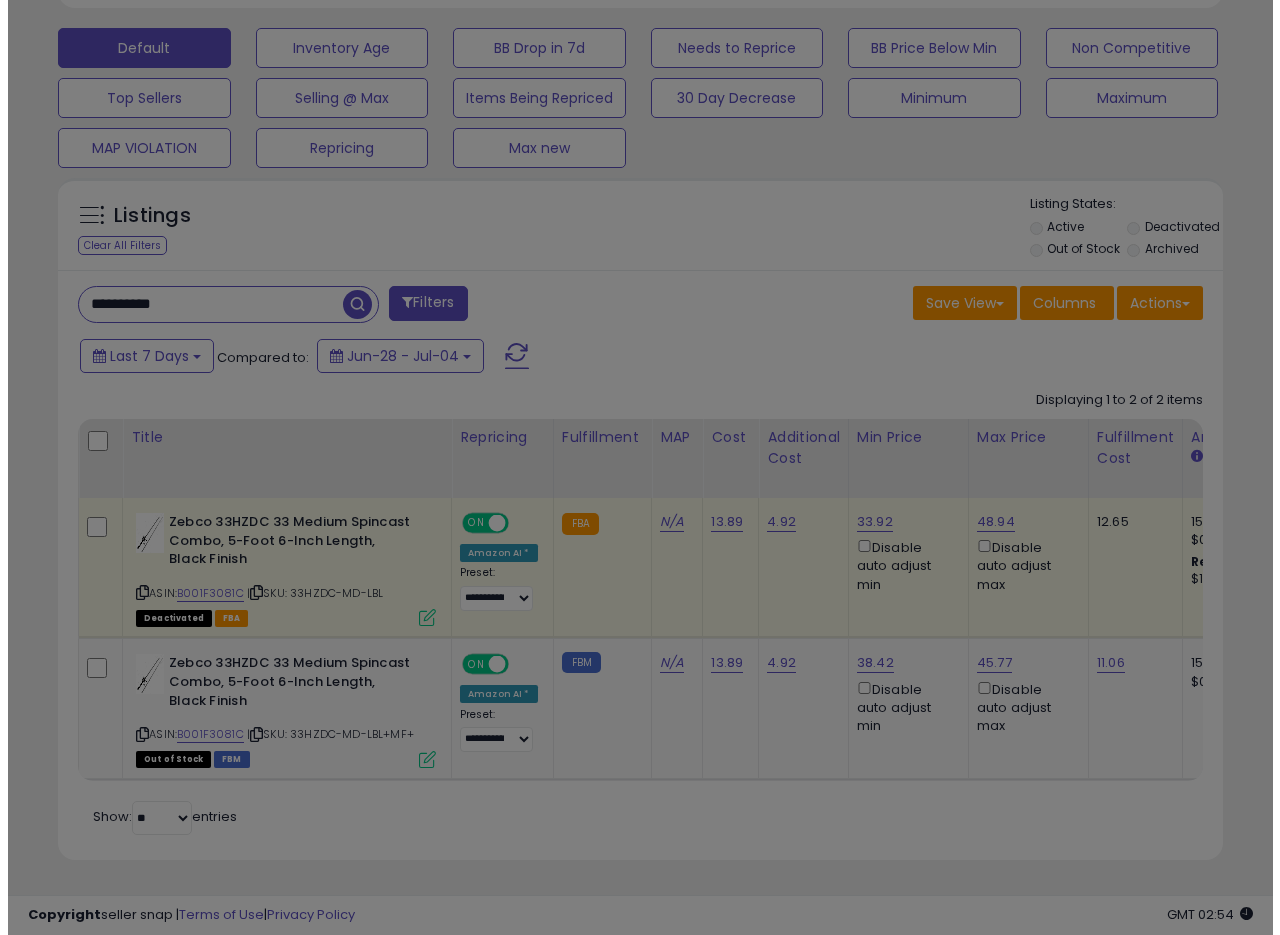 scroll, scrollTop: 999590, scrollLeft: 999317, axis: both 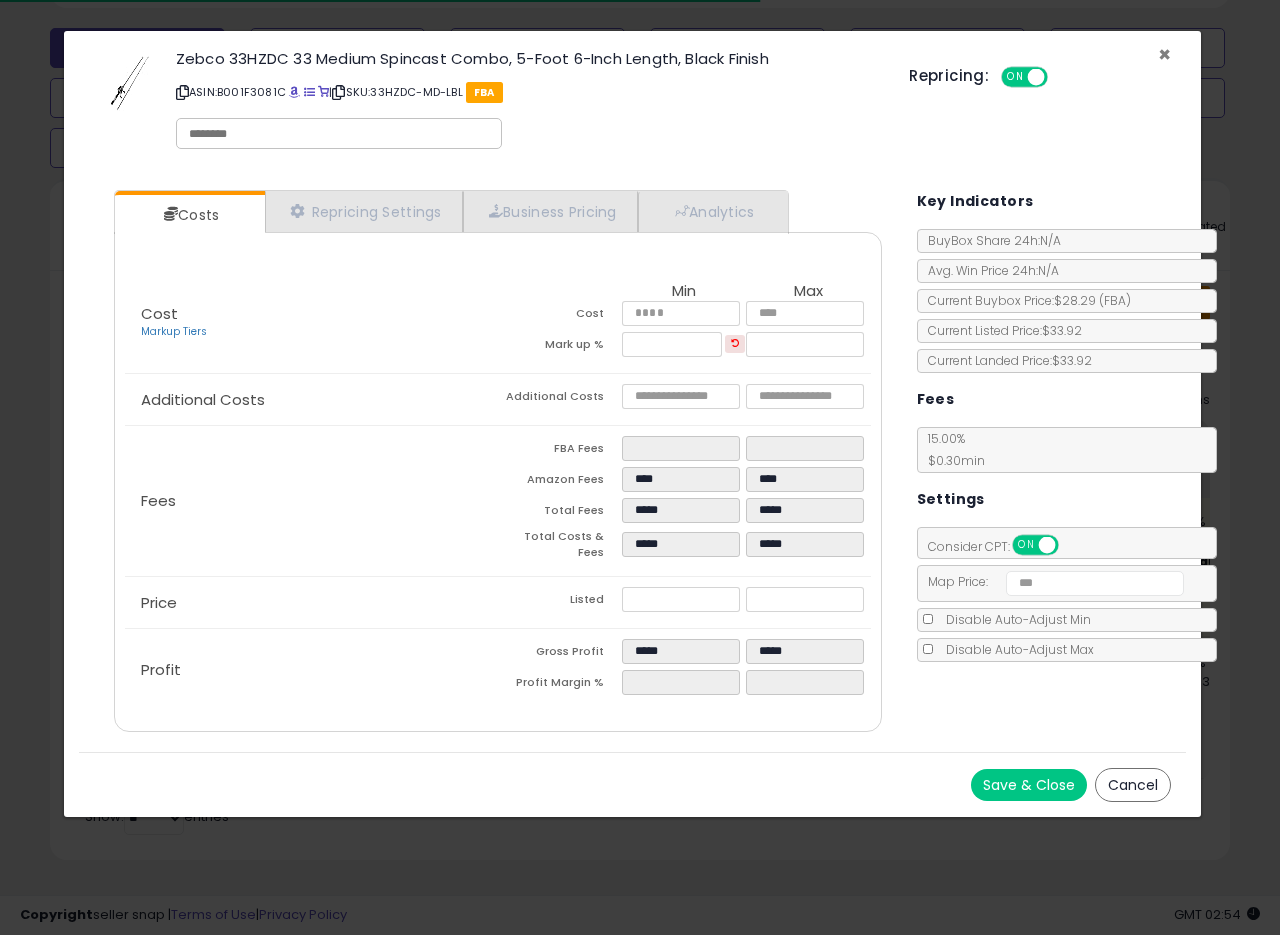 click on "×" at bounding box center (1164, 54) 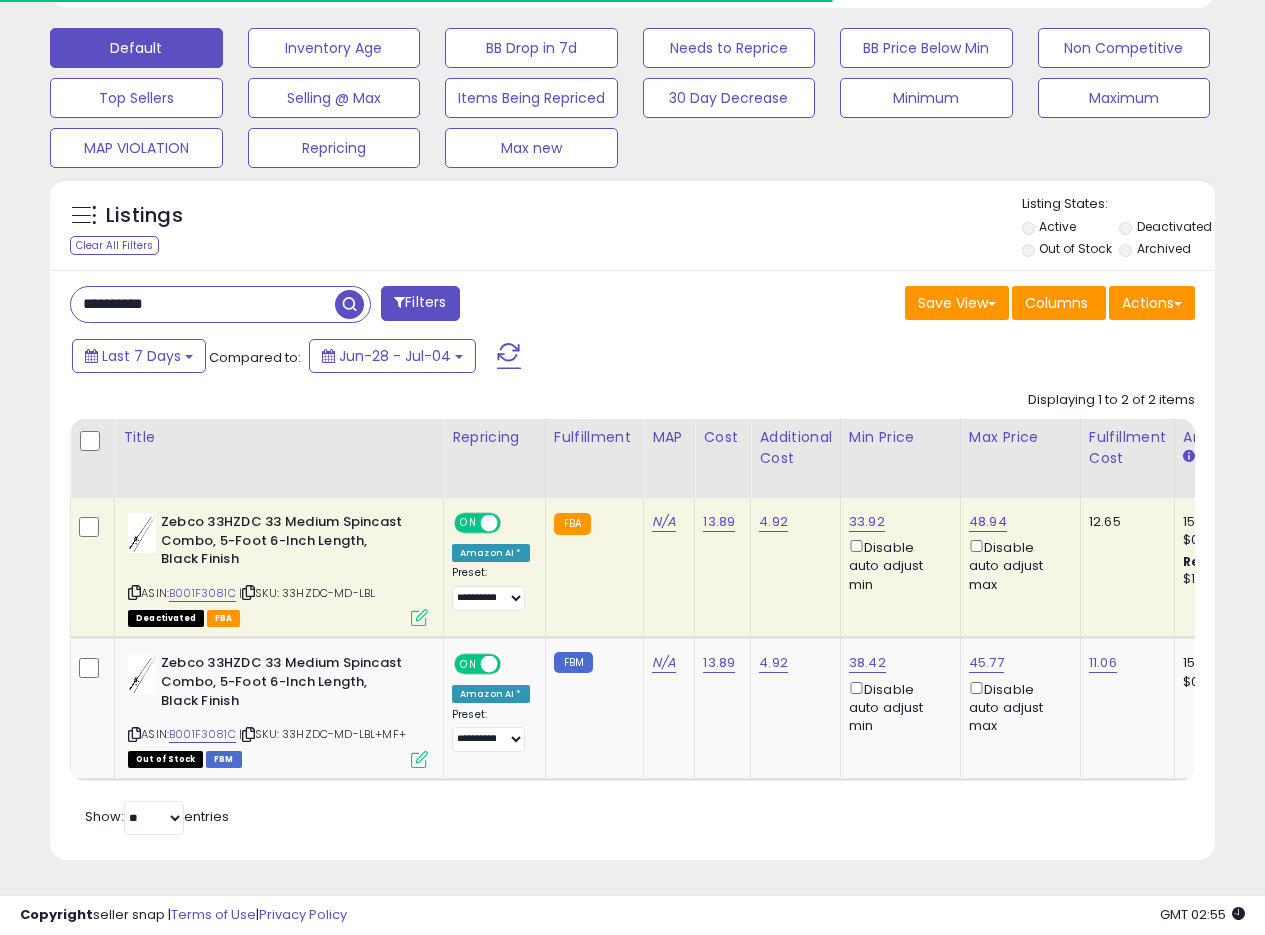 scroll, scrollTop: 410, scrollLeft: 674, axis: both 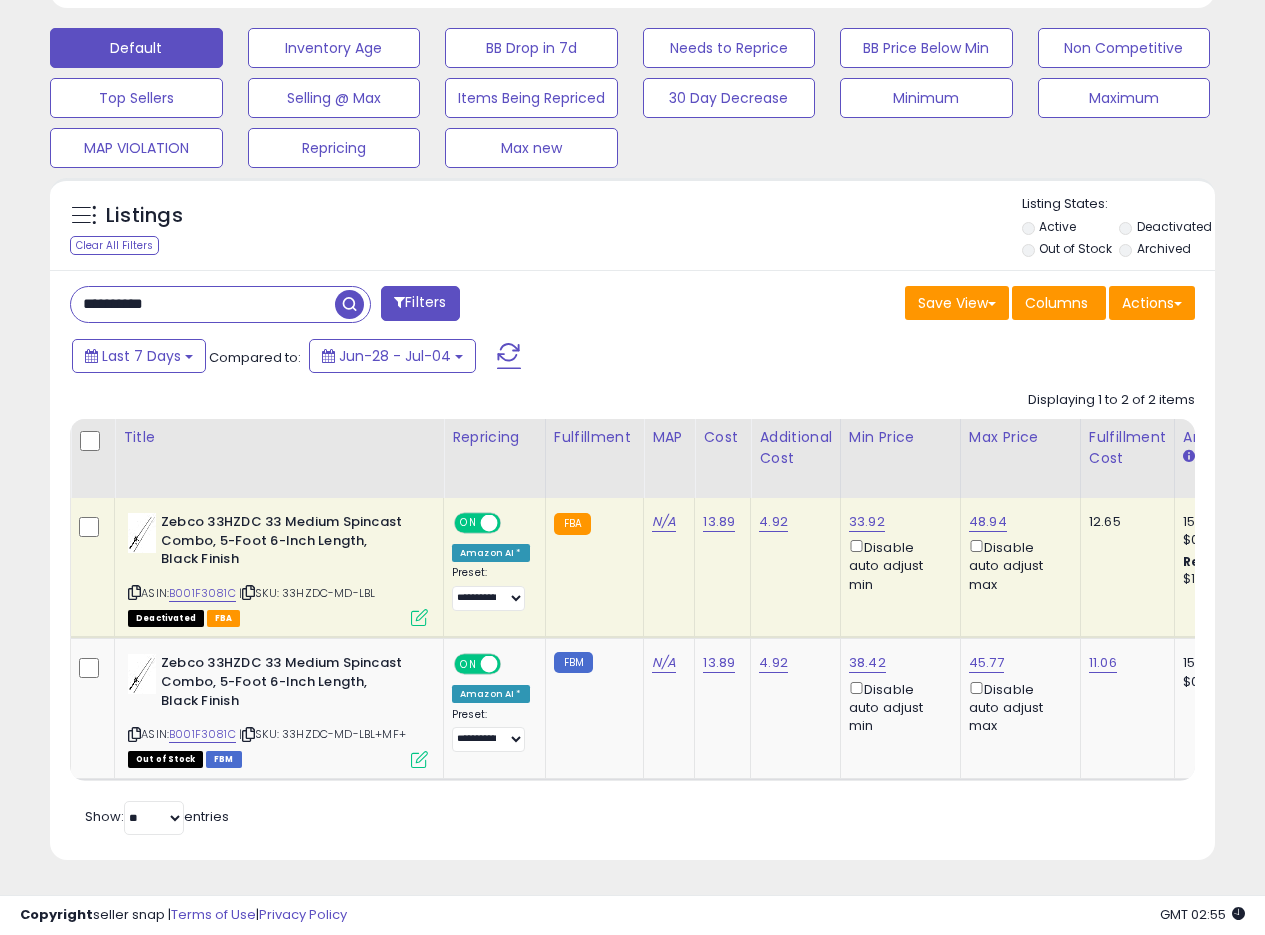 drag, startPoint x: 178, startPoint y: 291, endPoint x: 0, endPoint y: 288, distance: 178.02528 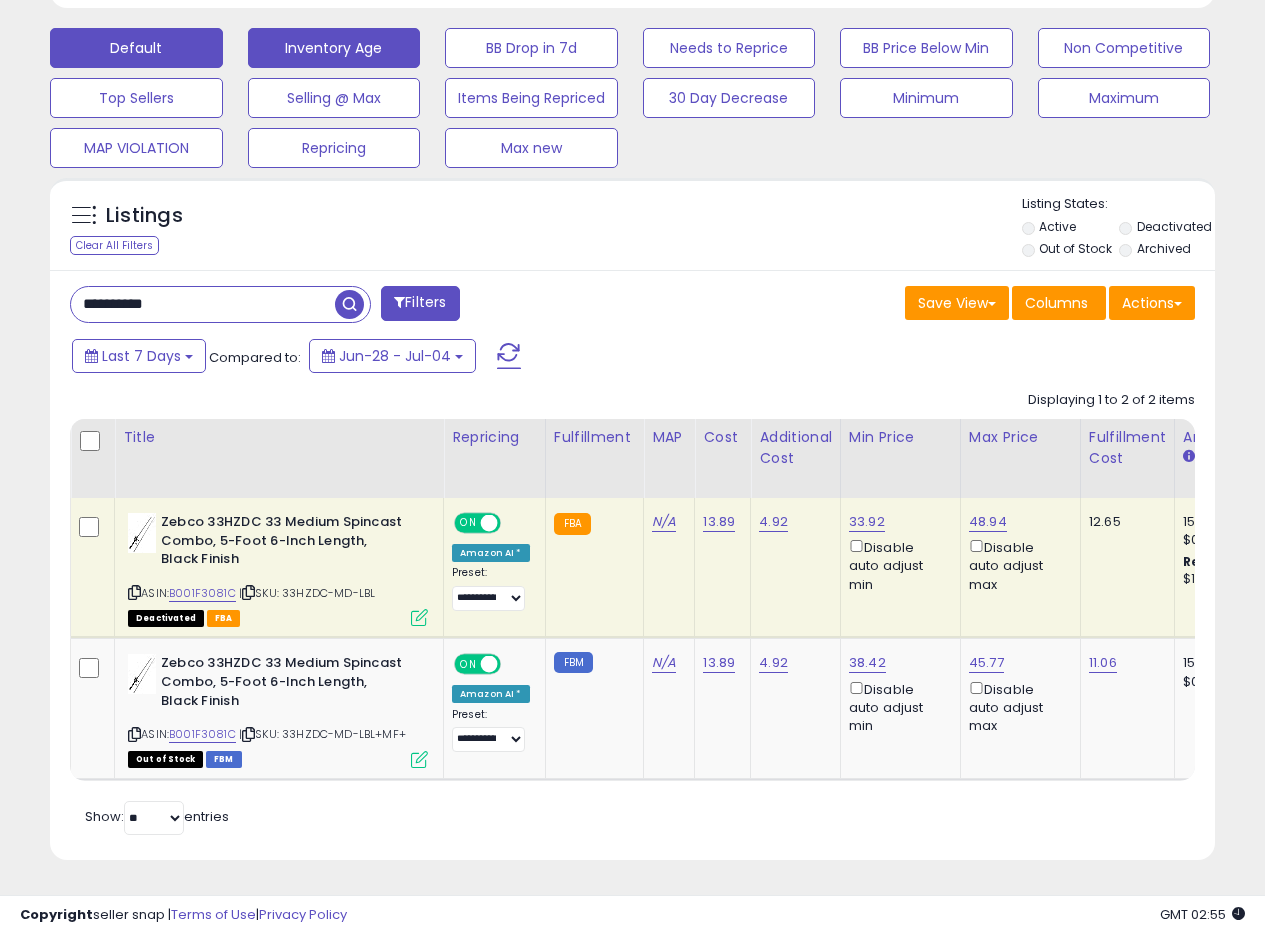 scroll, scrollTop: 999590, scrollLeft: 999317, axis: both 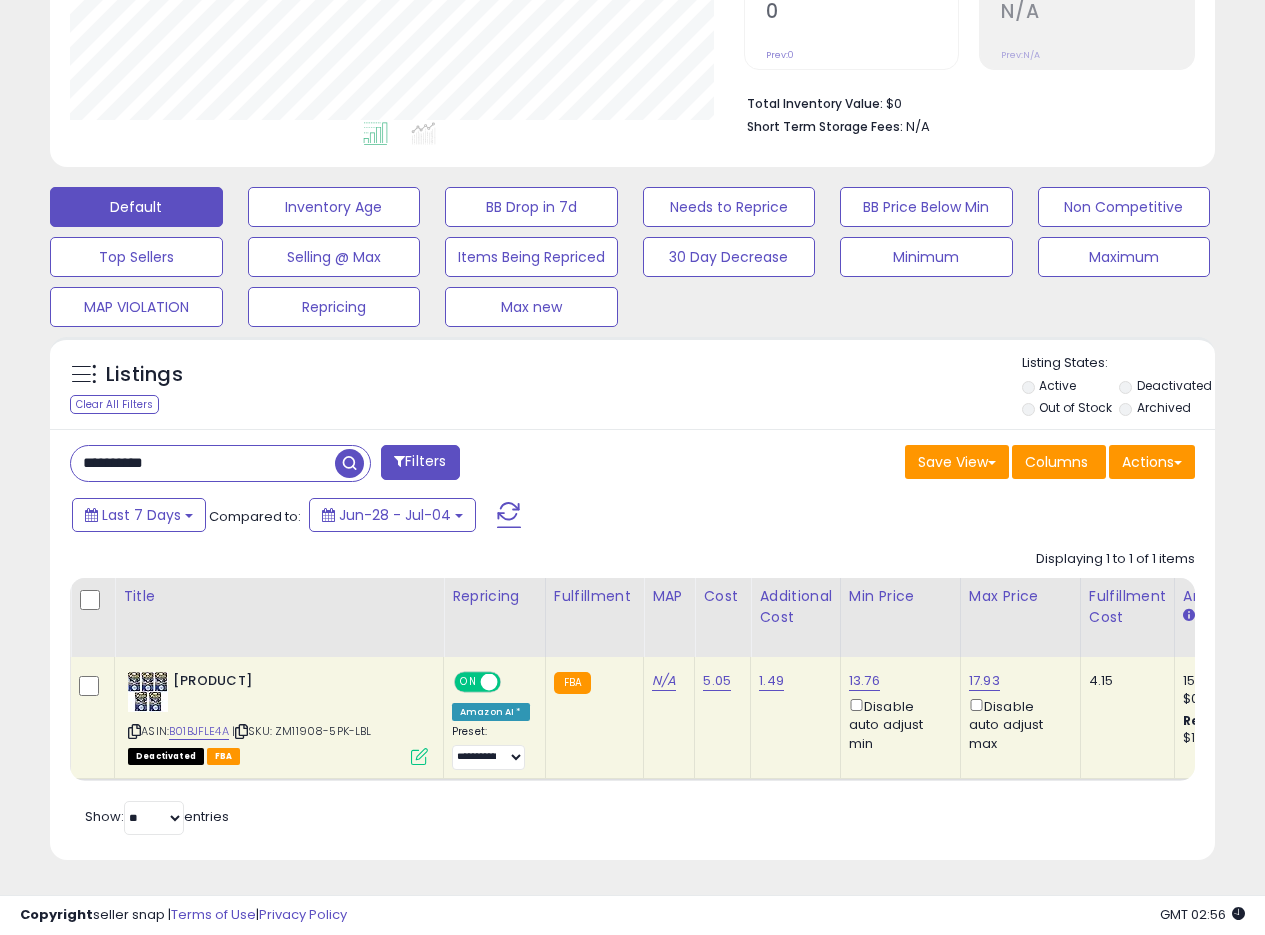 click at bounding box center (419, 756) 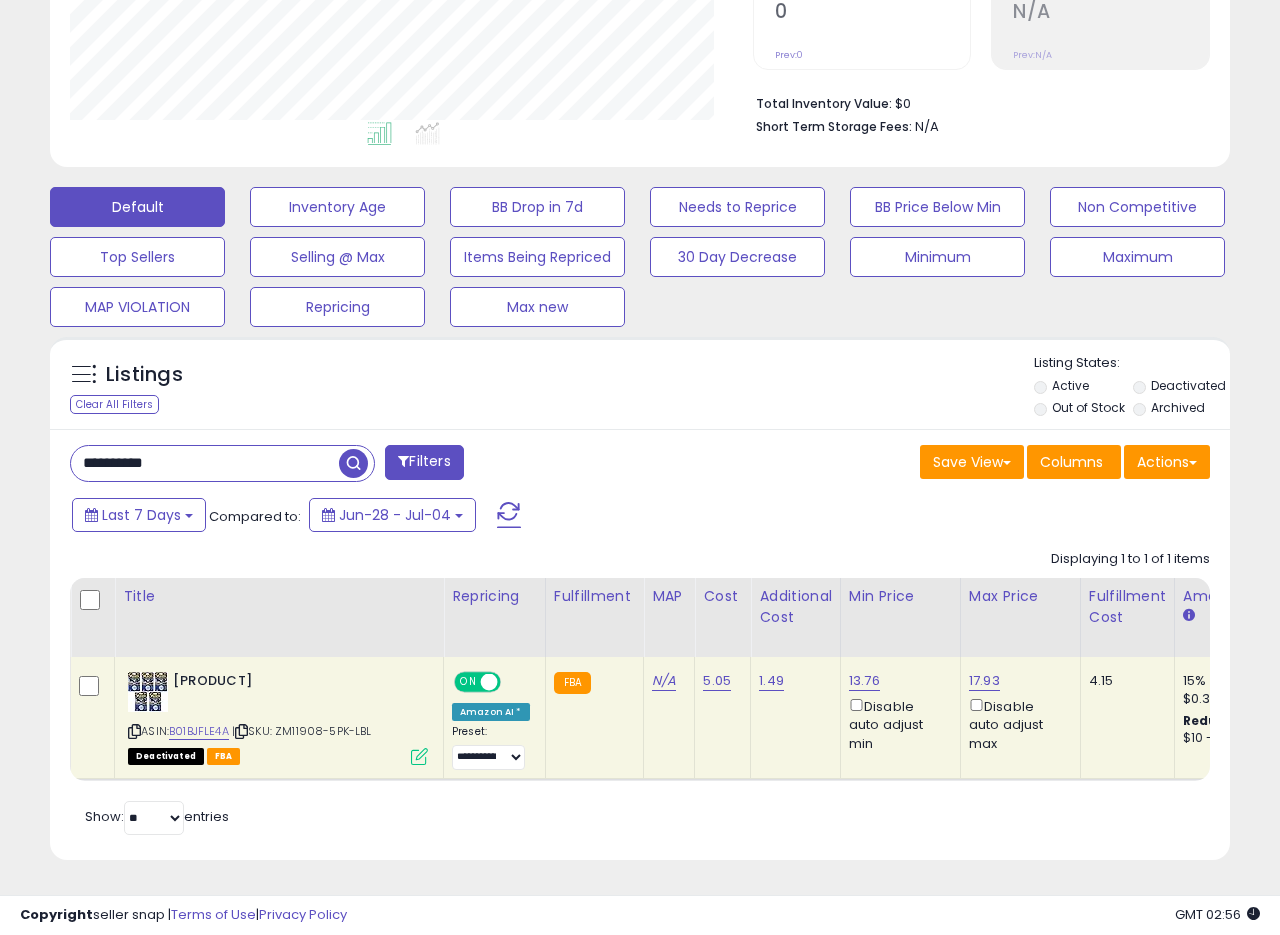 scroll, scrollTop: 999590, scrollLeft: 999317, axis: both 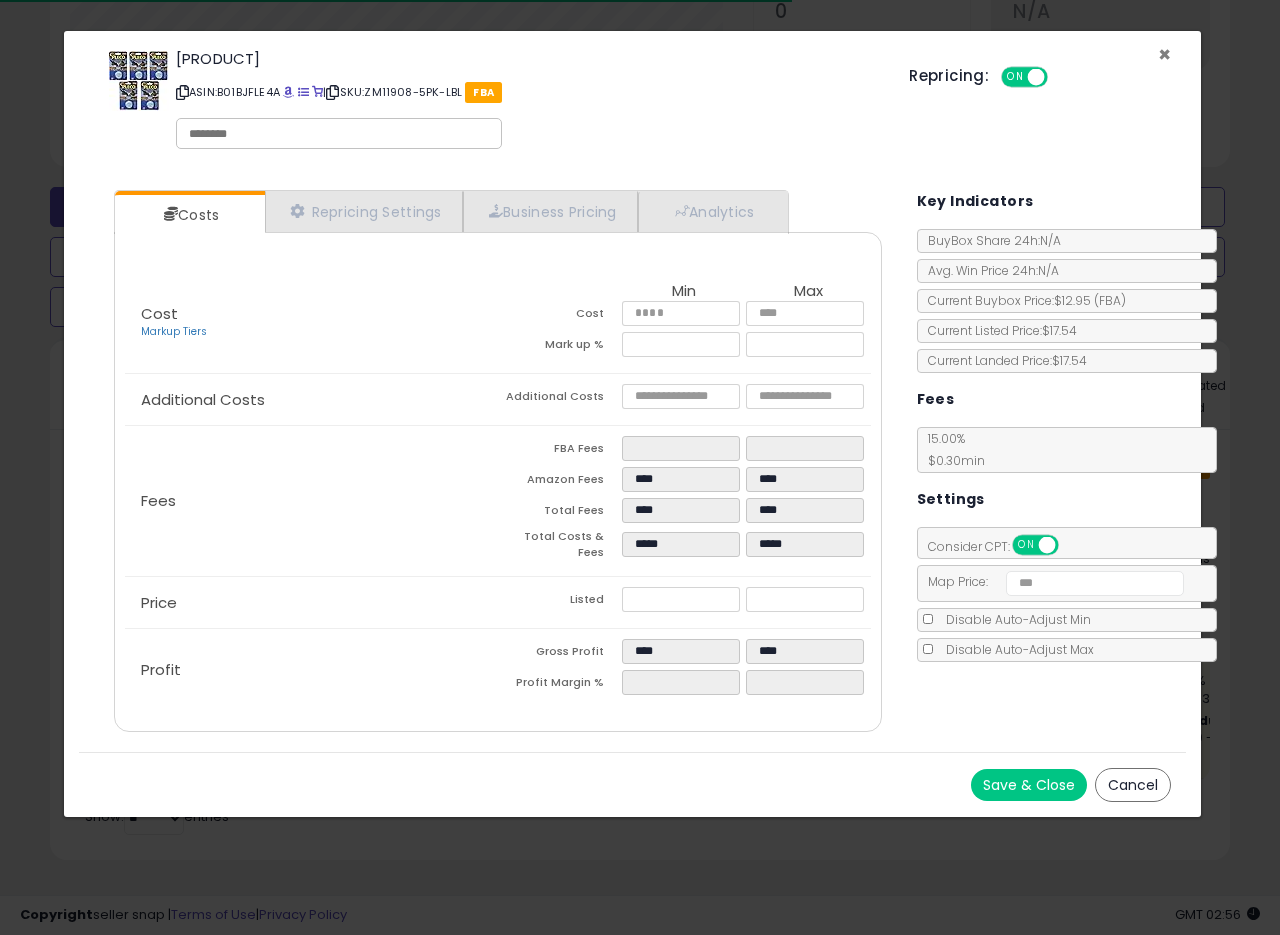 click on "×" at bounding box center (1164, 54) 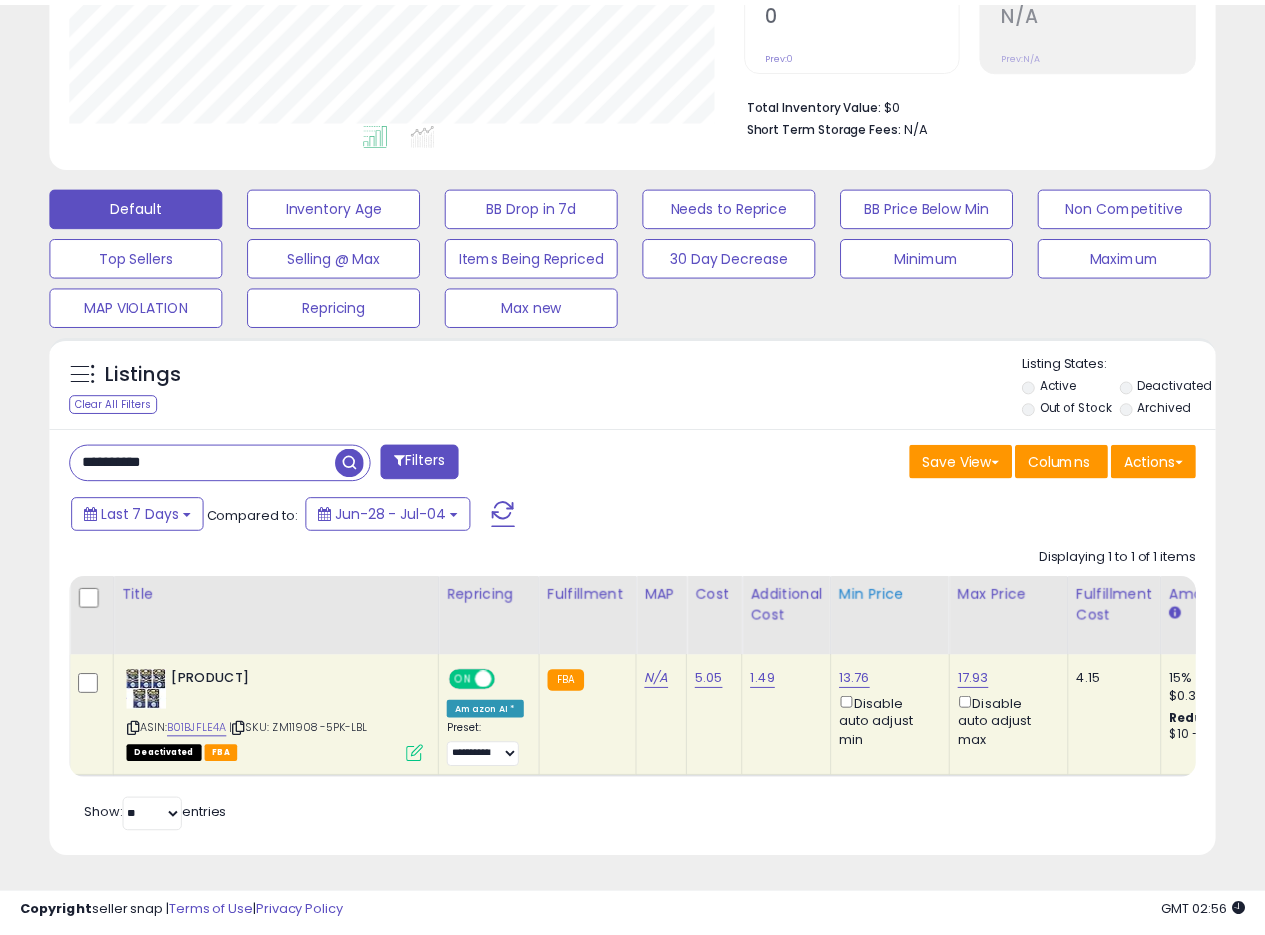 scroll, scrollTop: 410, scrollLeft: 674, axis: both 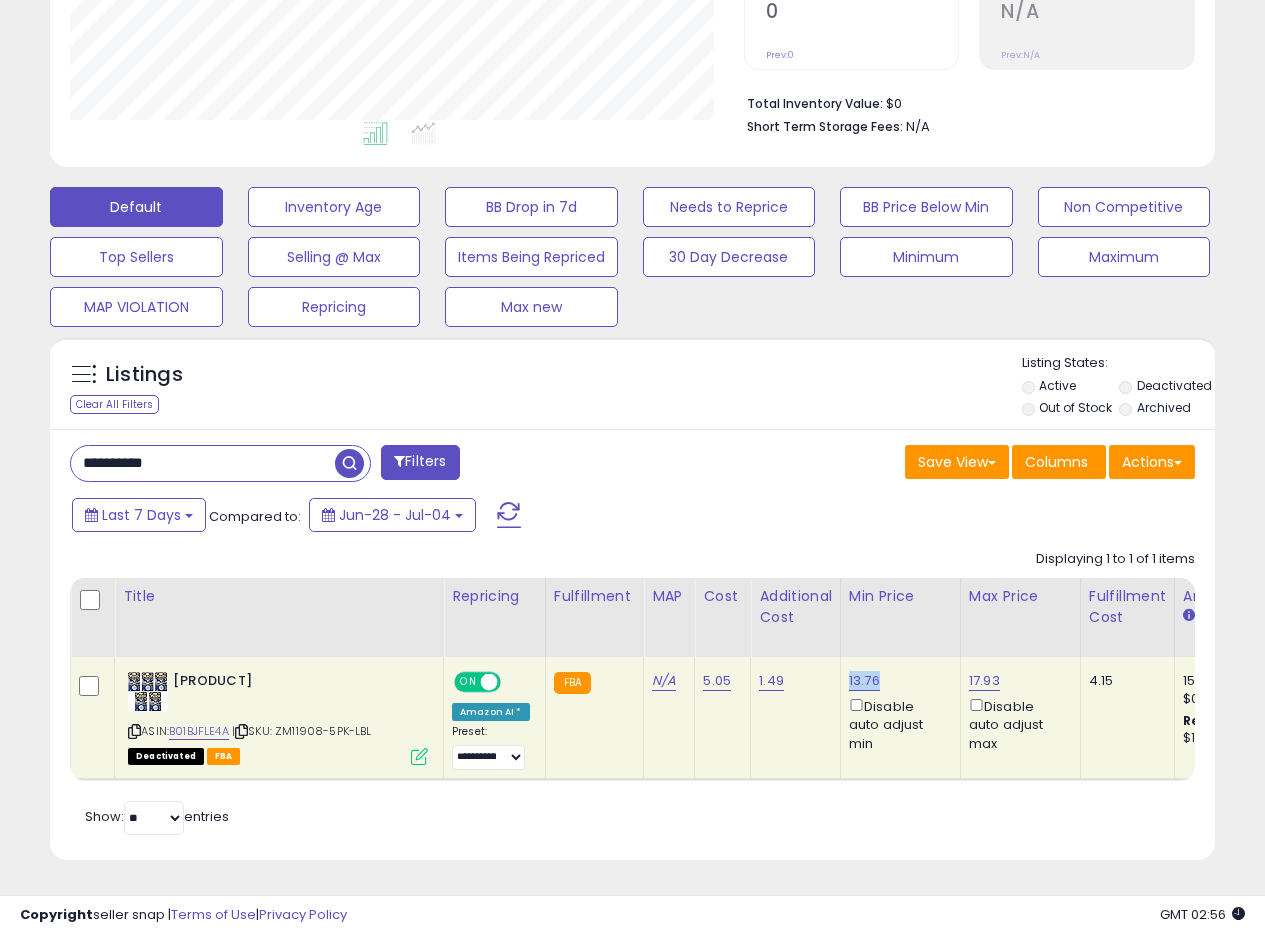drag, startPoint x: 879, startPoint y: 665, endPoint x: 845, endPoint y: 672, distance: 34.713108 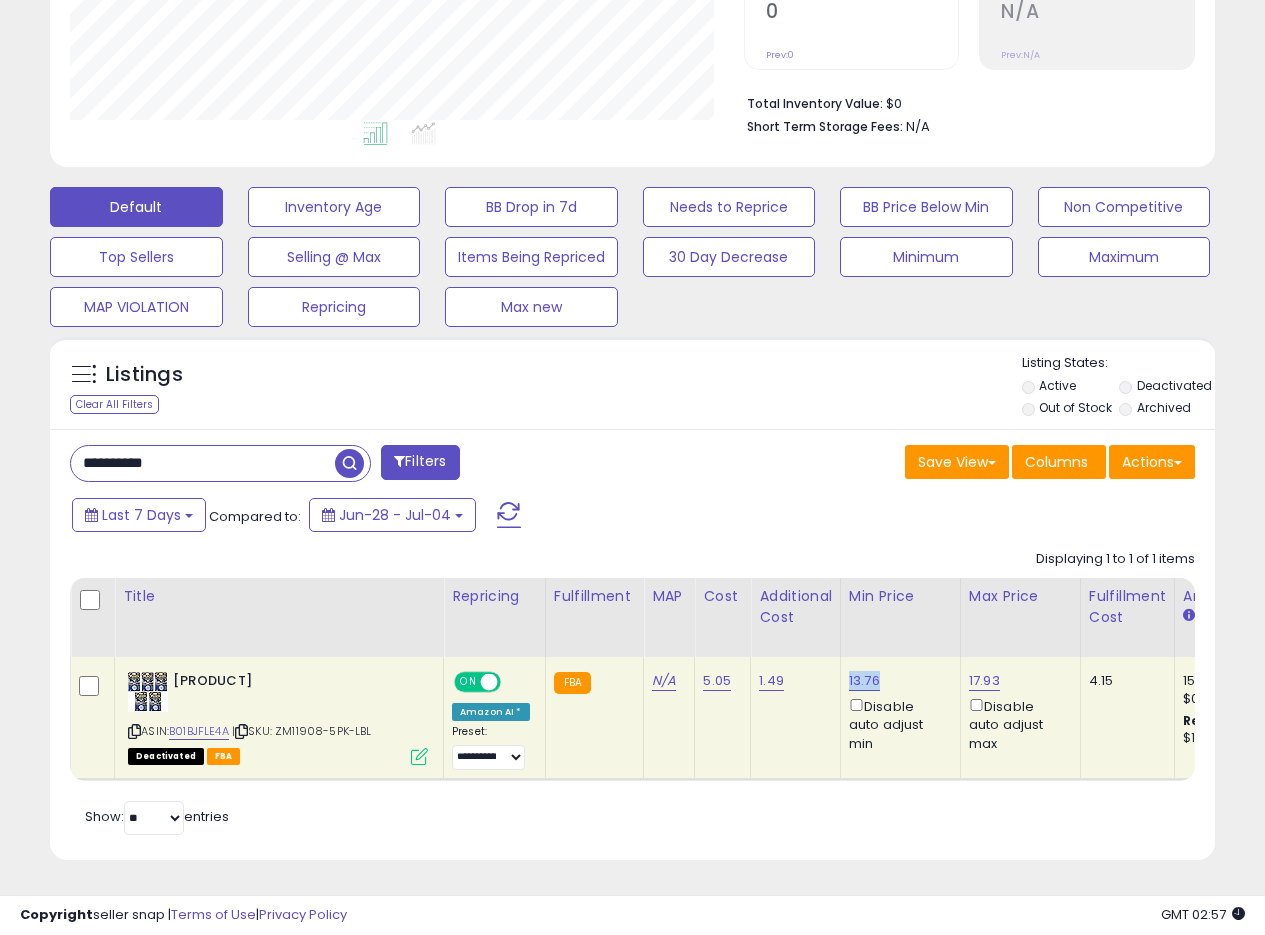 scroll, scrollTop: 0, scrollLeft: 0, axis: both 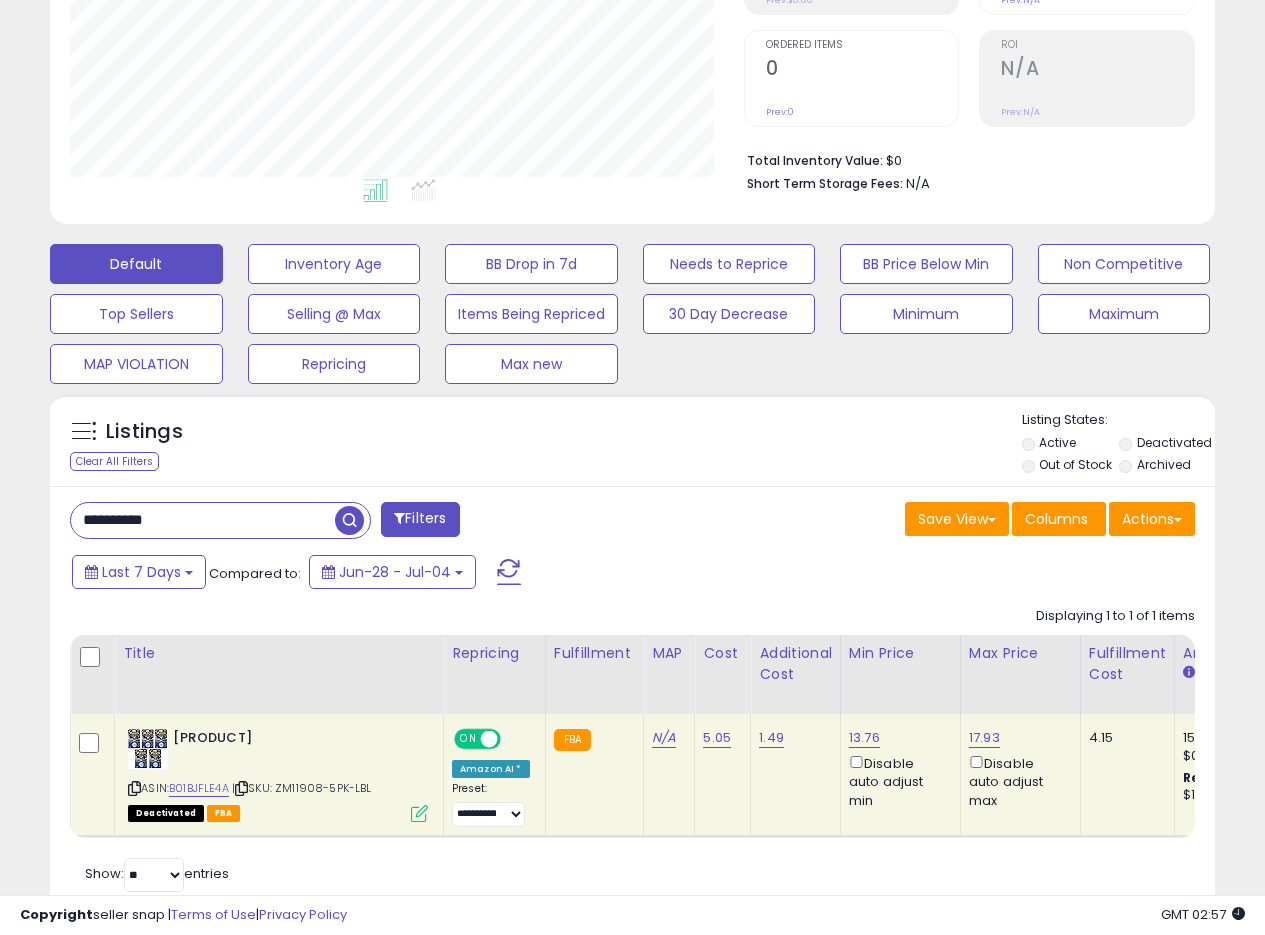 click on "Listings
Clear All Filters
Listing States:" at bounding box center (632, 445) 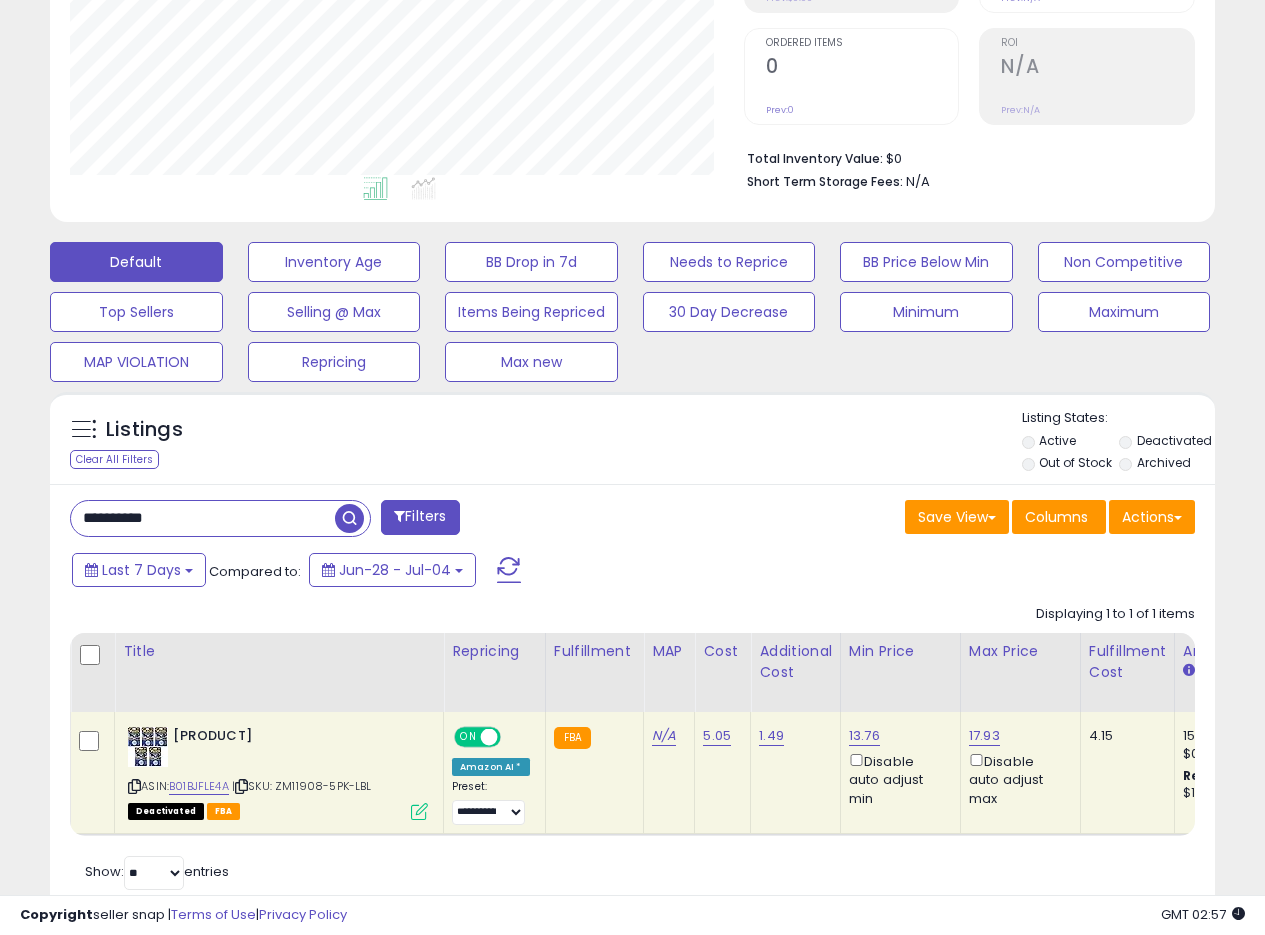 scroll, scrollTop: 389, scrollLeft: 0, axis: vertical 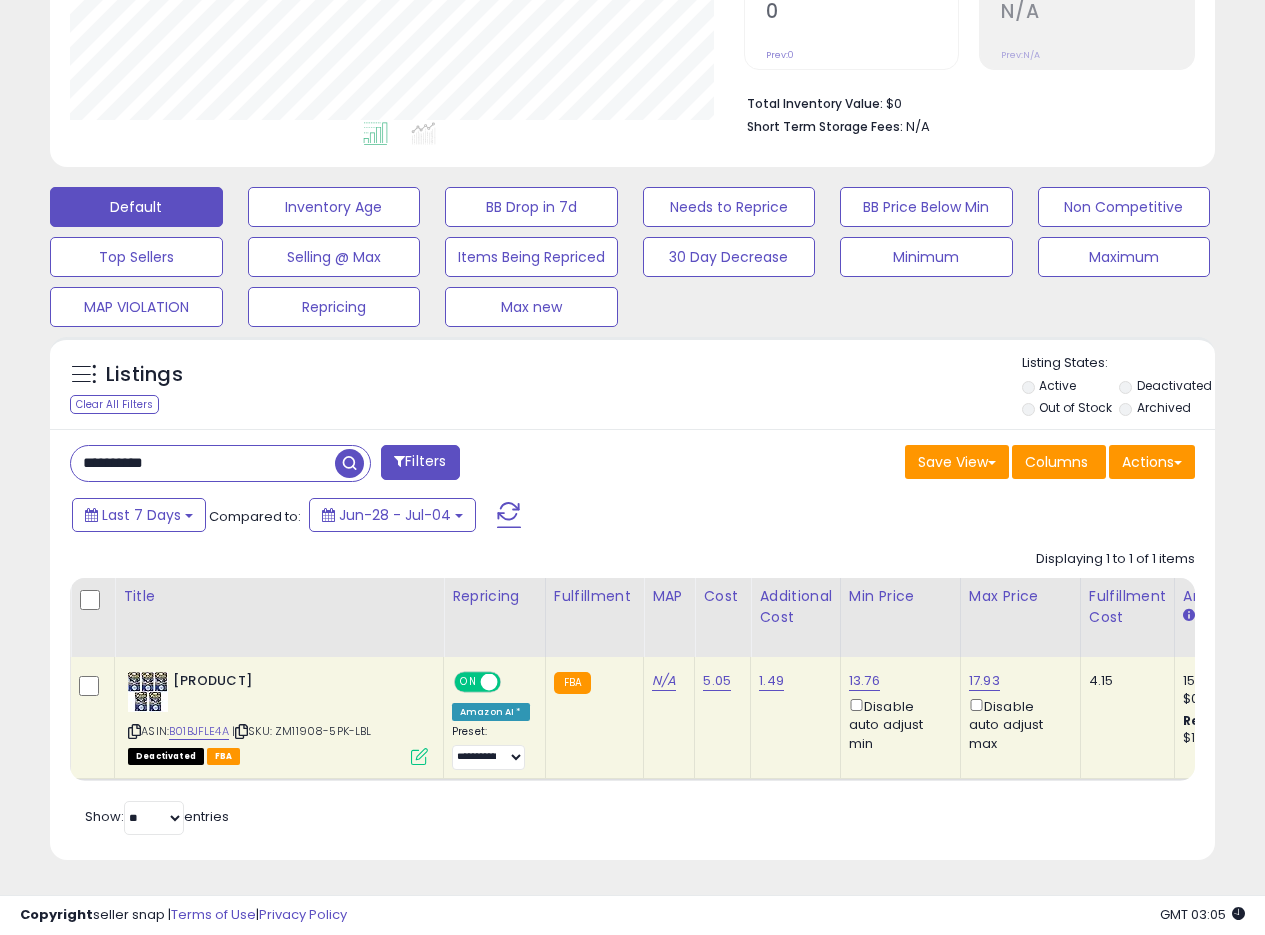 drag, startPoint x: 192, startPoint y: 456, endPoint x: 0, endPoint y: 448, distance: 192.1666 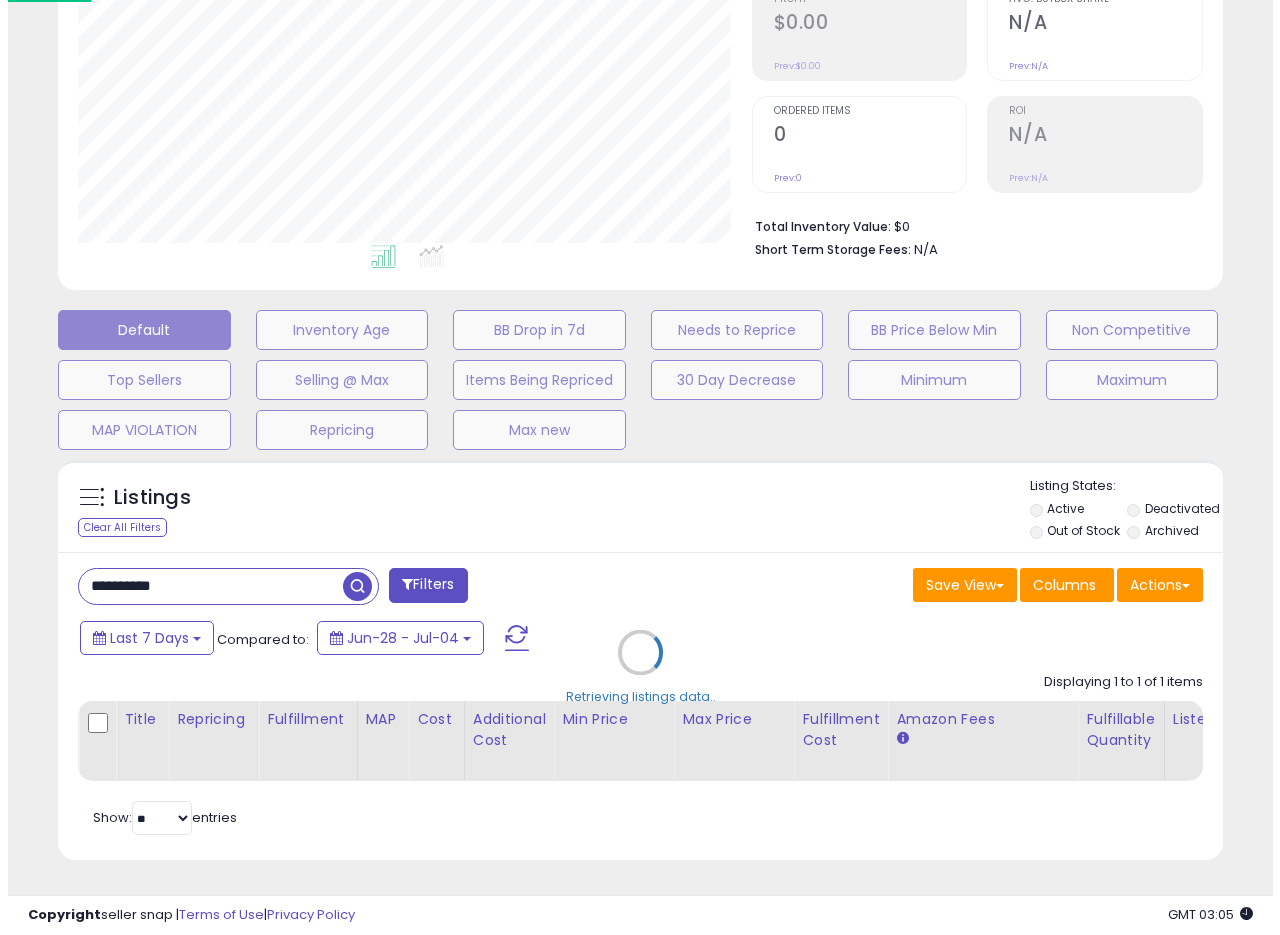 scroll, scrollTop: 335, scrollLeft: 0, axis: vertical 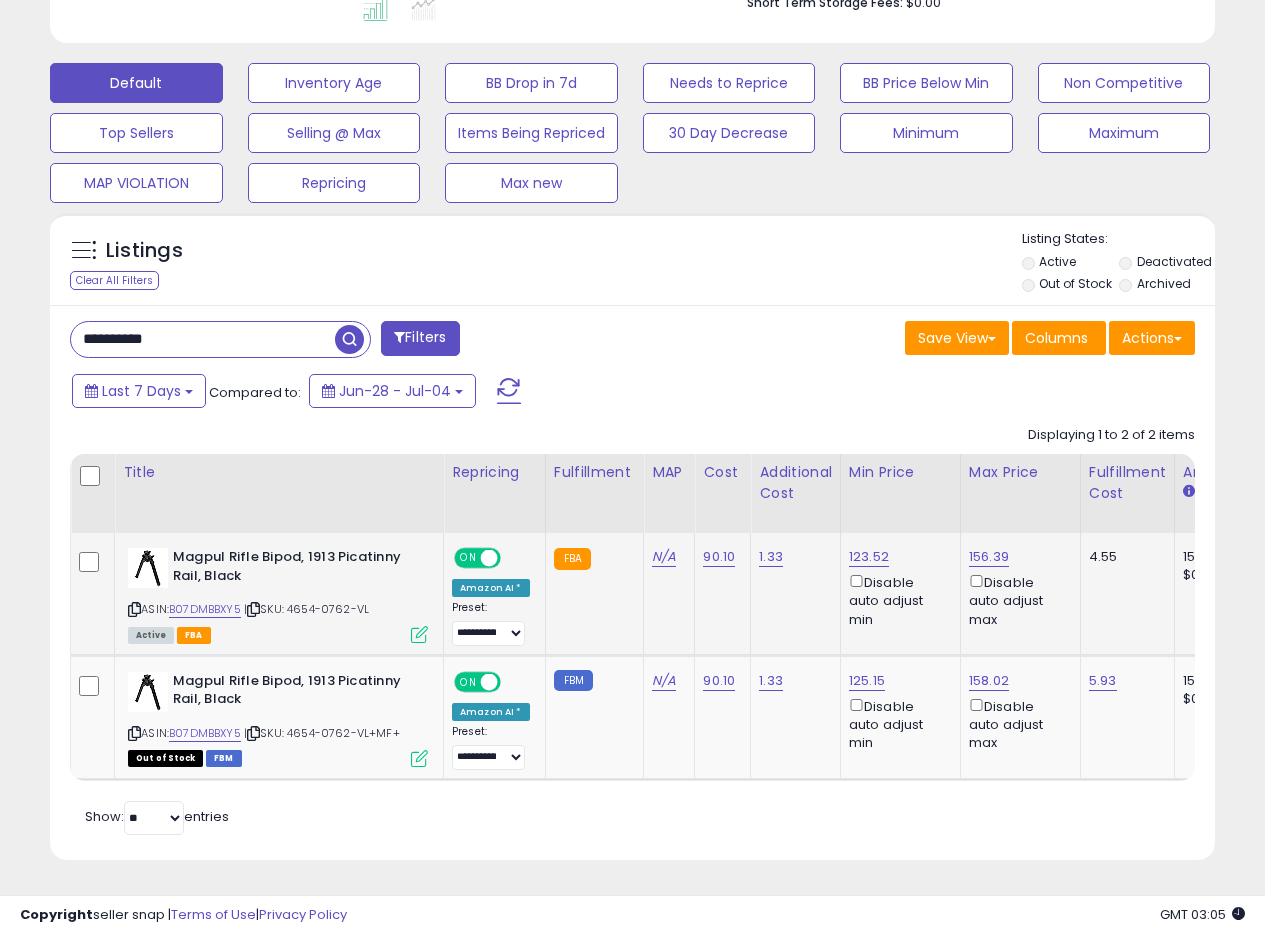 click at bounding box center [419, 634] 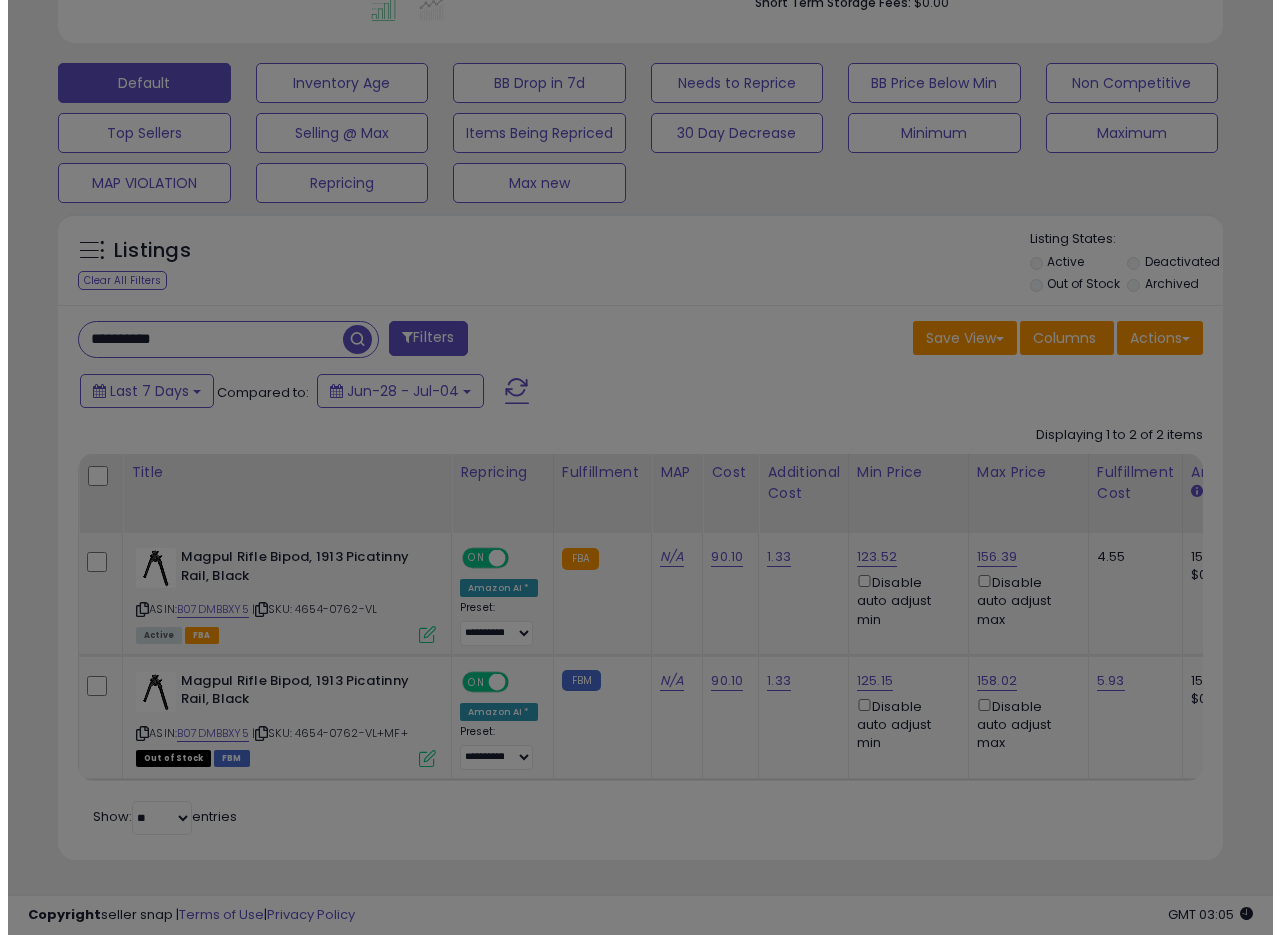 scroll, scrollTop: 999590, scrollLeft: 999317, axis: both 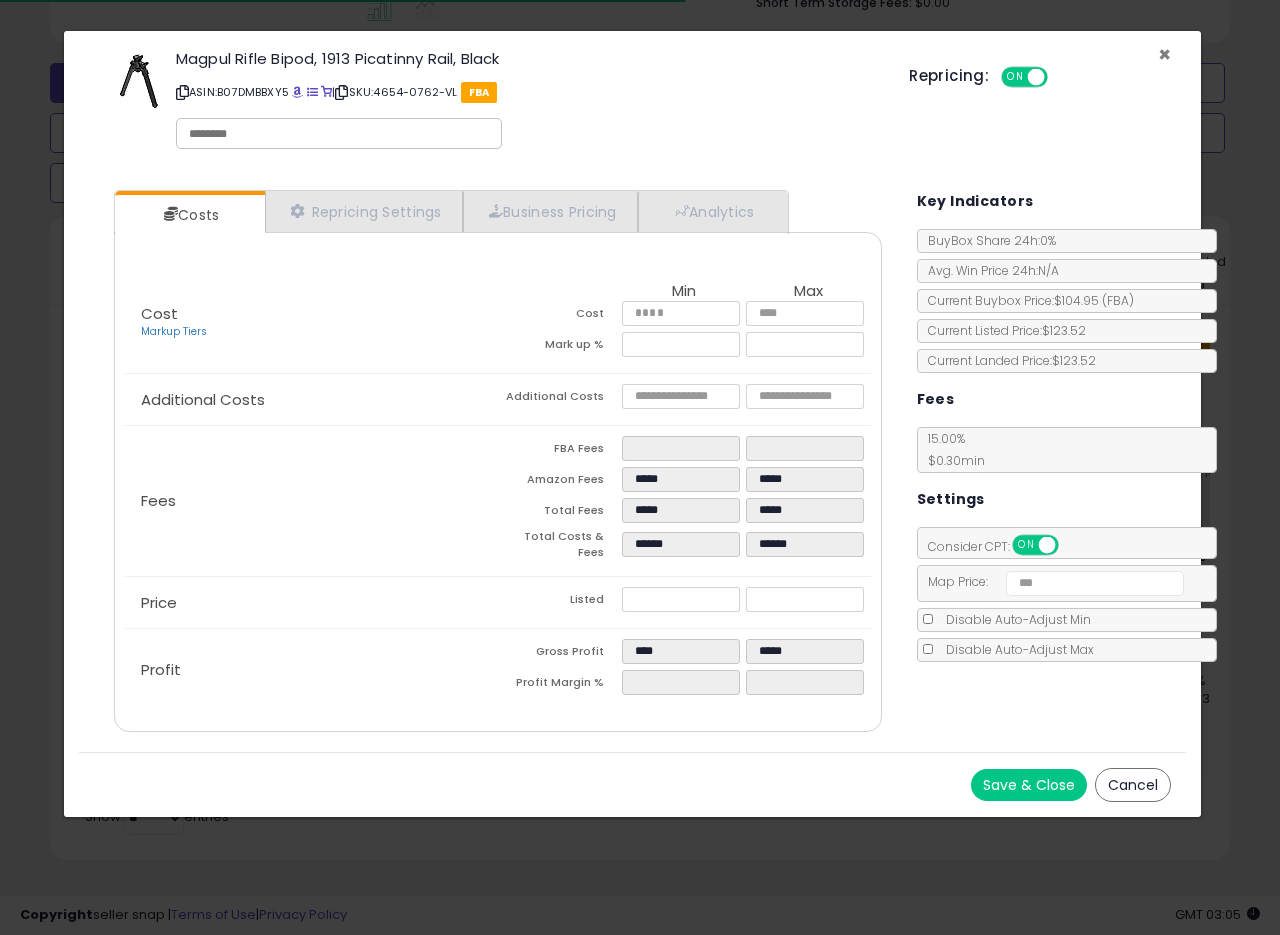 click on "×" at bounding box center (1164, 54) 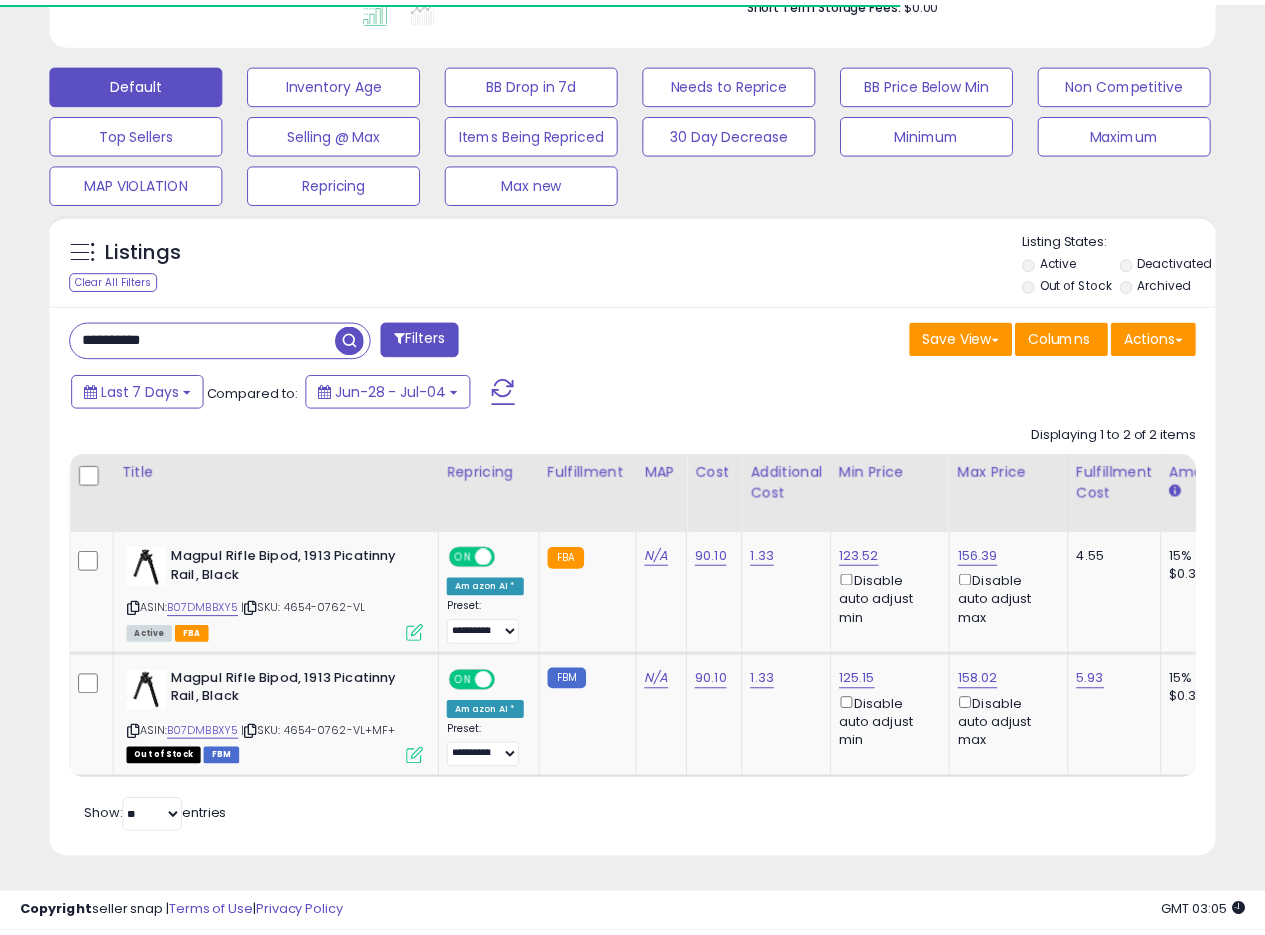 scroll, scrollTop: 518, scrollLeft: 0, axis: vertical 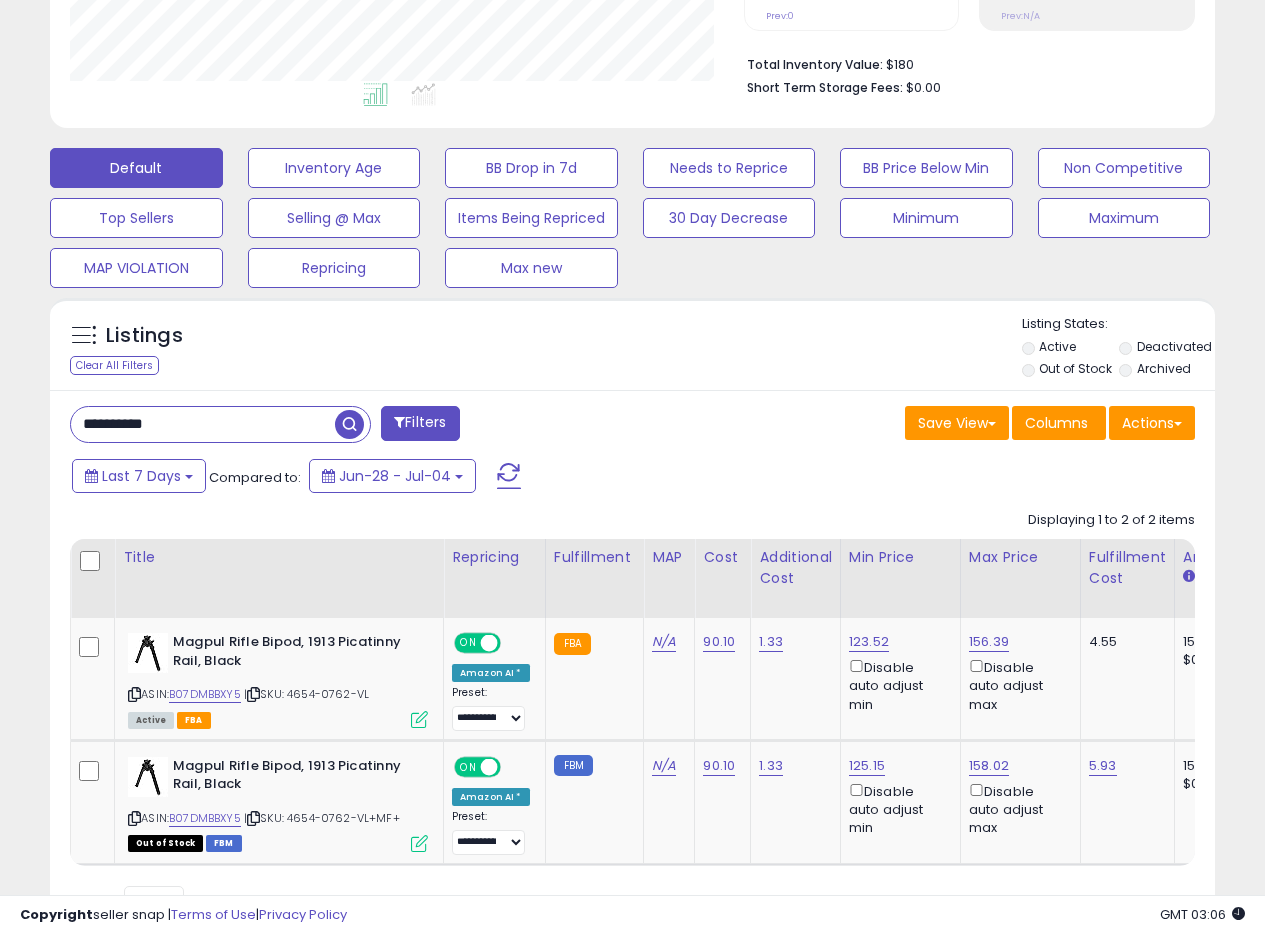 drag, startPoint x: 220, startPoint y: 426, endPoint x: 0, endPoint y: 403, distance: 221.199 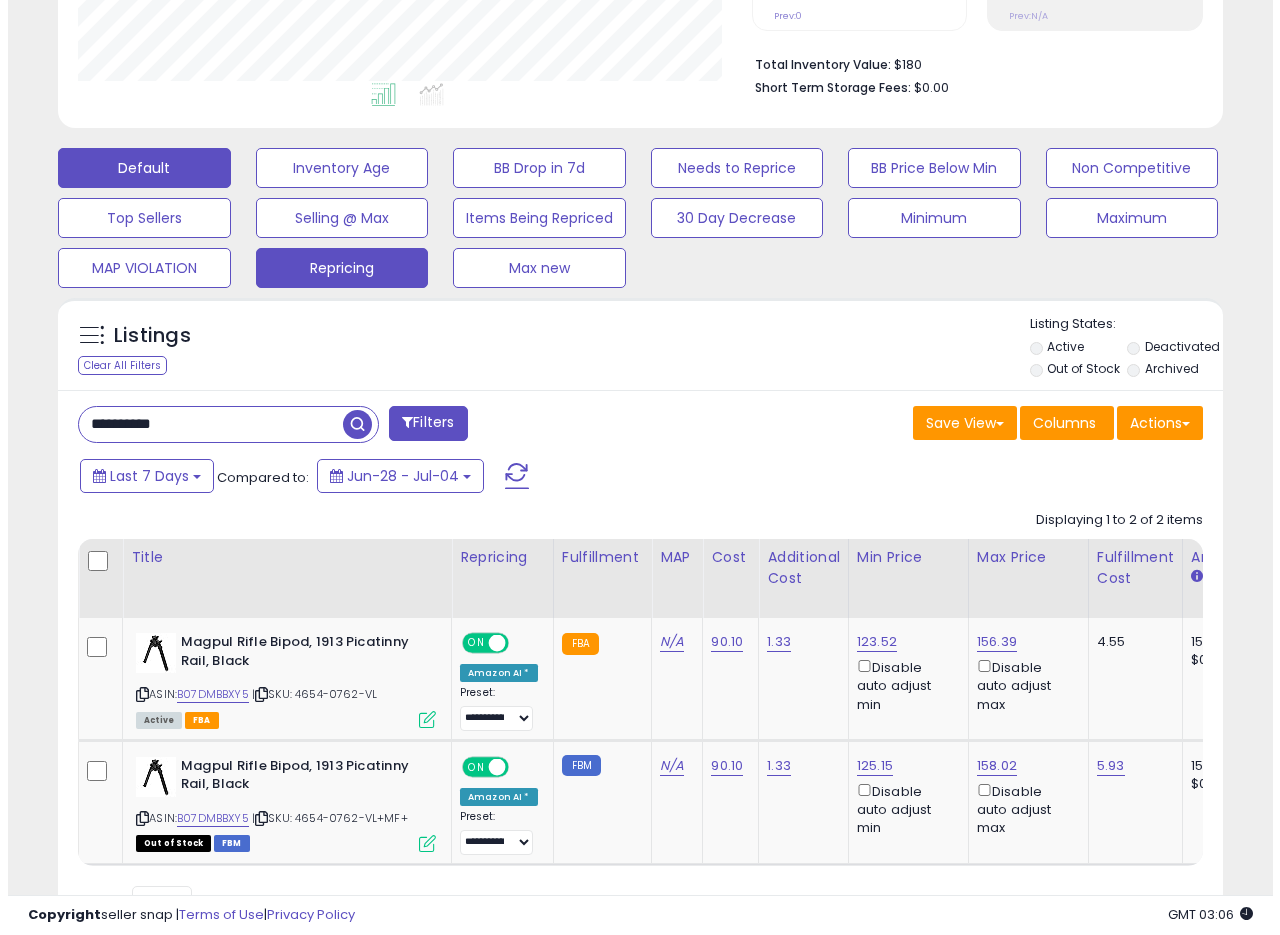 scroll, scrollTop: 335, scrollLeft: 0, axis: vertical 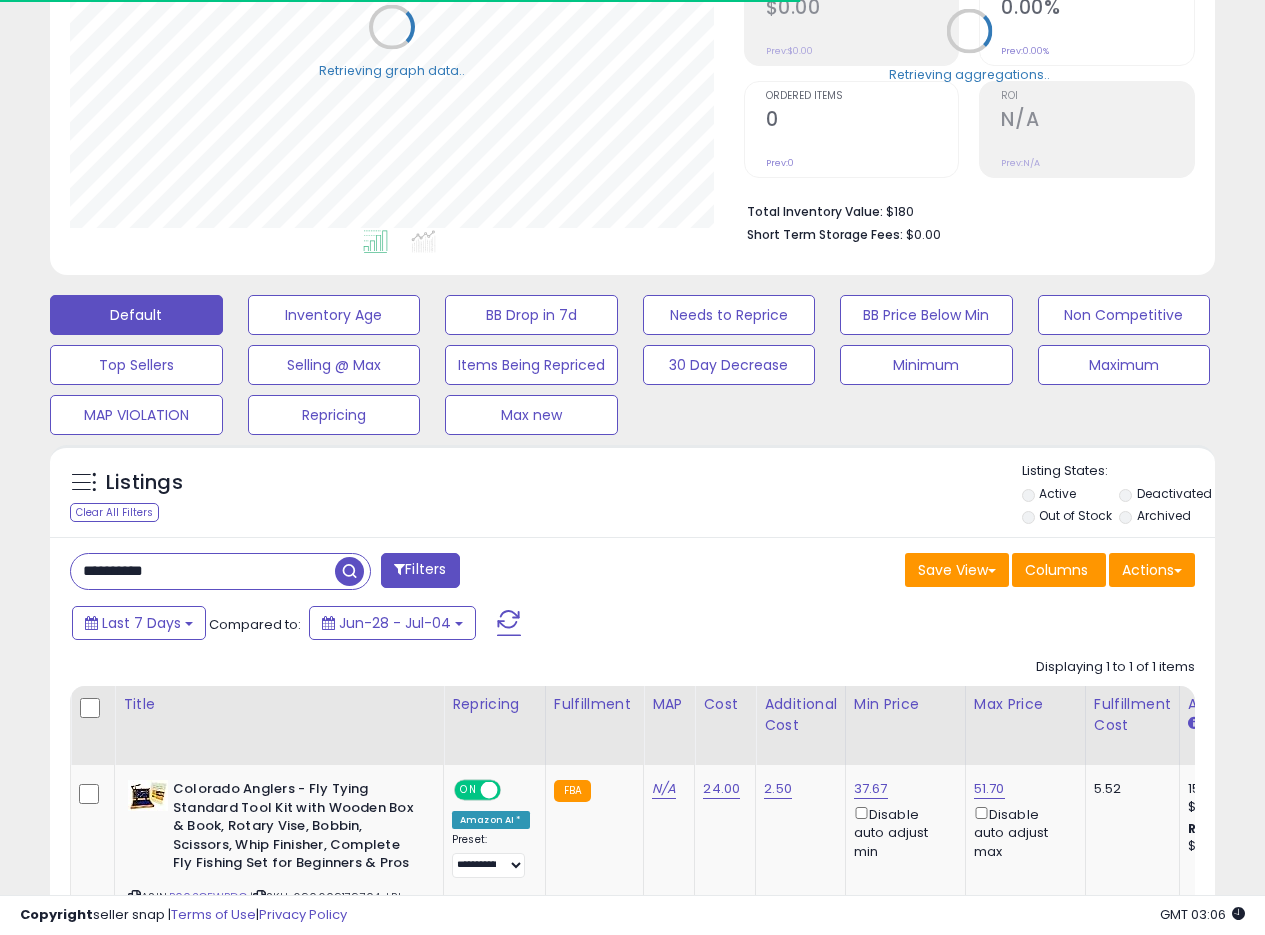 click on "Listings
Clear All Filters
Listing States:" at bounding box center [632, 496] 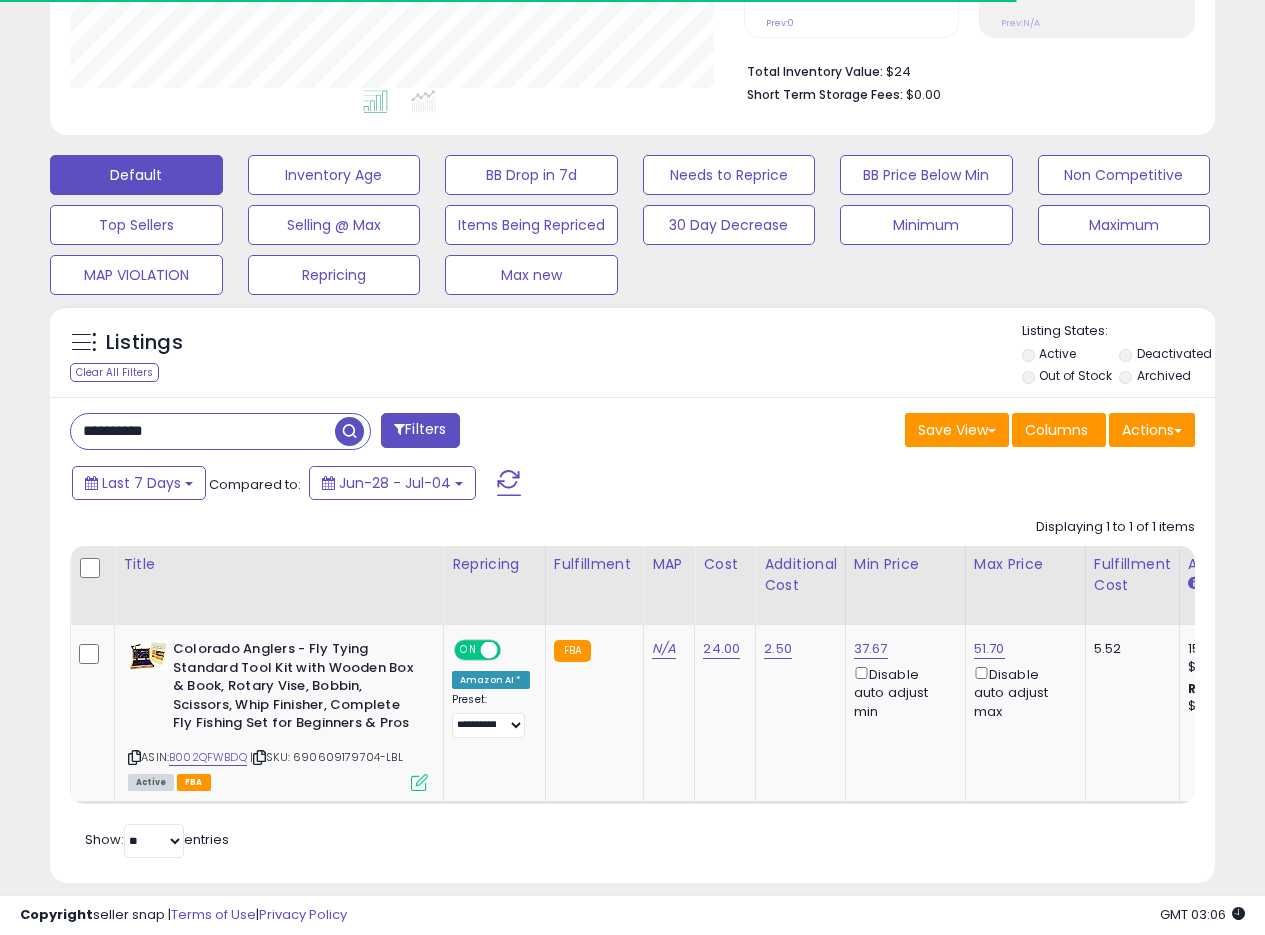 scroll, scrollTop: 480, scrollLeft: 0, axis: vertical 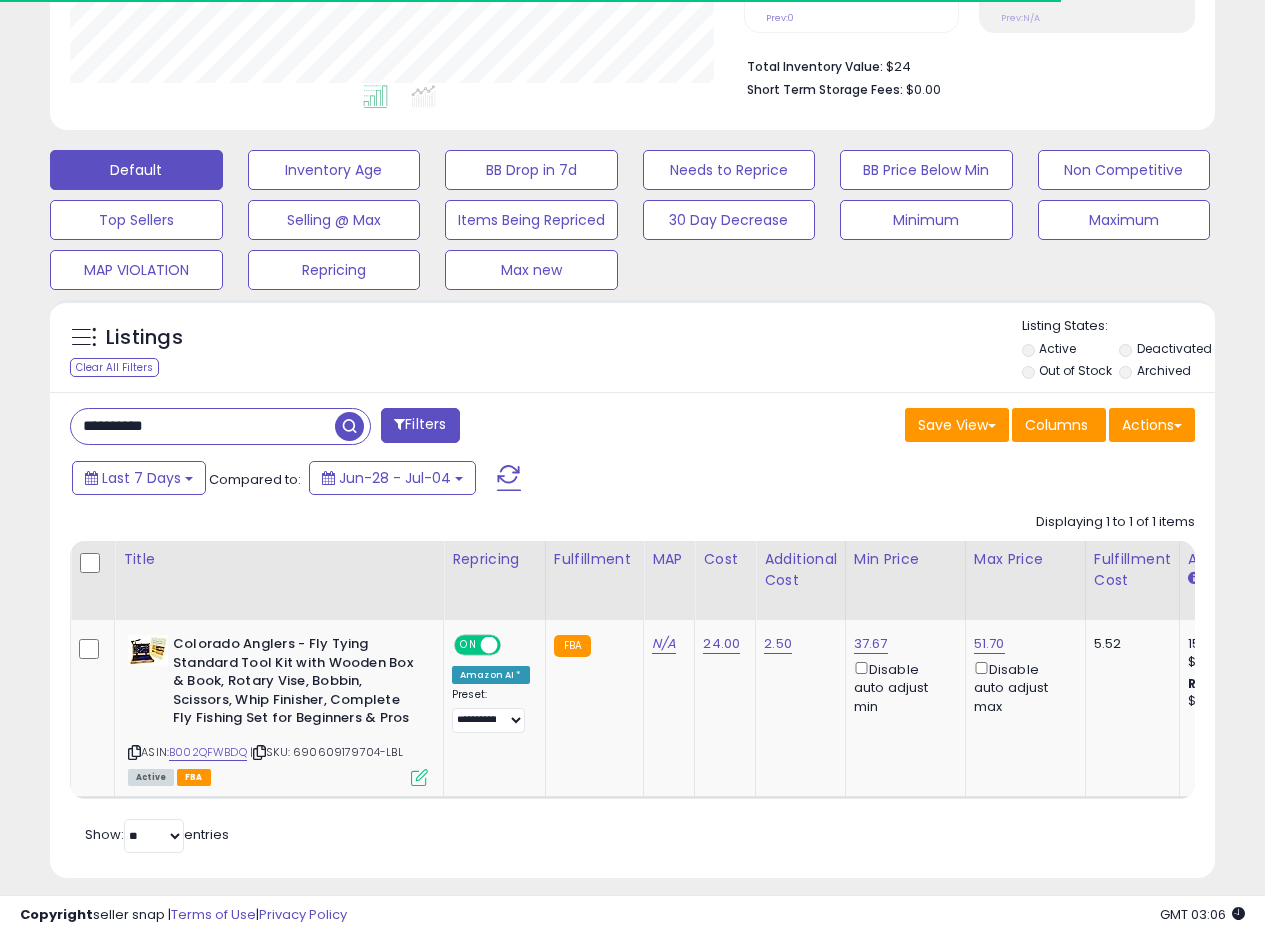 click on "Save View
Save As New View
Update Current View
Columns
Actions
Import  Export Visible Columns" at bounding box center (922, 427) 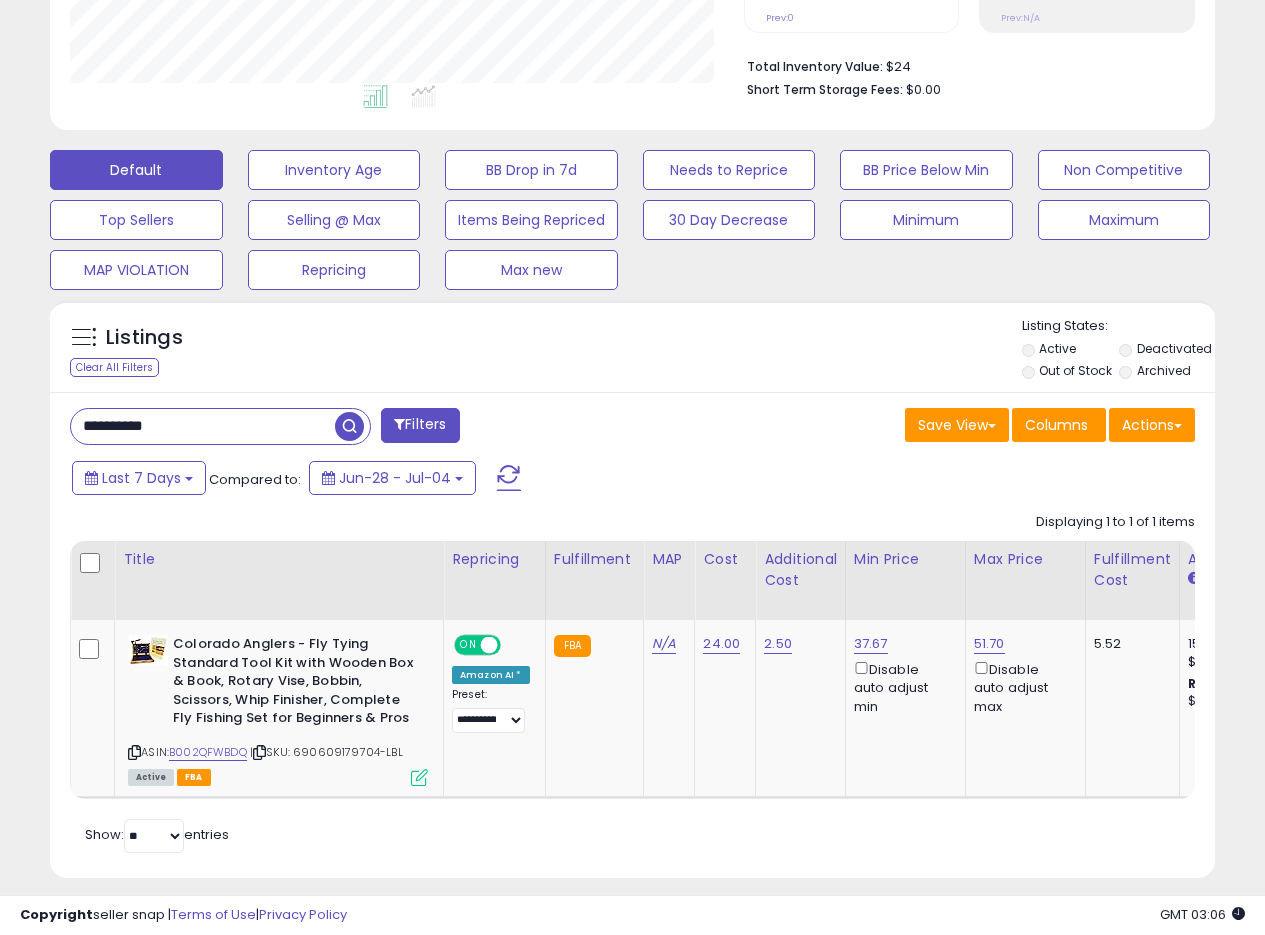 scroll, scrollTop: 999590, scrollLeft: 999326, axis: both 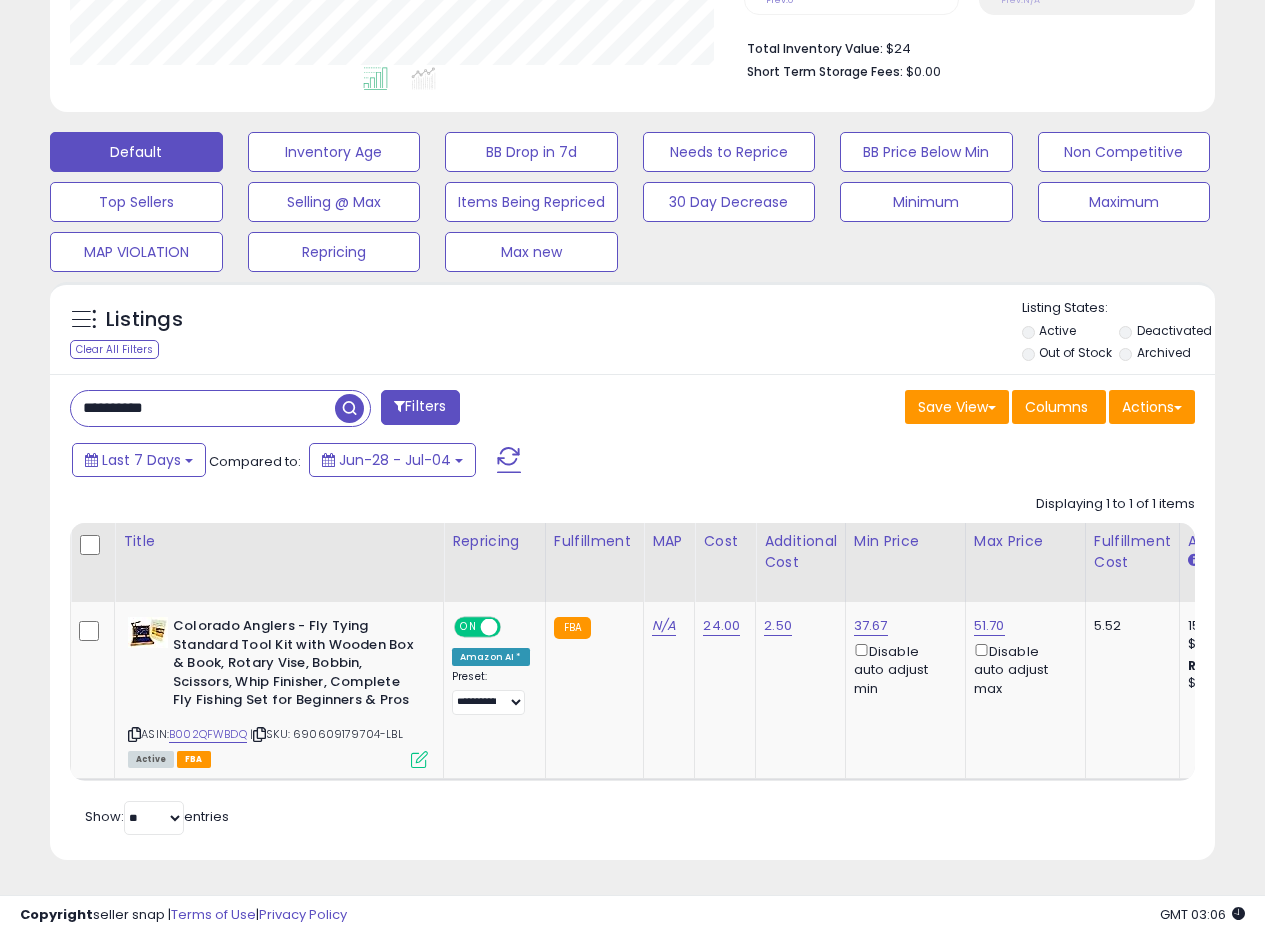 click on "Save View
Save As New View
Update Current View
Columns
Actions
Import  Export Visible Columns" at bounding box center [922, 409] 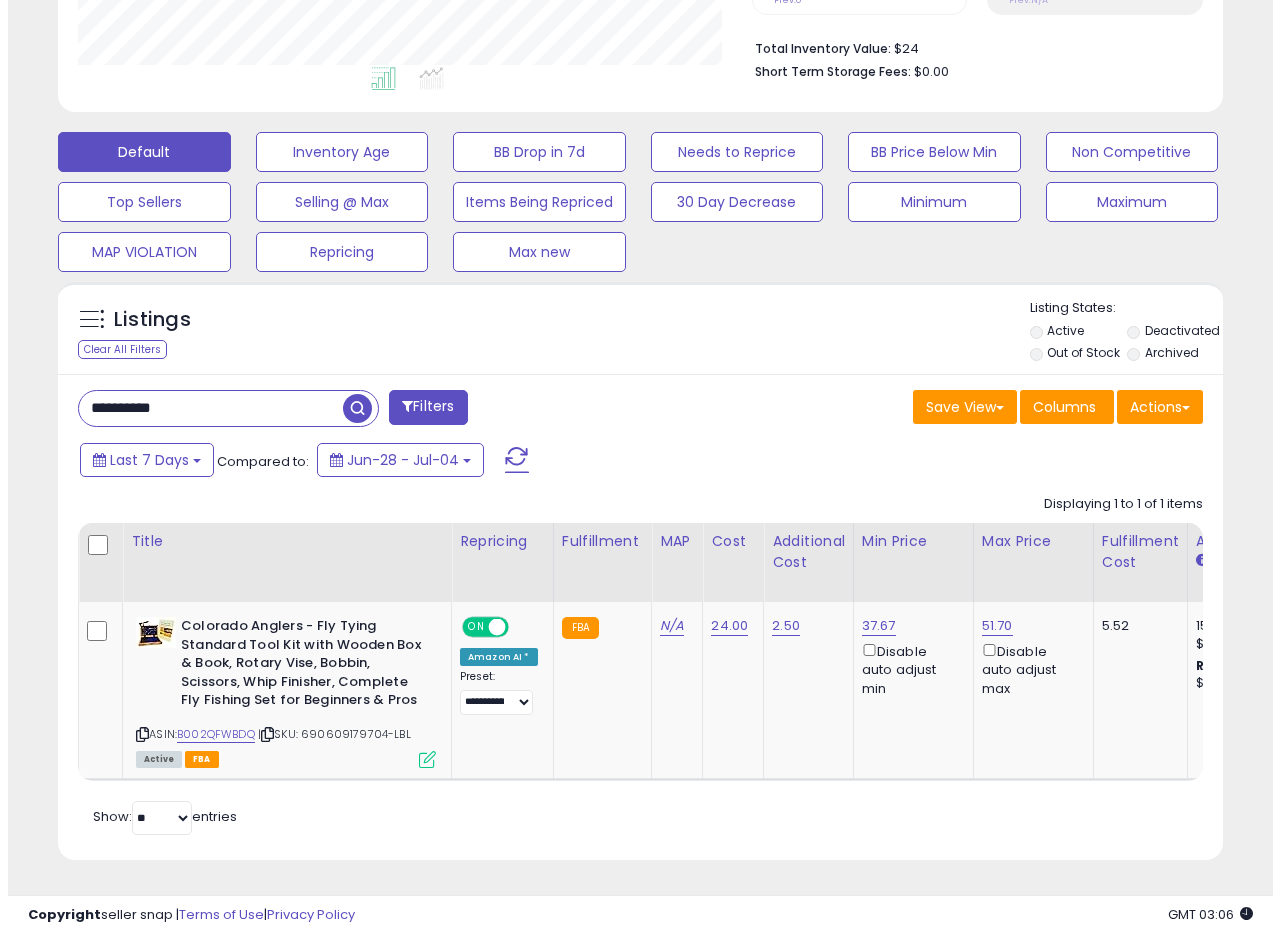 scroll, scrollTop: 513, scrollLeft: 0, axis: vertical 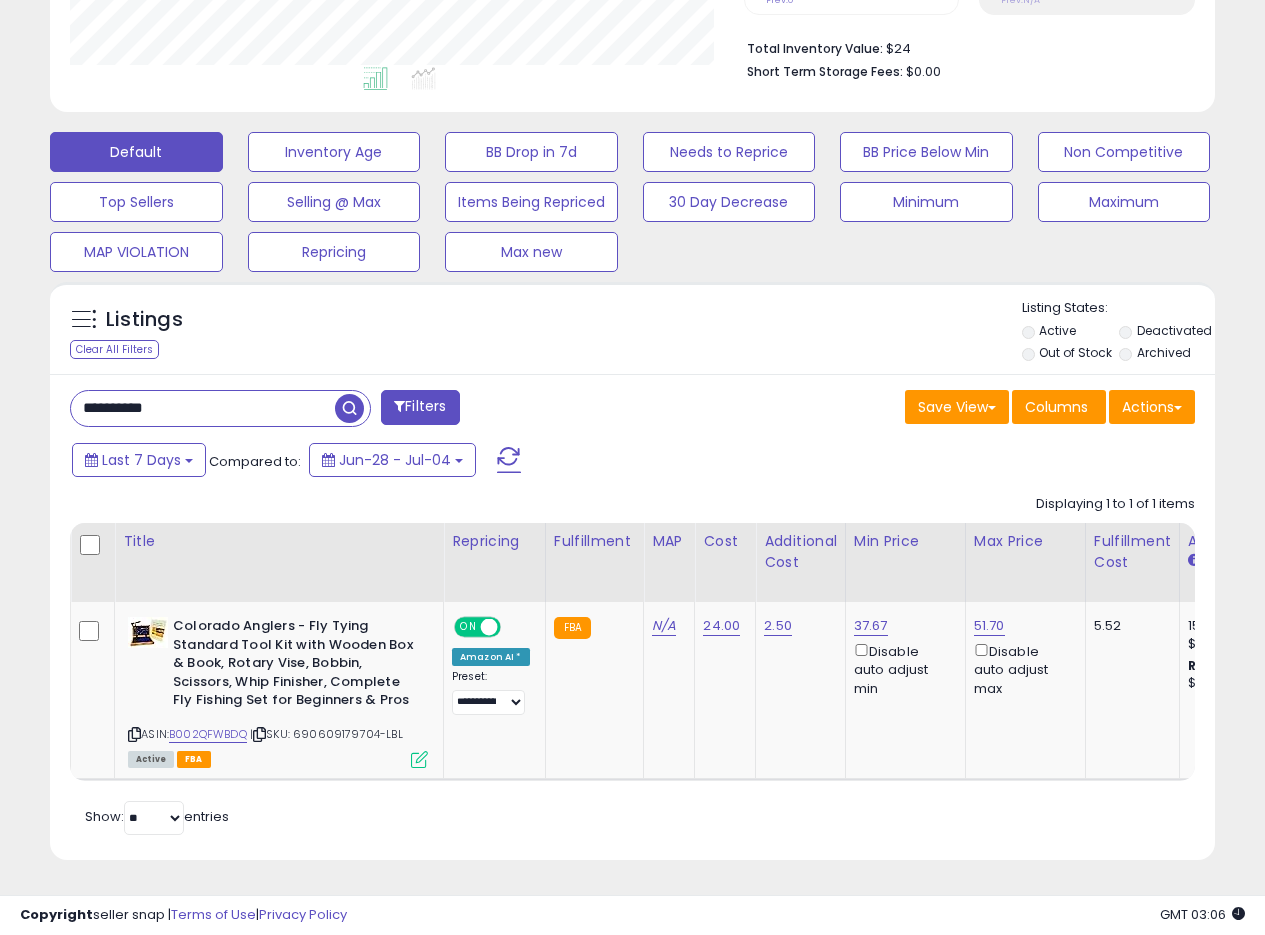 drag, startPoint x: 219, startPoint y: 399, endPoint x: 0, endPoint y: 395, distance: 219.03653 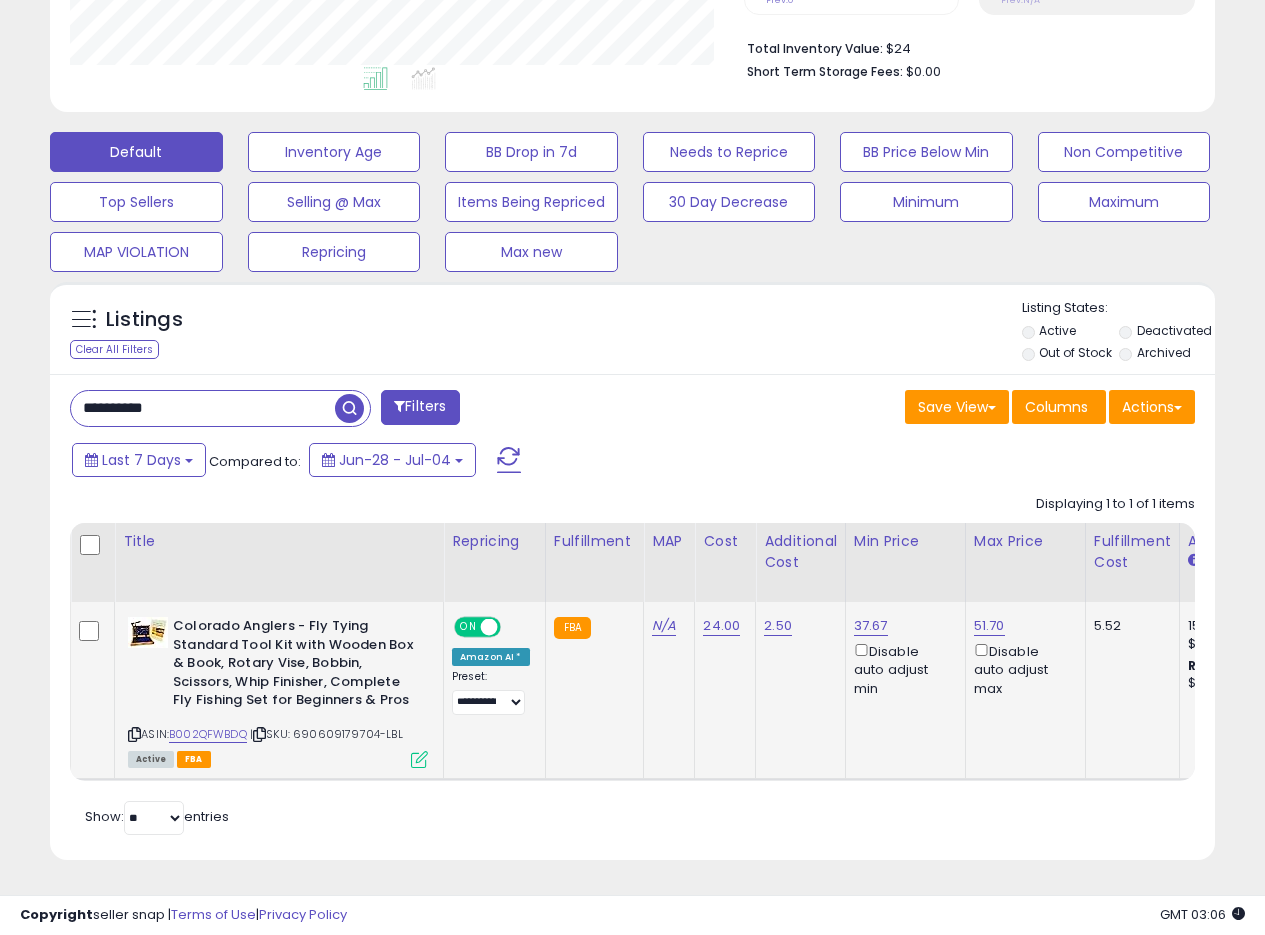 click at bounding box center [419, 759] 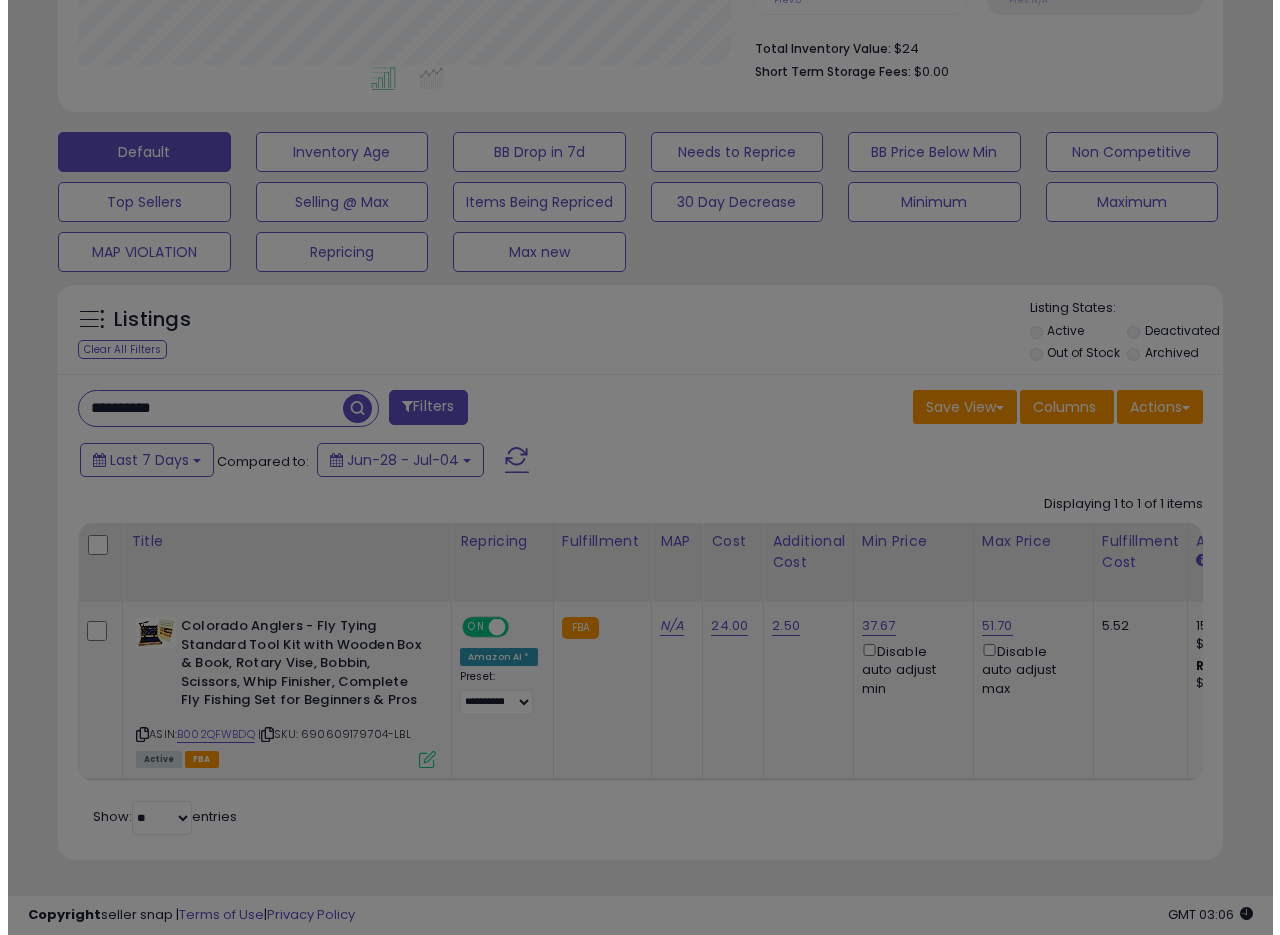 scroll, scrollTop: 999590, scrollLeft: 999317, axis: both 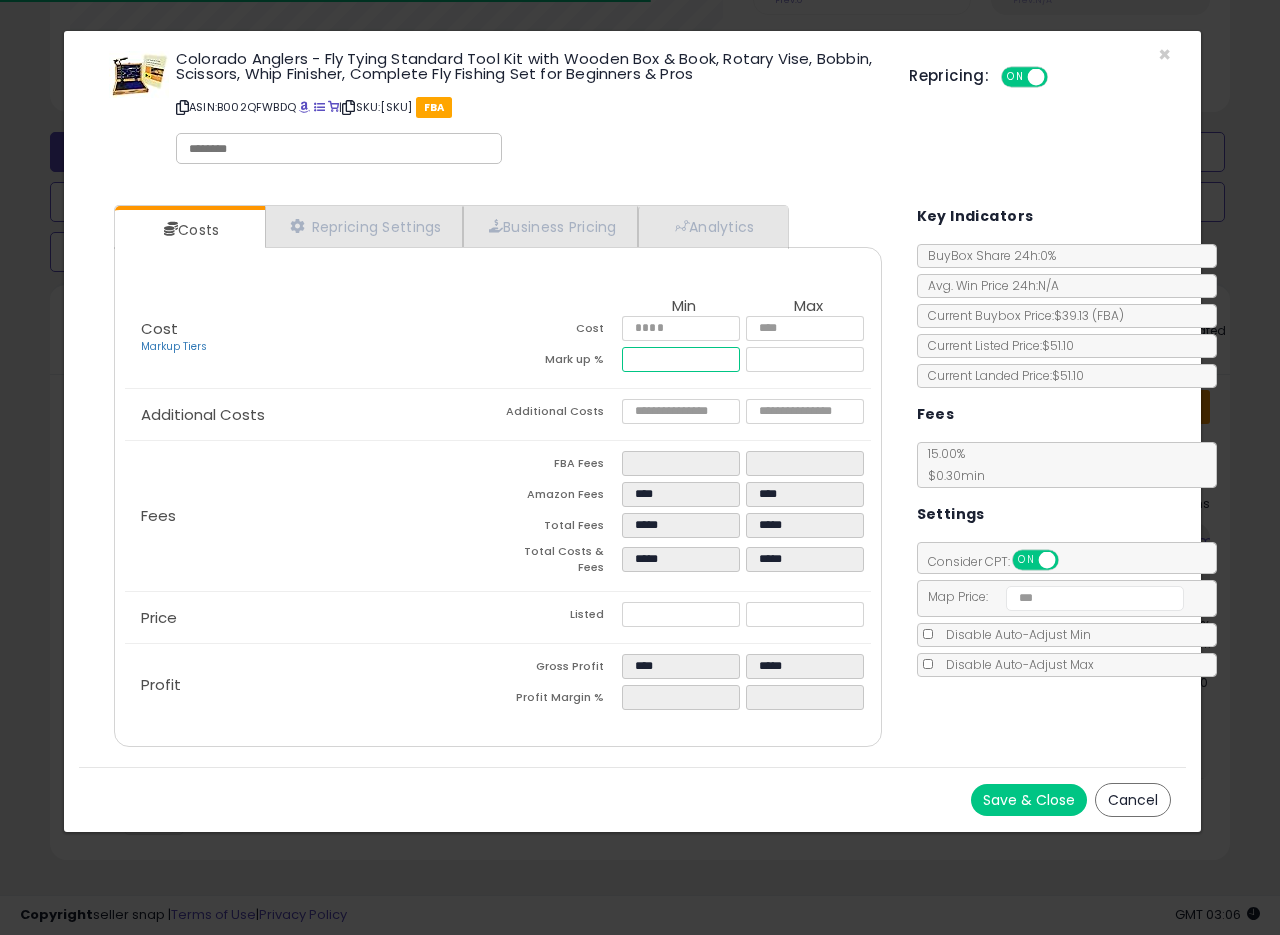 click on "****" at bounding box center [681, 359] 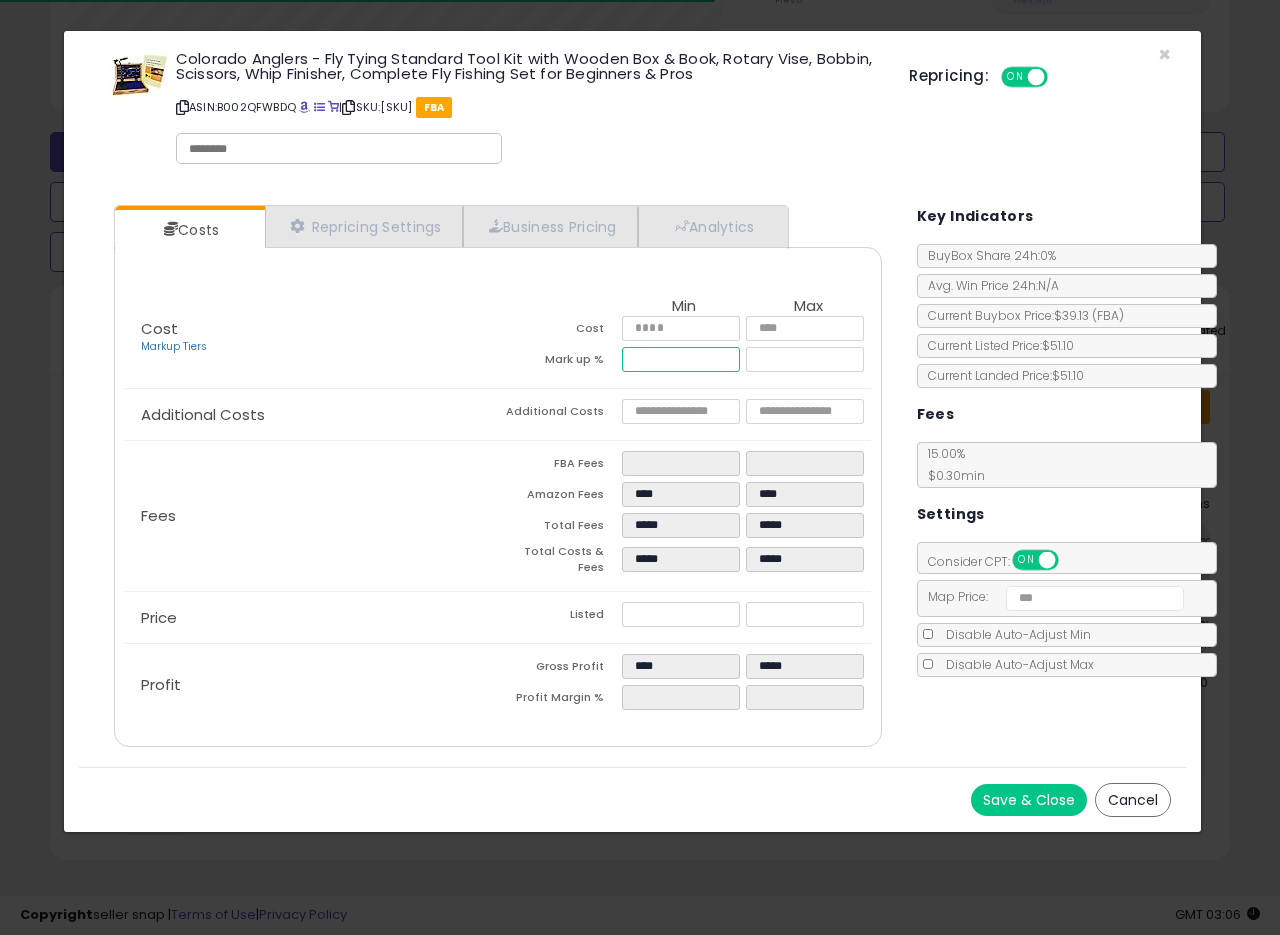 type on "*****" 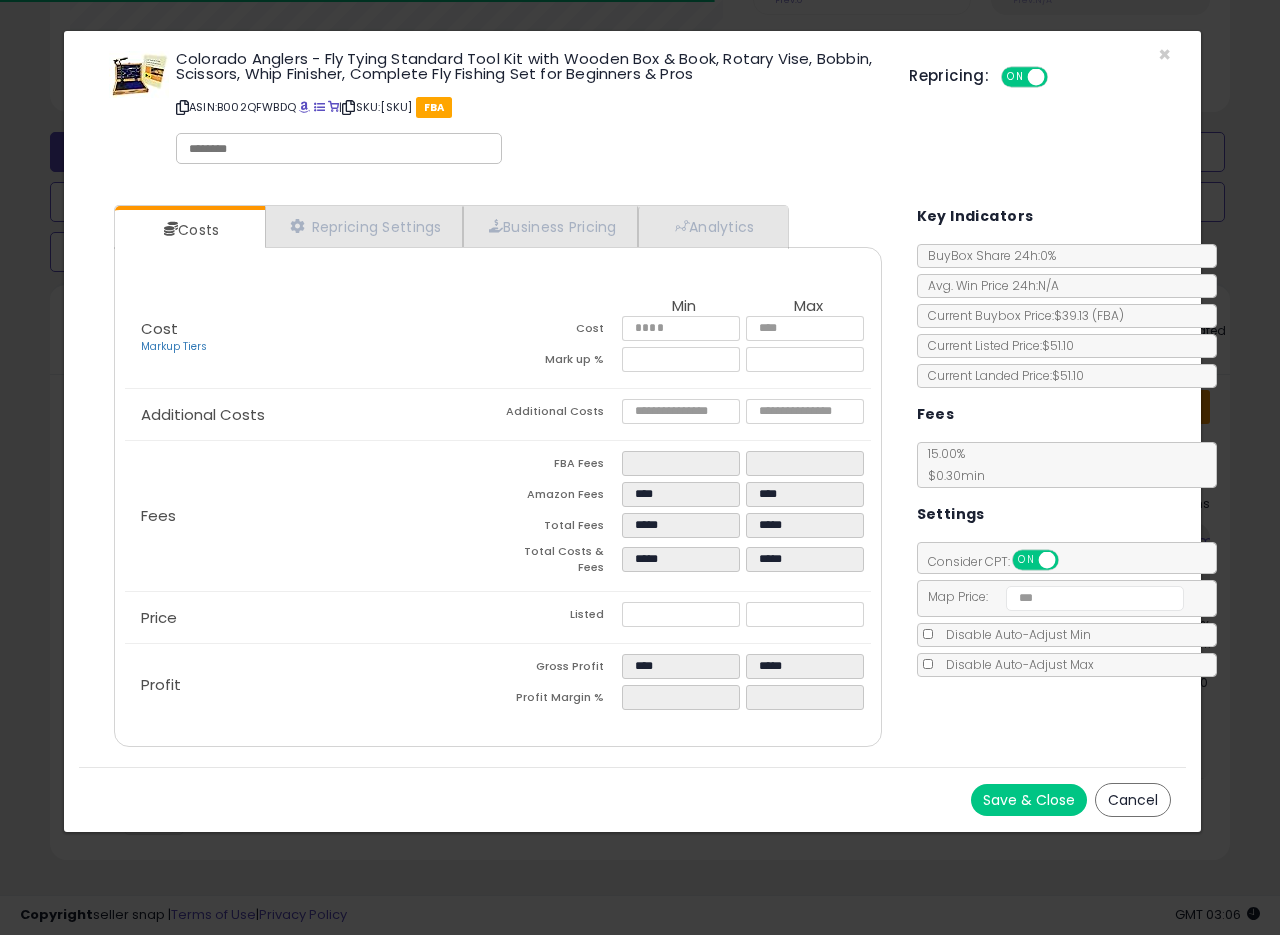 type on "****" 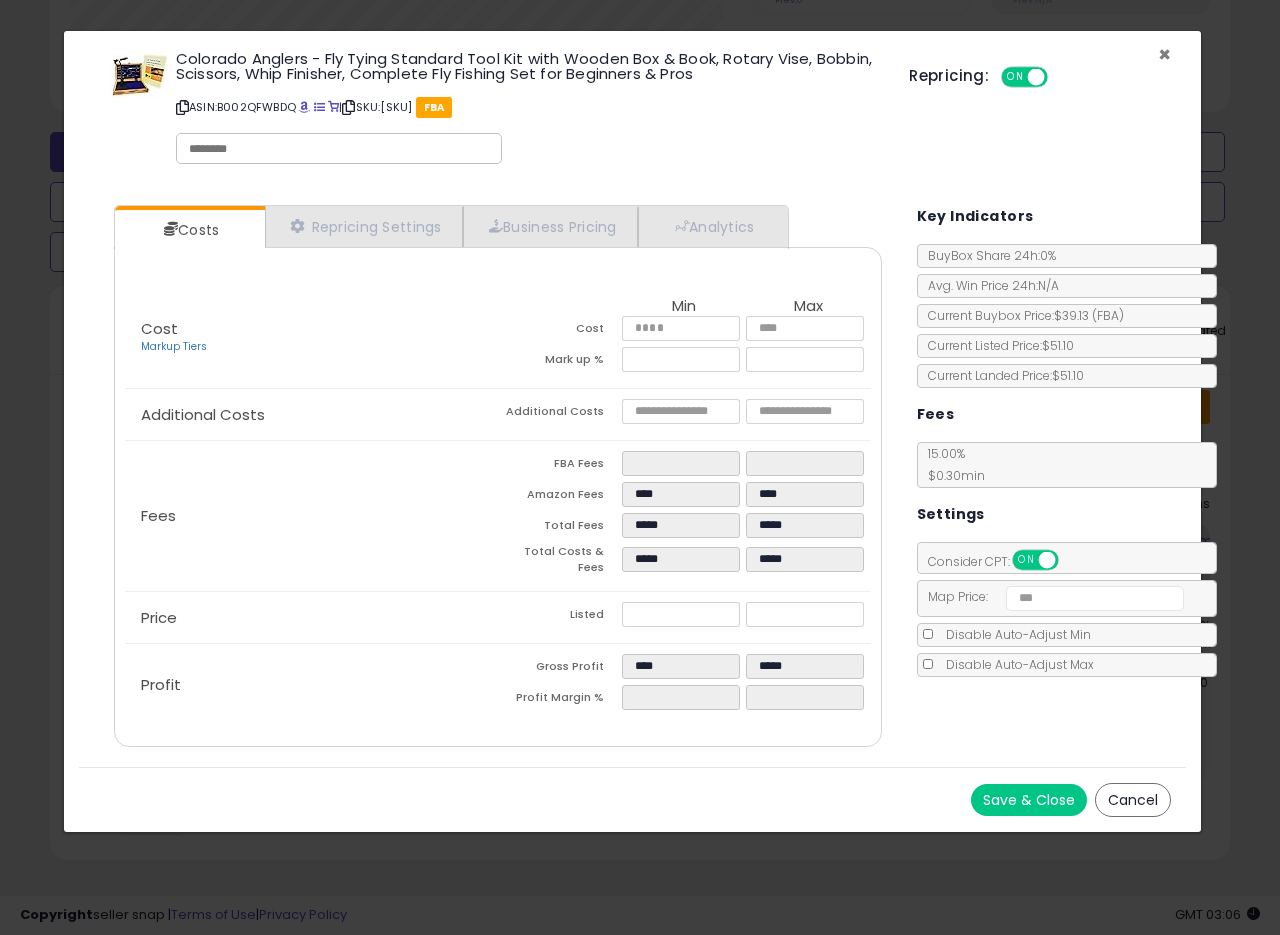 click on "×" at bounding box center [1164, 54] 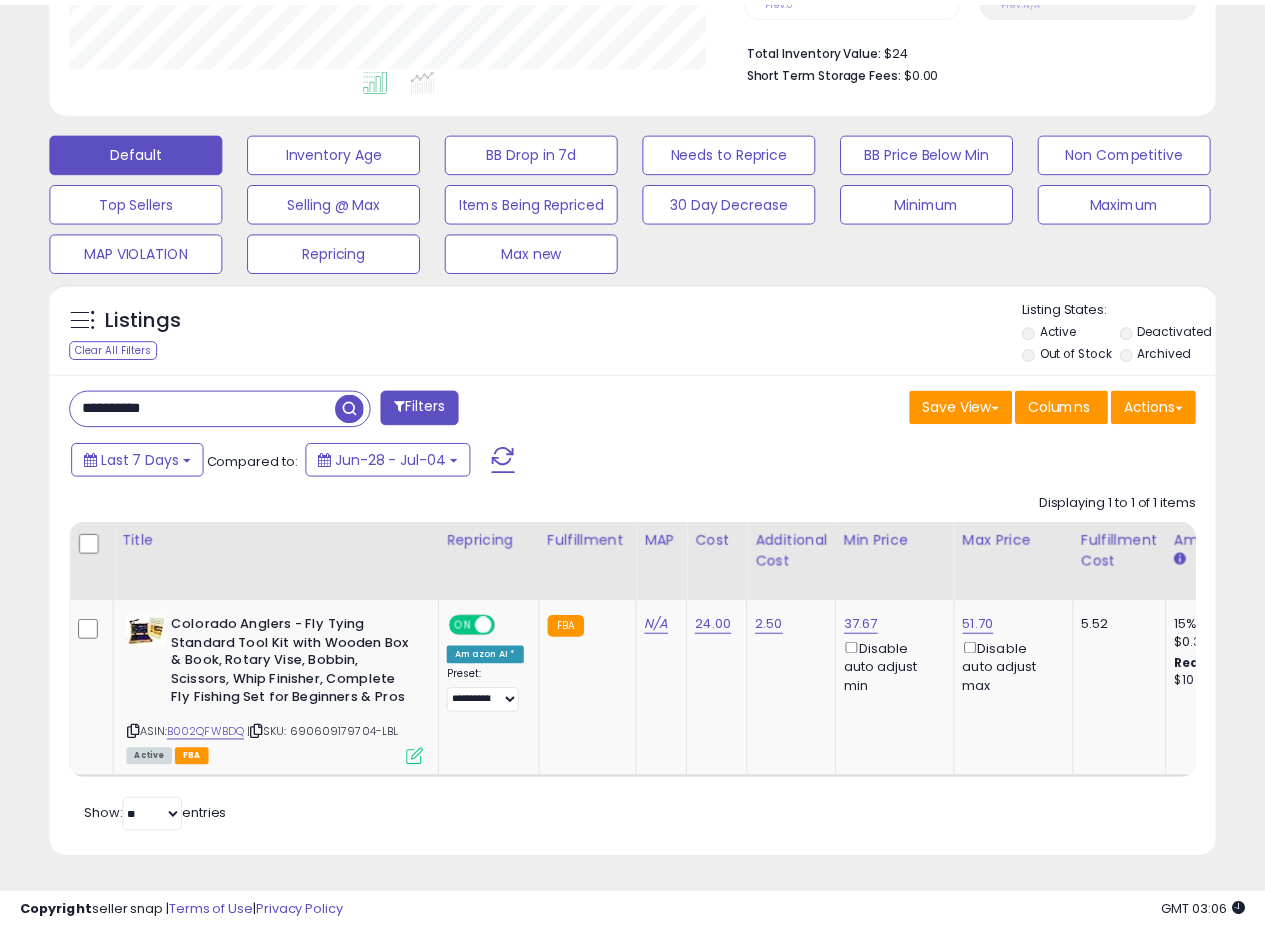 scroll, scrollTop: 410, scrollLeft: 674, axis: both 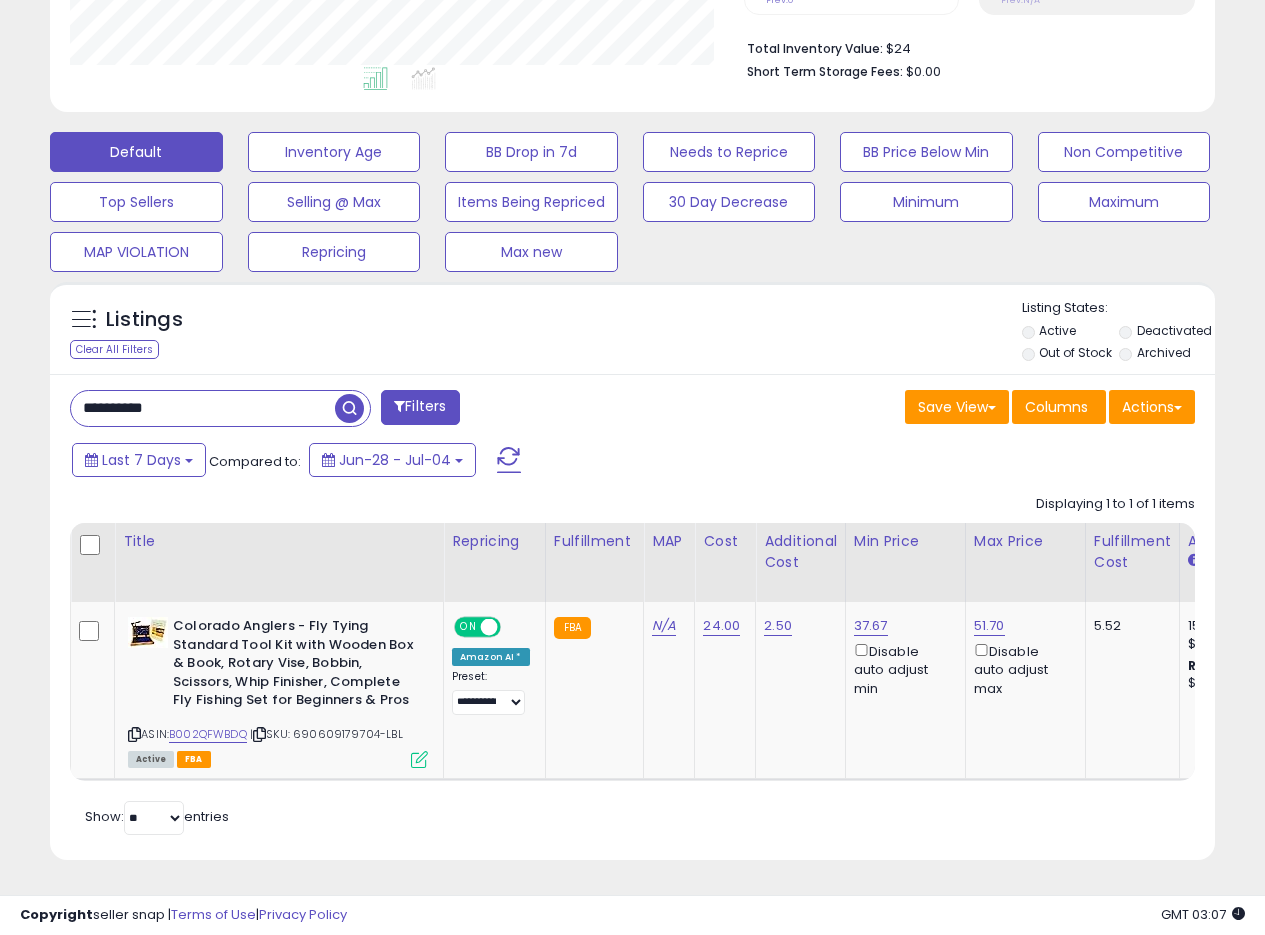 drag, startPoint x: 205, startPoint y: 407, endPoint x: 0, endPoint y: 395, distance: 205.35092 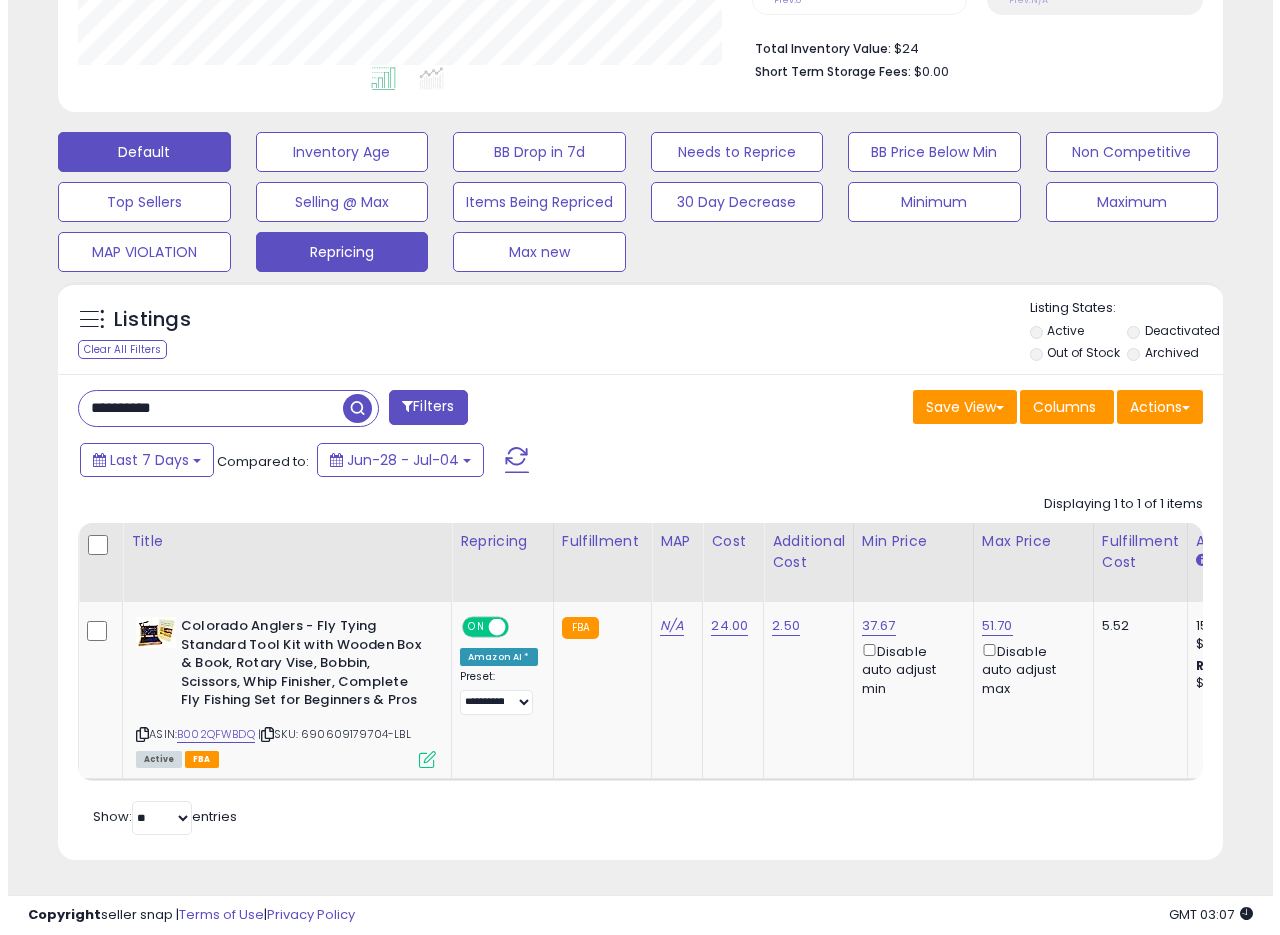 scroll, scrollTop: 335, scrollLeft: 0, axis: vertical 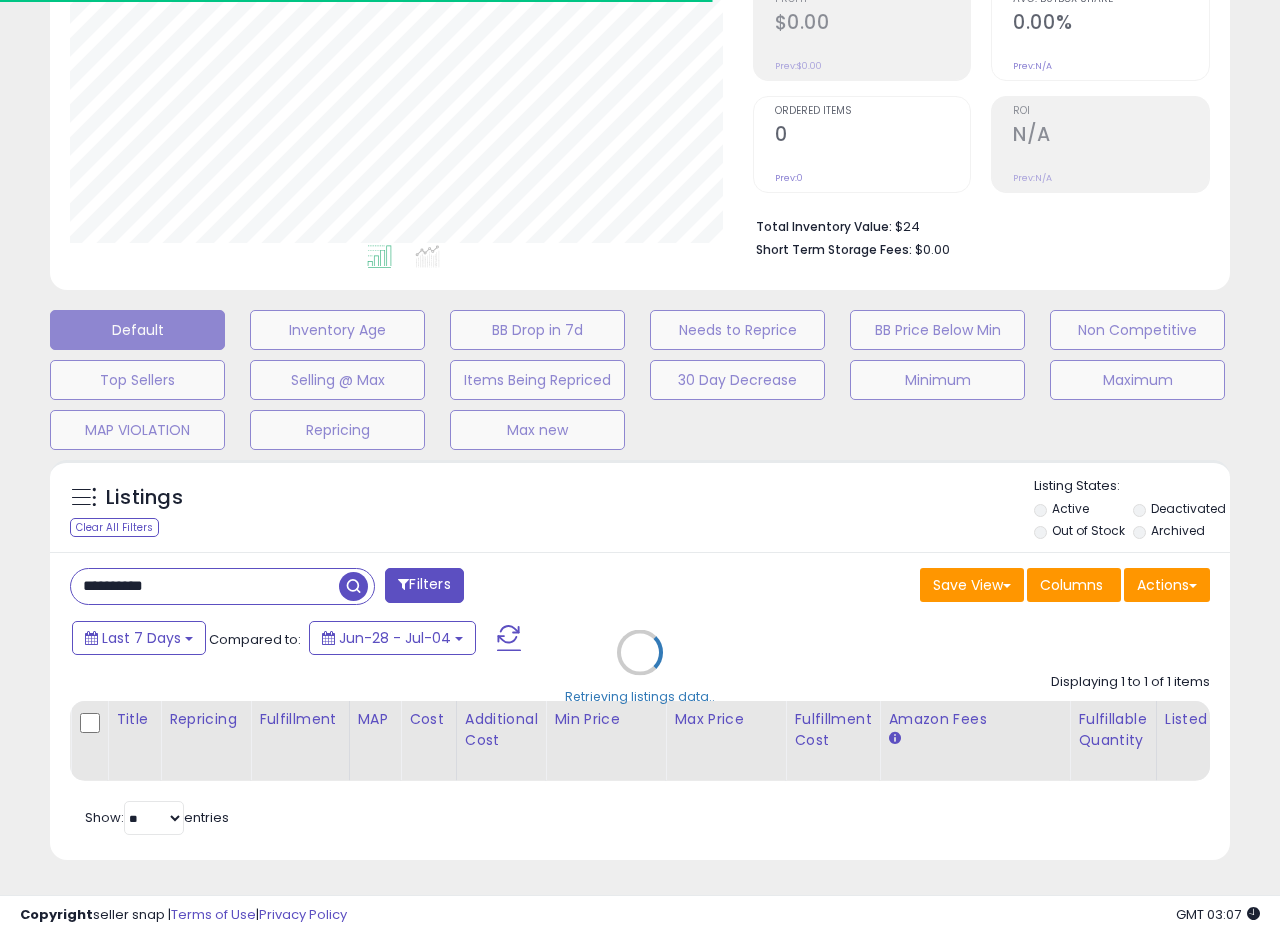 click on "Retrieving listings data.." at bounding box center (640, 667) 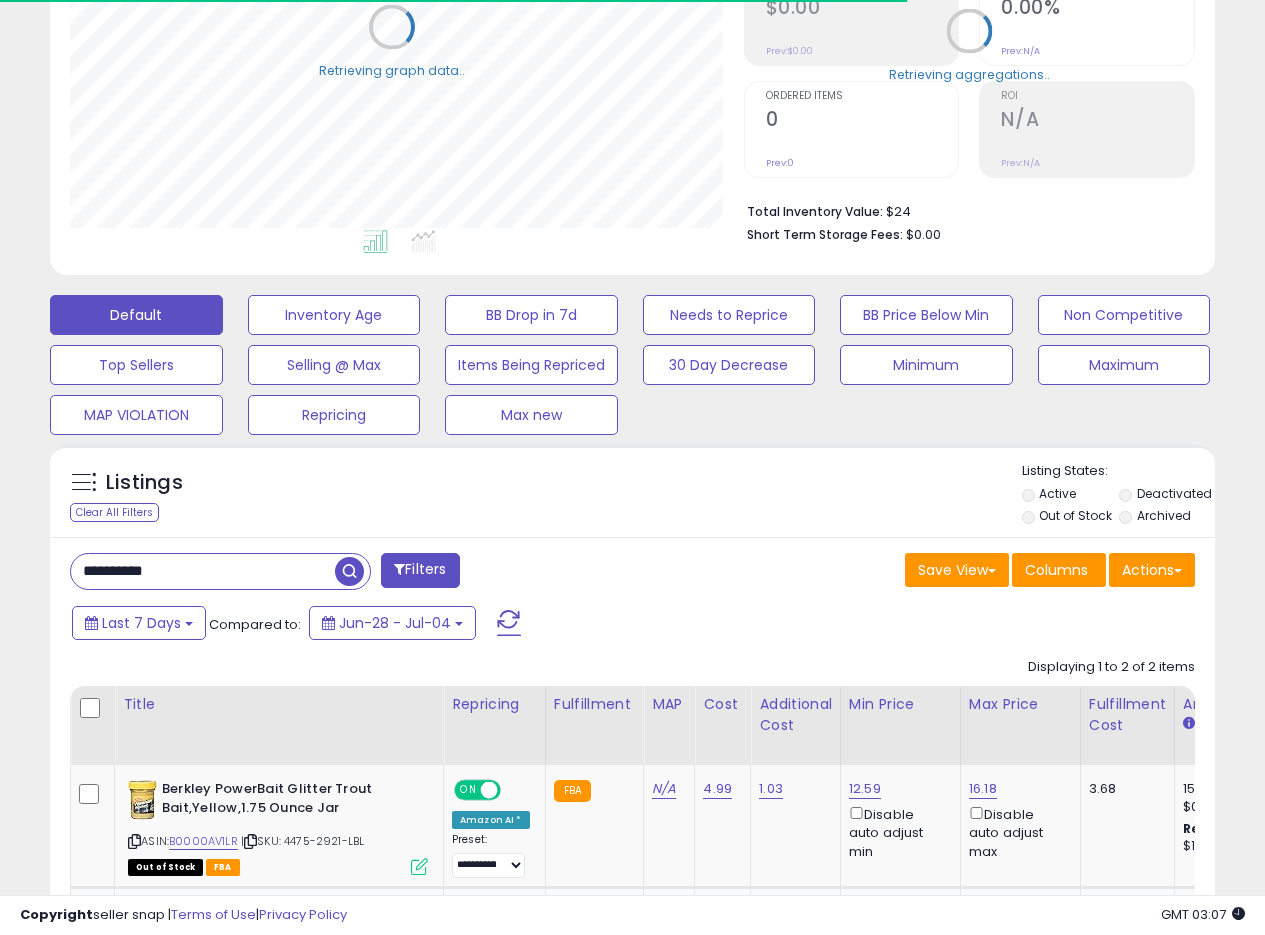 scroll, scrollTop: 410, scrollLeft: 674, axis: both 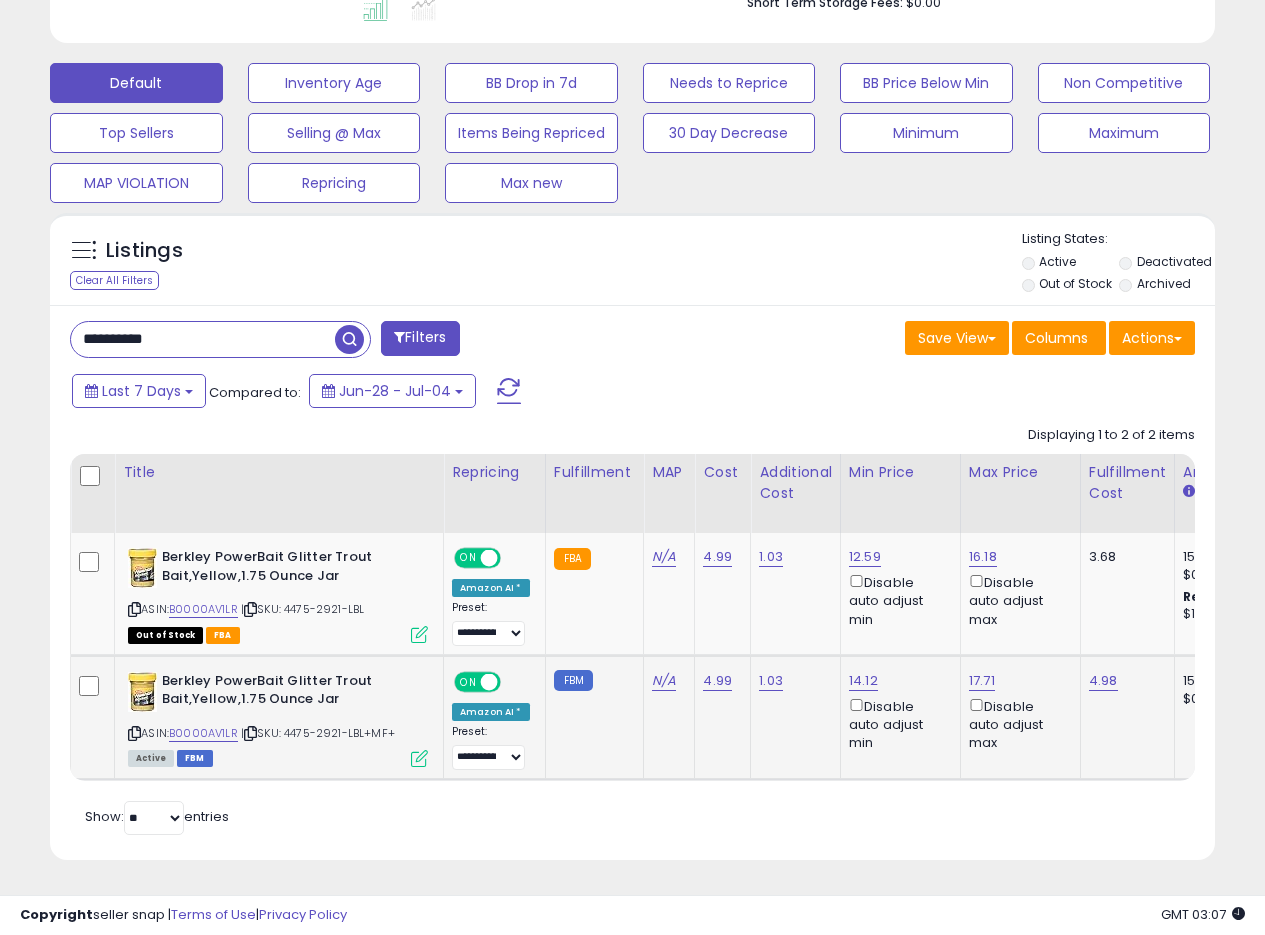 click at bounding box center (419, 758) 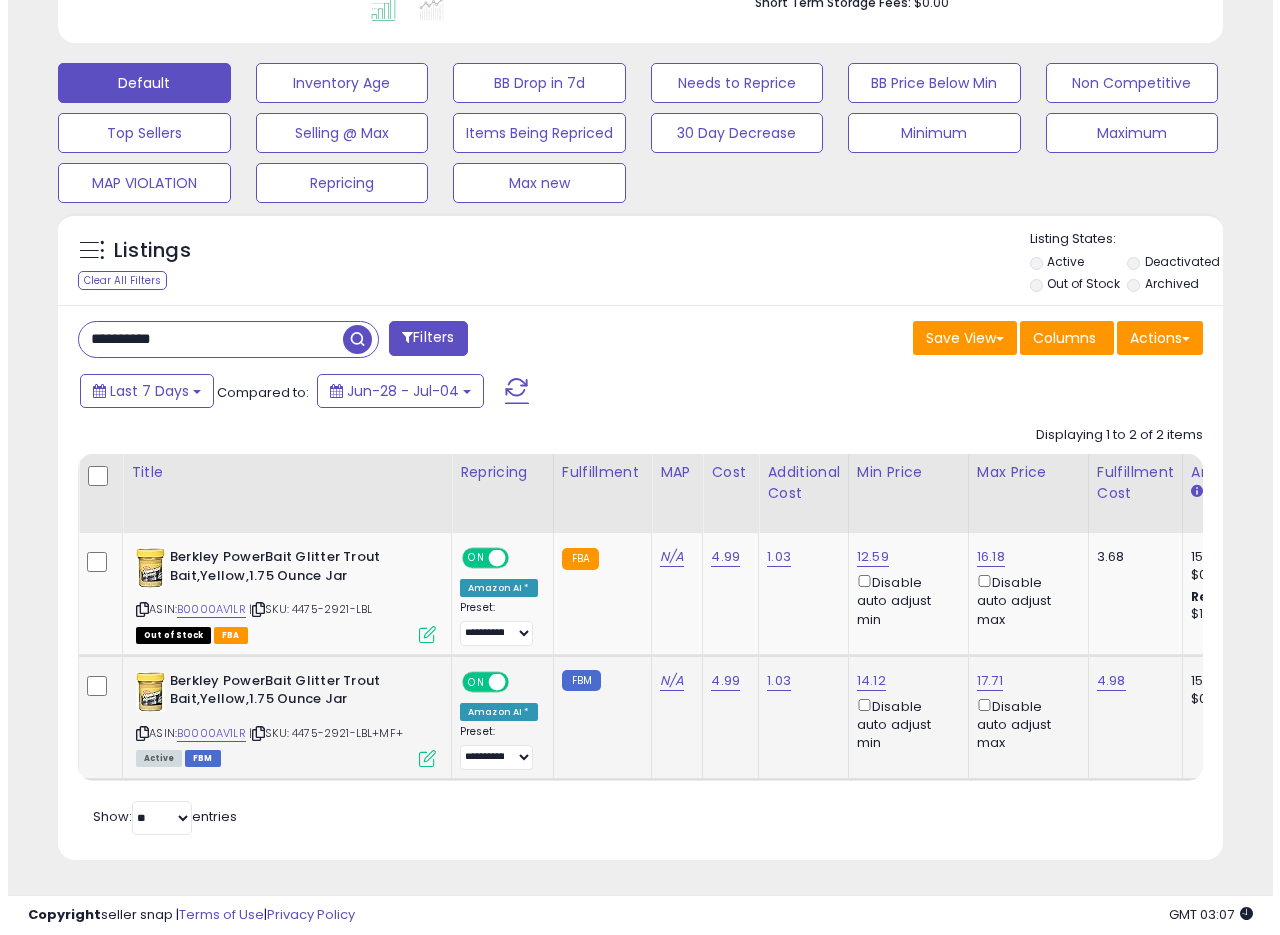 scroll, scrollTop: 999590, scrollLeft: 999317, axis: both 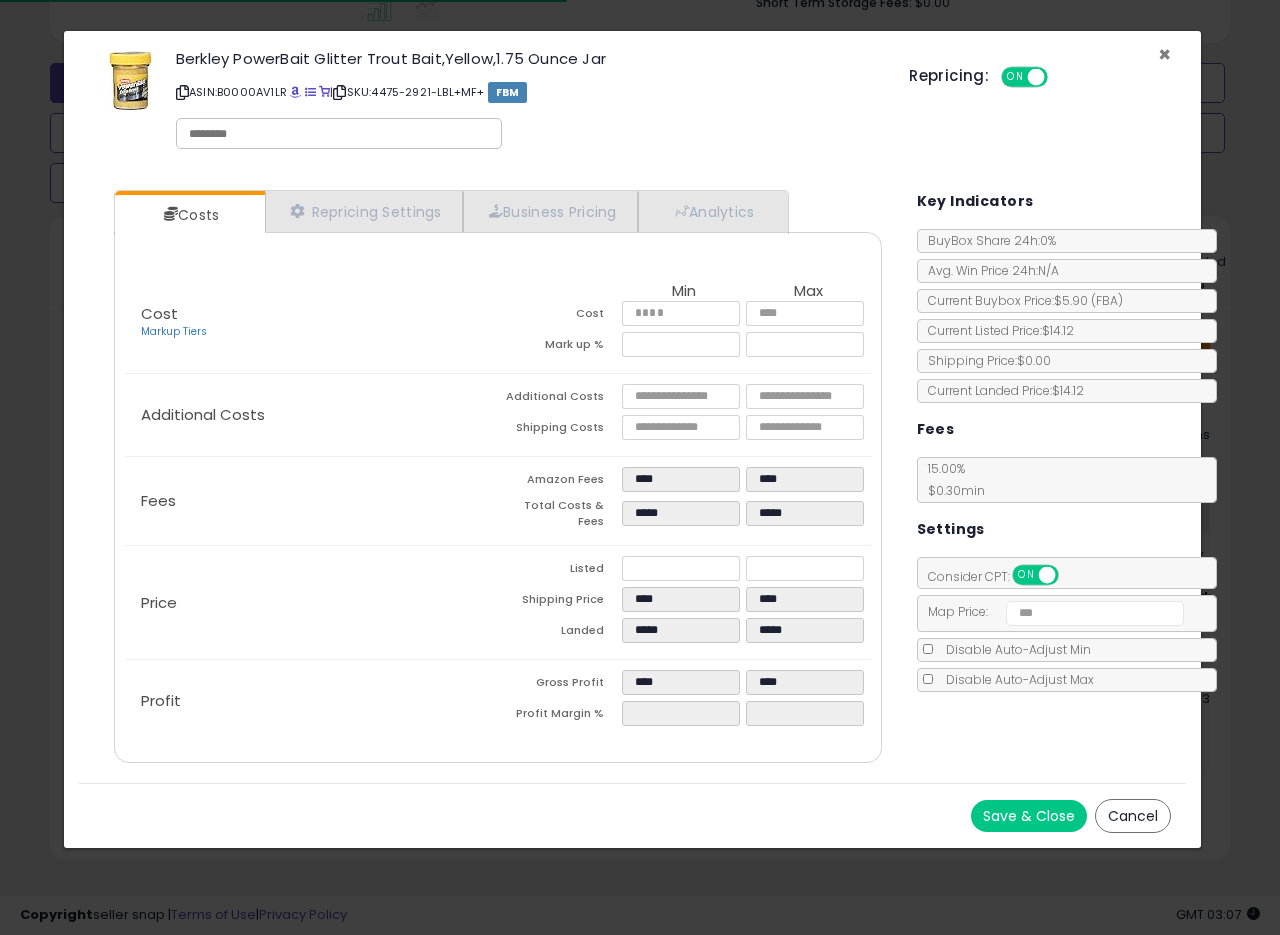 click on "×" at bounding box center [1164, 54] 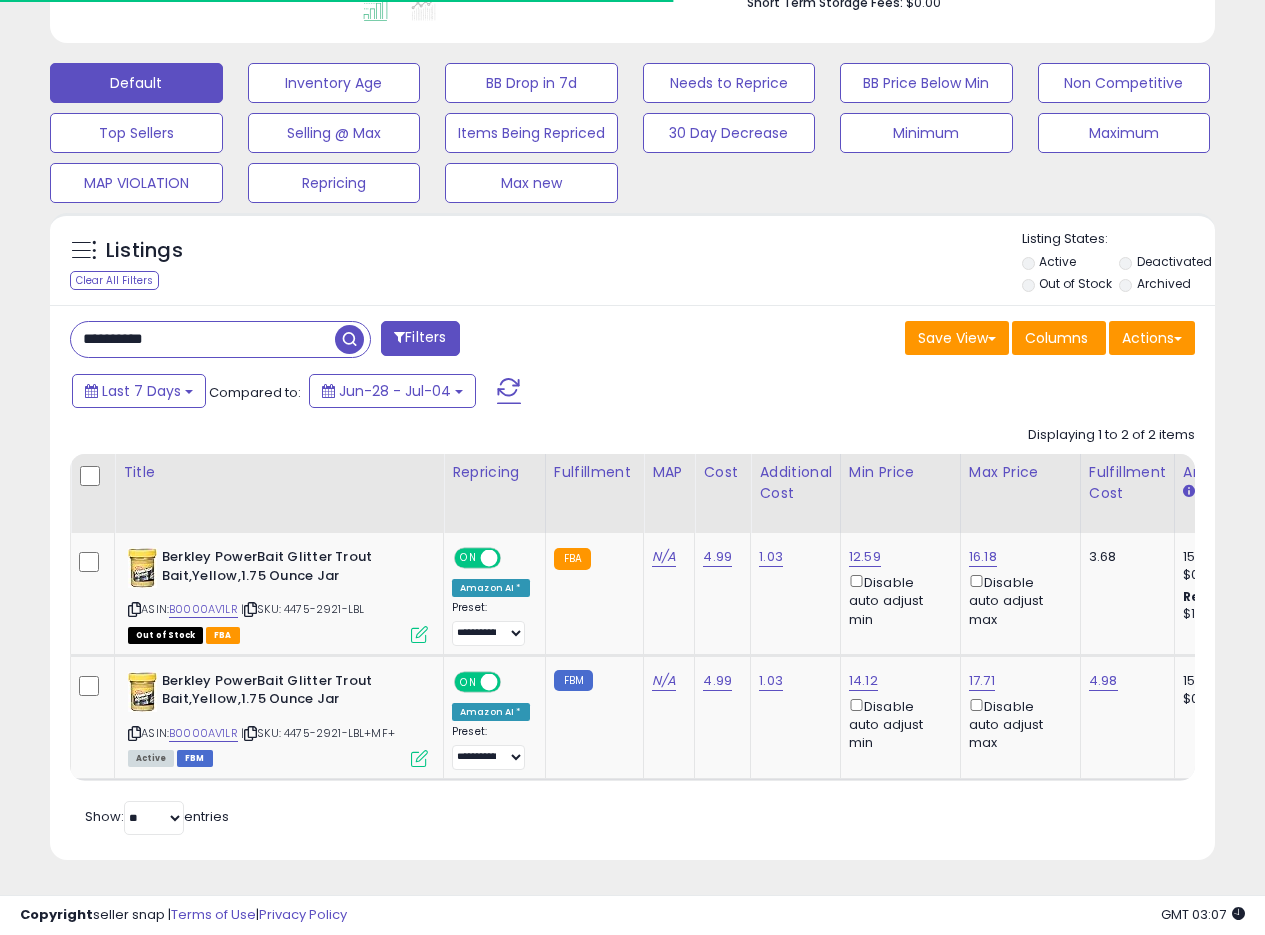 scroll, scrollTop: 410, scrollLeft: 674, axis: both 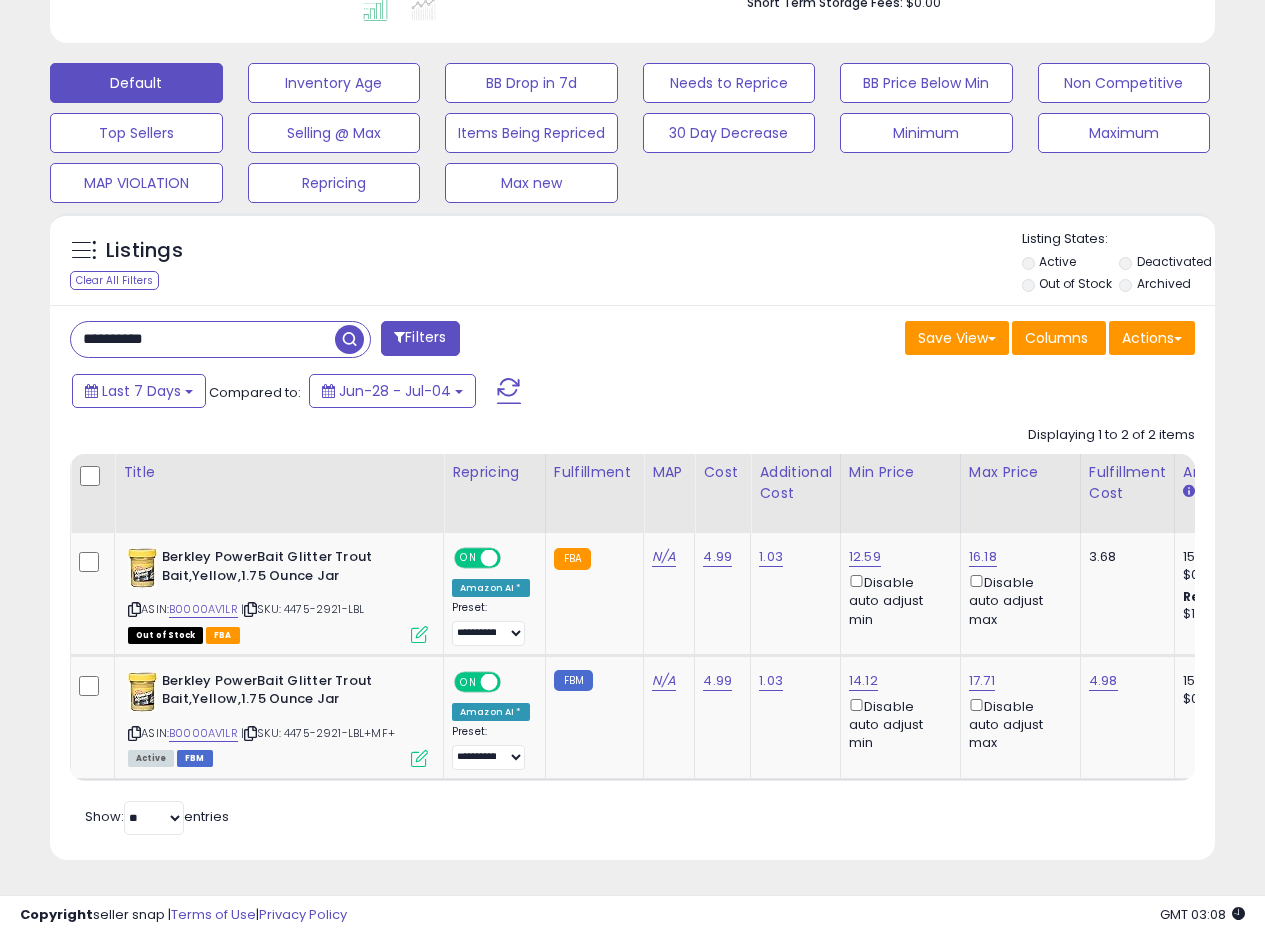 drag, startPoint x: 249, startPoint y: 336, endPoint x: 0, endPoint y: 321, distance: 249.4514 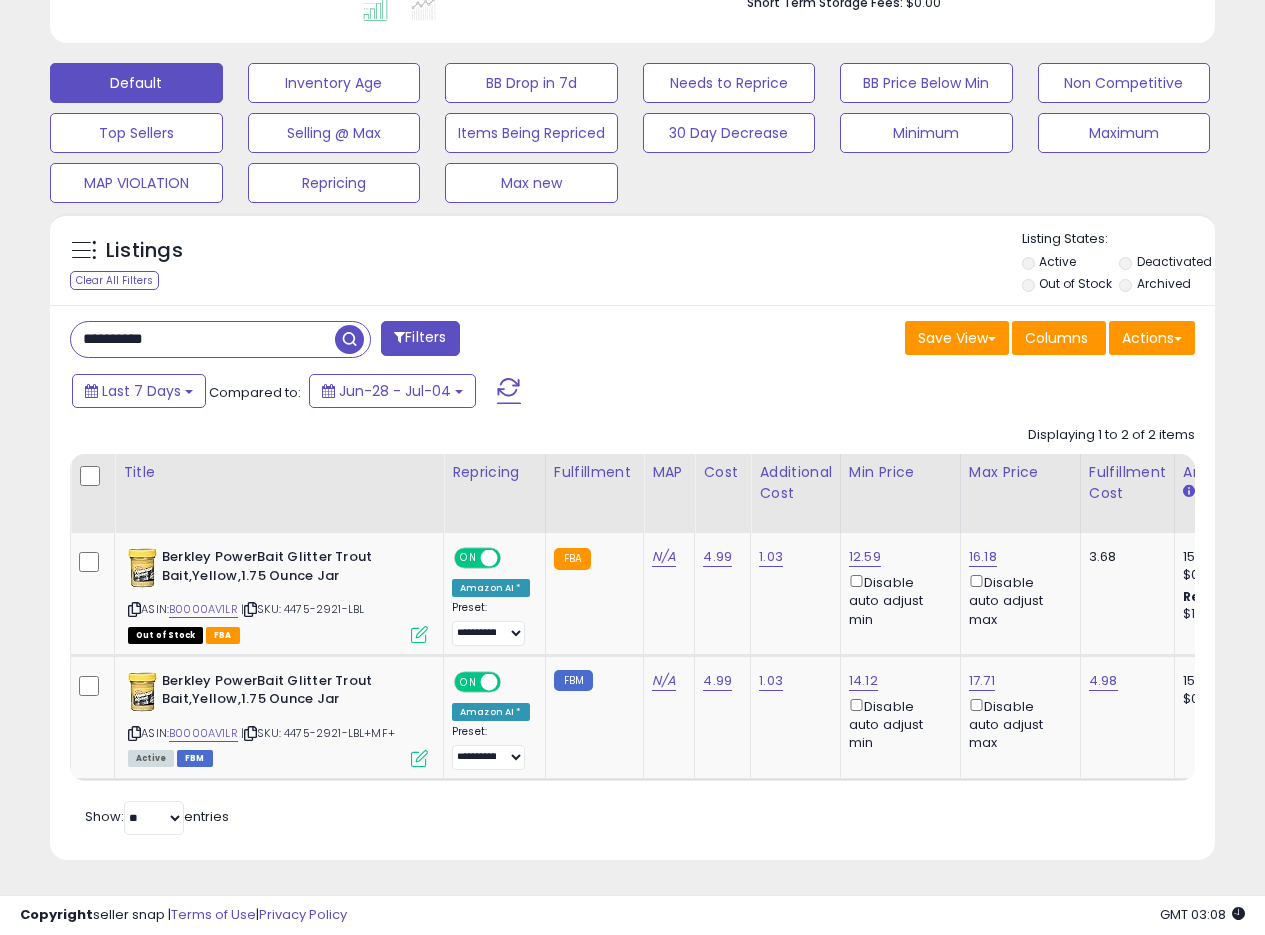 paste 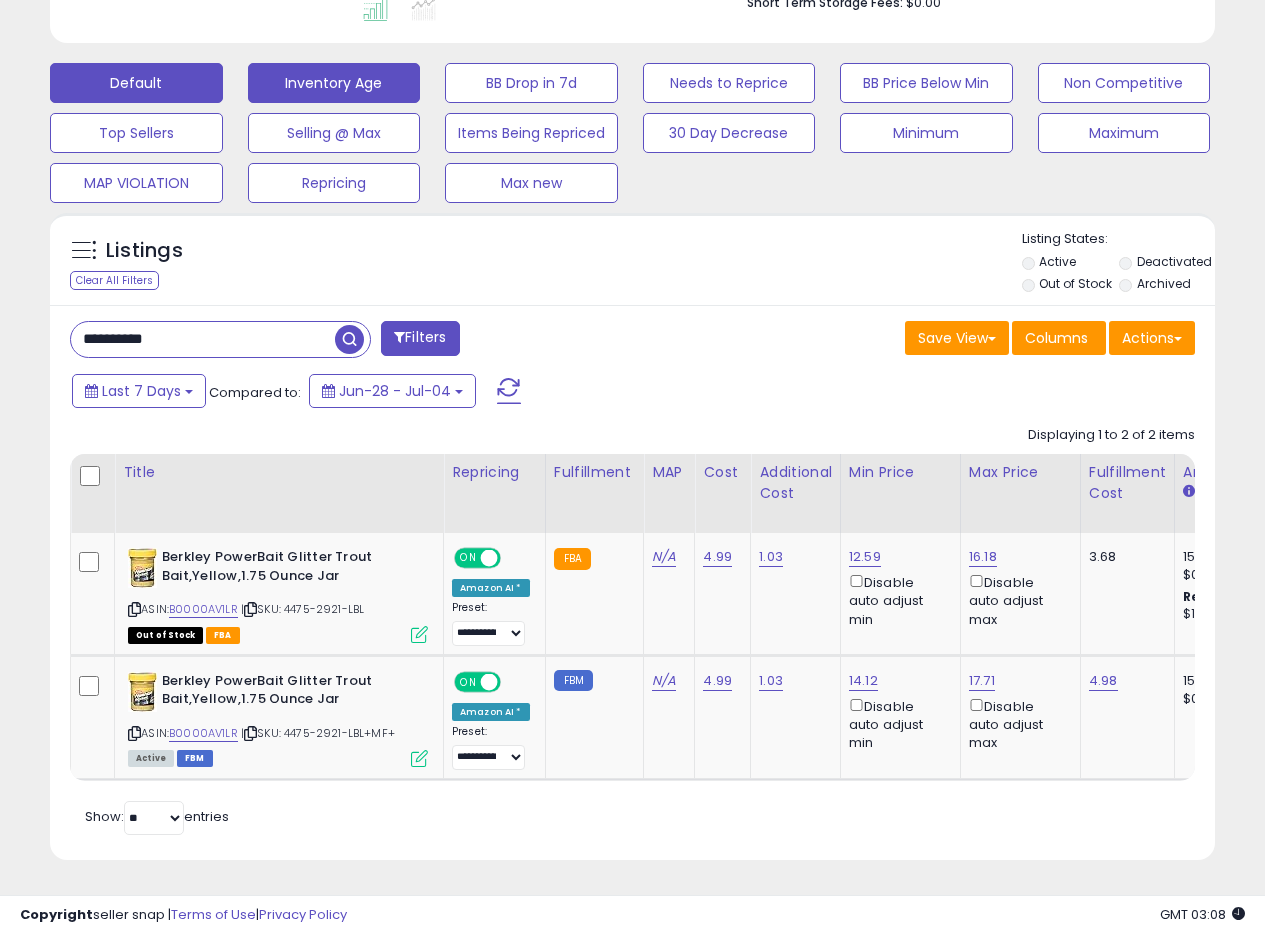 scroll, scrollTop: 999590, scrollLeft: 999317, axis: both 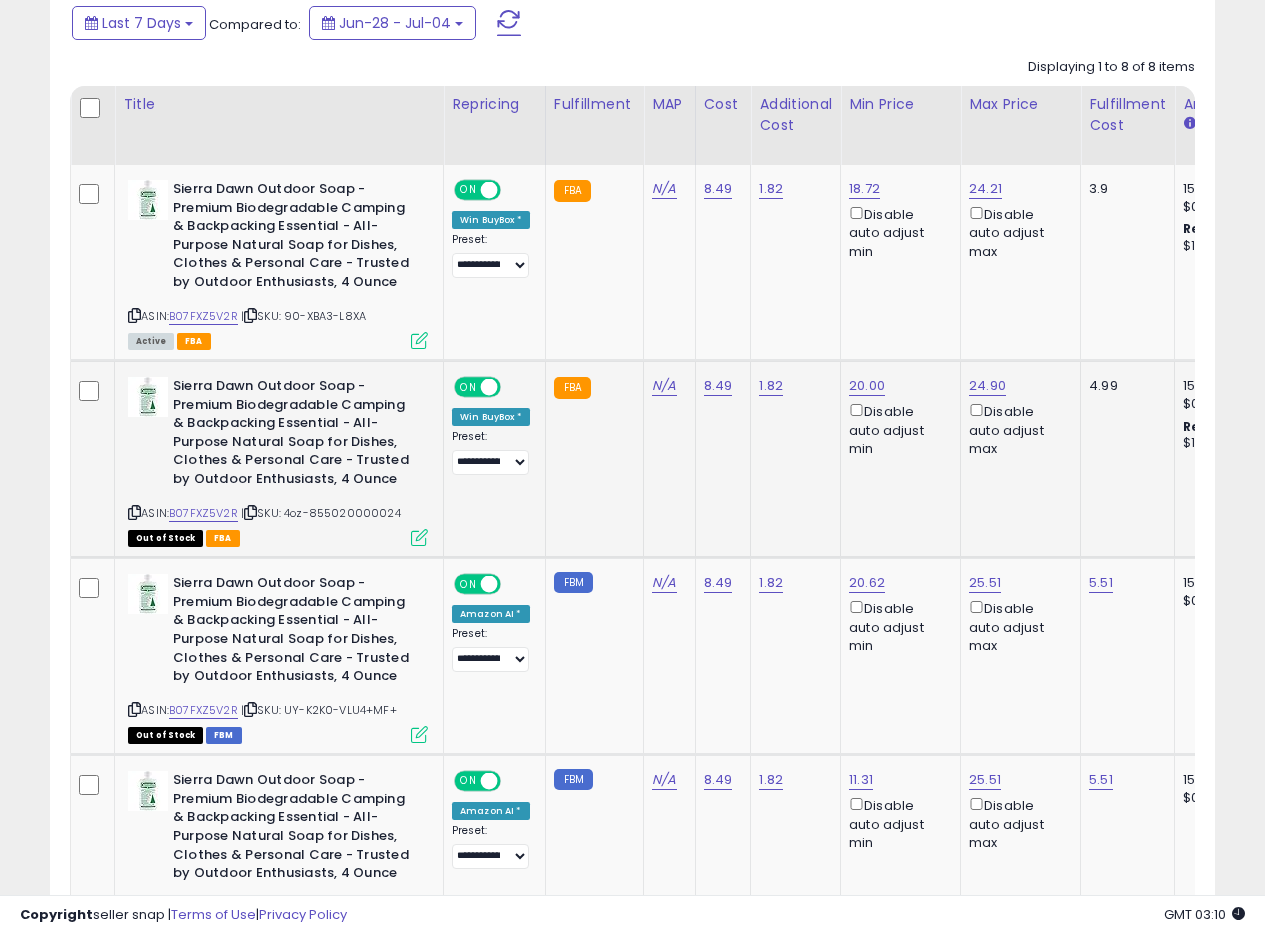 click at bounding box center [419, 537] 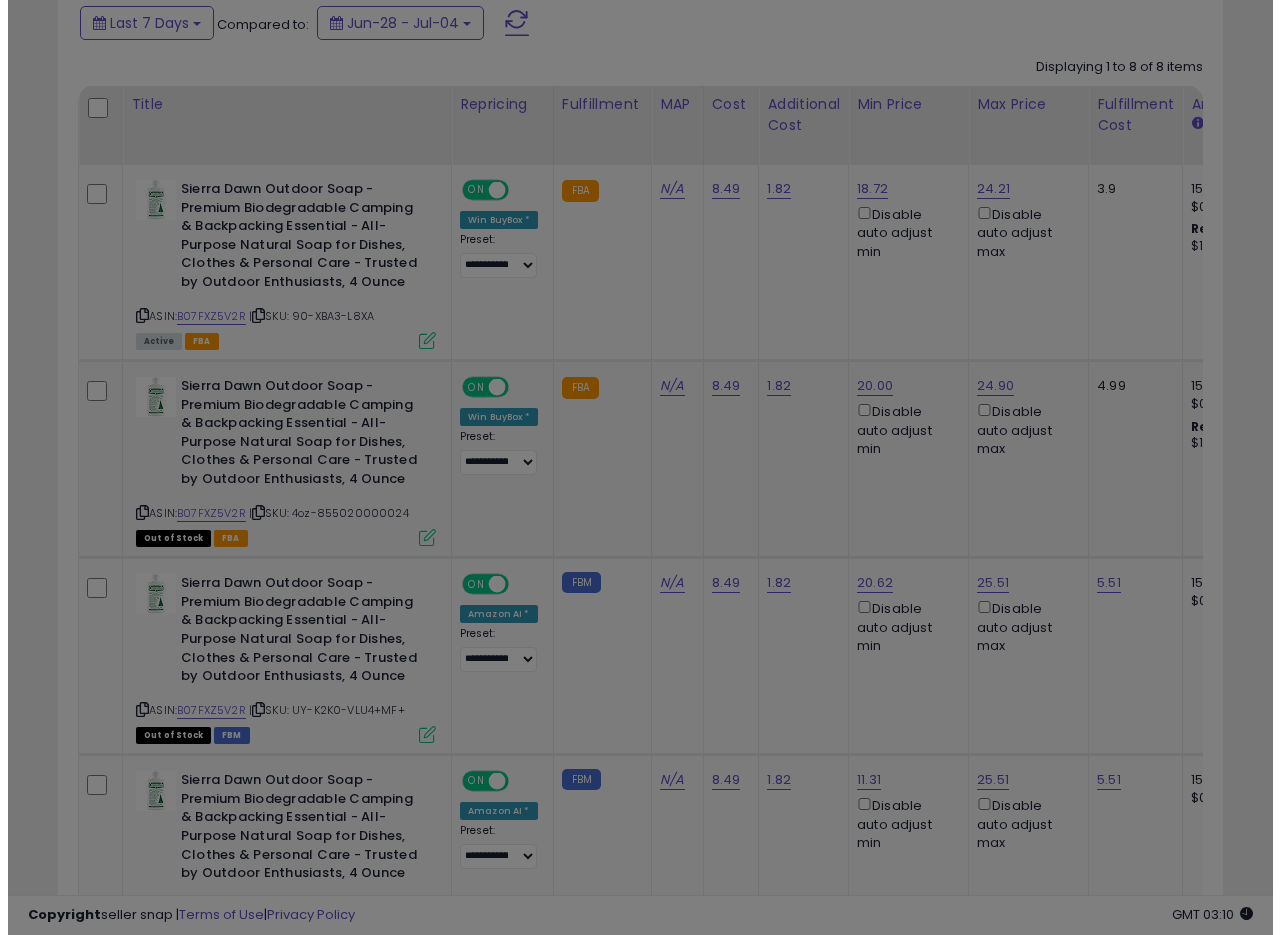 scroll, scrollTop: 999590, scrollLeft: 999317, axis: both 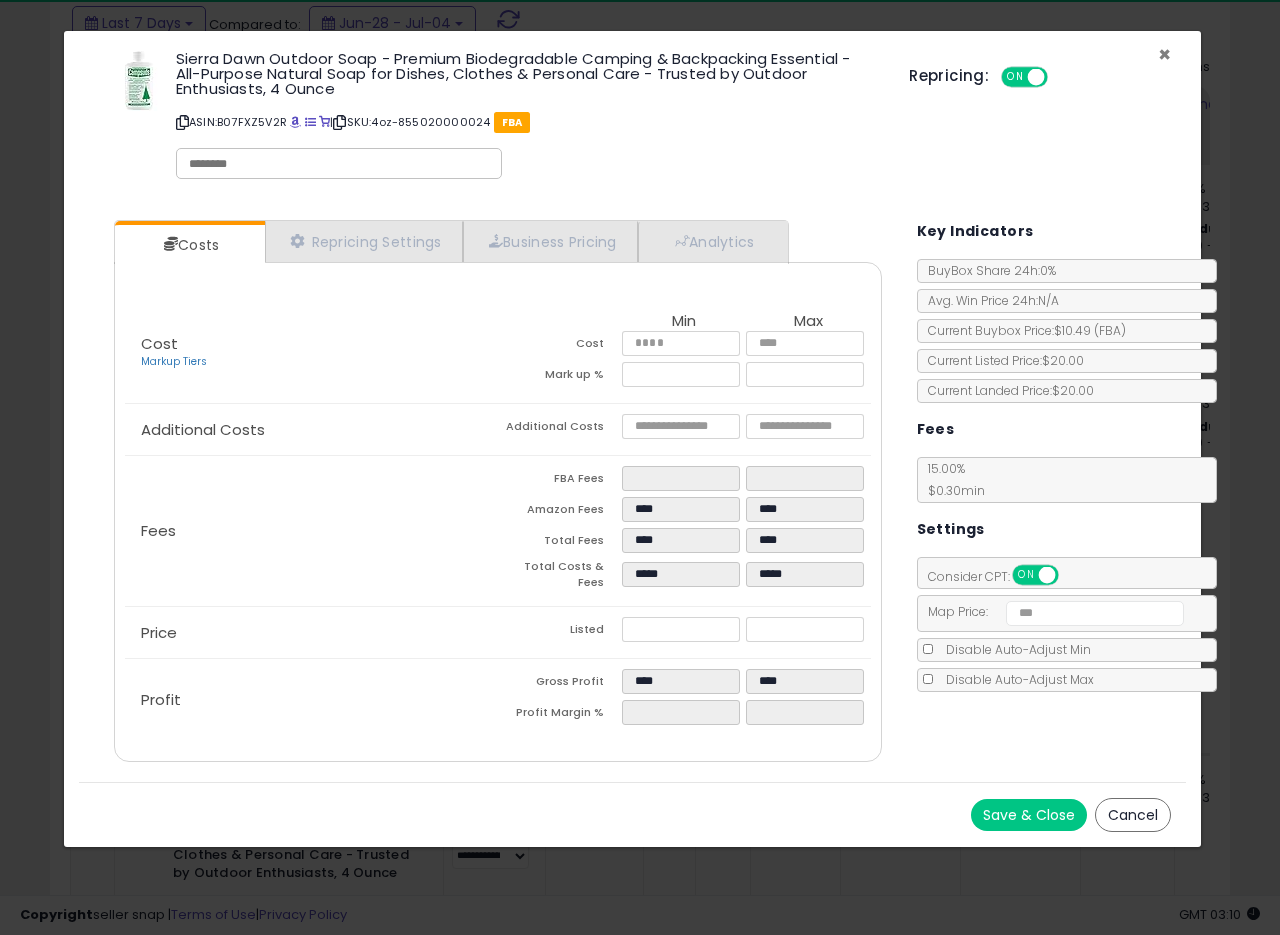click on "×" at bounding box center [1164, 54] 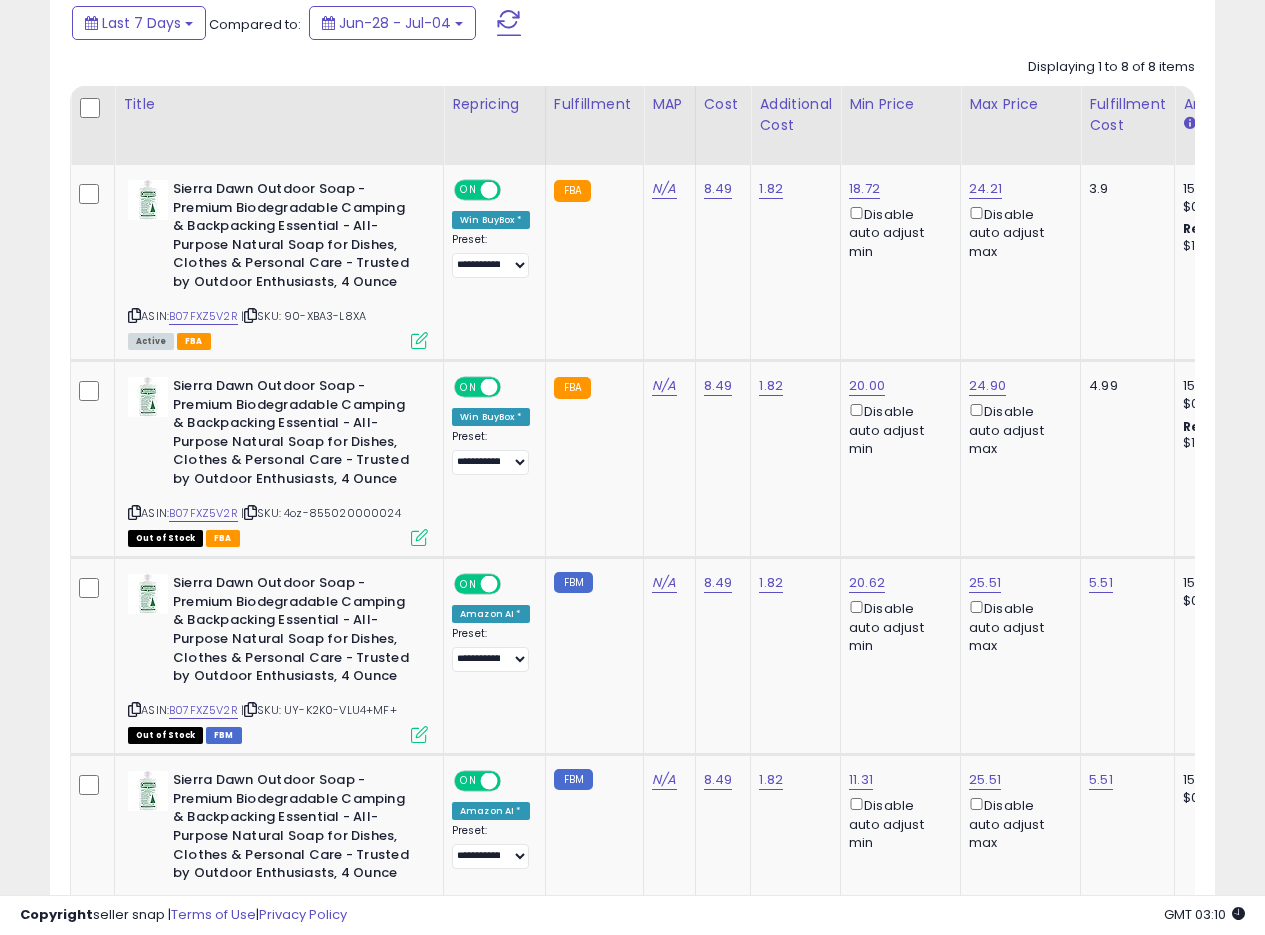 scroll, scrollTop: 410, scrollLeft: 674, axis: both 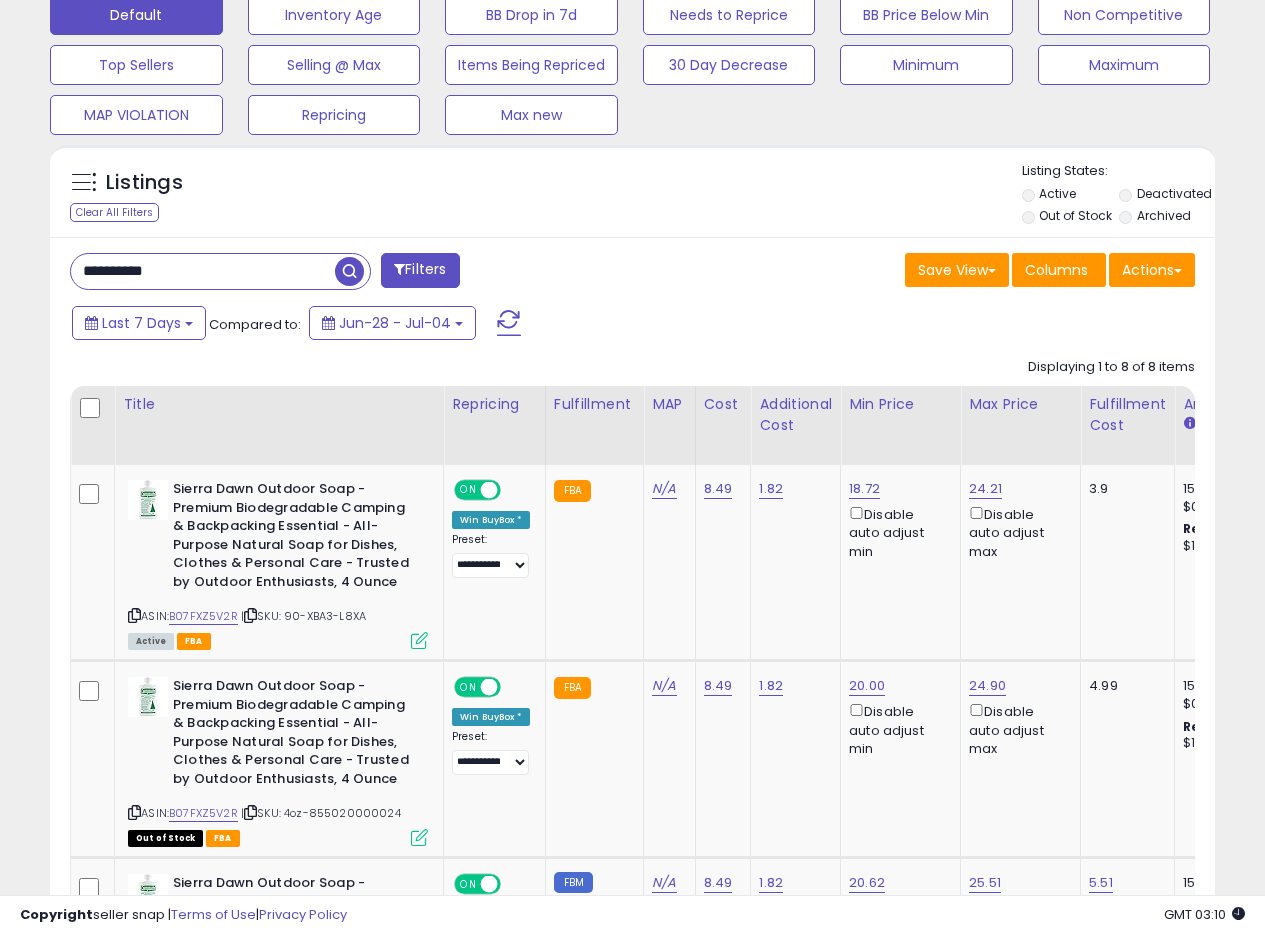 drag, startPoint x: 228, startPoint y: 275, endPoint x: 0, endPoint y: 264, distance: 228.2652 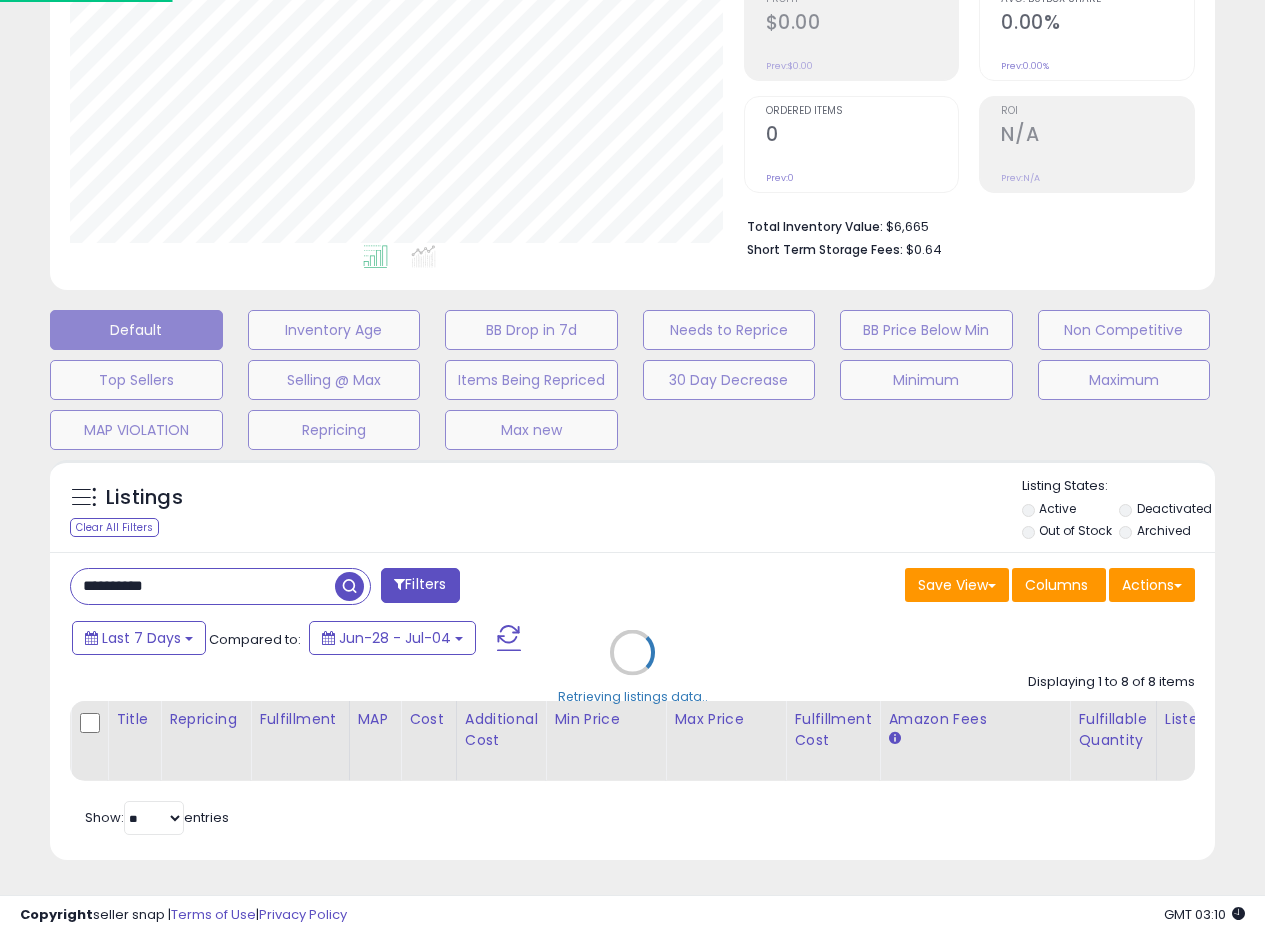 scroll, scrollTop: 999590, scrollLeft: 999317, axis: both 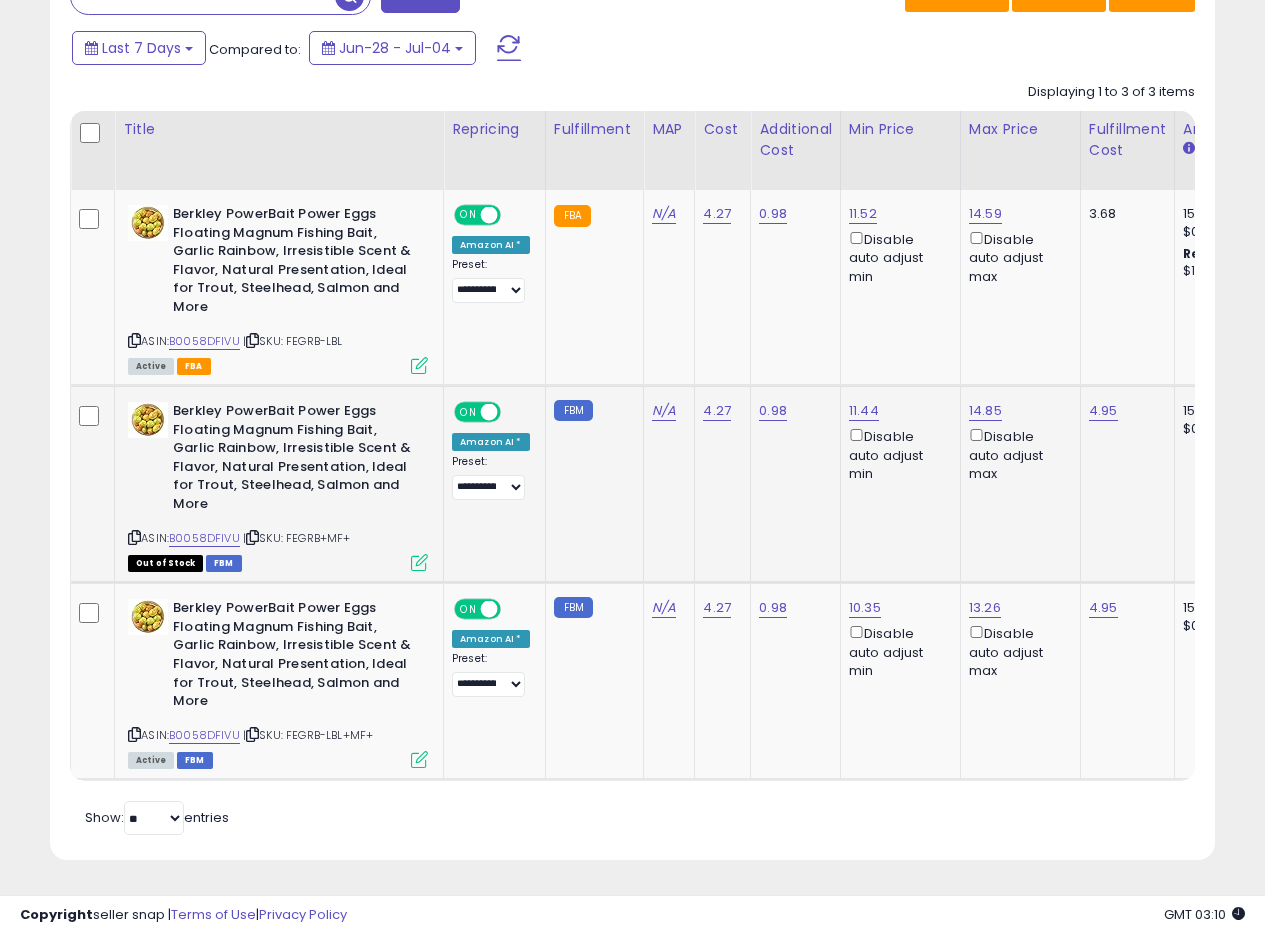 click on "N/A" 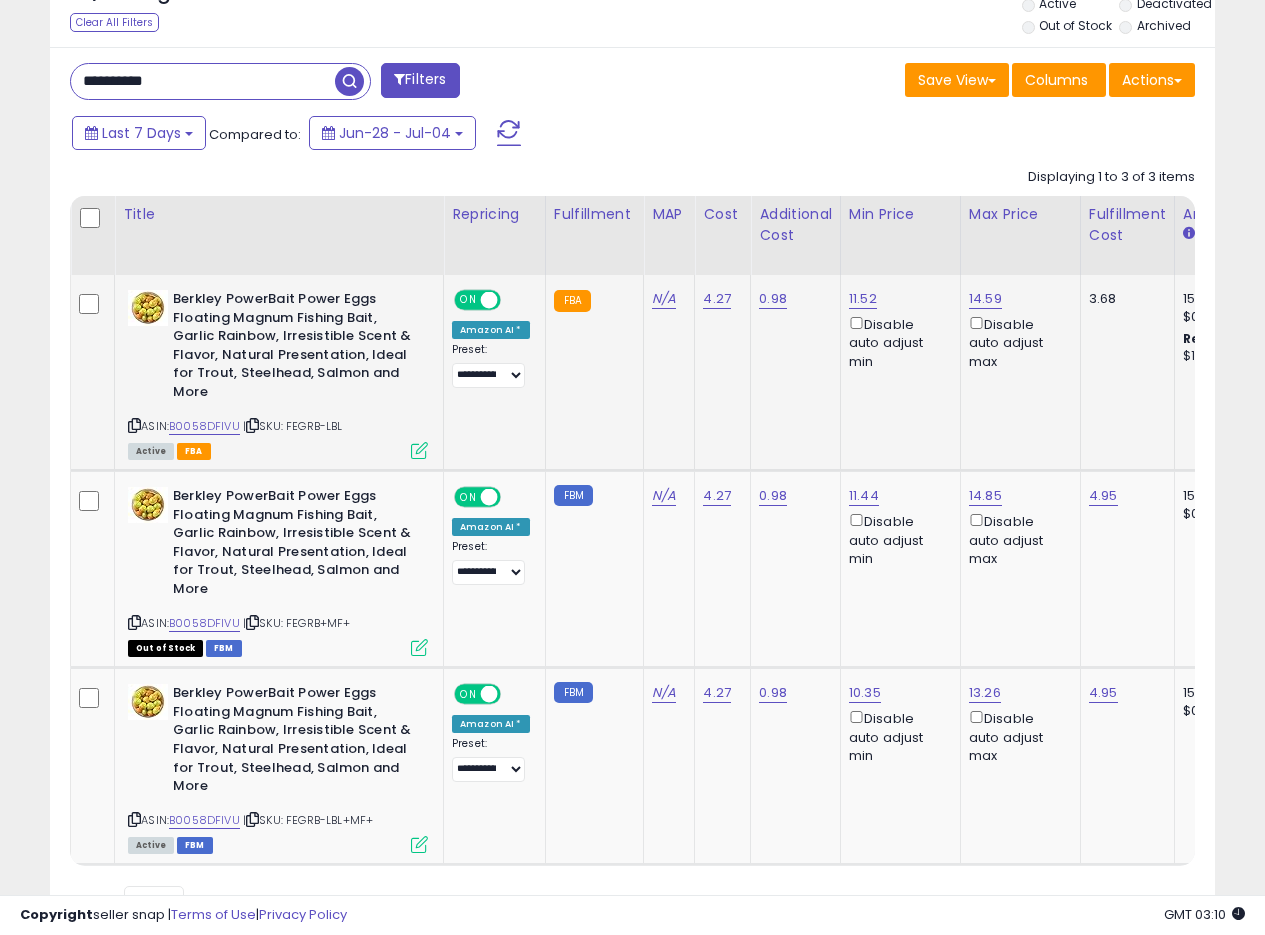 scroll, scrollTop: 925, scrollLeft: 0, axis: vertical 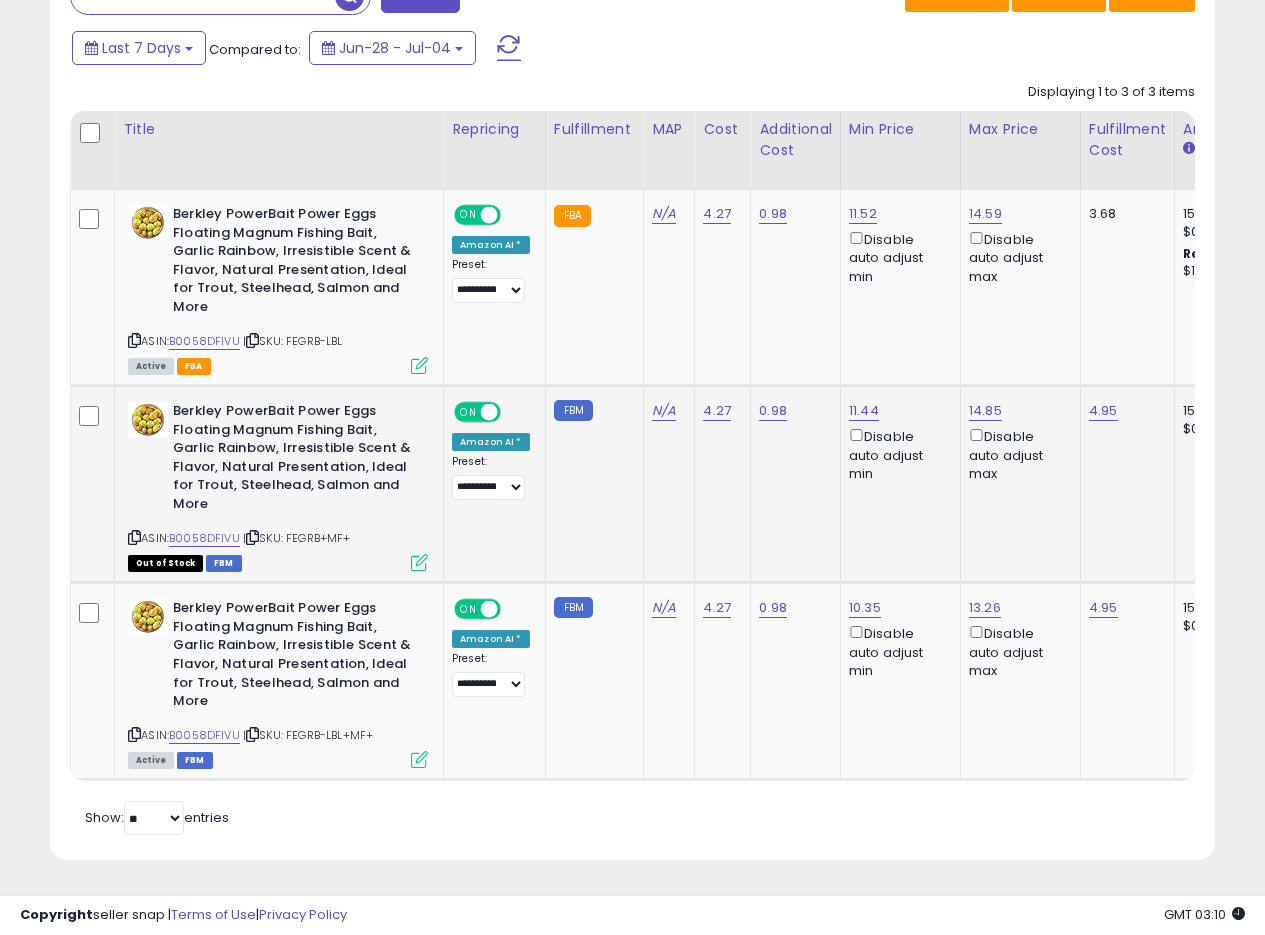click on "FBM" 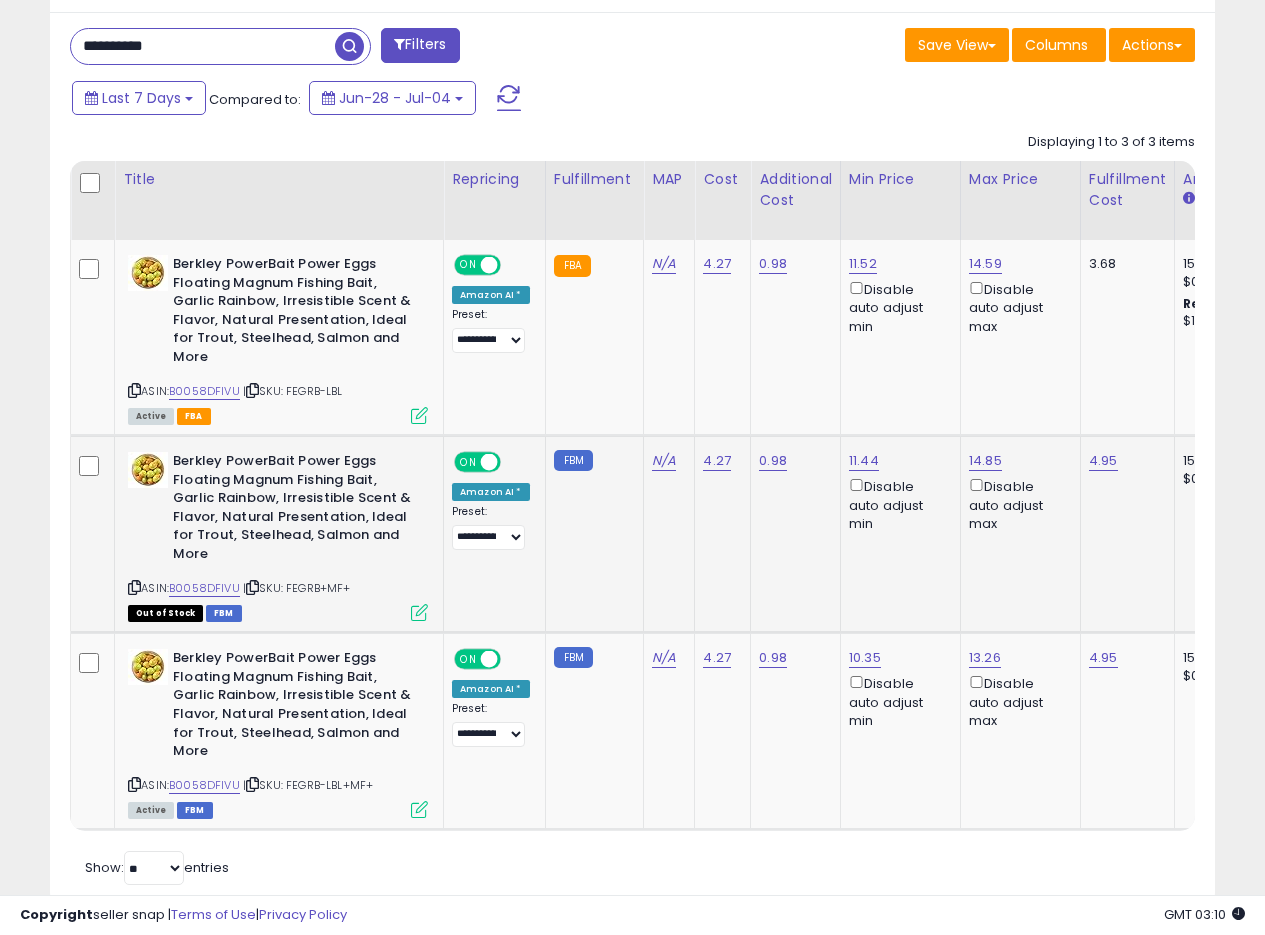 scroll, scrollTop: 825, scrollLeft: 0, axis: vertical 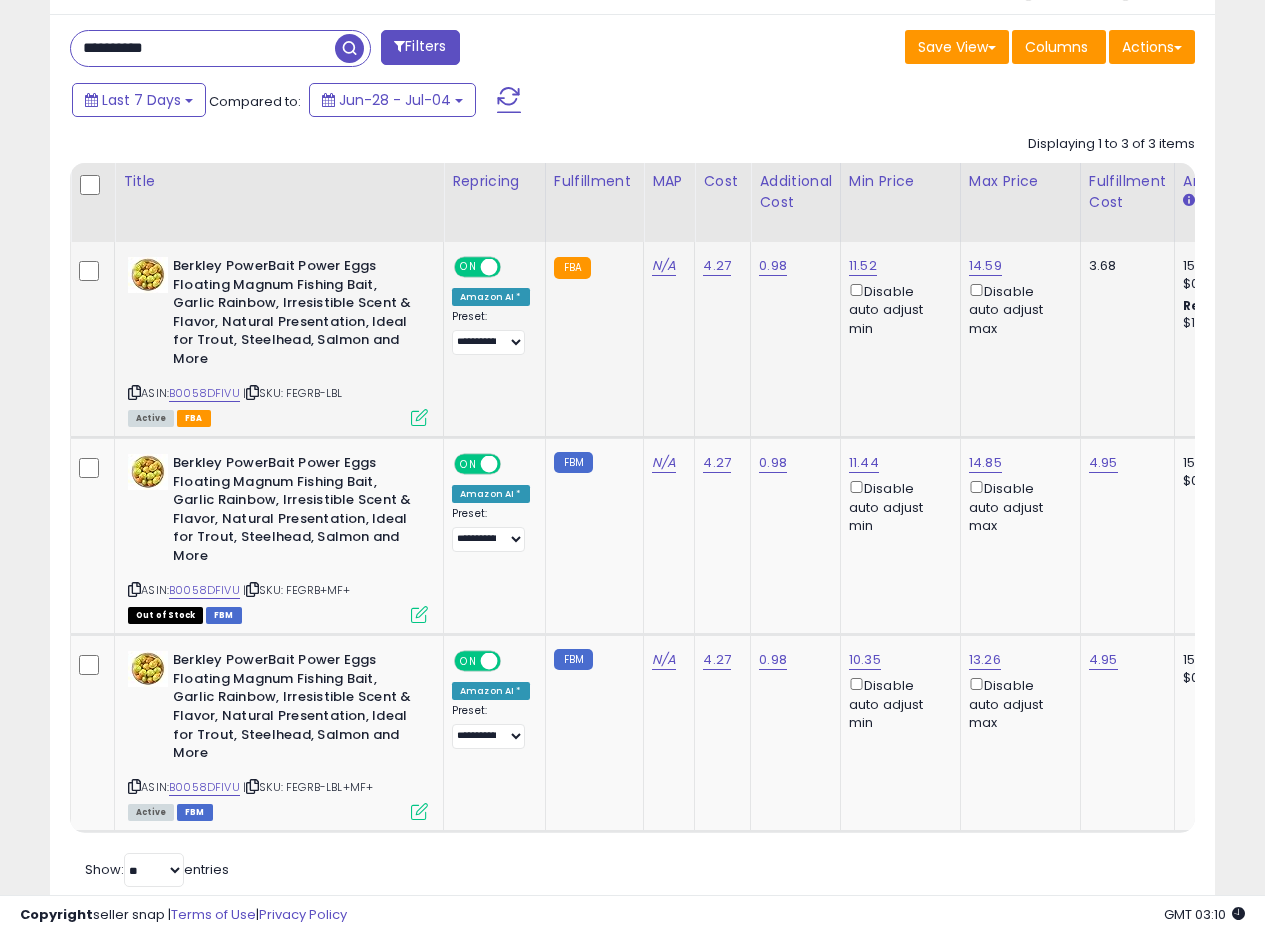 click on "4.27" 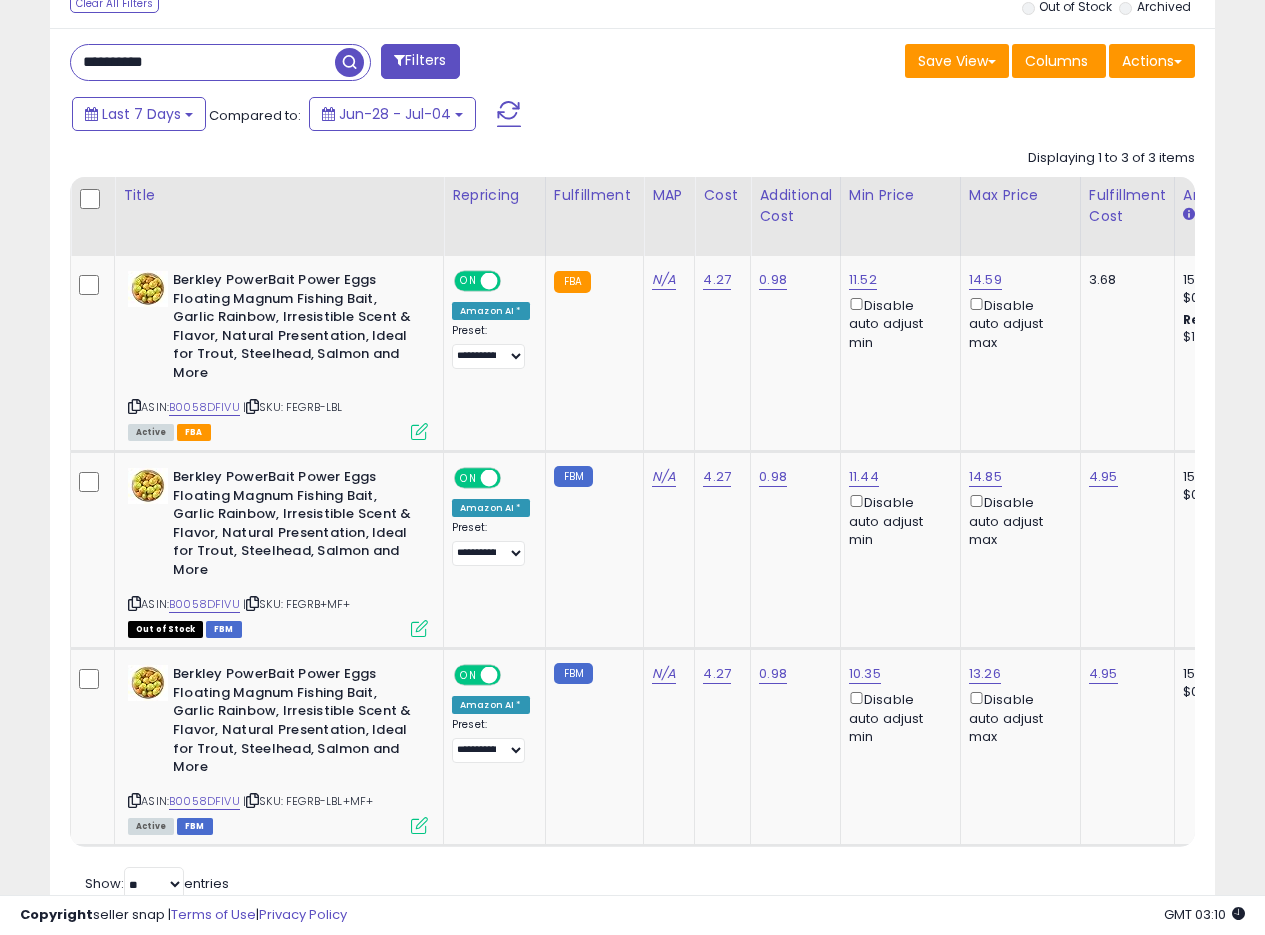 scroll, scrollTop: 920, scrollLeft: 0, axis: vertical 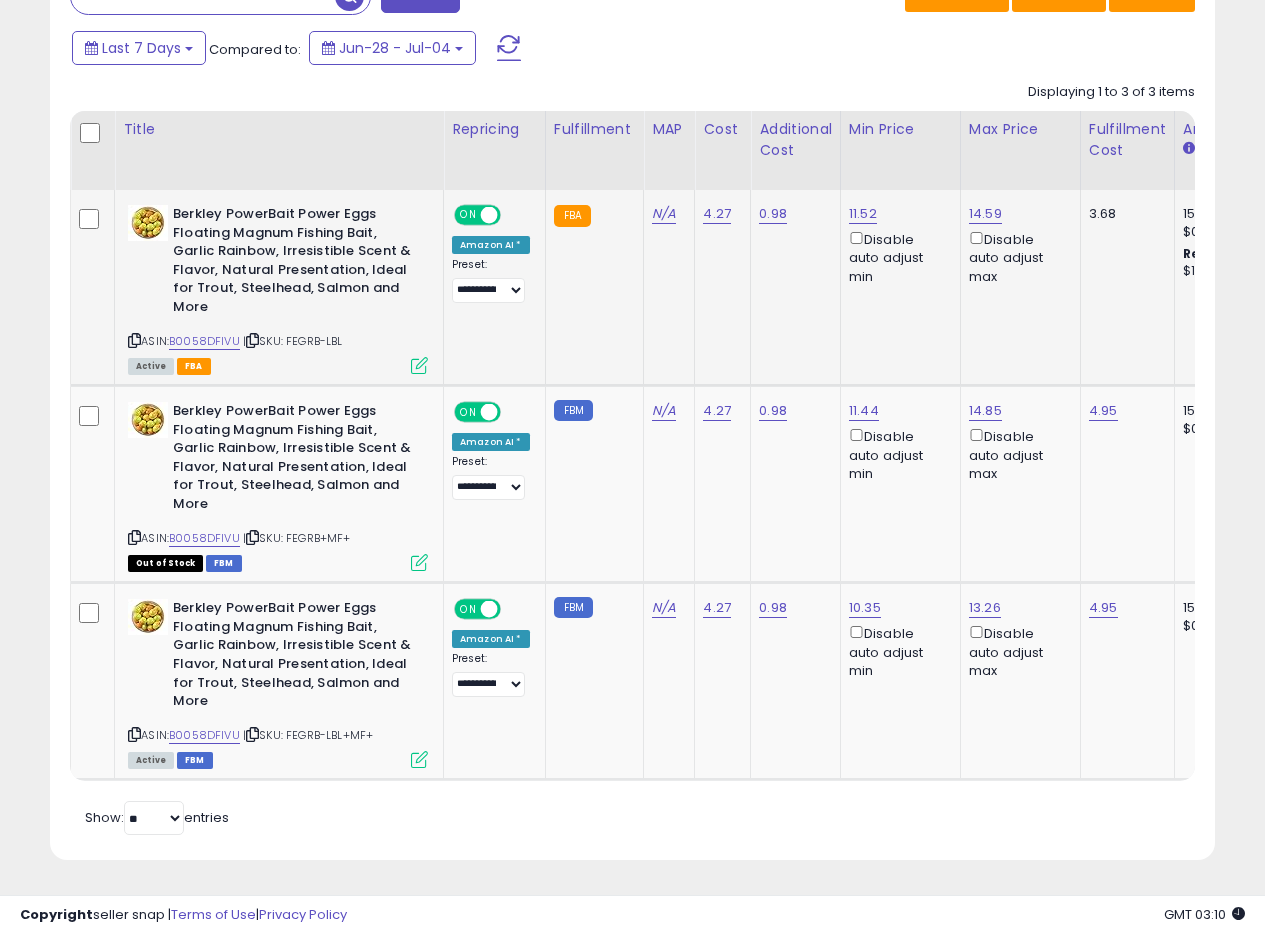 click on "N/A" 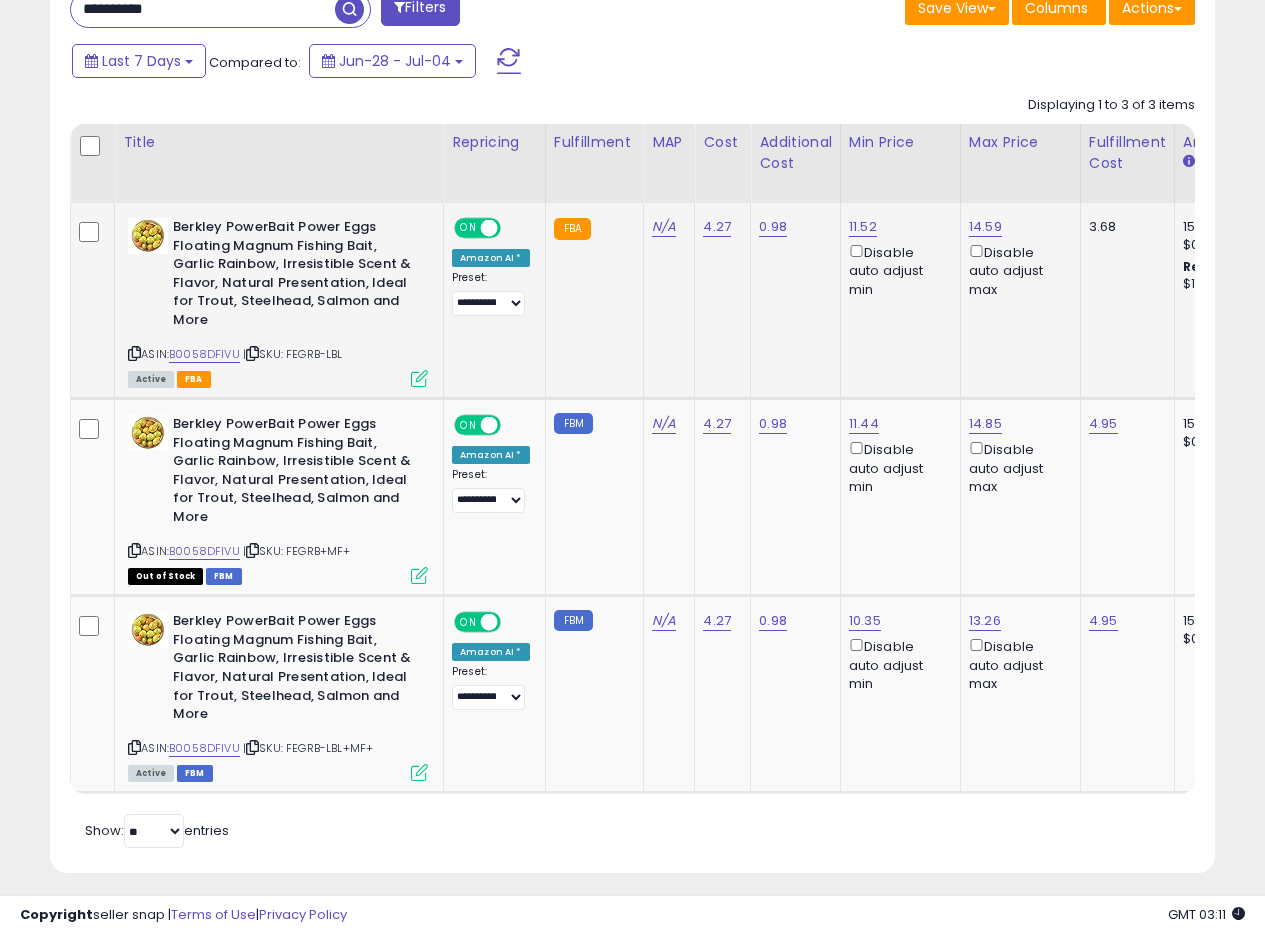 scroll, scrollTop: 925, scrollLeft: 0, axis: vertical 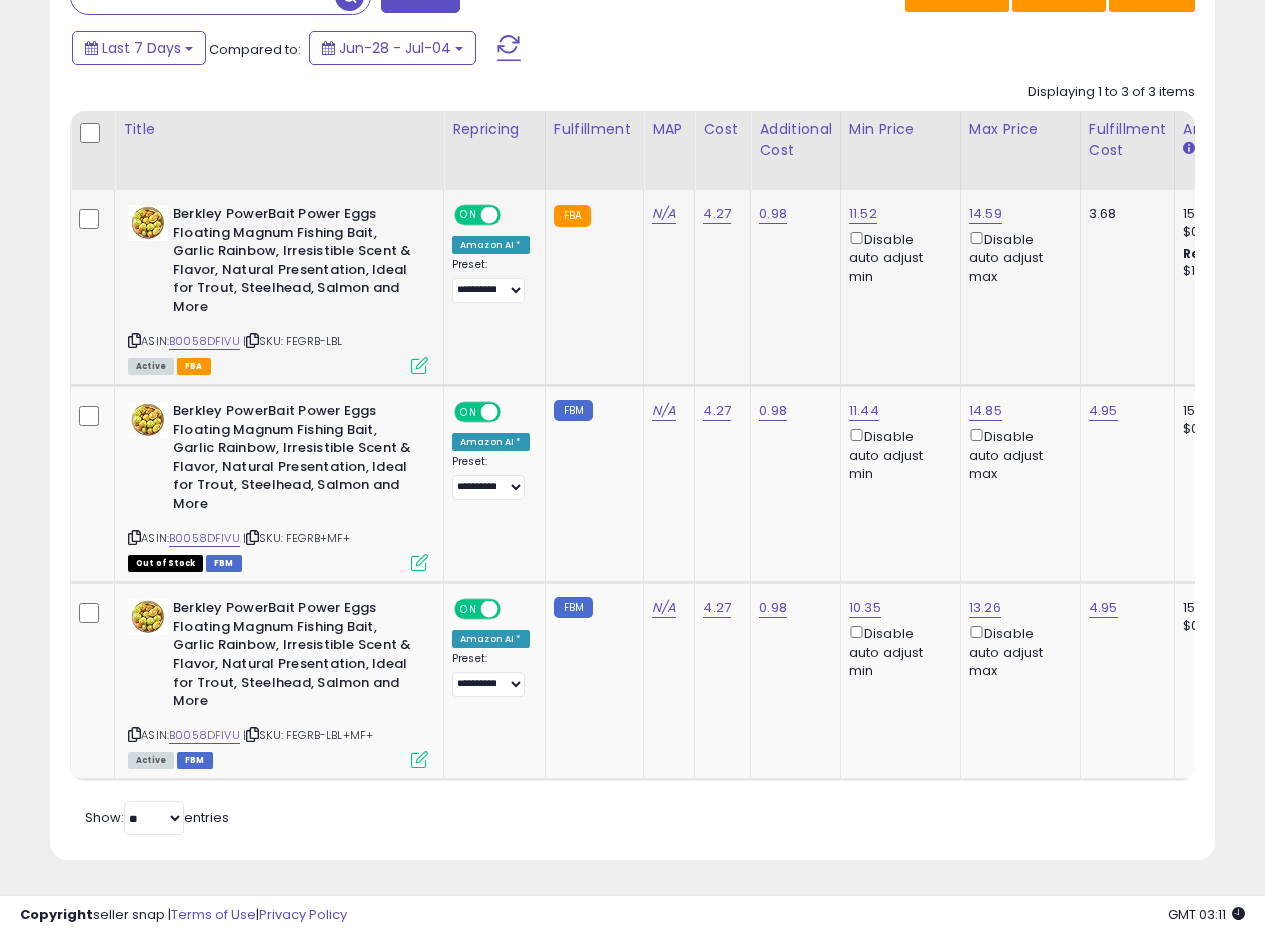 click on "FBA" 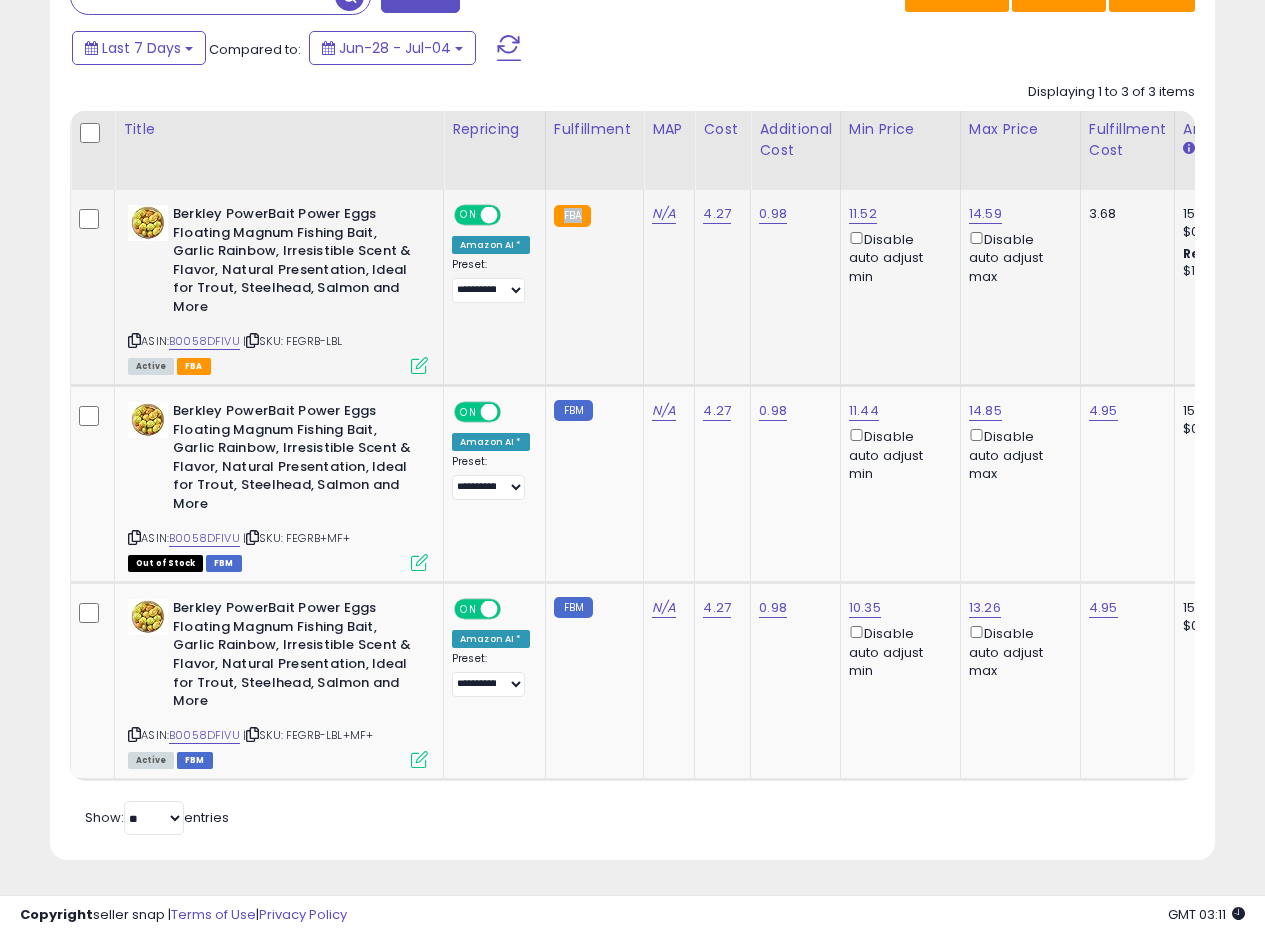 click on "FBA" 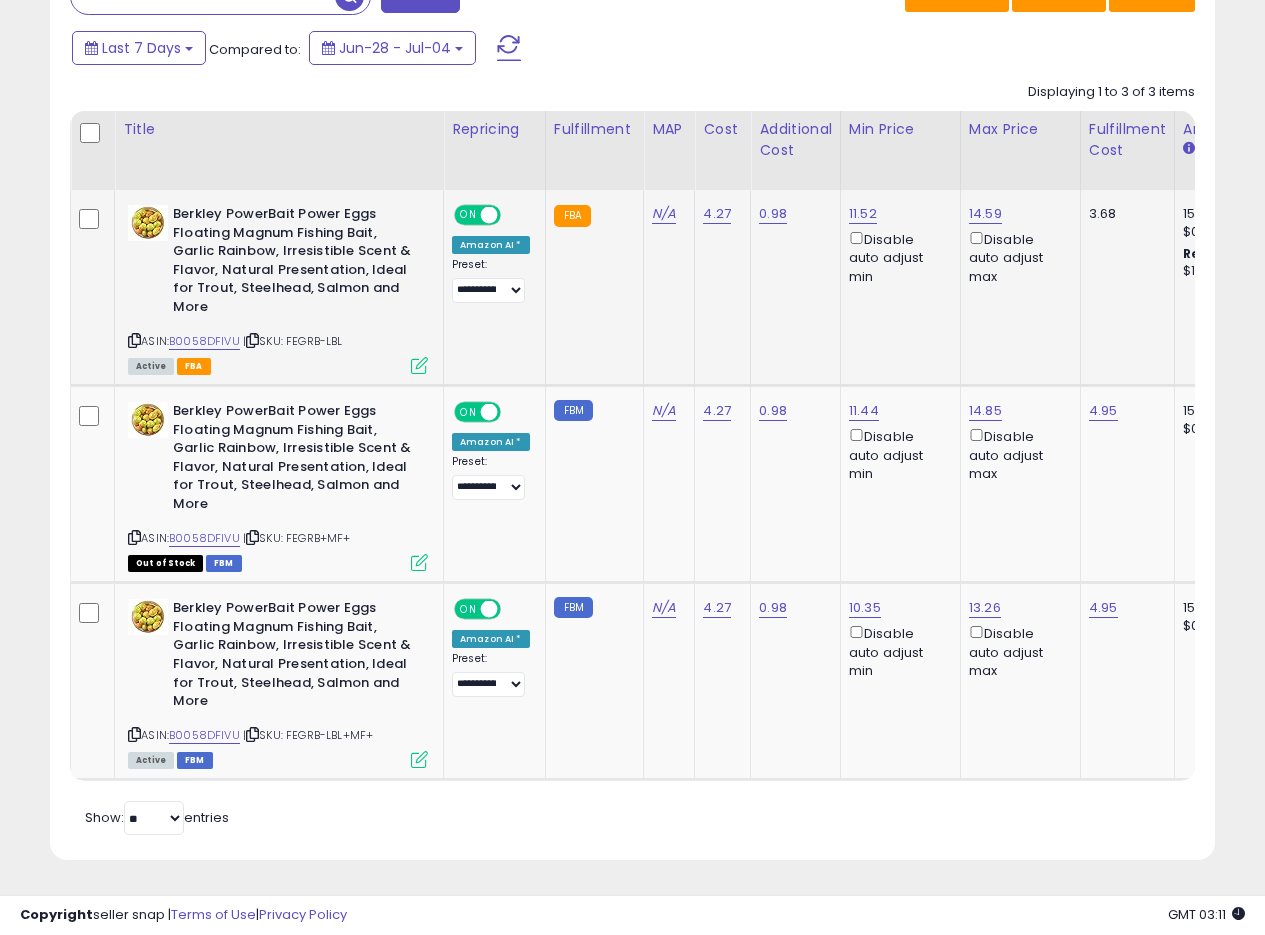 click on "FBA" 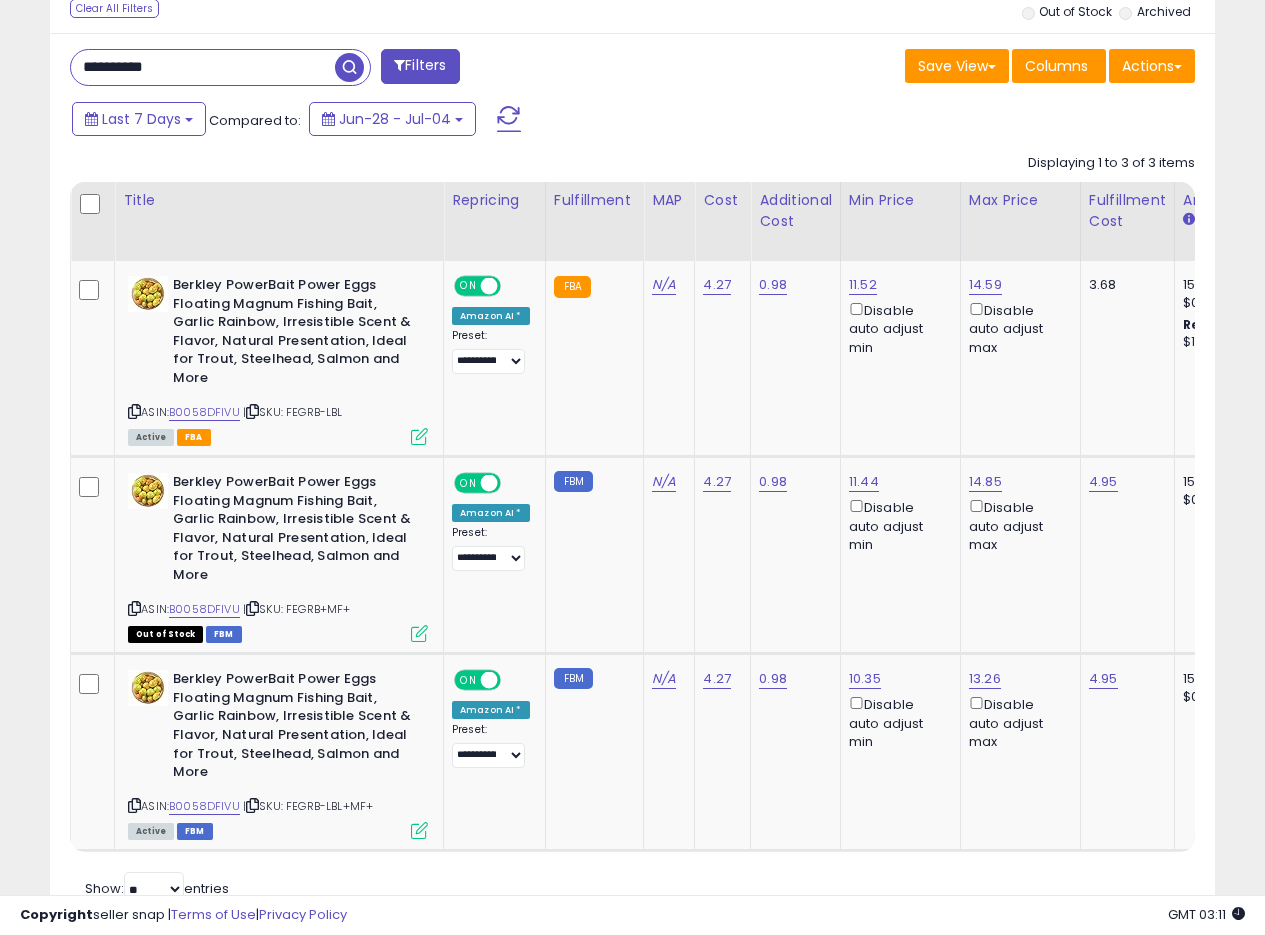 scroll, scrollTop: 725, scrollLeft: 0, axis: vertical 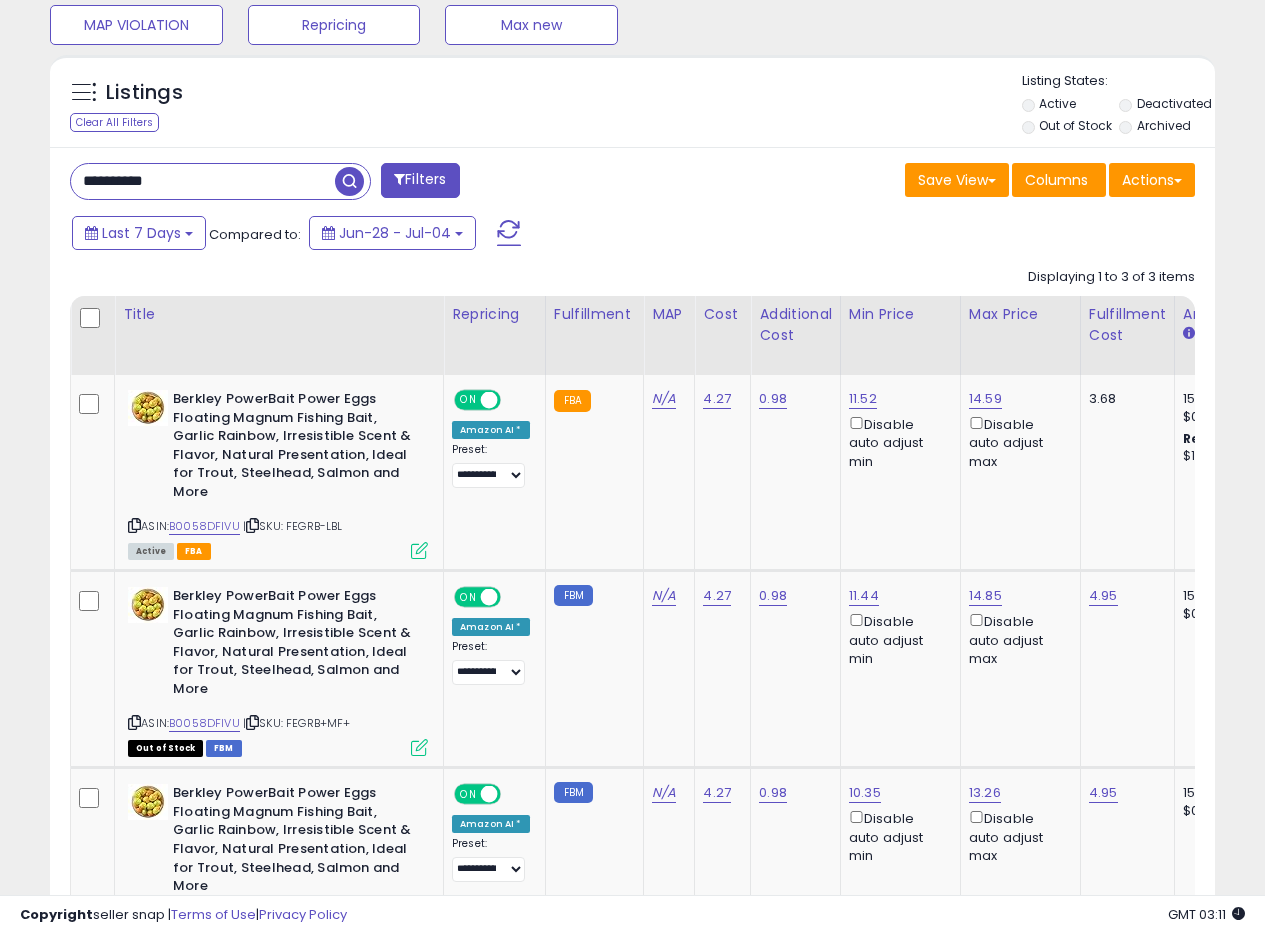 drag, startPoint x: 214, startPoint y: 190, endPoint x: 0, endPoint y: 173, distance: 214.67418 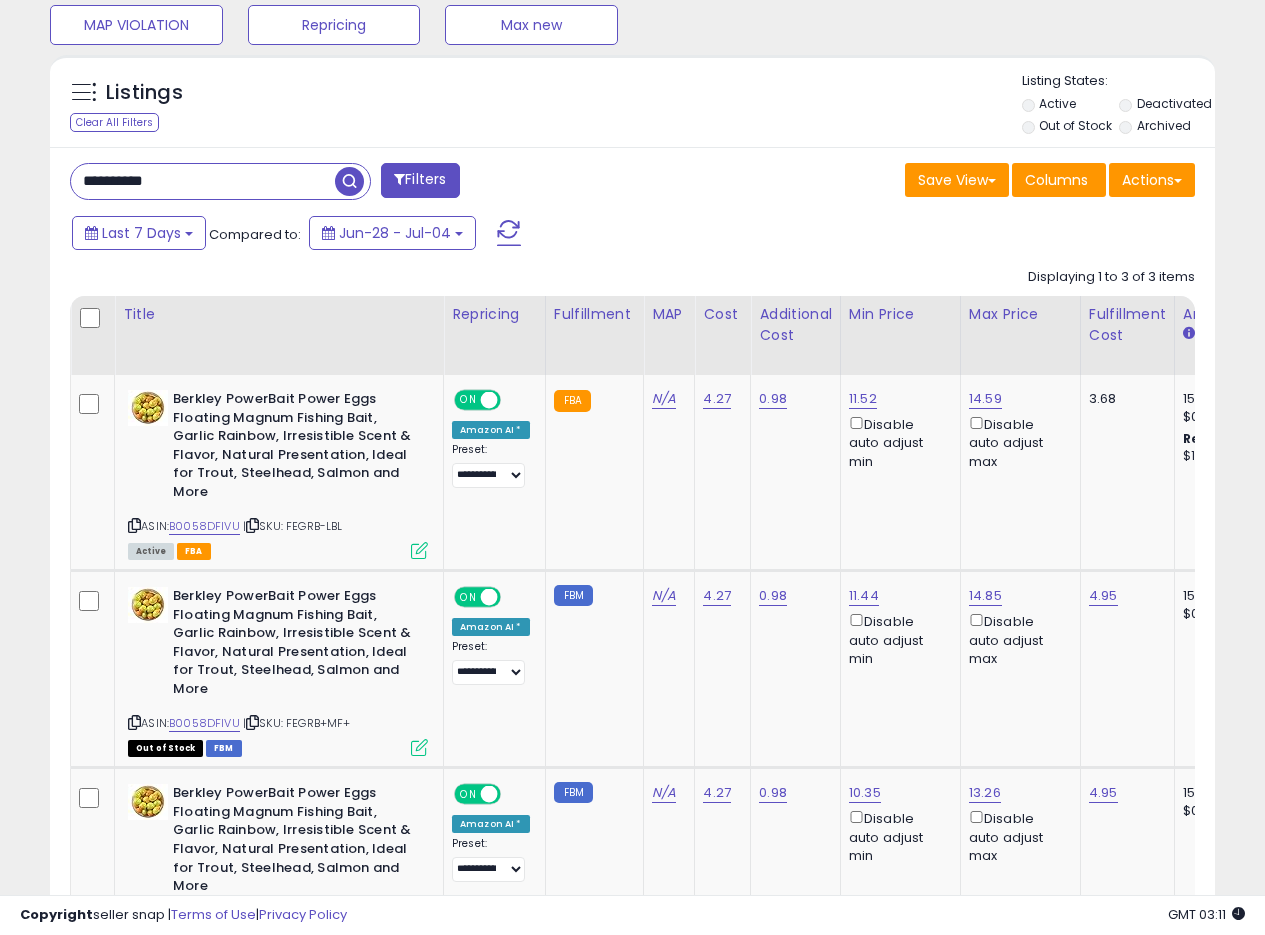 paste 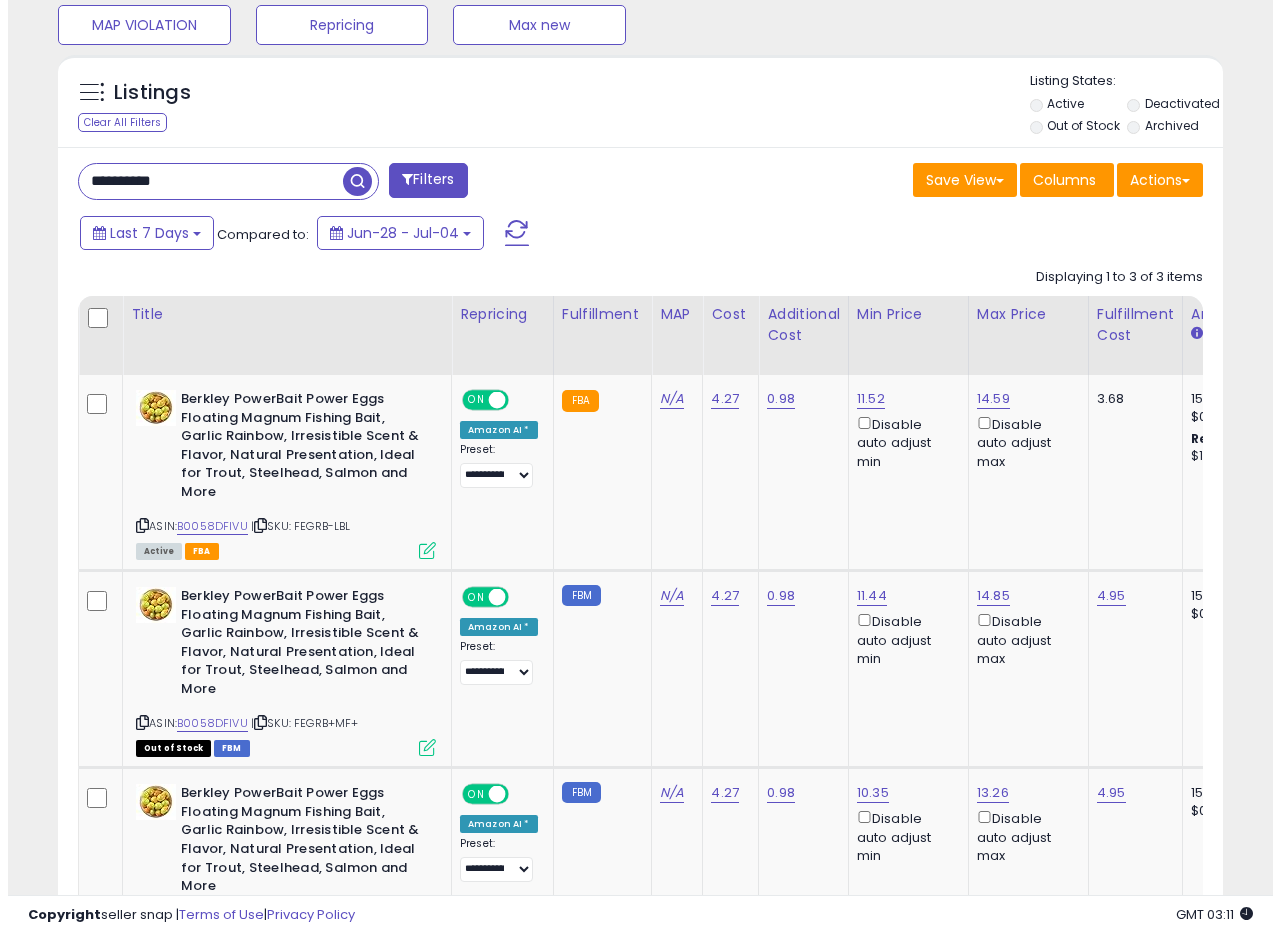 scroll, scrollTop: 335, scrollLeft: 0, axis: vertical 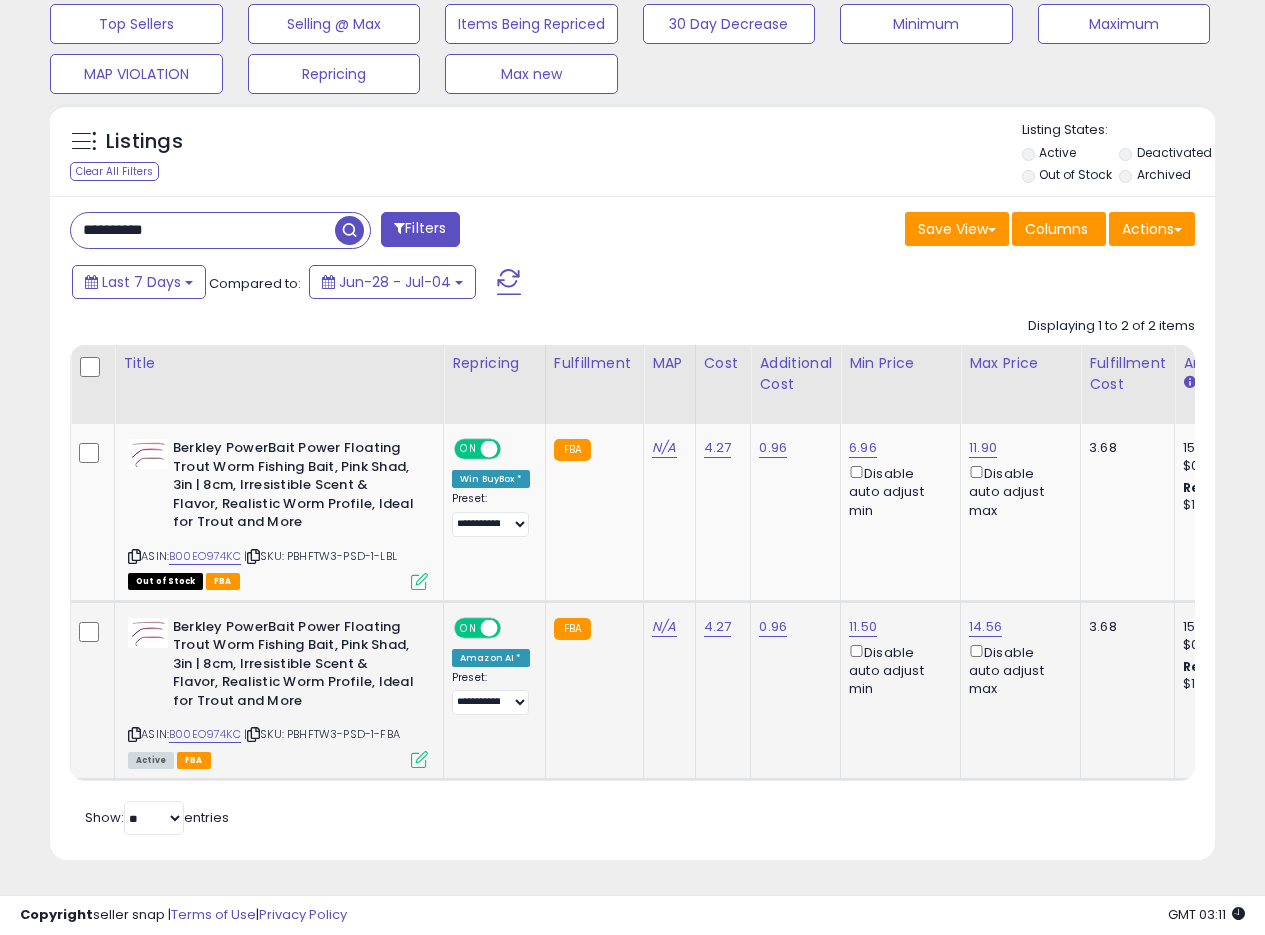 click at bounding box center [419, 759] 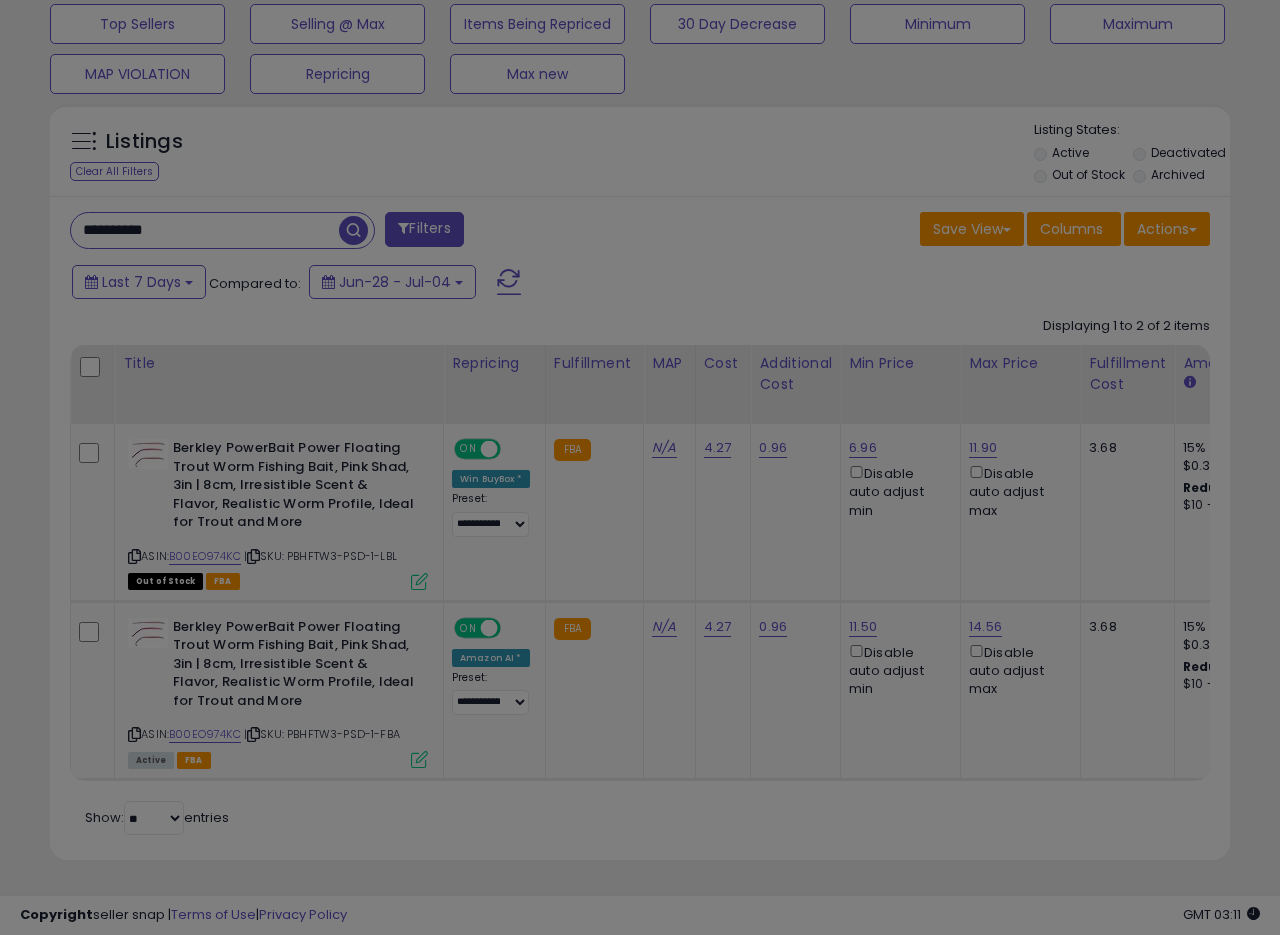 scroll, scrollTop: 999590, scrollLeft: 999317, axis: both 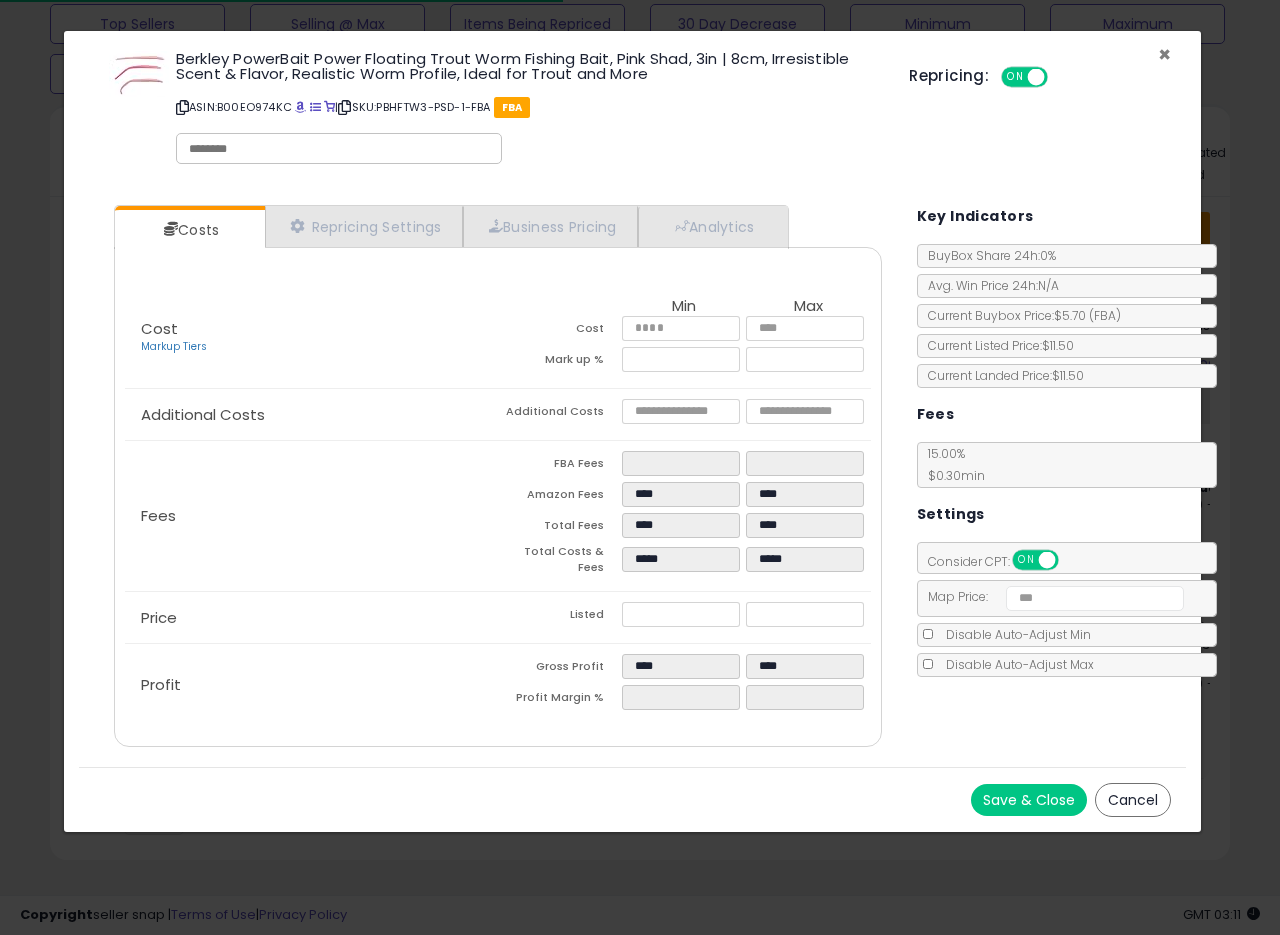 click on "×" at bounding box center [1164, 54] 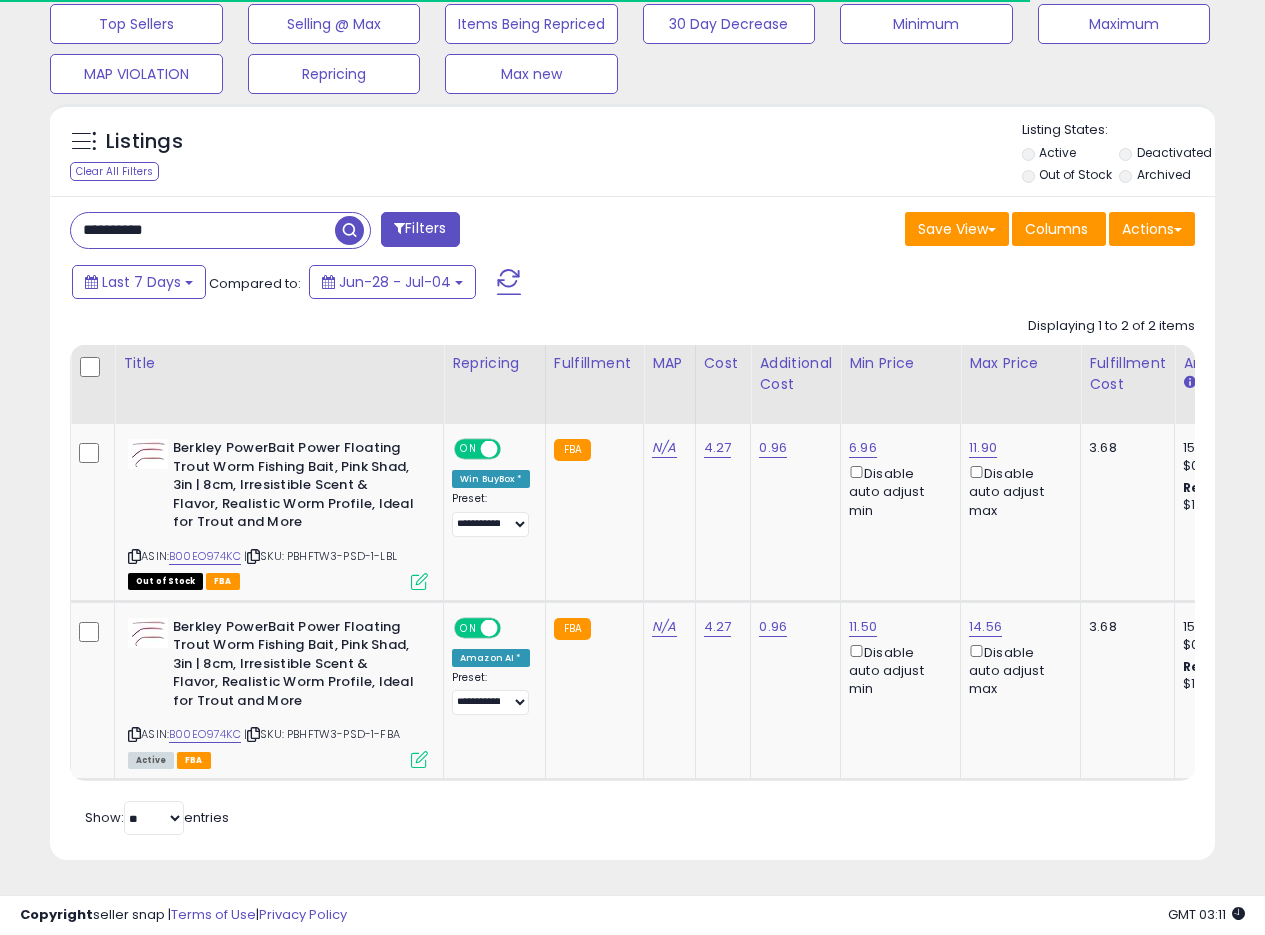scroll, scrollTop: 410, scrollLeft: 674, axis: both 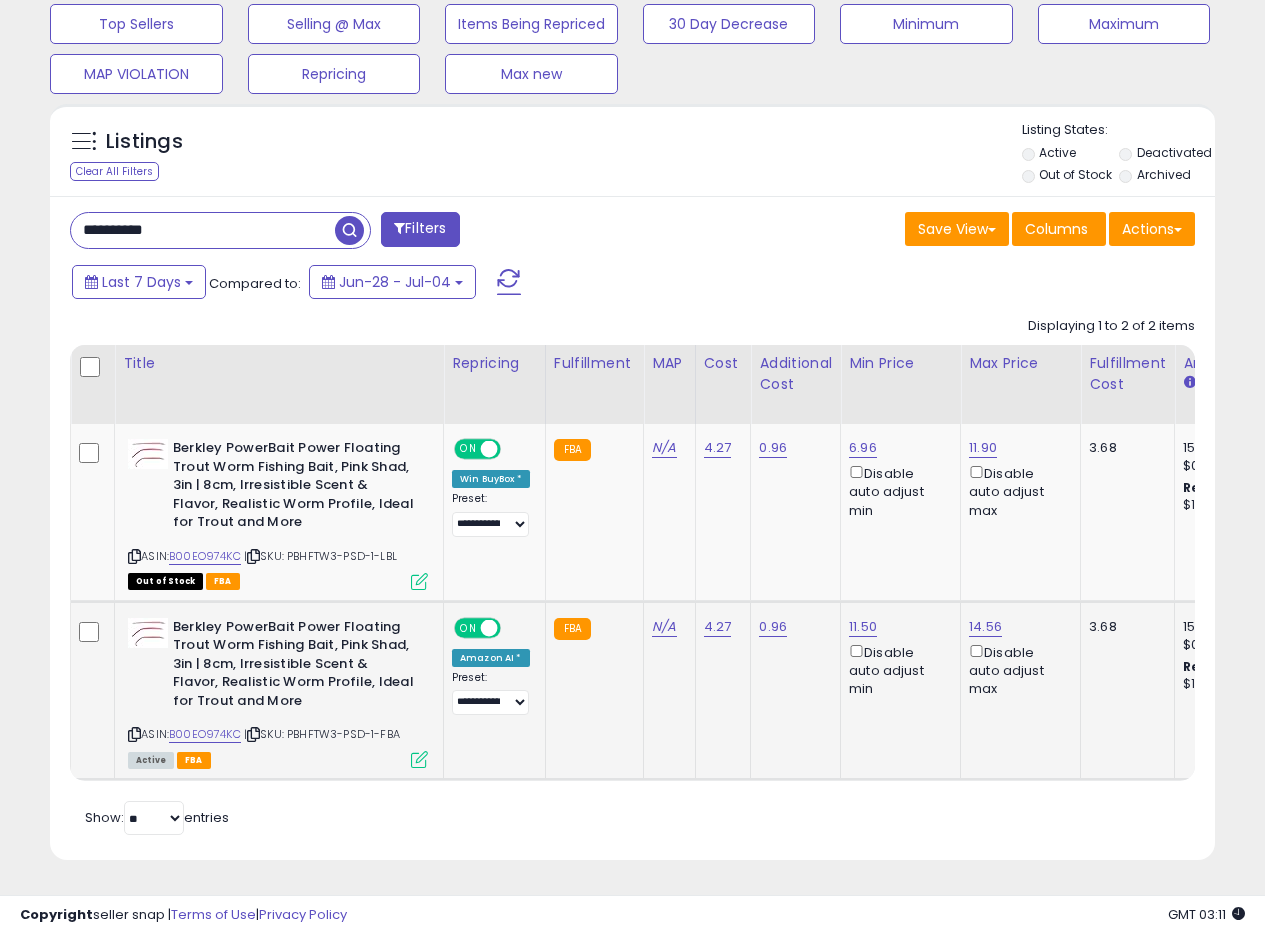 click at bounding box center (419, 759) 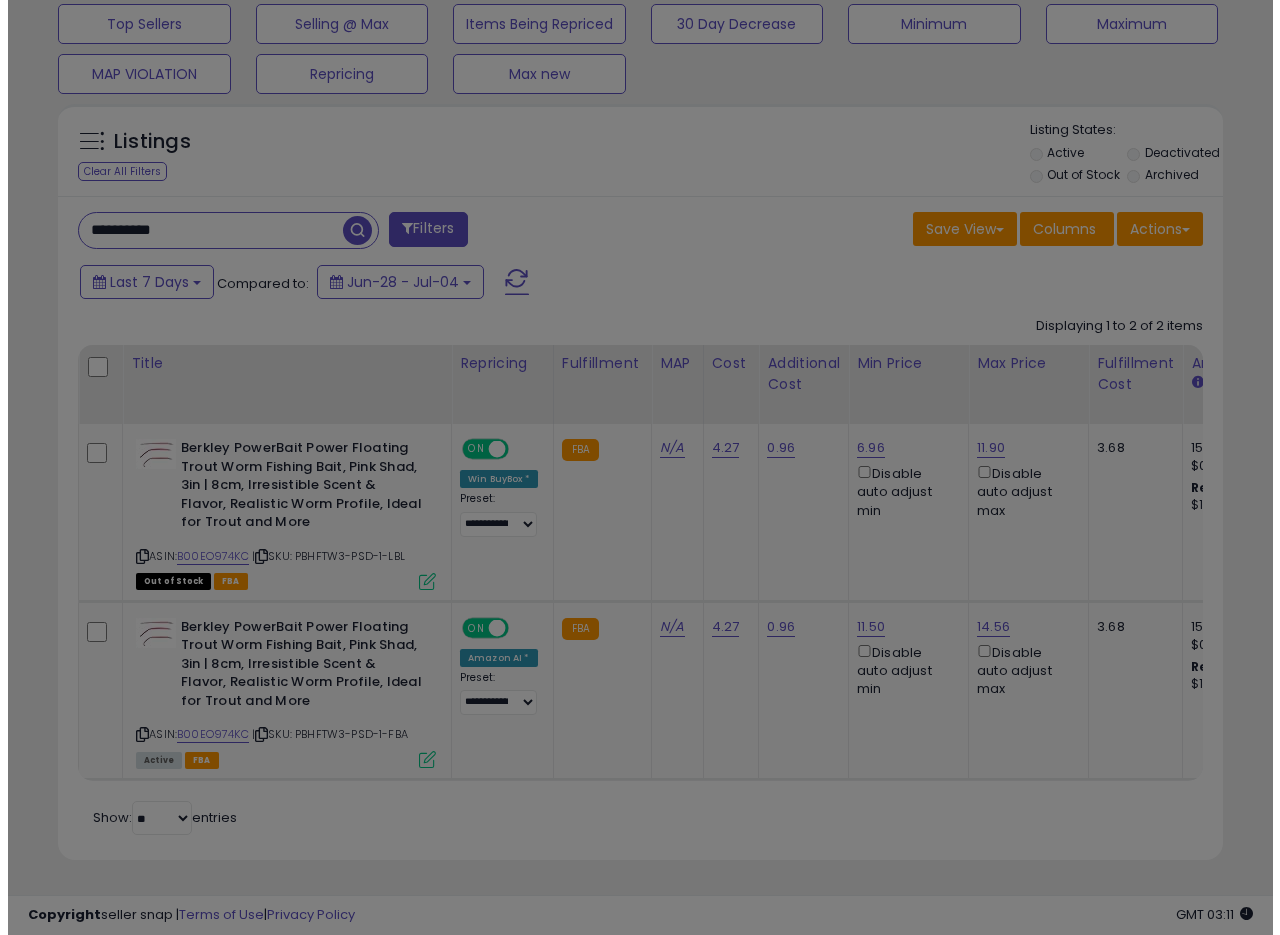 scroll, scrollTop: 999590, scrollLeft: 999317, axis: both 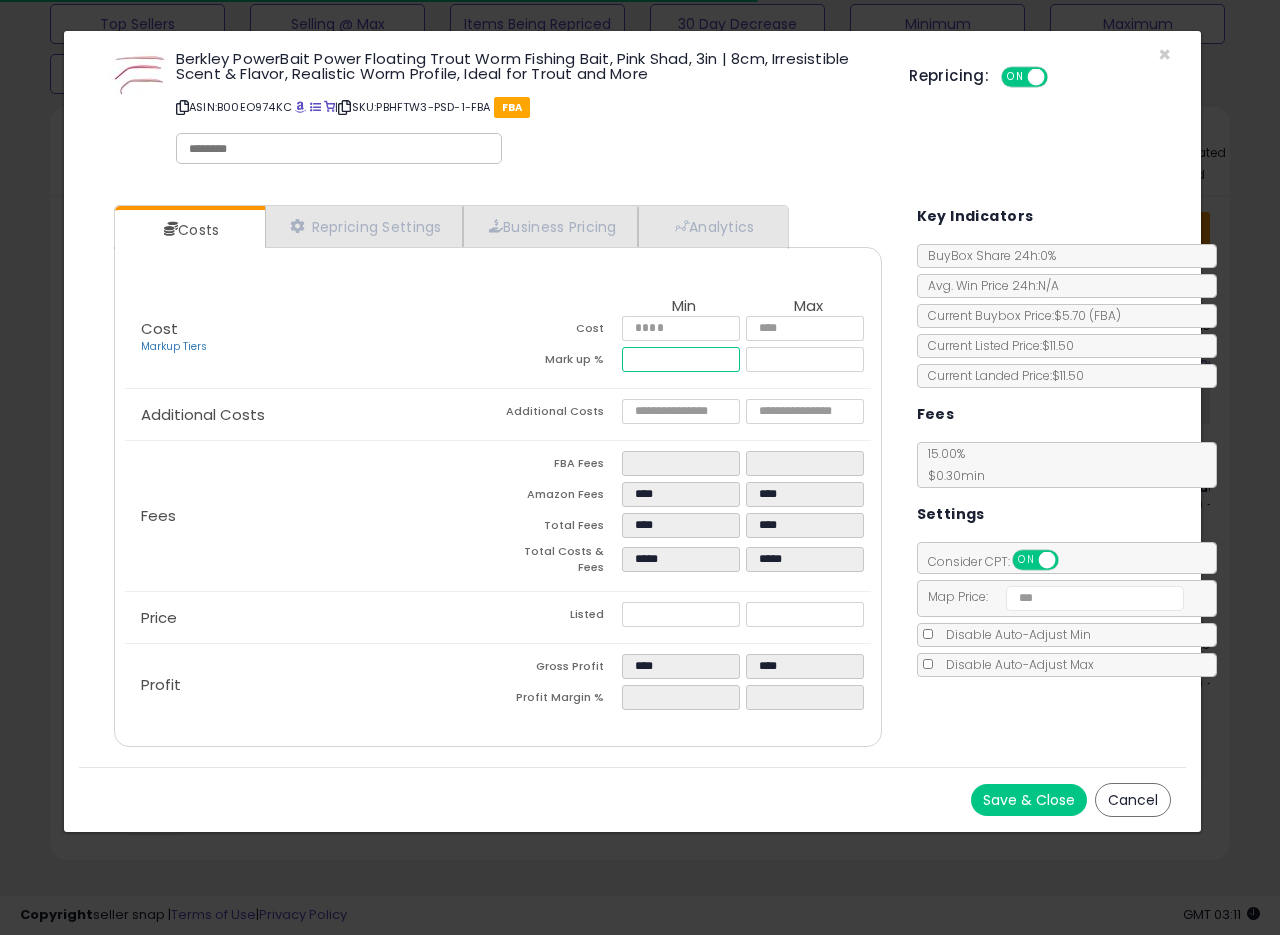 drag, startPoint x: 646, startPoint y: 364, endPoint x: 664, endPoint y: 365, distance: 18.027756 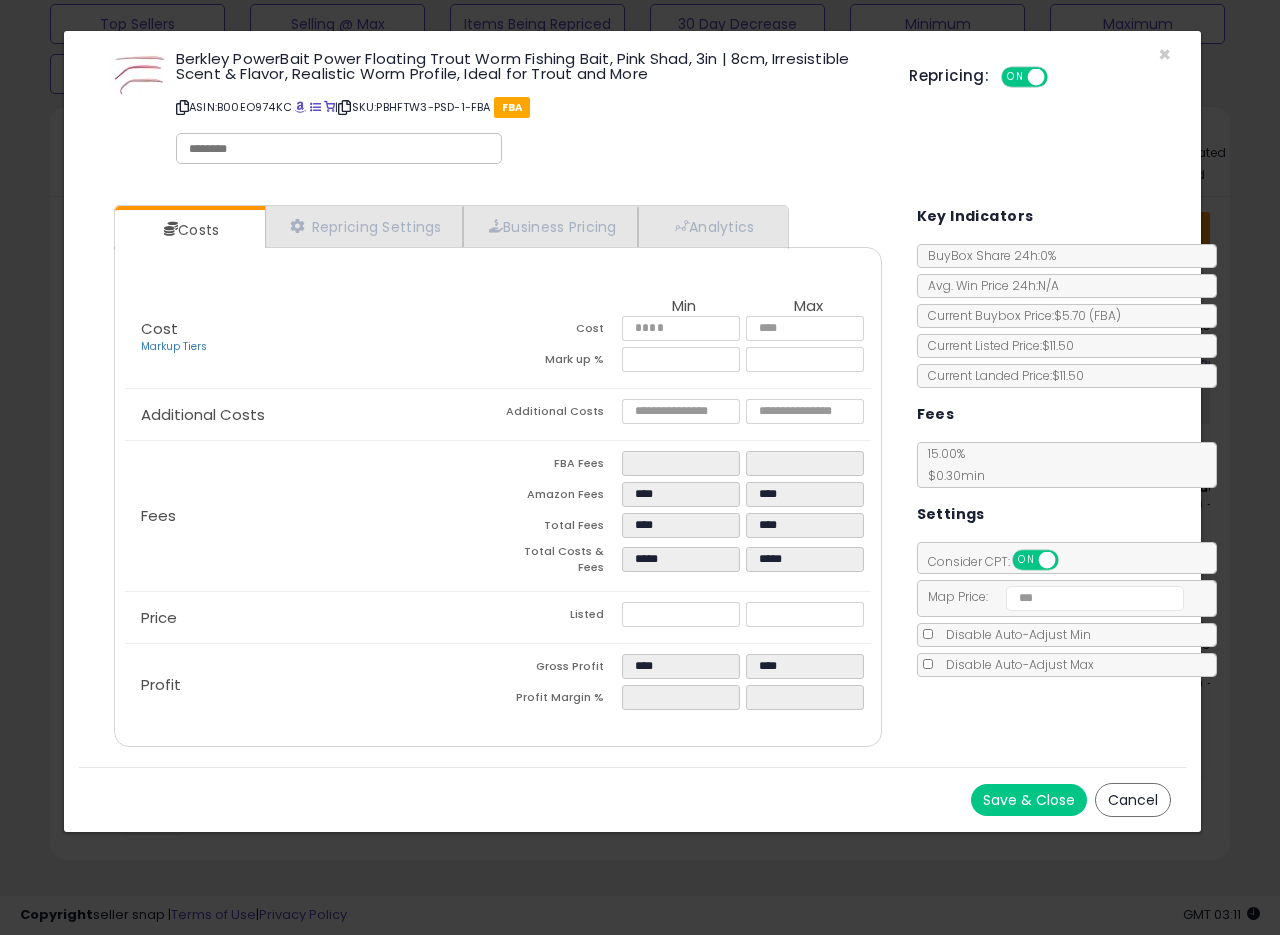 type on "*****" 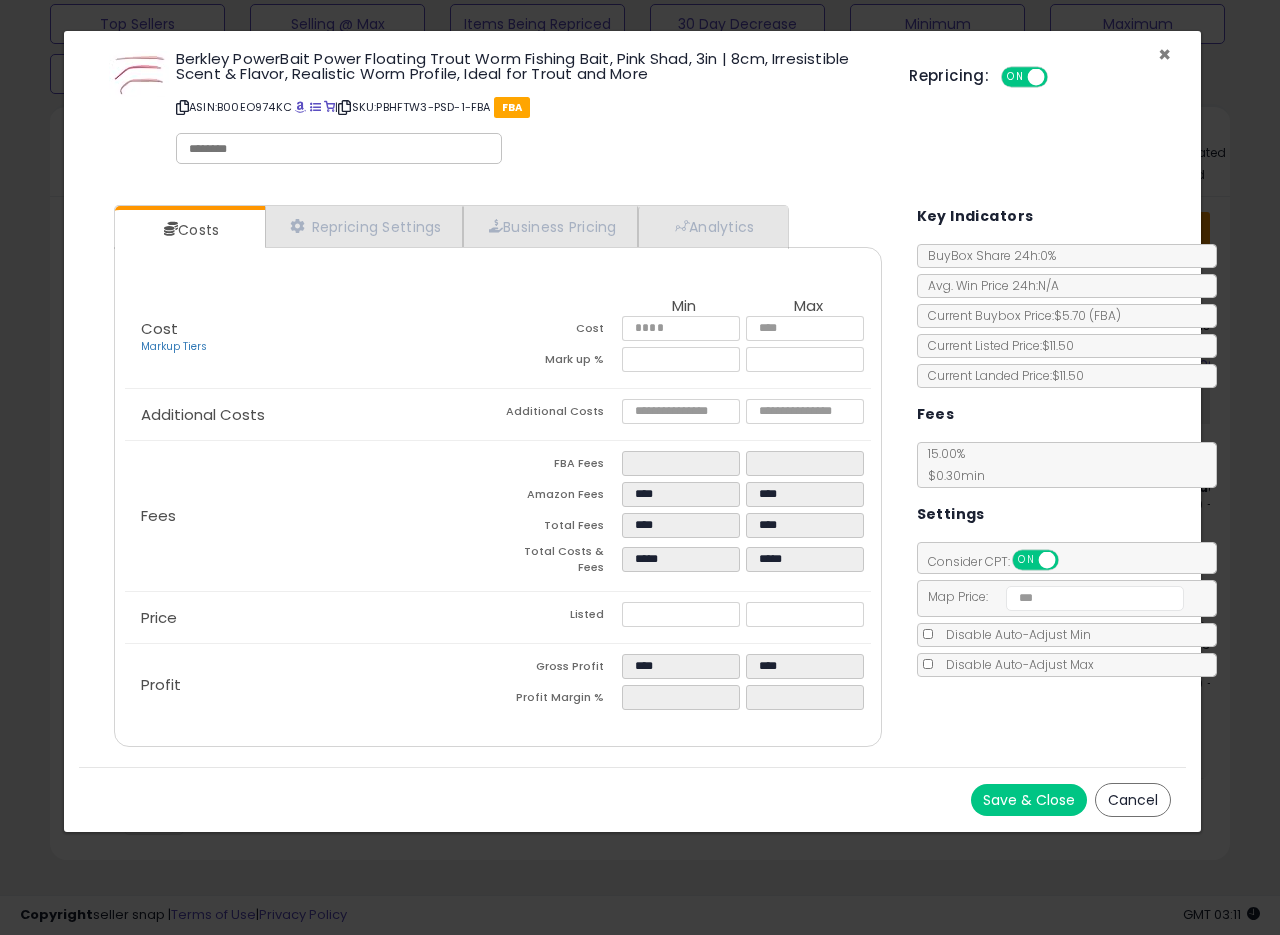 click on "×" at bounding box center [1164, 54] 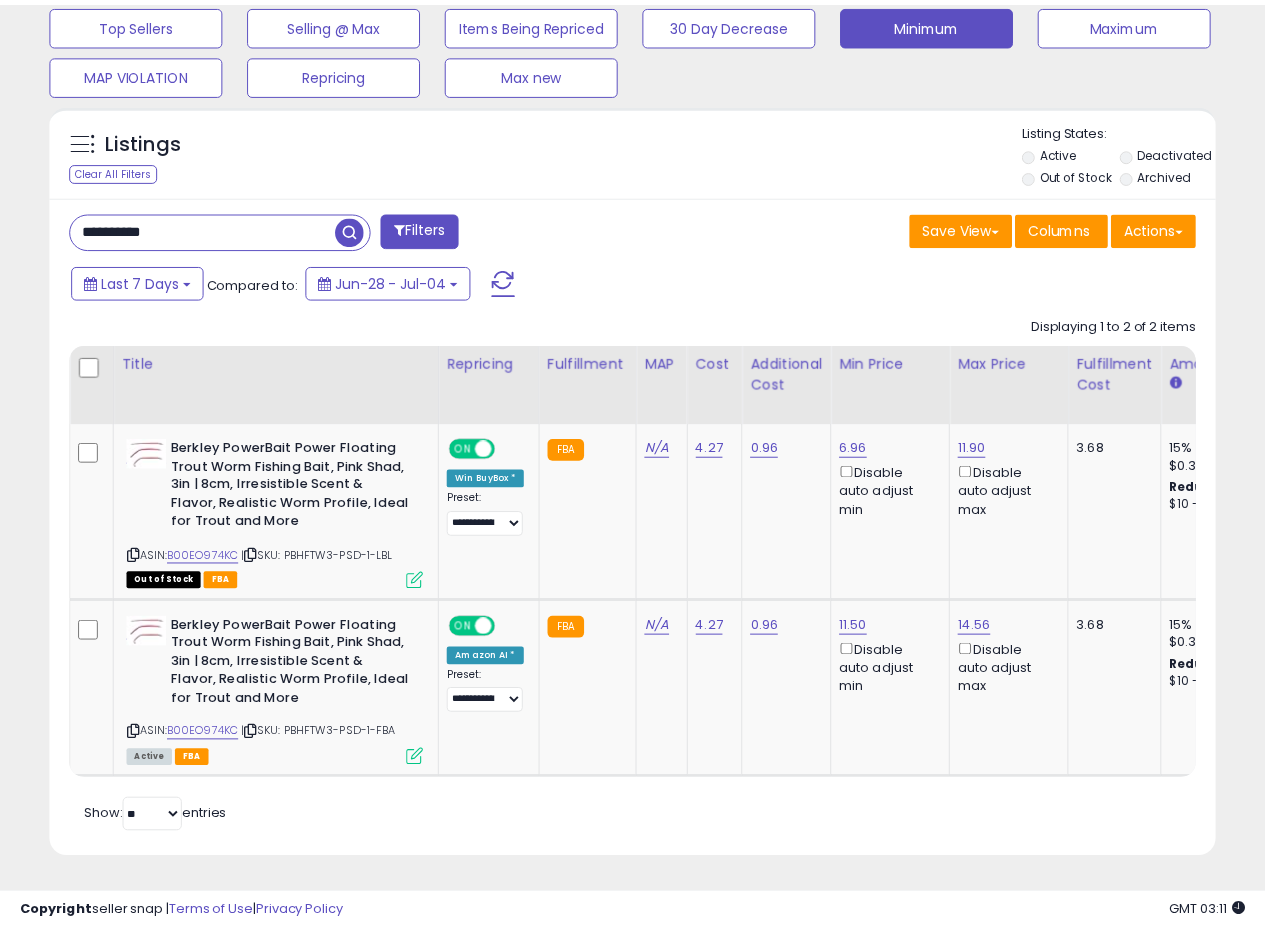 scroll, scrollTop: 410, scrollLeft: 674, axis: both 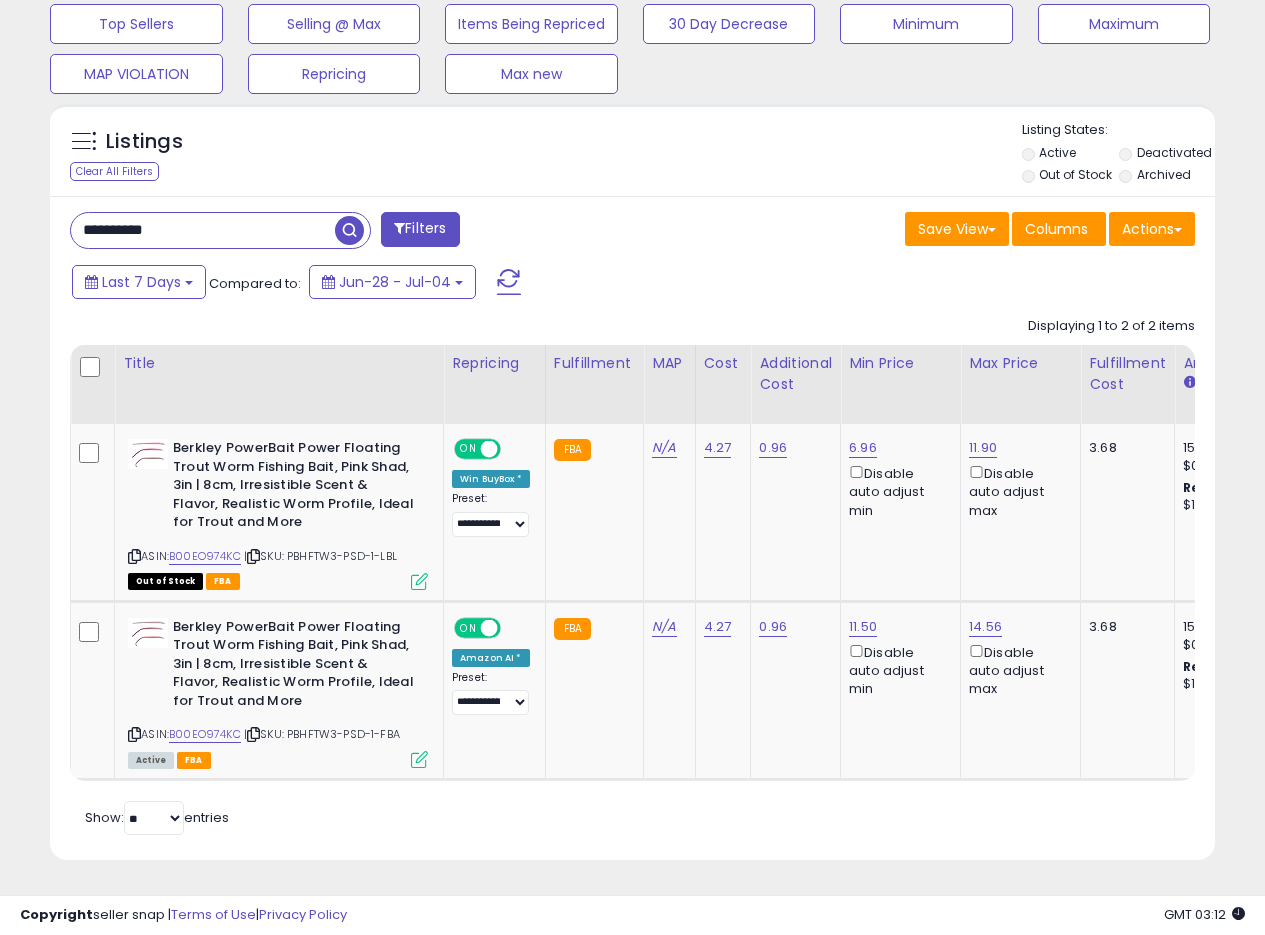 drag, startPoint x: 214, startPoint y: 212, endPoint x: 0, endPoint y: 179, distance: 216.52945 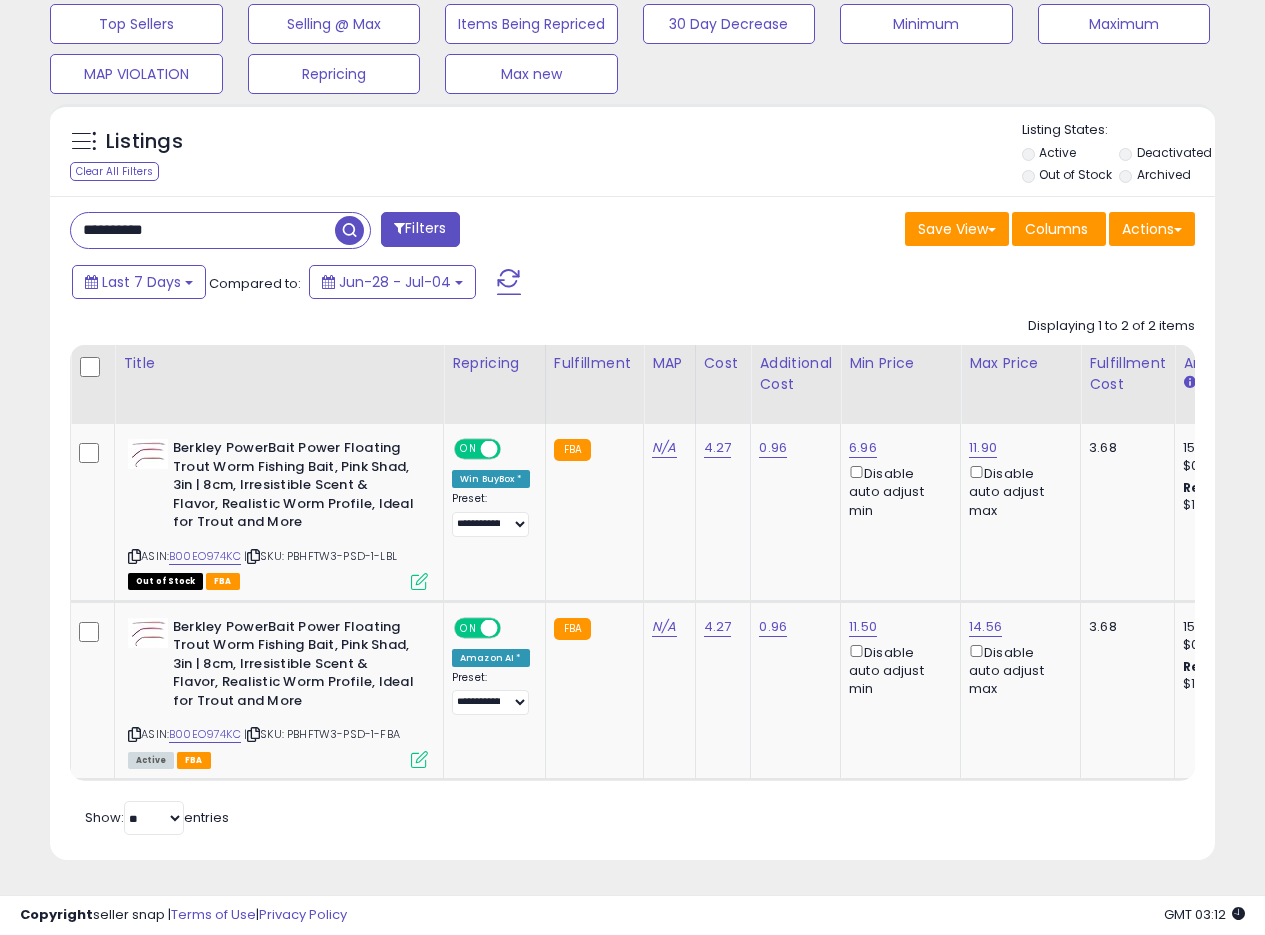 click at bounding box center [349, 230] 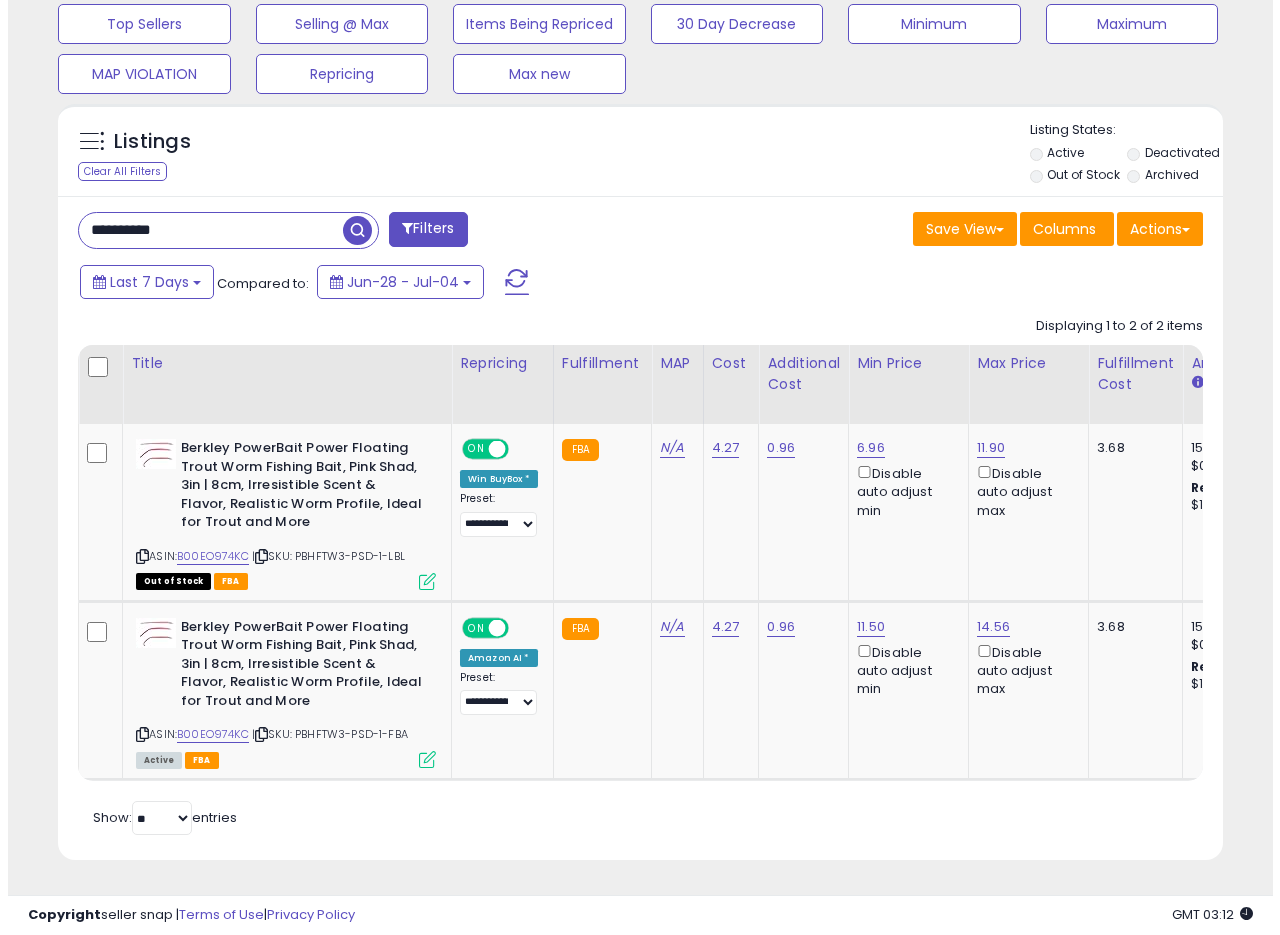 scroll, scrollTop: 335, scrollLeft: 0, axis: vertical 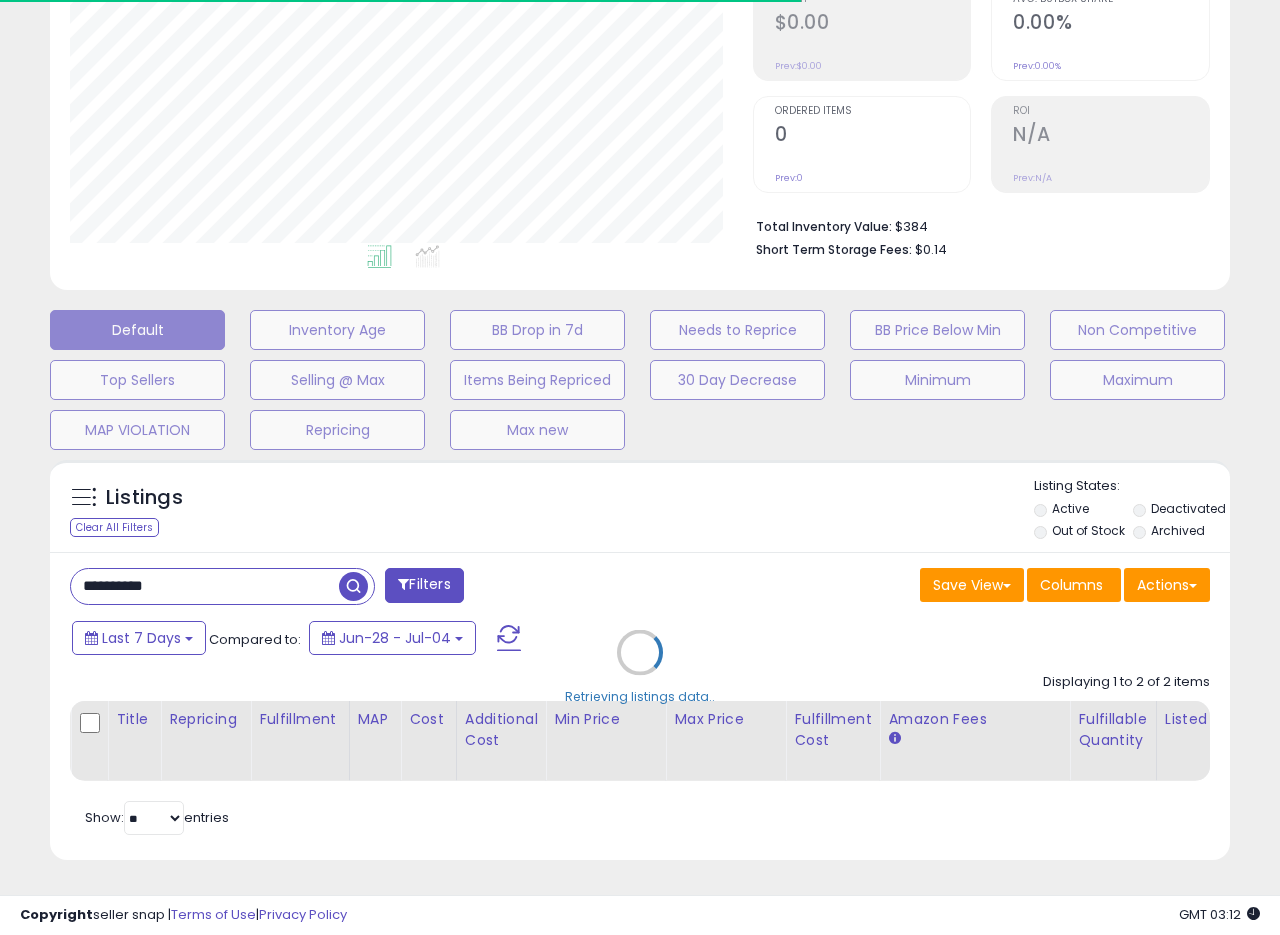 click on "Retrieving listings data.." at bounding box center (640, 667) 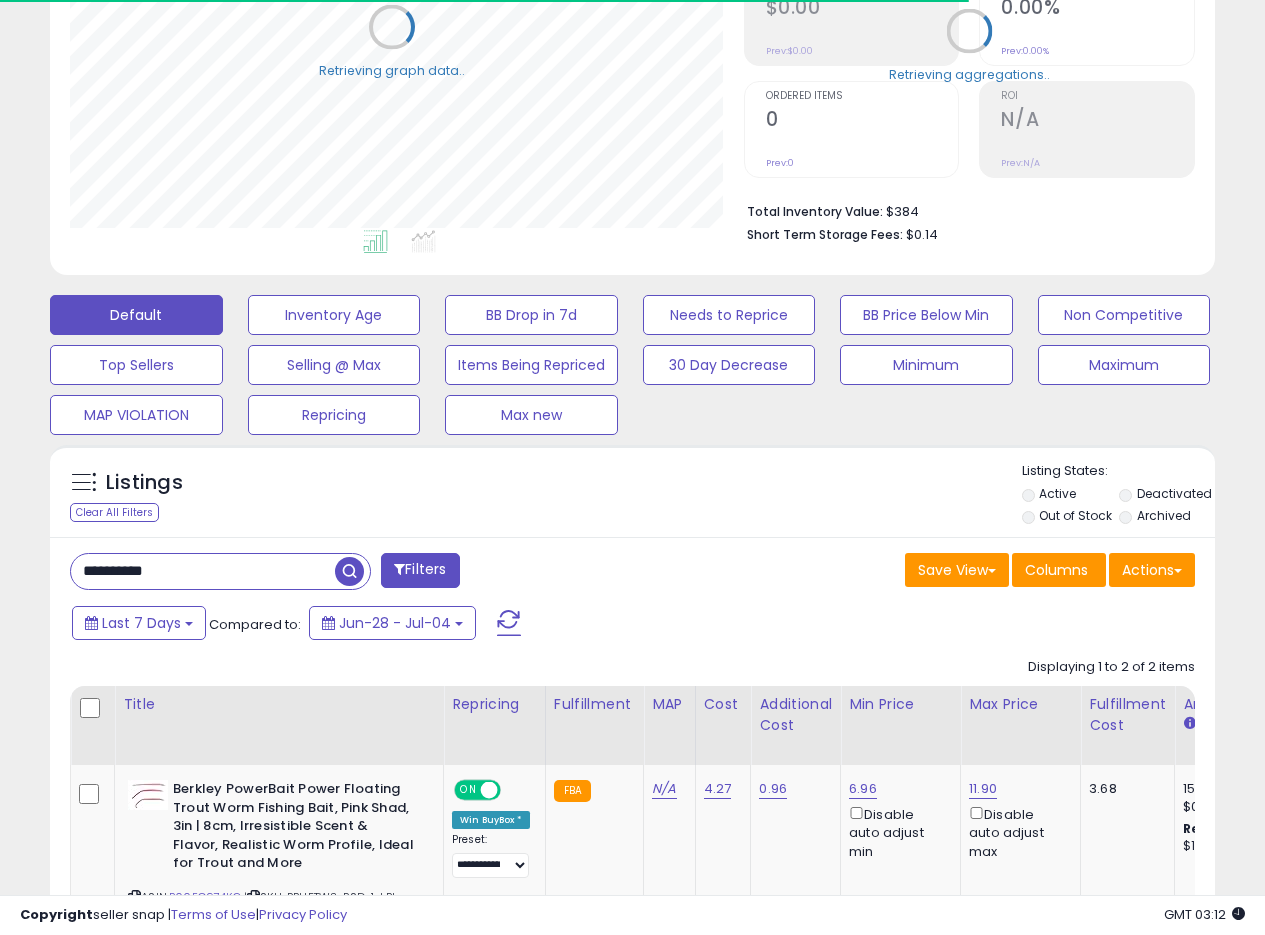 scroll, scrollTop: 410, scrollLeft: 674, axis: both 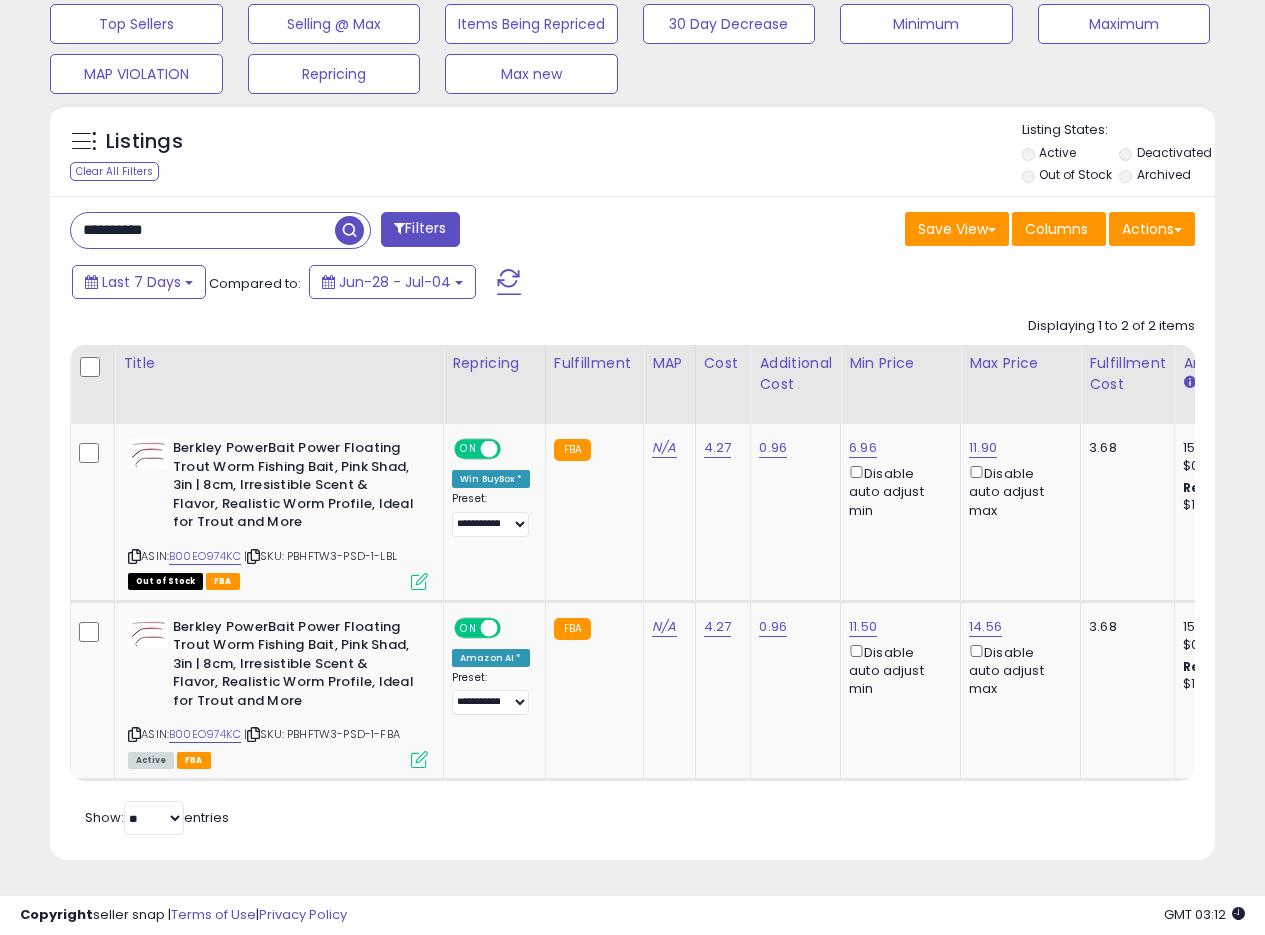 drag, startPoint x: 236, startPoint y: 227, endPoint x: 0, endPoint y: 196, distance: 238.02731 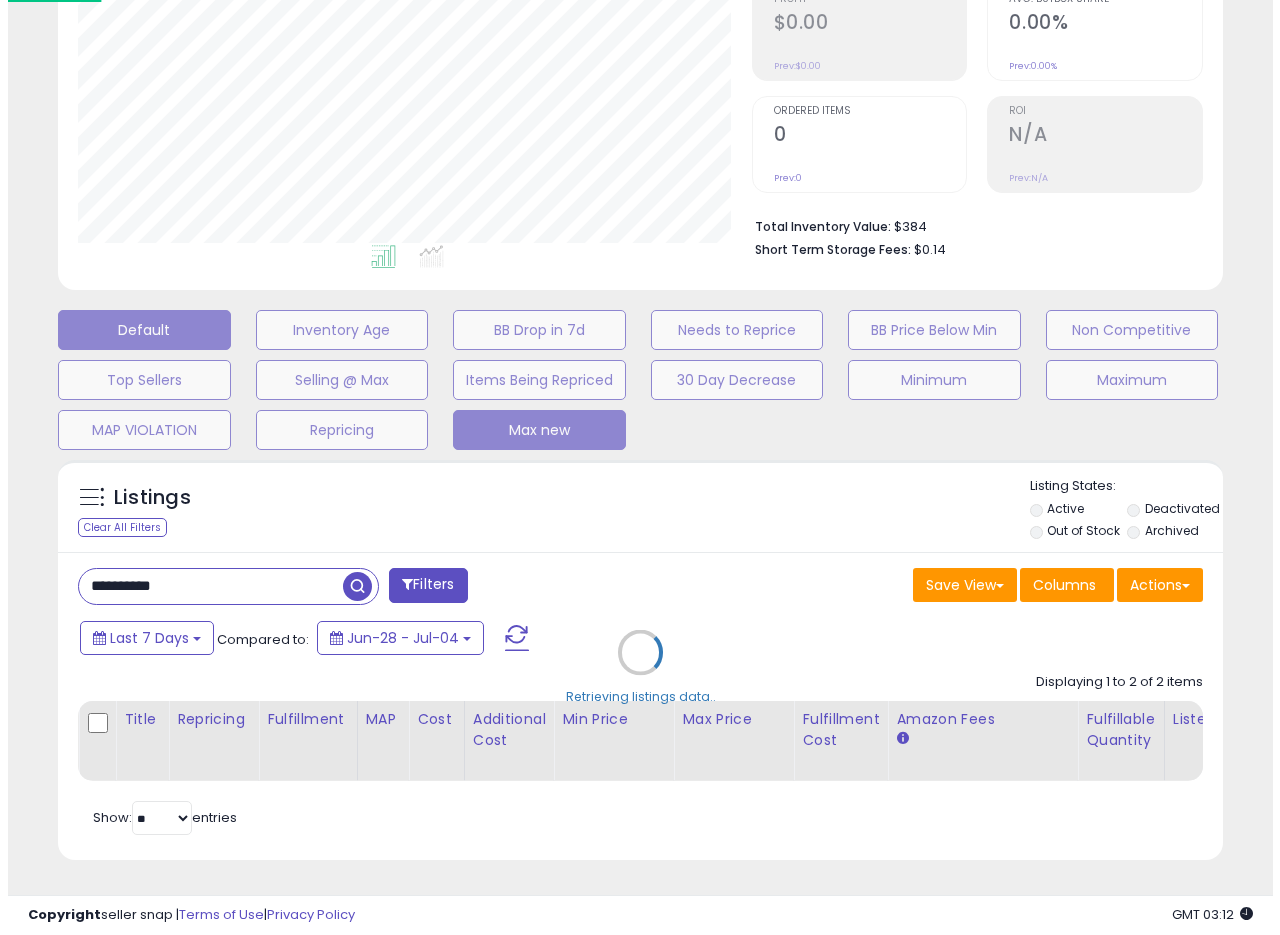 scroll, scrollTop: 335, scrollLeft: 0, axis: vertical 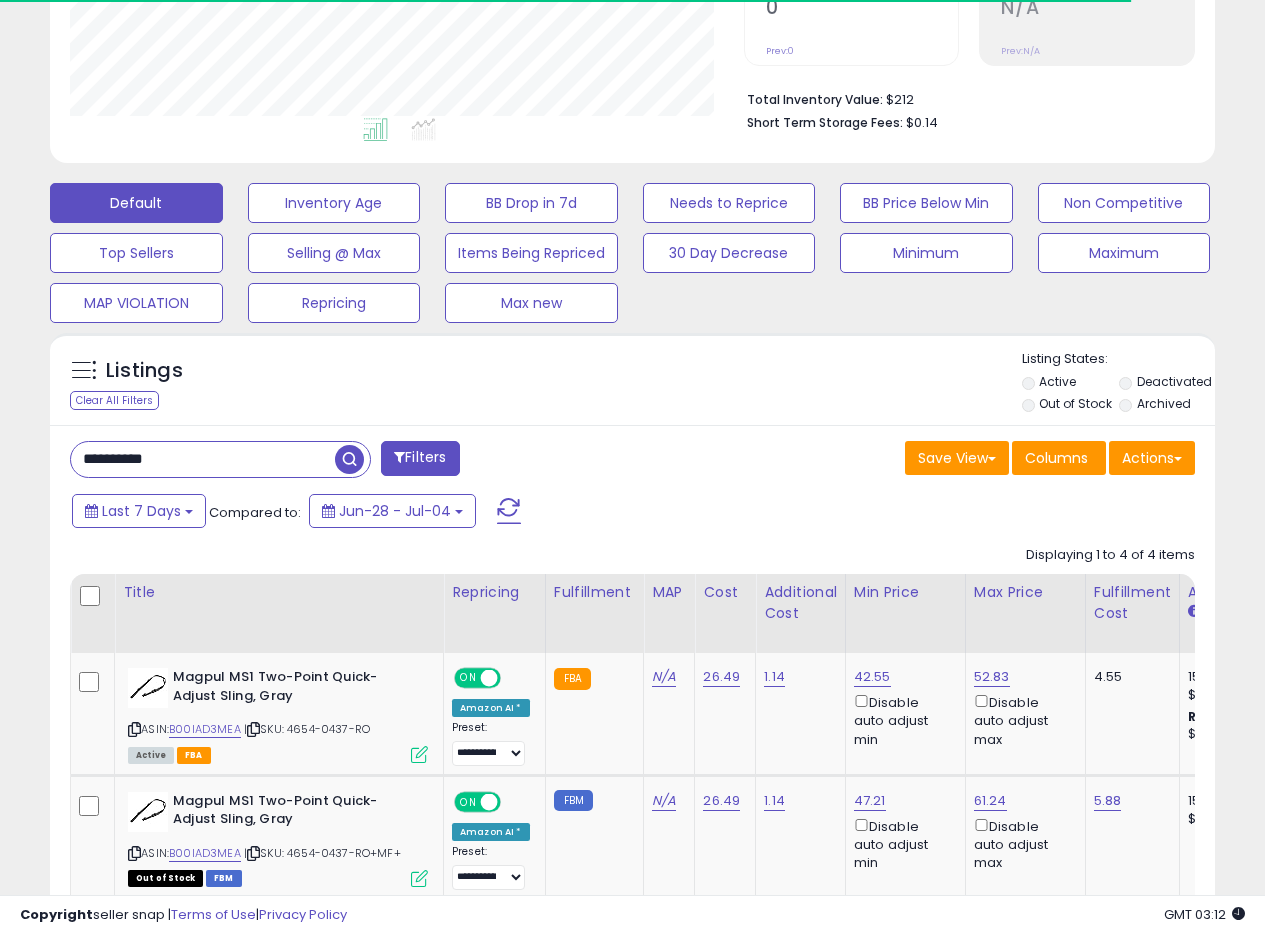 click on "Listings
Clear All Filters" at bounding box center (632, 379) 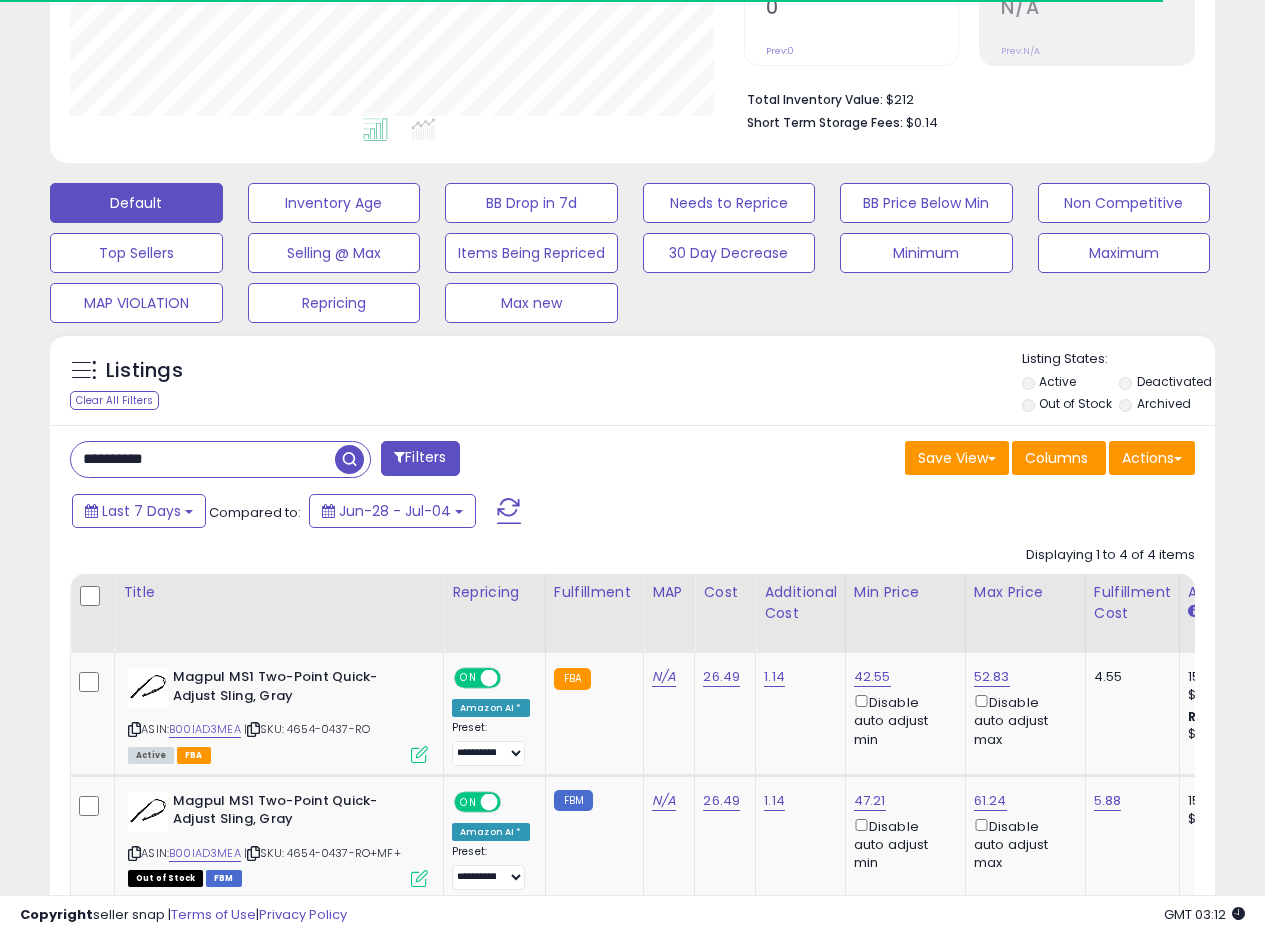 scroll, scrollTop: 529, scrollLeft: 0, axis: vertical 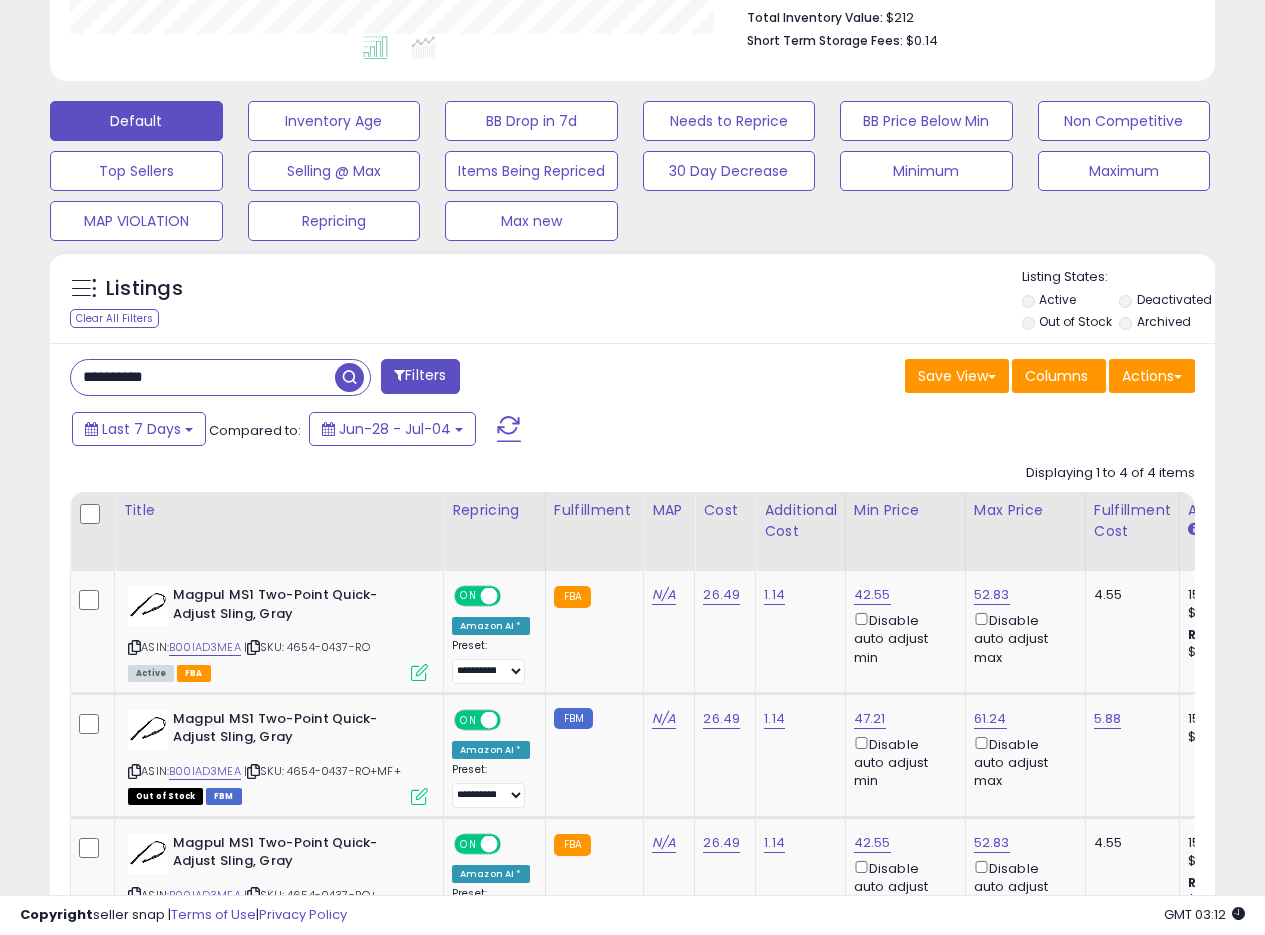 click on "Save View
Save As New View
Update Current View
Columns
Actions
Import  Export Visible Columns" at bounding box center (922, 378) 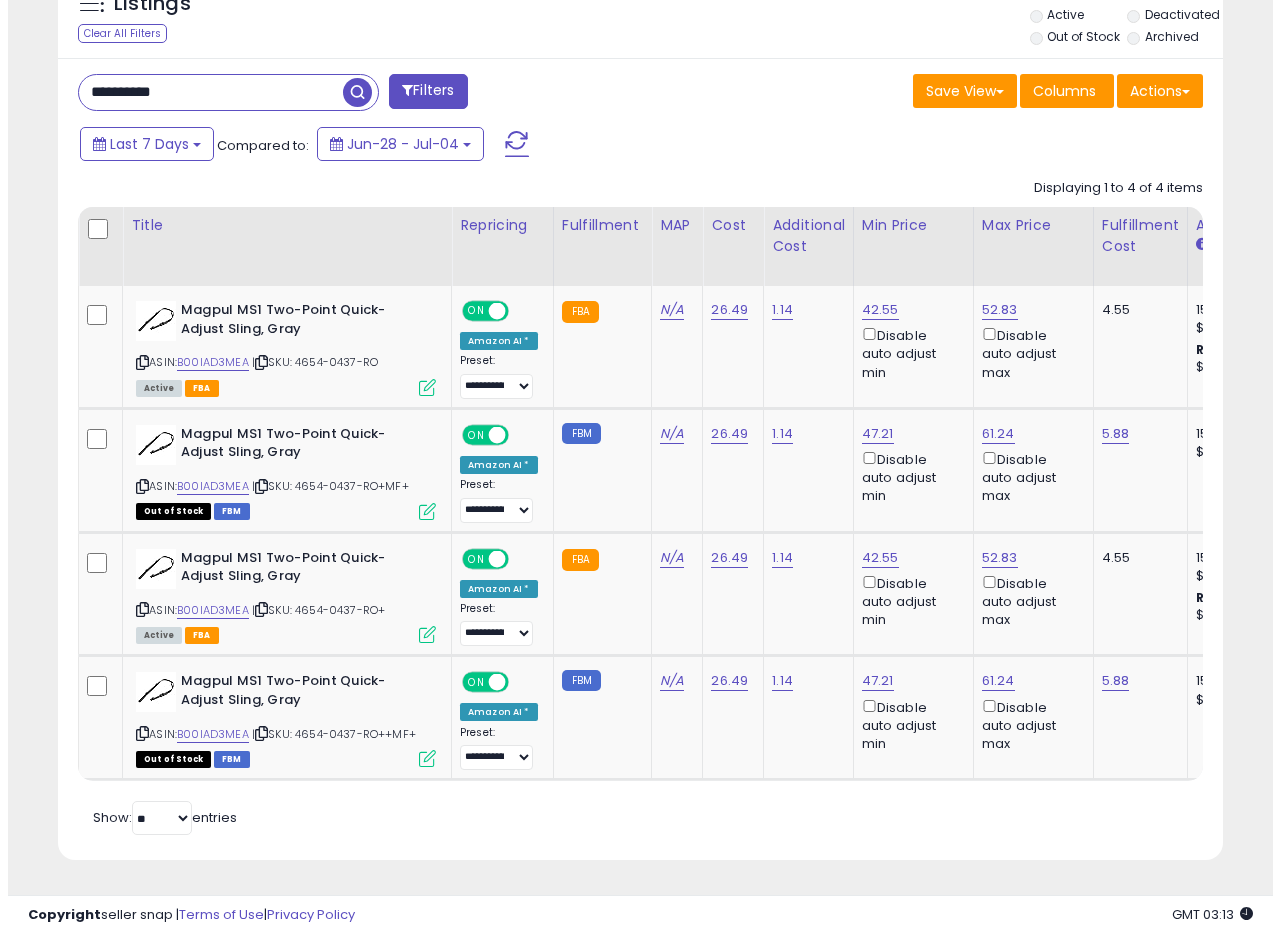 scroll, scrollTop: 829, scrollLeft: 0, axis: vertical 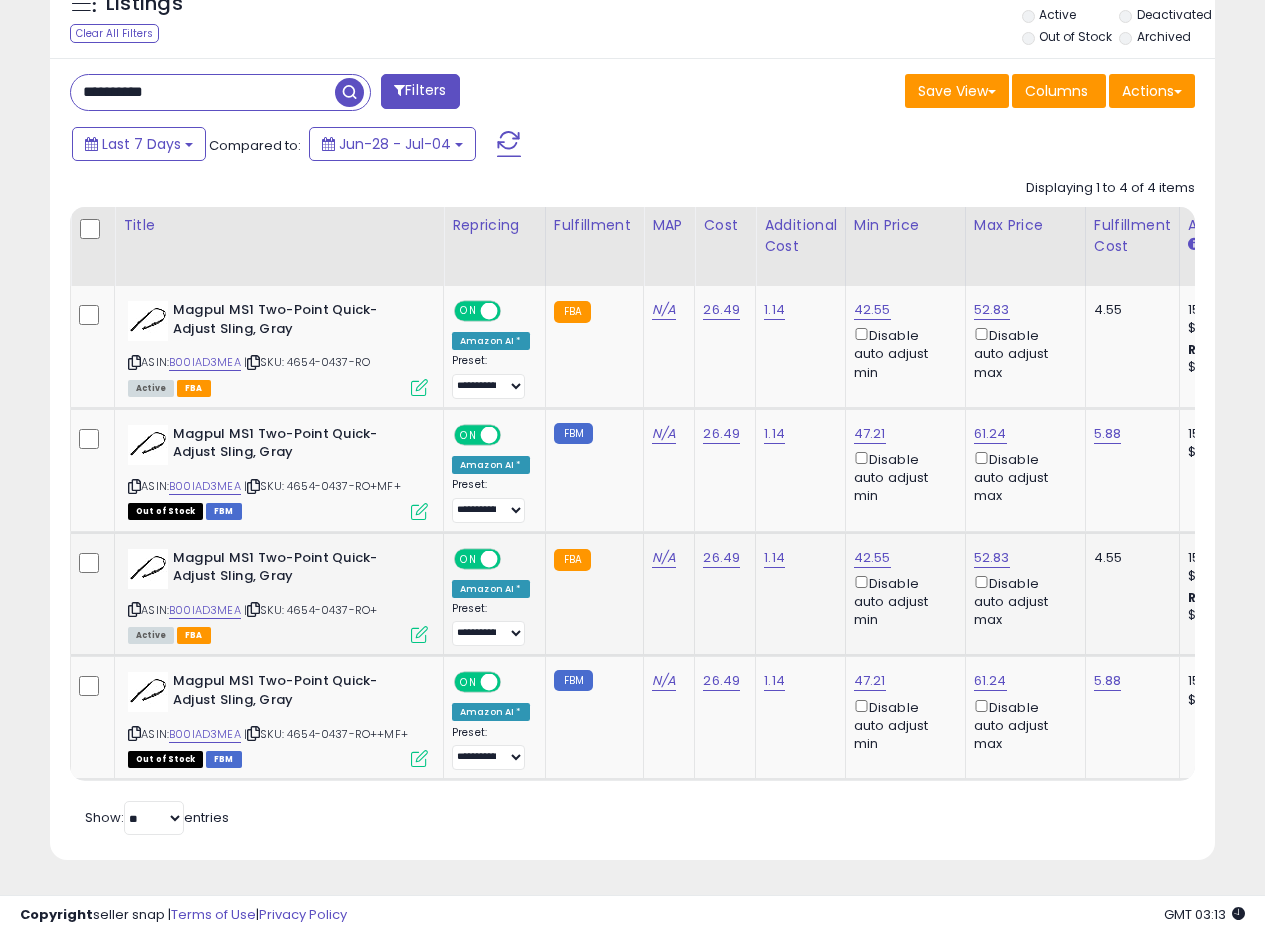 click at bounding box center [419, 634] 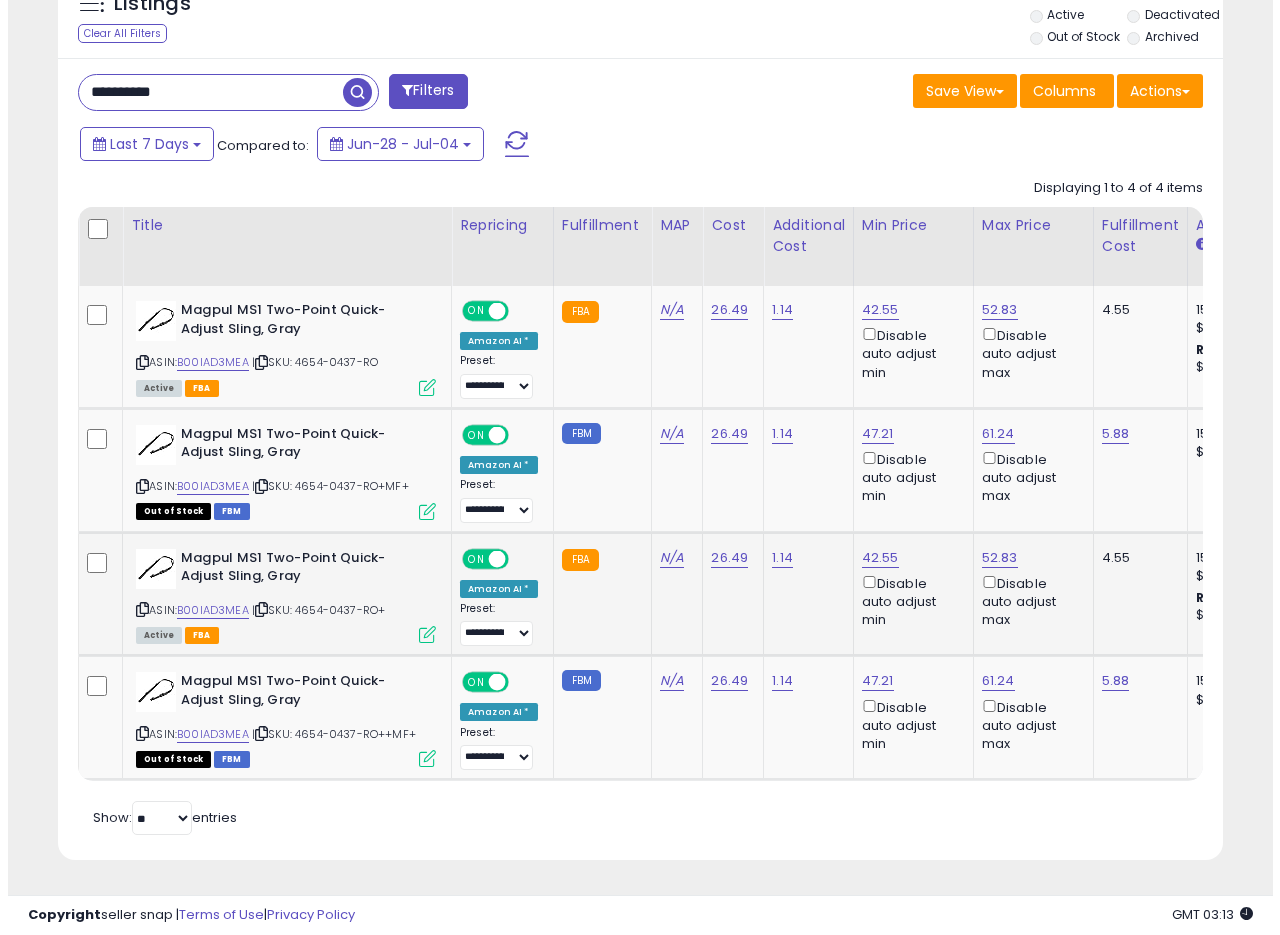 scroll, scrollTop: 999590, scrollLeft: 999317, axis: both 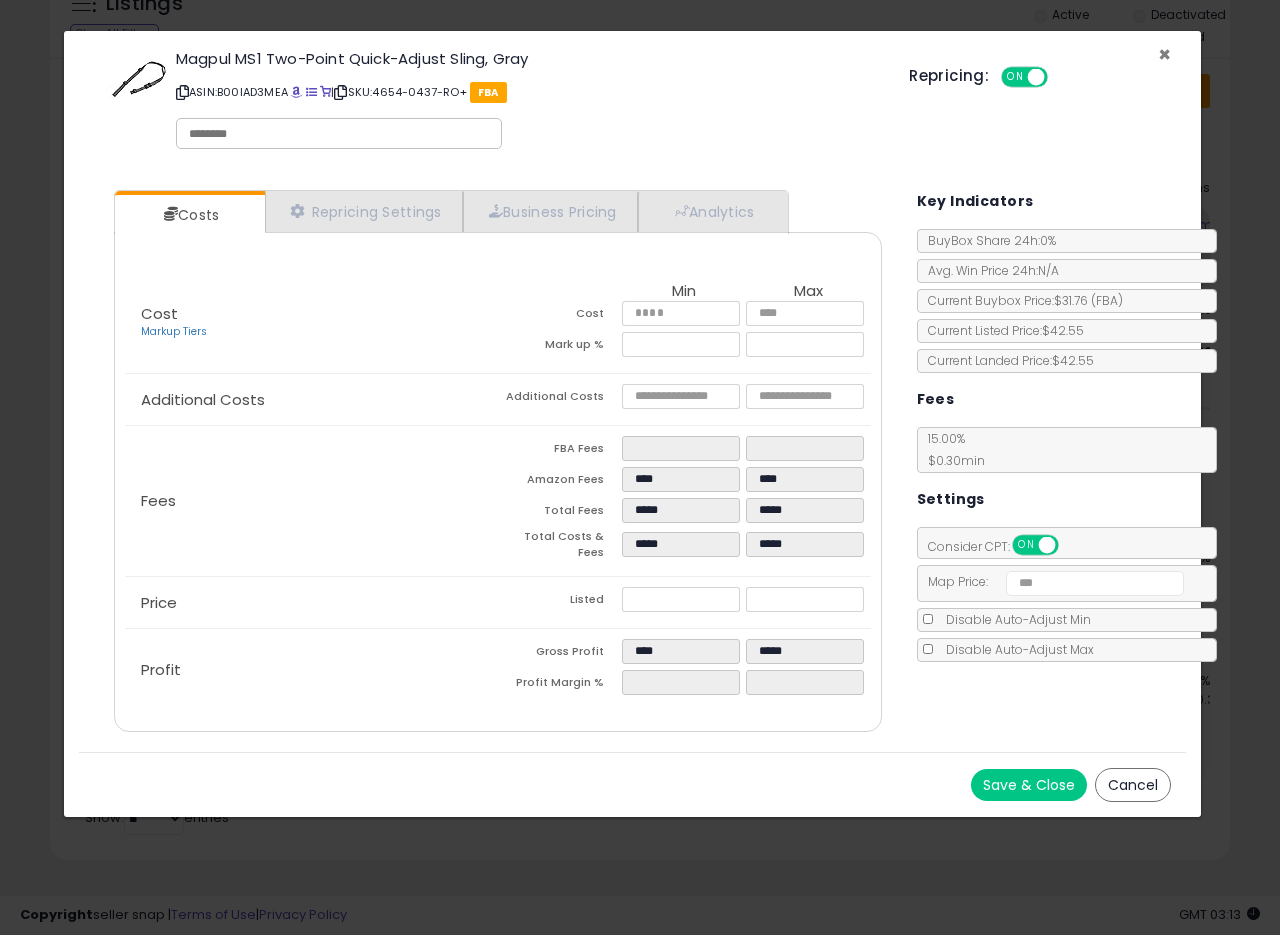 click on "×" at bounding box center (1164, 54) 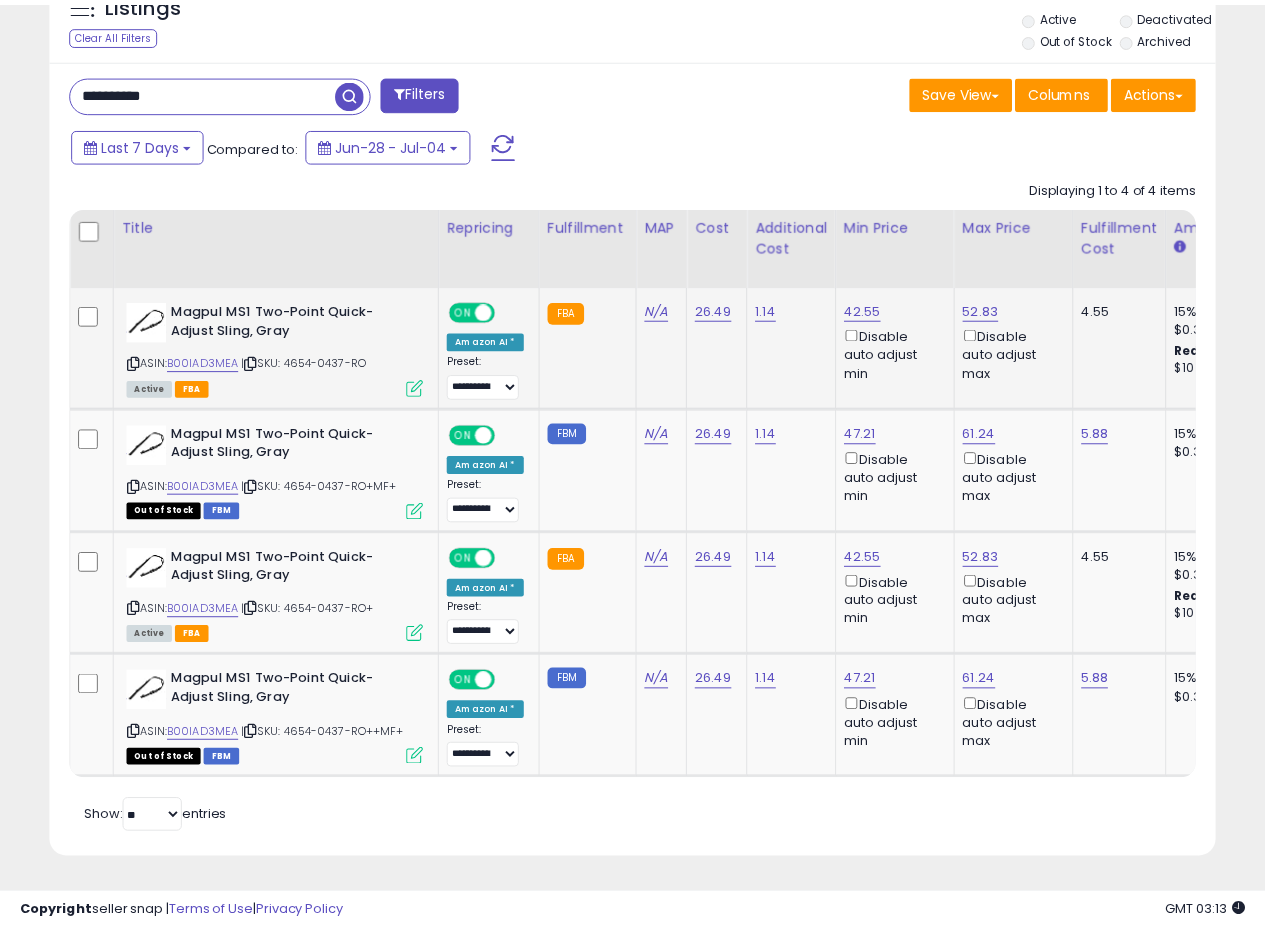 scroll, scrollTop: 410, scrollLeft: 674, axis: both 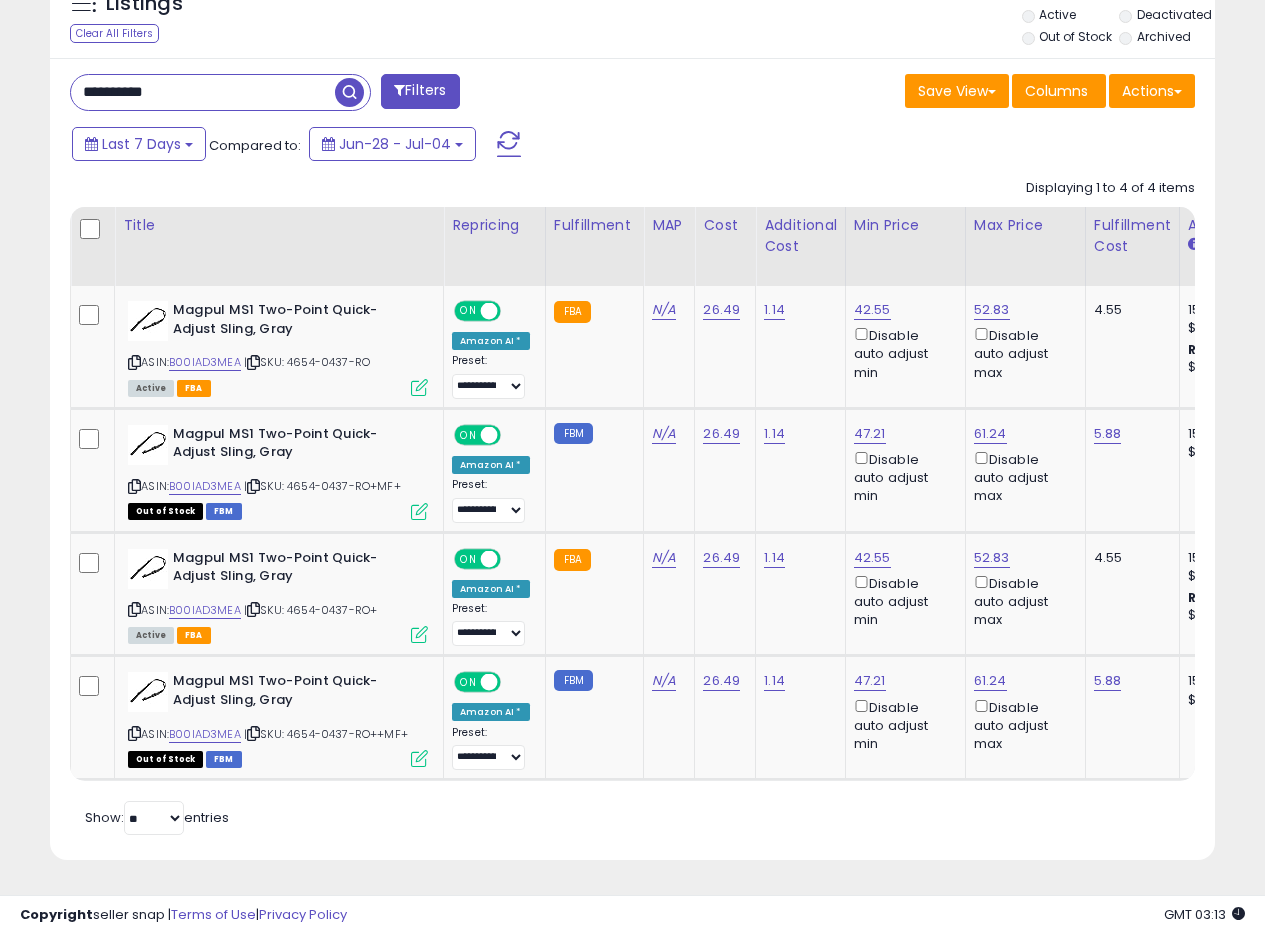 drag, startPoint x: 198, startPoint y: 83, endPoint x: 41, endPoint y: 73, distance: 157.31815 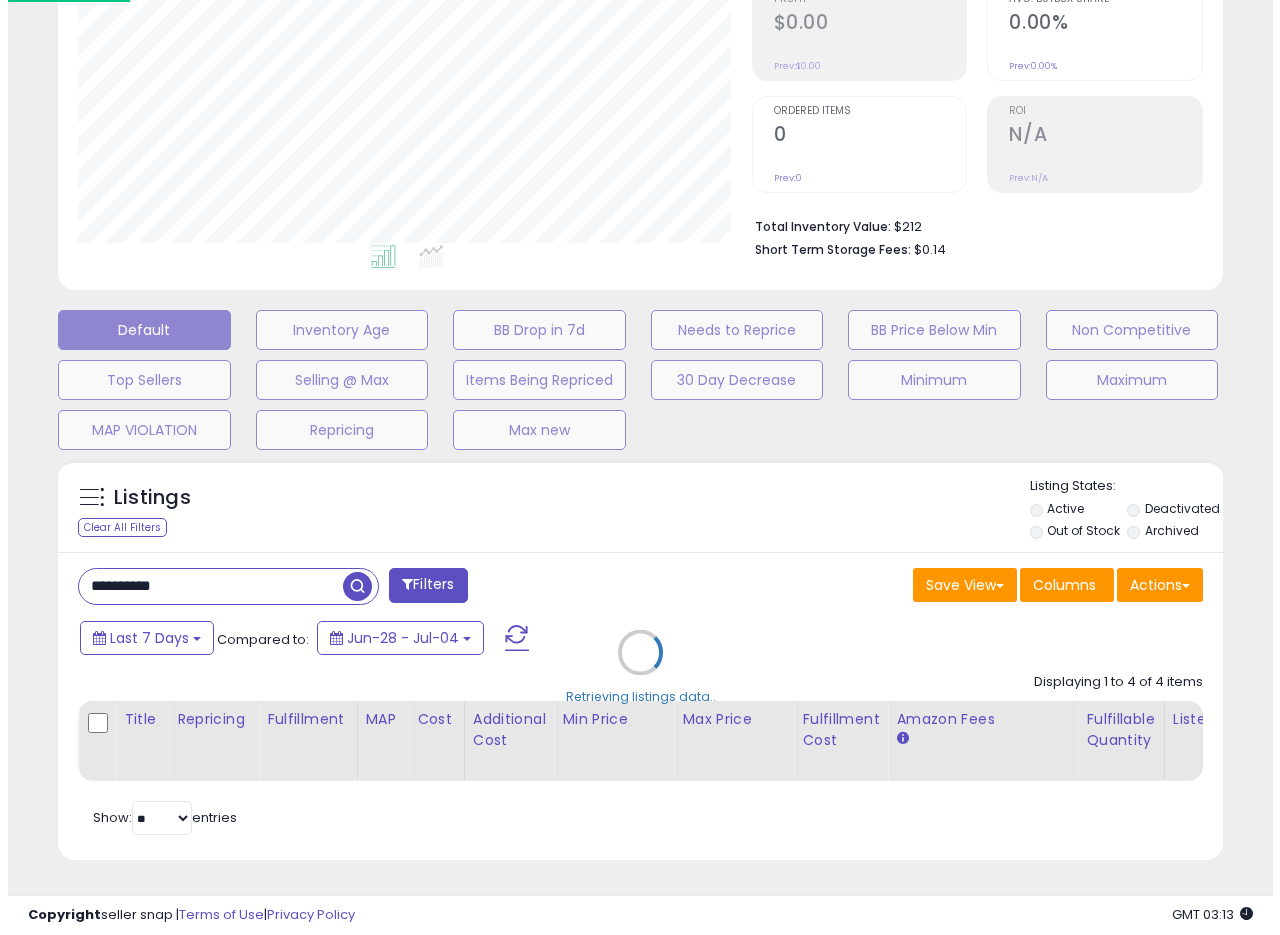 scroll, scrollTop: 335, scrollLeft: 0, axis: vertical 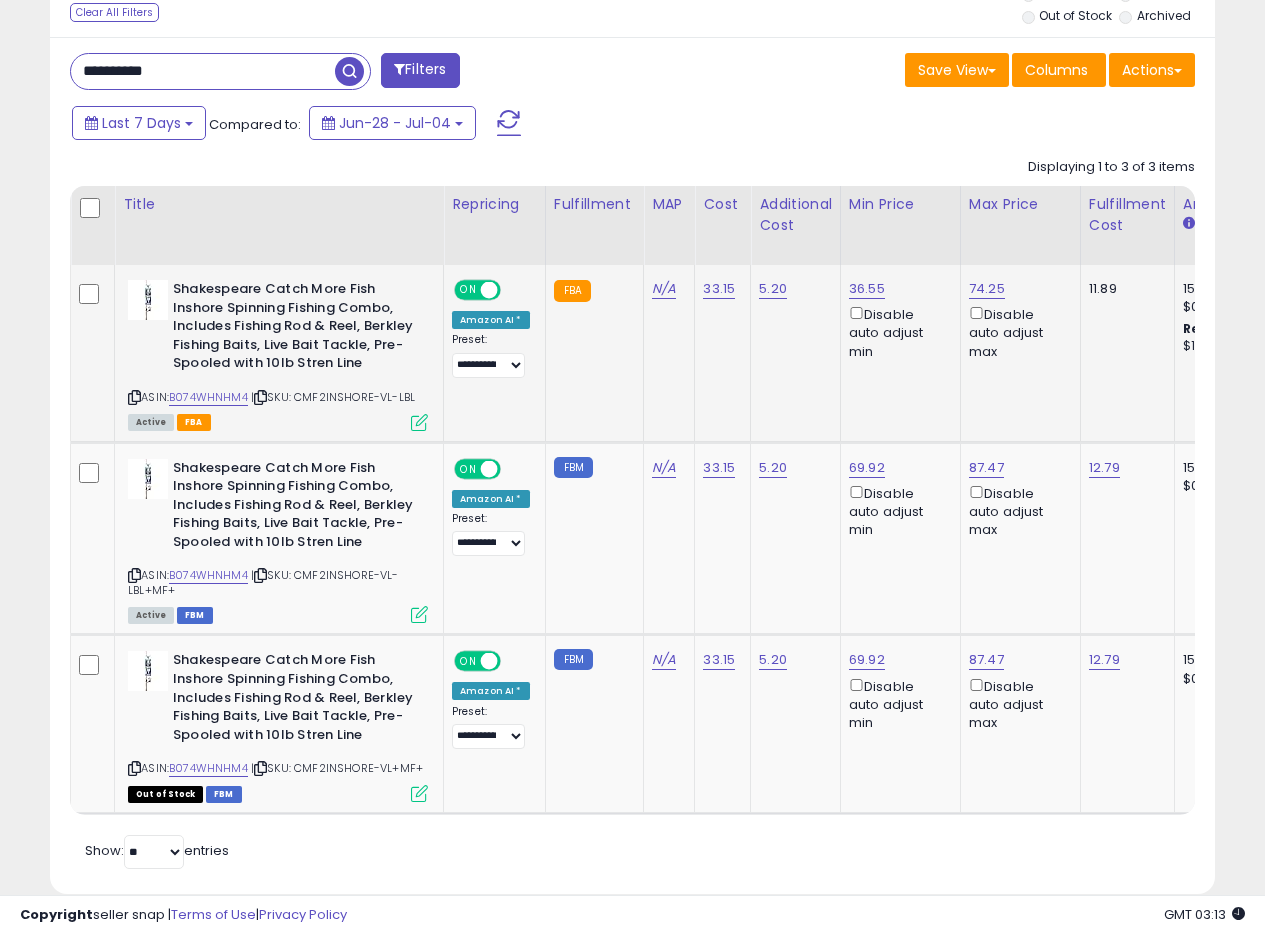 click at bounding box center (419, 422) 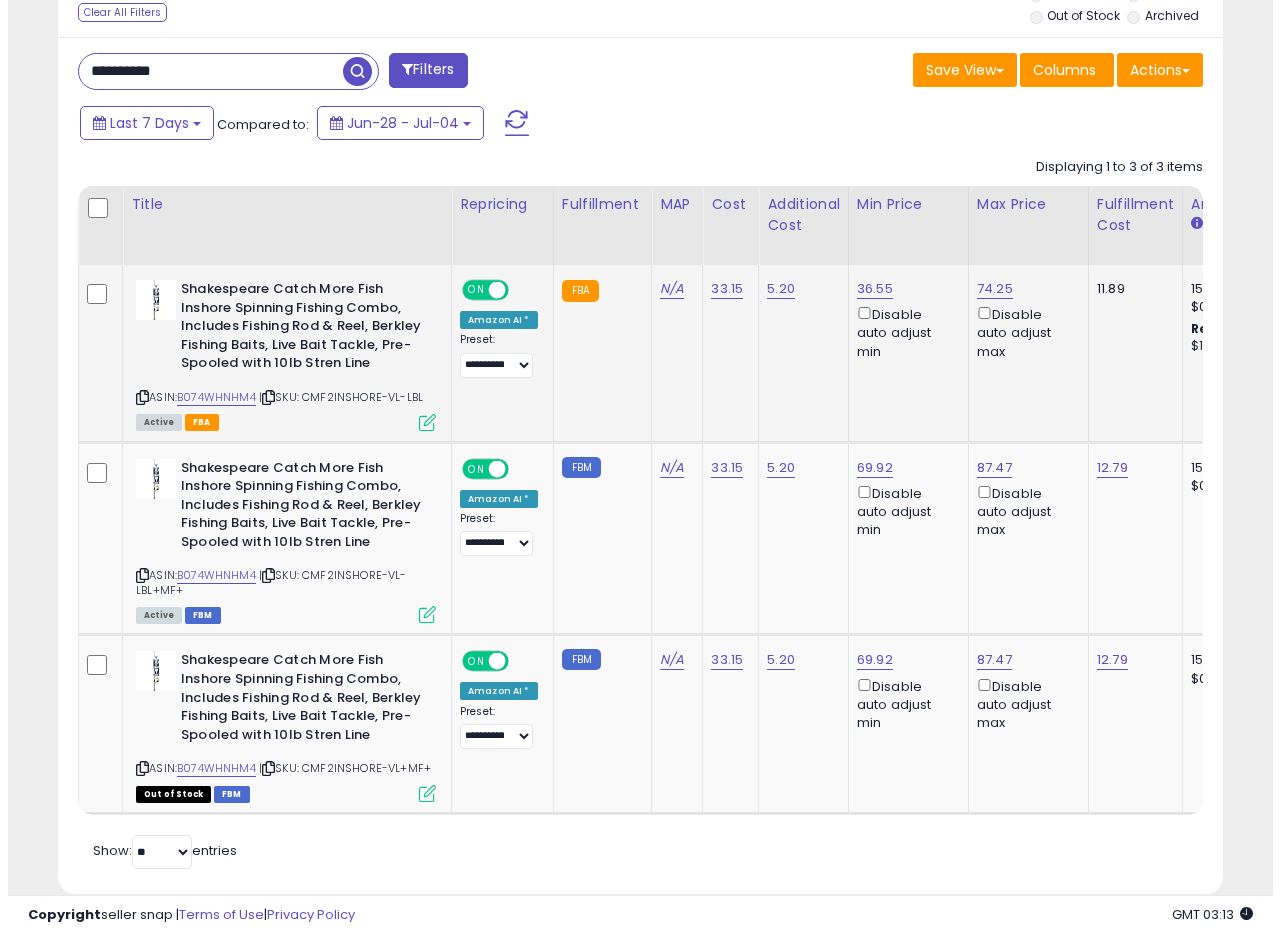 scroll, scrollTop: 999590, scrollLeft: 999317, axis: both 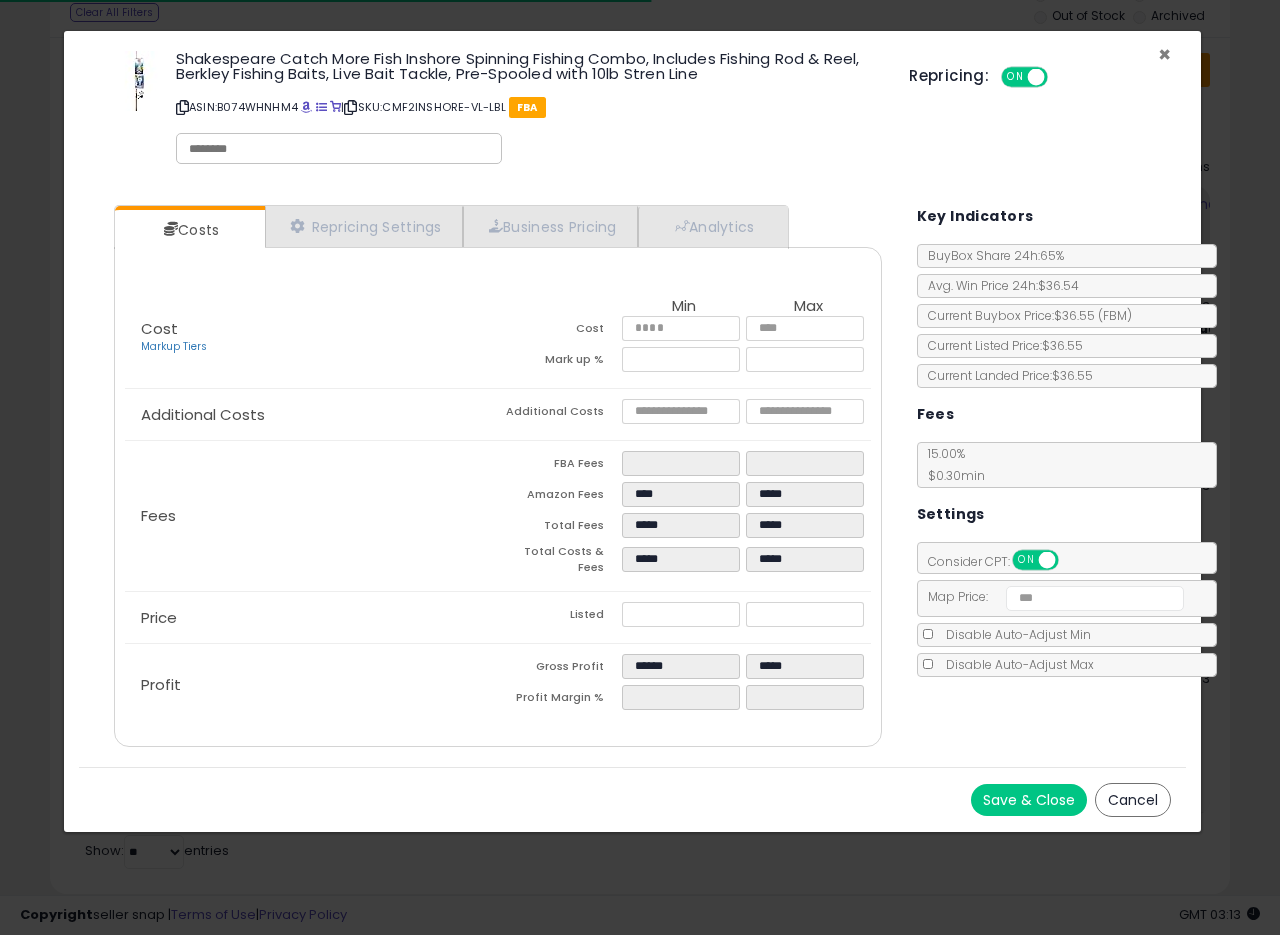click on "×" at bounding box center (1164, 54) 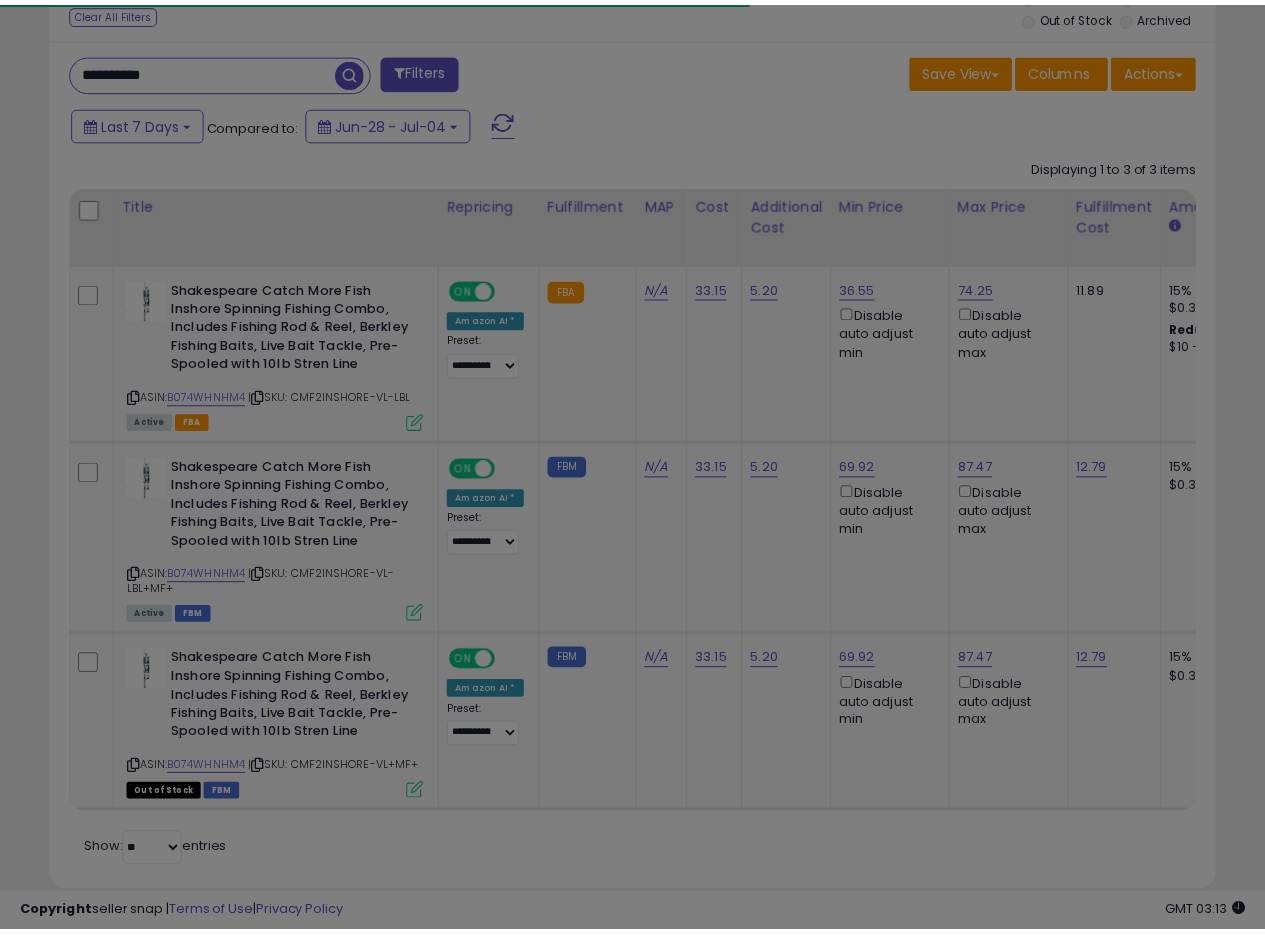 scroll, scrollTop: 410, scrollLeft: 674, axis: both 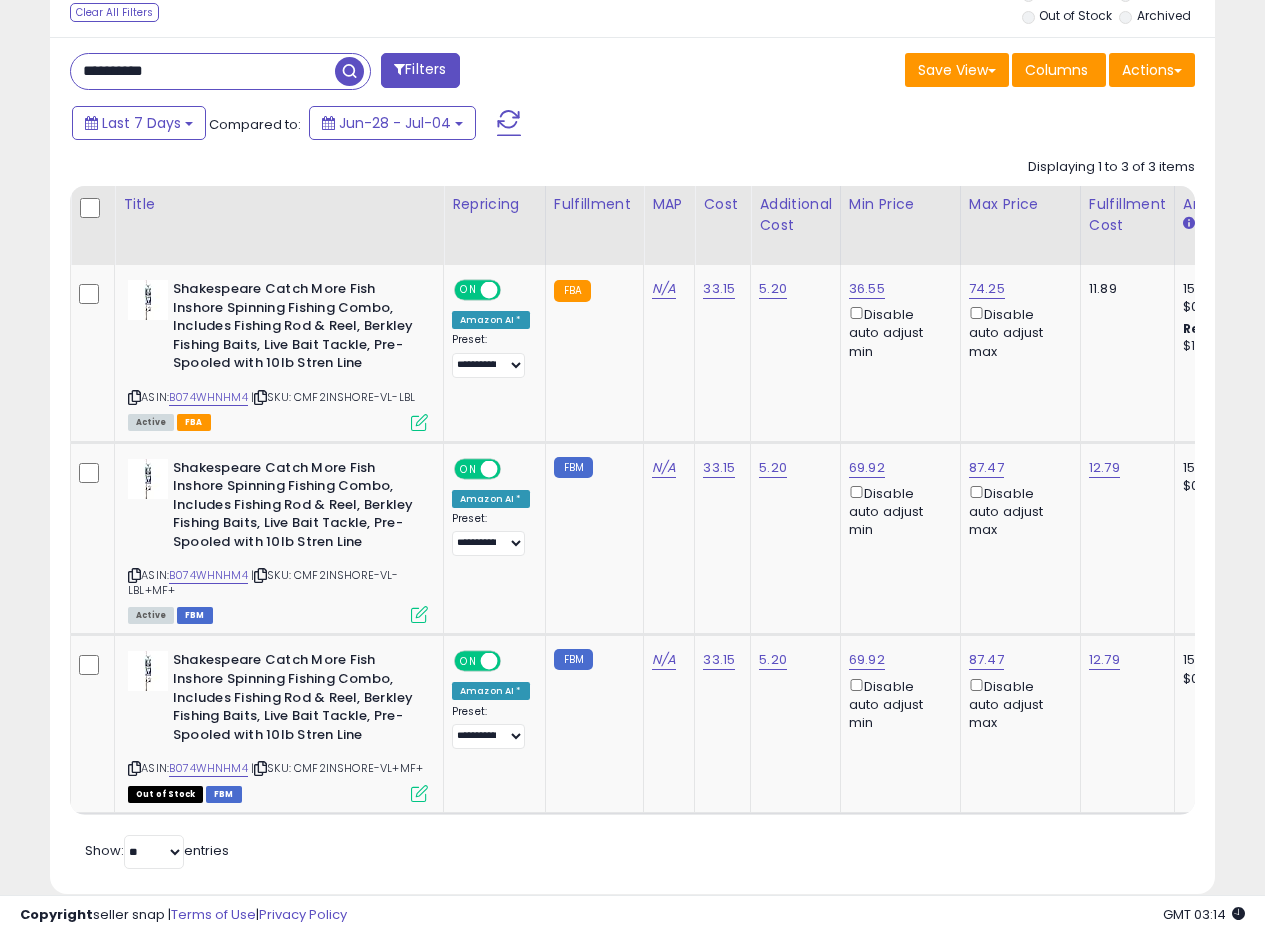 drag, startPoint x: 221, startPoint y: 62, endPoint x: 9, endPoint y: 84, distance: 213.13846 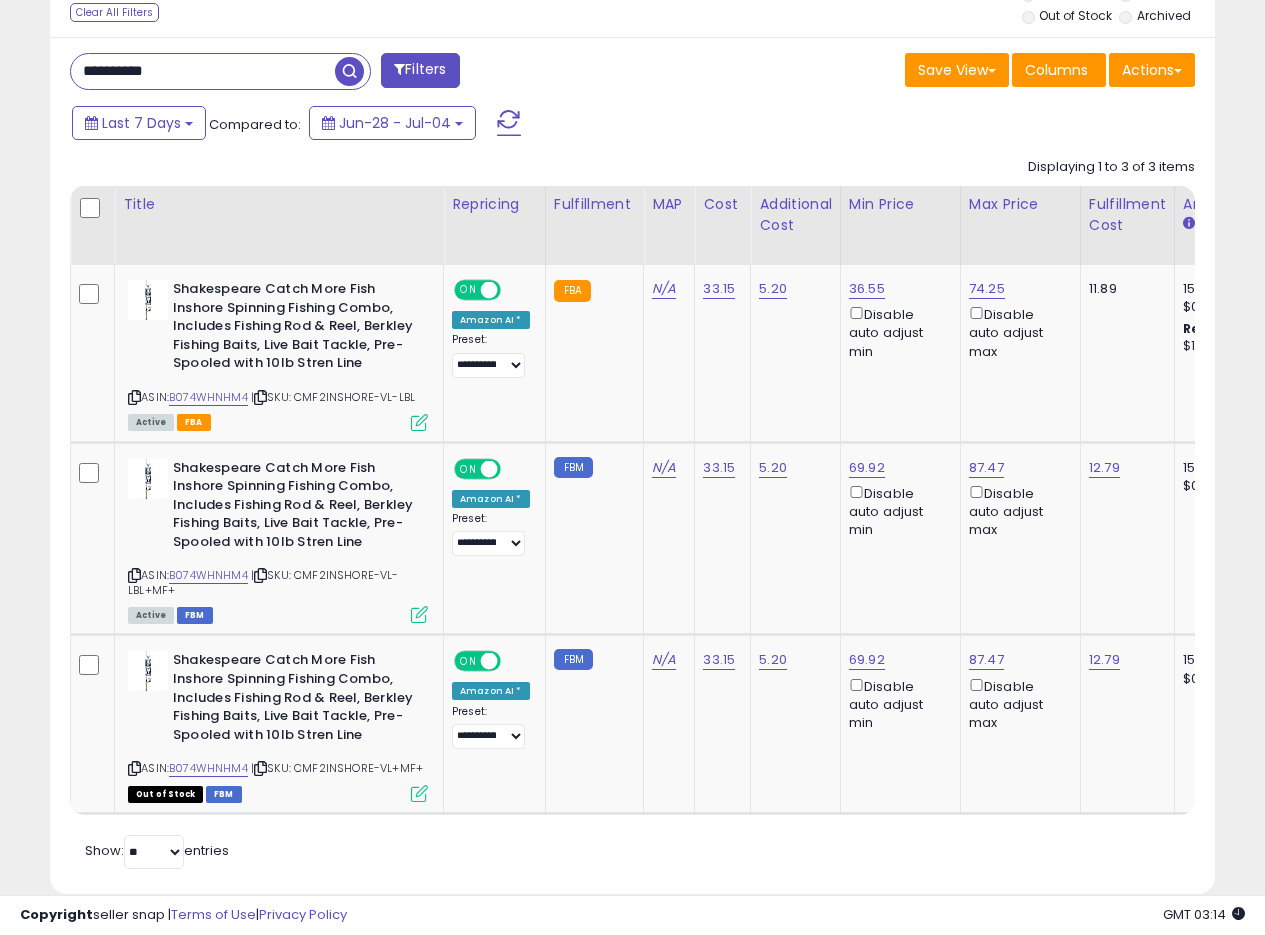 paste 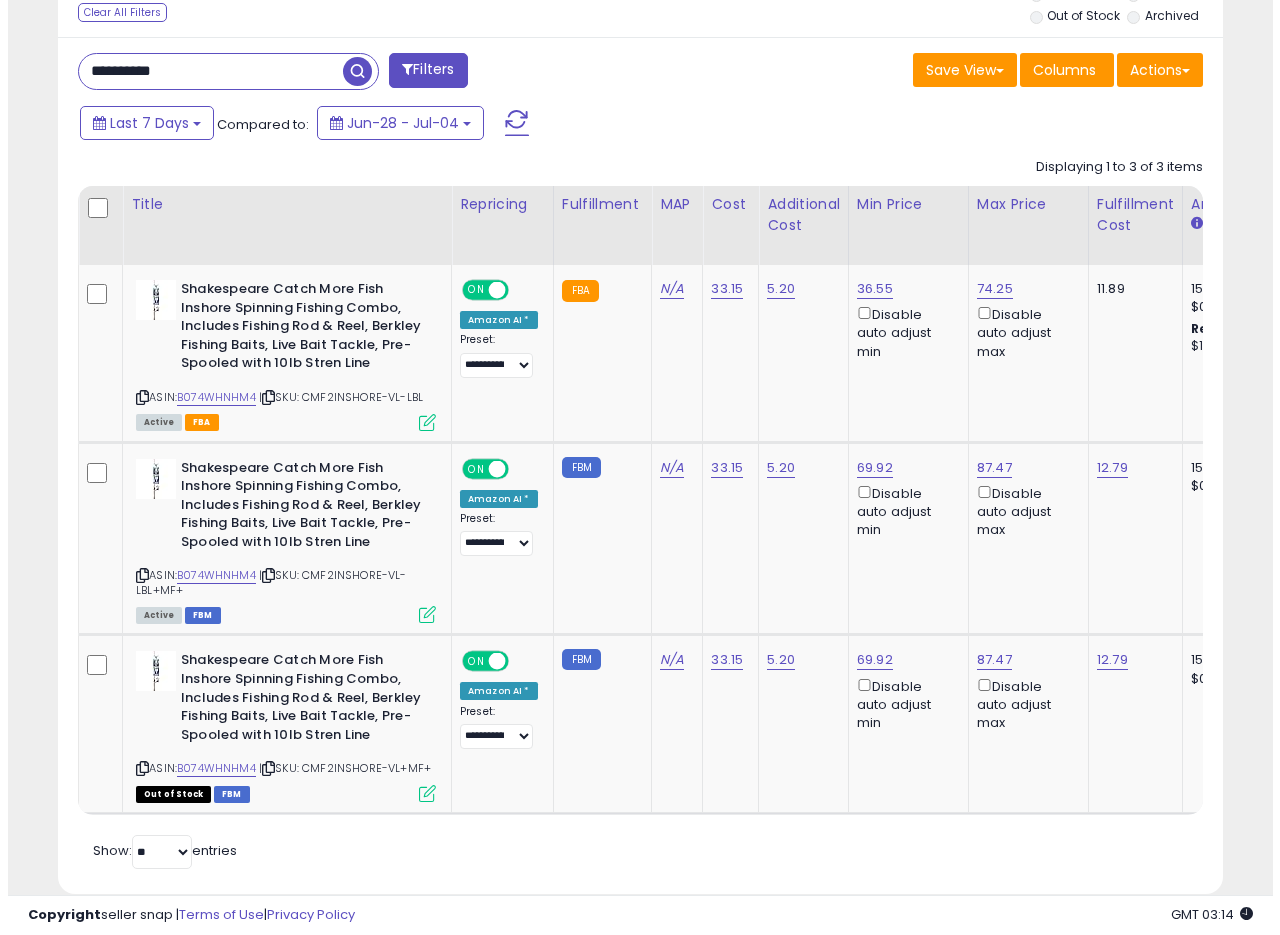 scroll, scrollTop: 335, scrollLeft: 0, axis: vertical 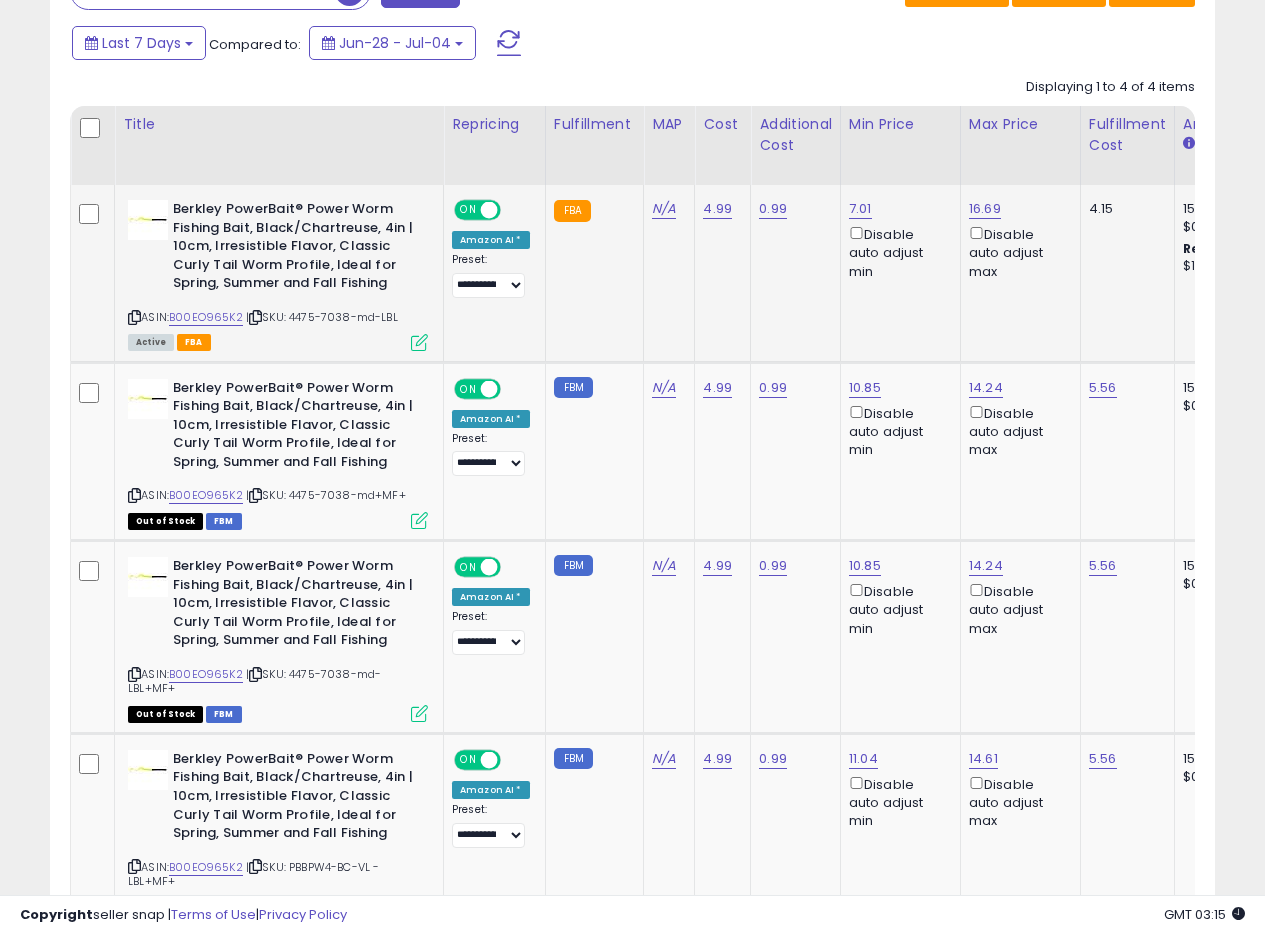 click on "N/A" 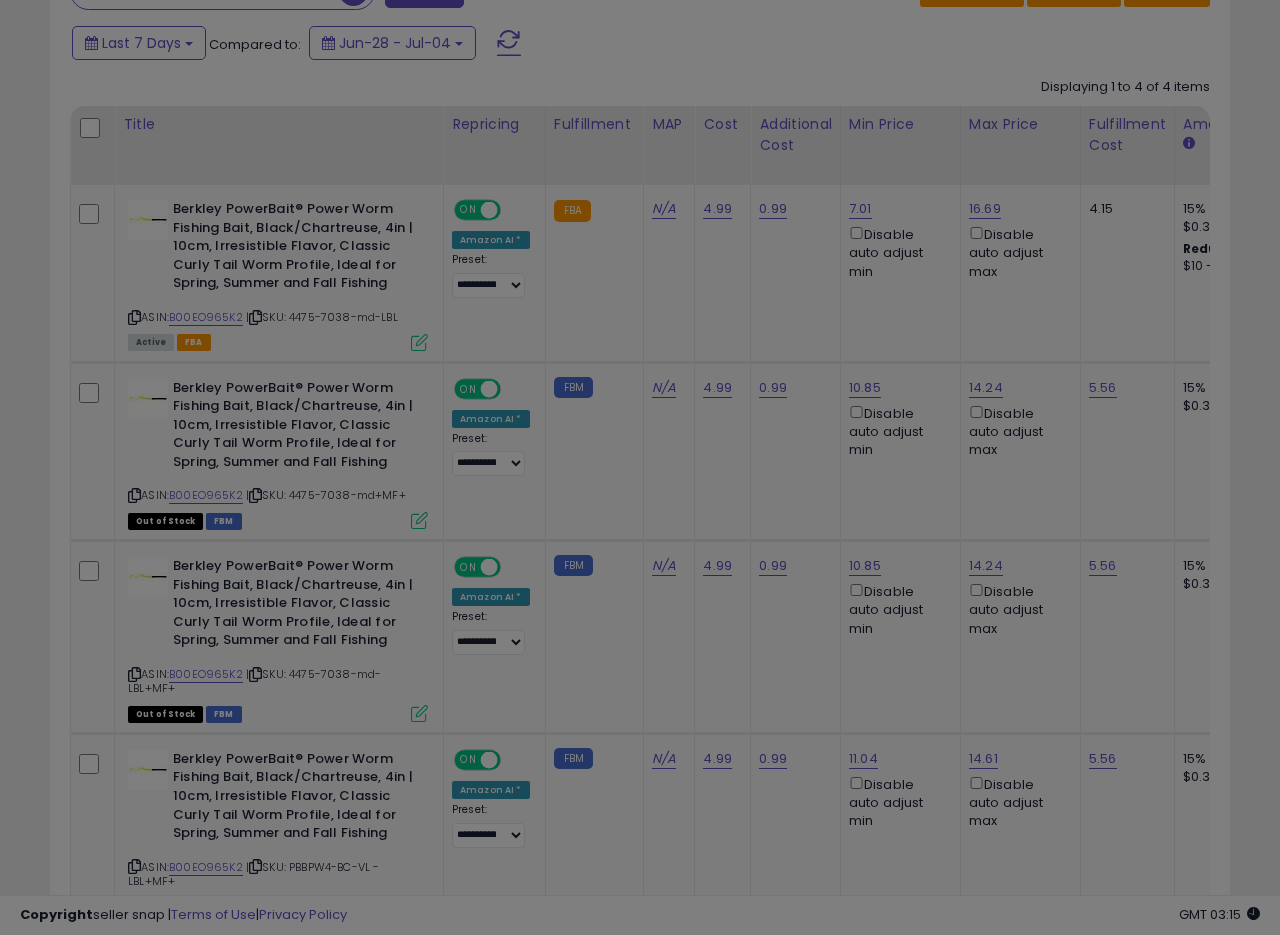 scroll, scrollTop: 999590, scrollLeft: 999317, axis: both 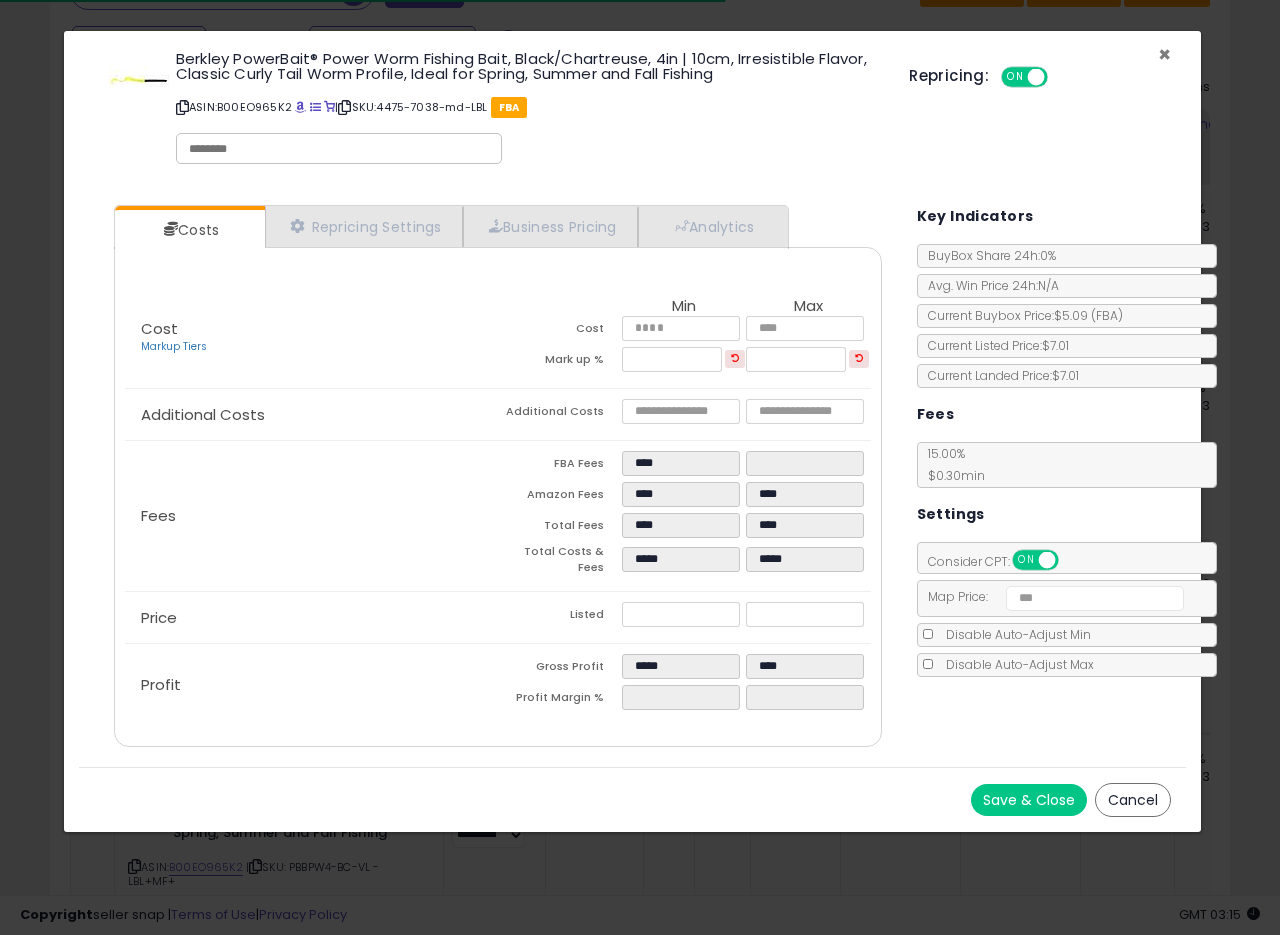 drag, startPoint x: 1168, startPoint y: 53, endPoint x: 1125, endPoint y: 62, distance: 43.931767 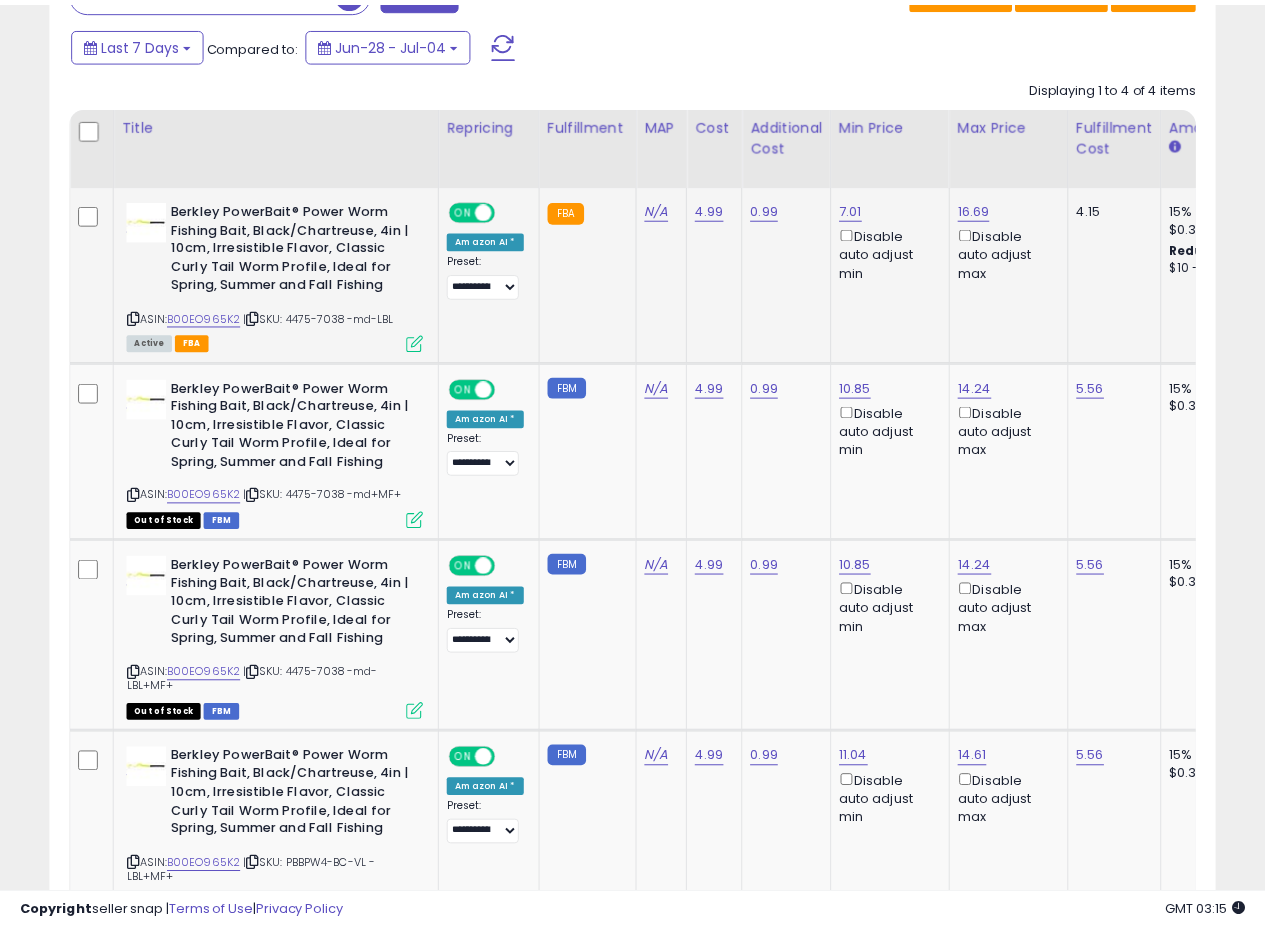 scroll, scrollTop: 720, scrollLeft: 0, axis: vertical 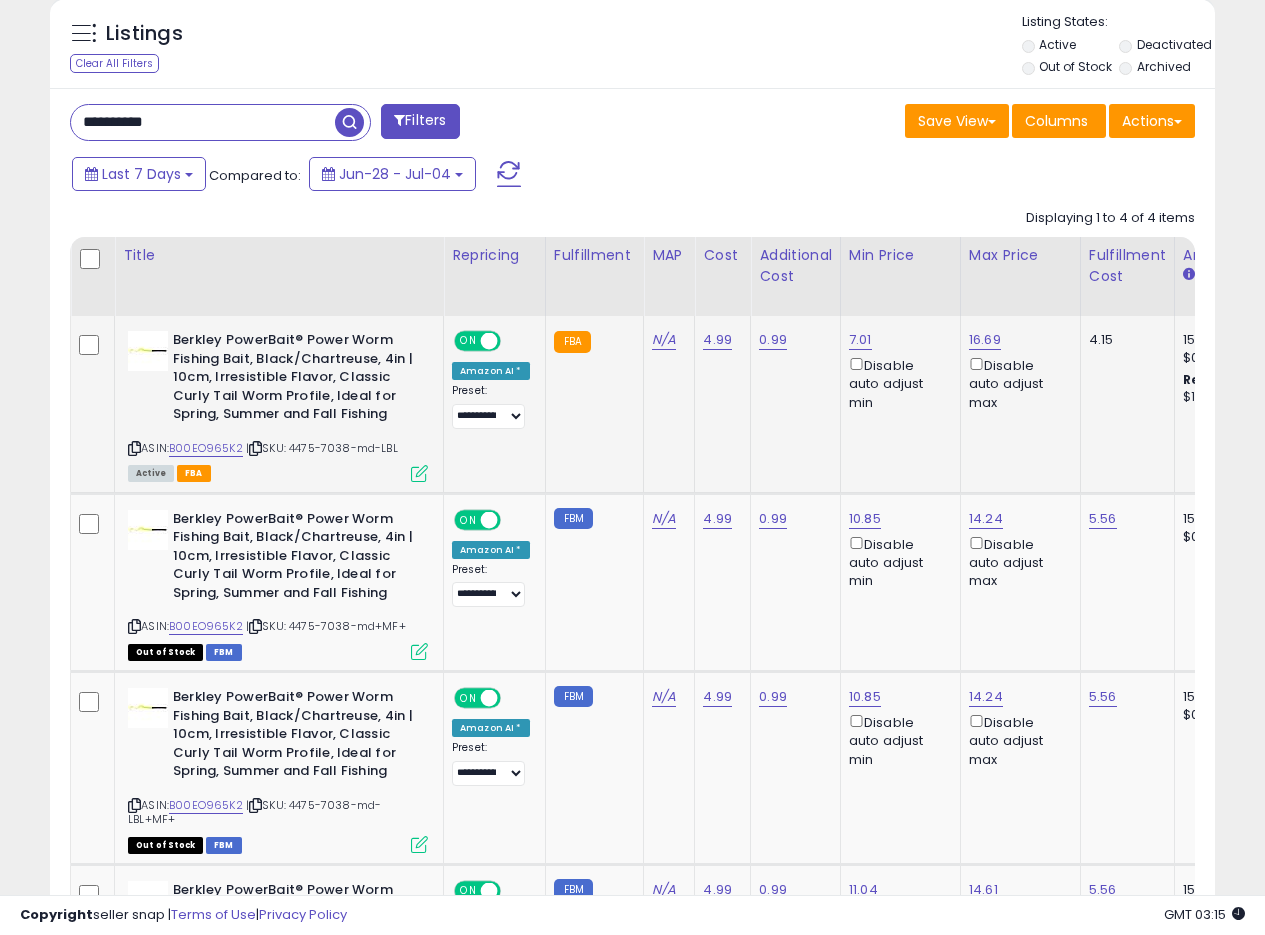 click on "N/A" 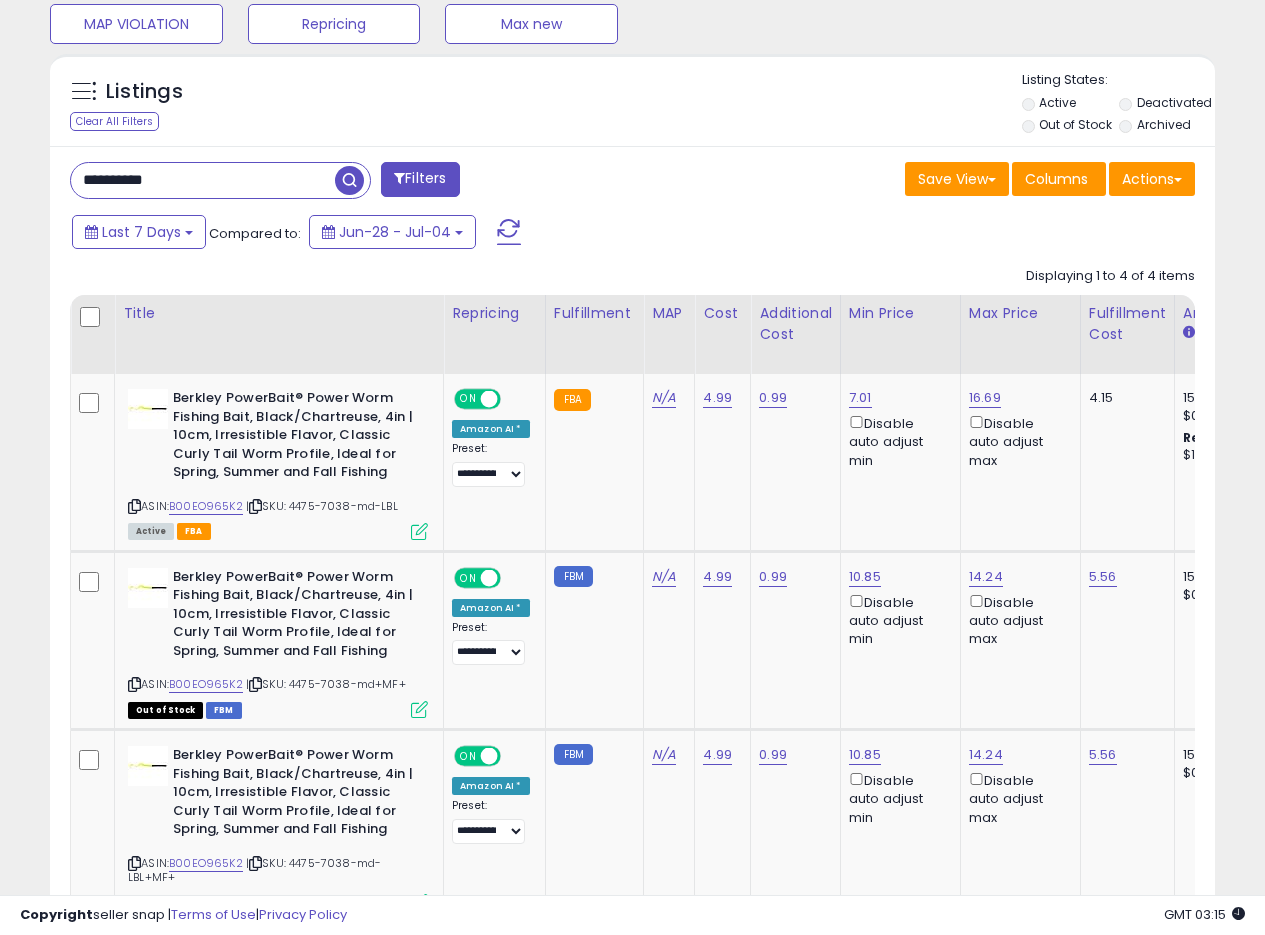 scroll, scrollTop: 782, scrollLeft: 0, axis: vertical 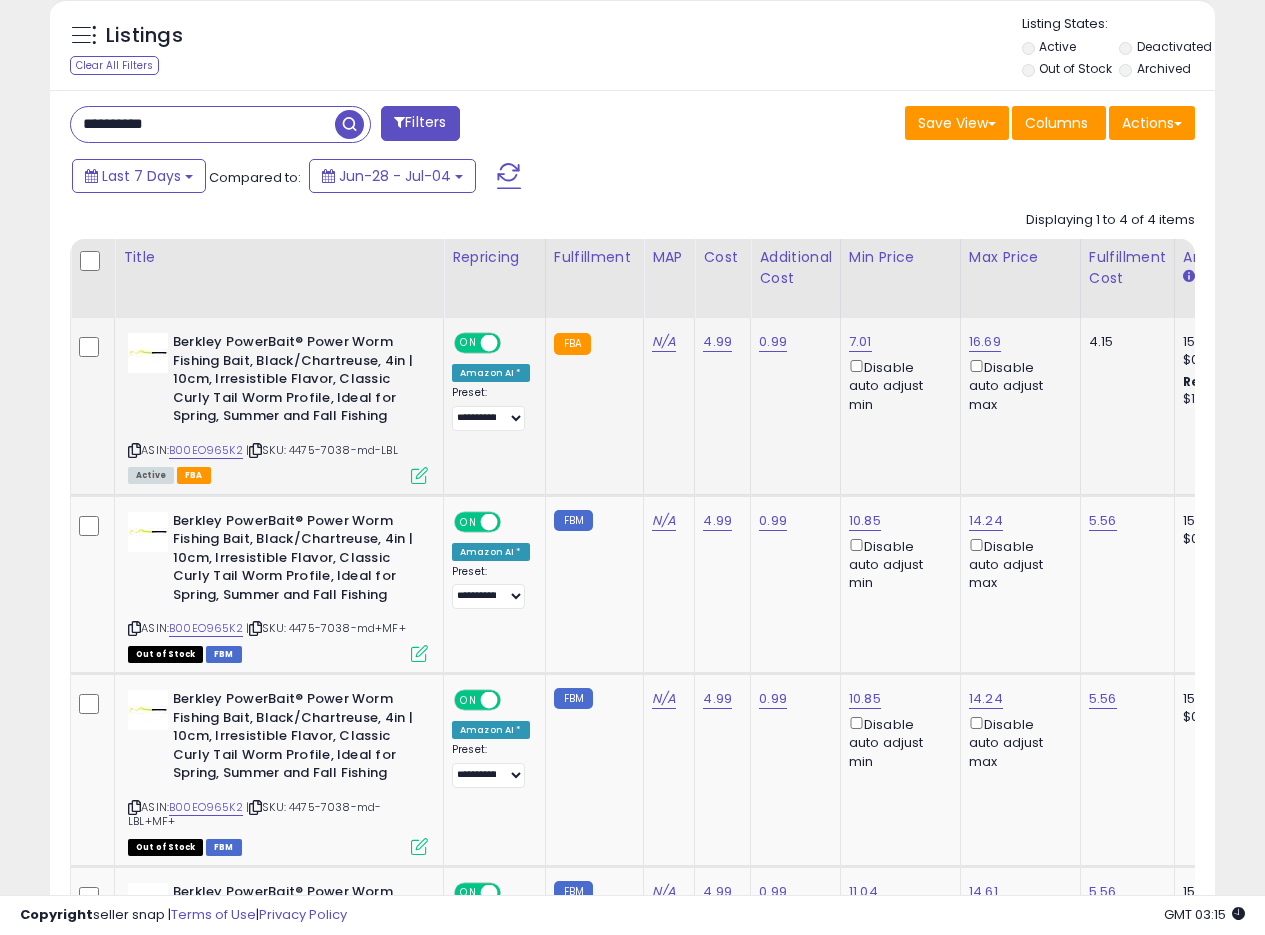 click on "FBA" 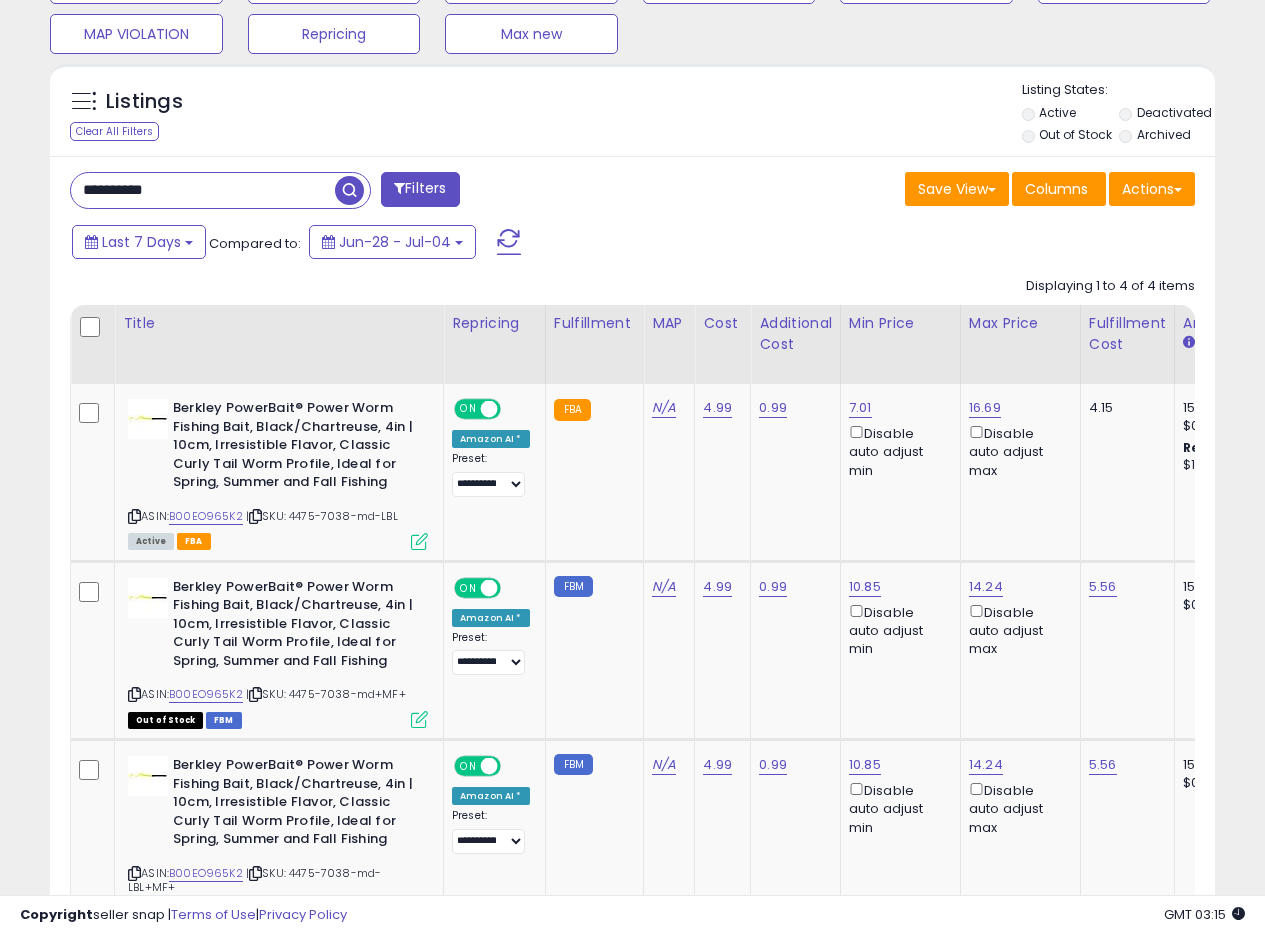 scroll, scrollTop: 720, scrollLeft: 0, axis: vertical 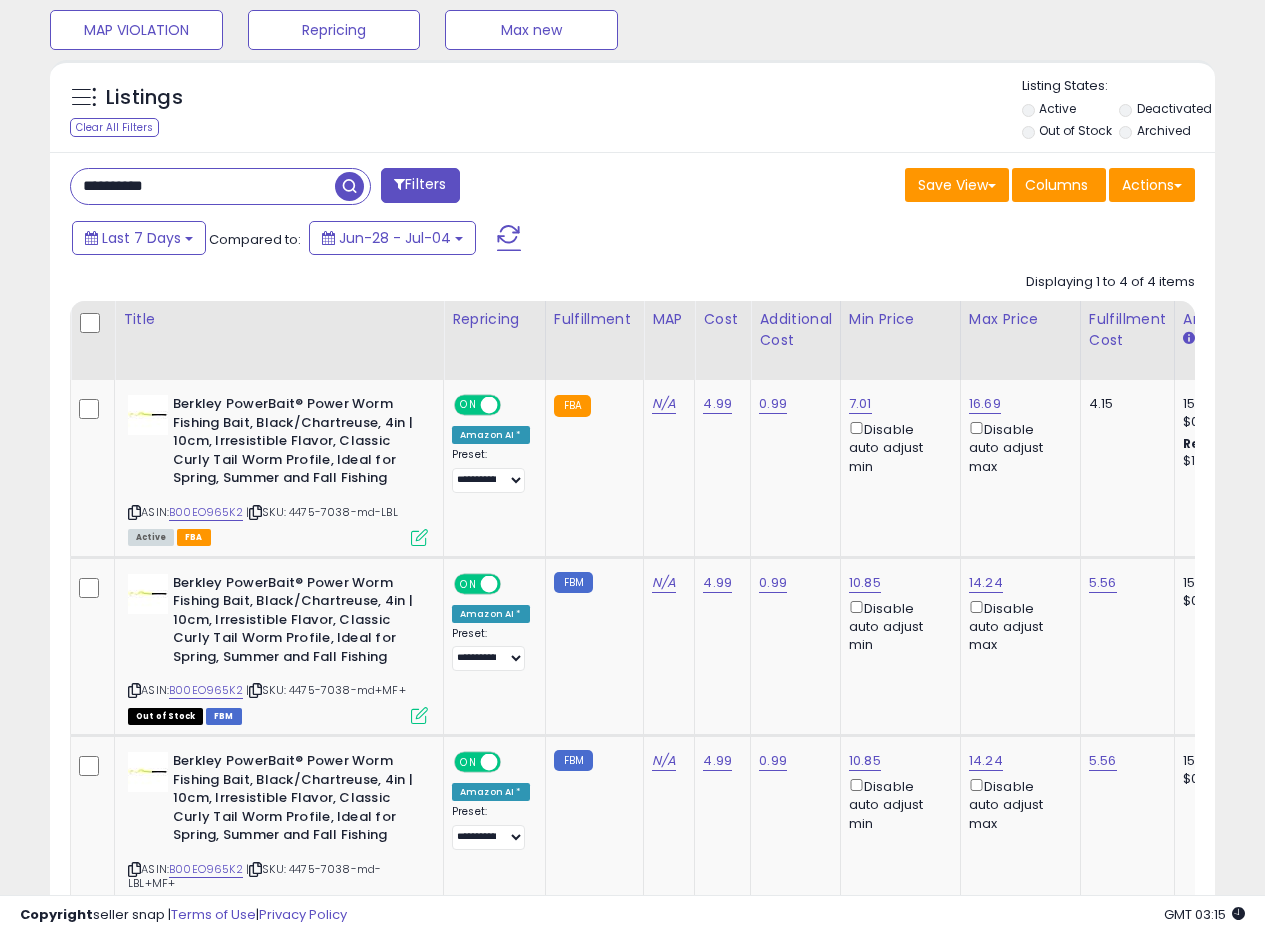 drag, startPoint x: 64, startPoint y: 183, endPoint x: 102, endPoint y: 170, distance: 40.16217 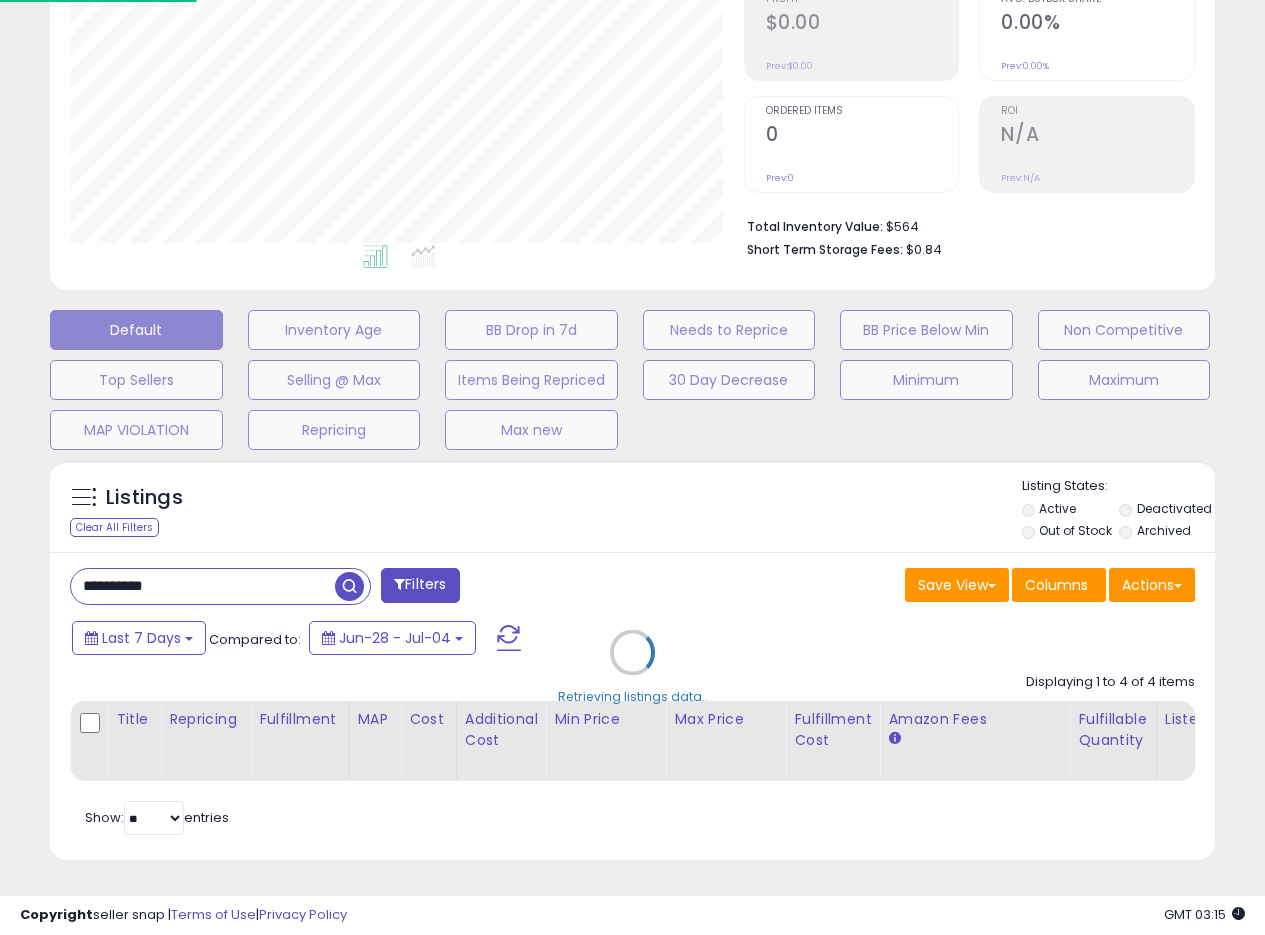 scroll, scrollTop: 999590, scrollLeft: 999317, axis: both 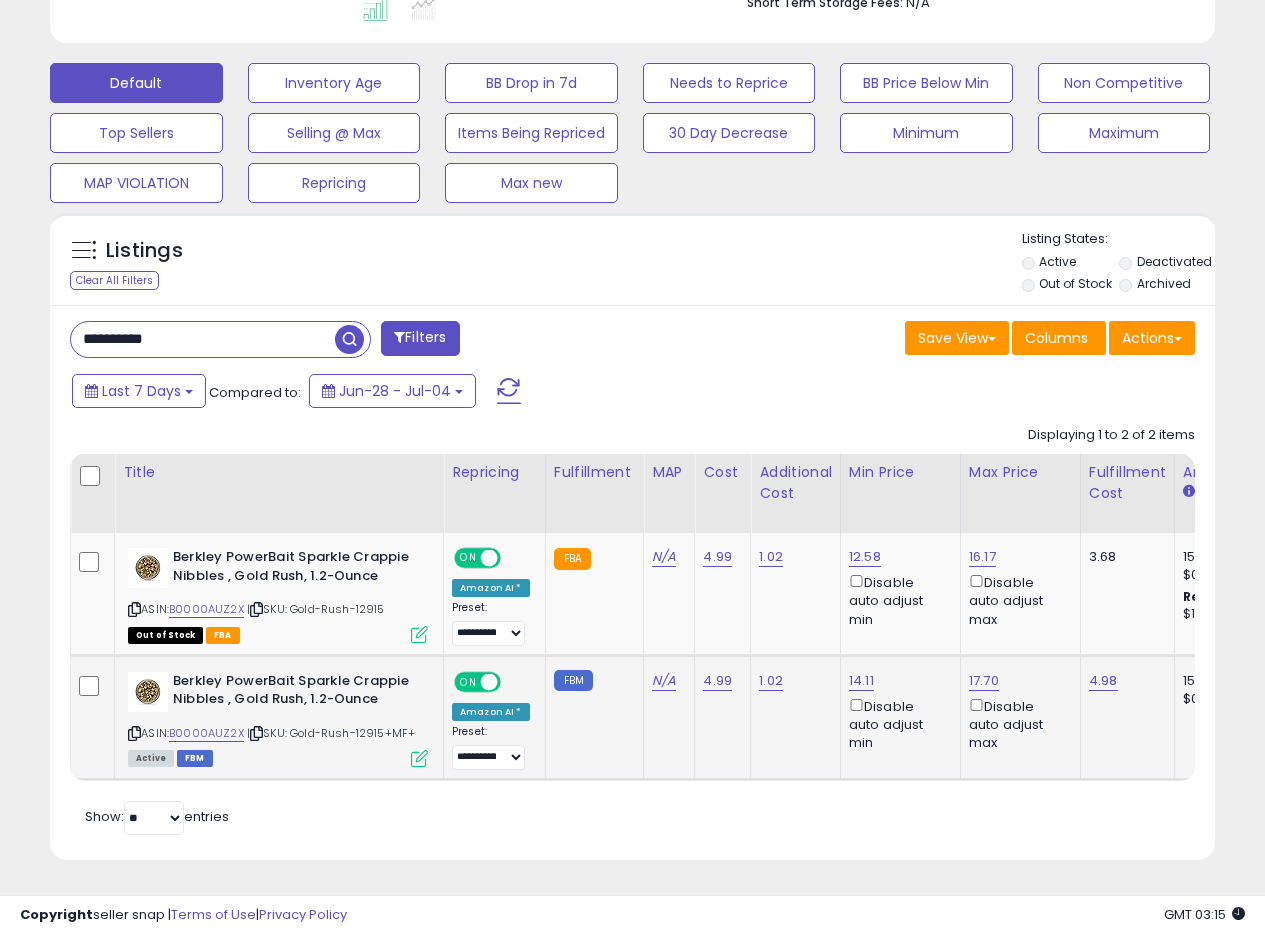 click at bounding box center (419, 758) 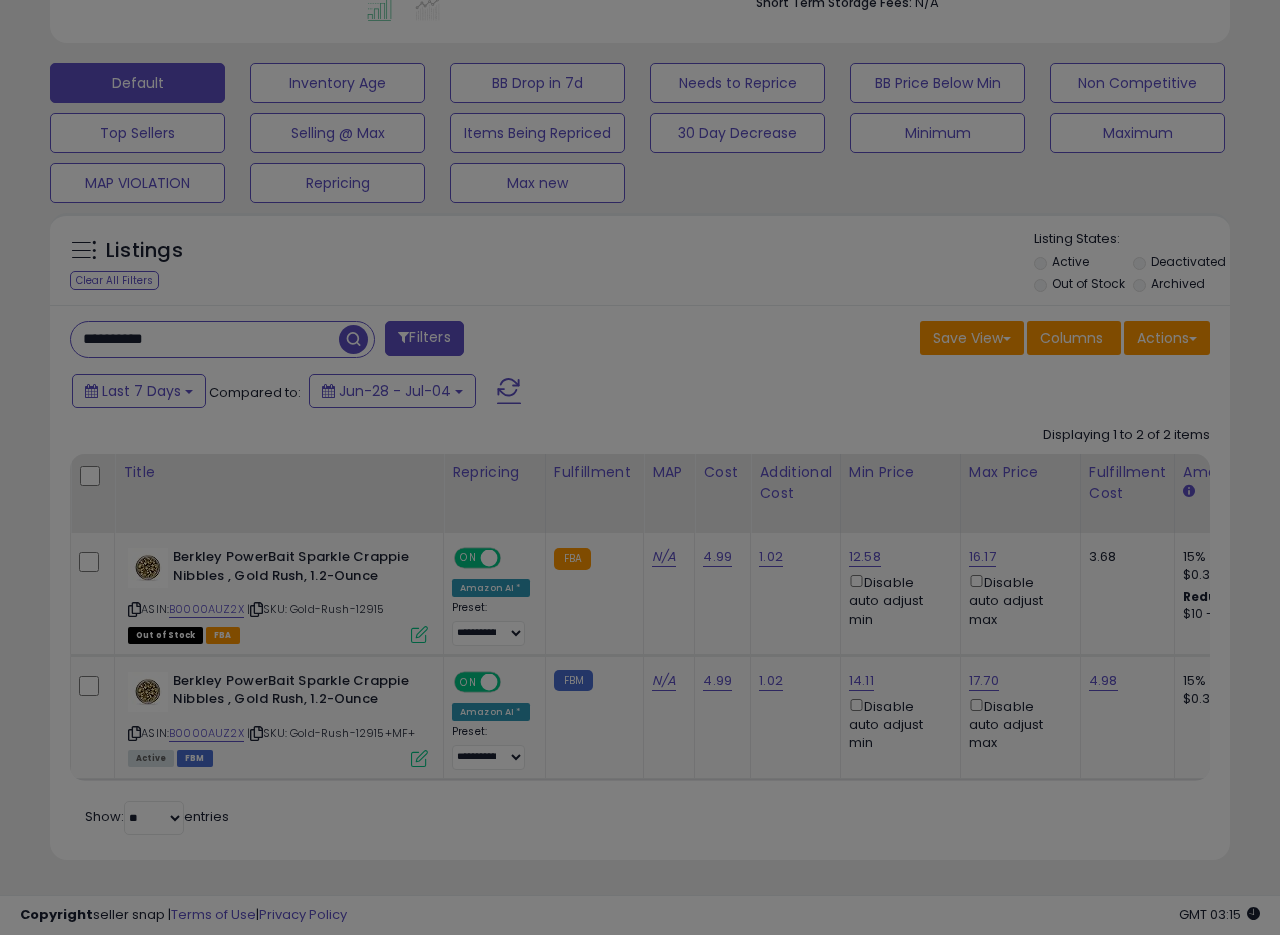 scroll, scrollTop: 999590, scrollLeft: 999317, axis: both 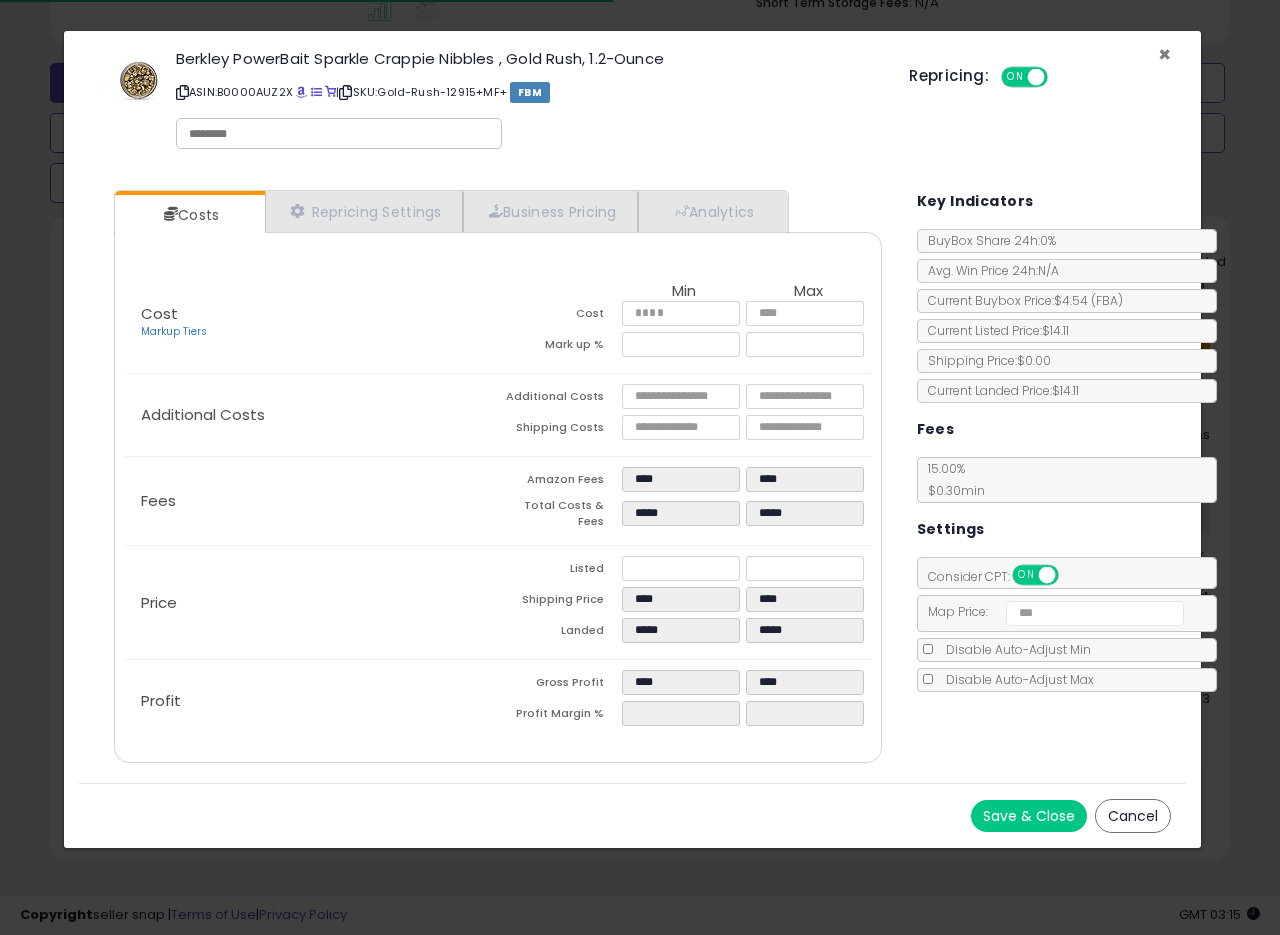 click on "×" at bounding box center (1164, 54) 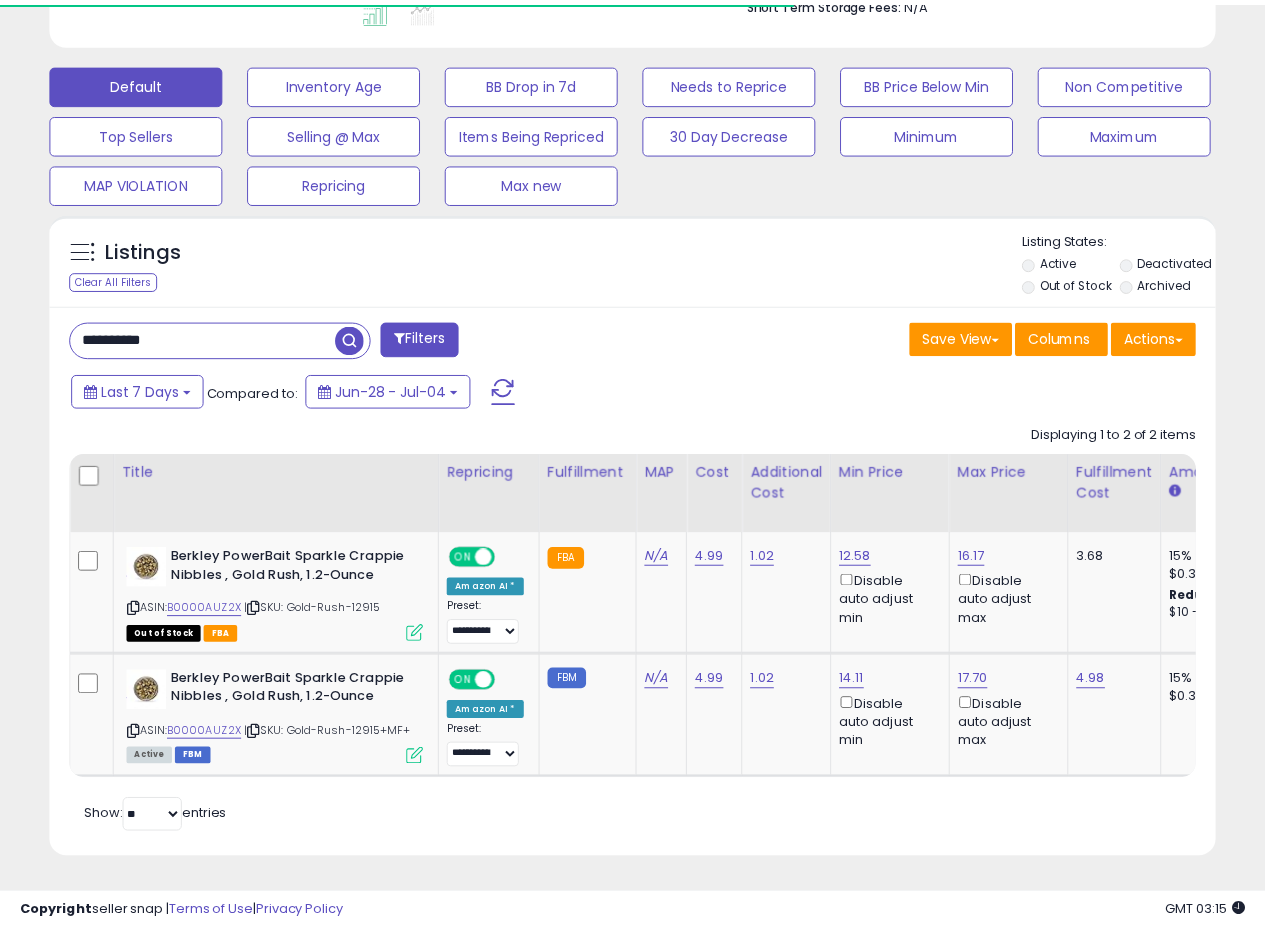 scroll, scrollTop: 410, scrollLeft: 674, axis: both 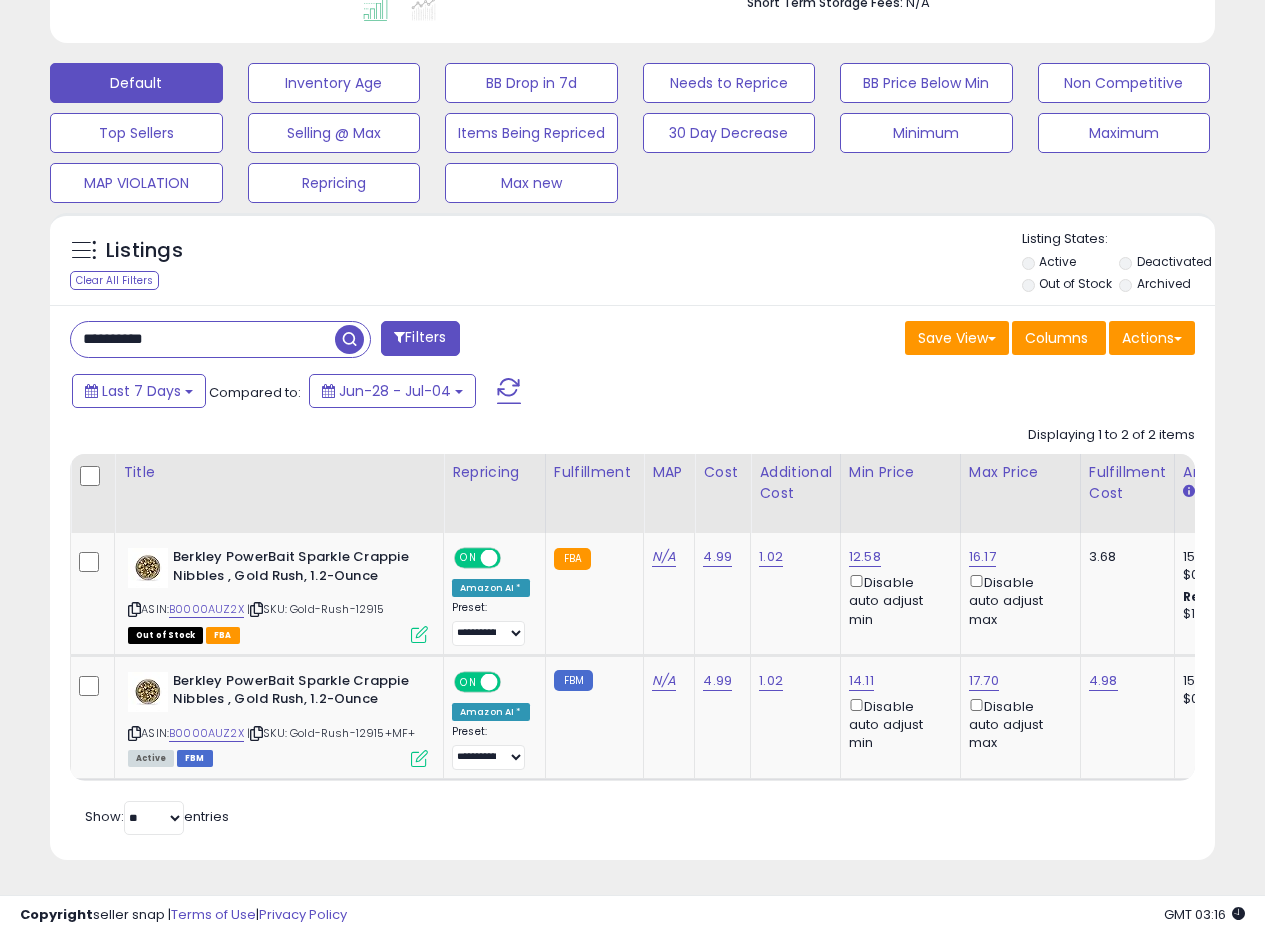 drag, startPoint x: 239, startPoint y: 330, endPoint x: 0, endPoint y: 331, distance: 239.00209 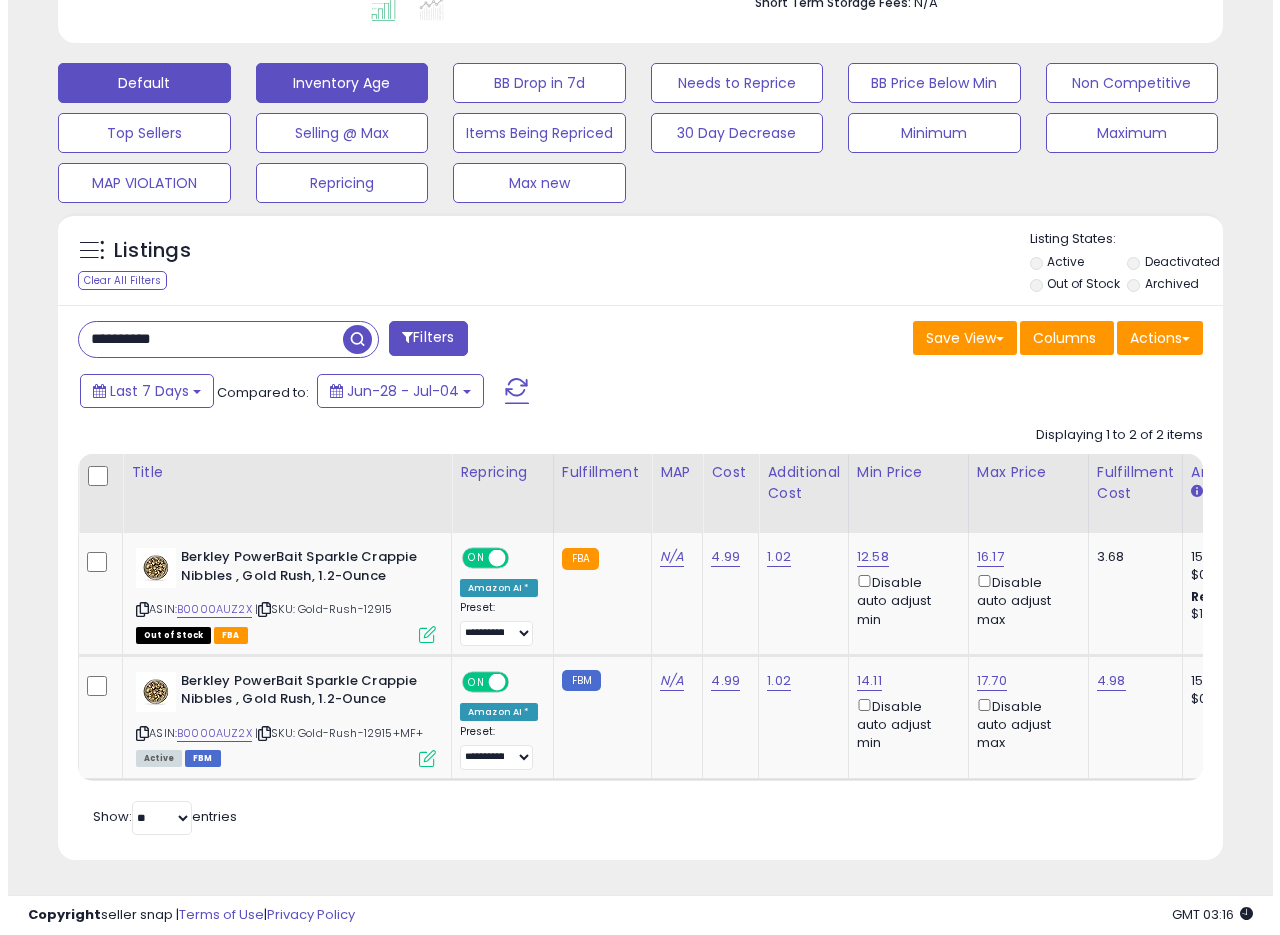 scroll, scrollTop: 335, scrollLeft: 0, axis: vertical 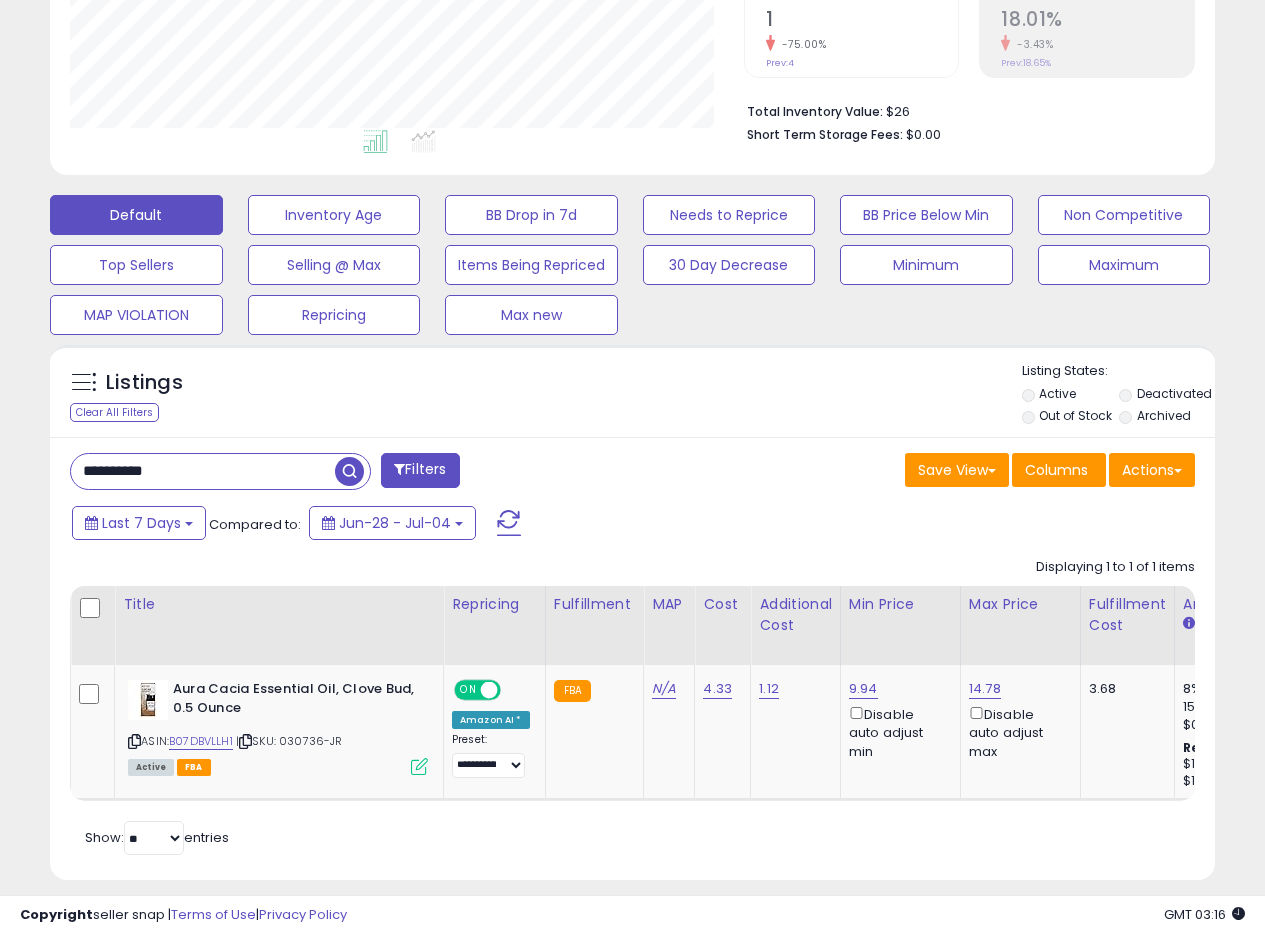 click on "Save View
Save As New View
Update Current View
Columns
Actions
Import  Export Visible Columns" at bounding box center (922, 472) 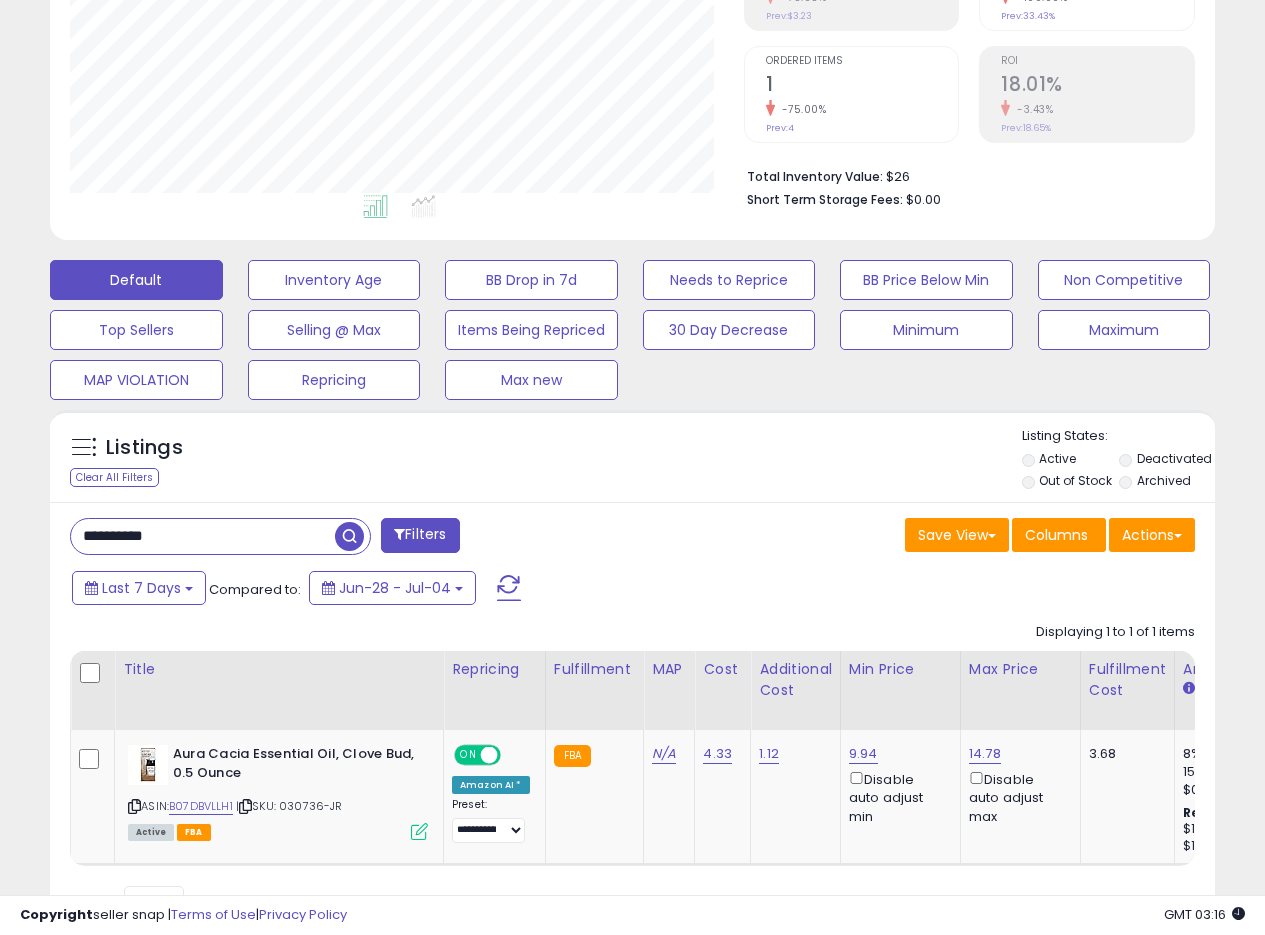 click on "Listings
Clear All Filters
Listing States:" at bounding box center (632, 461) 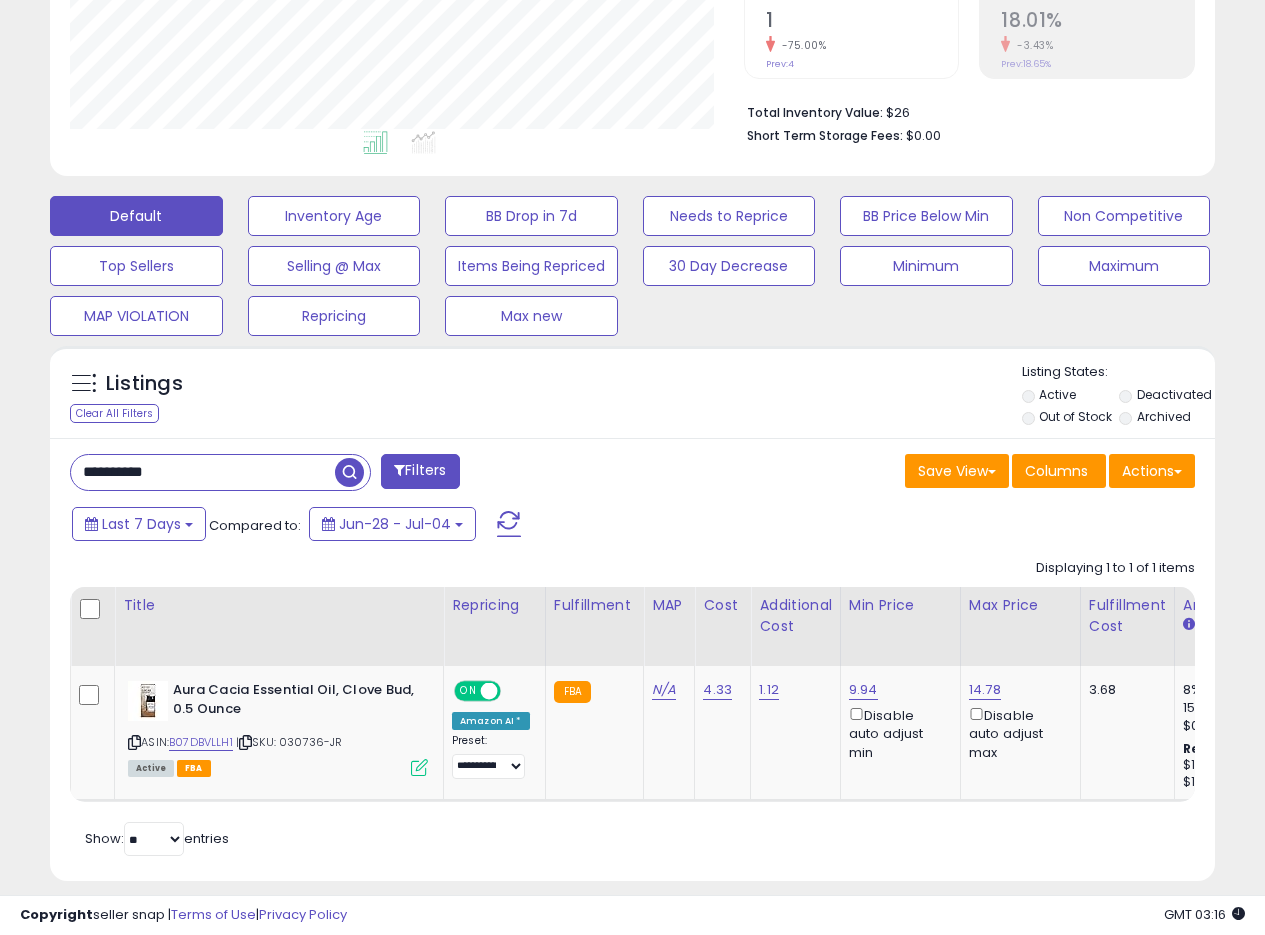 scroll, scrollTop: 470, scrollLeft: 0, axis: vertical 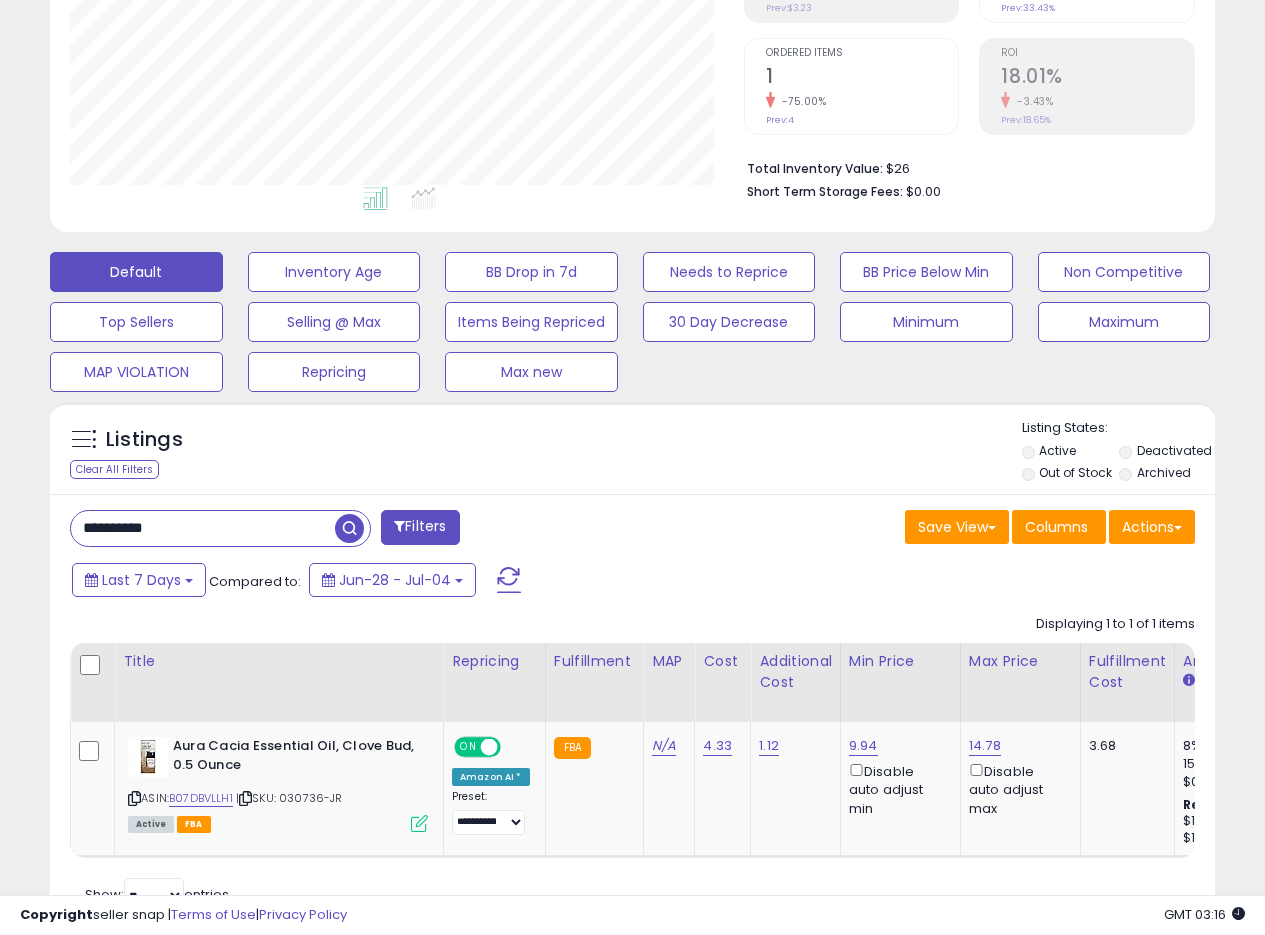 click on "**********" at bounding box center [632, 530] 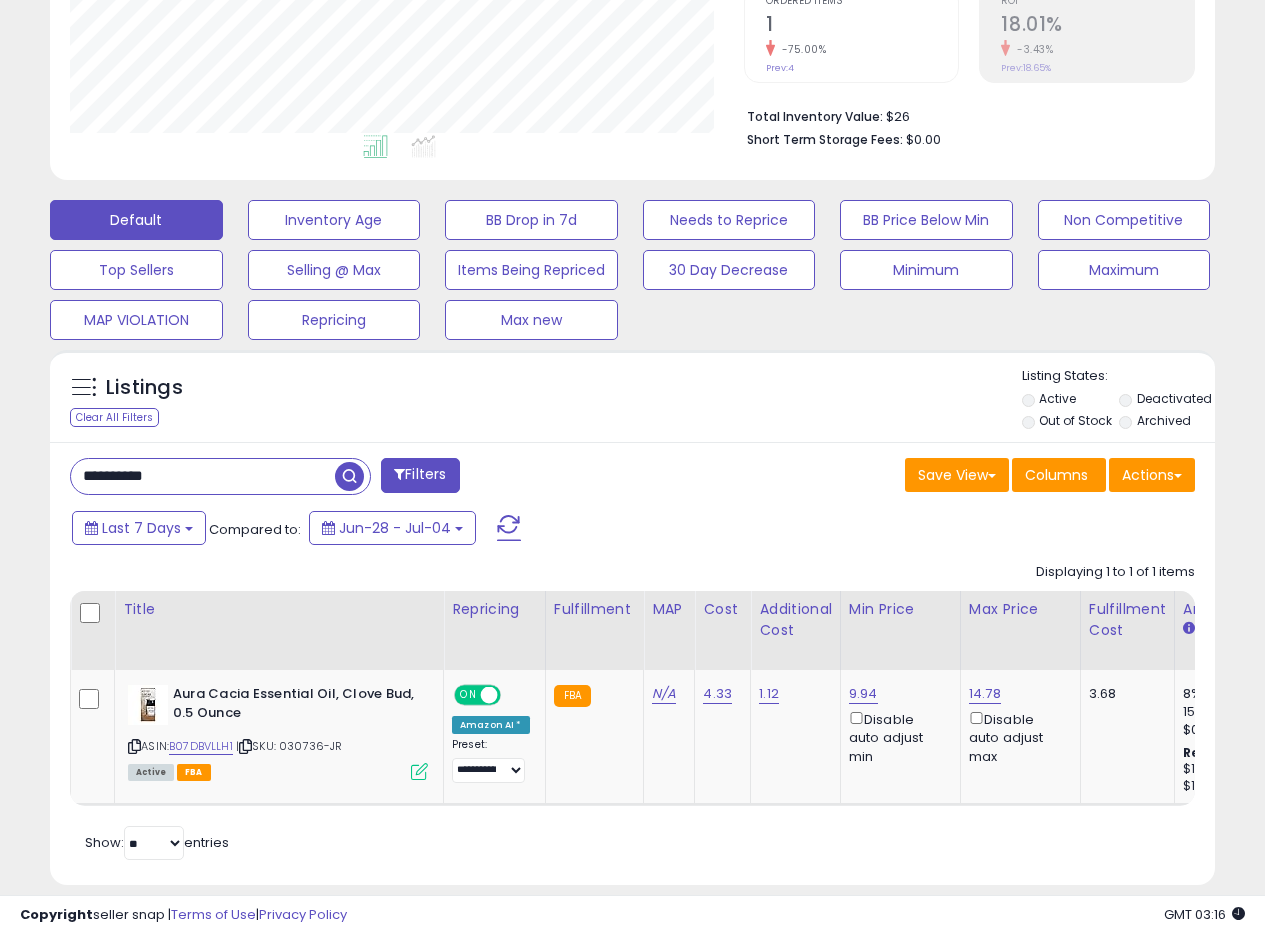 scroll, scrollTop: 465, scrollLeft: 0, axis: vertical 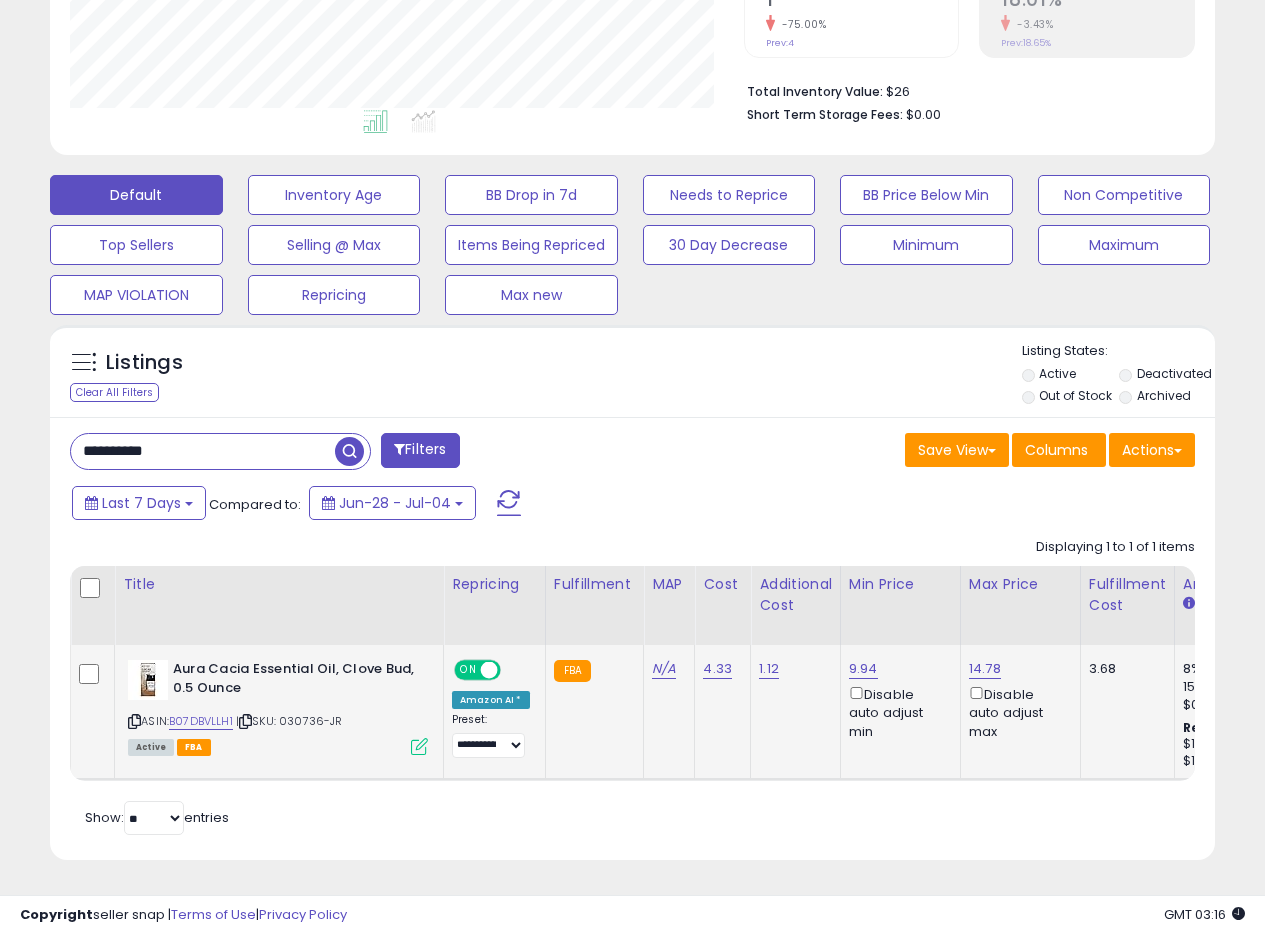 click at bounding box center [419, 746] 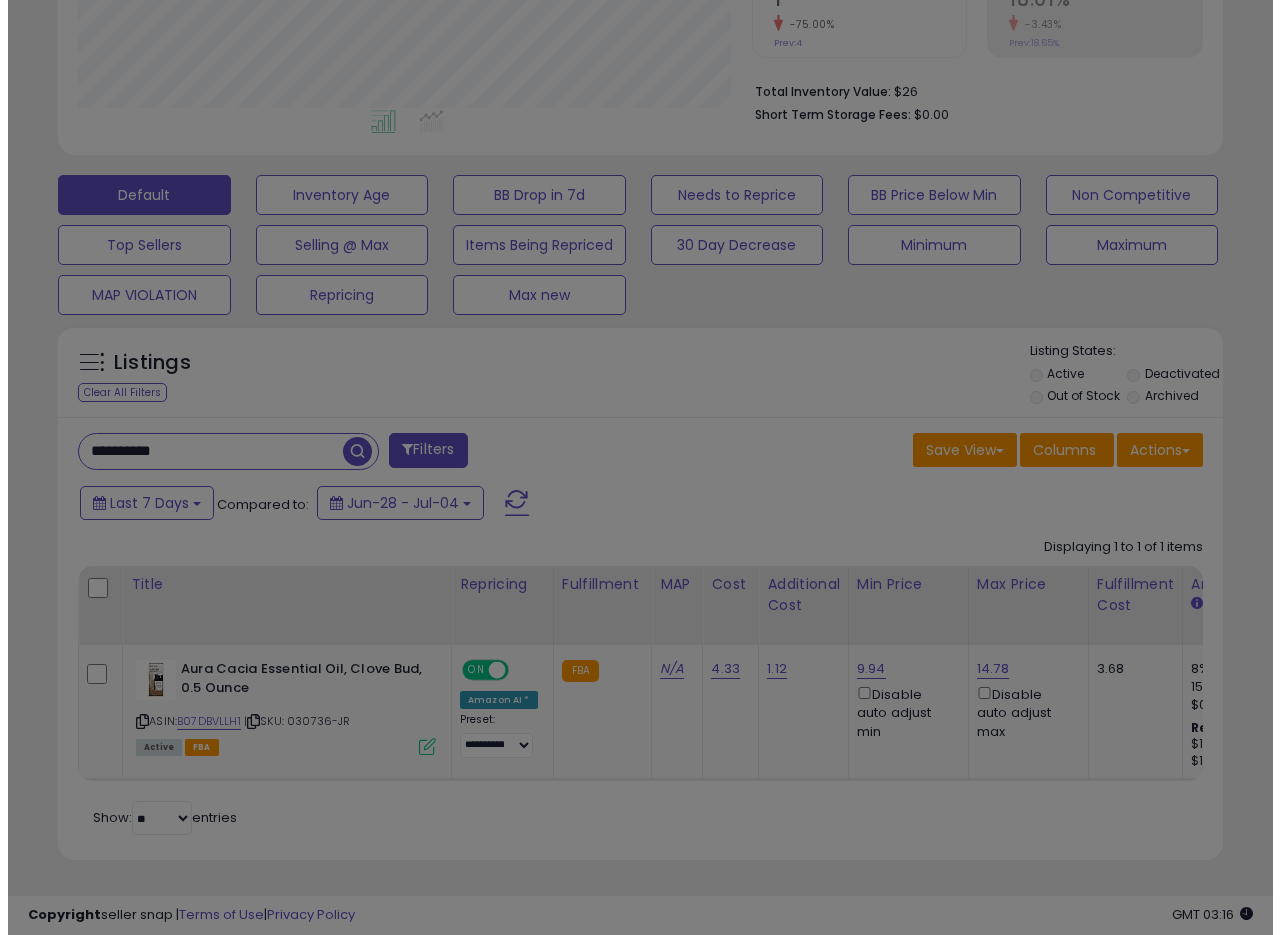 scroll, scrollTop: 999590, scrollLeft: 999317, axis: both 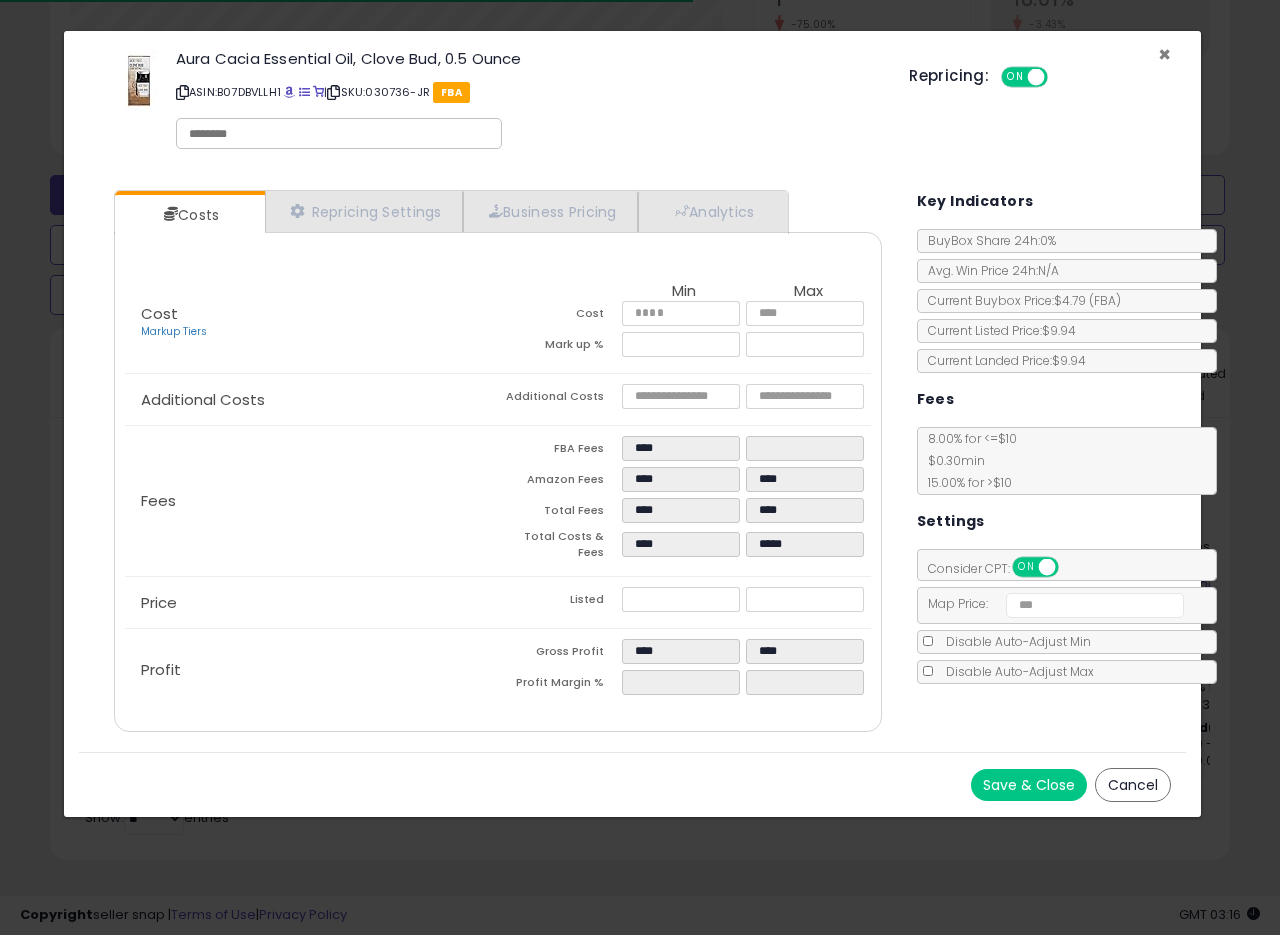 click on "×" at bounding box center [1164, 54] 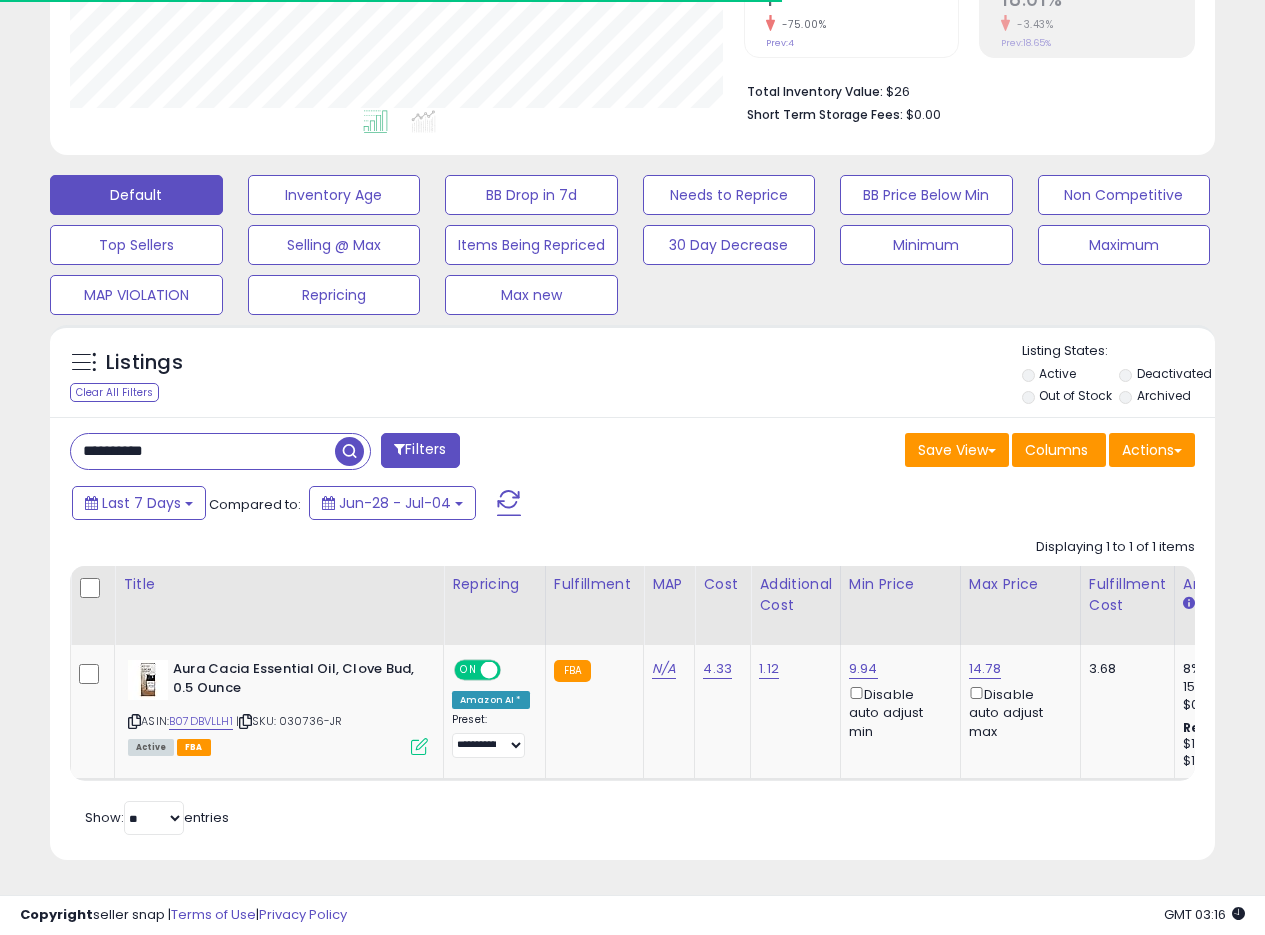 scroll, scrollTop: 410, scrollLeft: 674, axis: both 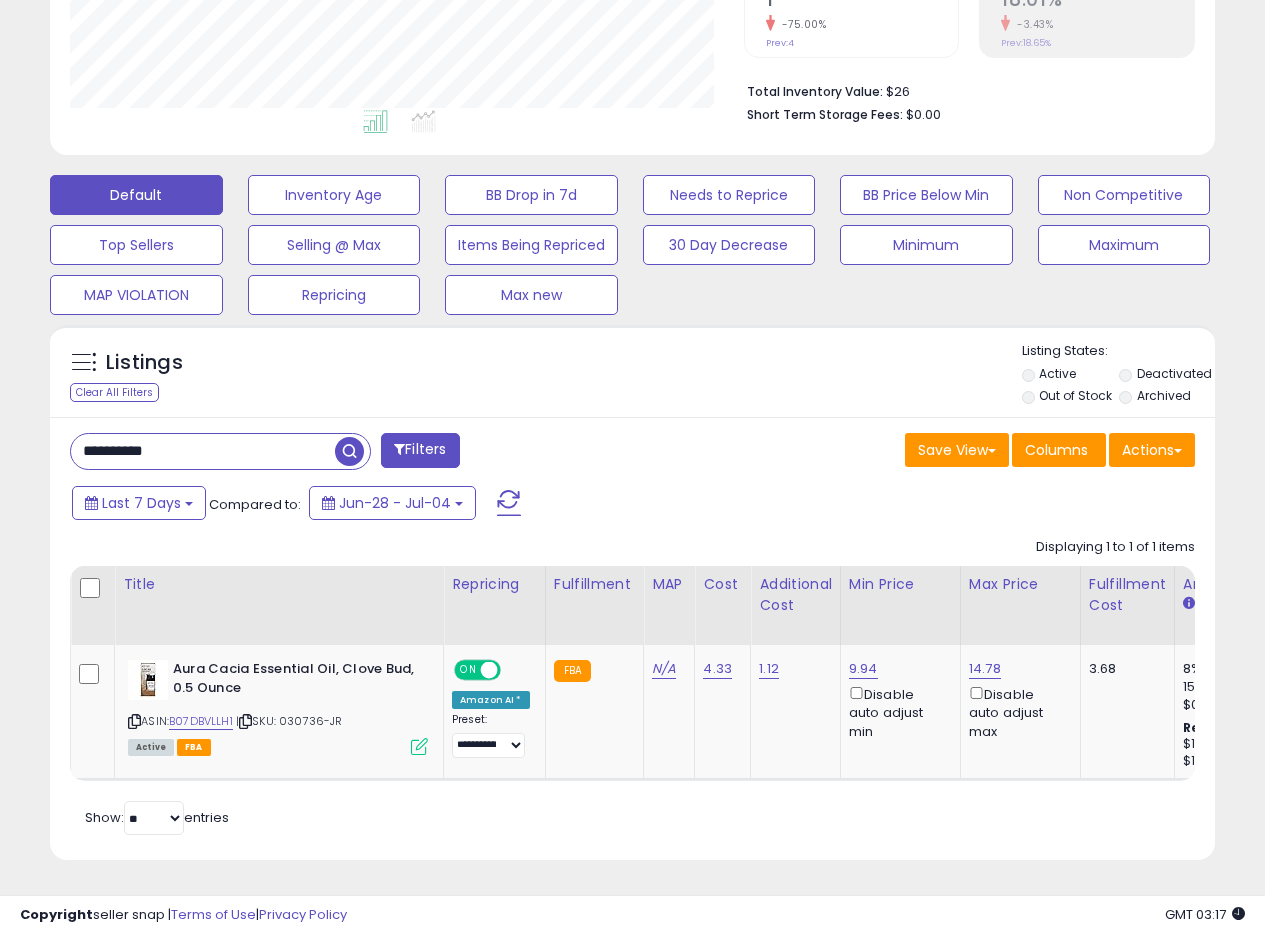 drag, startPoint x: 215, startPoint y: 445, endPoint x: 0, endPoint y: 422, distance: 216.22673 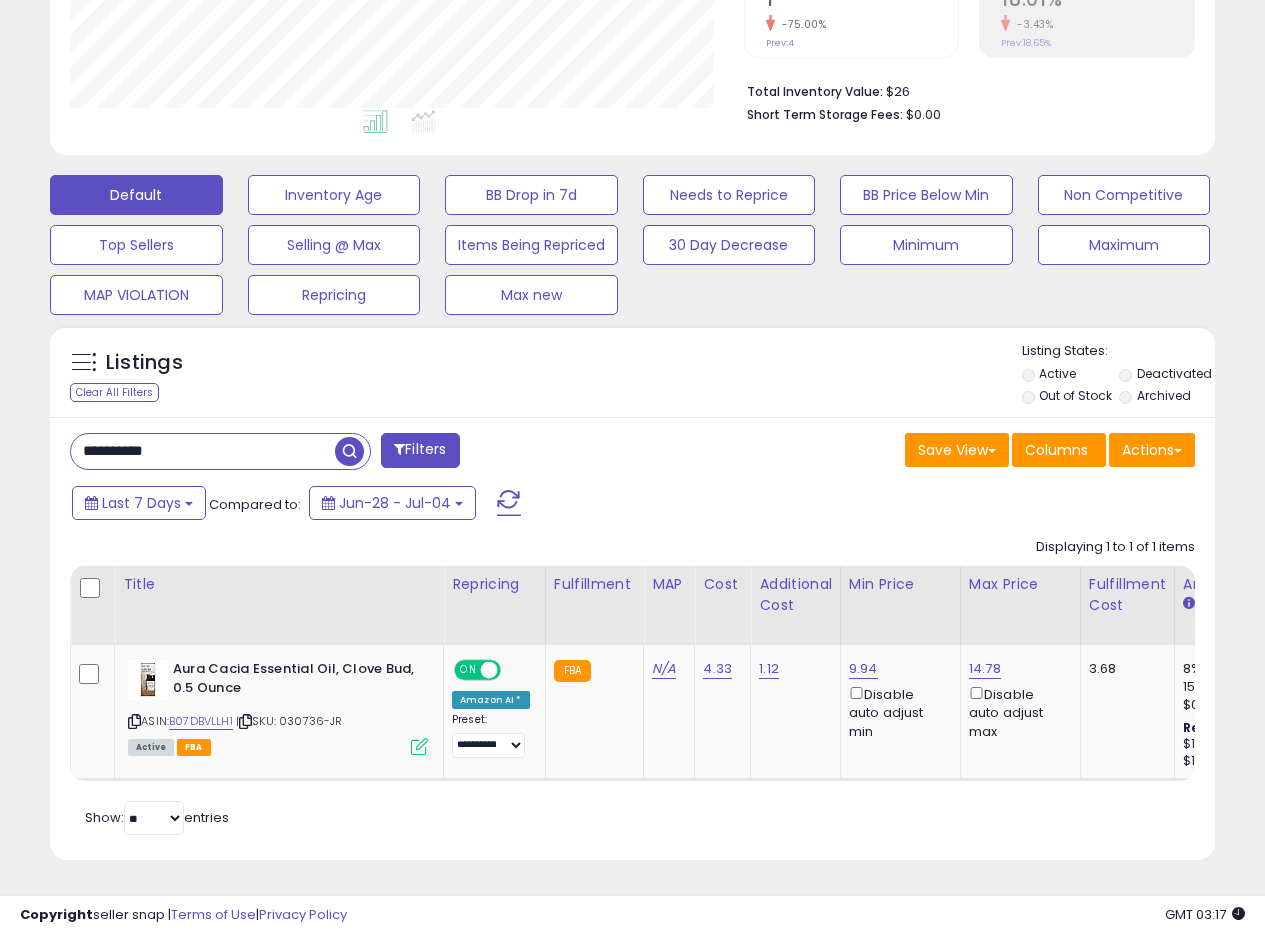 paste 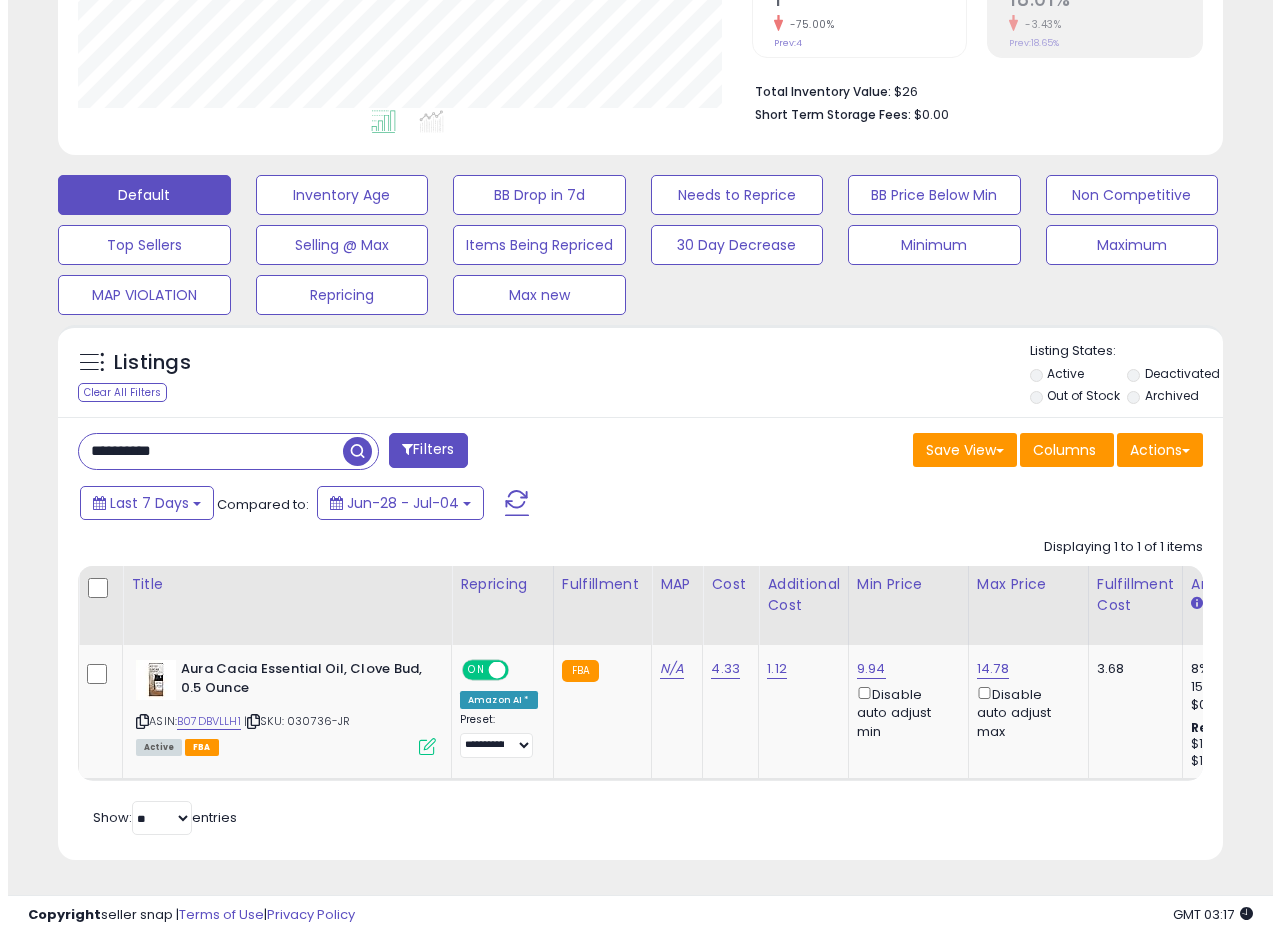 scroll, scrollTop: 335, scrollLeft: 0, axis: vertical 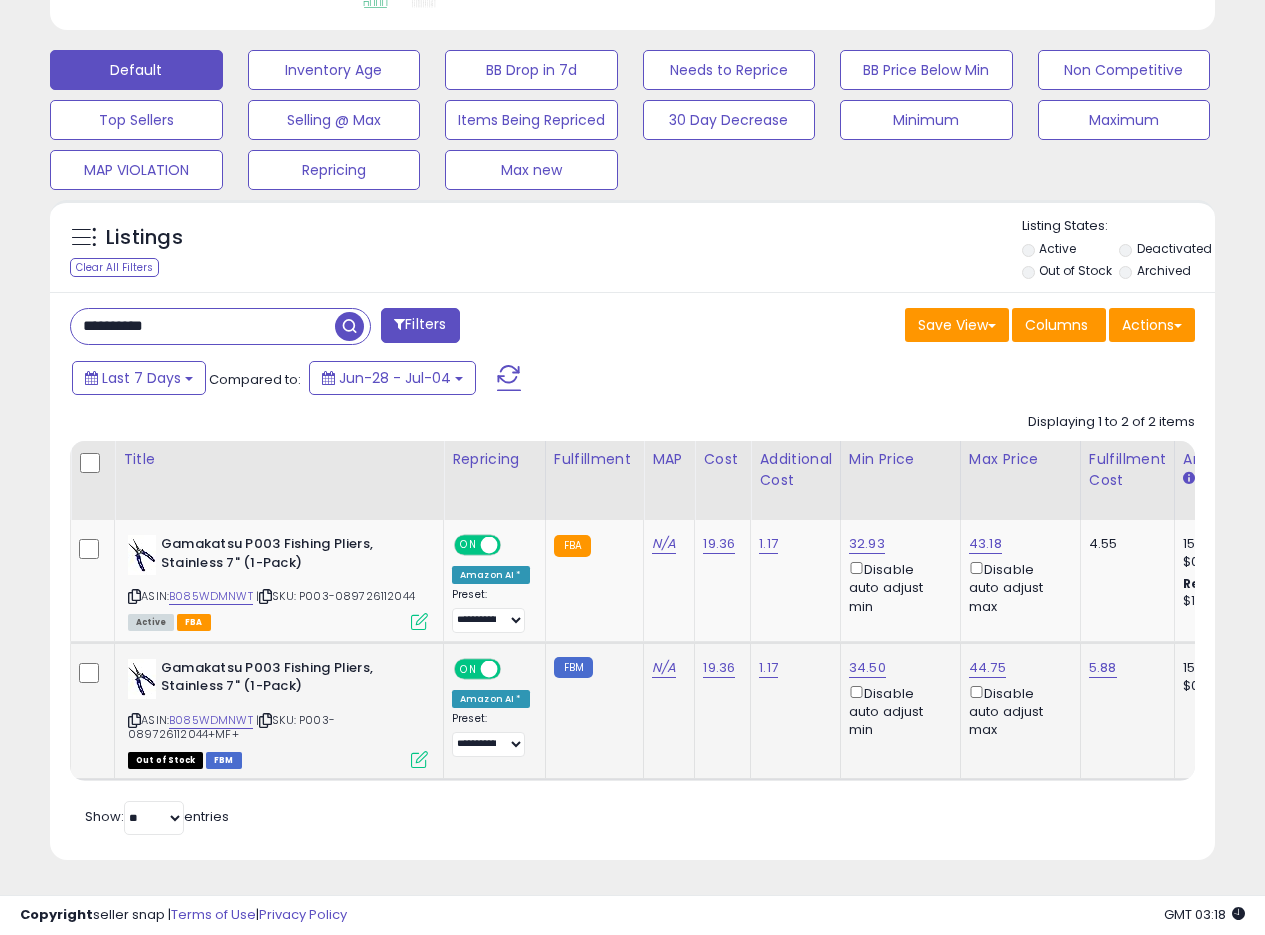 click at bounding box center (419, 759) 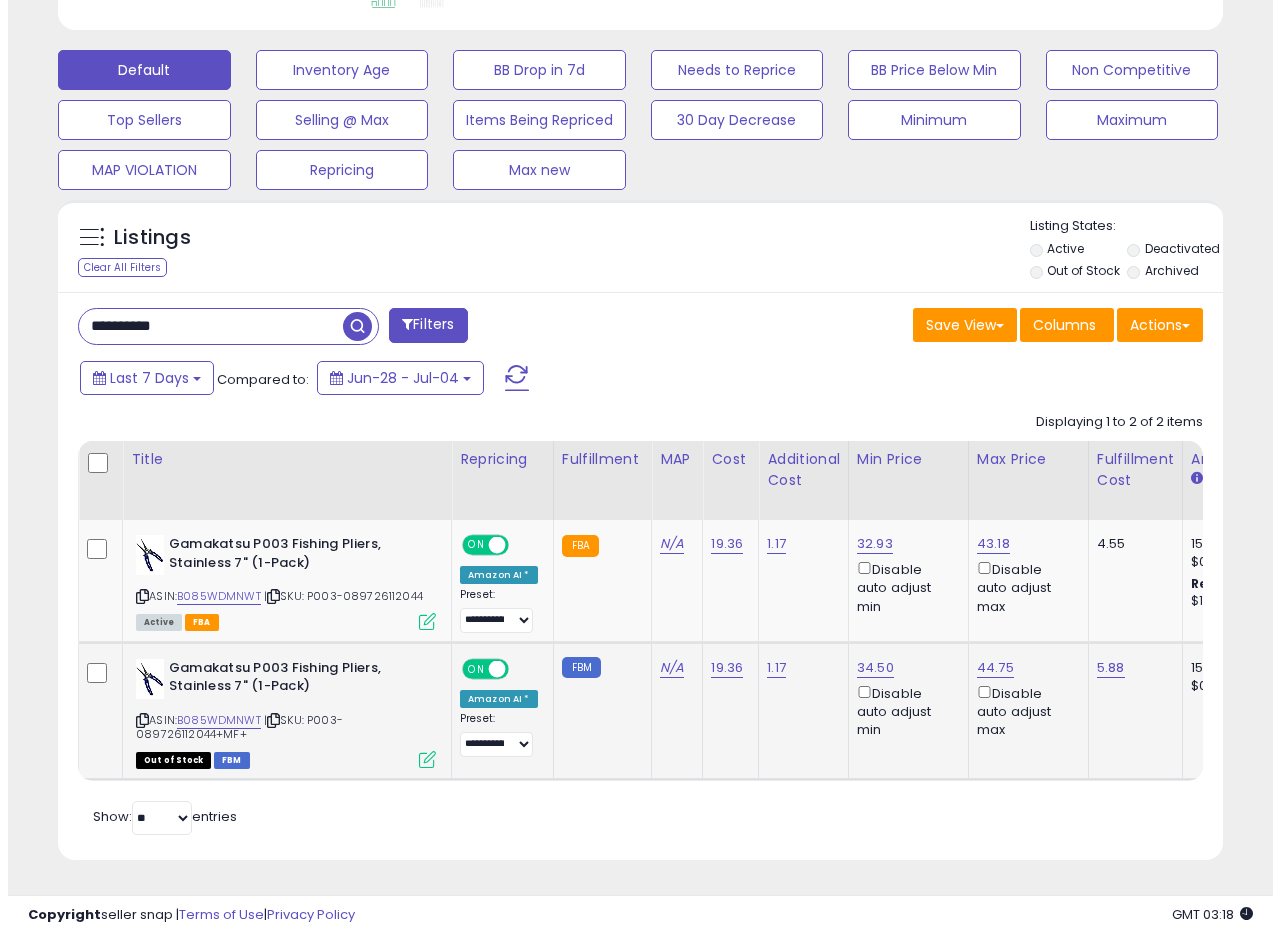 scroll, scrollTop: 999590, scrollLeft: 999317, axis: both 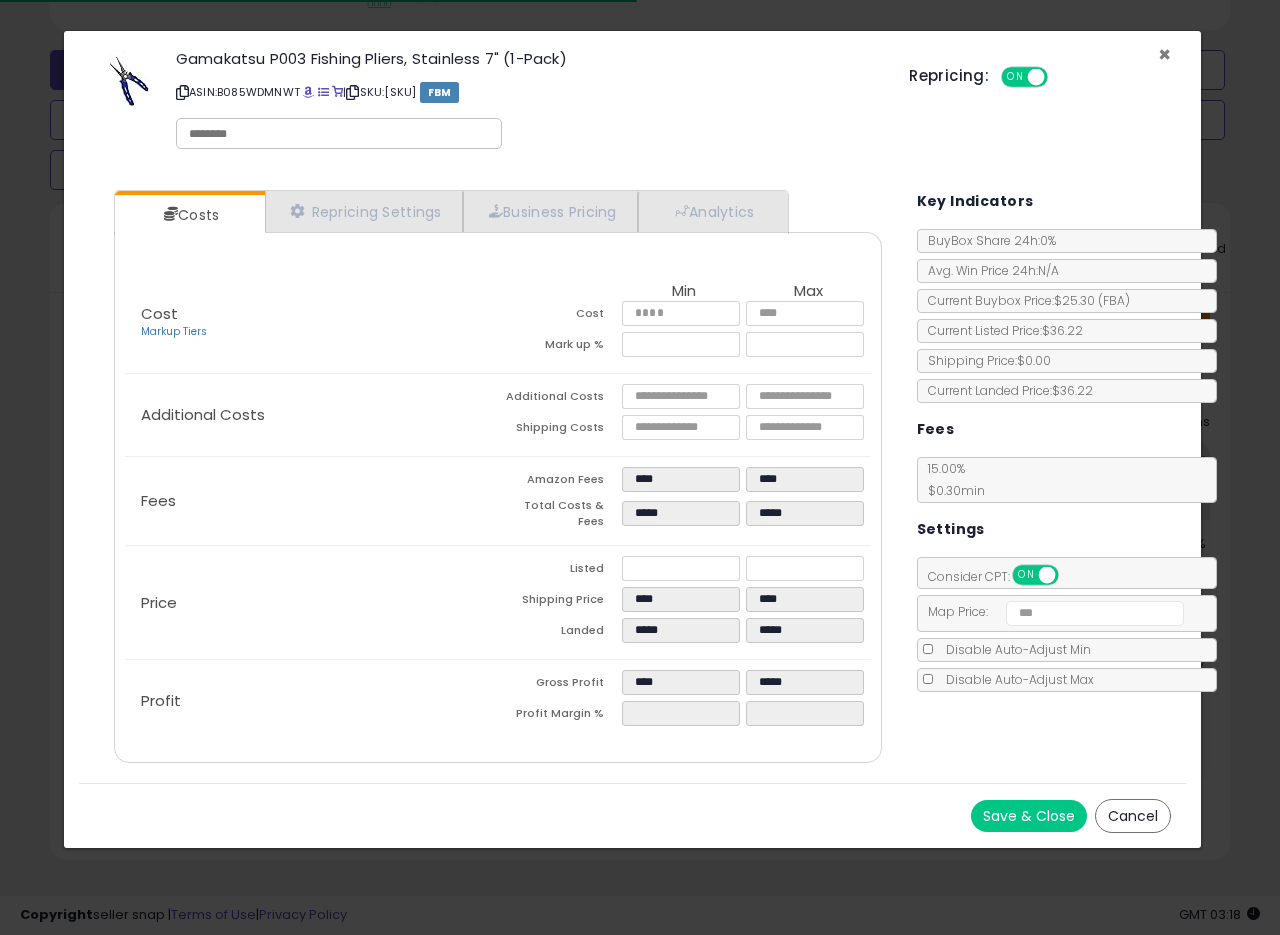click on "×" at bounding box center [1164, 54] 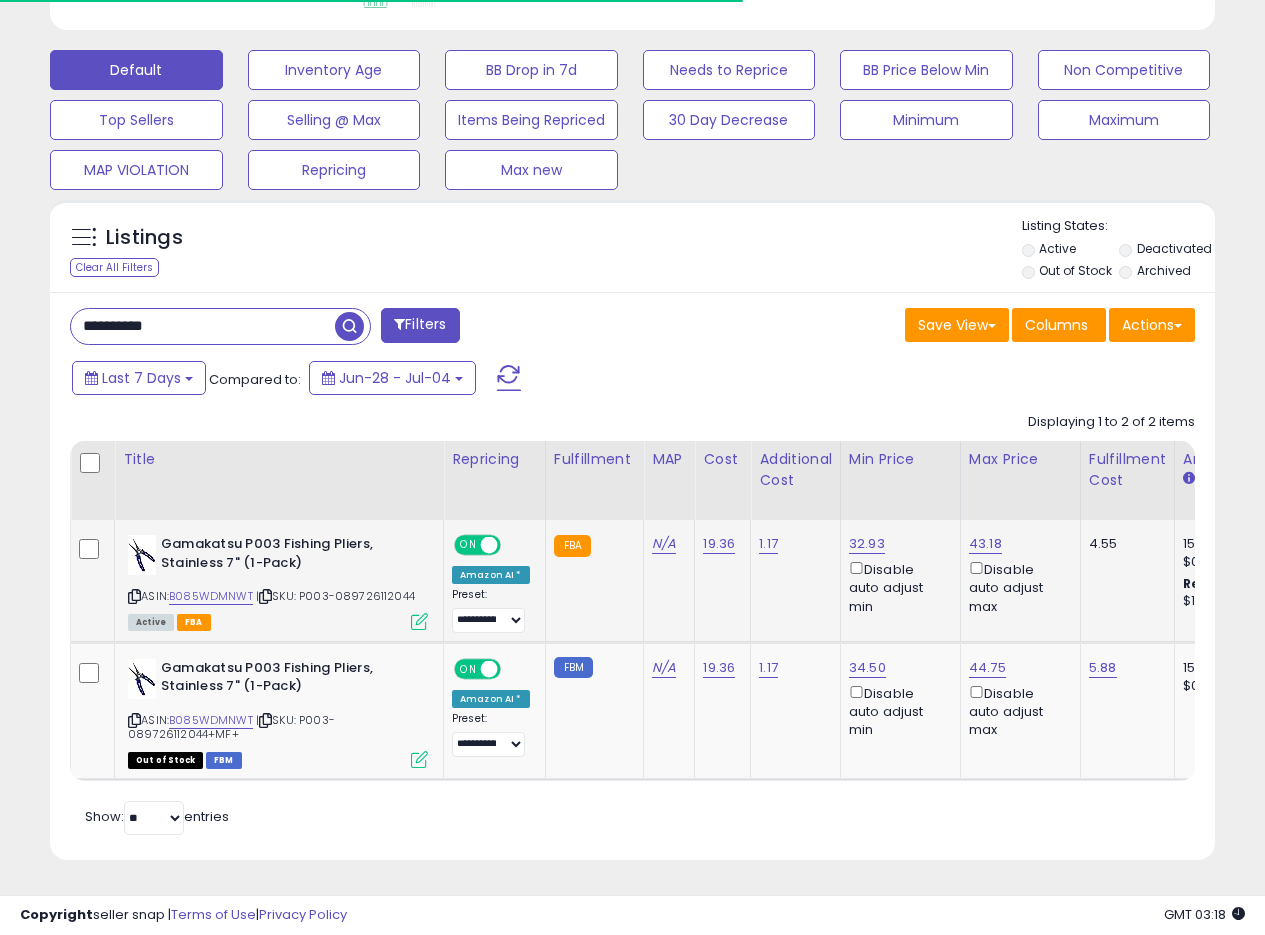 scroll, scrollTop: 410, scrollLeft: 674, axis: both 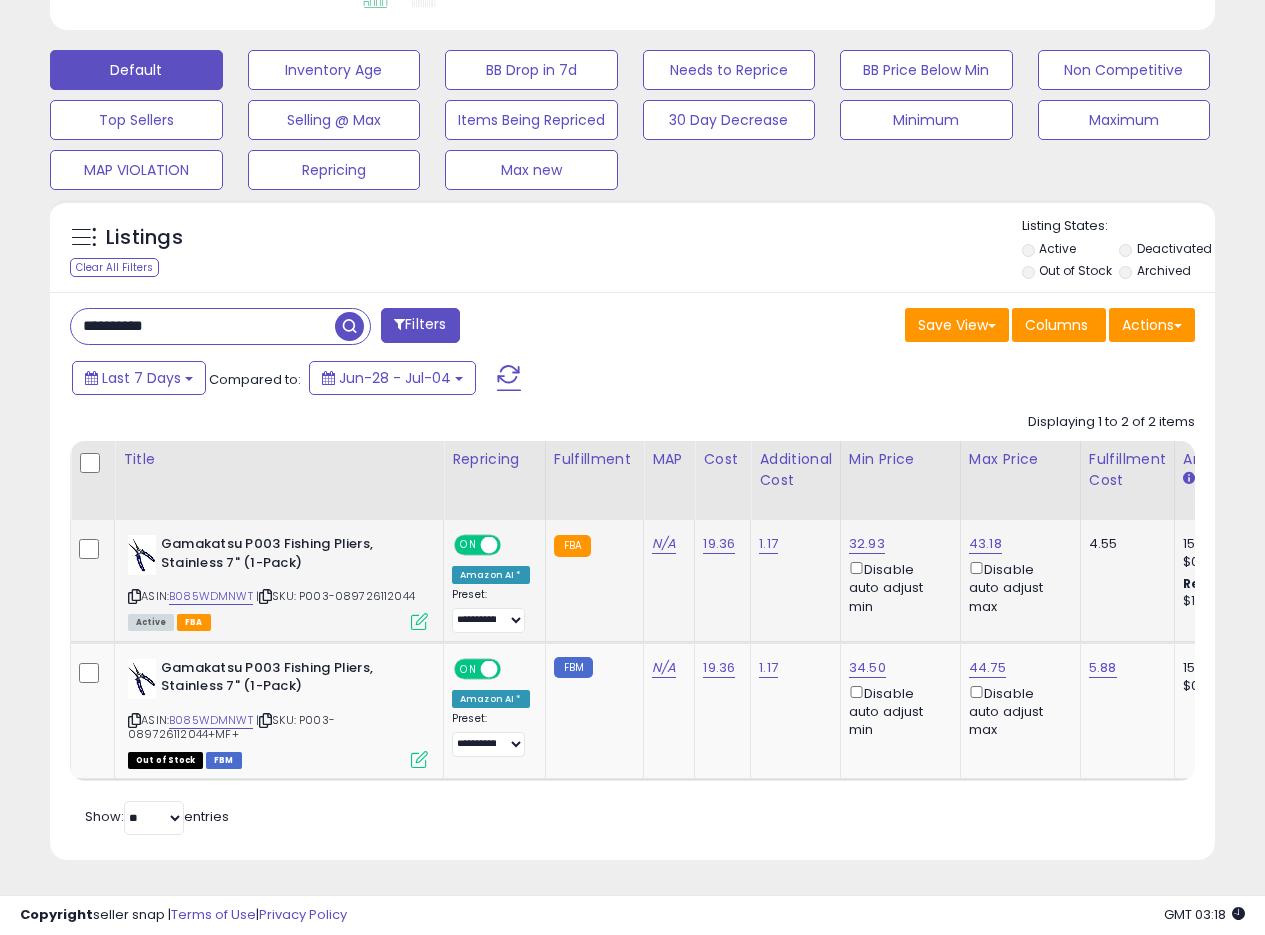 click at bounding box center [419, 621] 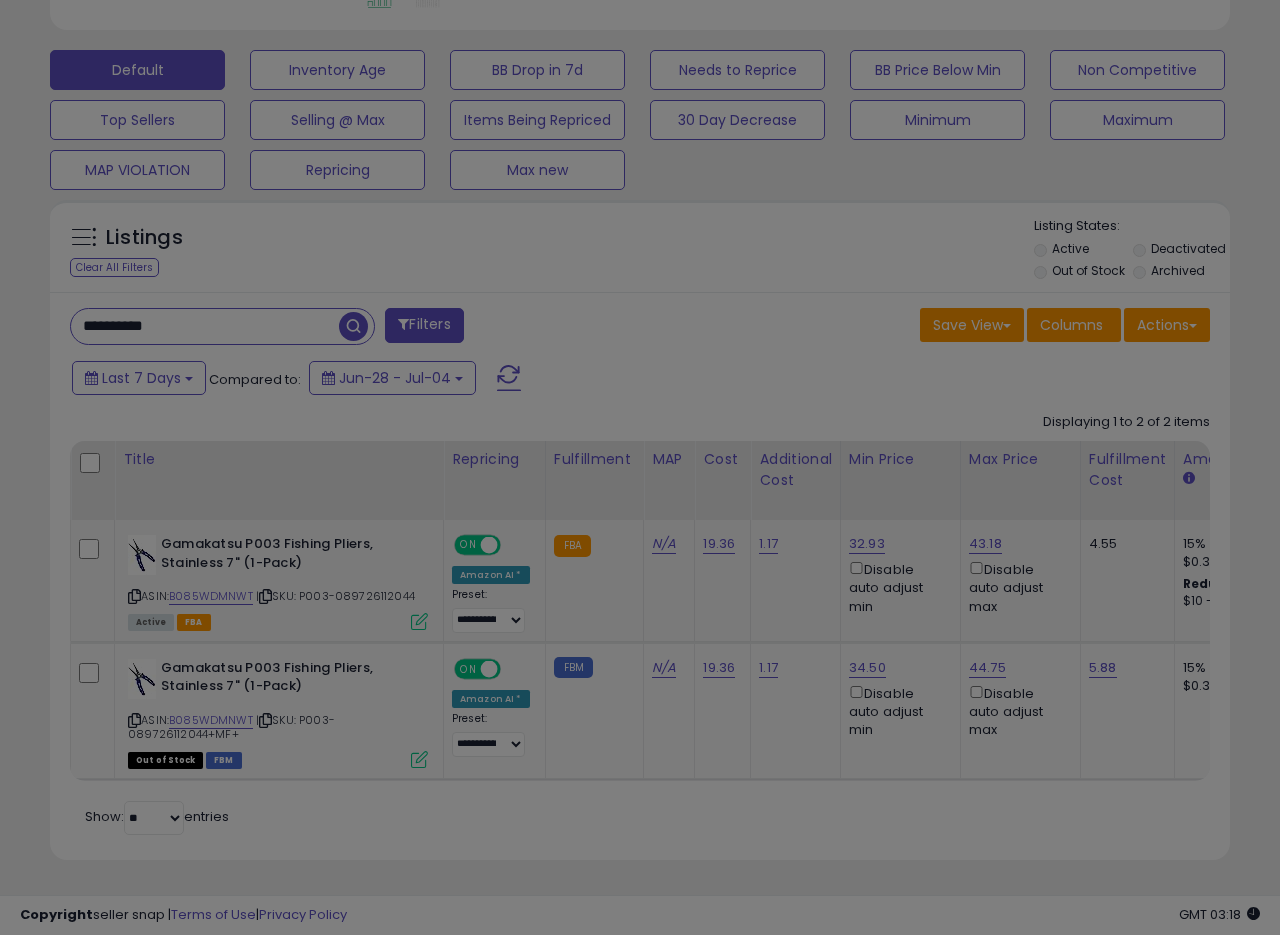 scroll, scrollTop: 999590, scrollLeft: 999317, axis: both 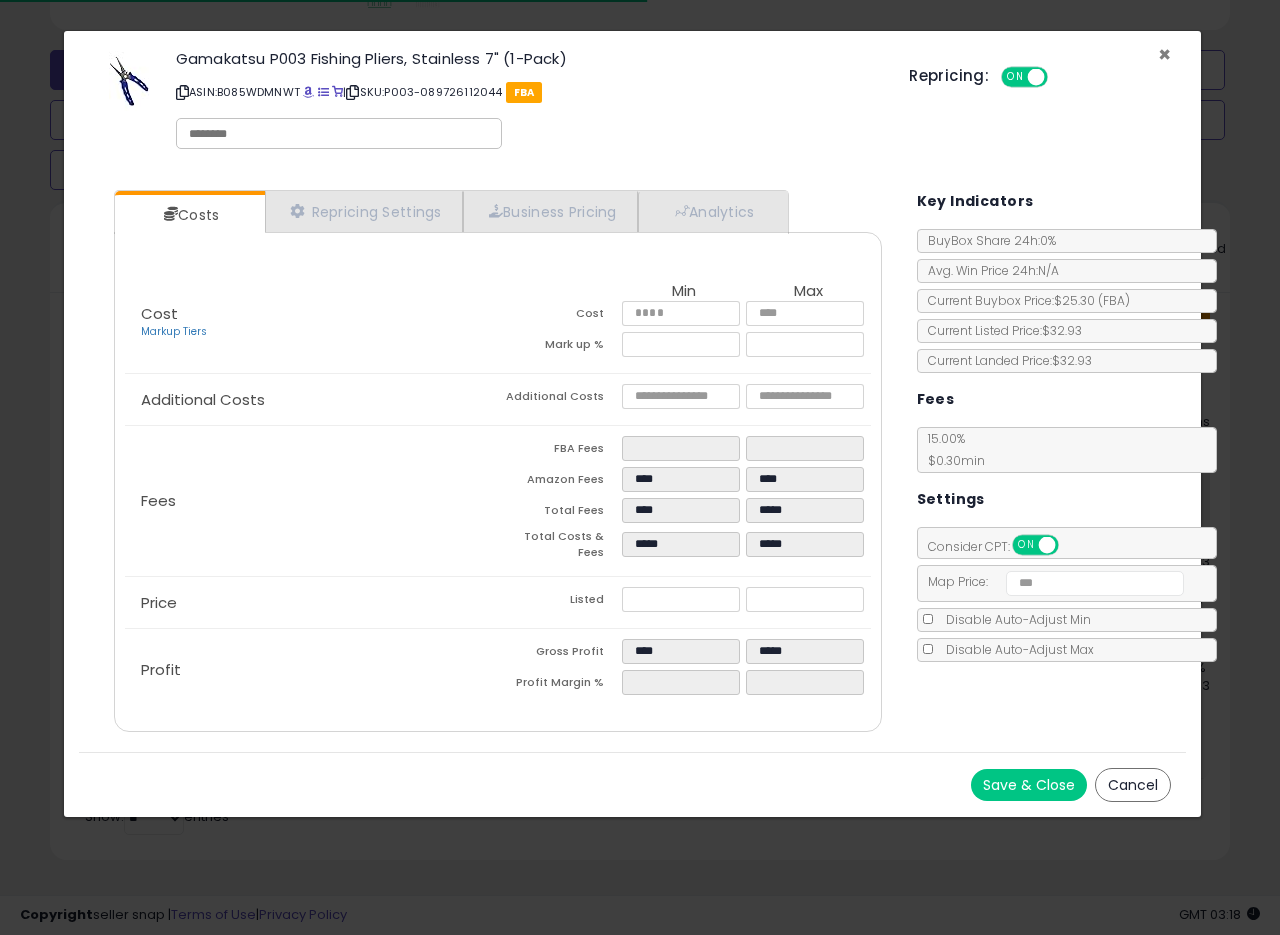 click on "×" at bounding box center [1164, 54] 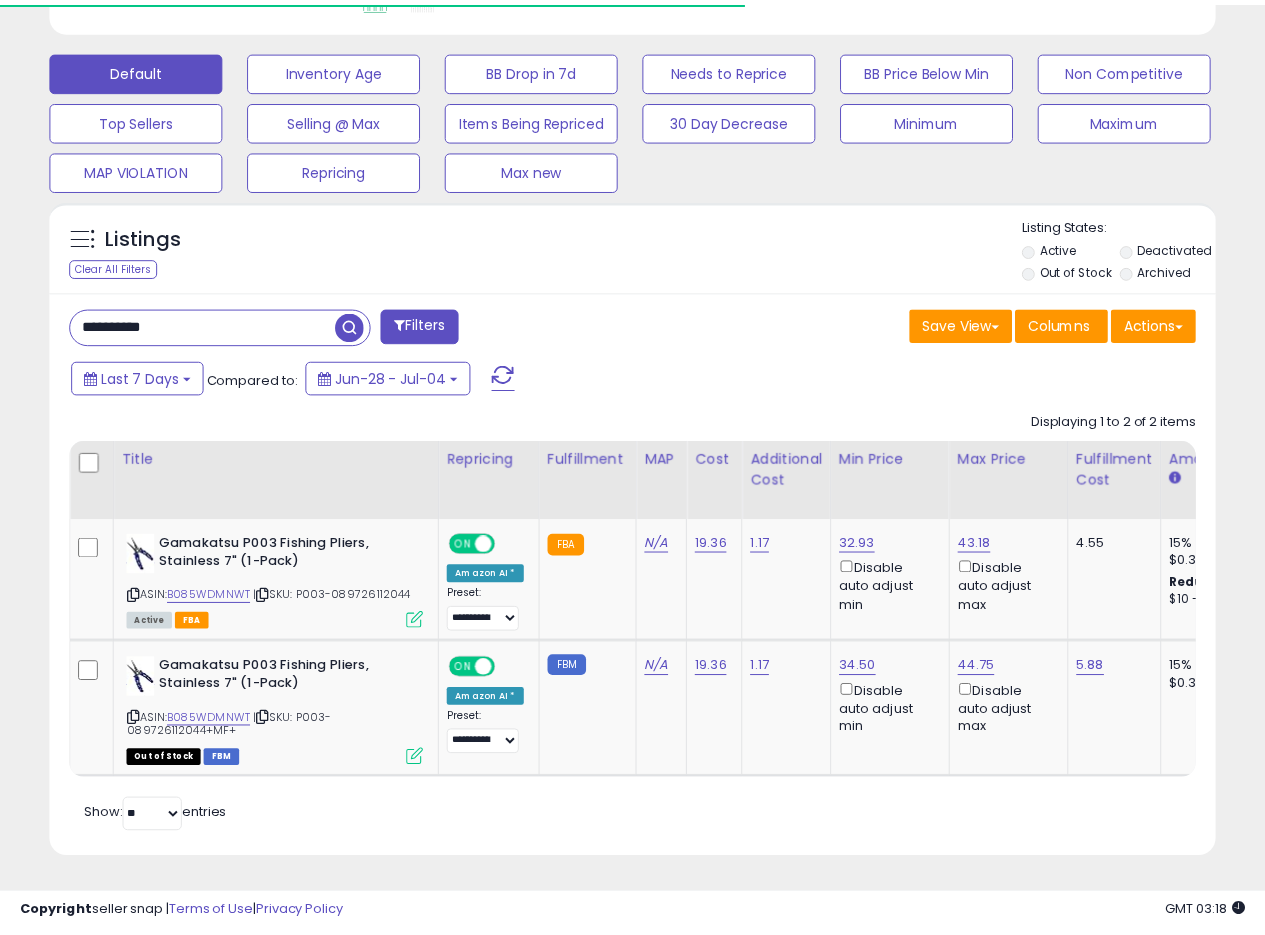 scroll, scrollTop: 410, scrollLeft: 674, axis: both 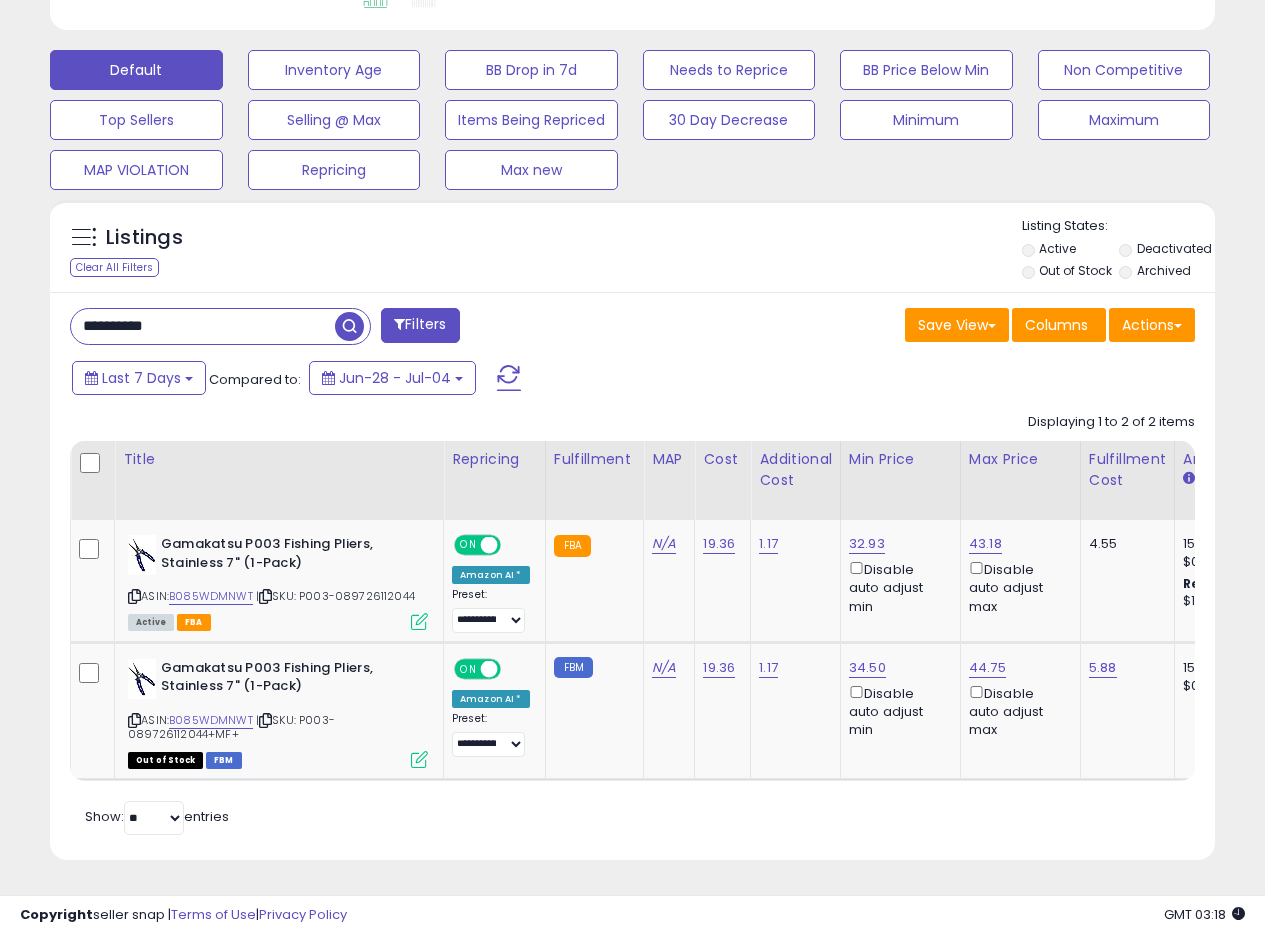 drag, startPoint x: 215, startPoint y: 304, endPoint x: 46, endPoint y: 310, distance: 169.10648 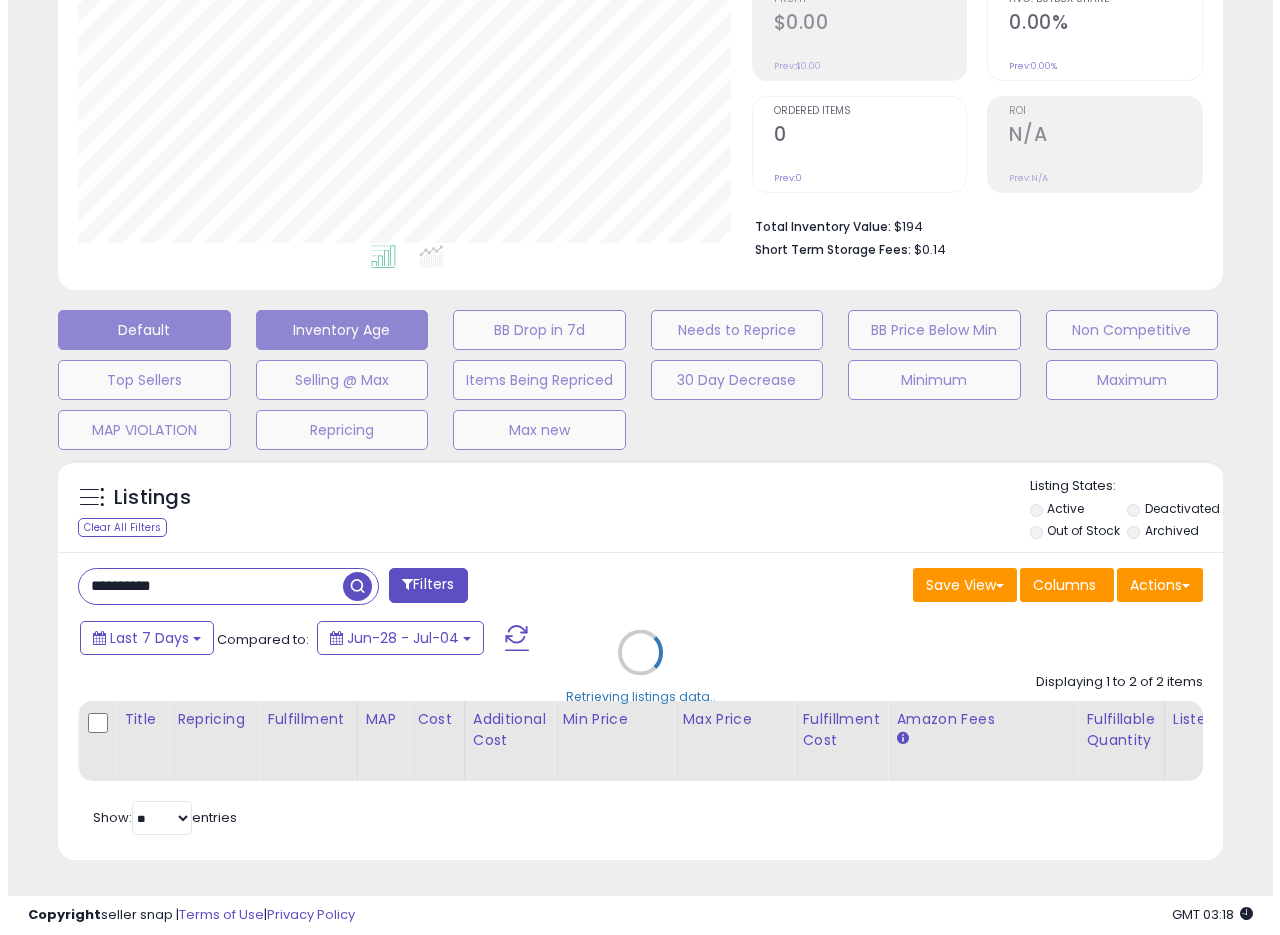 scroll, scrollTop: 335, scrollLeft: 0, axis: vertical 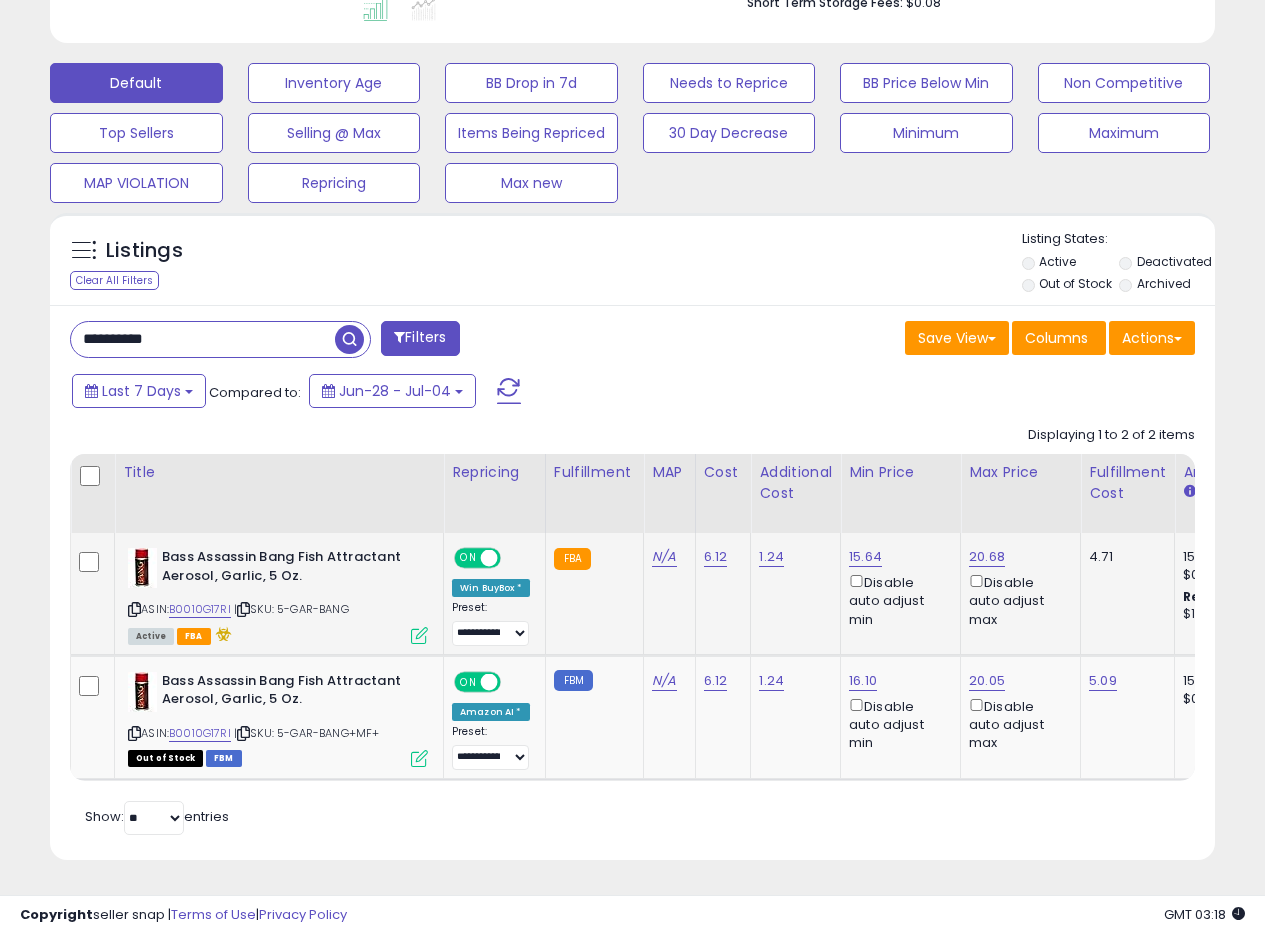 click on "FBA" 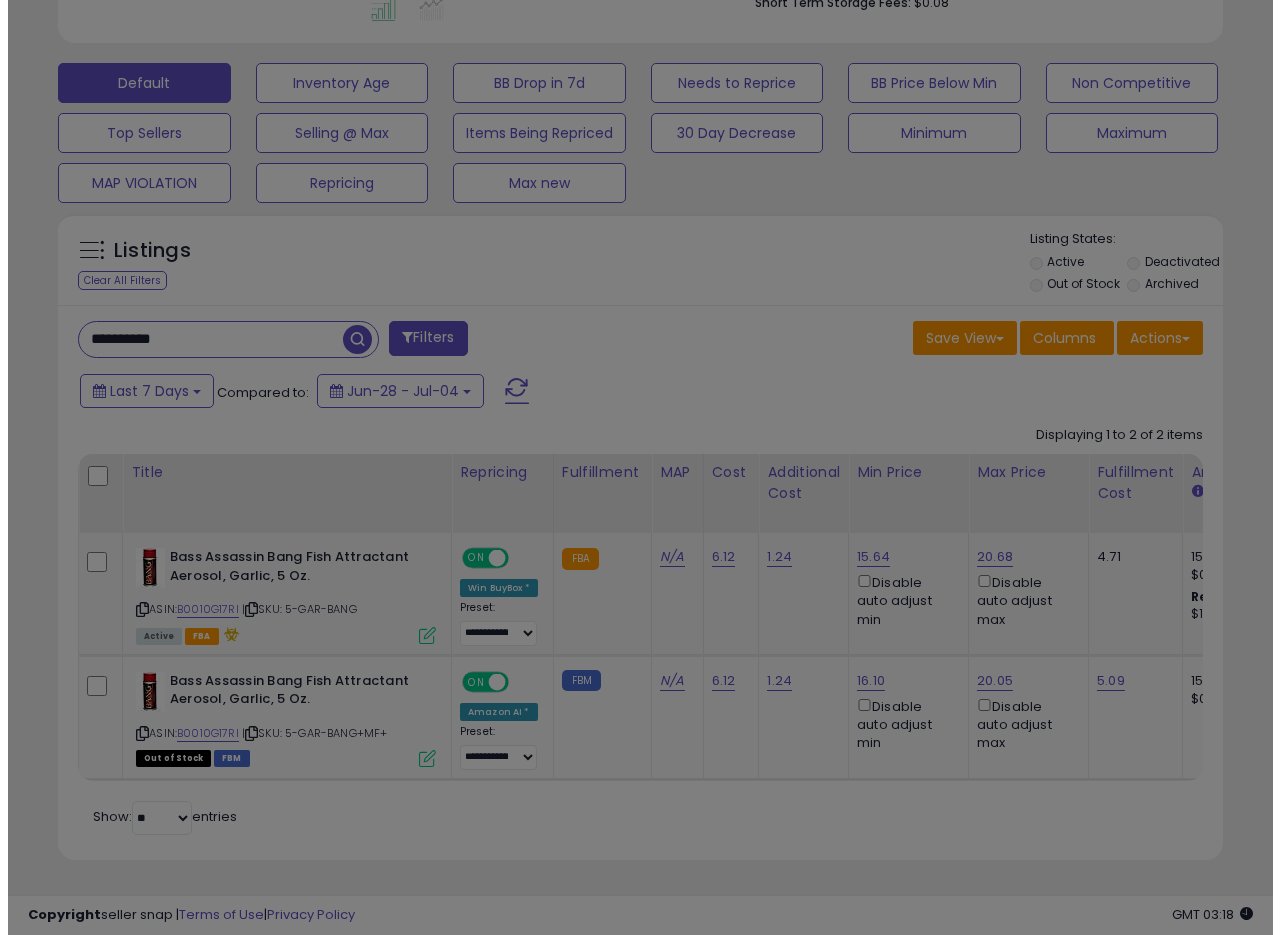 scroll, scrollTop: 999590, scrollLeft: 999317, axis: both 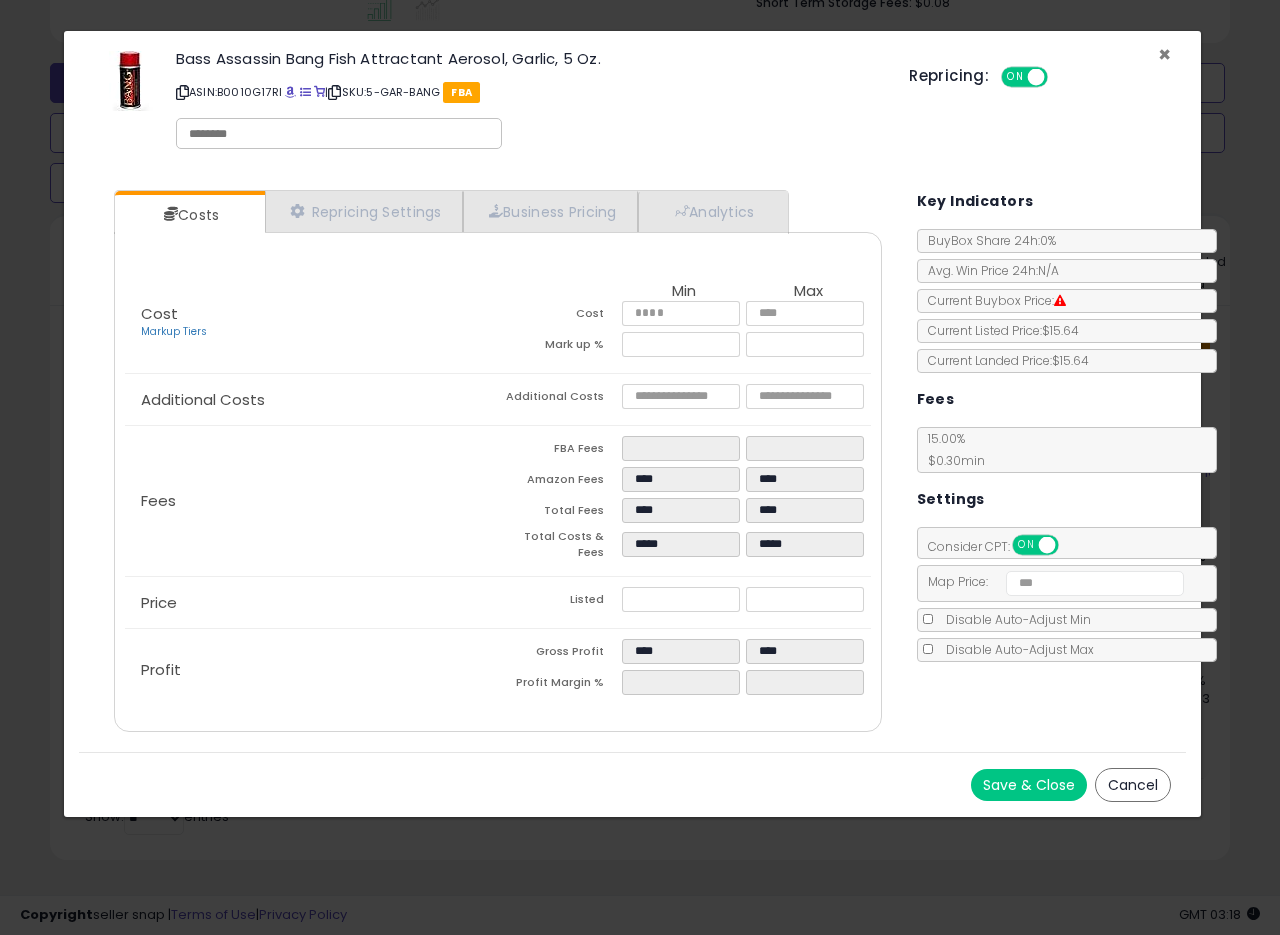 click on "×" at bounding box center [1164, 54] 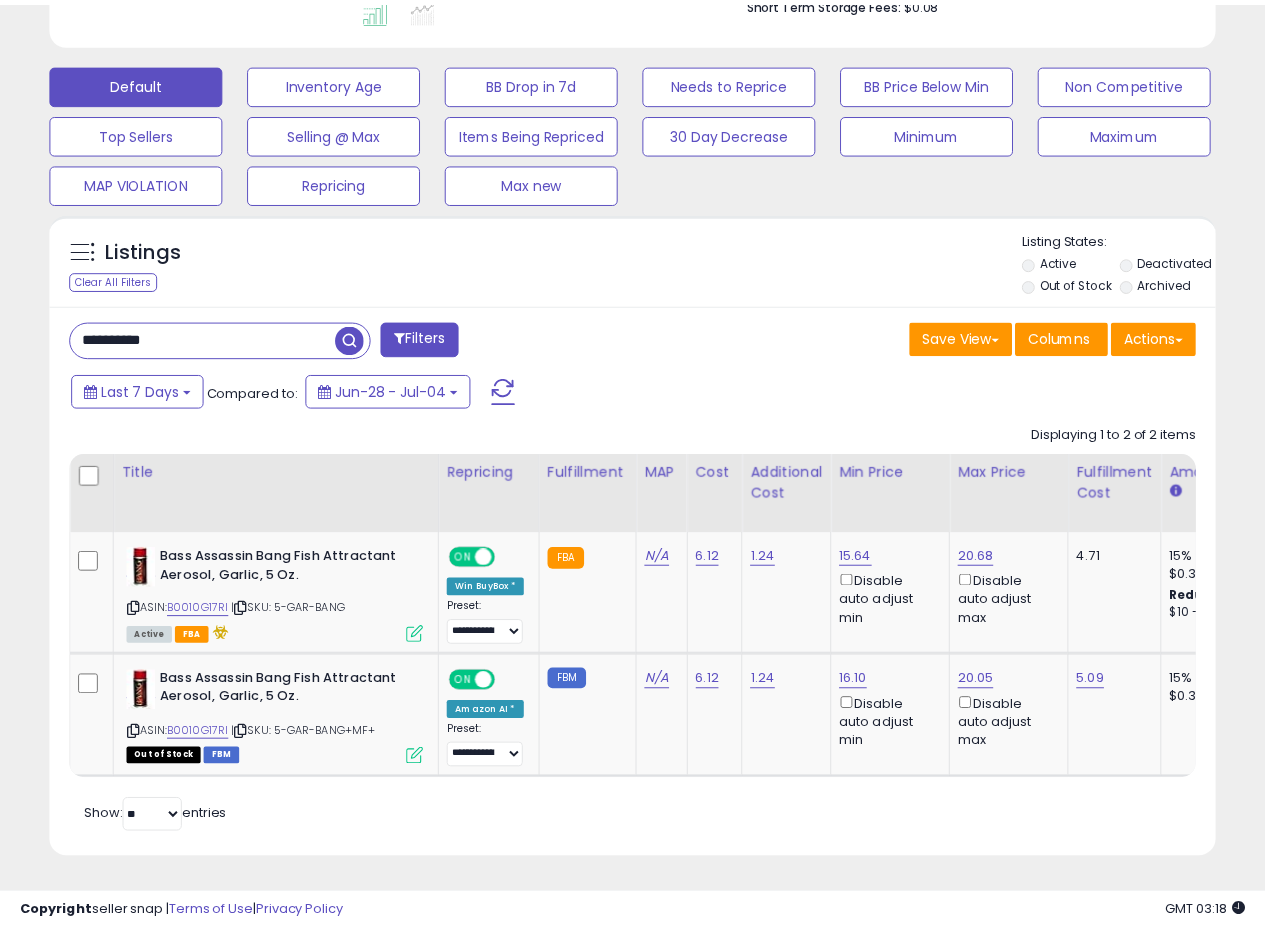 scroll, scrollTop: 410, scrollLeft: 674, axis: both 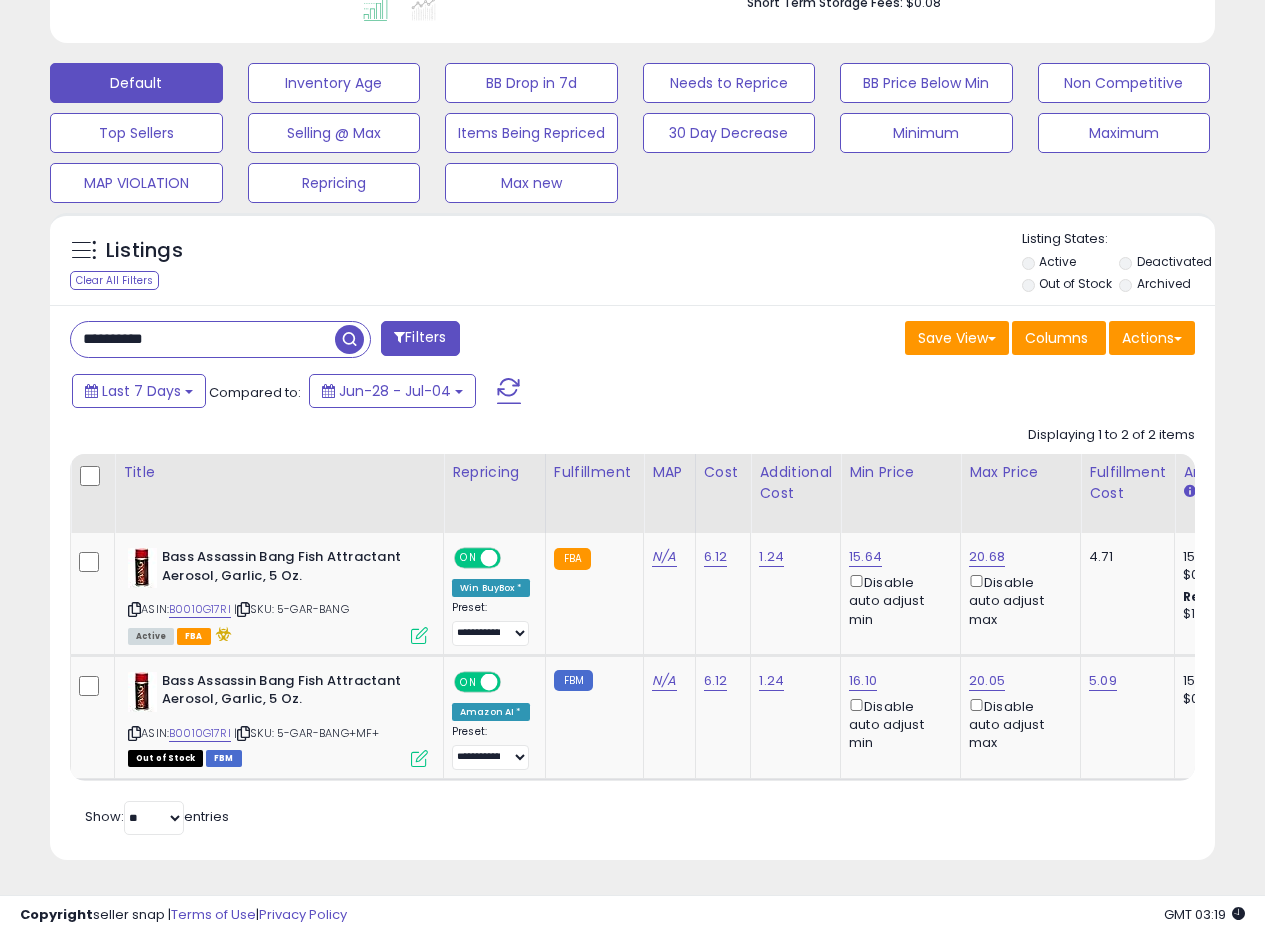 drag, startPoint x: 223, startPoint y: 333, endPoint x: 0, endPoint y: 314, distance: 223.80795 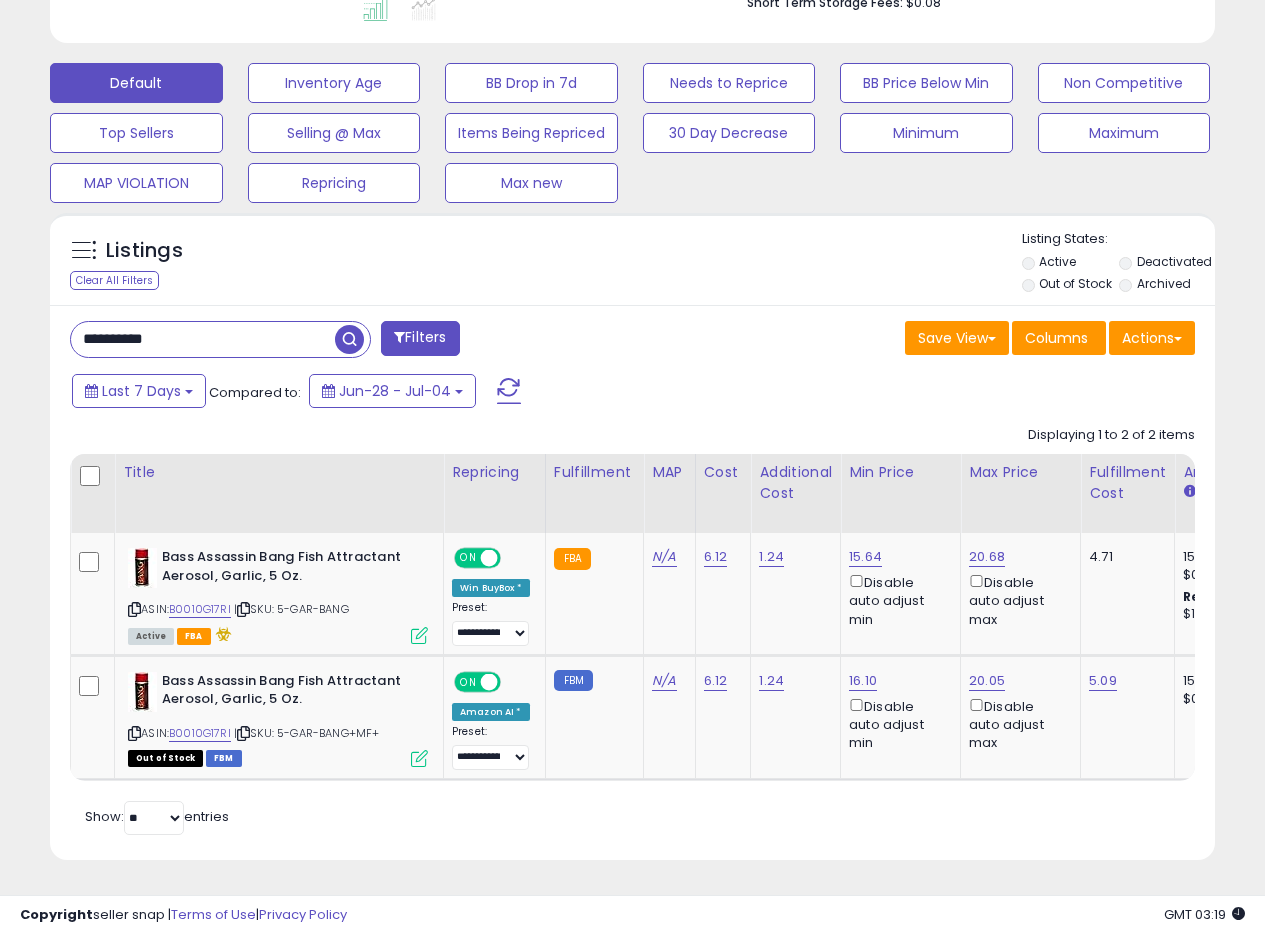 paste 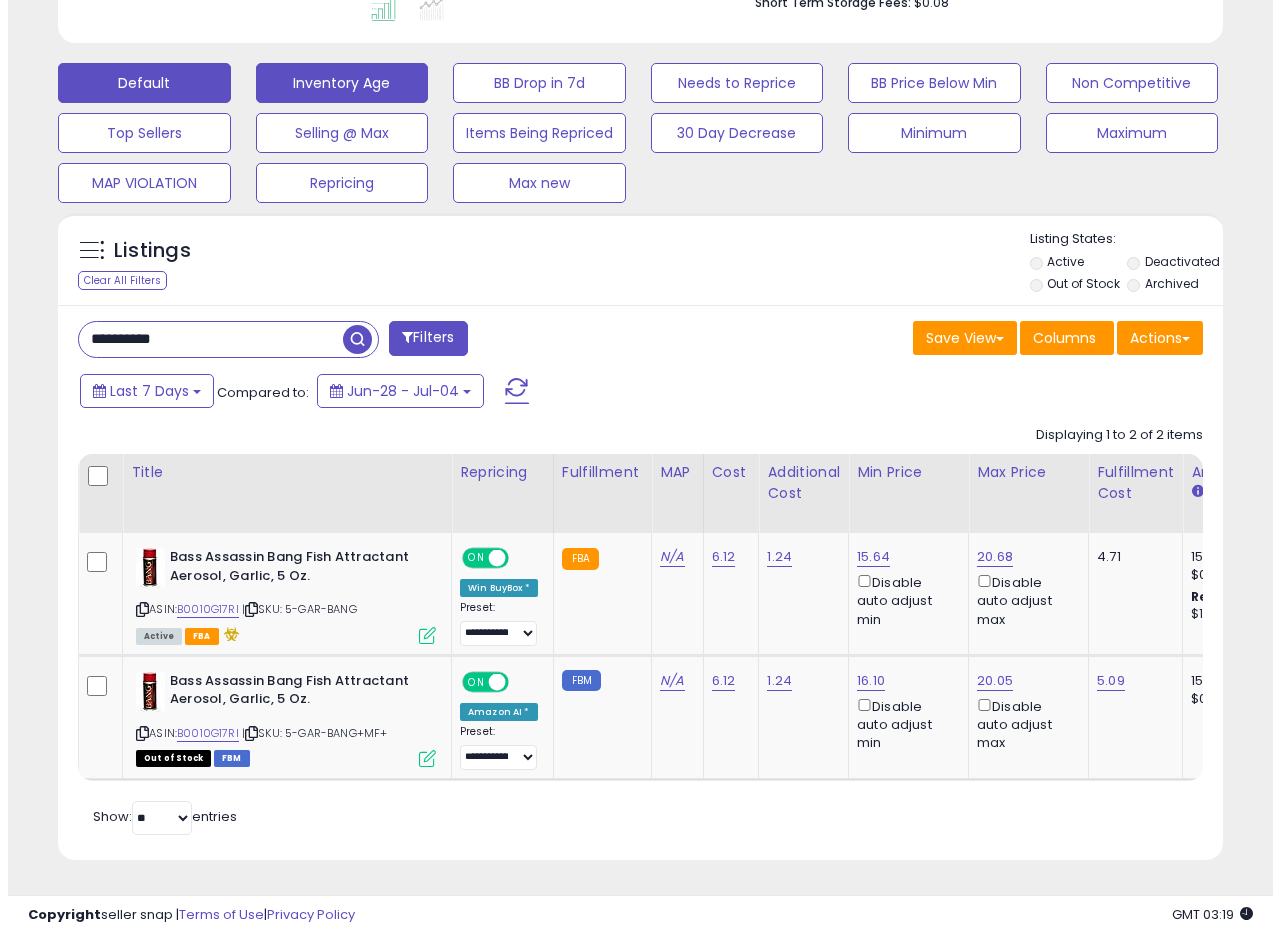 scroll, scrollTop: 335, scrollLeft: 0, axis: vertical 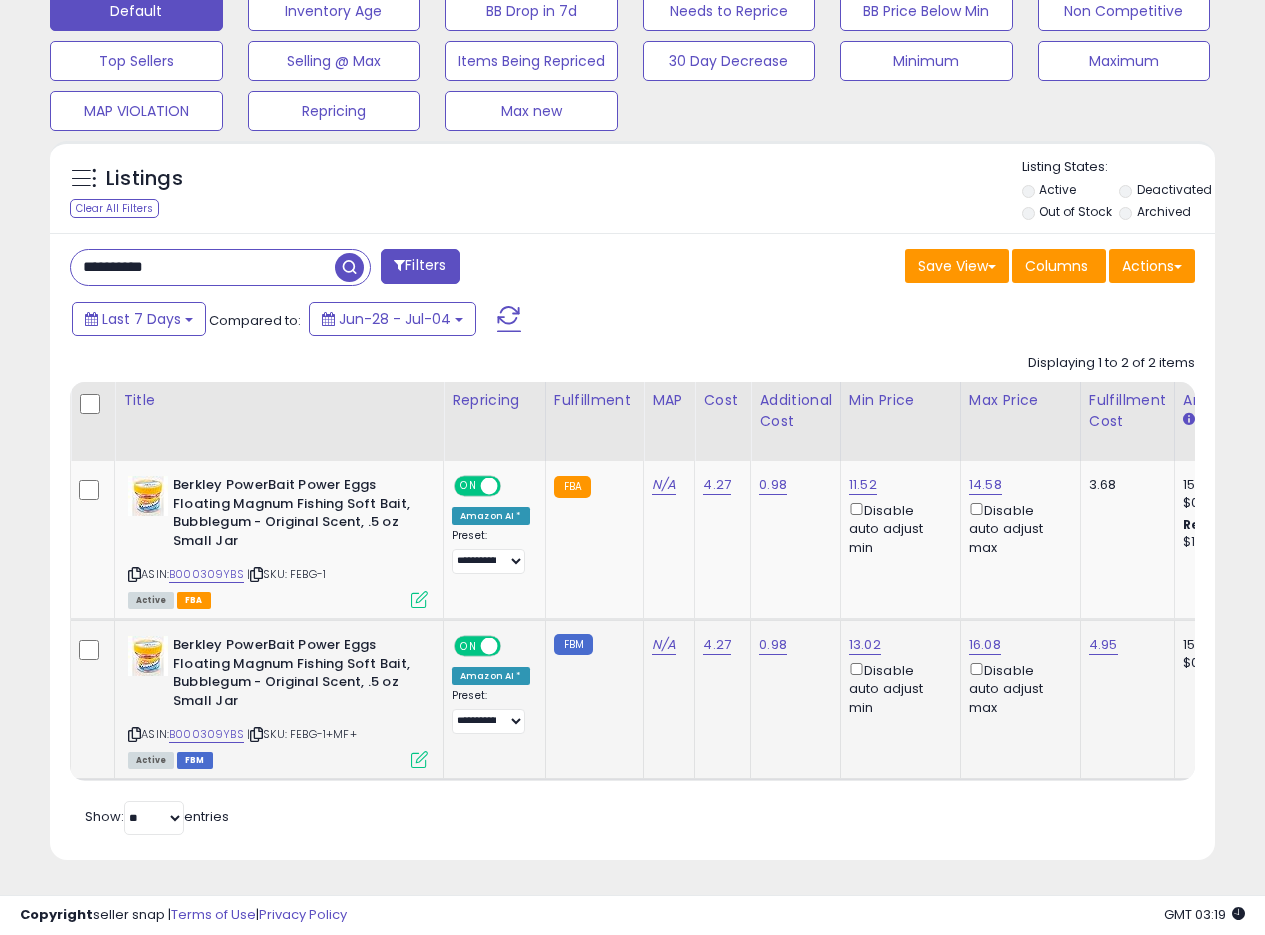 click at bounding box center [419, 759] 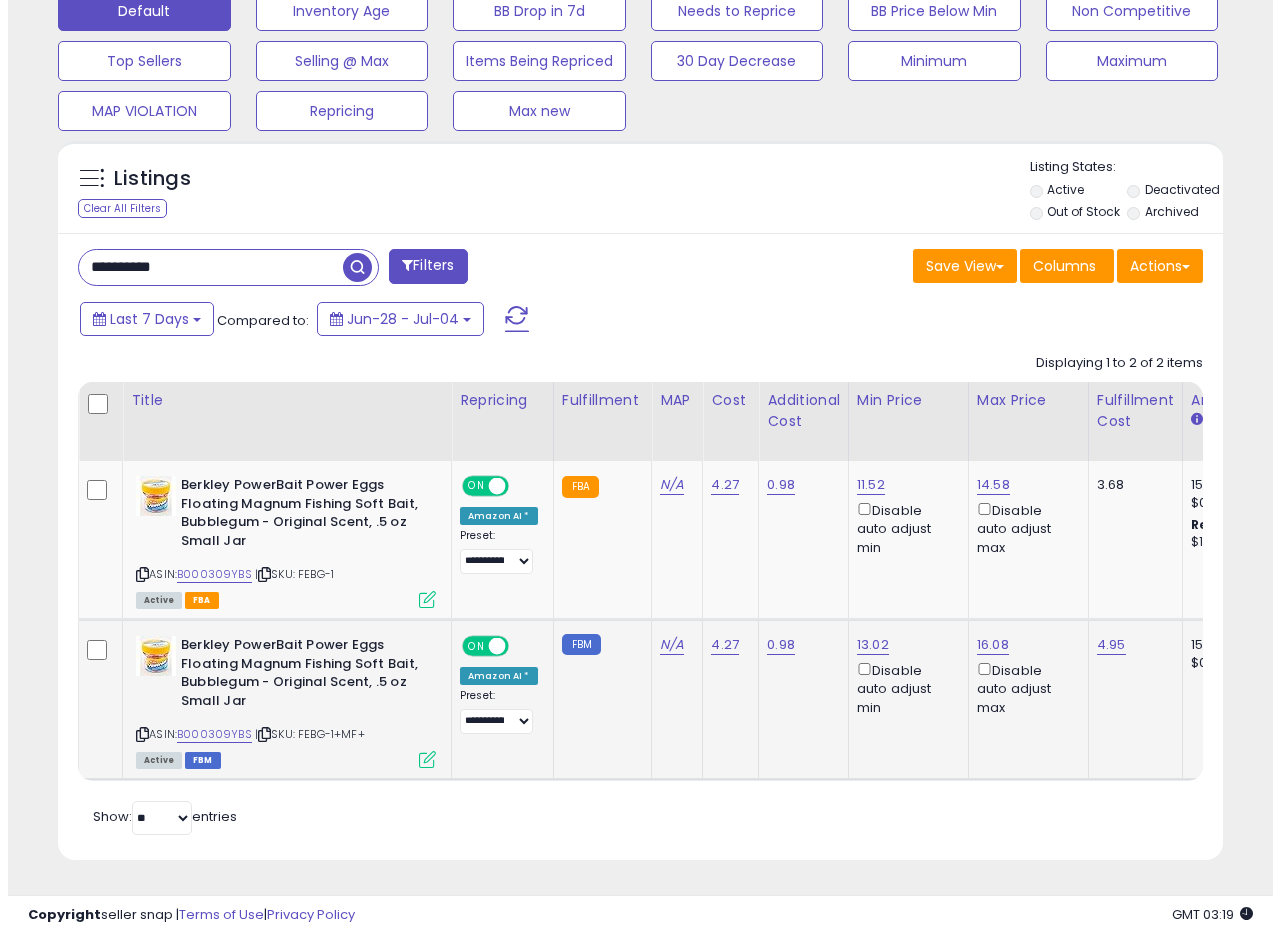 scroll, scrollTop: 999590, scrollLeft: 999317, axis: both 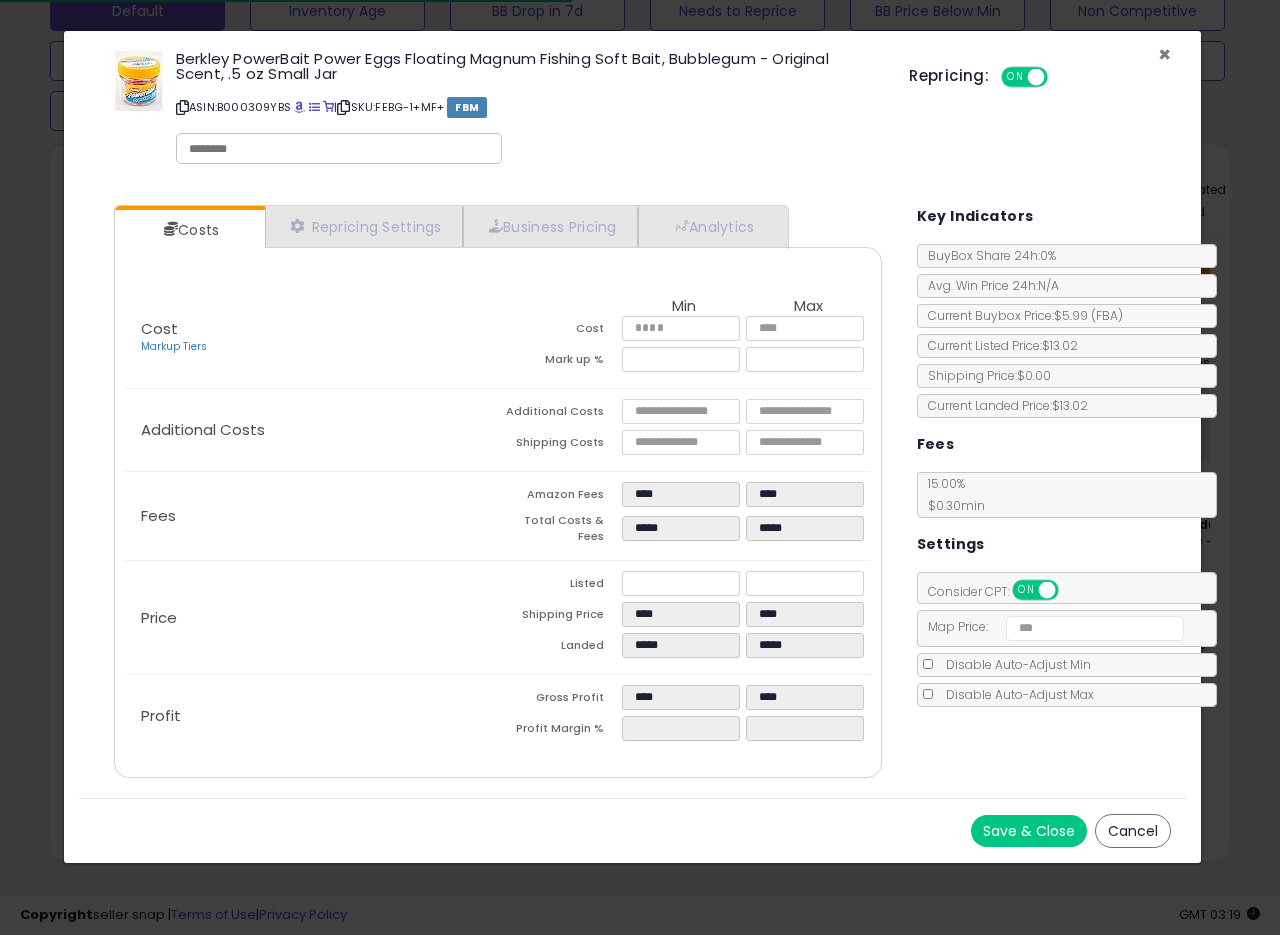 click on "×" at bounding box center [1164, 54] 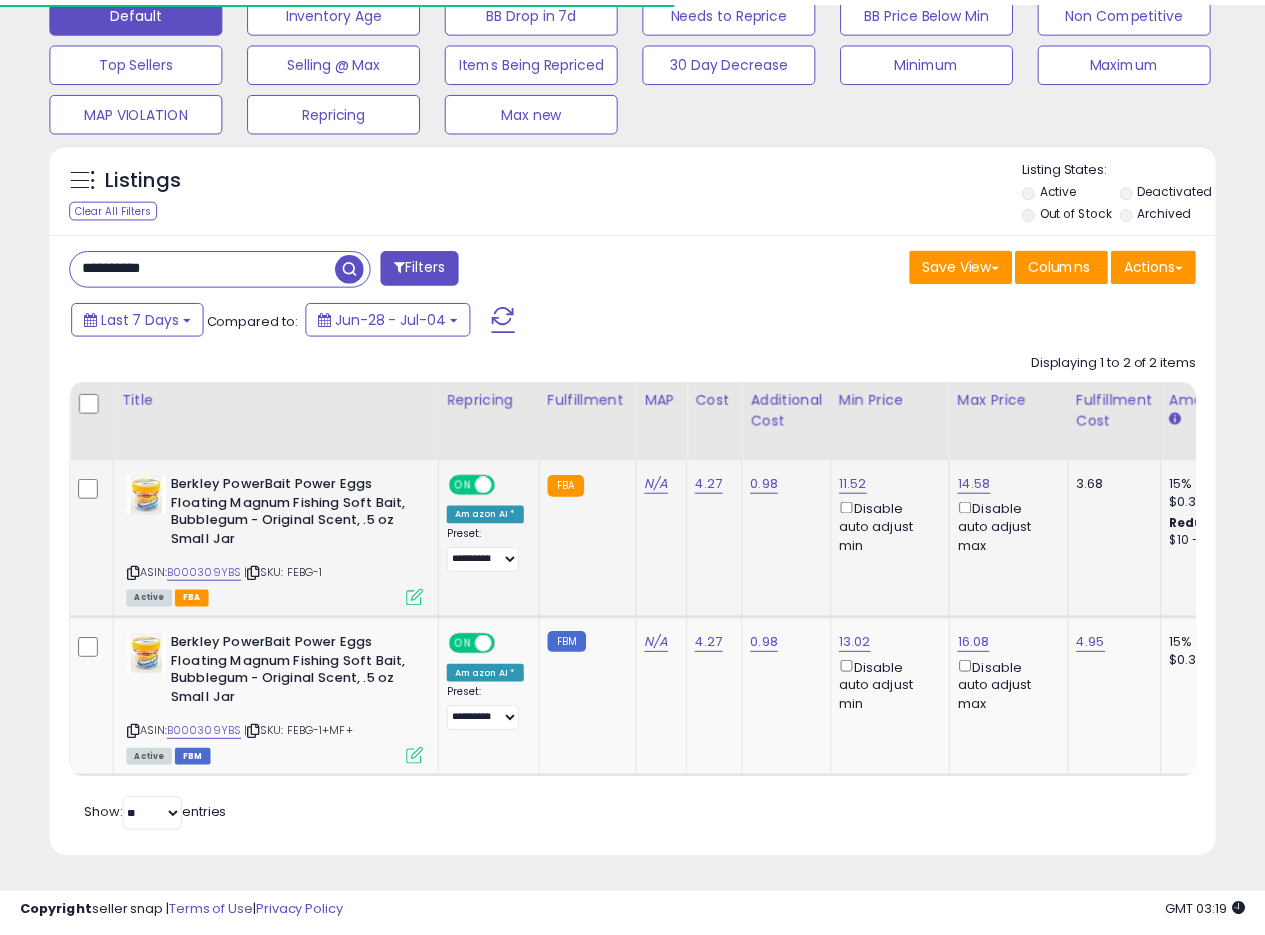 scroll, scrollTop: 410, scrollLeft: 674, axis: both 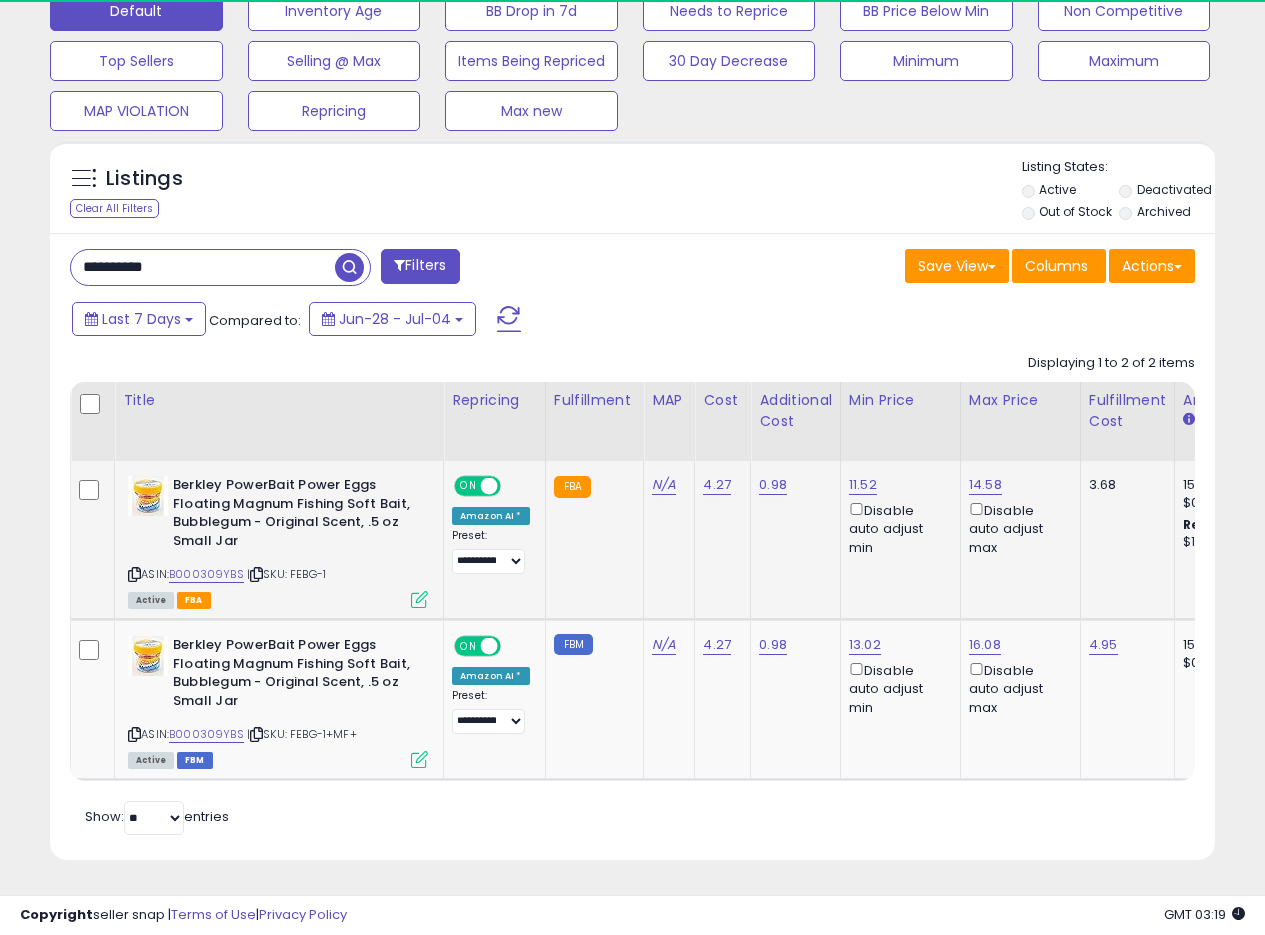 click at bounding box center [419, 599] 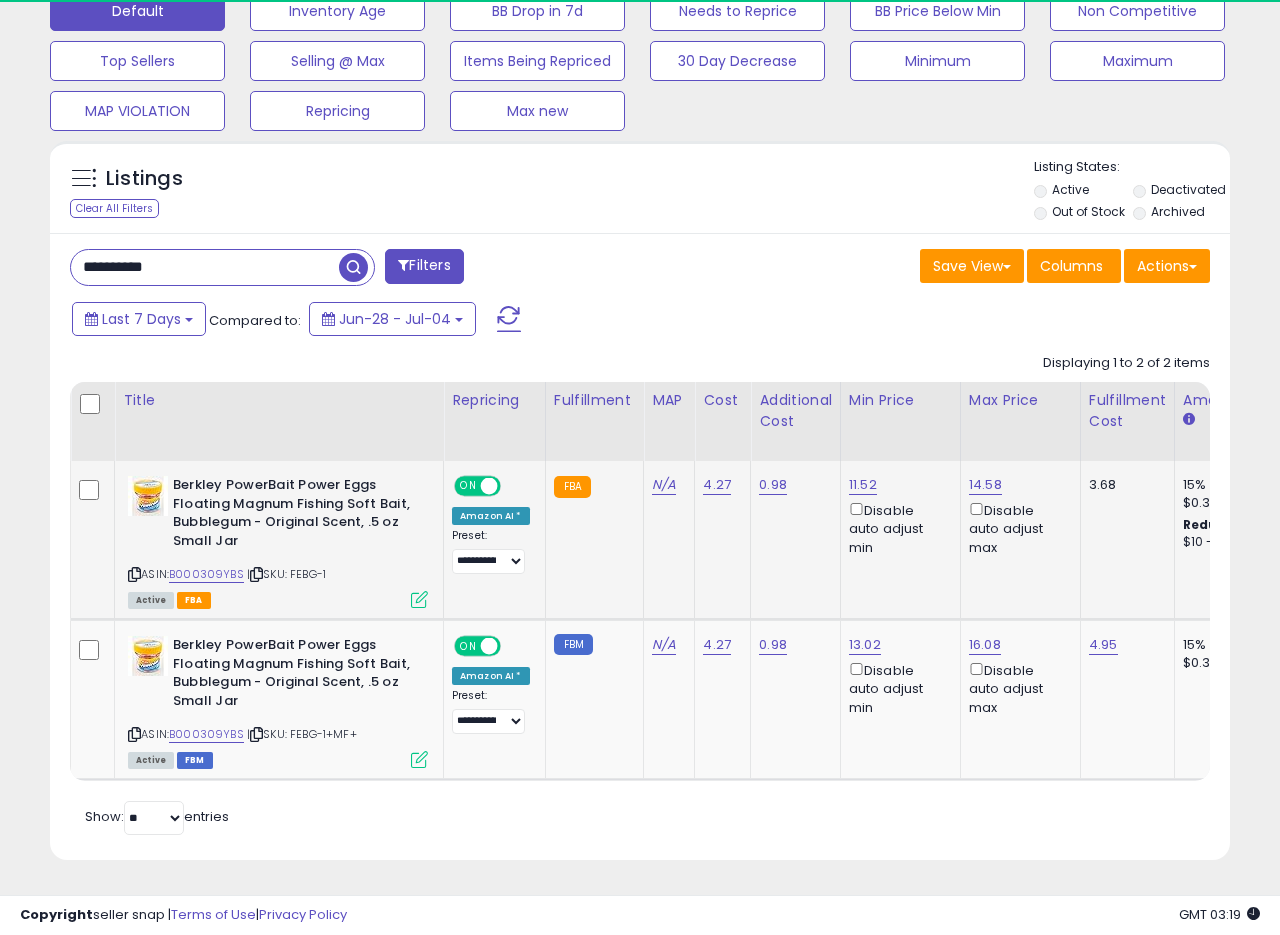 scroll, scrollTop: 999590, scrollLeft: 999317, axis: both 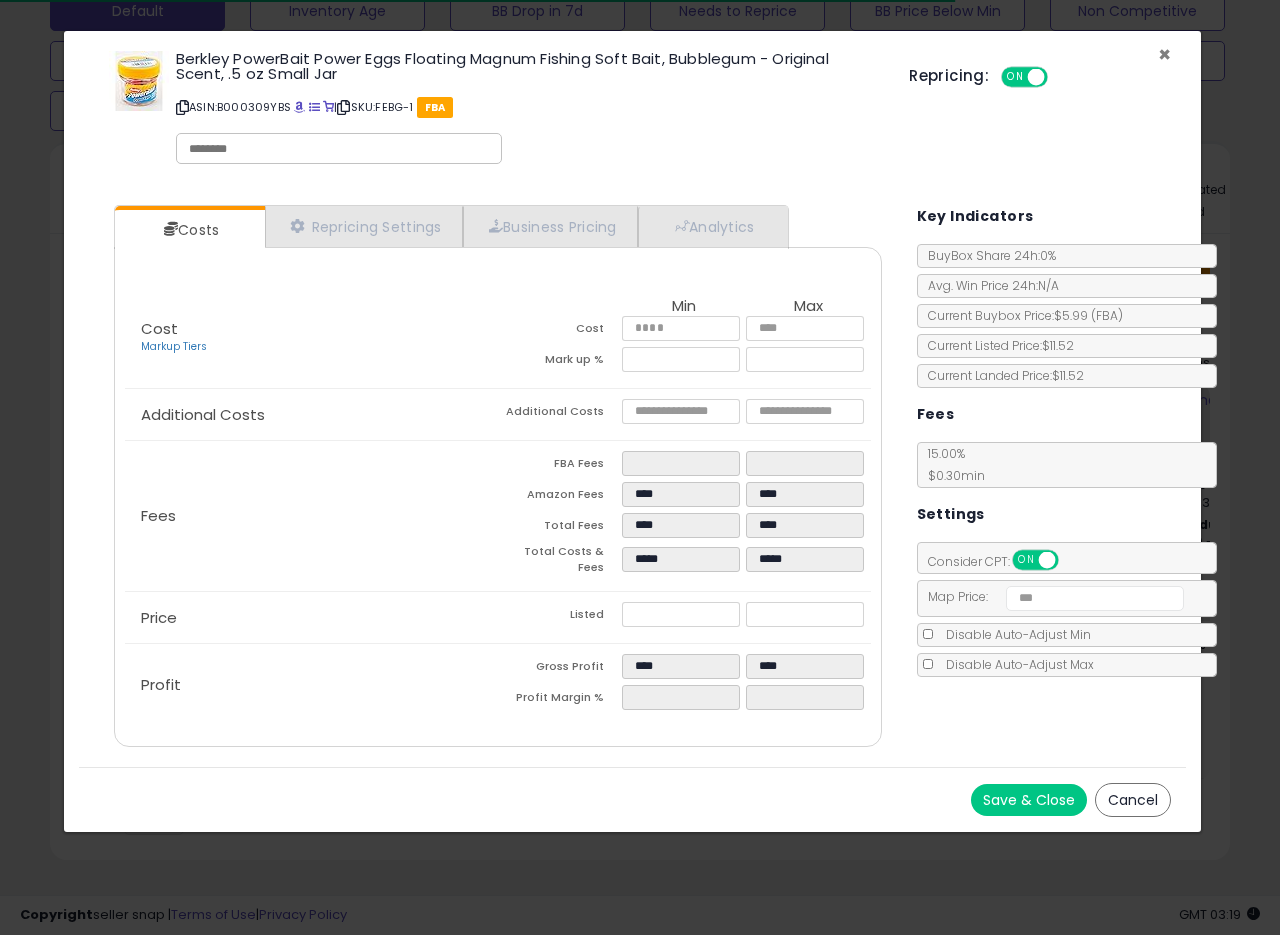 click on "×" at bounding box center (1164, 54) 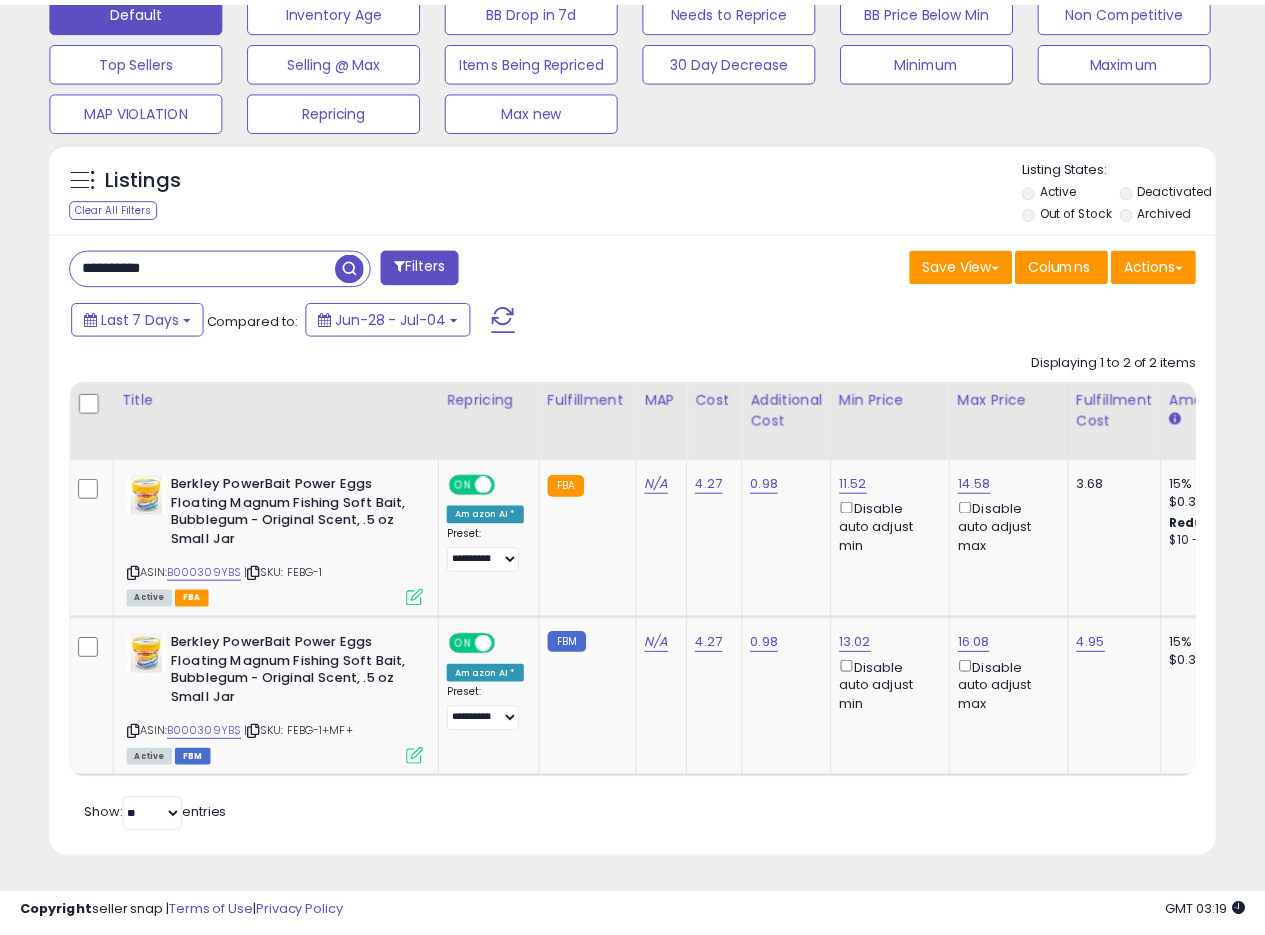 scroll, scrollTop: 410, scrollLeft: 674, axis: both 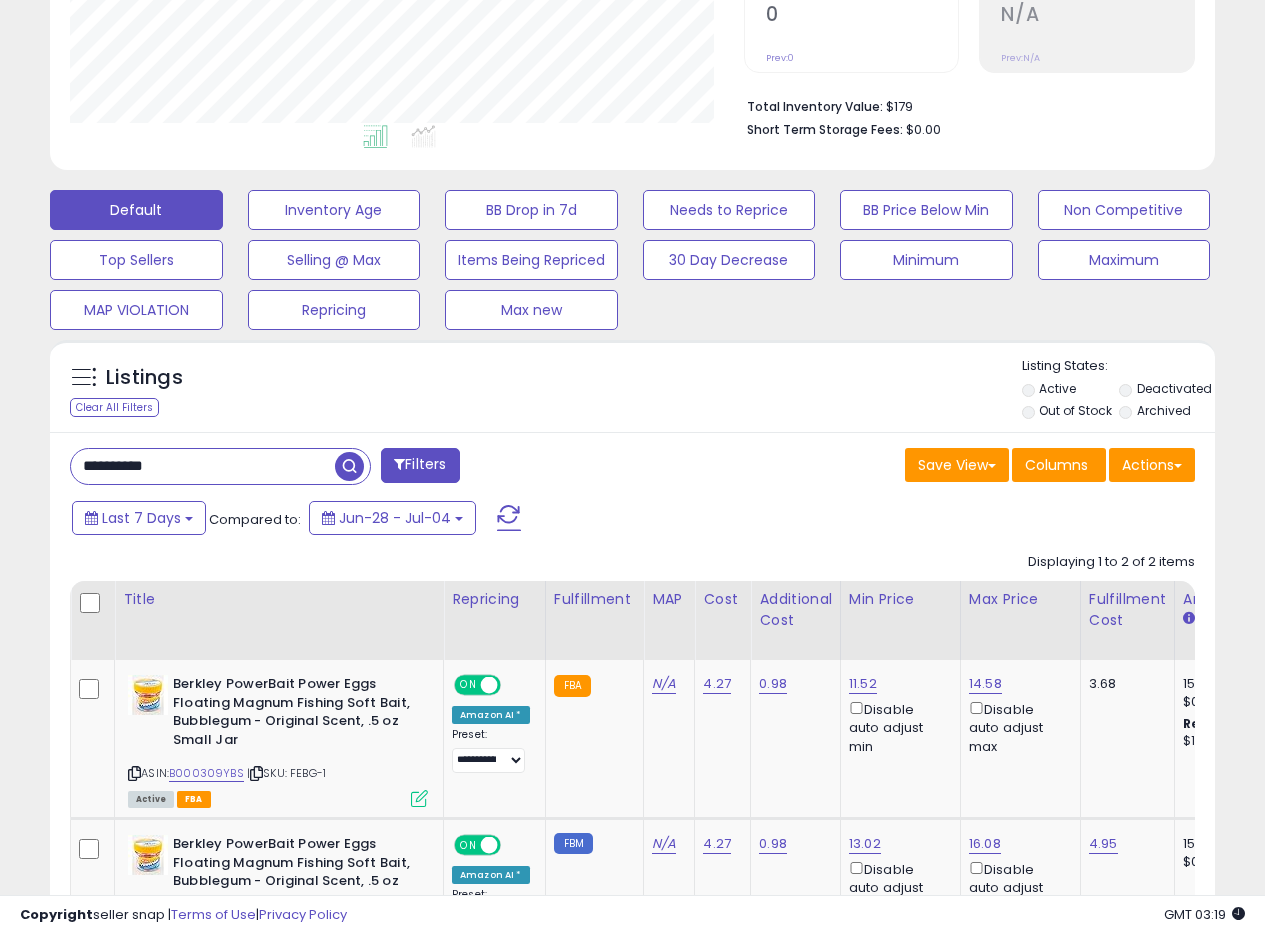 click on "Listings
Clear All Filters
Listing States:" at bounding box center (632, 391) 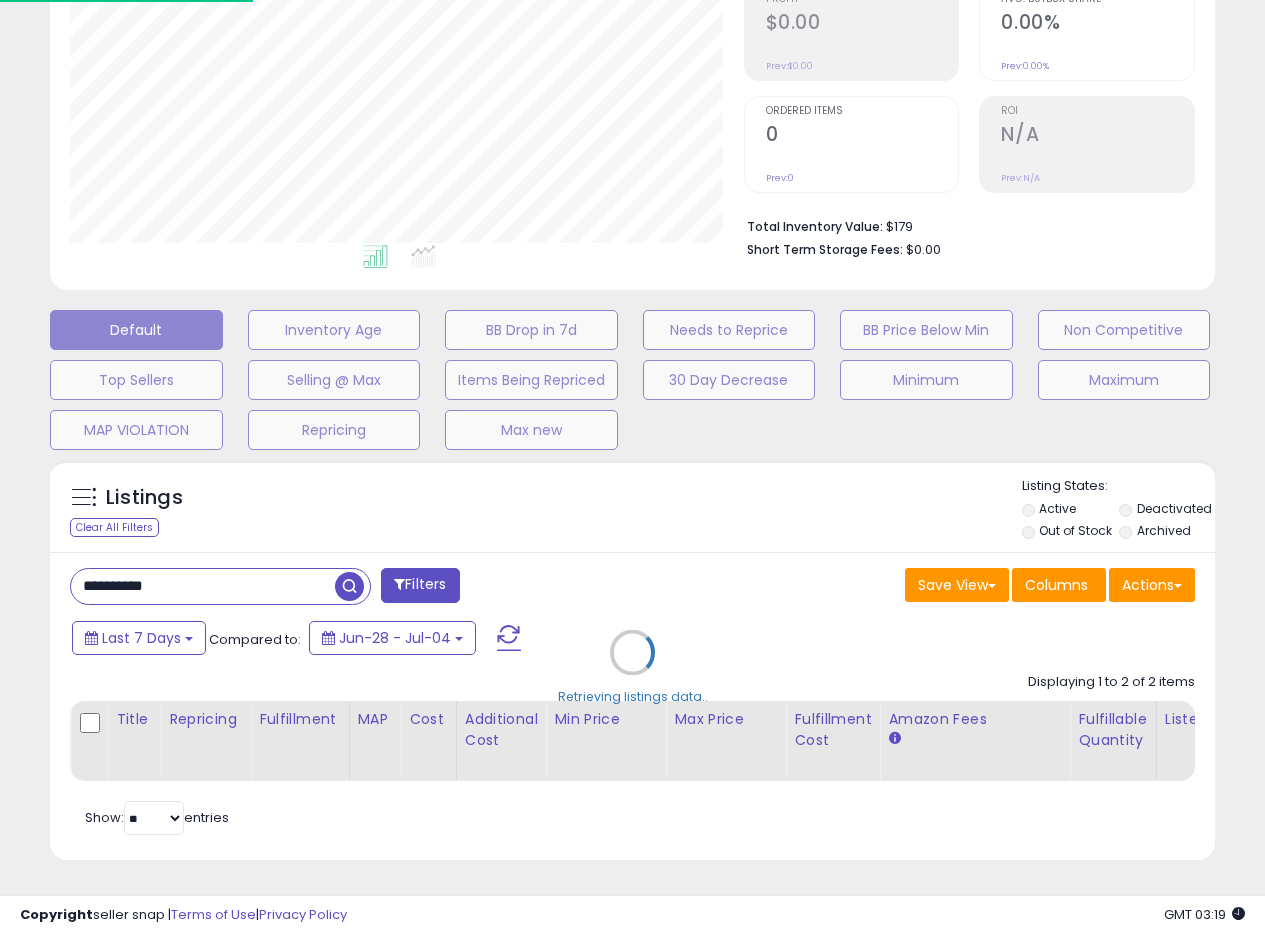 scroll, scrollTop: 999590, scrollLeft: 999317, axis: both 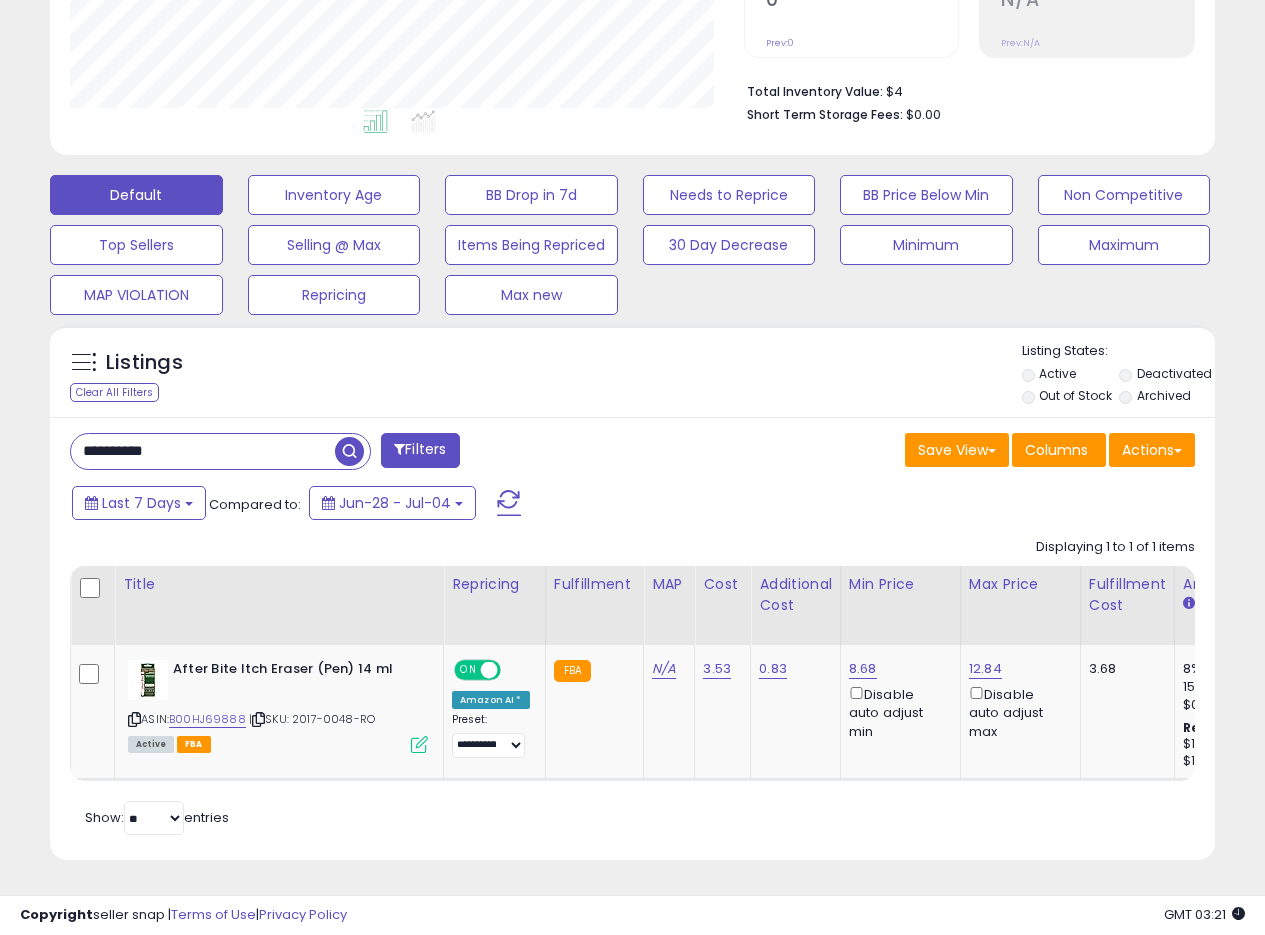drag, startPoint x: 209, startPoint y: 443, endPoint x: 0, endPoint y: 422, distance: 210.05237 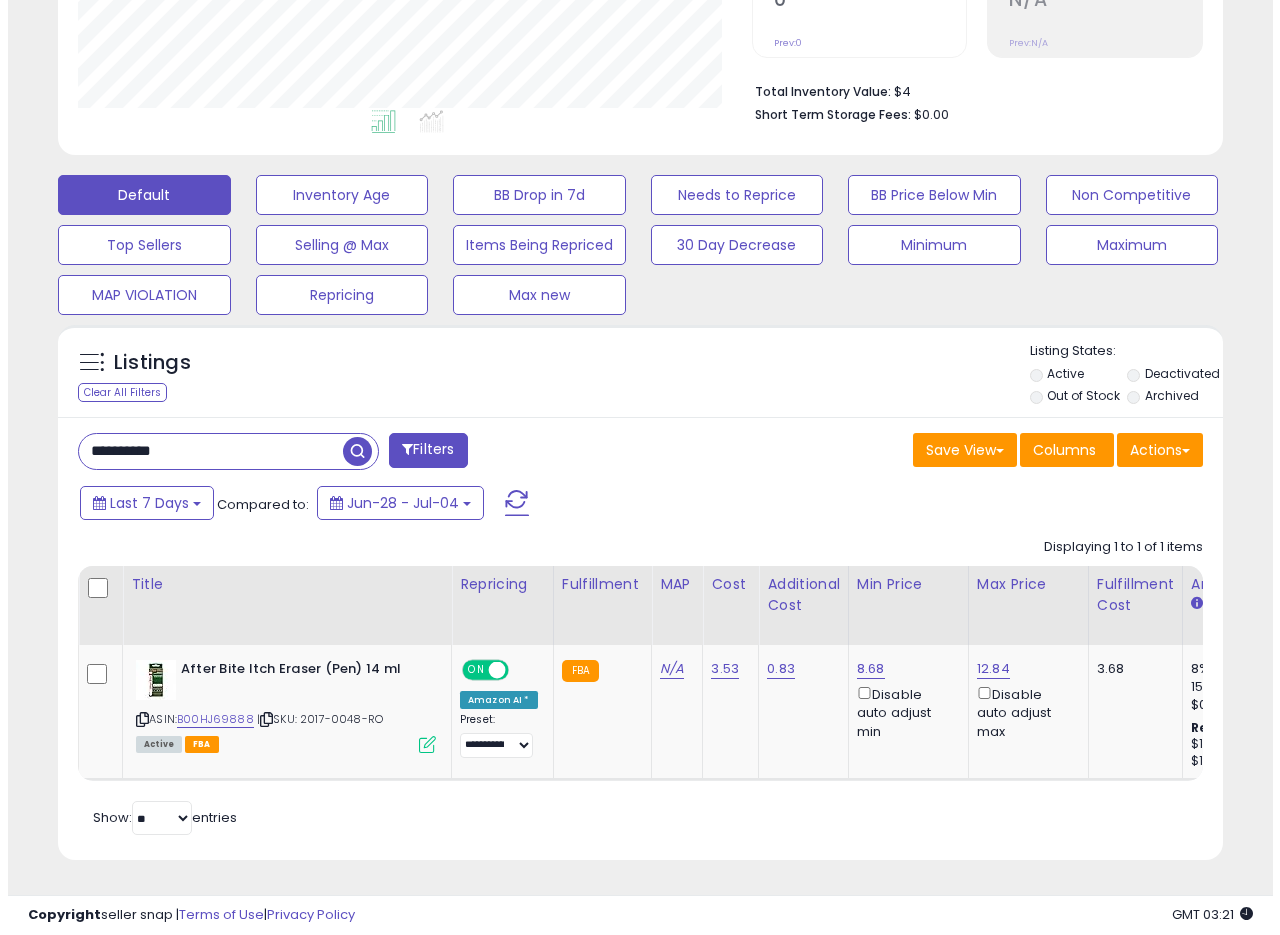scroll, scrollTop: 335, scrollLeft: 0, axis: vertical 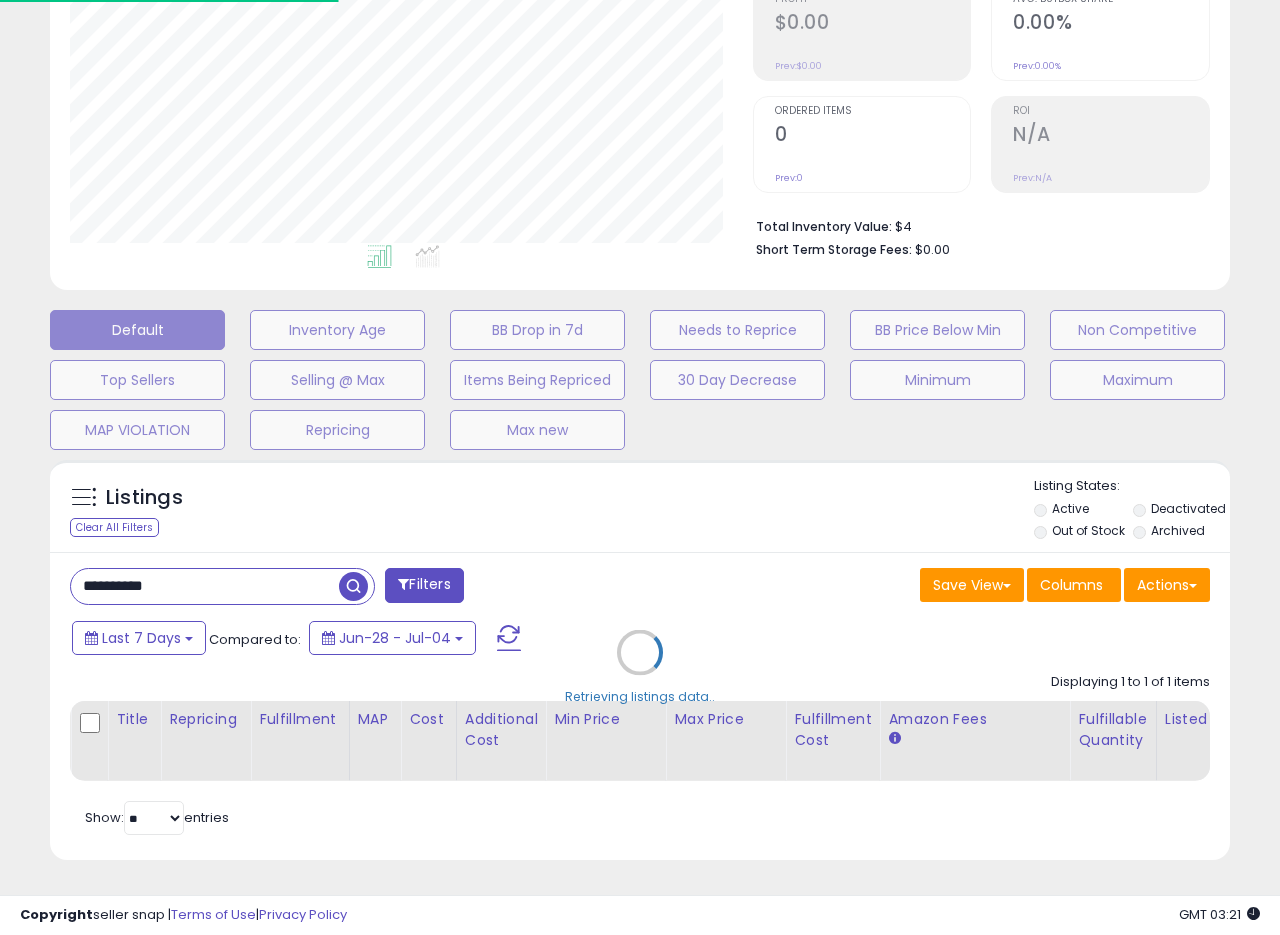 click on "Retrieving listings data.." at bounding box center [640, 667] 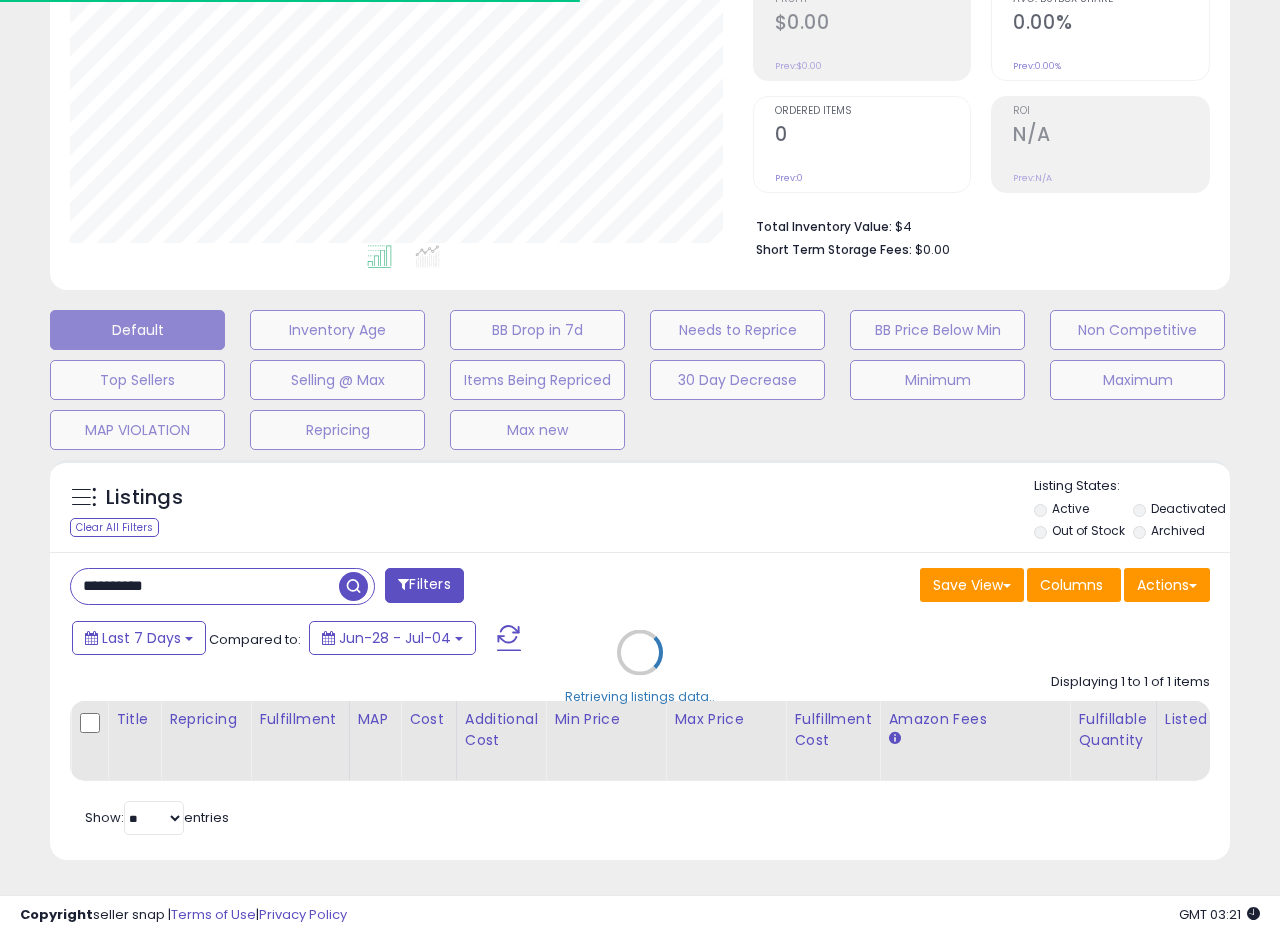 click on "Retrieving listings data.." at bounding box center [640, 667] 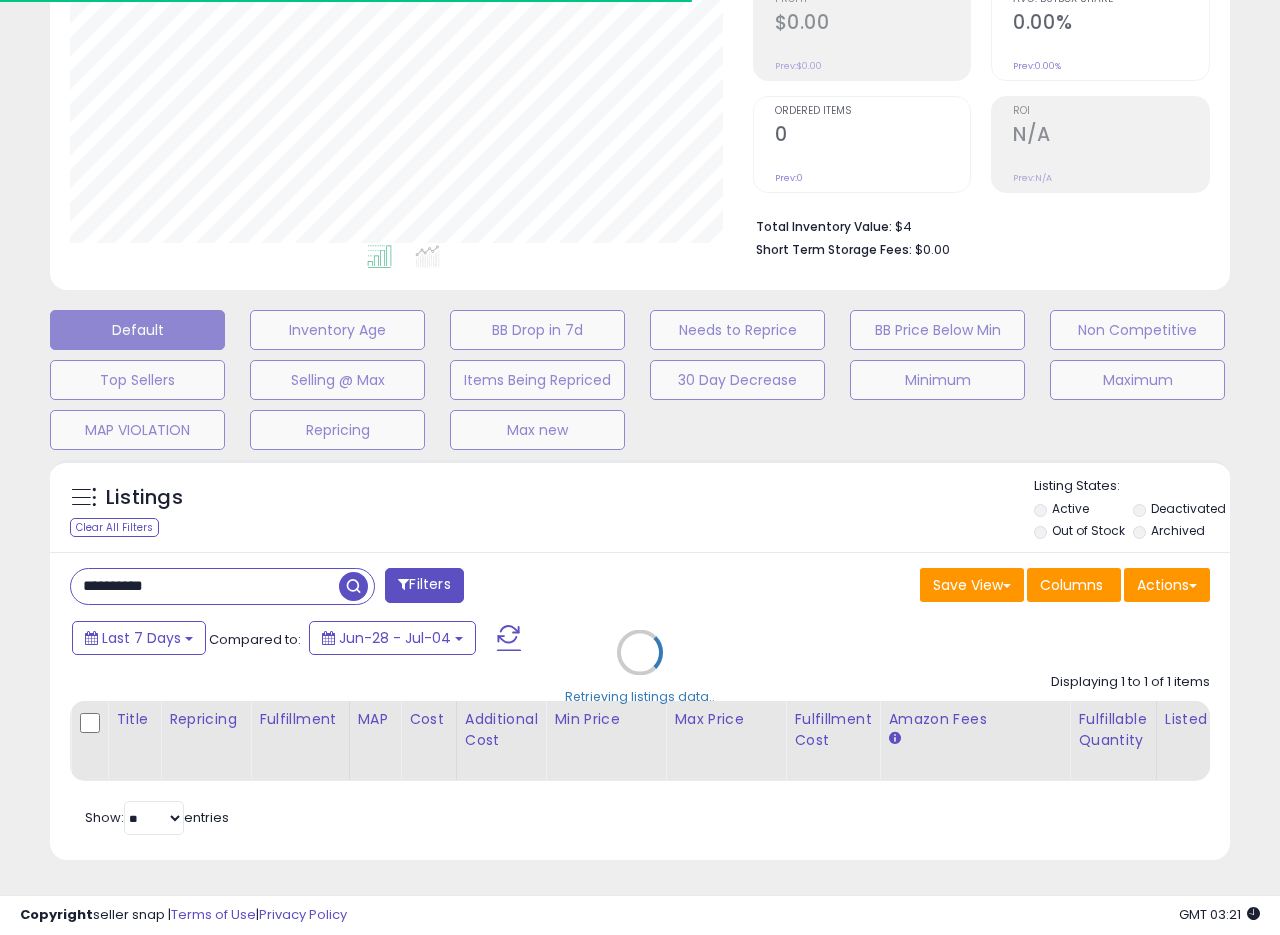click on "Retrieving listings data.." at bounding box center (640, 667) 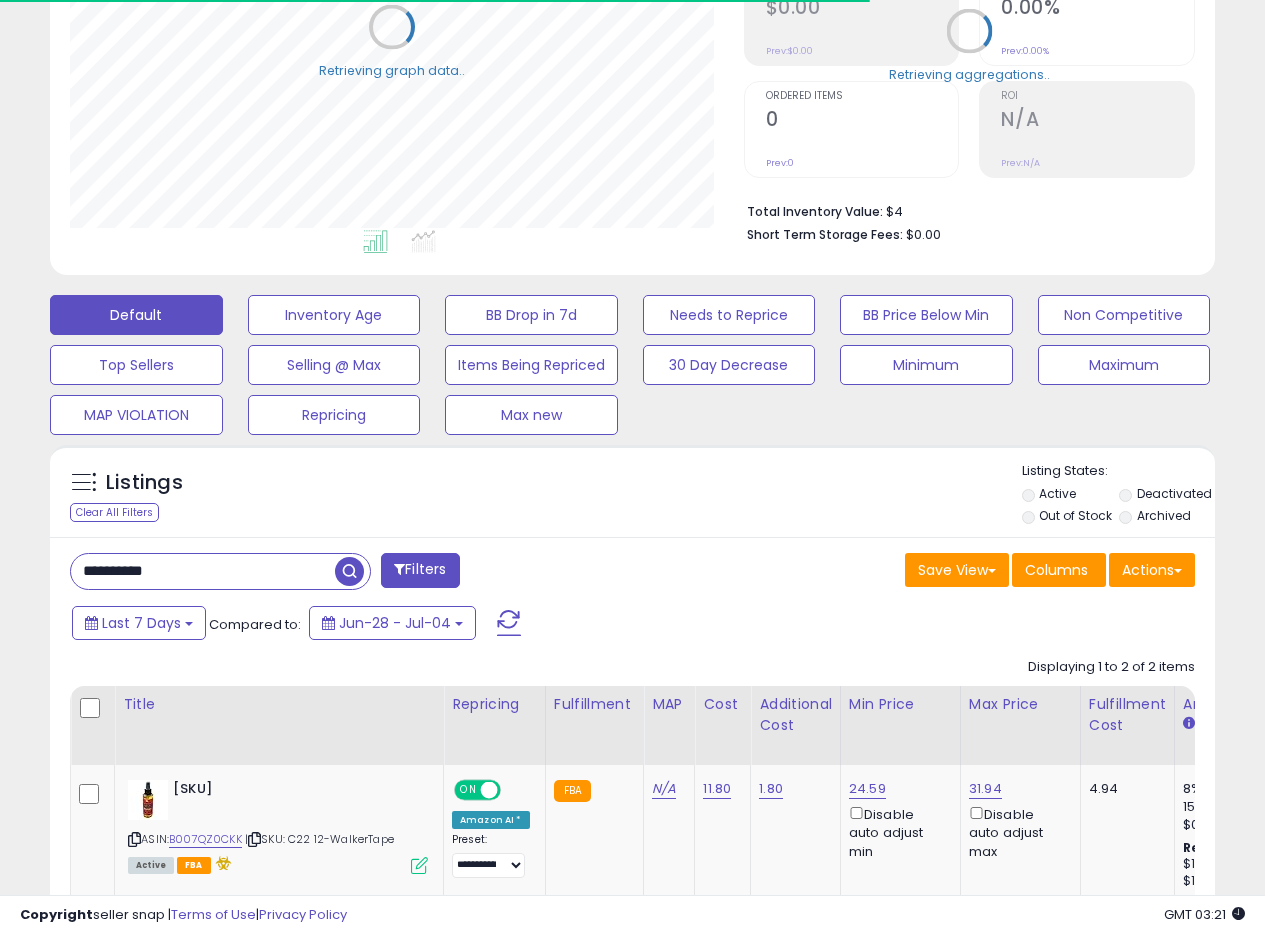 scroll, scrollTop: 410, scrollLeft: 674, axis: both 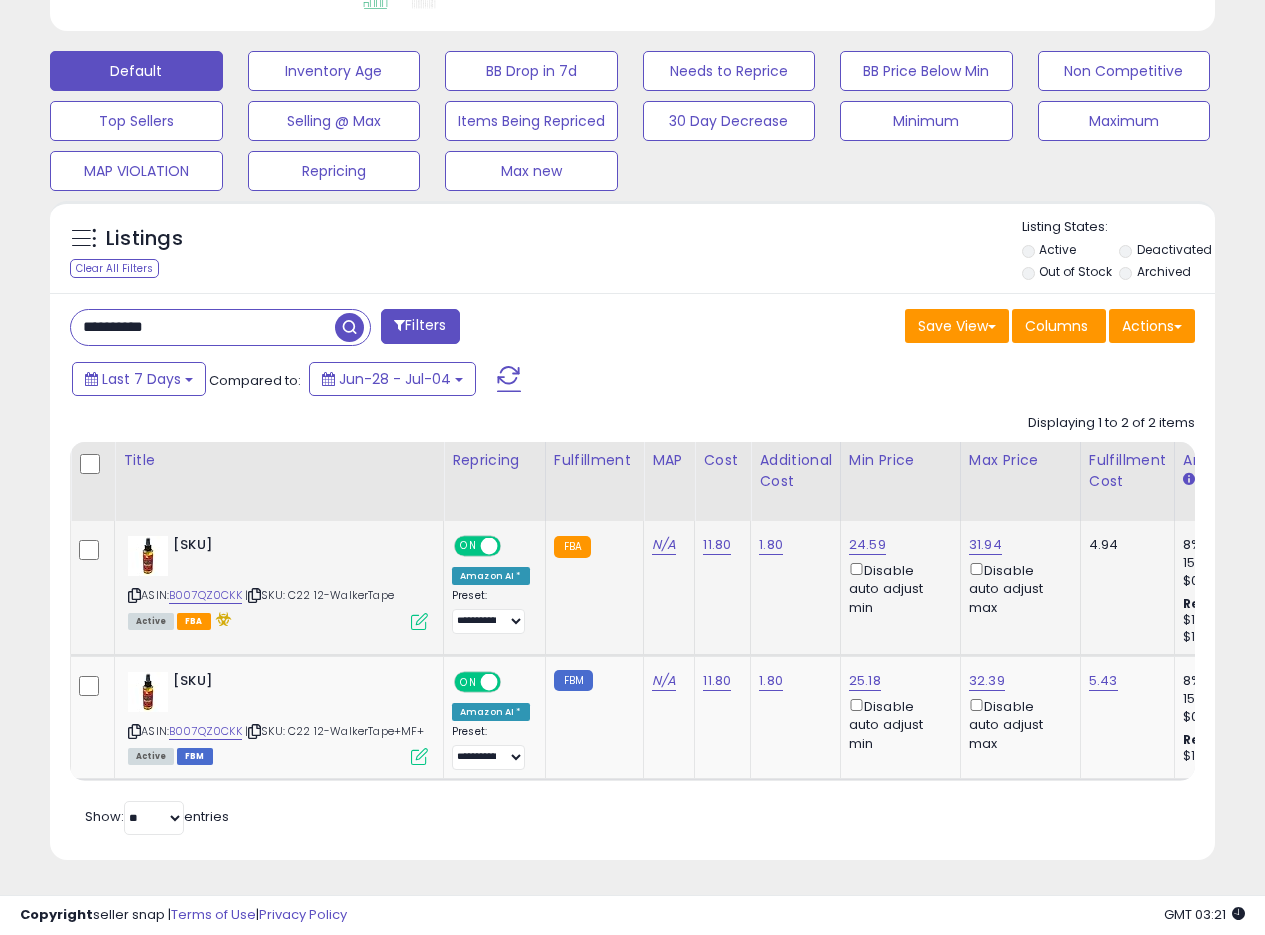 click at bounding box center [419, 621] 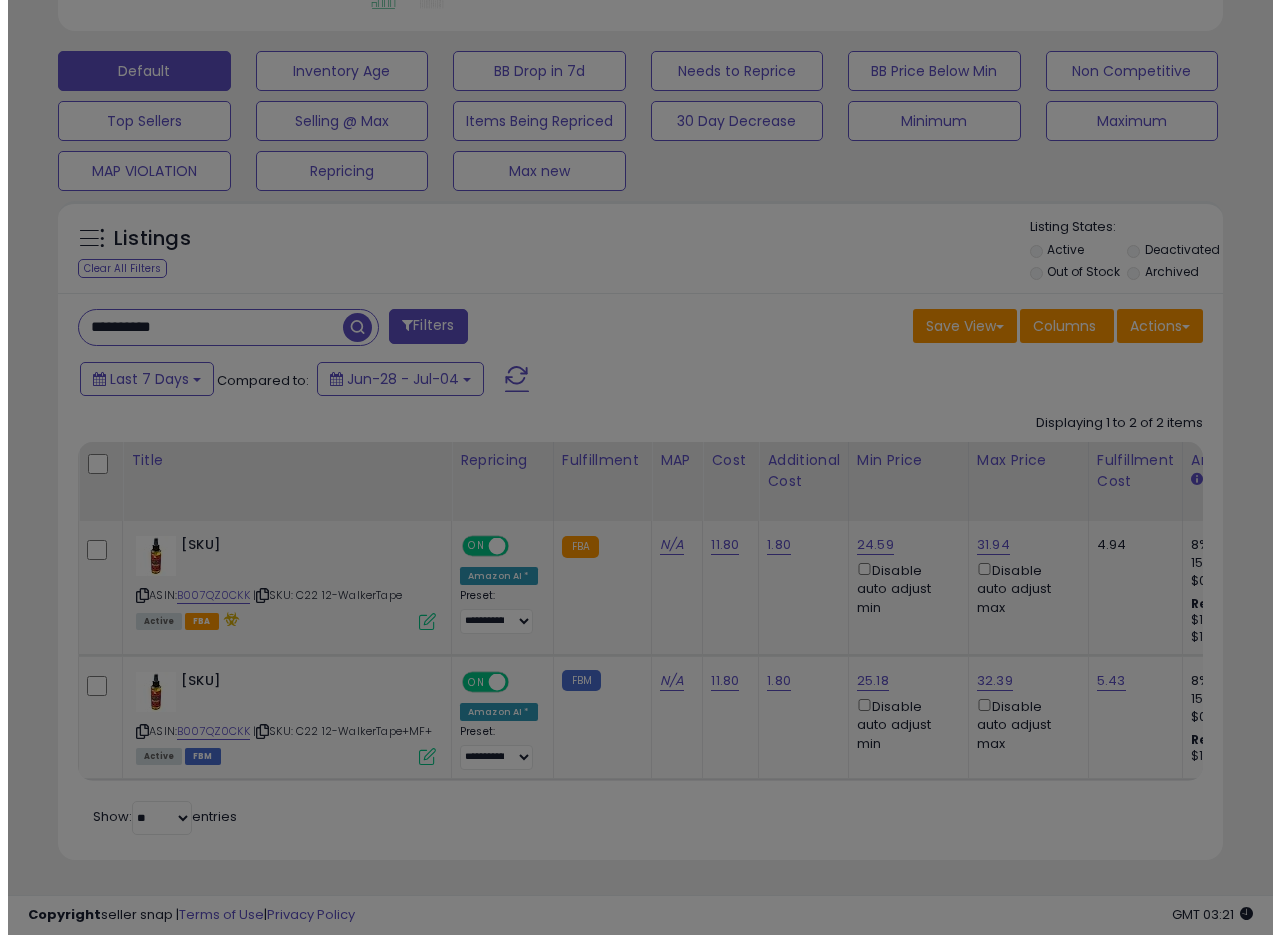scroll, scrollTop: 999590, scrollLeft: 999317, axis: both 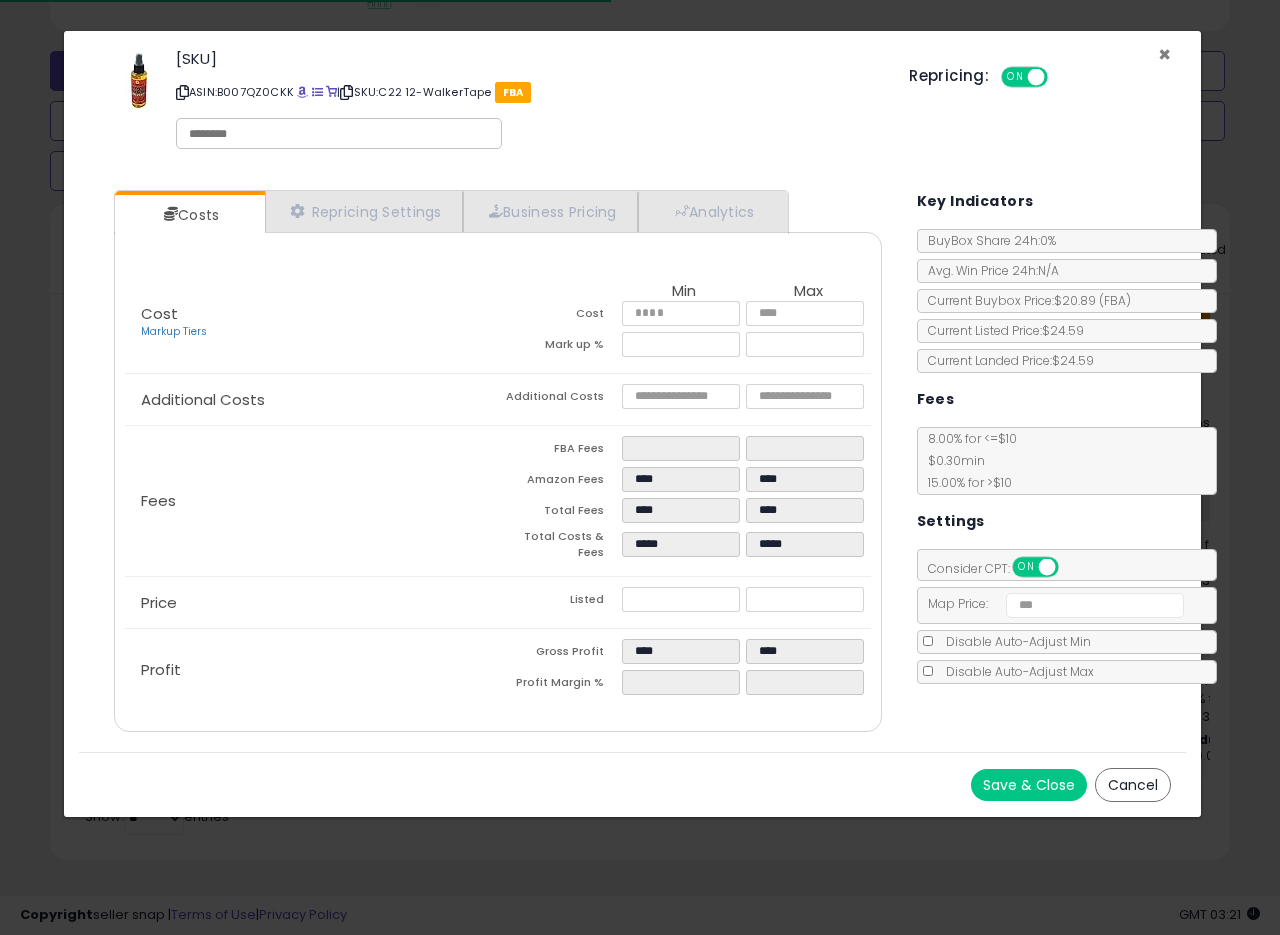 click on "×" at bounding box center [1164, 54] 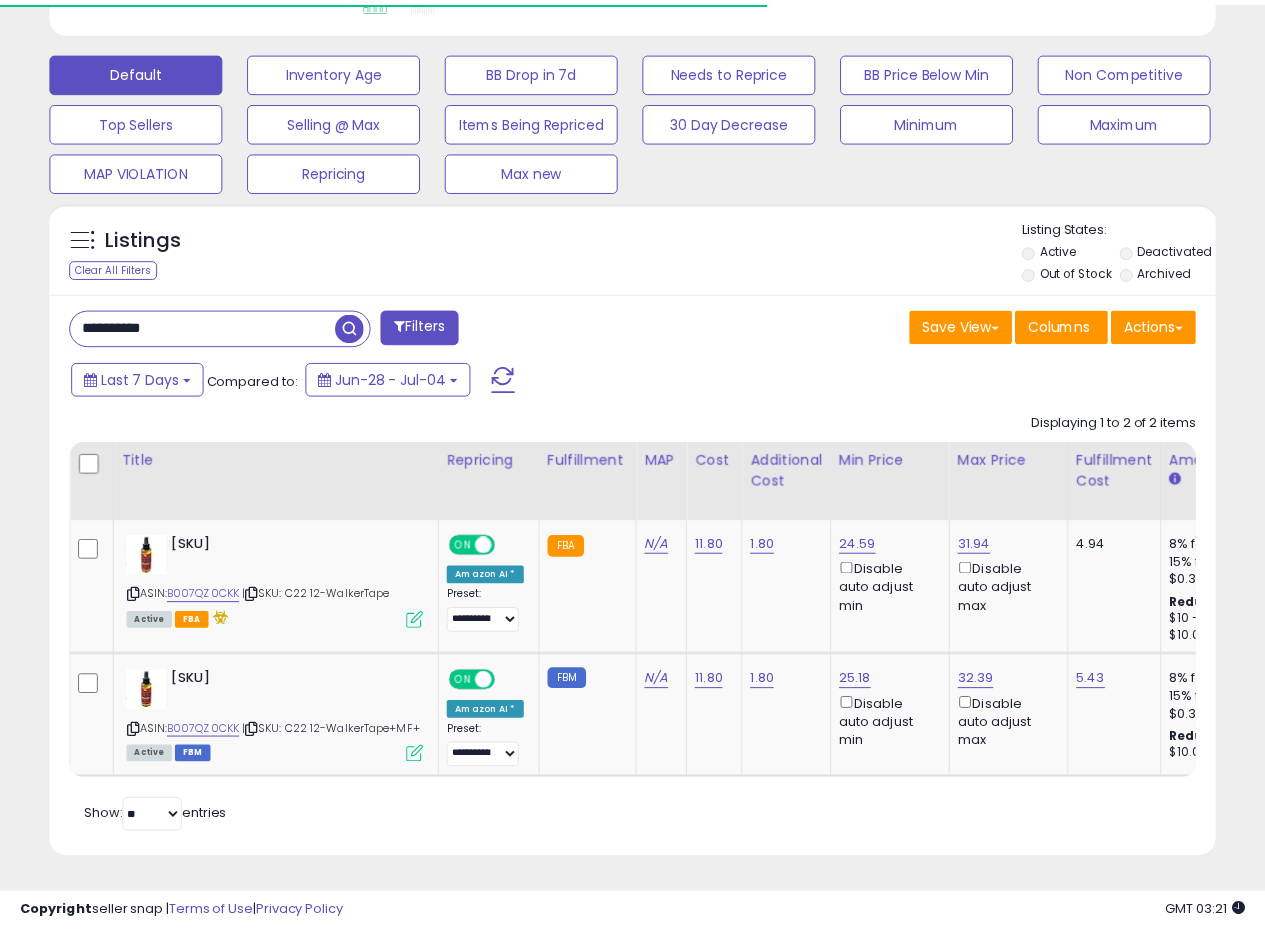 scroll, scrollTop: 507, scrollLeft: 0, axis: vertical 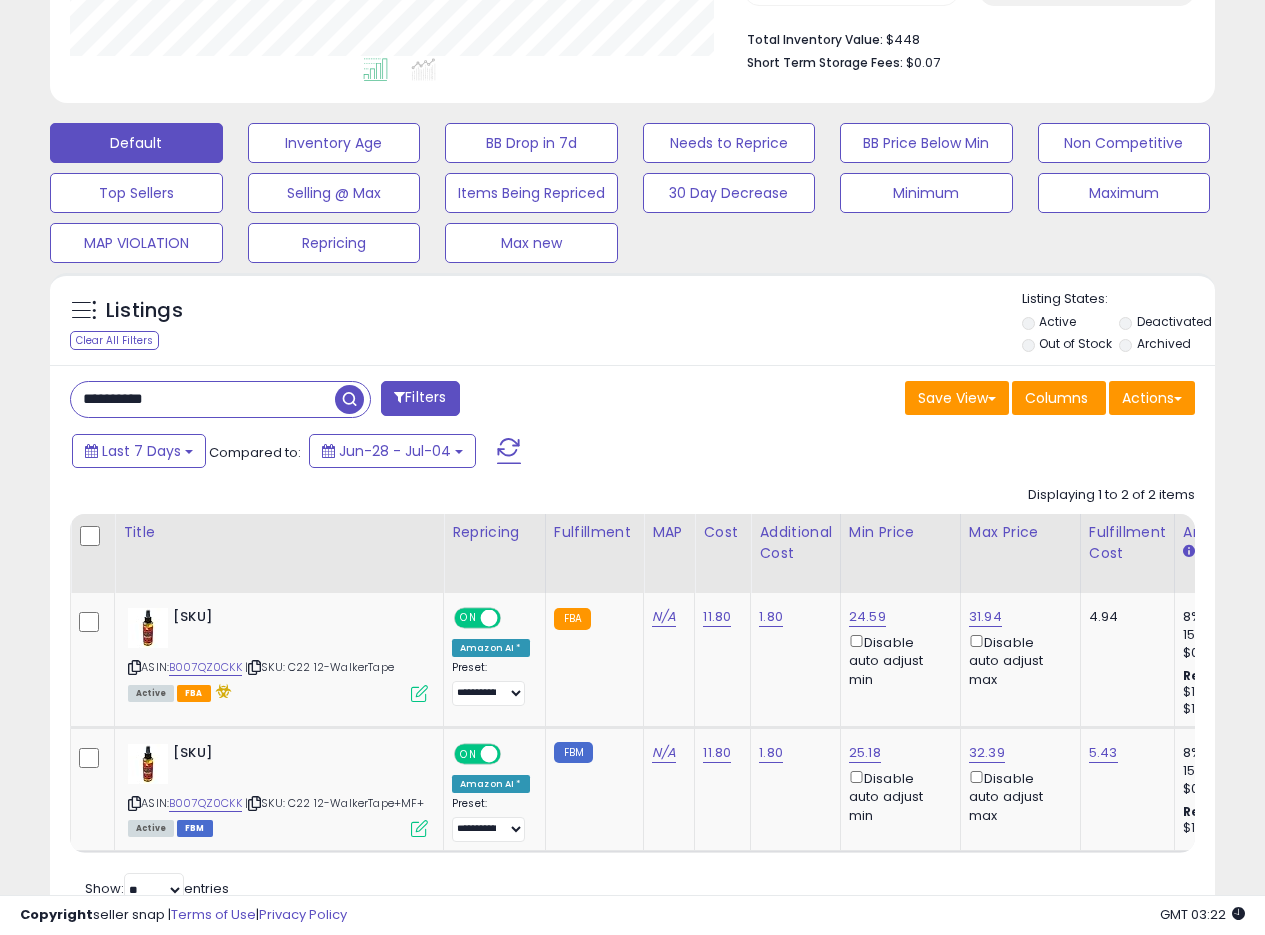 drag, startPoint x: 232, startPoint y: 391, endPoint x: 3, endPoint y: 383, distance: 229.1397 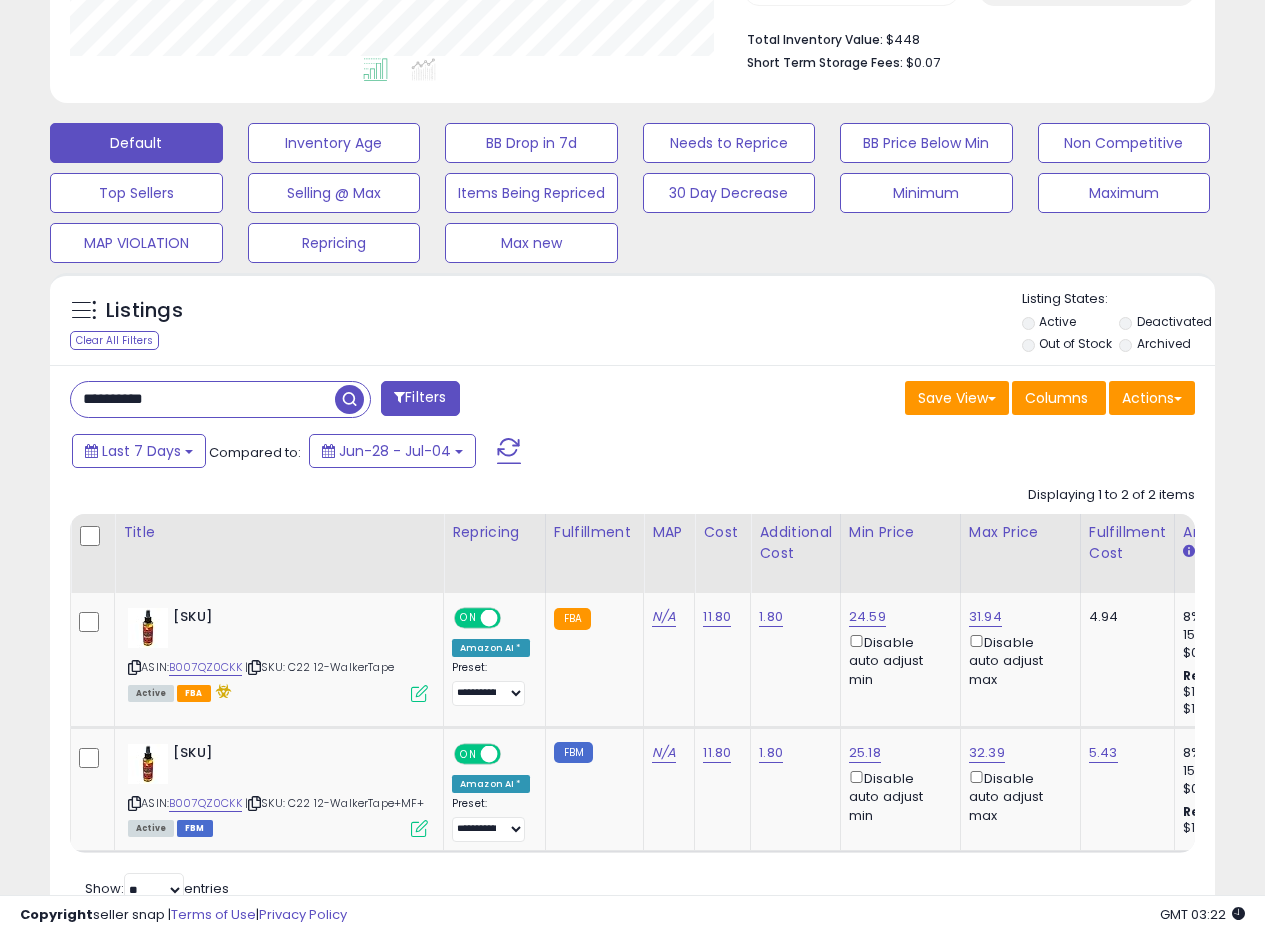 paste 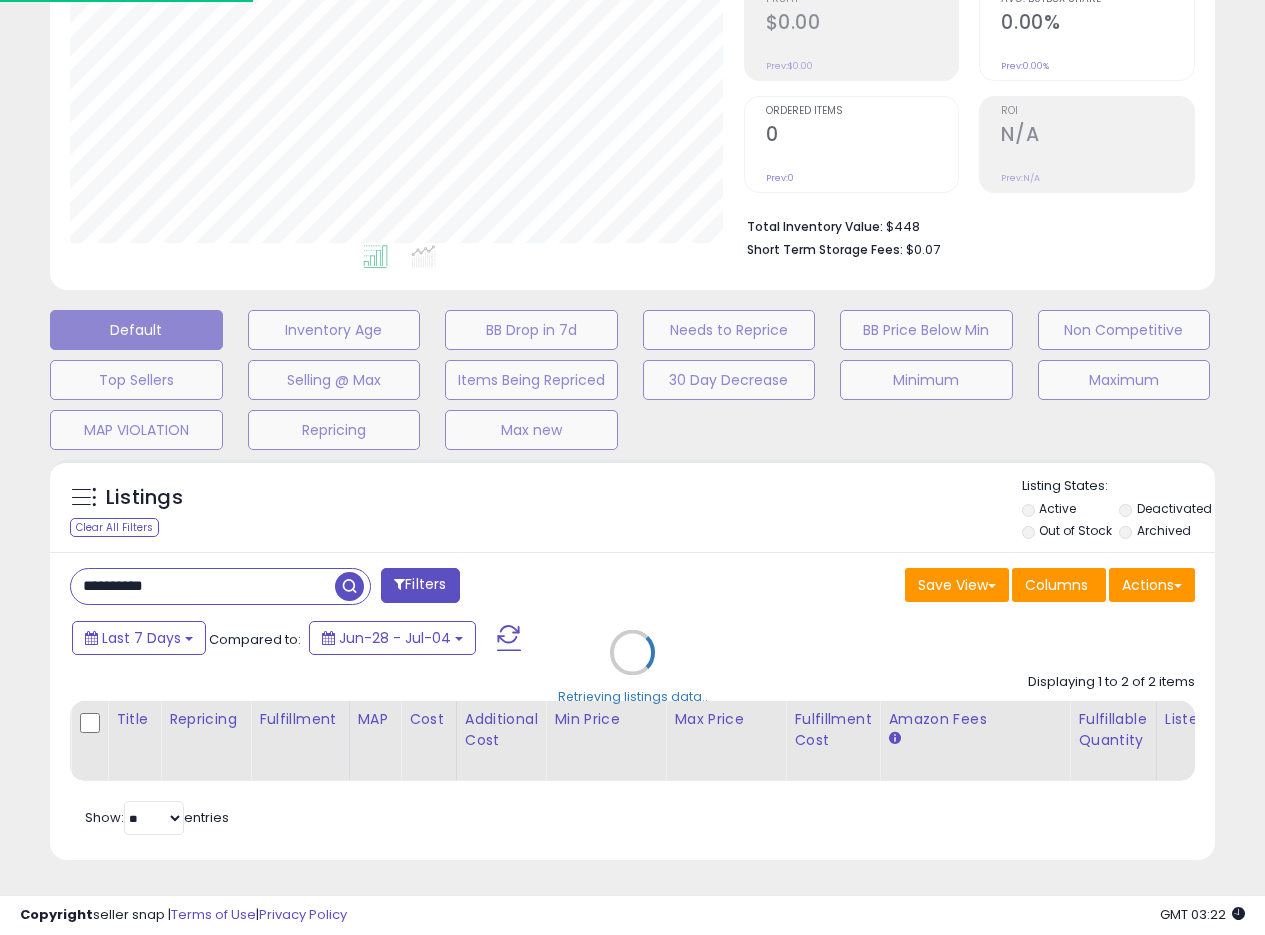 scroll, scrollTop: 999590, scrollLeft: 999317, axis: both 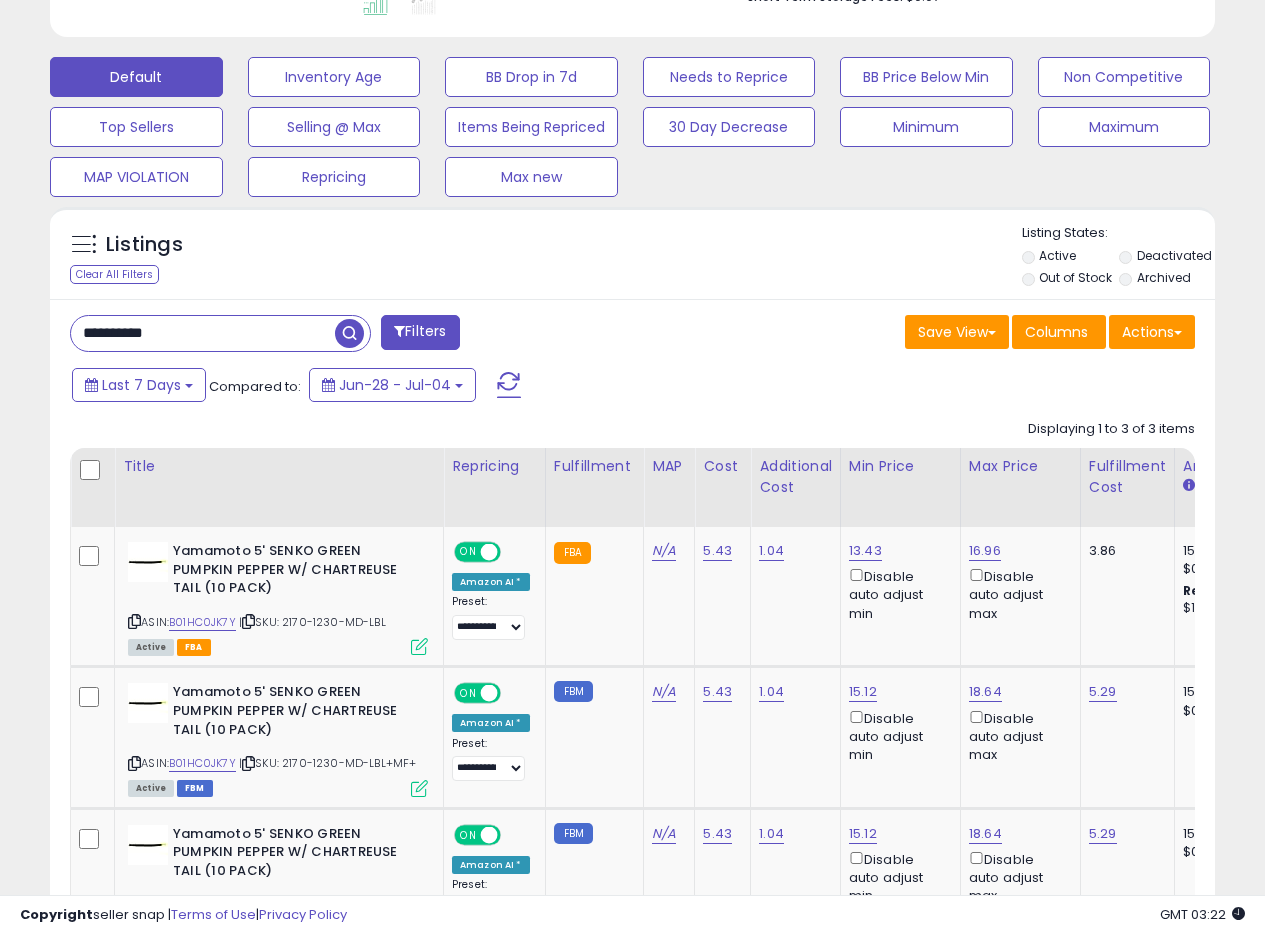 click on "**********" at bounding box center (632, 665) 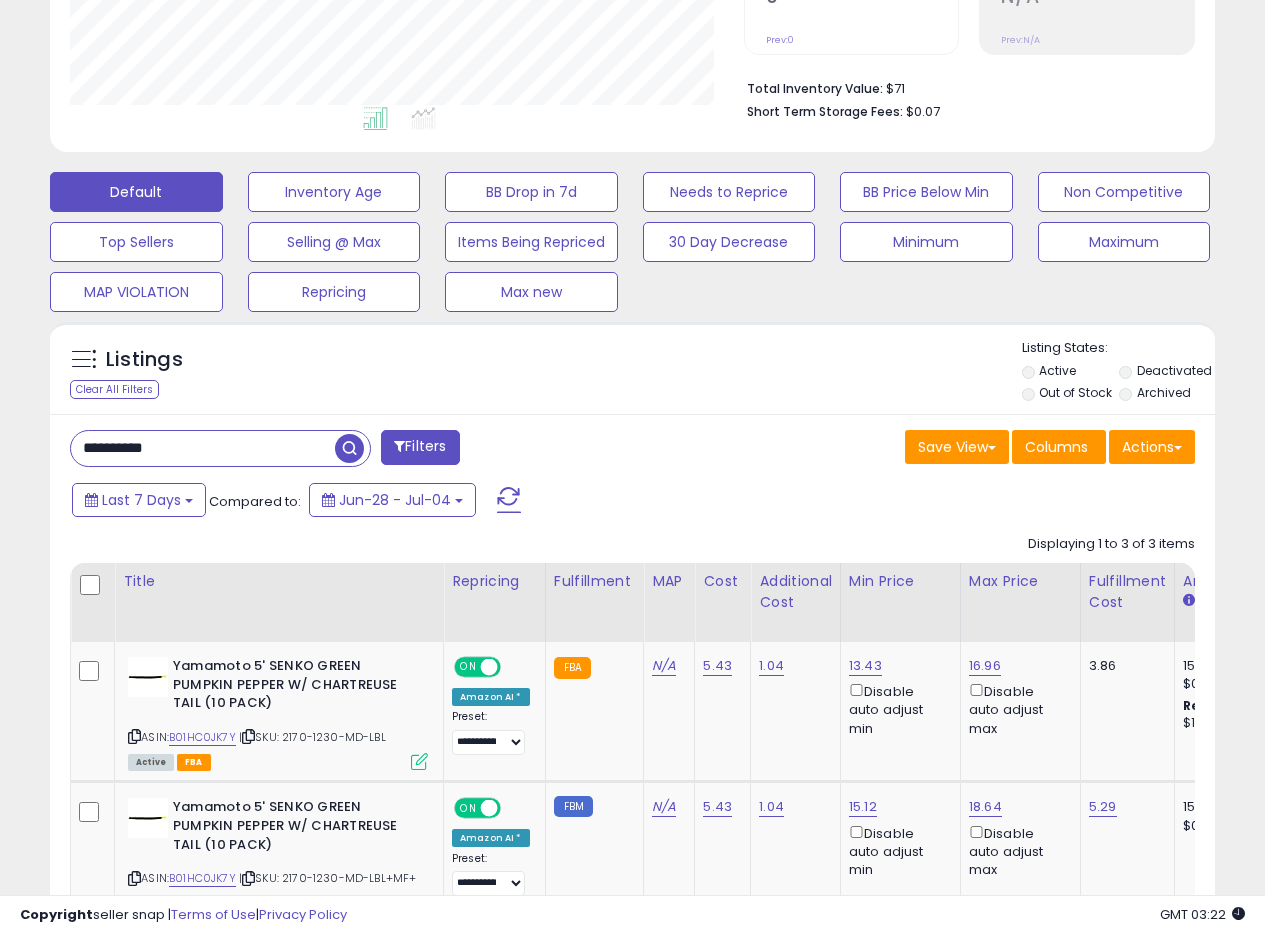 scroll, scrollTop: 462, scrollLeft: 0, axis: vertical 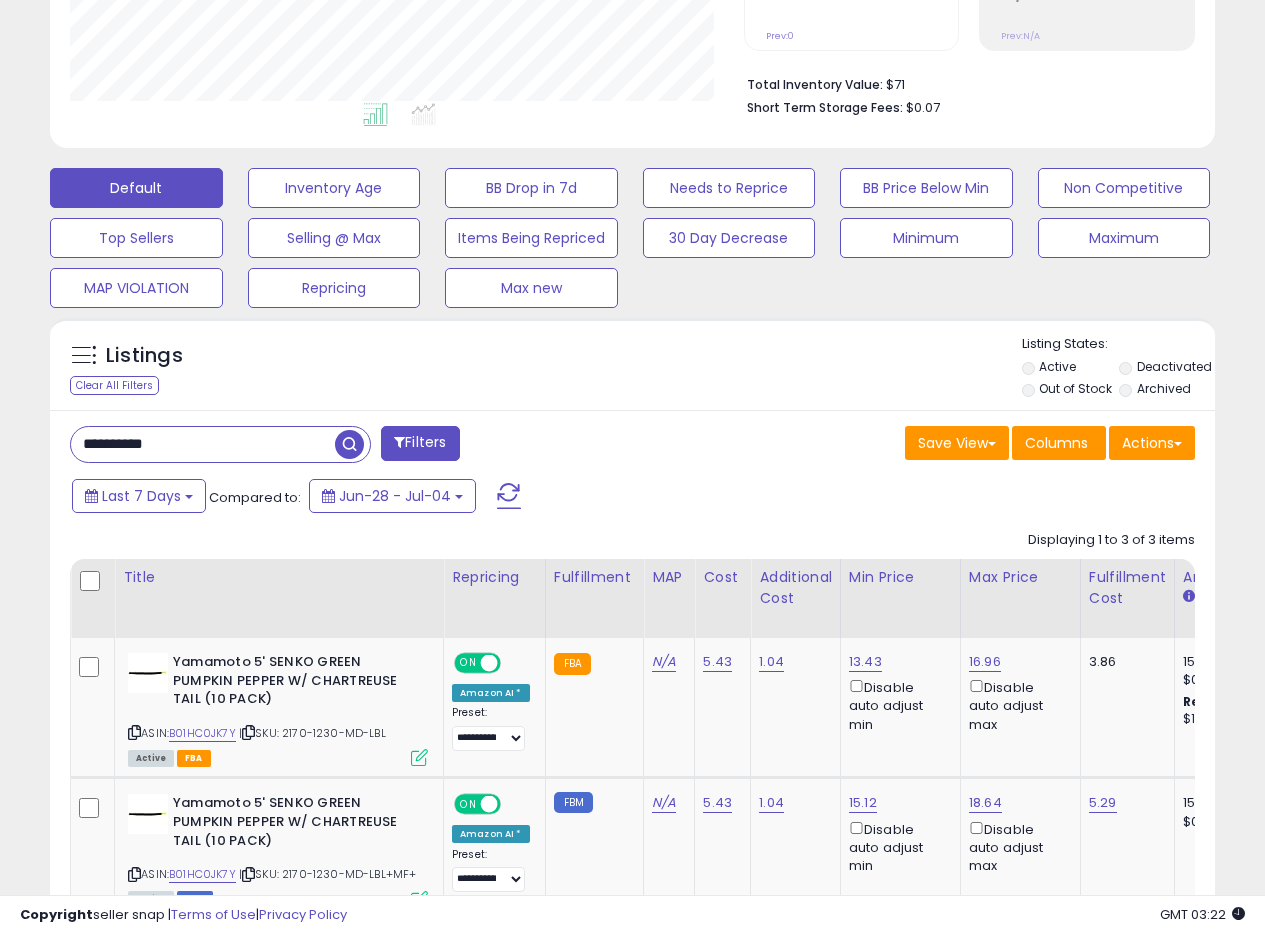 click on "Listings
Clear All Filters" at bounding box center (632, 364) 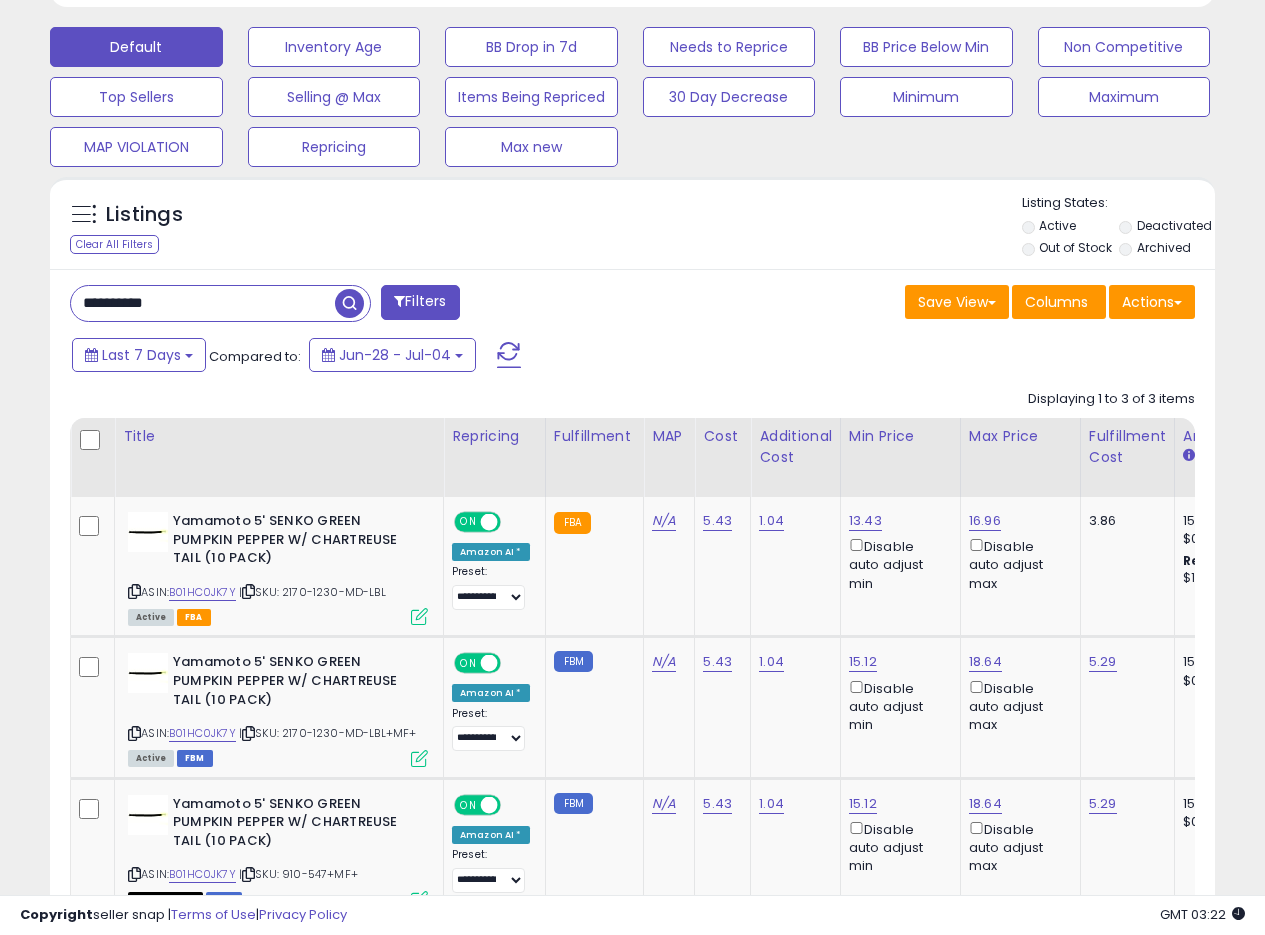 scroll, scrollTop: 539, scrollLeft: 0, axis: vertical 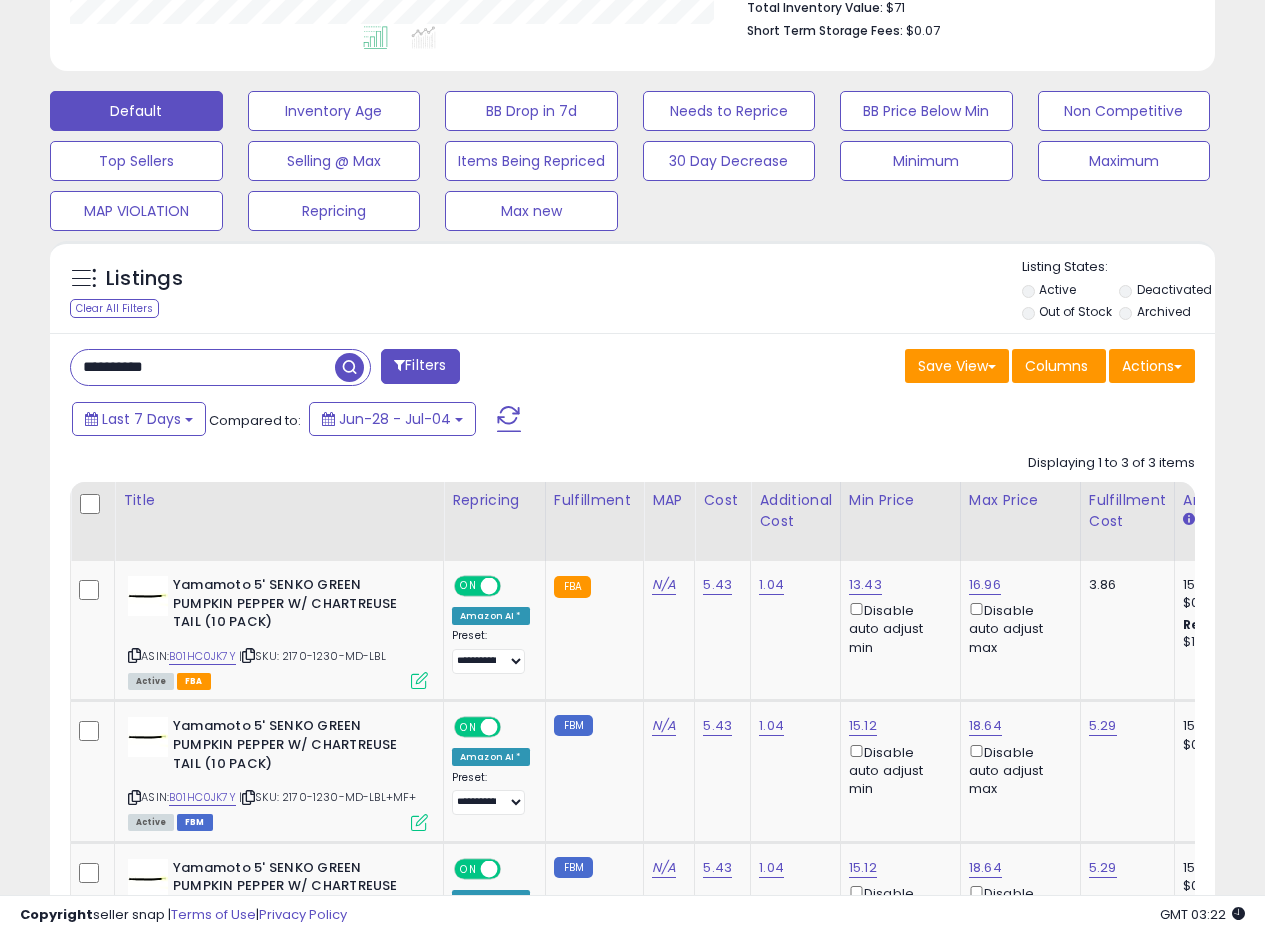 click on "Save View
Save As New View
Update Current View
Columns
Actions
Import  Export Visible Columns" at bounding box center (922, 368) 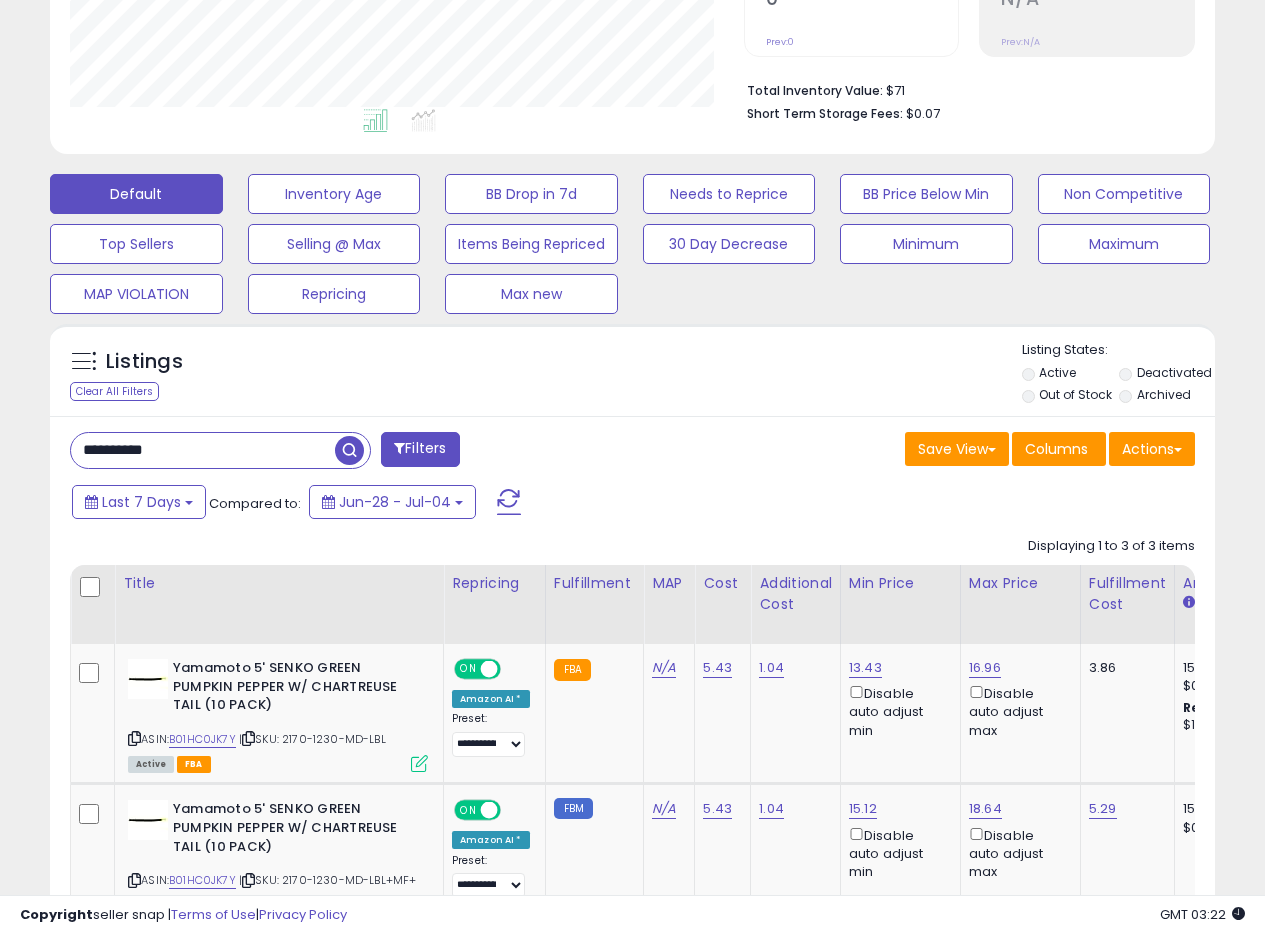scroll, scrollTop: 451, scrollLeft: 0, axis: vertical 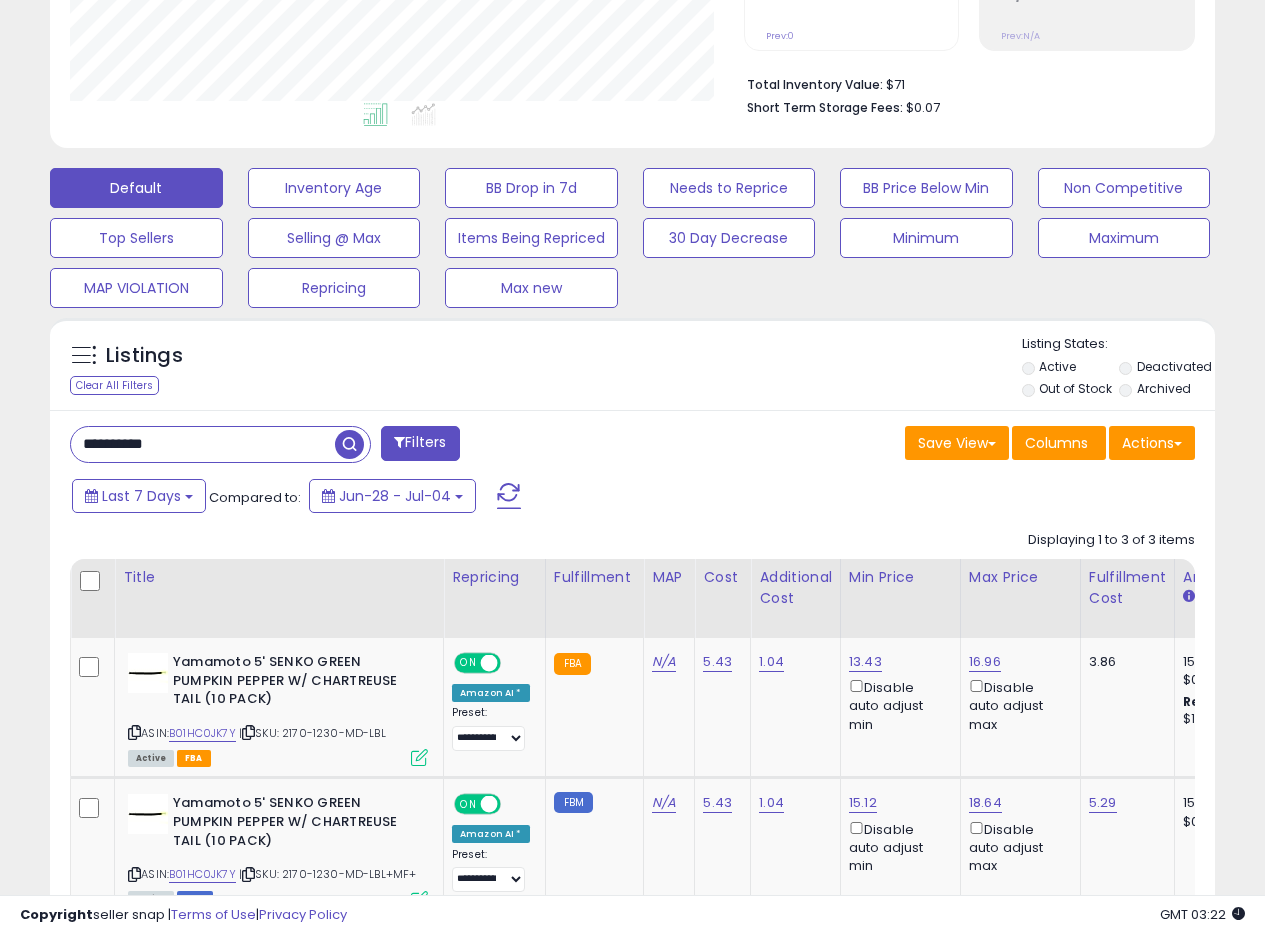 click on "Listings
Clear All Filters
Listing States:" at bounding box center (632, 369) 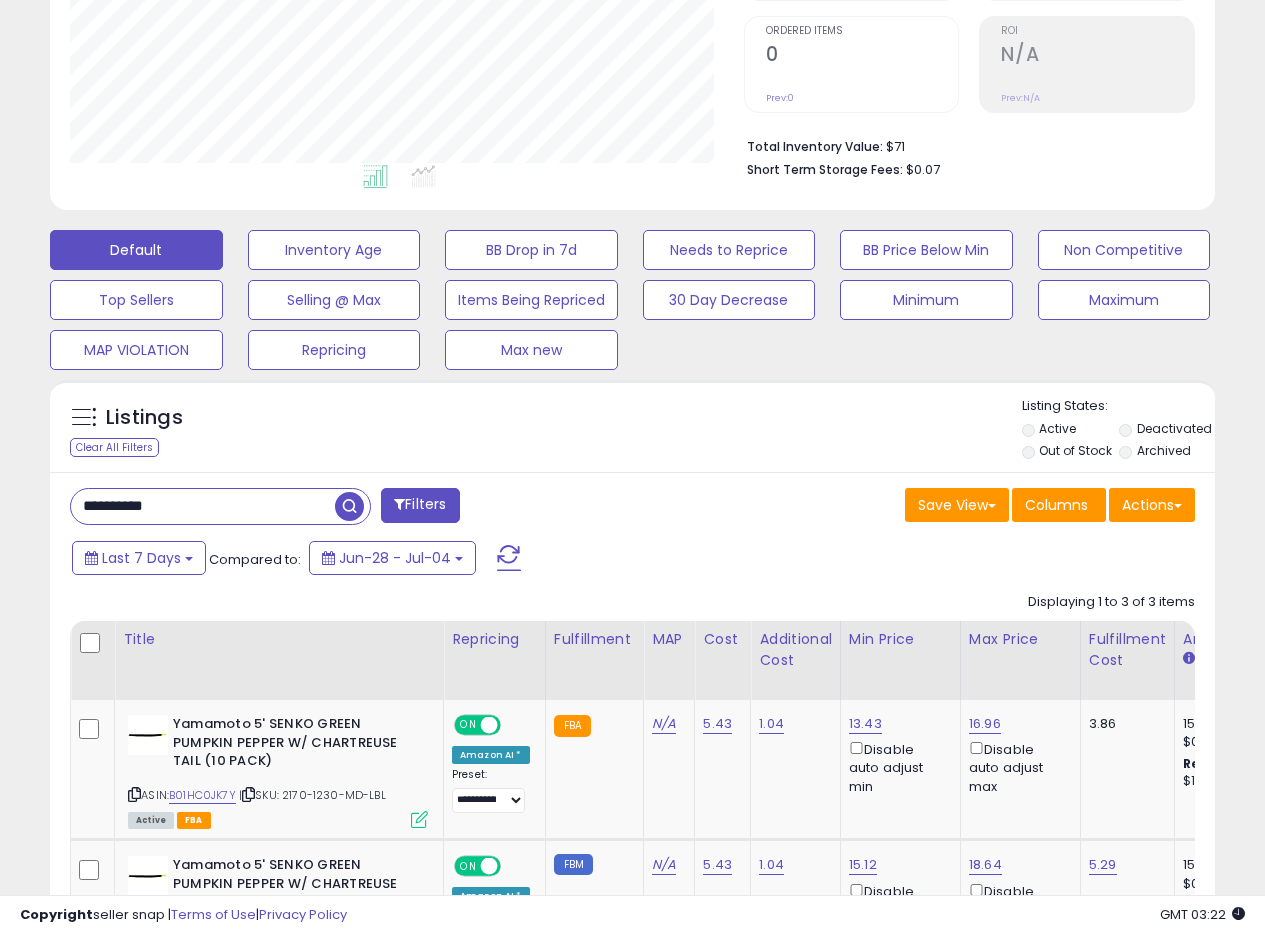 scroll, scrollTop: 398, scrollLeft: 0, axis: vertical 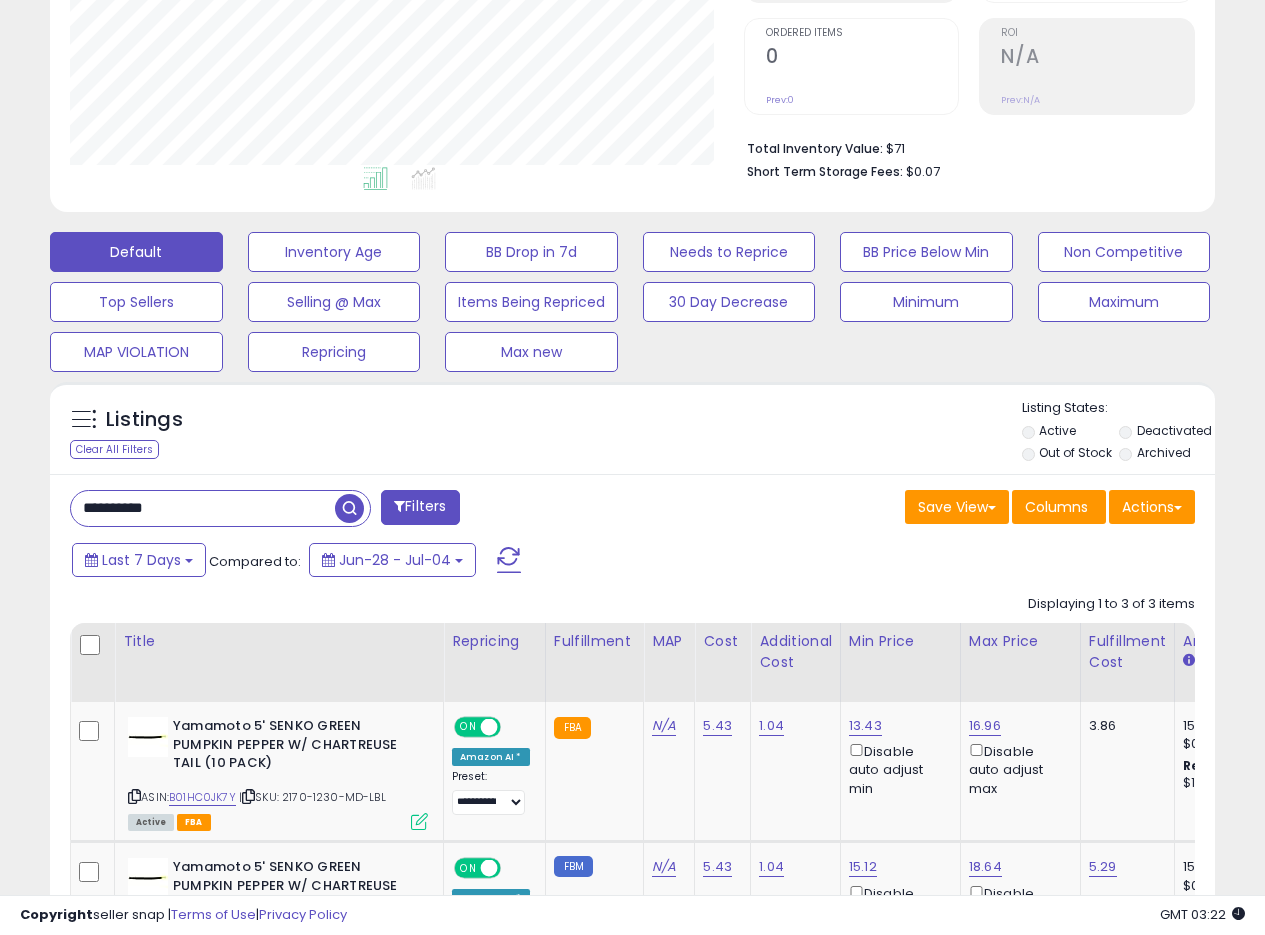 click on "**********" at bounding box center (632, 840) 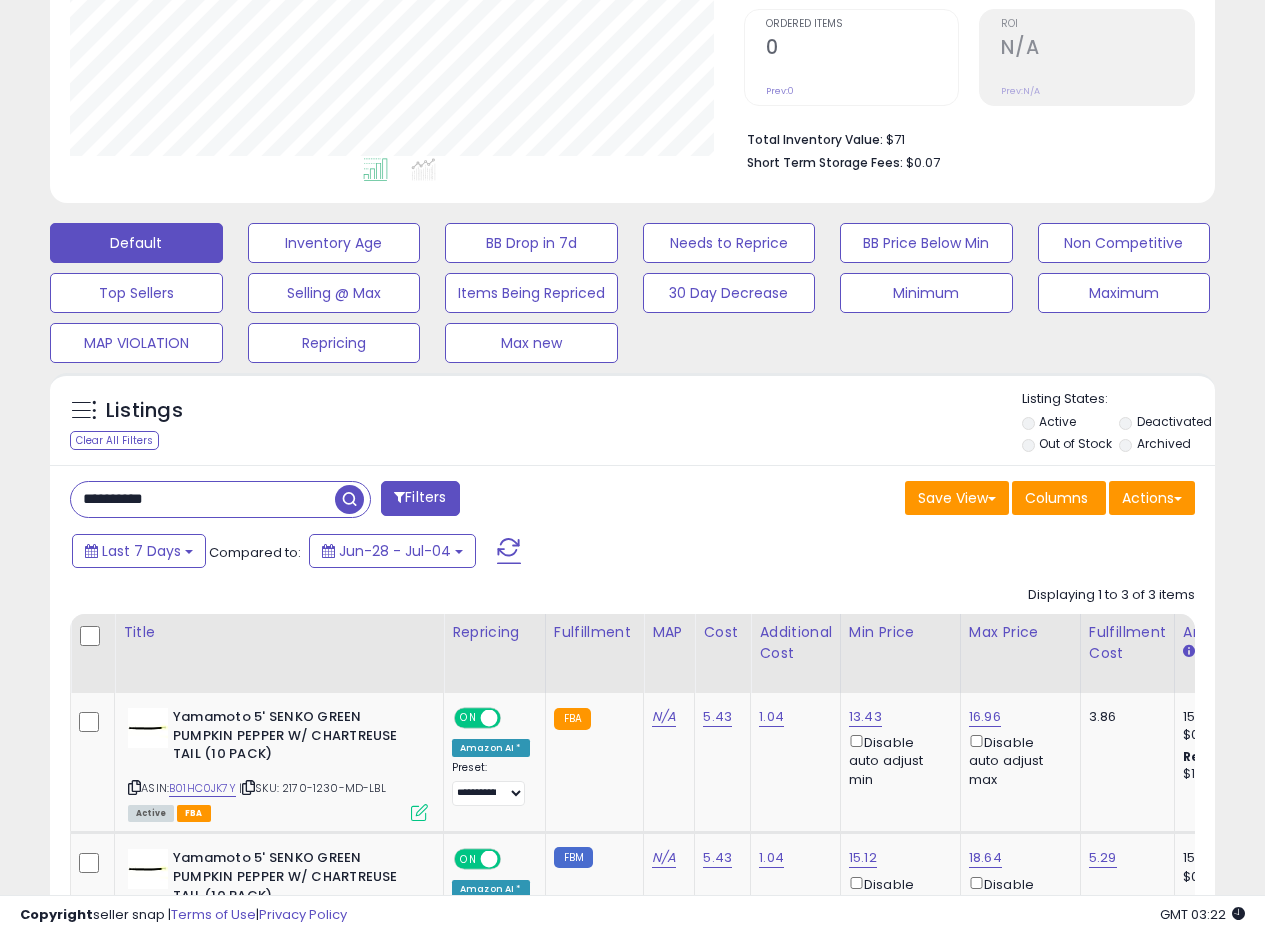 scroll, scrollTop: 424, scrollLeft: 0, axis: vertical 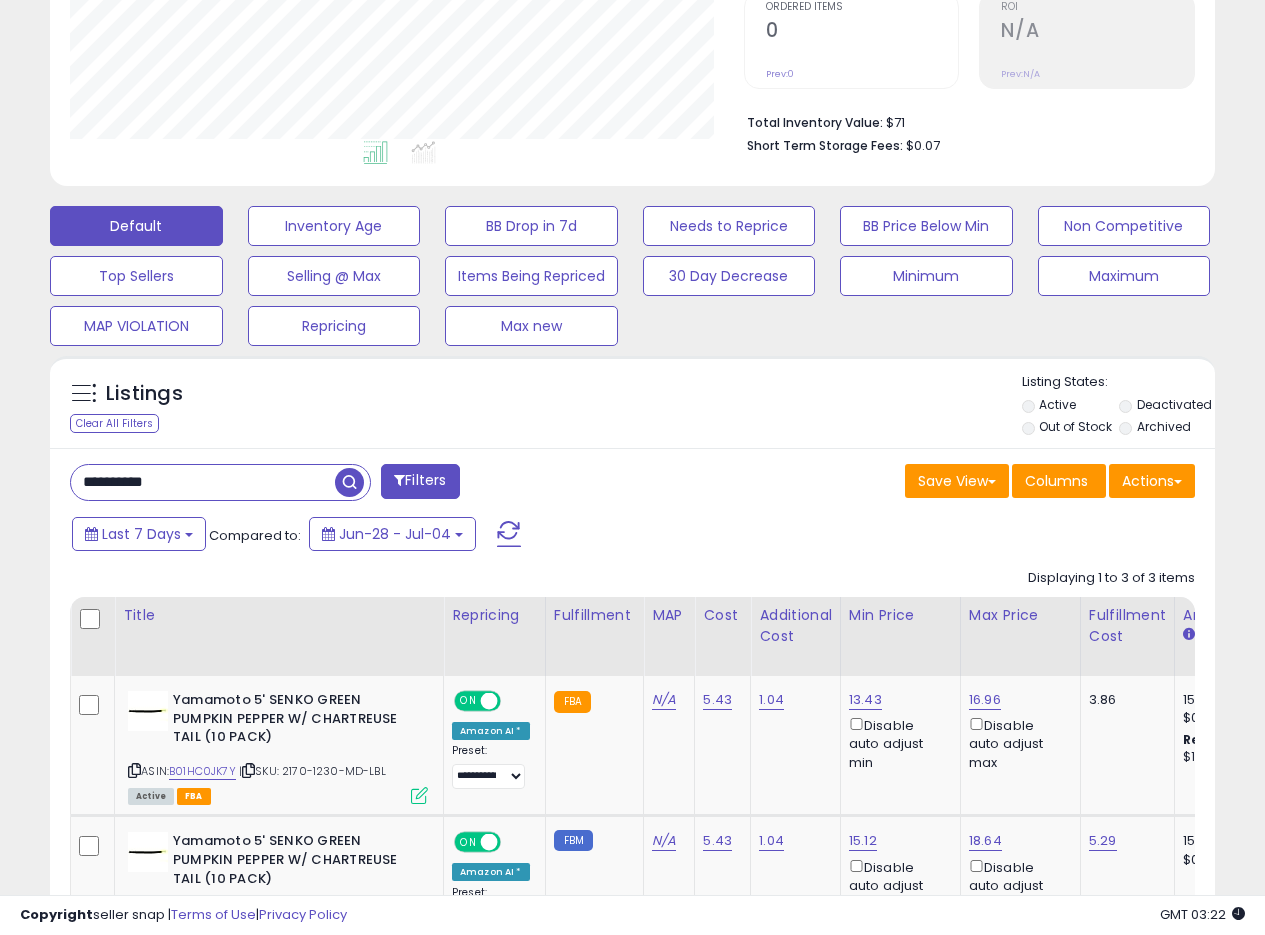 click on "Listings
Clear All Filters
Listing States:" at bounding box center (632, 407) 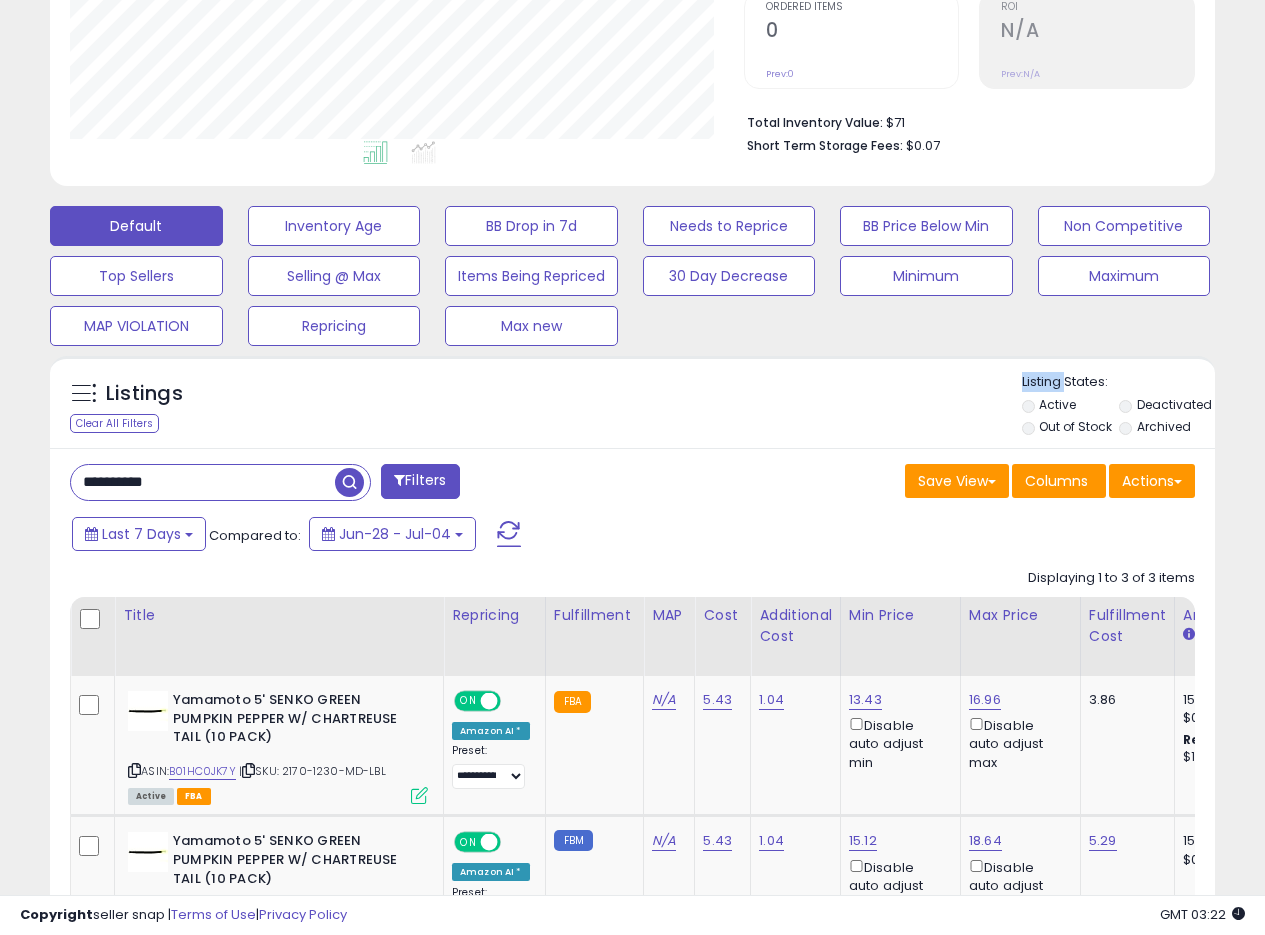 click on "Listings
Clear All Filters
Listing States:" at bounding box center [632, 407] 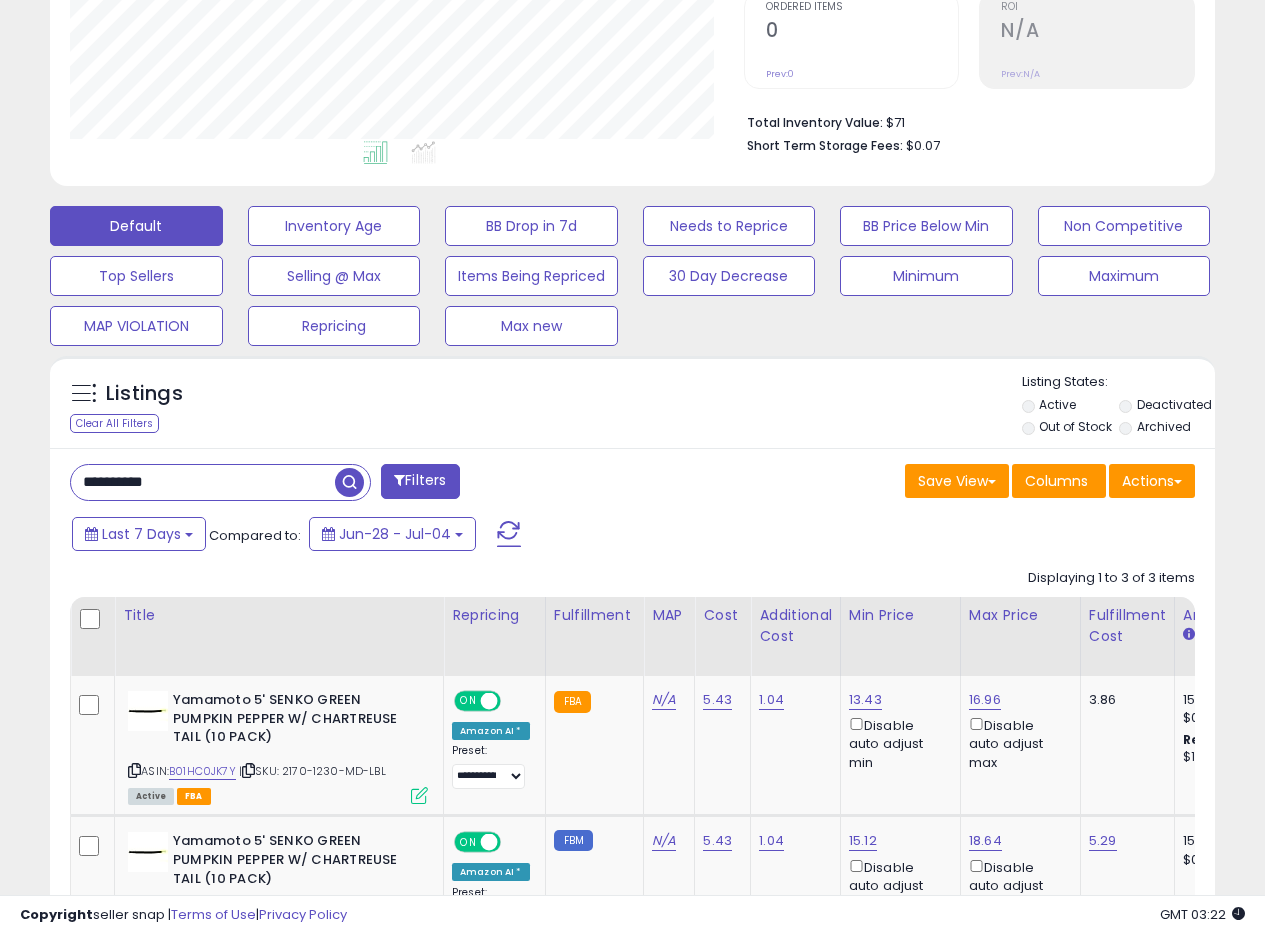 click on "Listings
Clear All Filters
Listing States:" at bounding box center [632, 407] 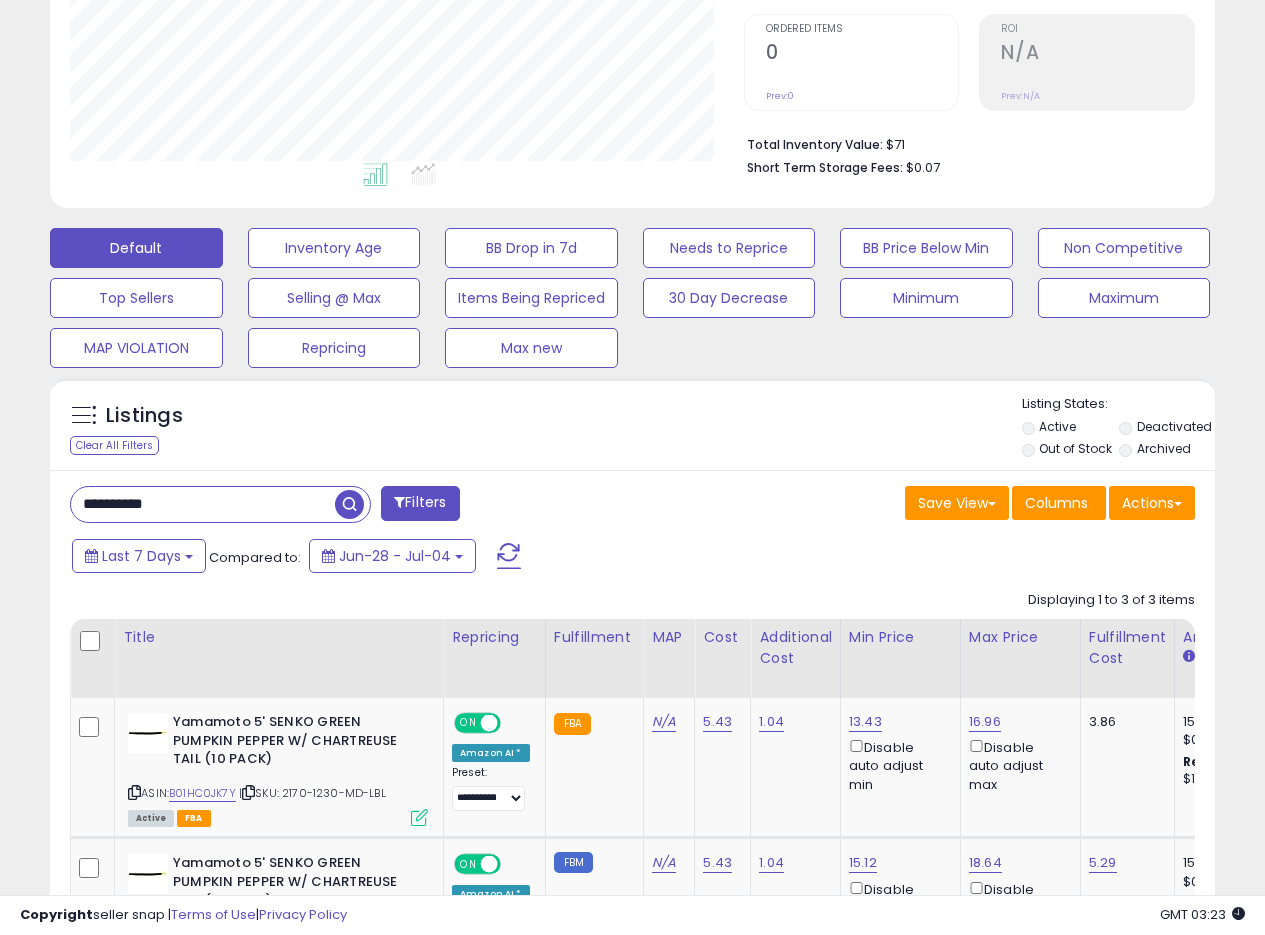 scroll, scrollTop: 385, scrollLeft: 0, axis: vertical 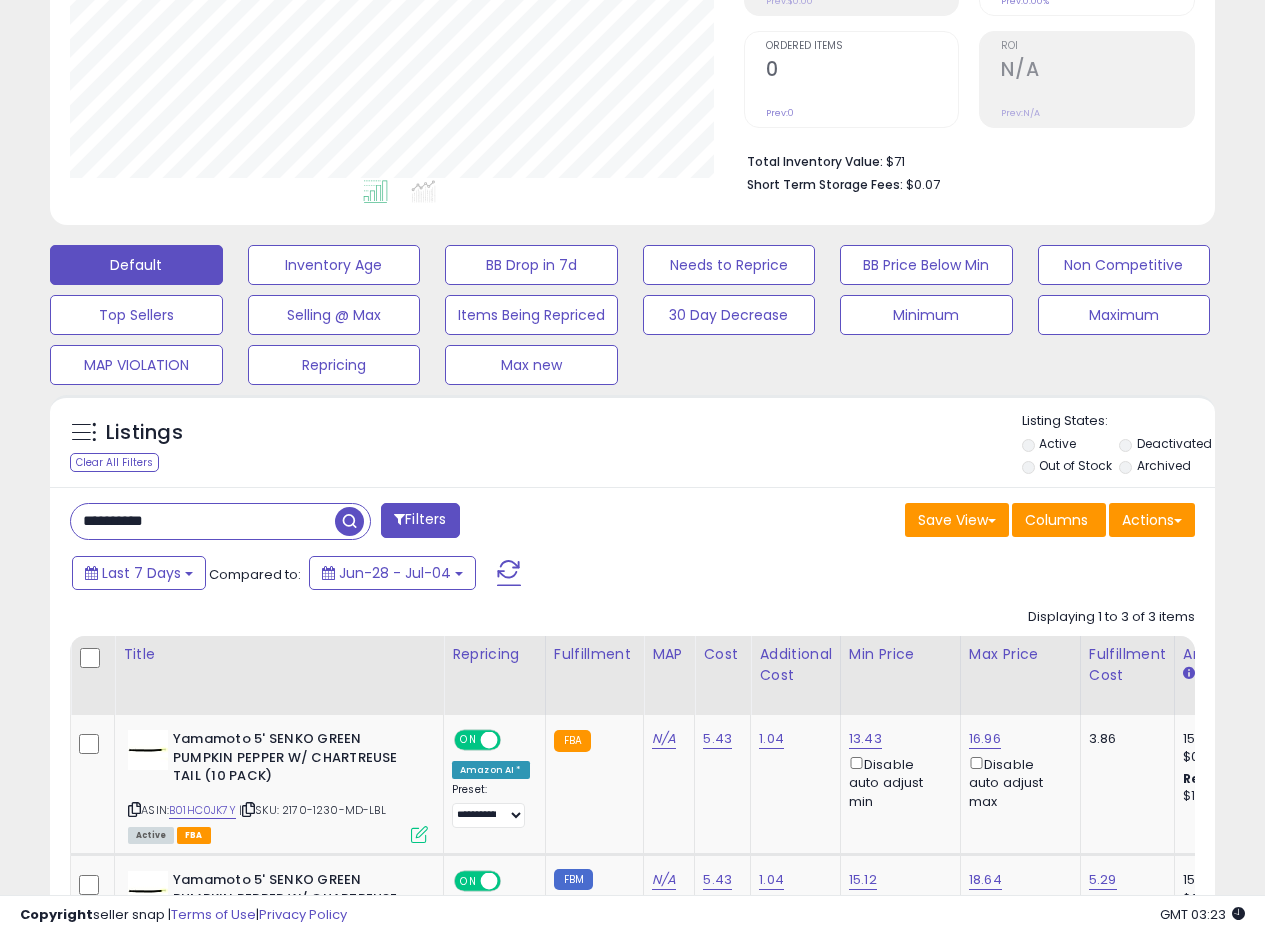click on "Listings
Clear All Filters
Listing States:" at bounding box center (632, 446) 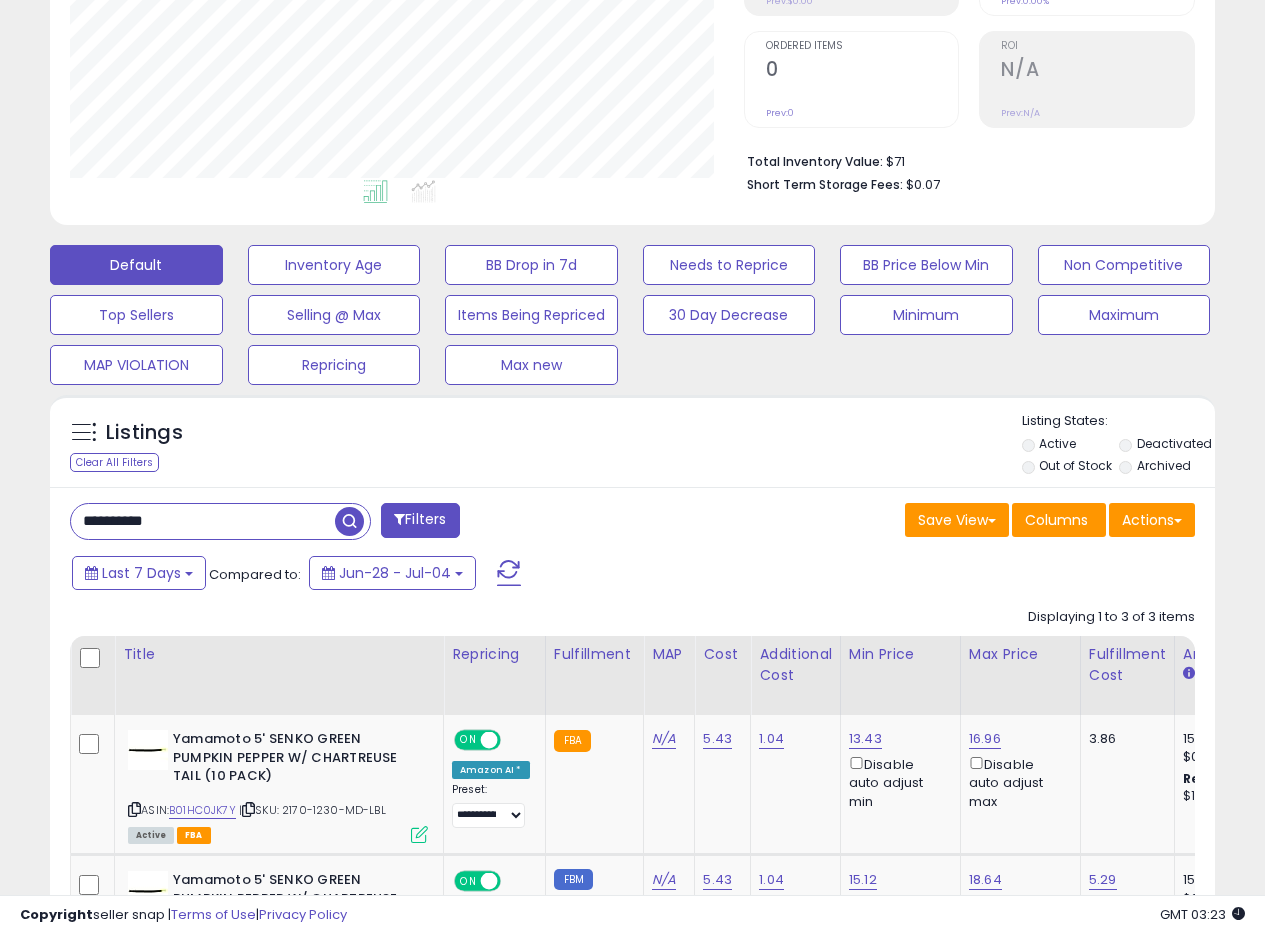 click on "Listings
Clear All Filters
Listing States:" at bounding box center (632, 446) 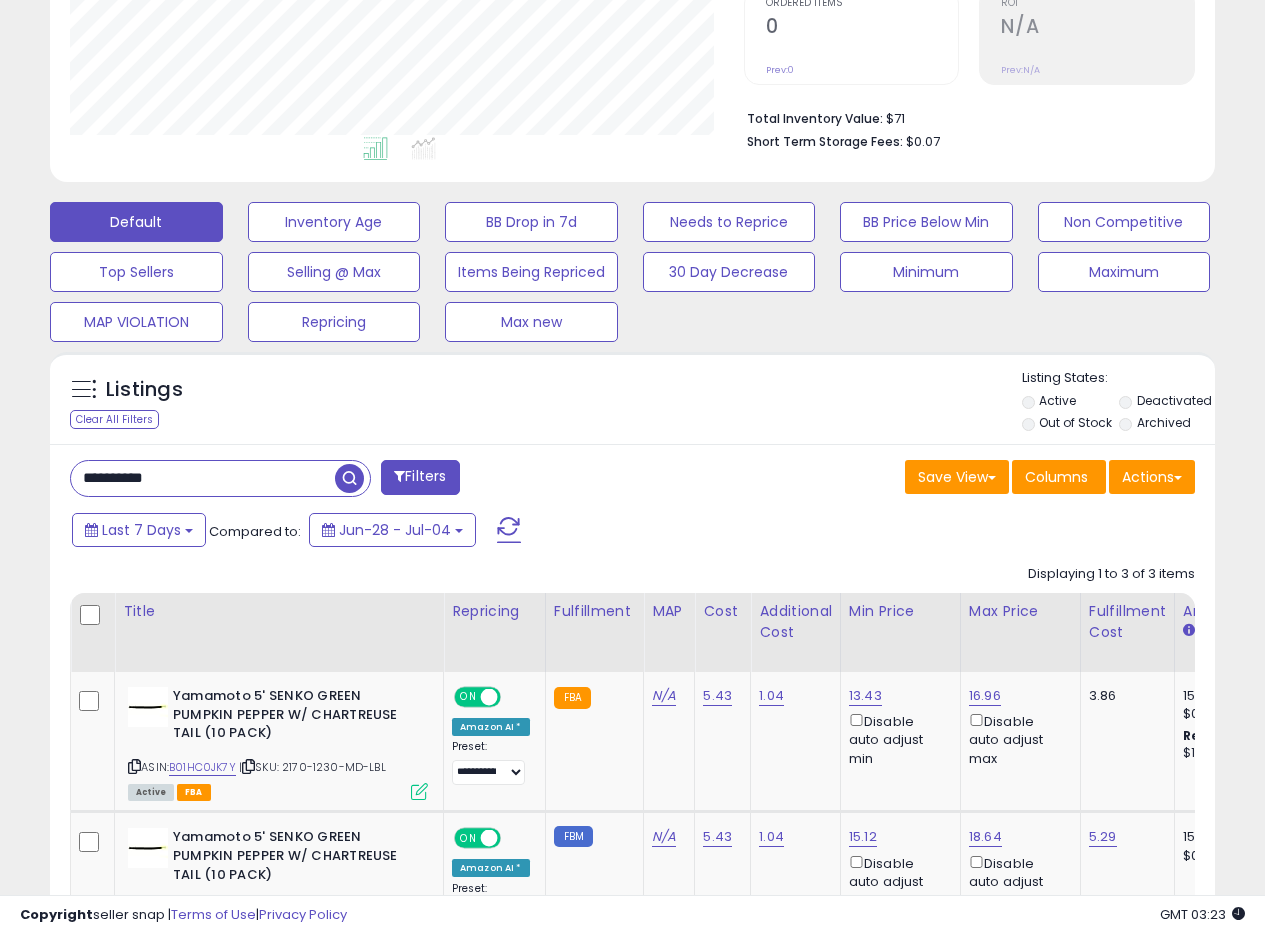 scroll, scrollTop: 449, scrollLeft: 0, axis: vertical 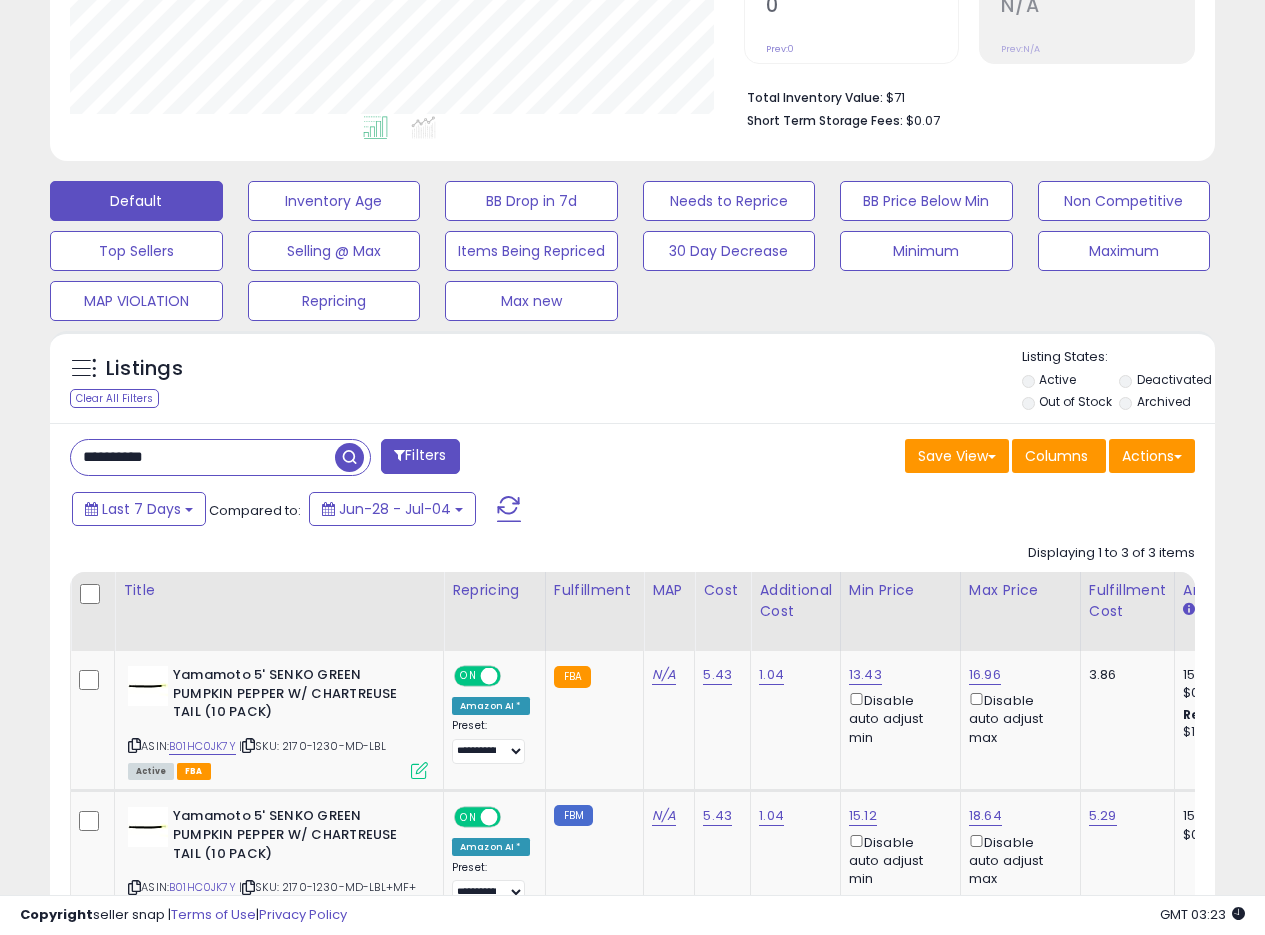 drag, startPoint x: 197, startPoint y: 459, endPoint x: 0, endPoint y: 429, distance: 199.27118 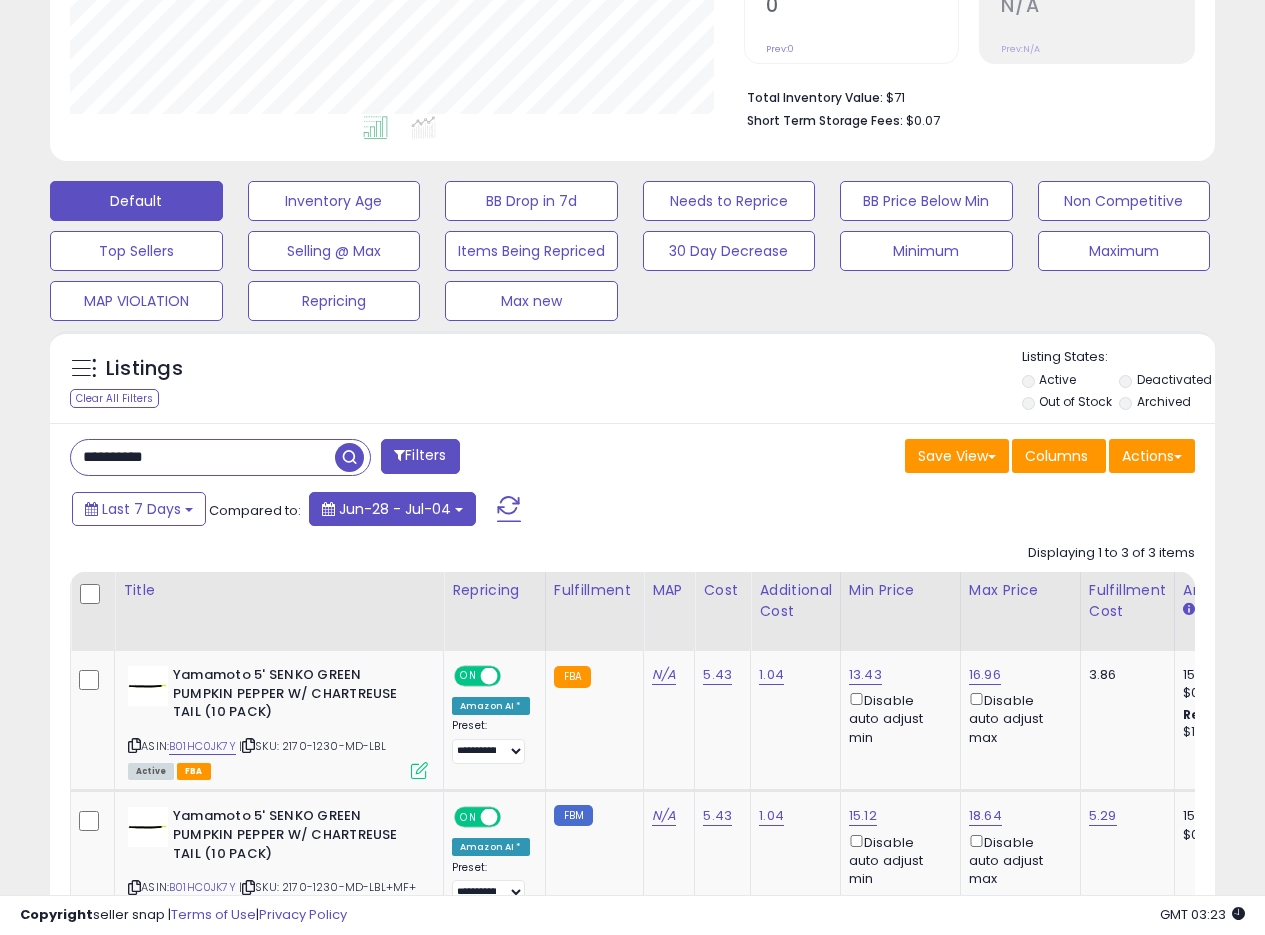 paste 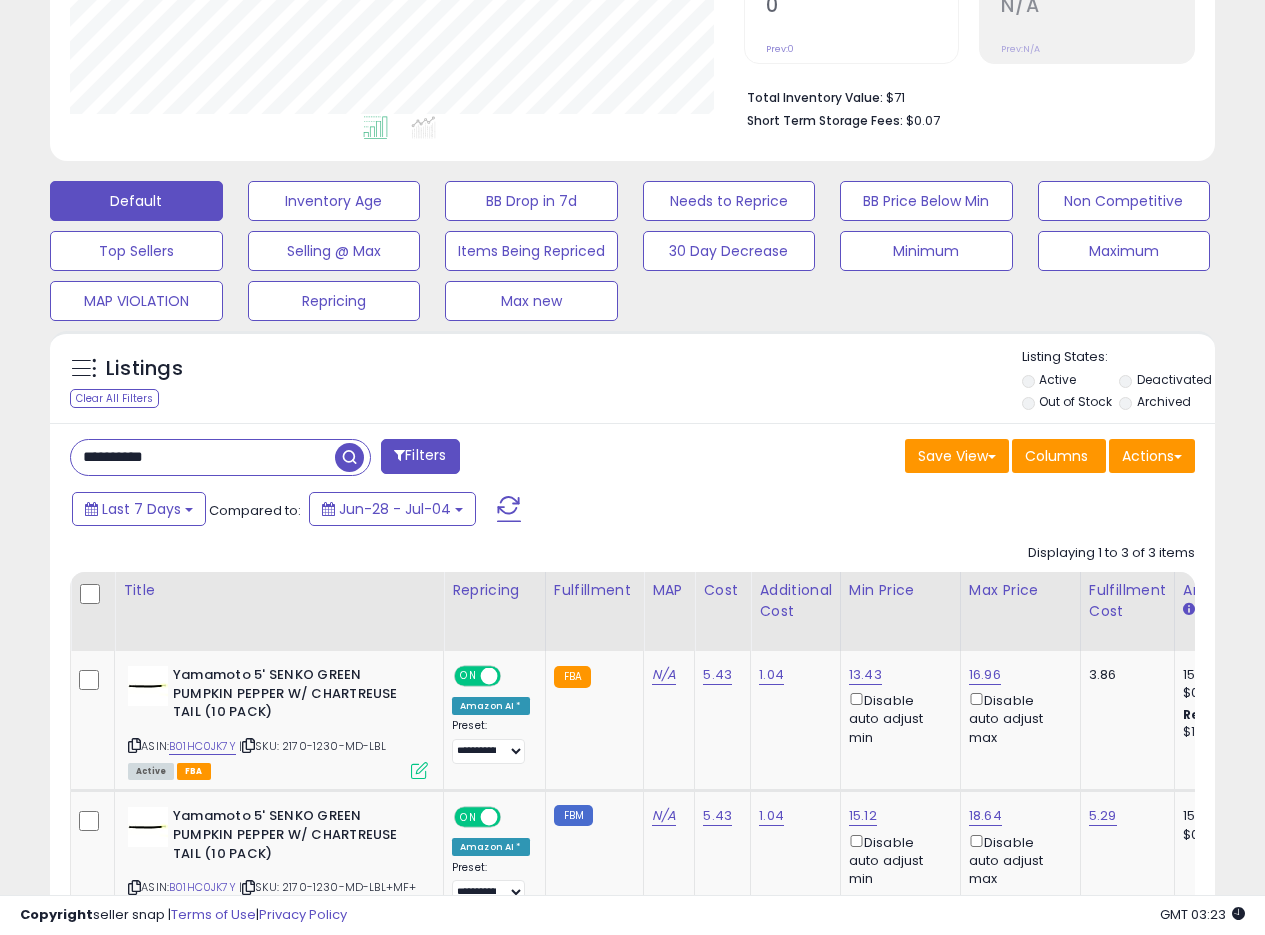 click at bounding box center [349, 457] 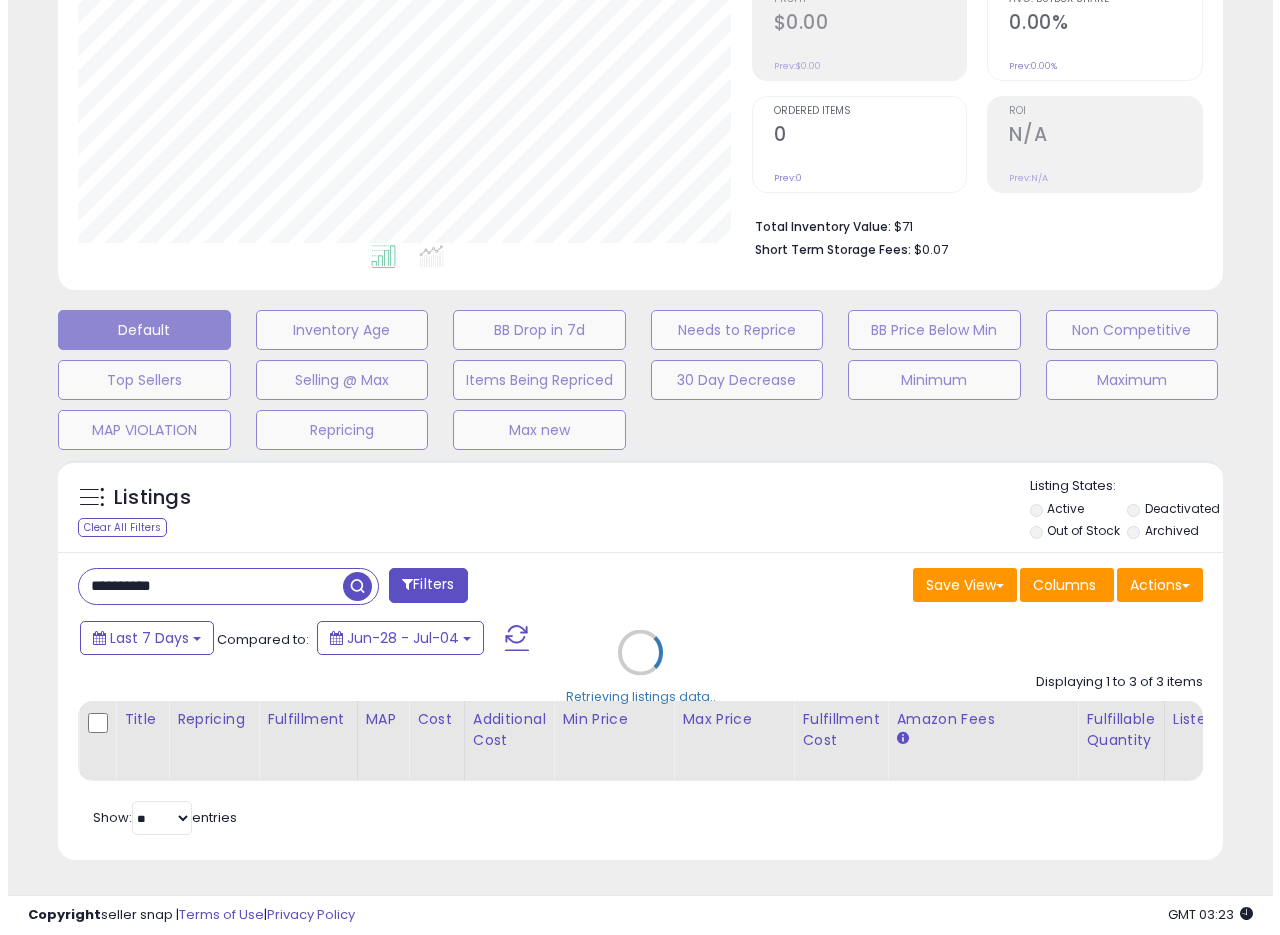 scroll, scrollTop: 335, scrollLeft: 0, axis: vertical 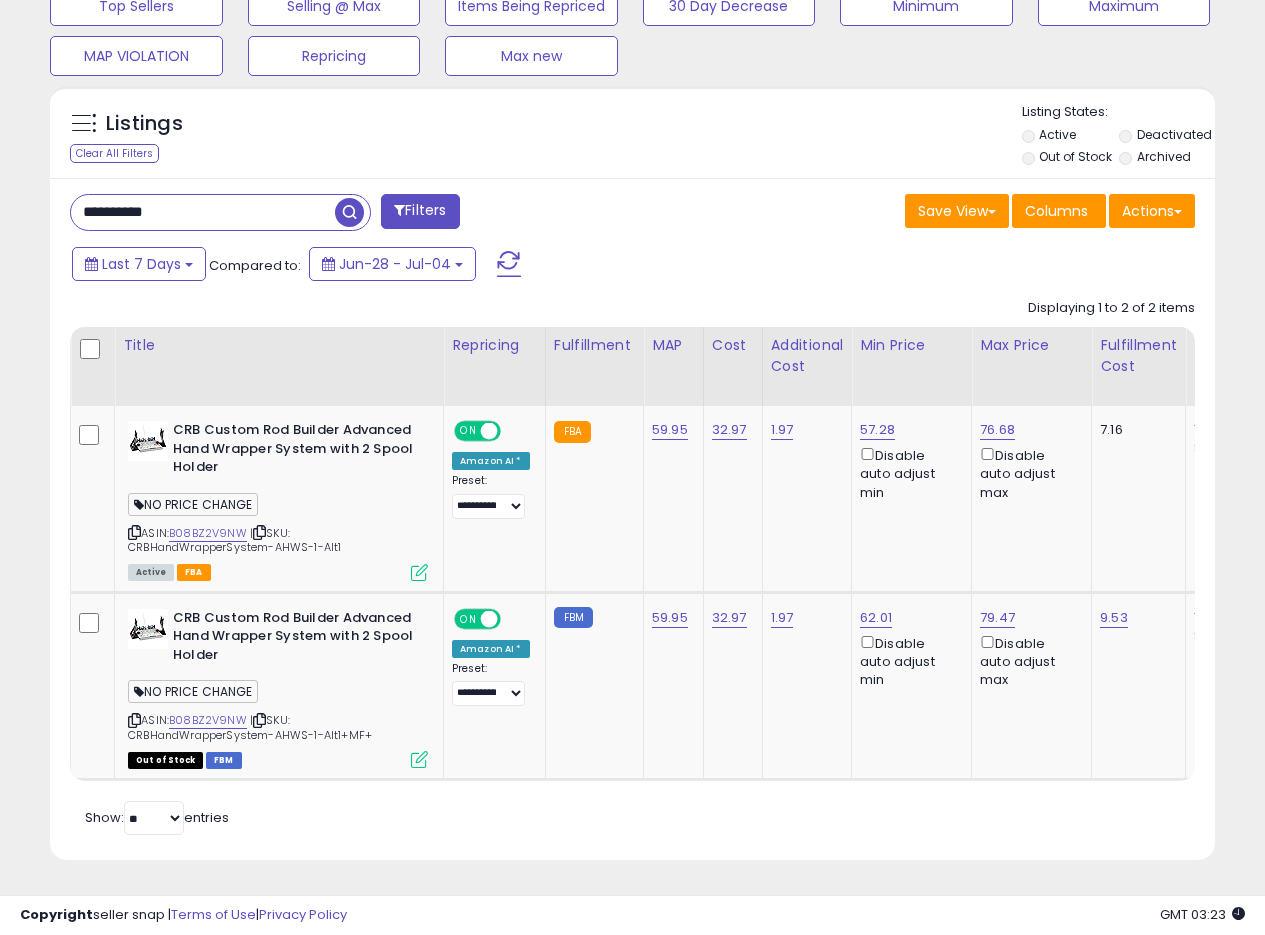 drag, startPoint x: 213, startPoint y: 202, endPoint x: 16, endPoint y: 187, distance: 197.57024 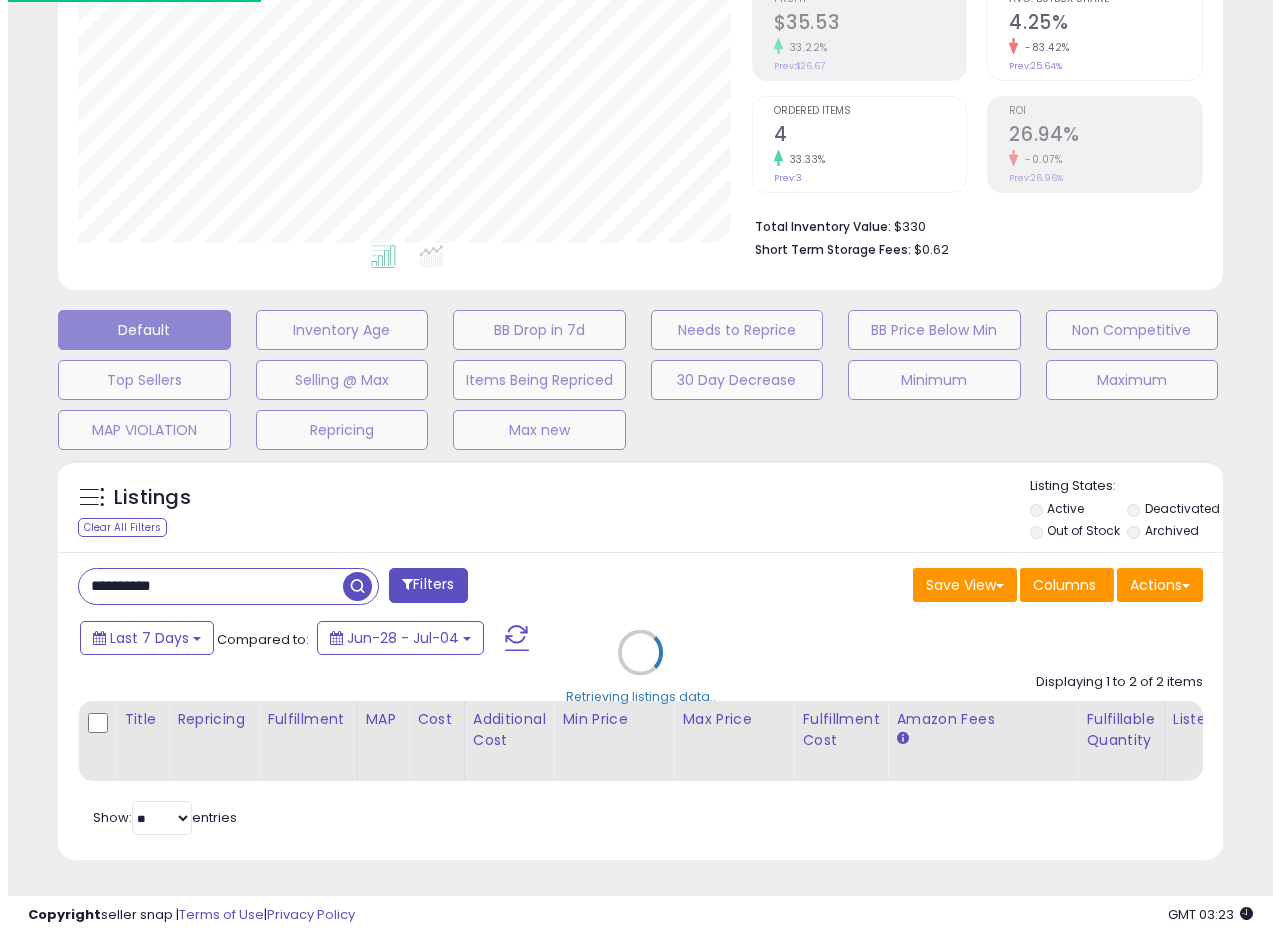 scroll, scrollTop: 335, scrollLeft: 0, axis: vertical 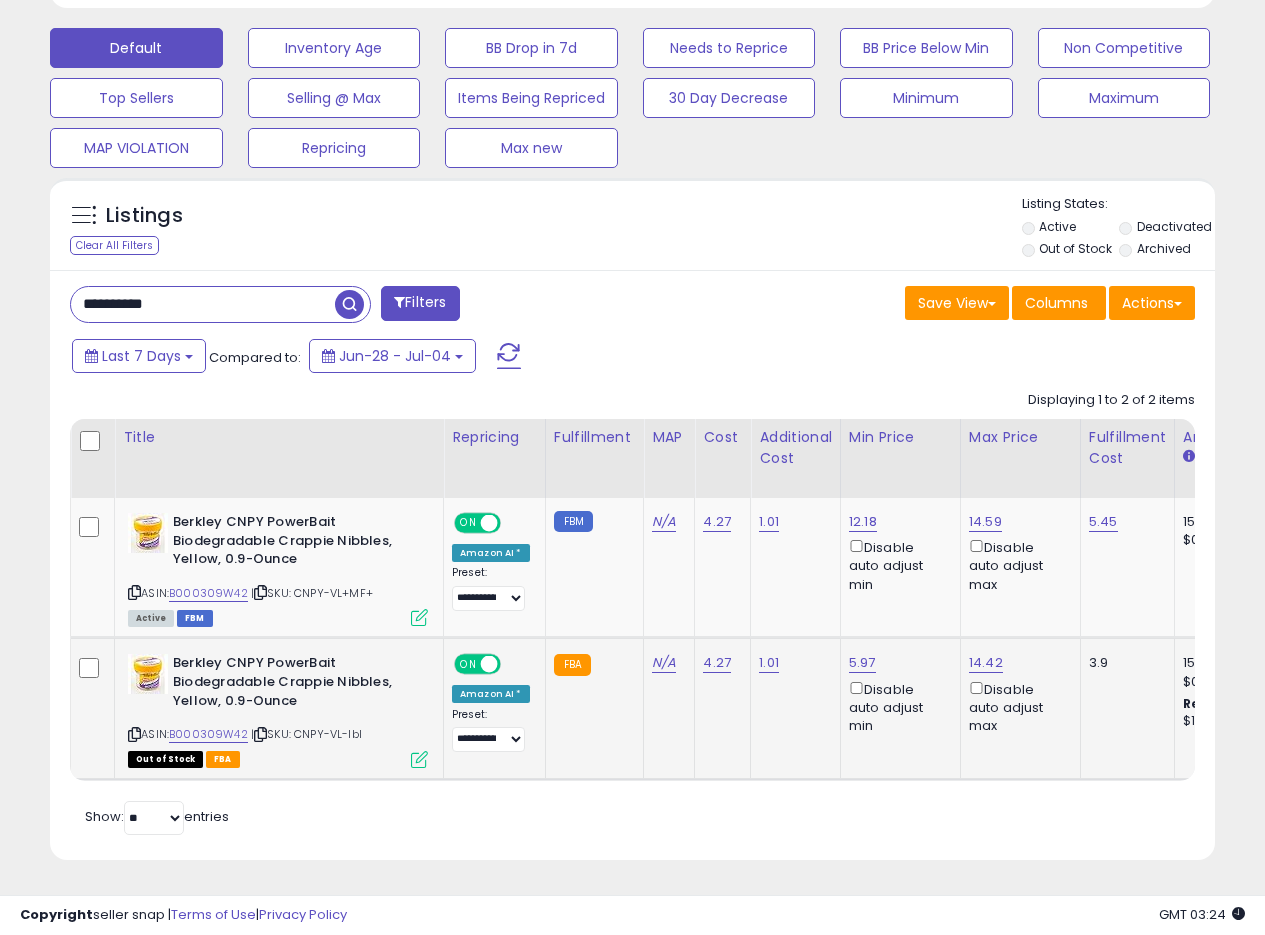 click at bounding box center (419, 759) 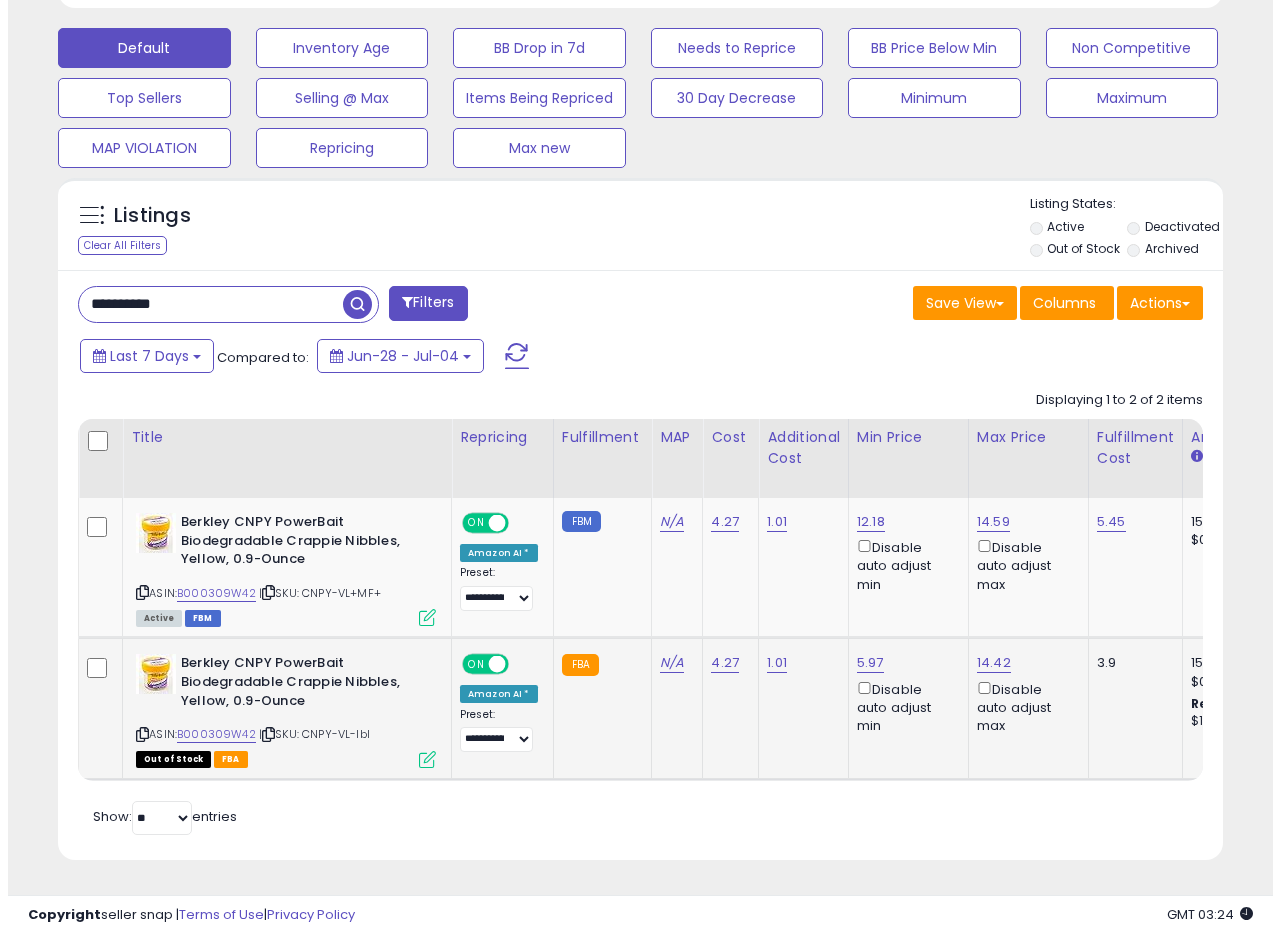 scroll, scrollTop: 999590, scrollLeft: 999317, axis: both 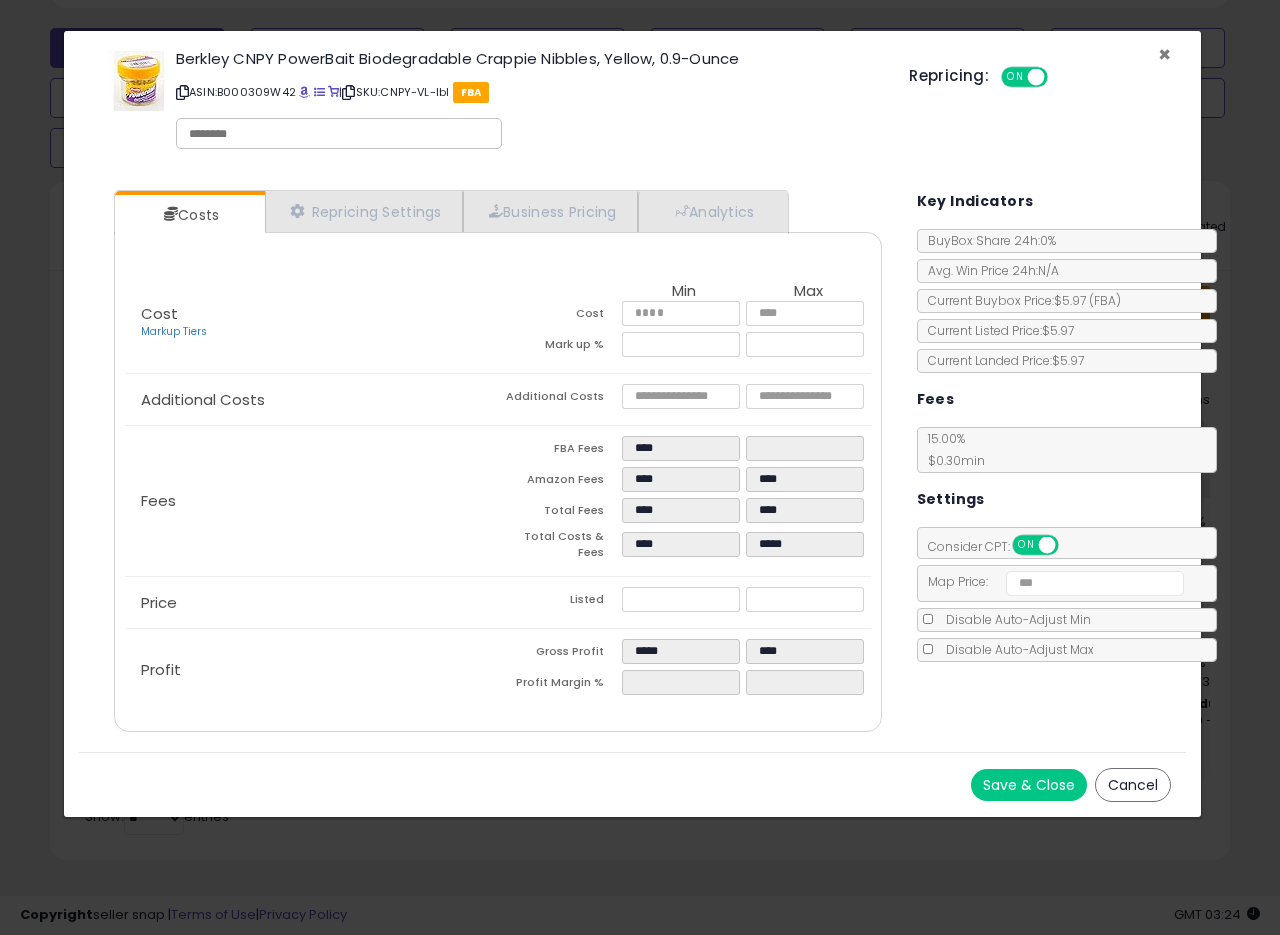 click on "×" at bounding box center [1164, 54] 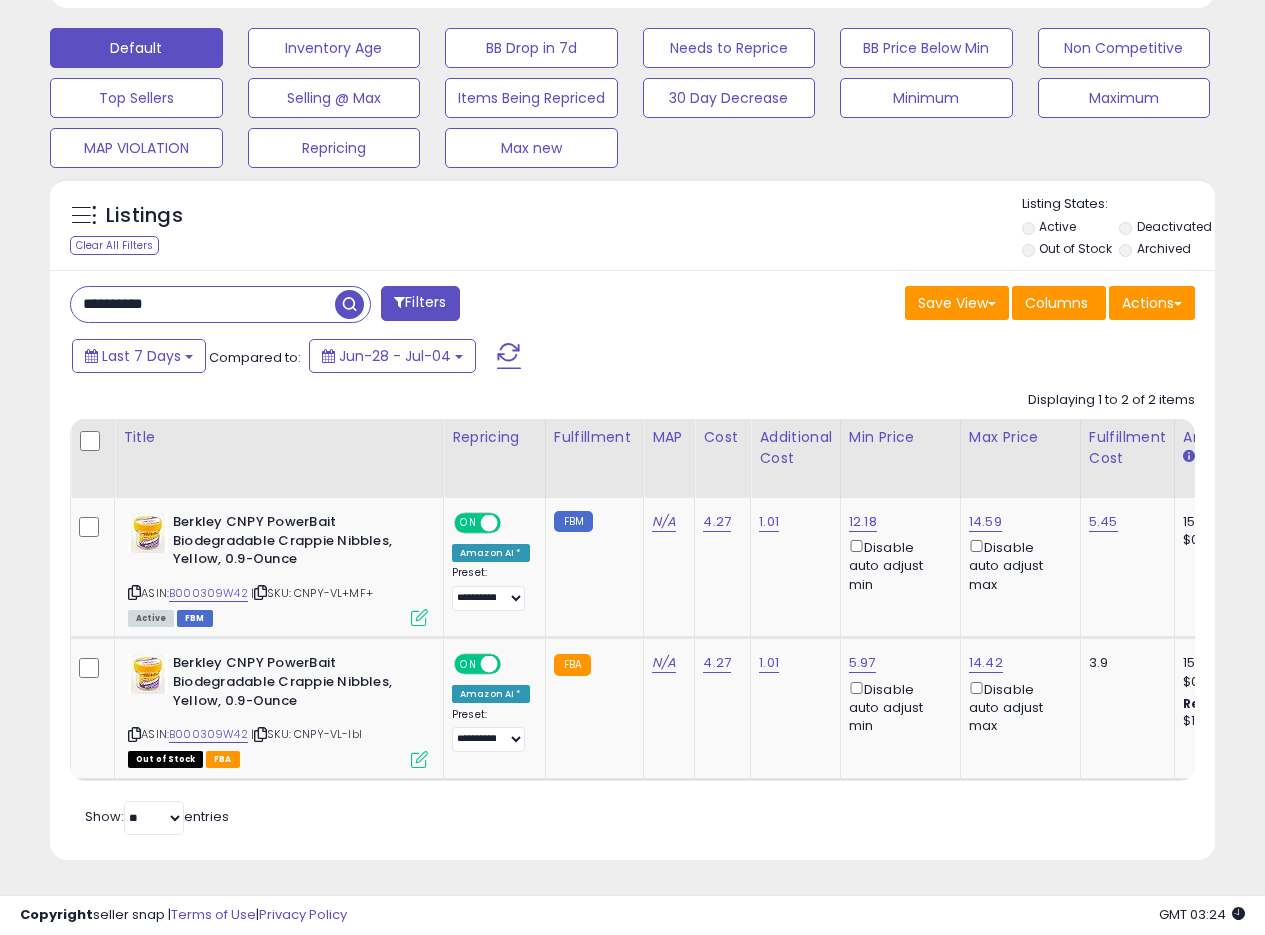 scroll, scrollTop: 410, scrollLeft: 674, axis: both 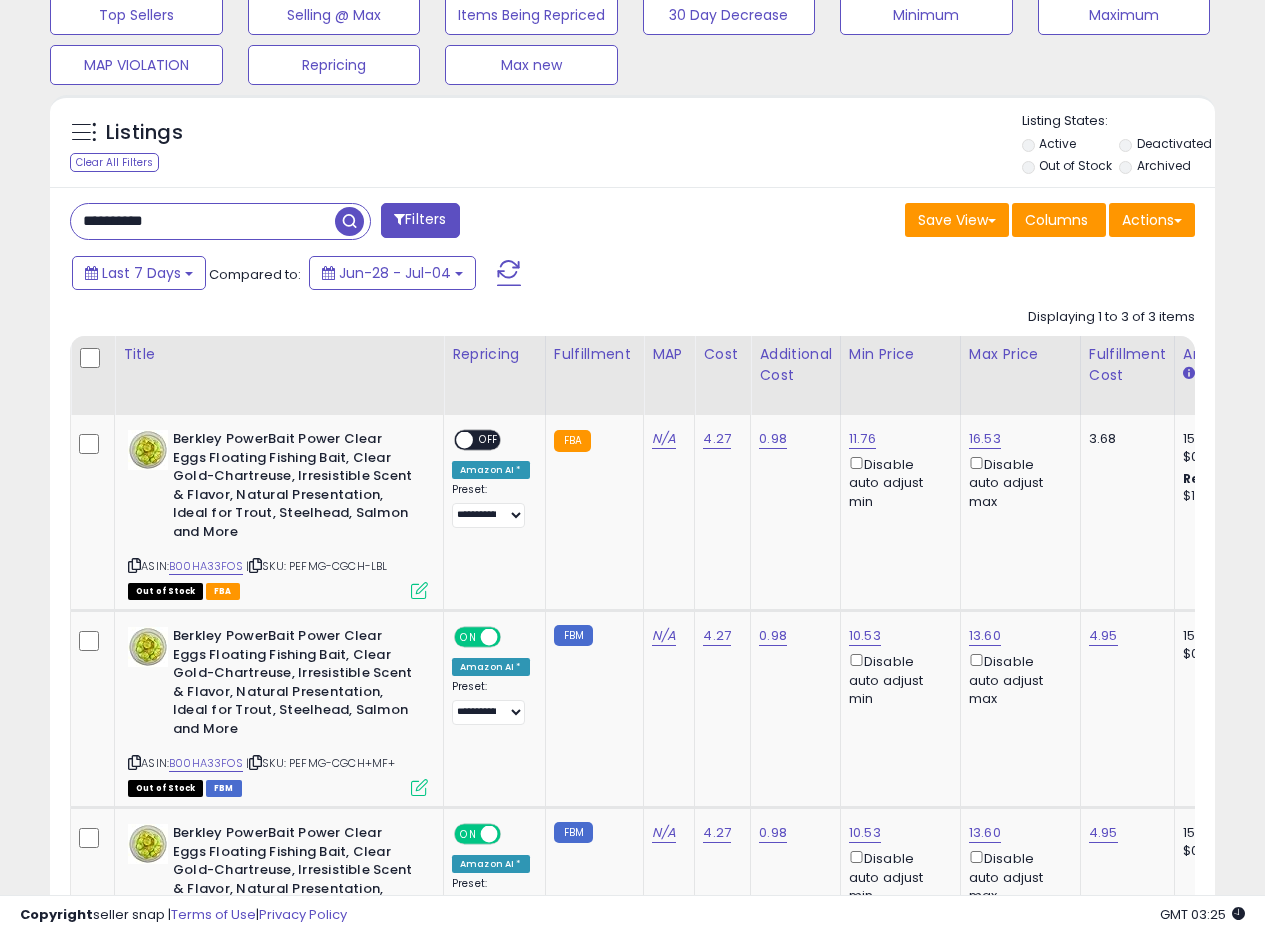 drag, startPoint x: 197, startPoint y: 211, endPoint x: 10, endPoint y: 206, distance: 187.06683 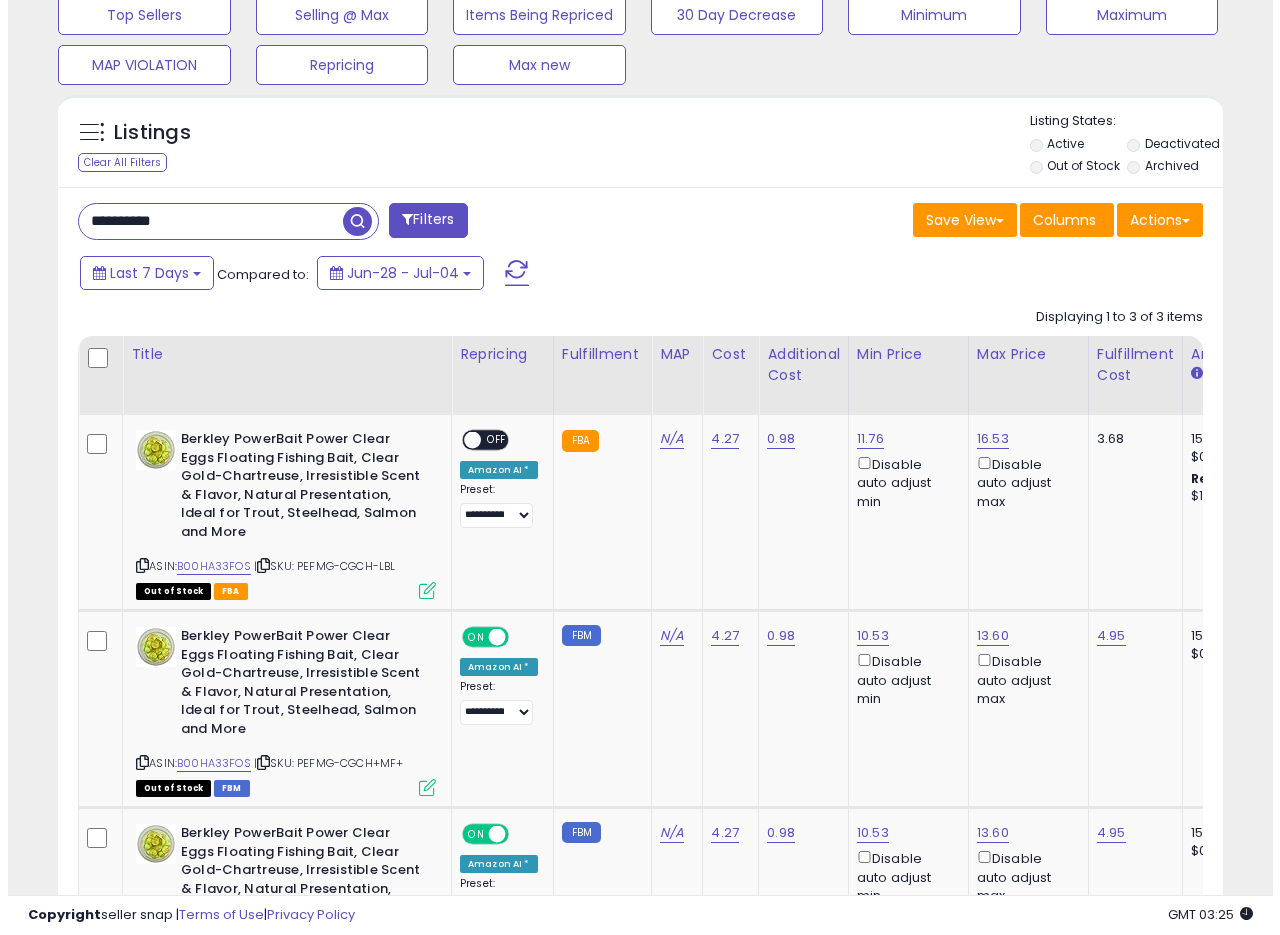 scroll, scrollTop: 335, scrollLeft: 0, axis: vertical 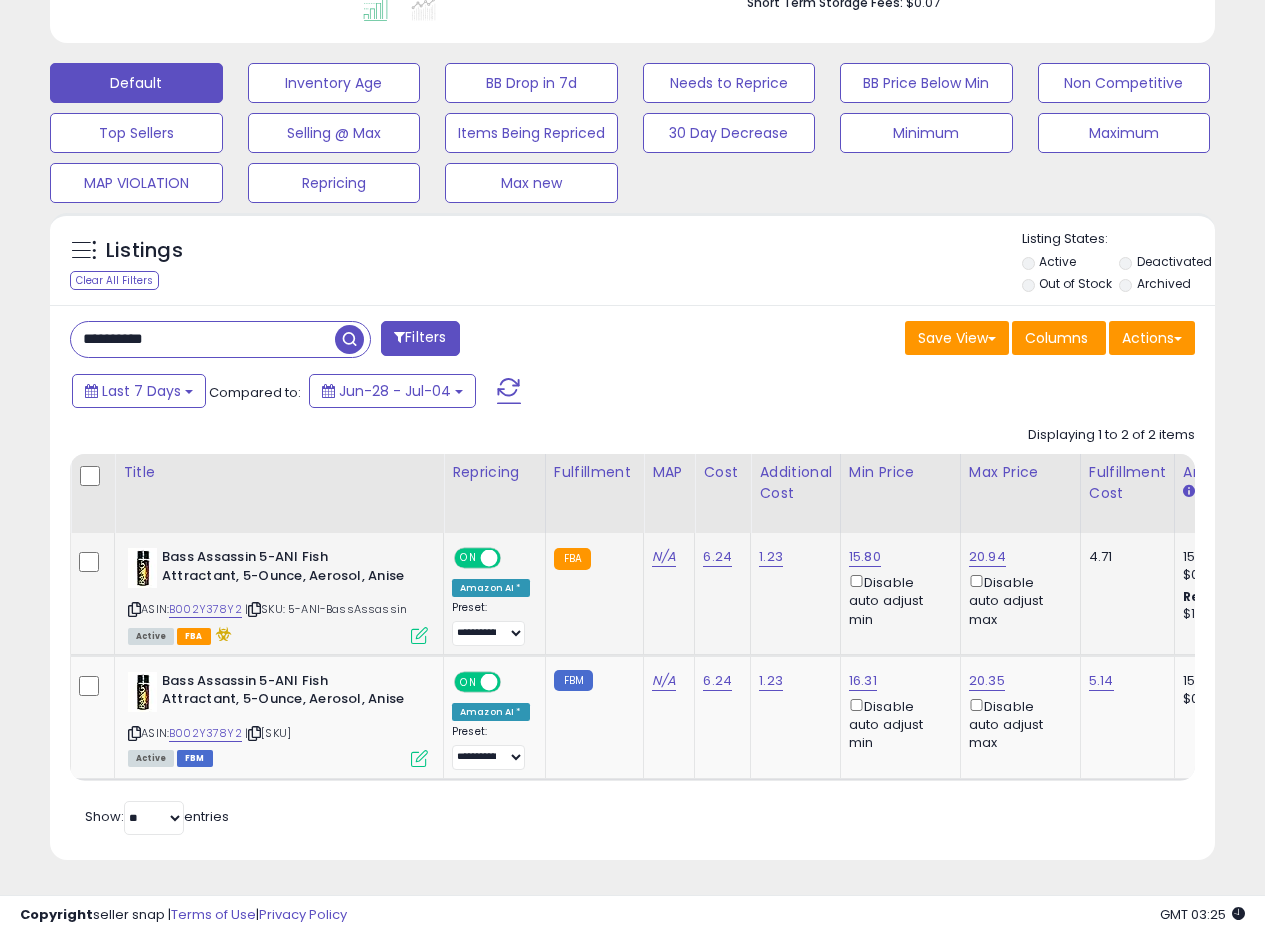 click at bounding box center [419, 635] 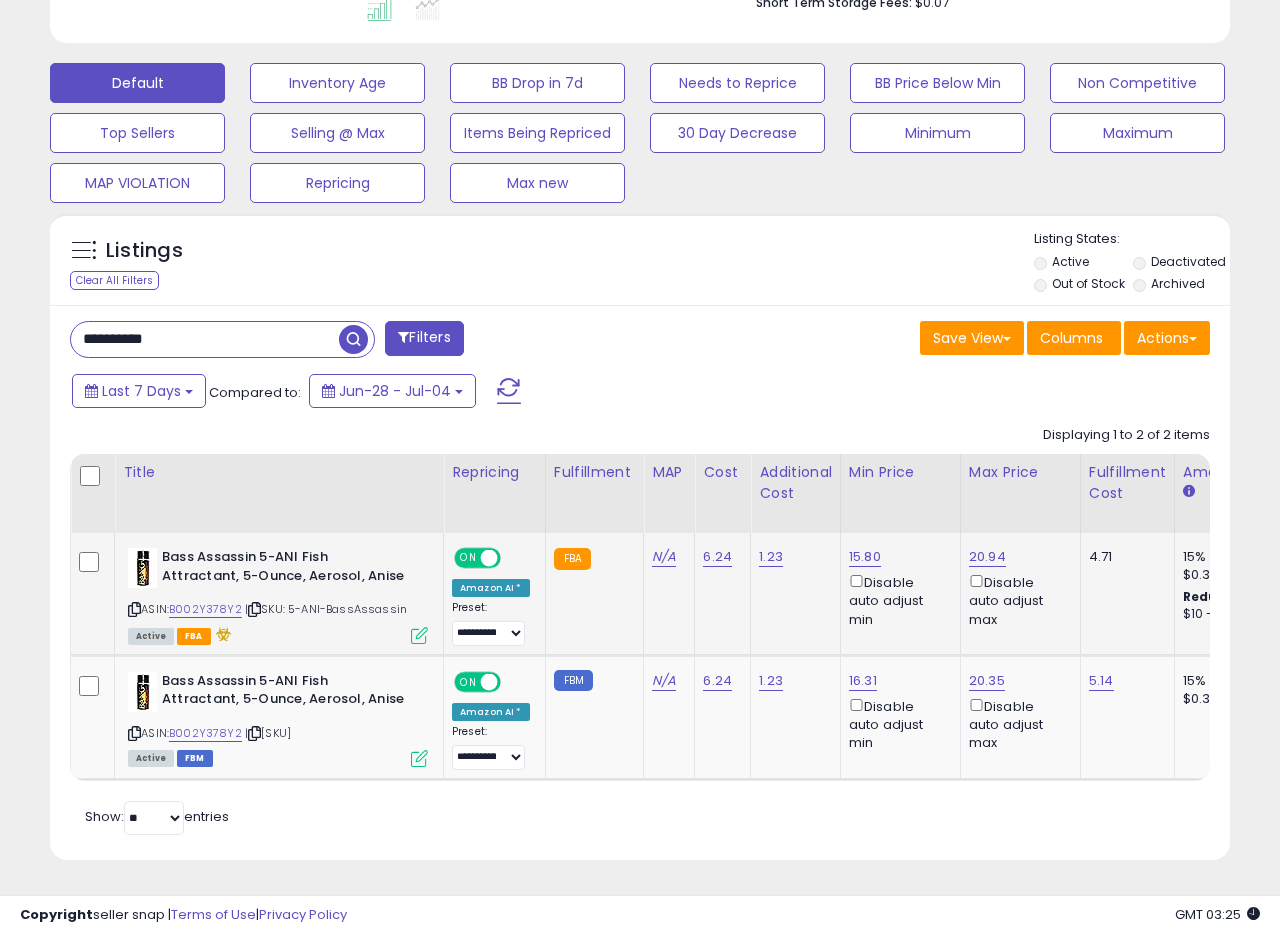 scroll, scrollTop: 999590, scrollLeft: 999317, axis: both 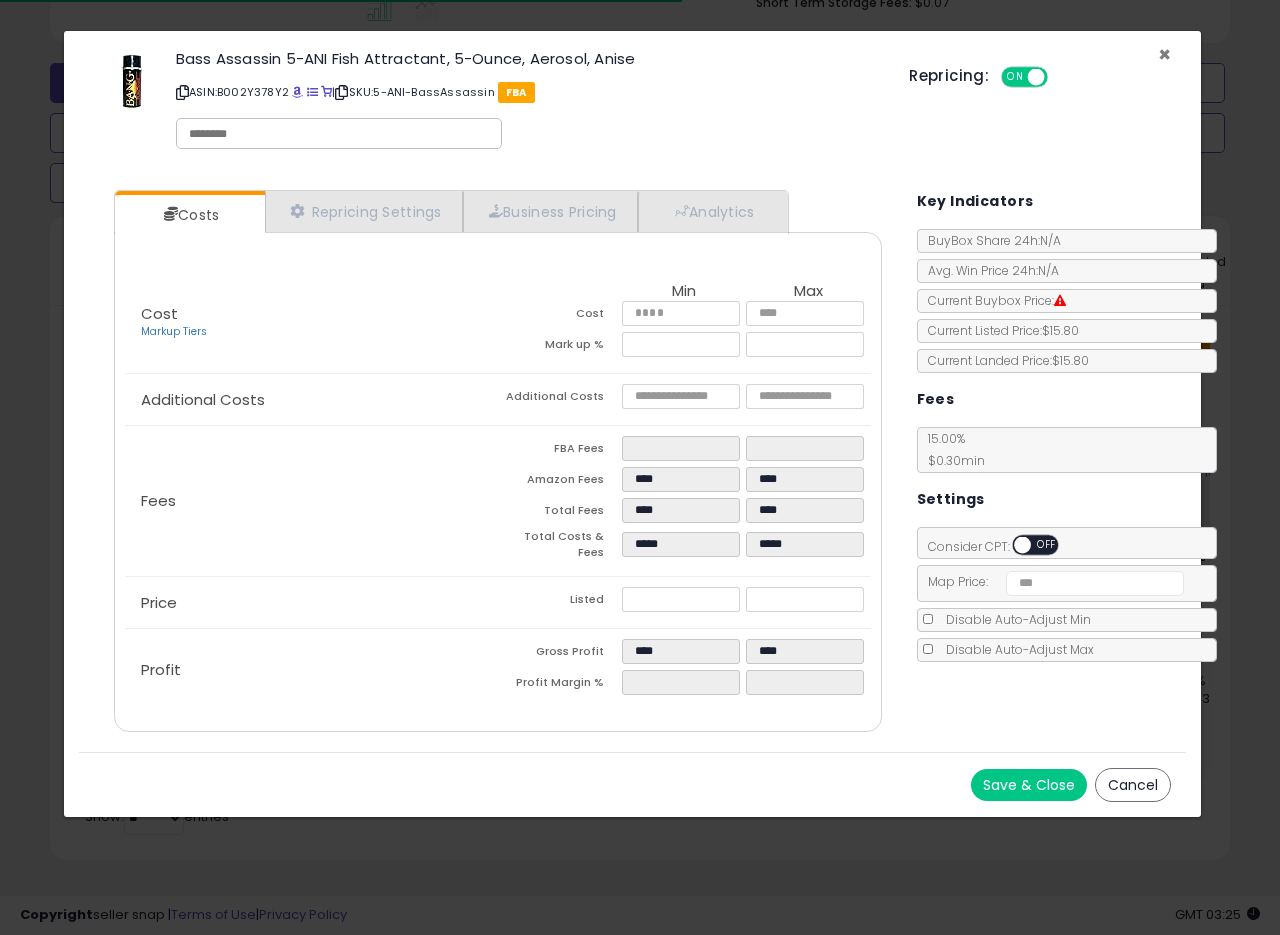 click on "×" at bounding box center (1164, 54) 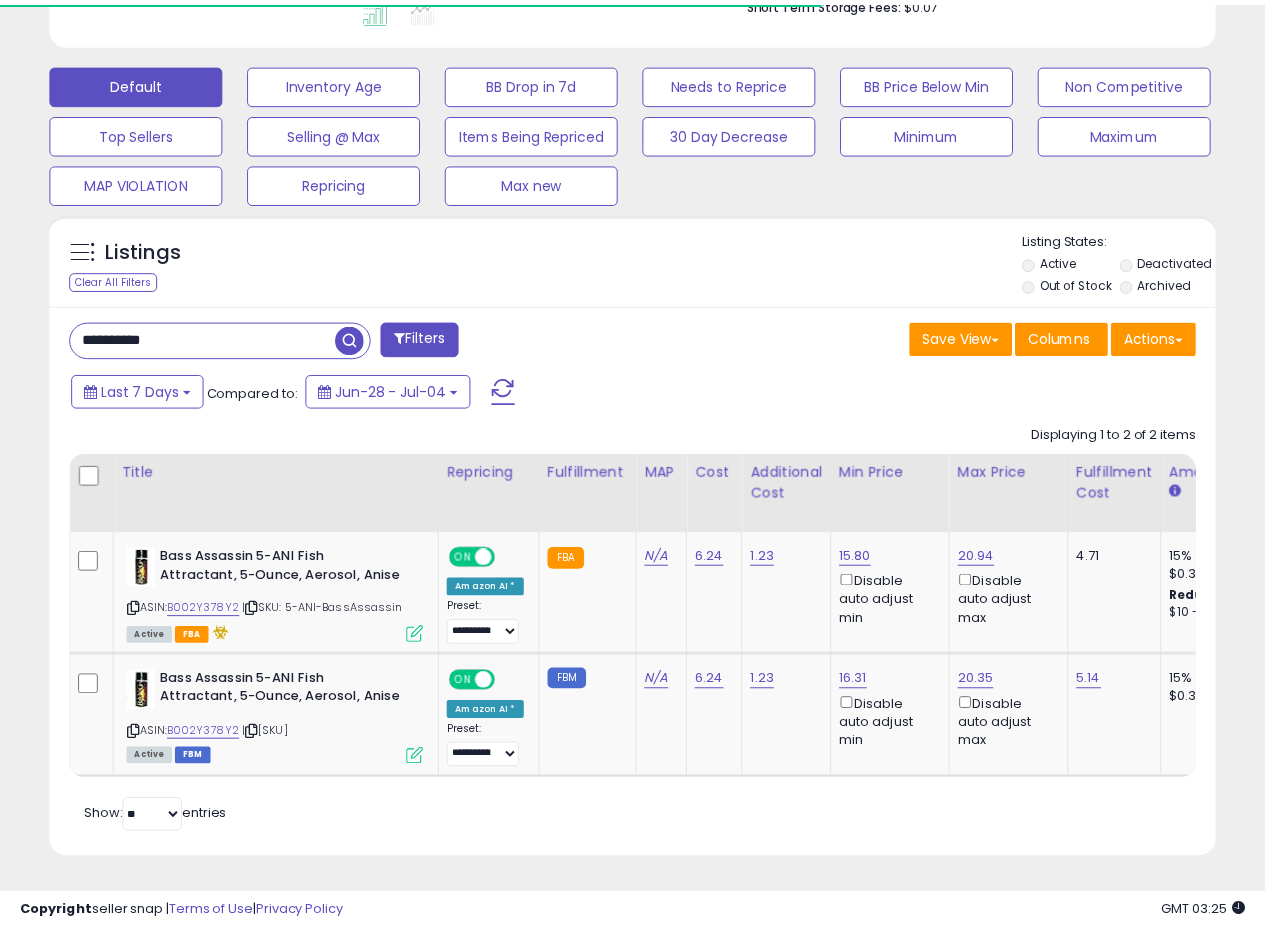 scroll, scrollTop: 410, scrollLeft: 674, axis: both 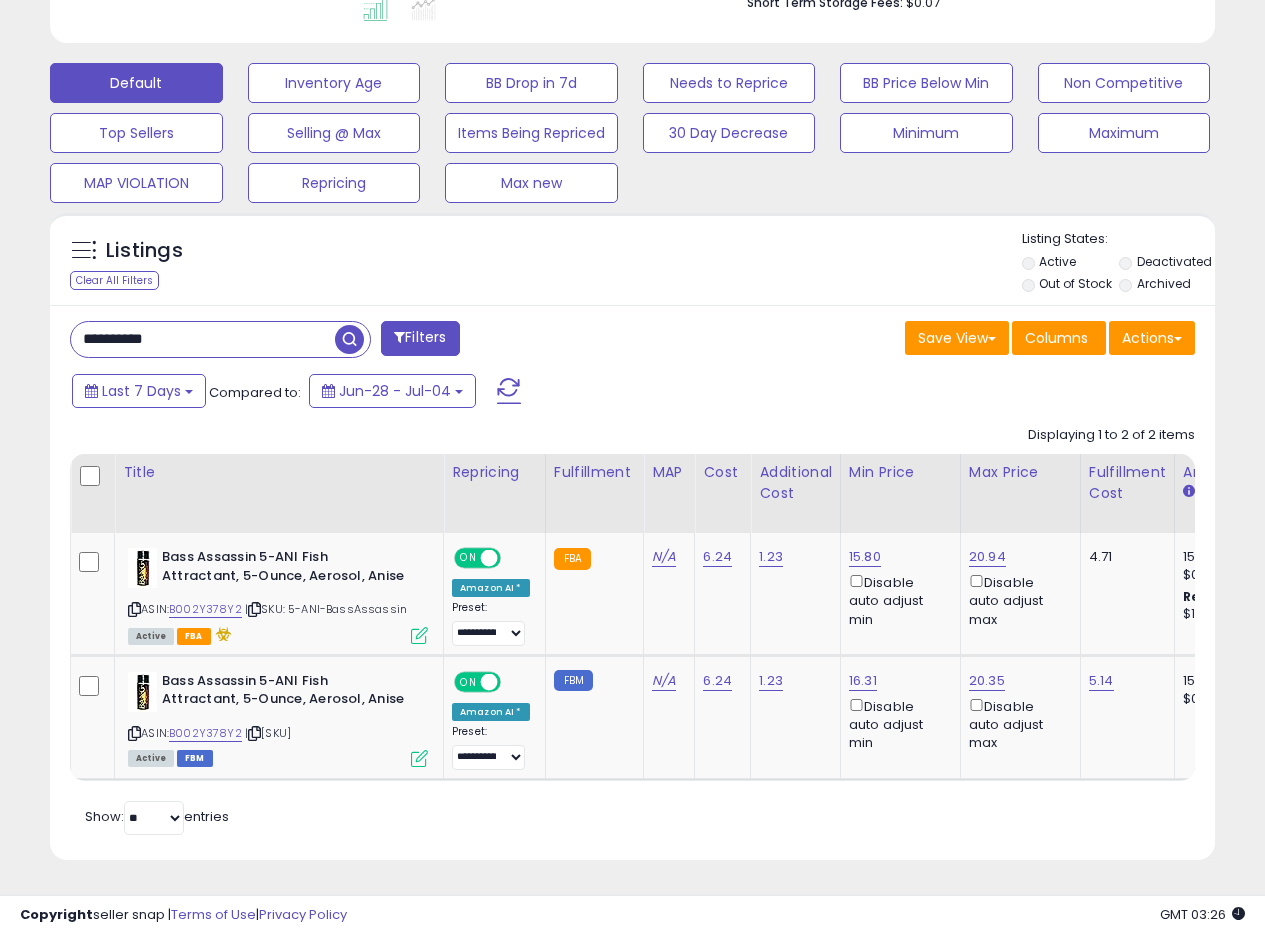 drag, startPoint x: 209, startPoint y: 320, endPoint x: 0, endPoint y: 284, distance: 212.07782 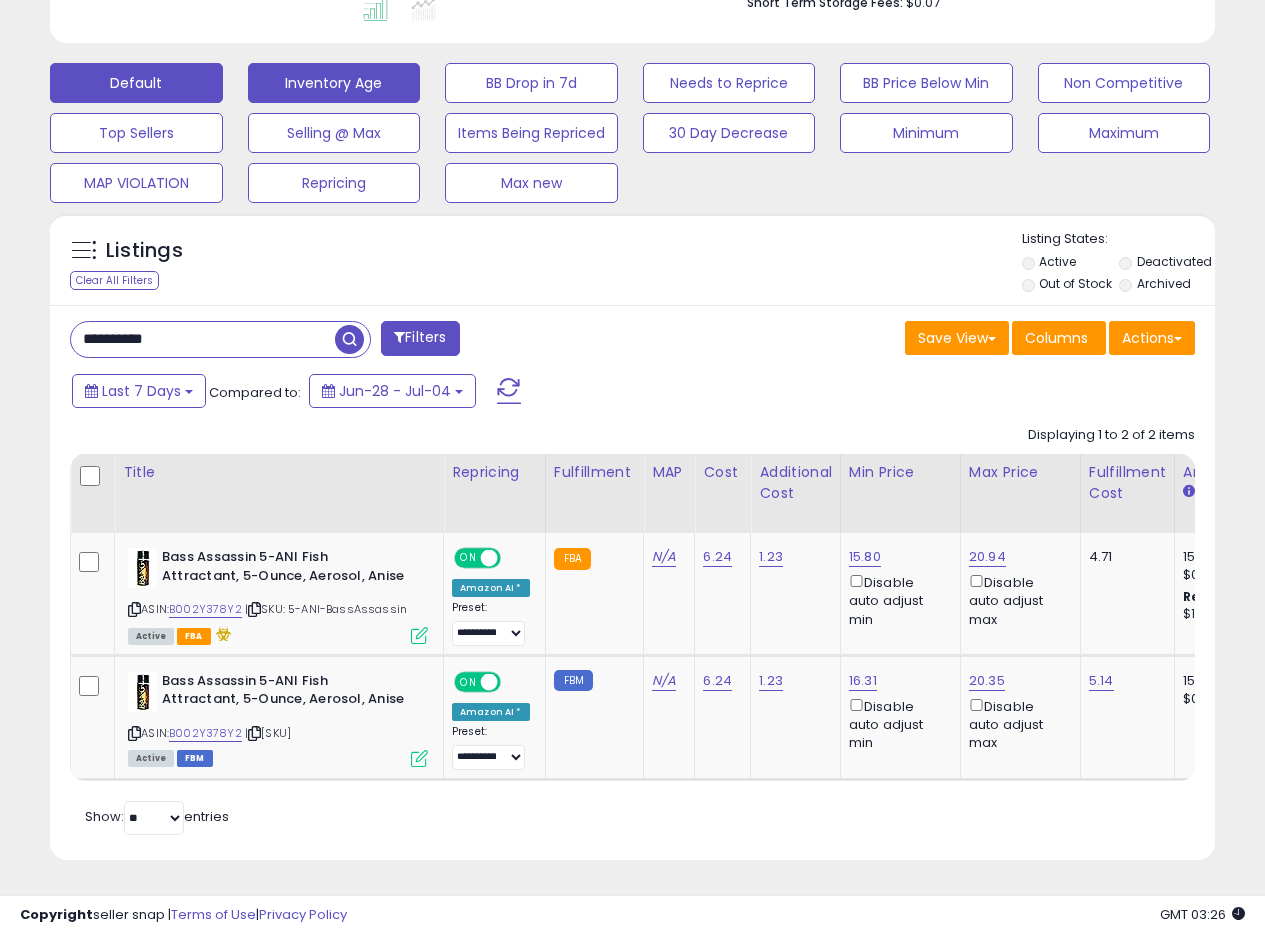 type on "**********" 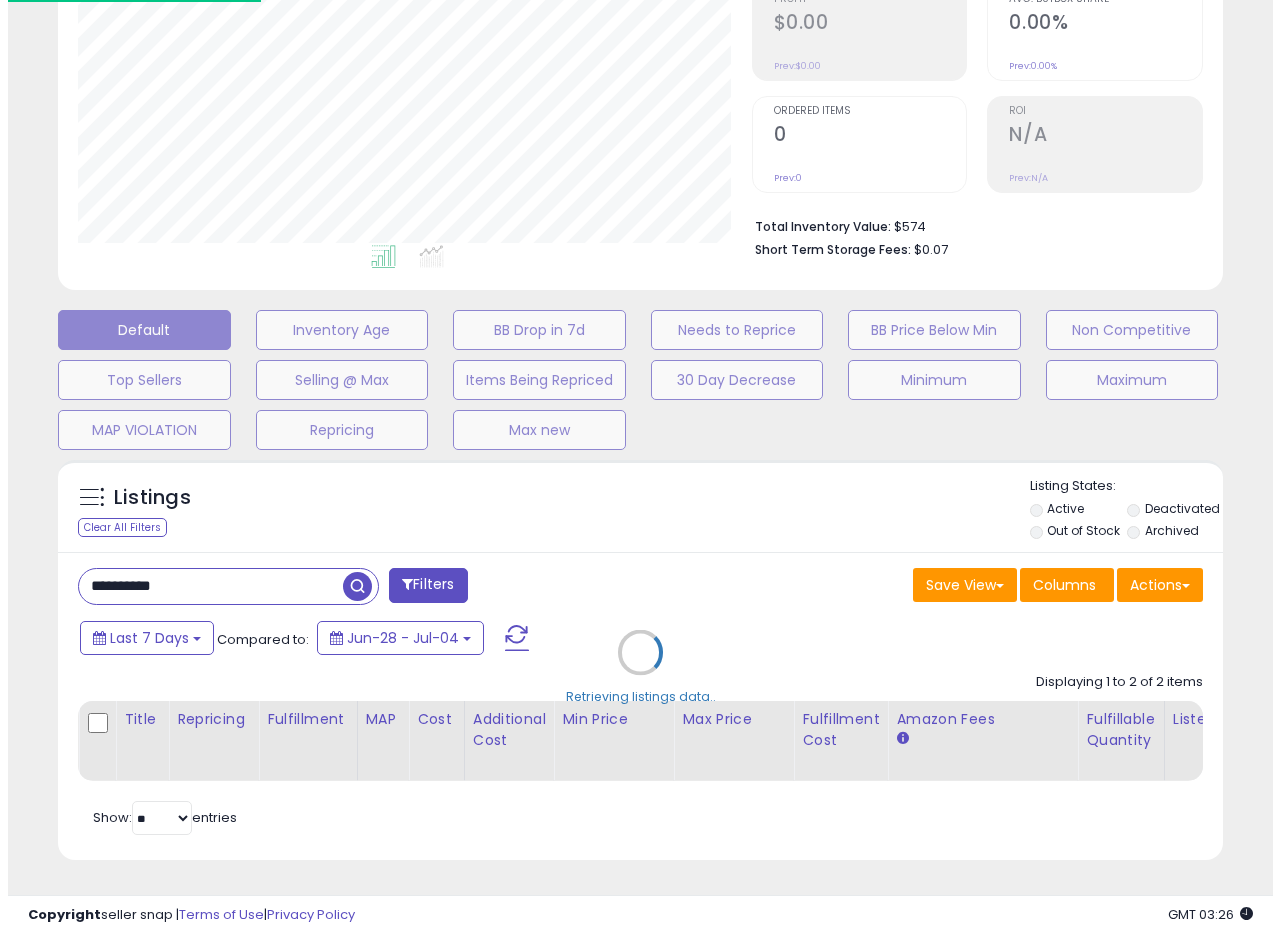 scroll, scrollTop: 335, scrollLeft: 0, axis: vertical 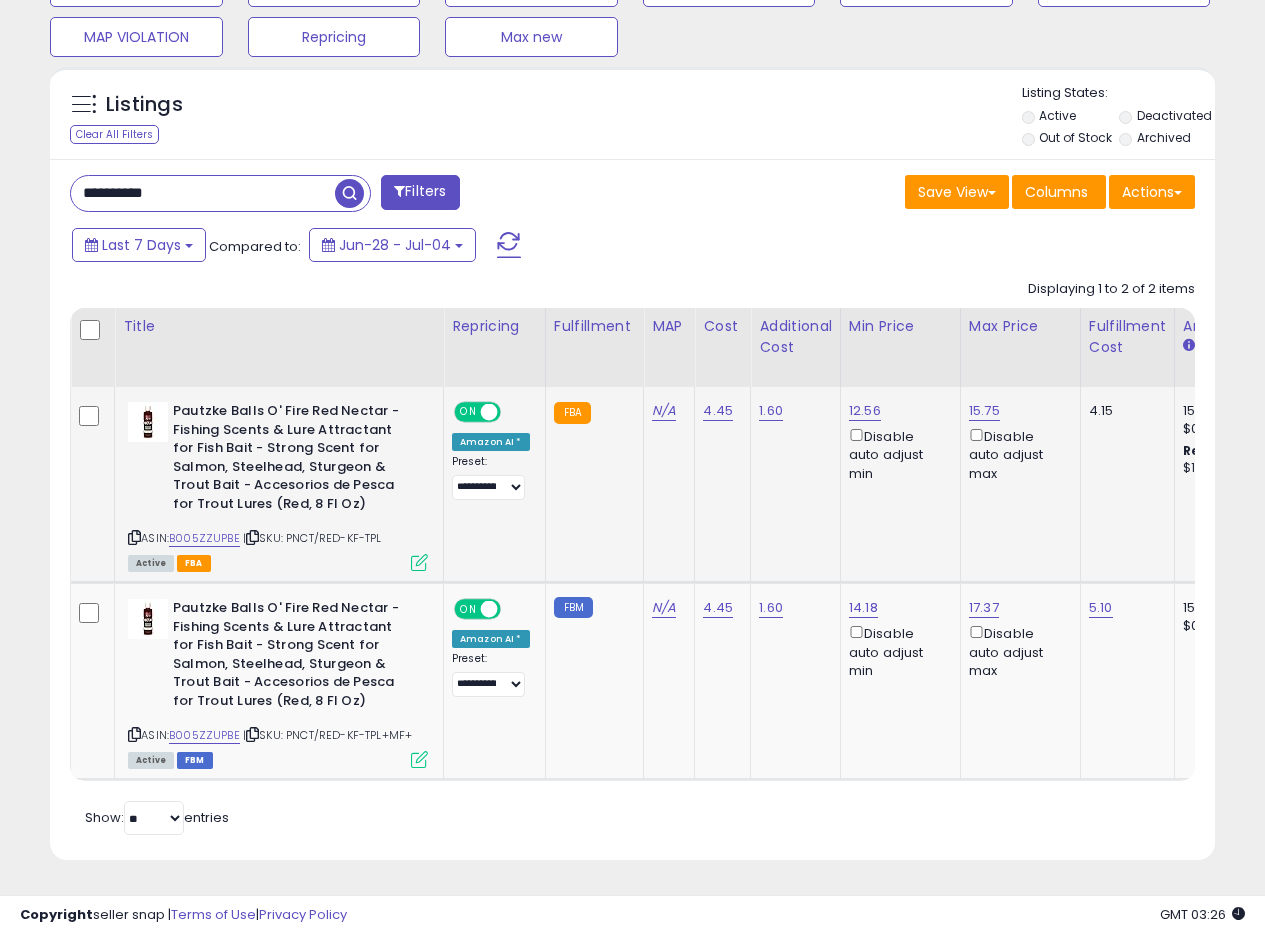 click at bounding box center (419, 562) 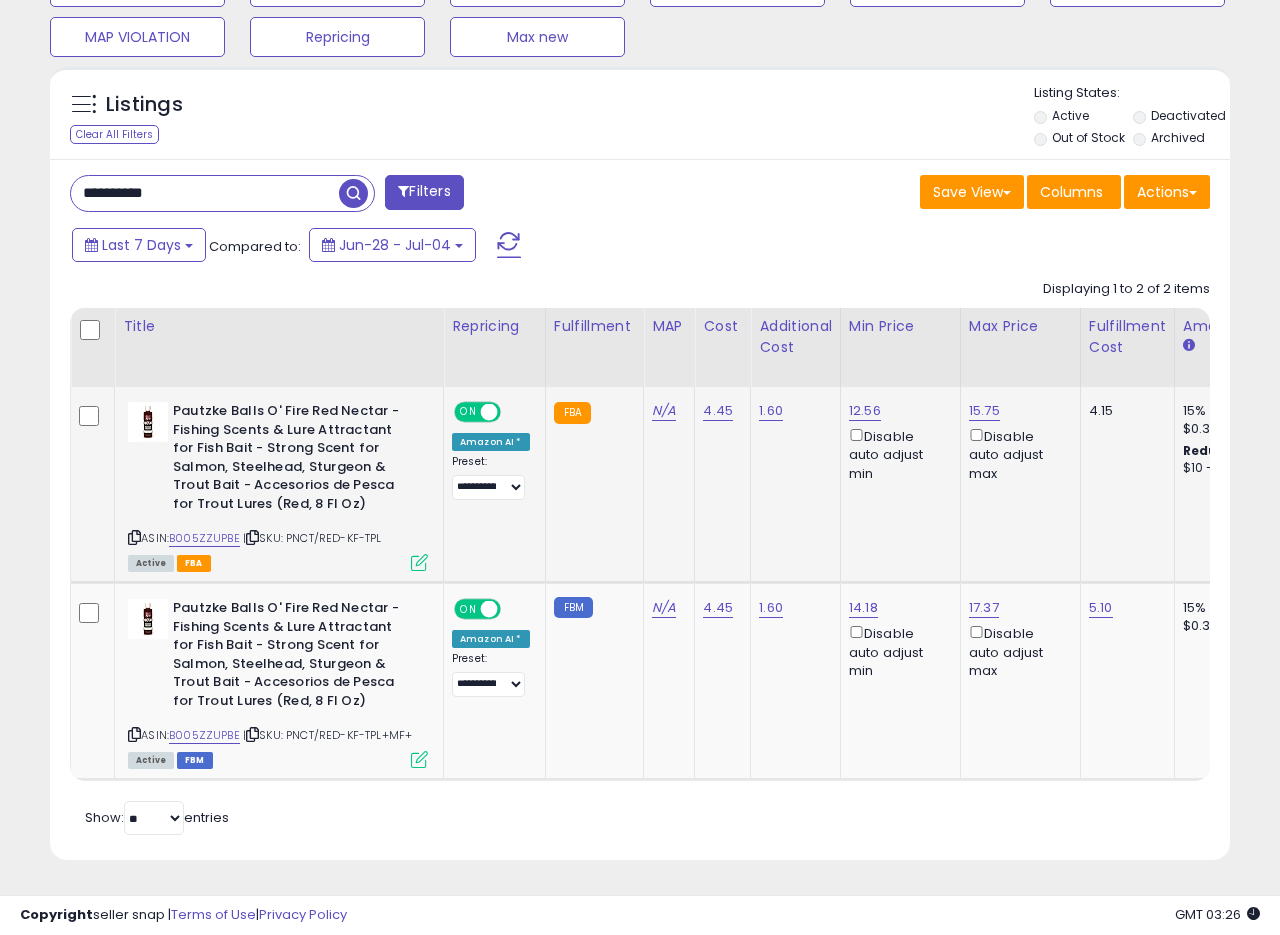 scroll, scrollTop: 999590, scrollLeft: 999317, axis: both 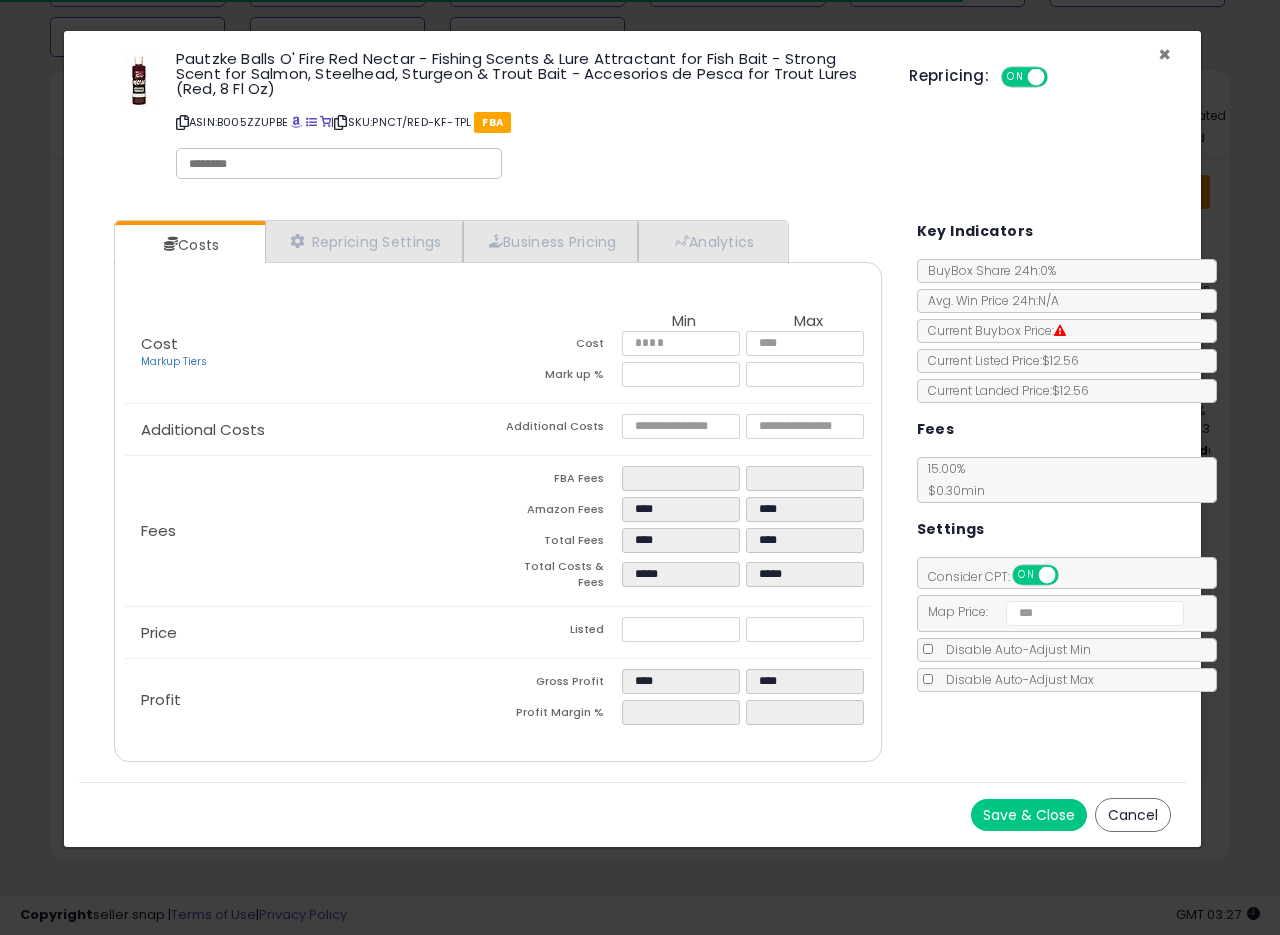 click on "×" at bounding box center (1164, 54) 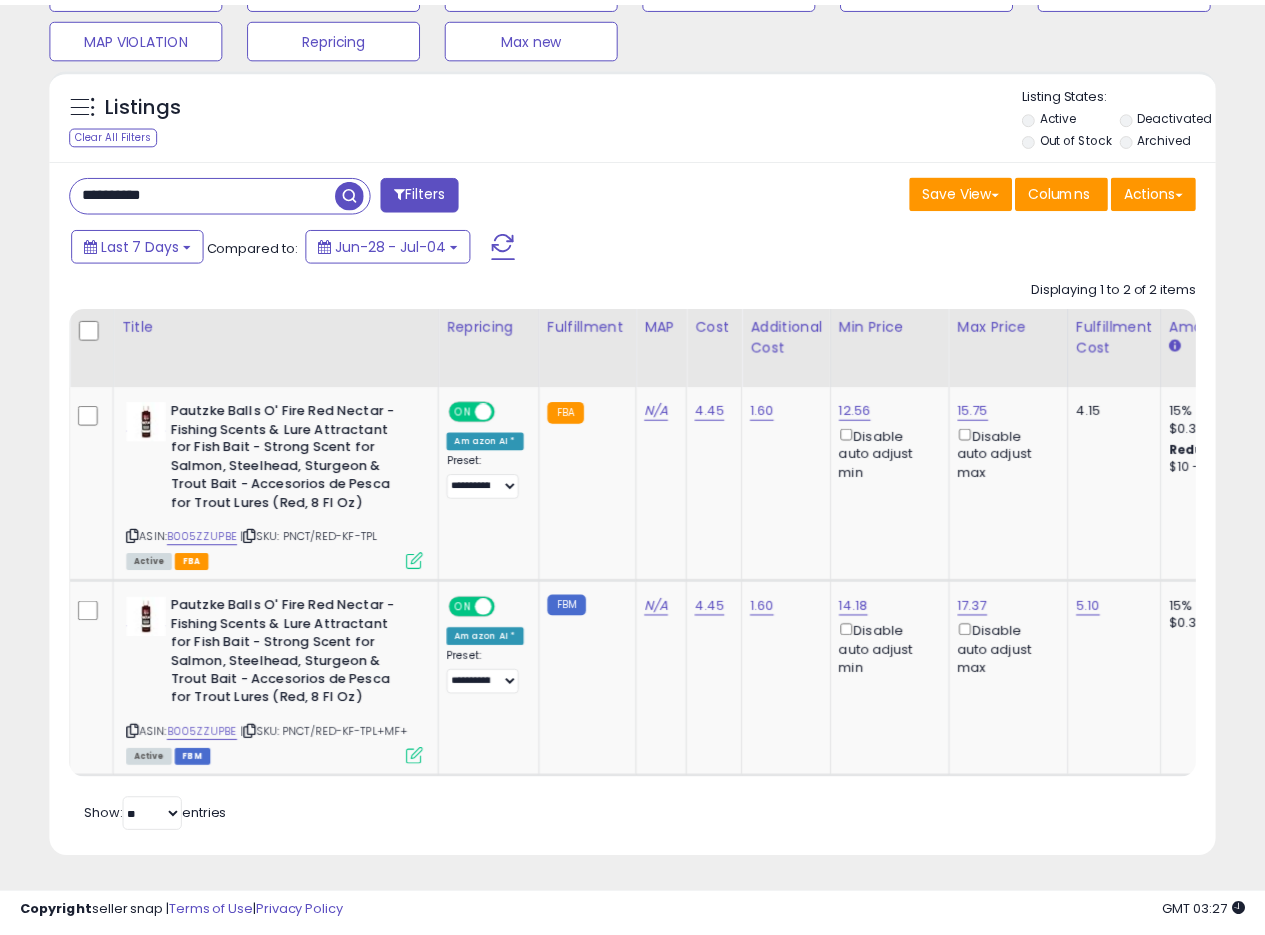 scroll, scrollTop: 410, scrollLeft: 674, axis: both 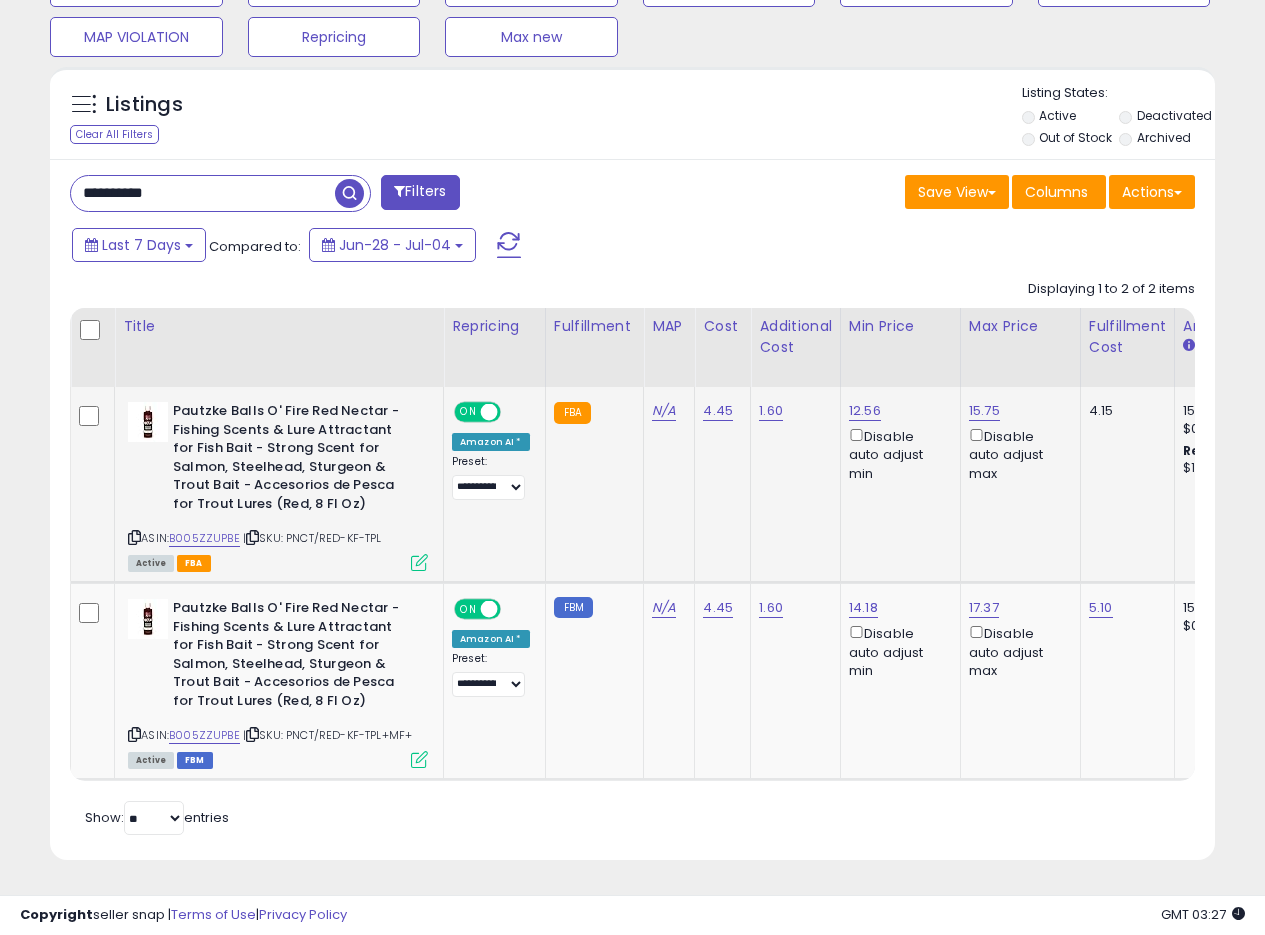 click at bounding box center (419, 562) 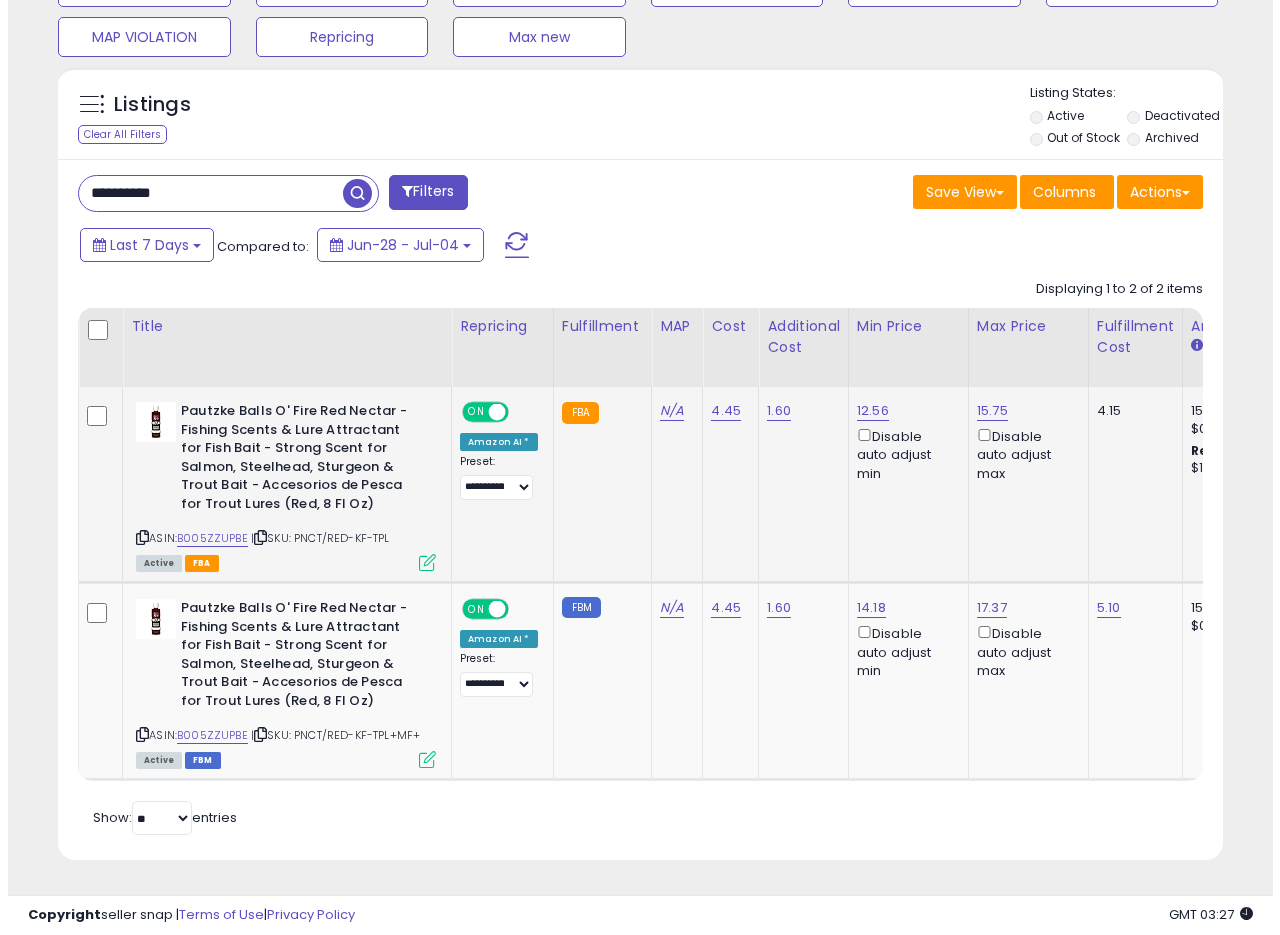 scroll, scrollTop: 999590, scrollLeft: 999317, axis: both 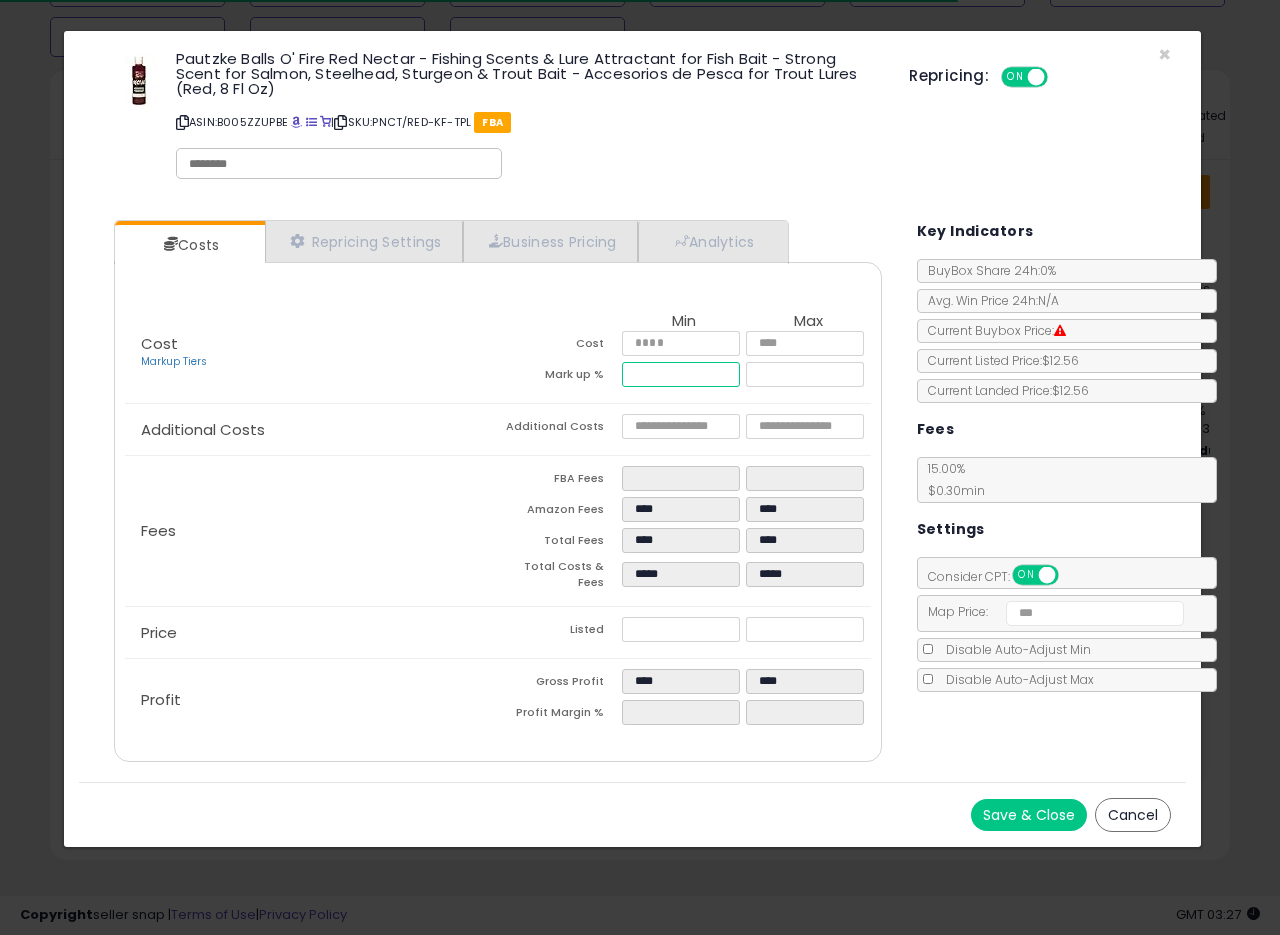 drag, startPoint x: 678, startPoint y: 379, endPoint x: 510, endPoint y: 380, distance: 168.00298 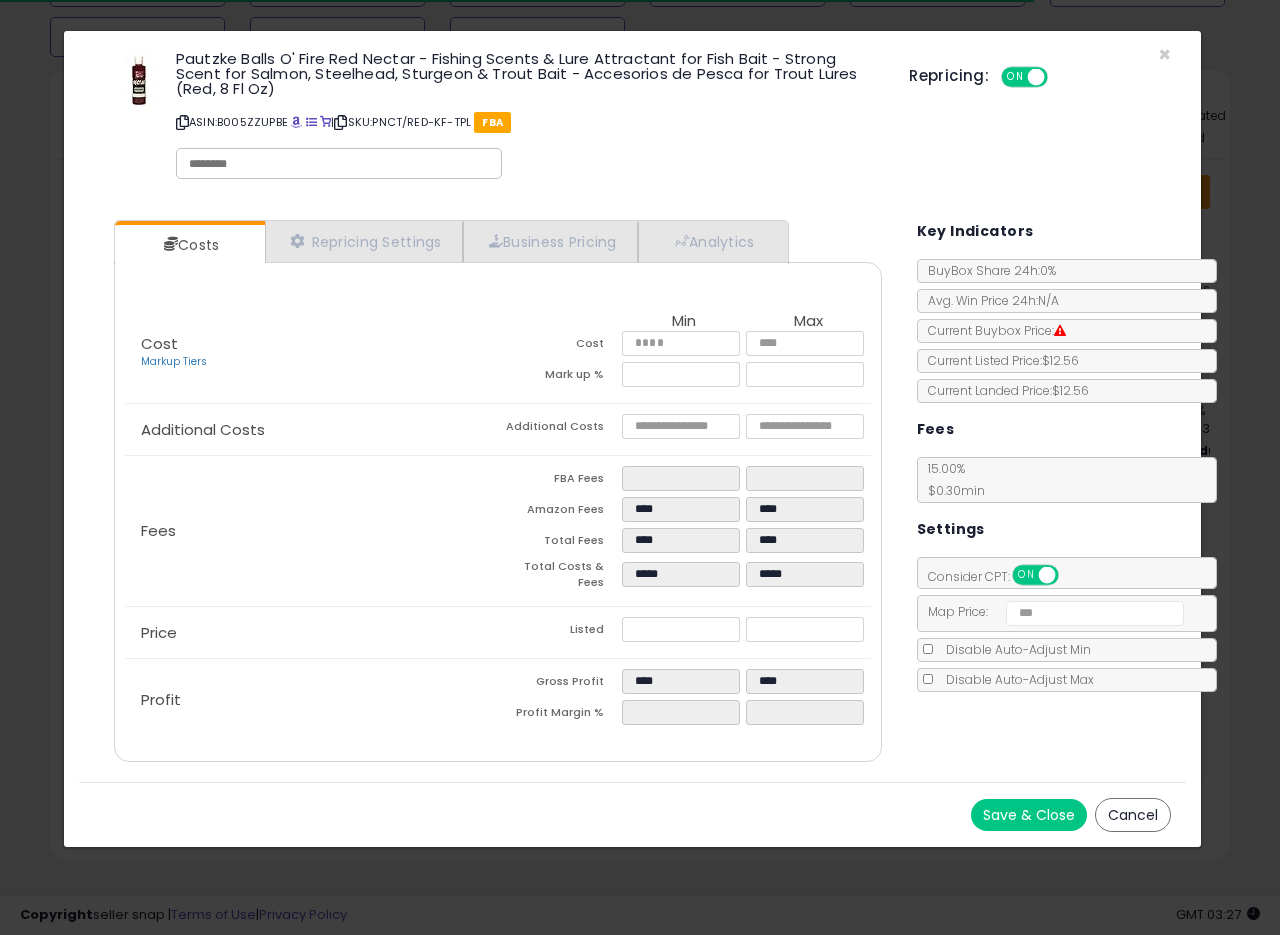 type on "*****" 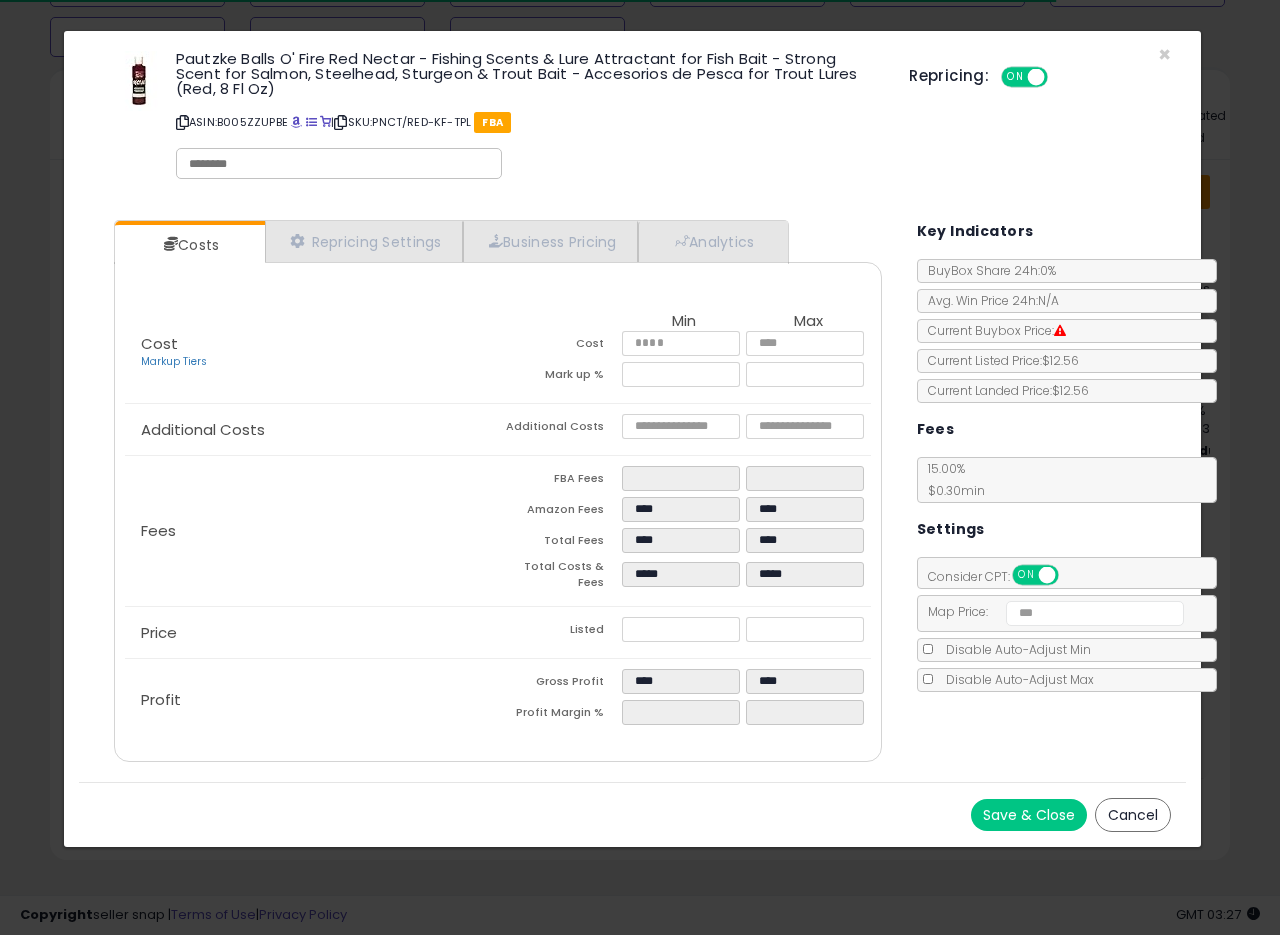 click on "Additional Costs" at bounding box center (311, 430) 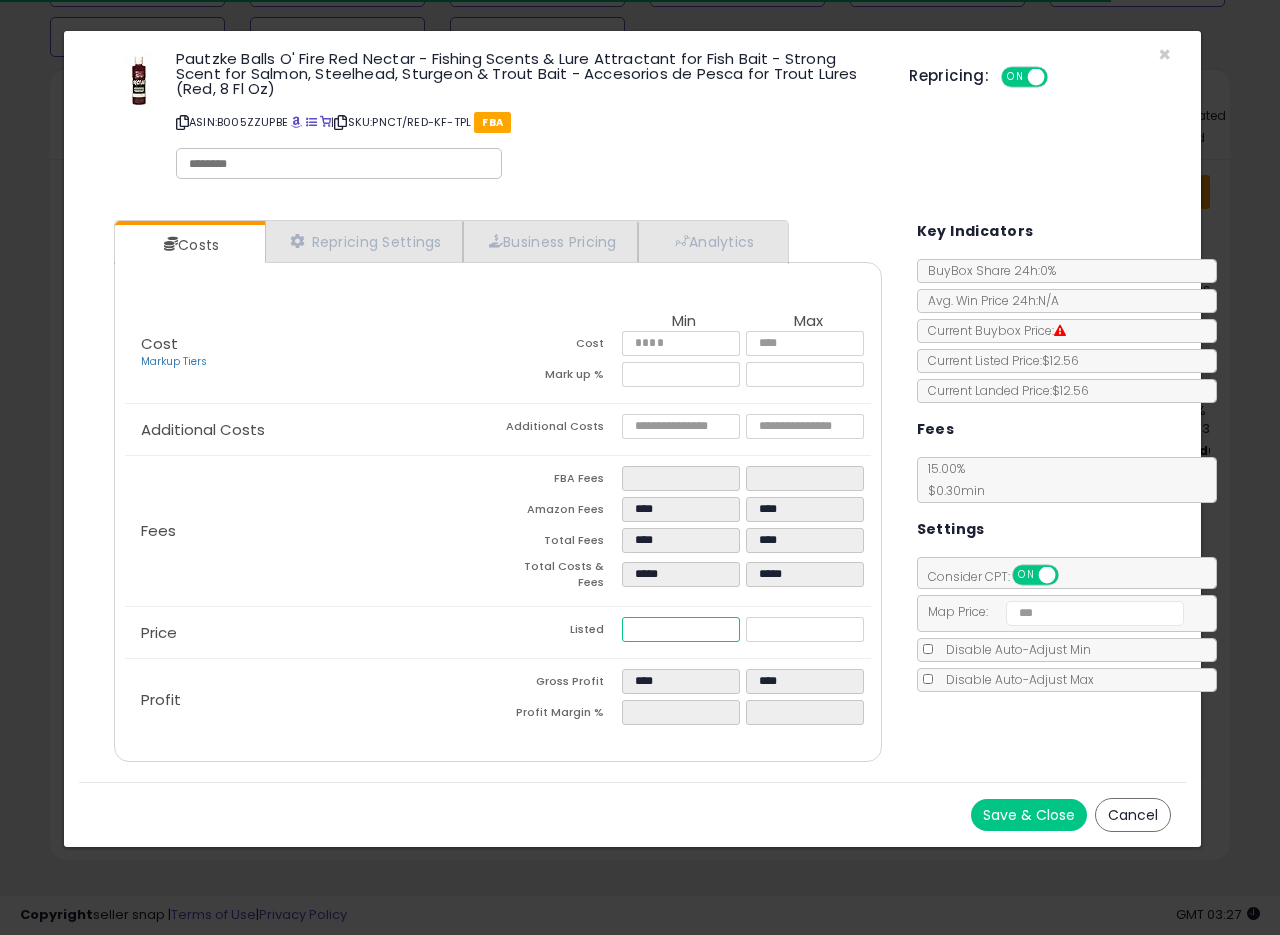 drag, startPoint x: 687, startPoint y: 616, endPoint x: 618, endPoint y: 616, distance: 69 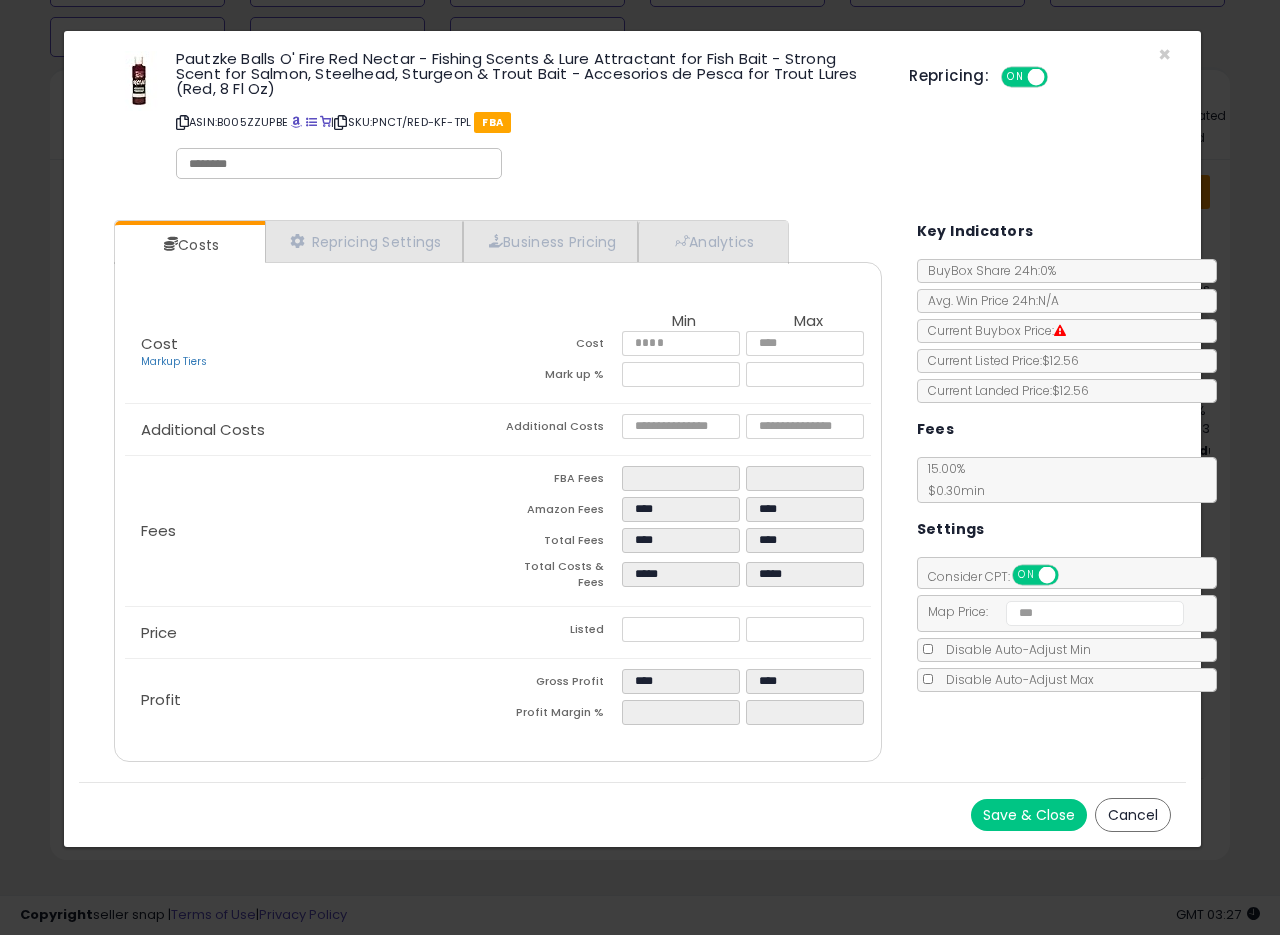 click on "Save & Close" at bounding box center (1029, 815) 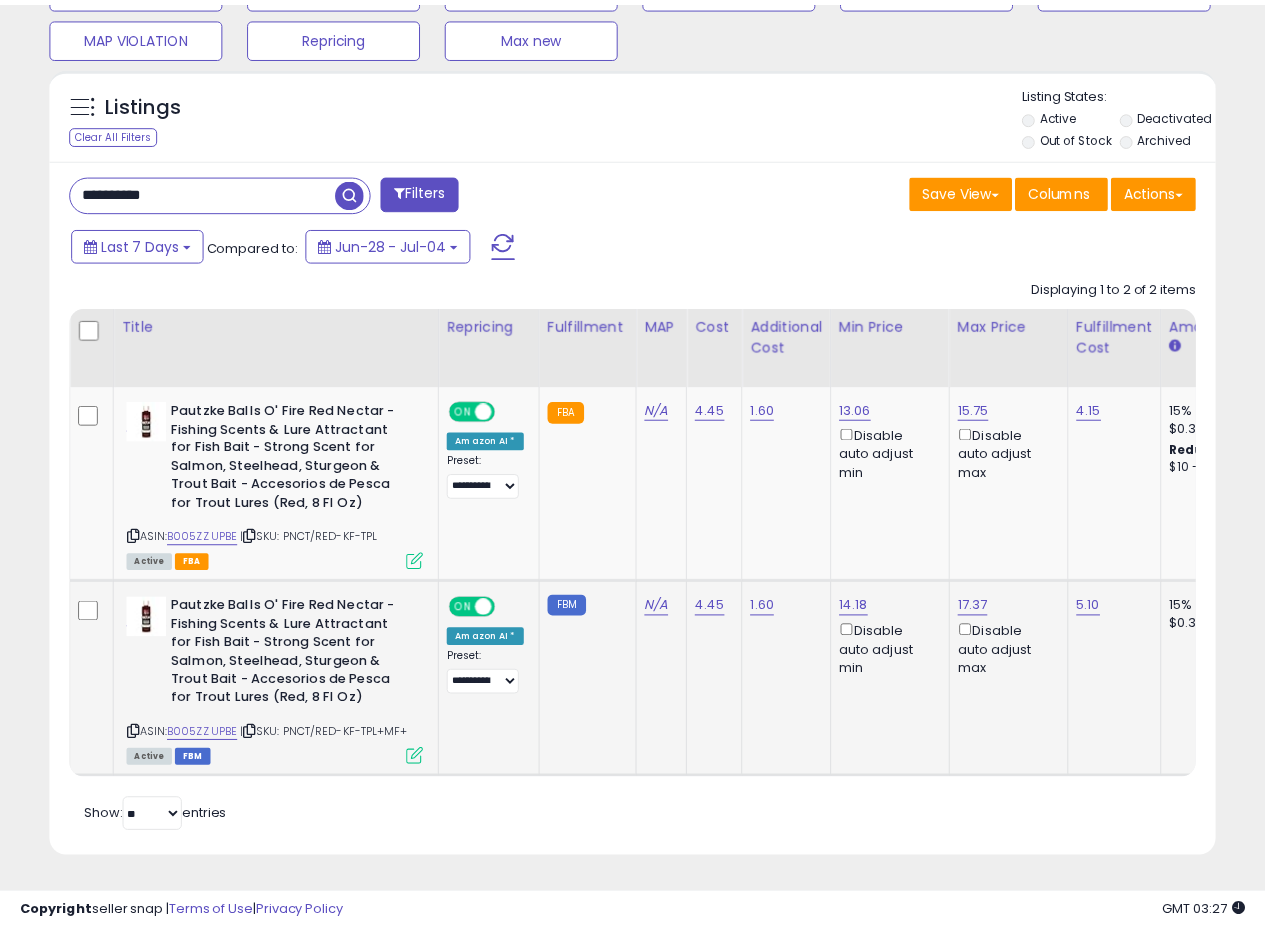 scroll, scrollTop: 410, scrollLeft: 674, axis: both 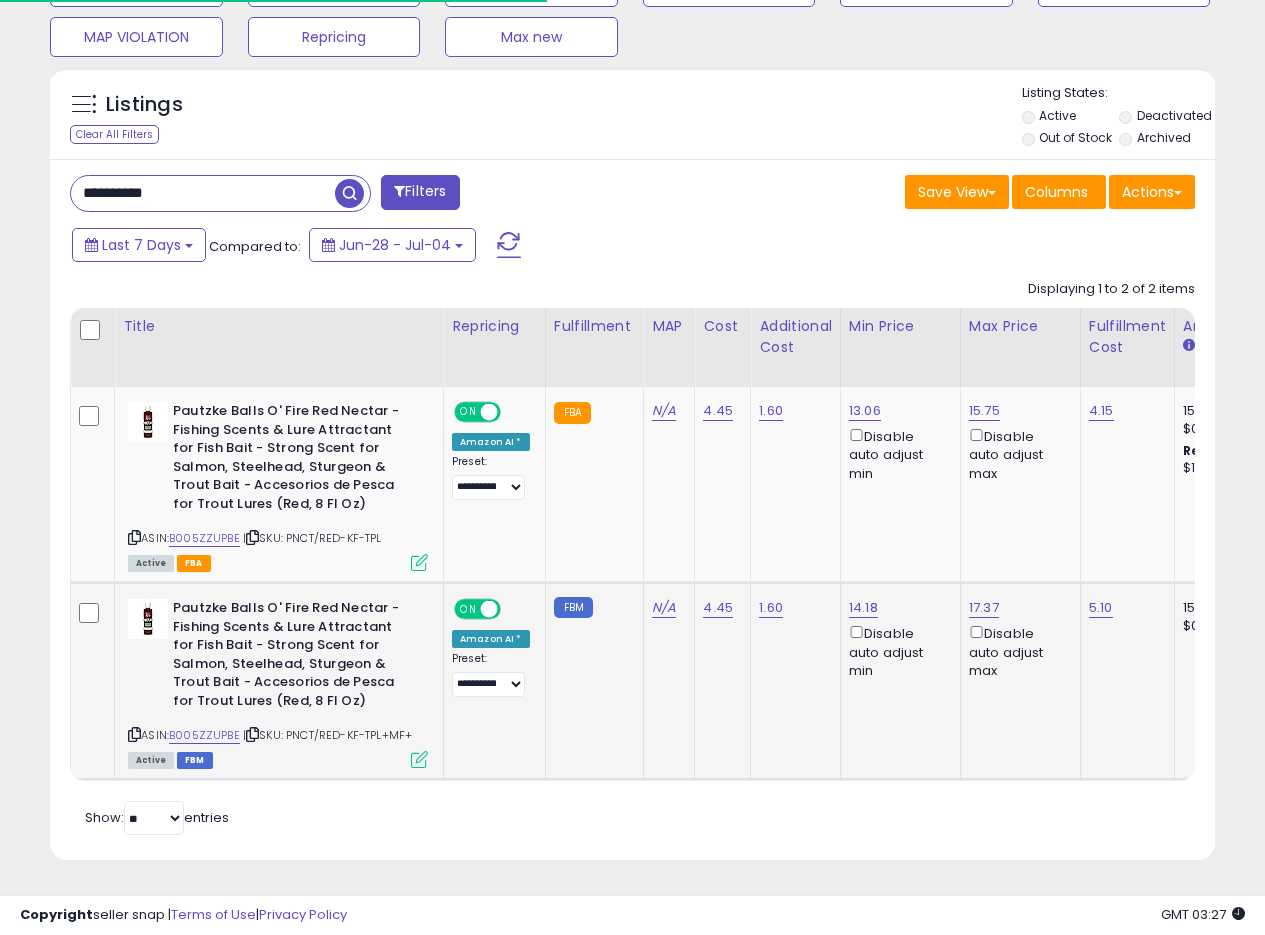 click at bounding box center (419, 759) 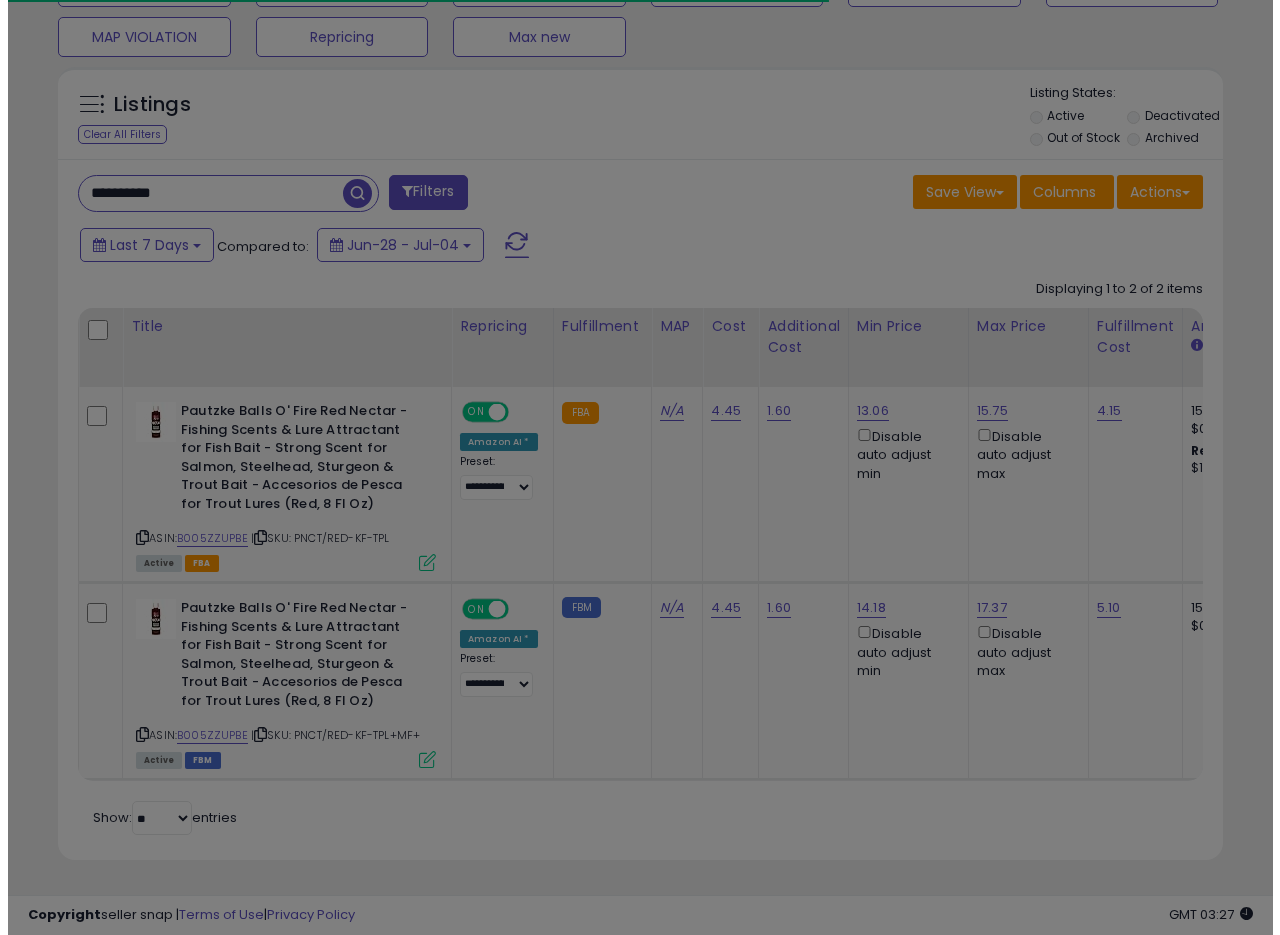 scroll, scrollTop: 999590, scrollLeft: 999317, axis: both 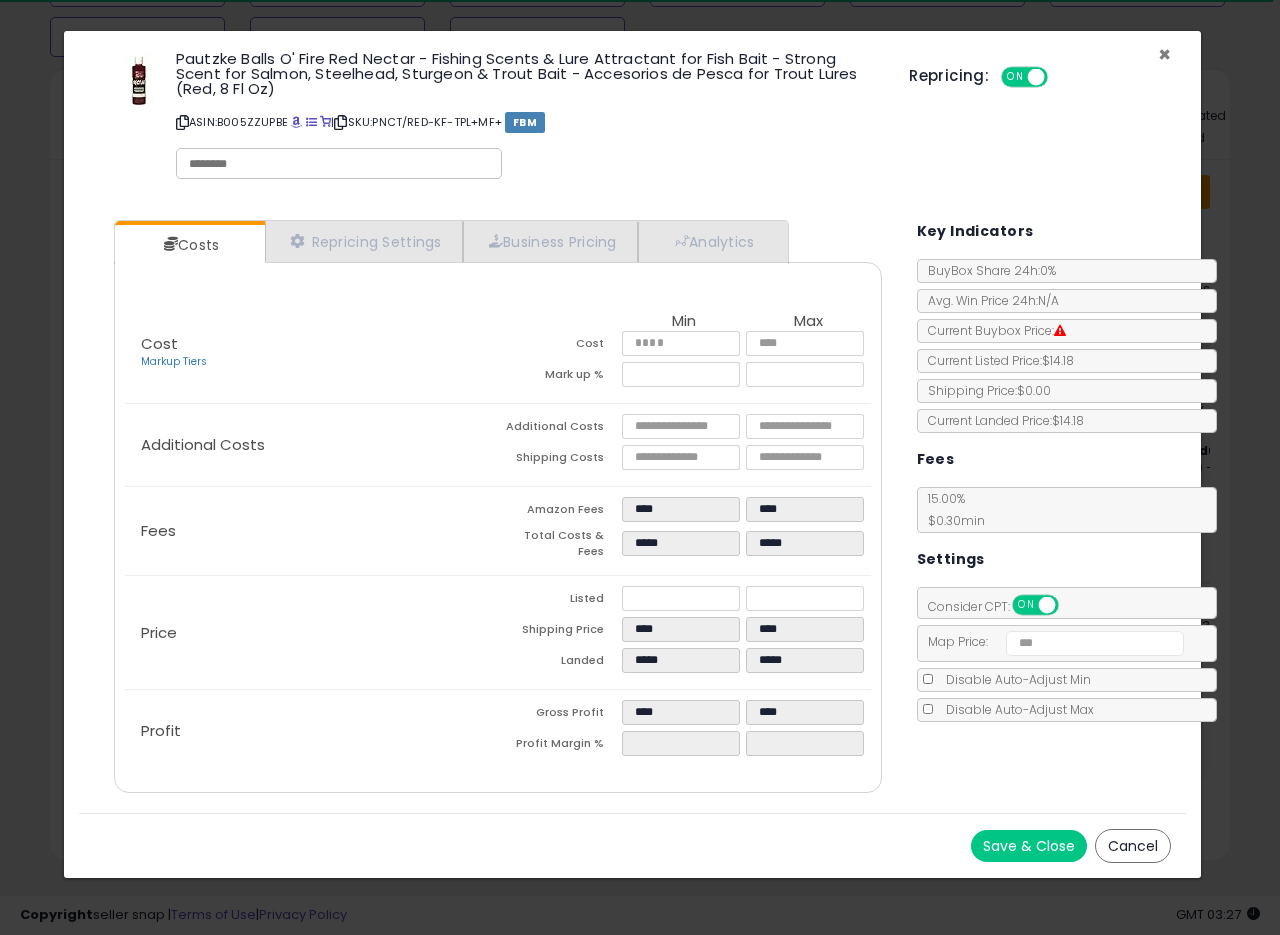 click on "×" at bounding box center [1164, 54] 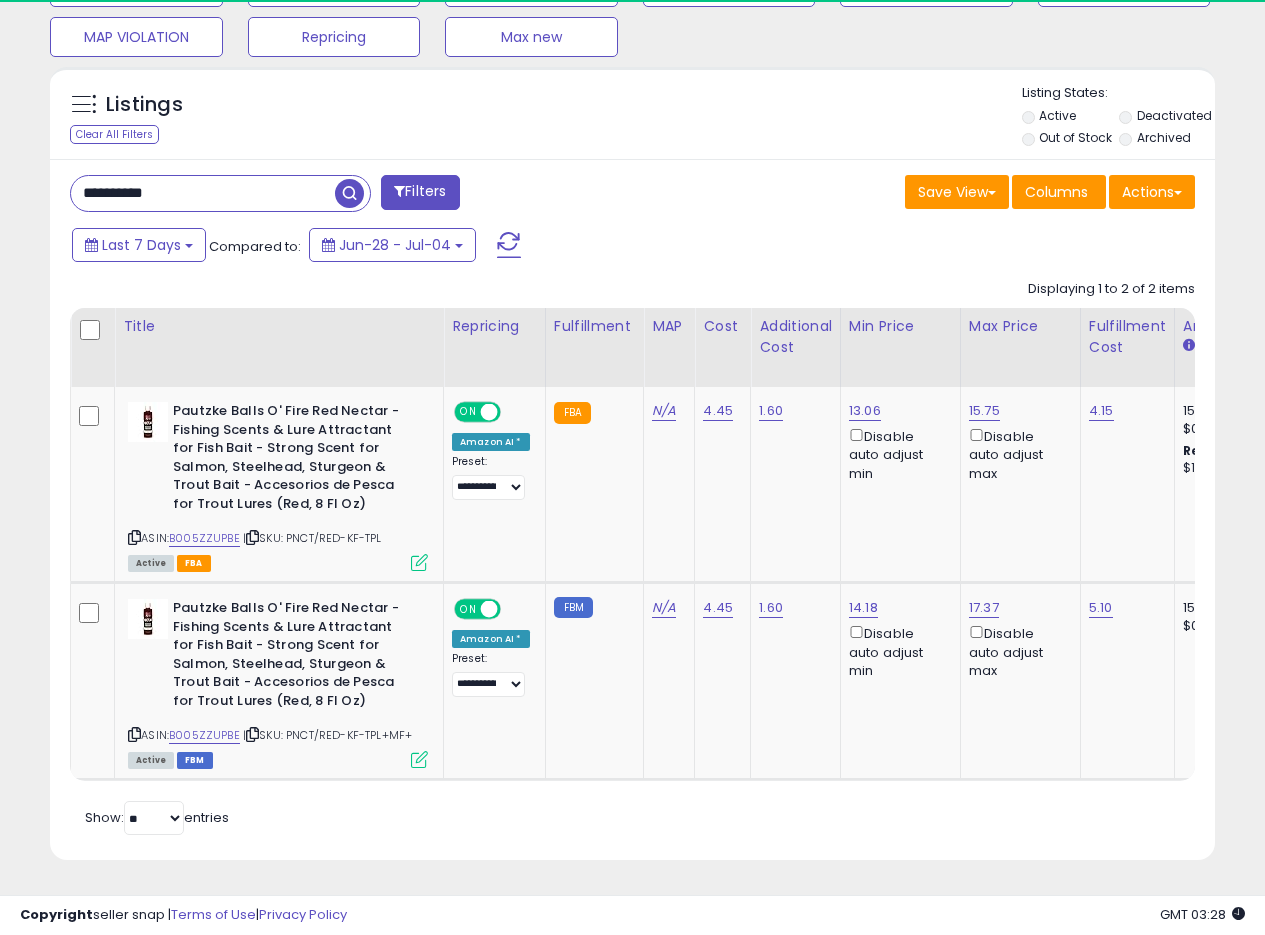 scroll, scrollTop: 410, scrollLeft: 674, axis: both 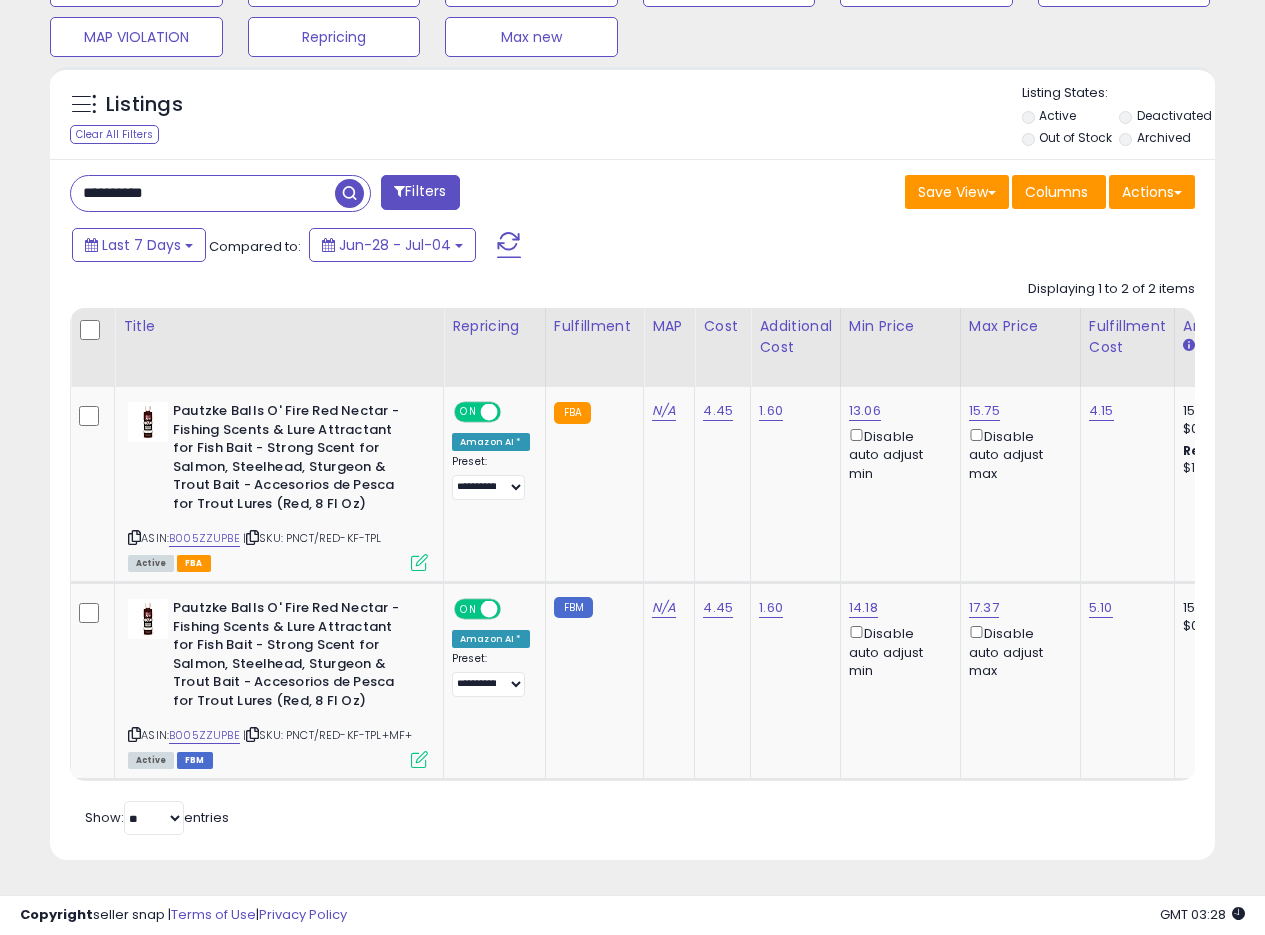 drag, startPoint x: 225, startPoint y: 189, endPoint x: 0, endPoint y: 175, distance: 225.43513 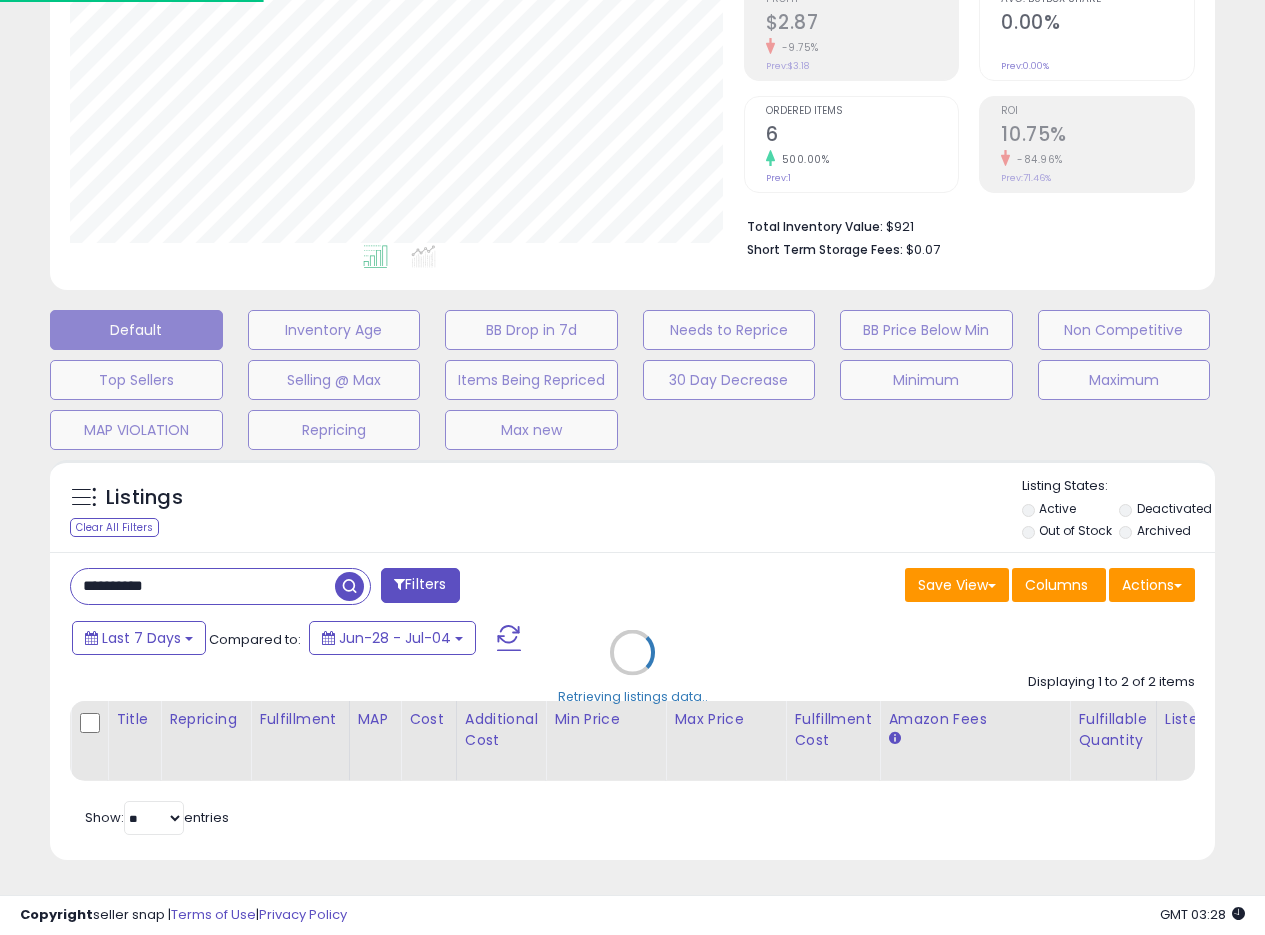 scroll, scrollTop: 999590, scrollLeft: 999317, axis: both 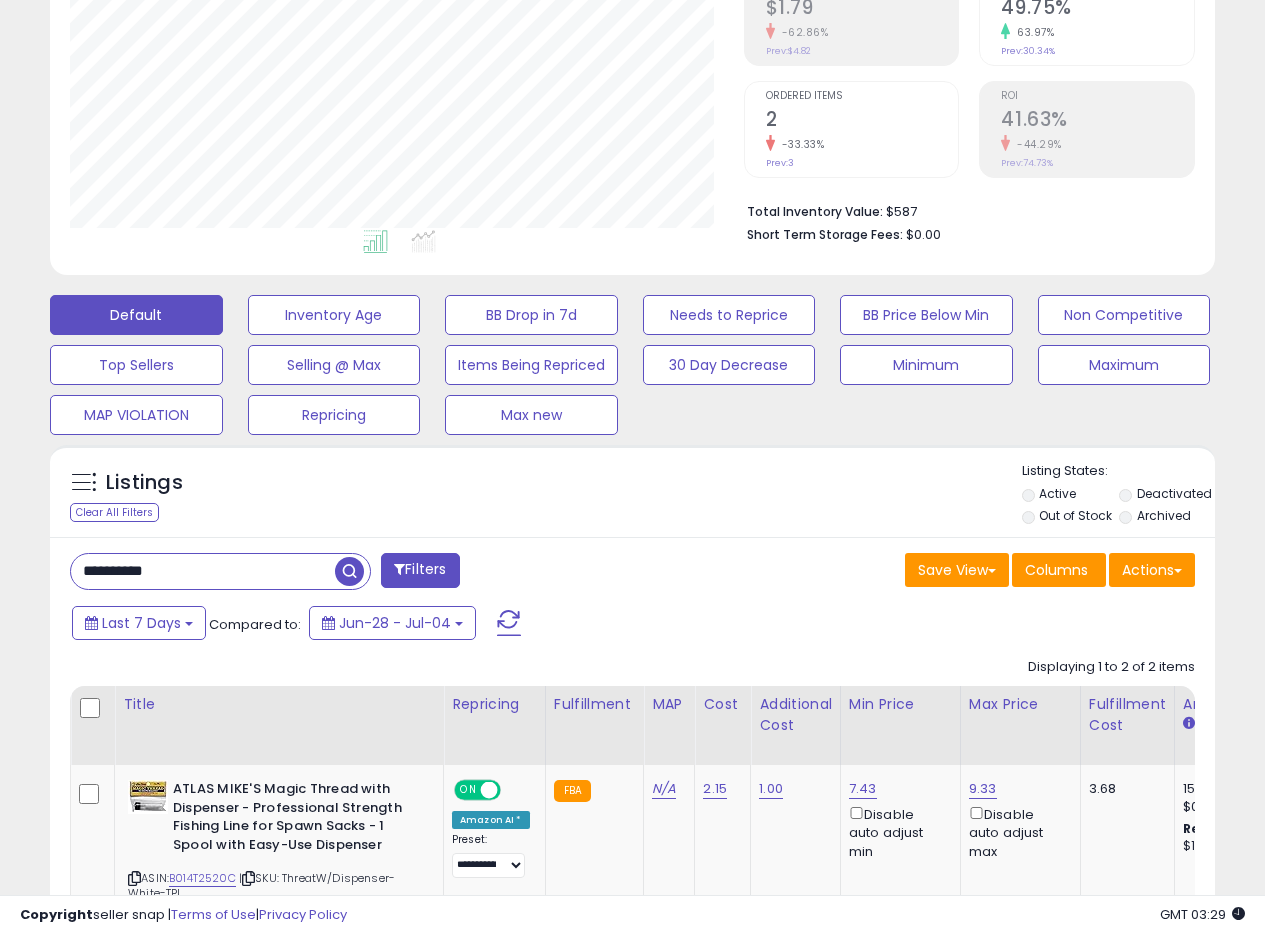 drag, startPoint x: 44, startPoint y: 558, endPoint x: 39, endPoint y: 537, distance: 21.587032 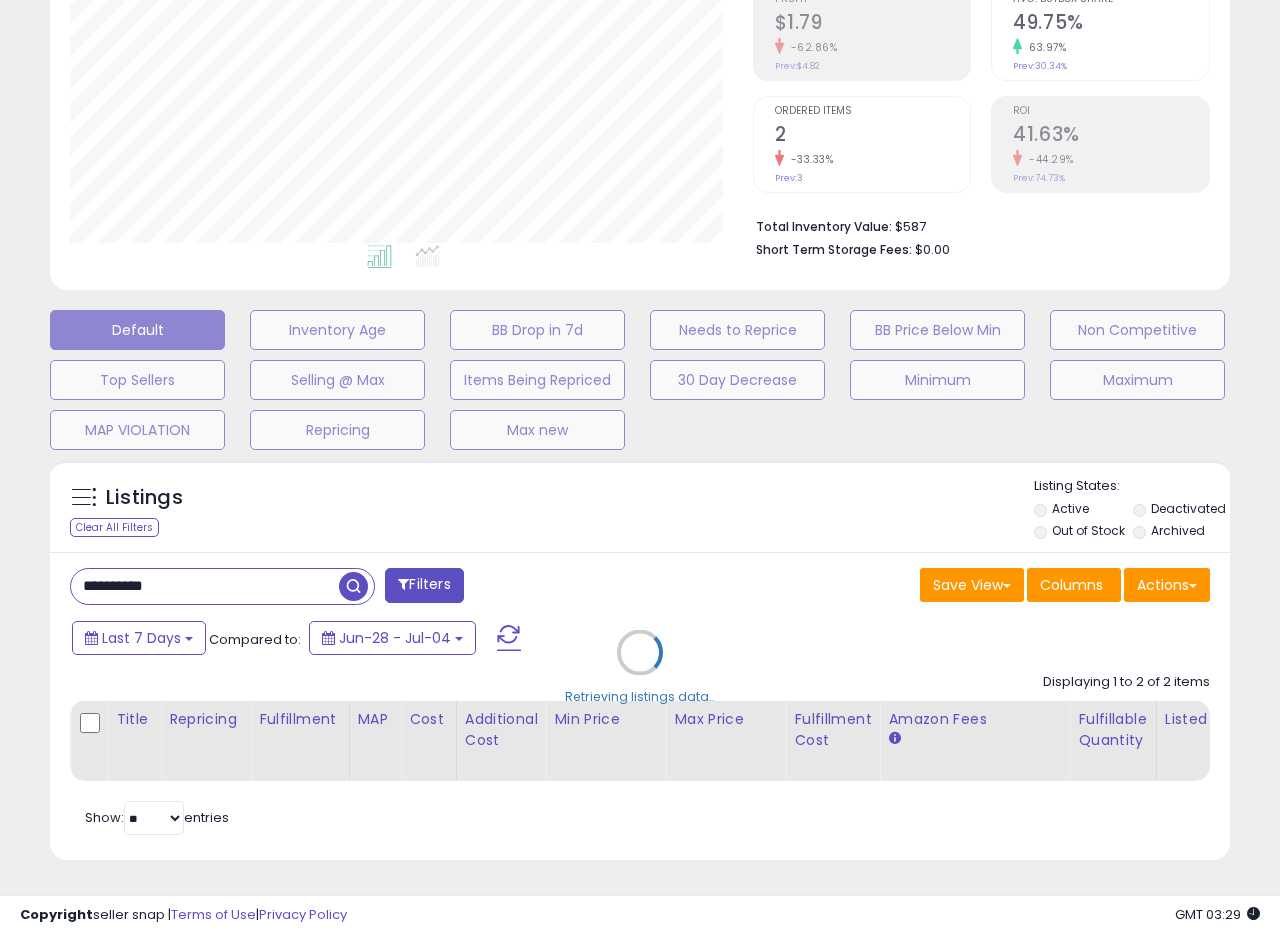scroll, scrollTop: 999590, scrollLeft: 999317, axis: both 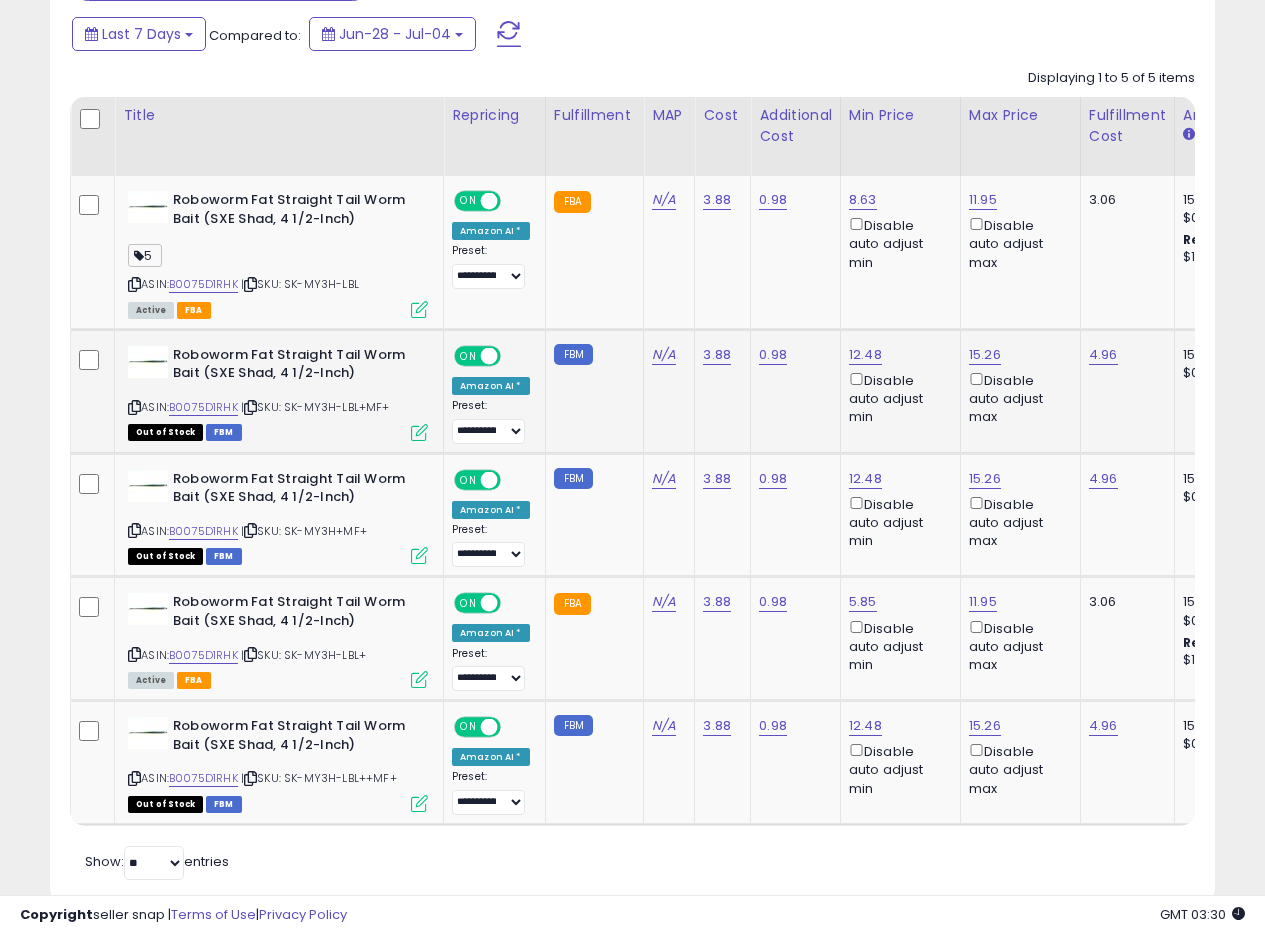 click at bounding box center [419, 432] 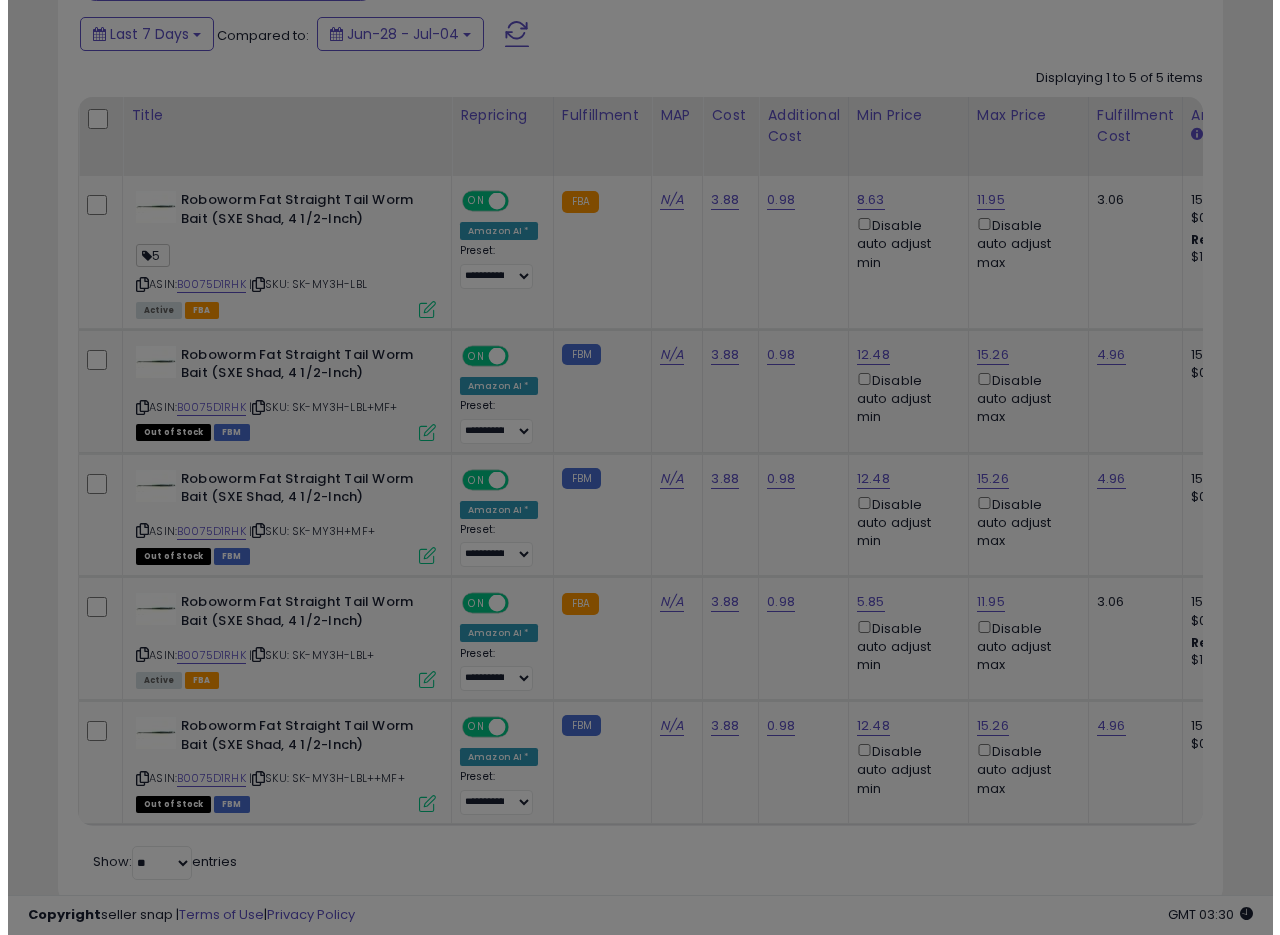 scroll, scrollTop: 999590, scrollLeft: 999317, axis: both 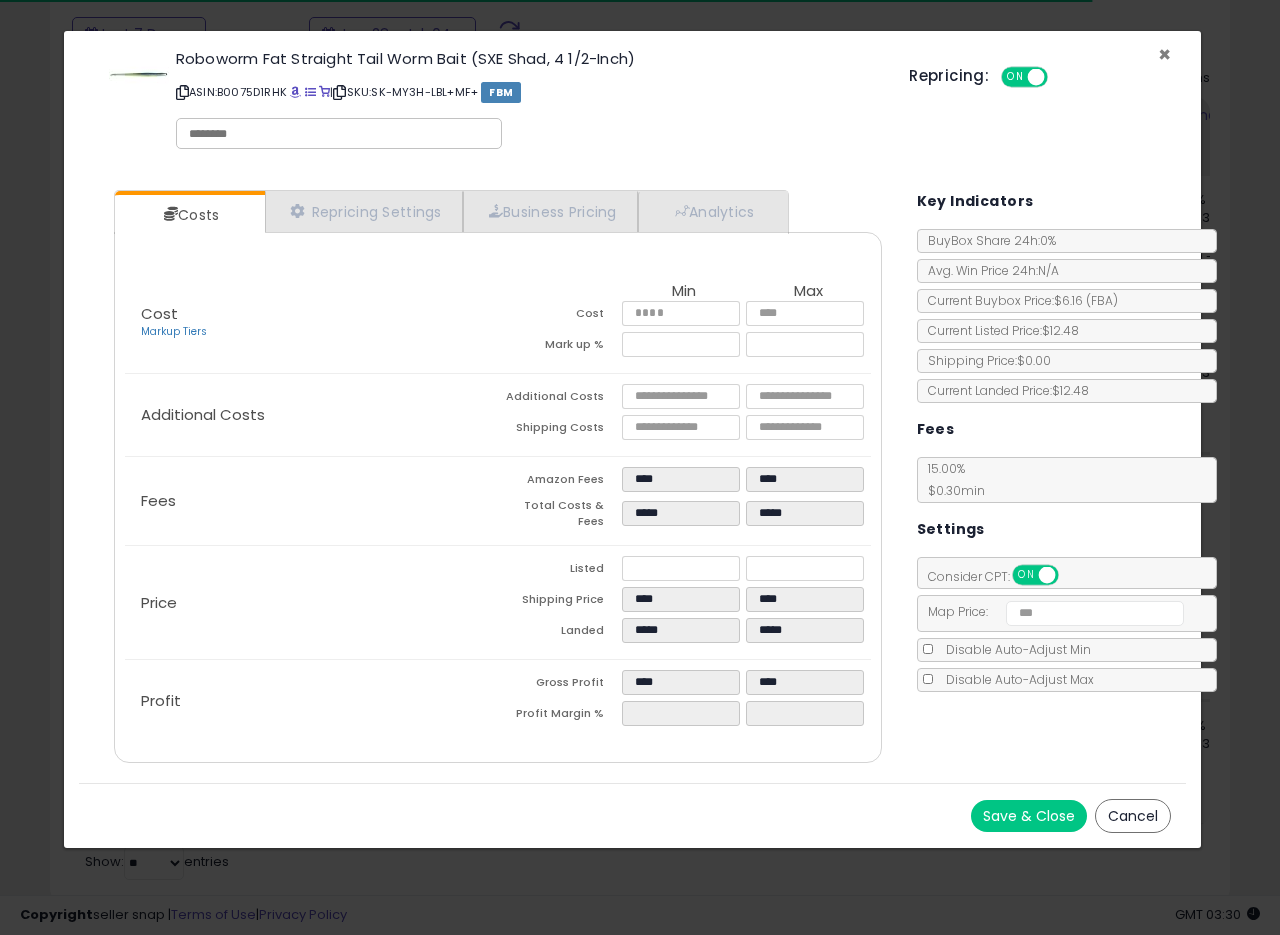 click on "×" at bounding box center [1164, 54] 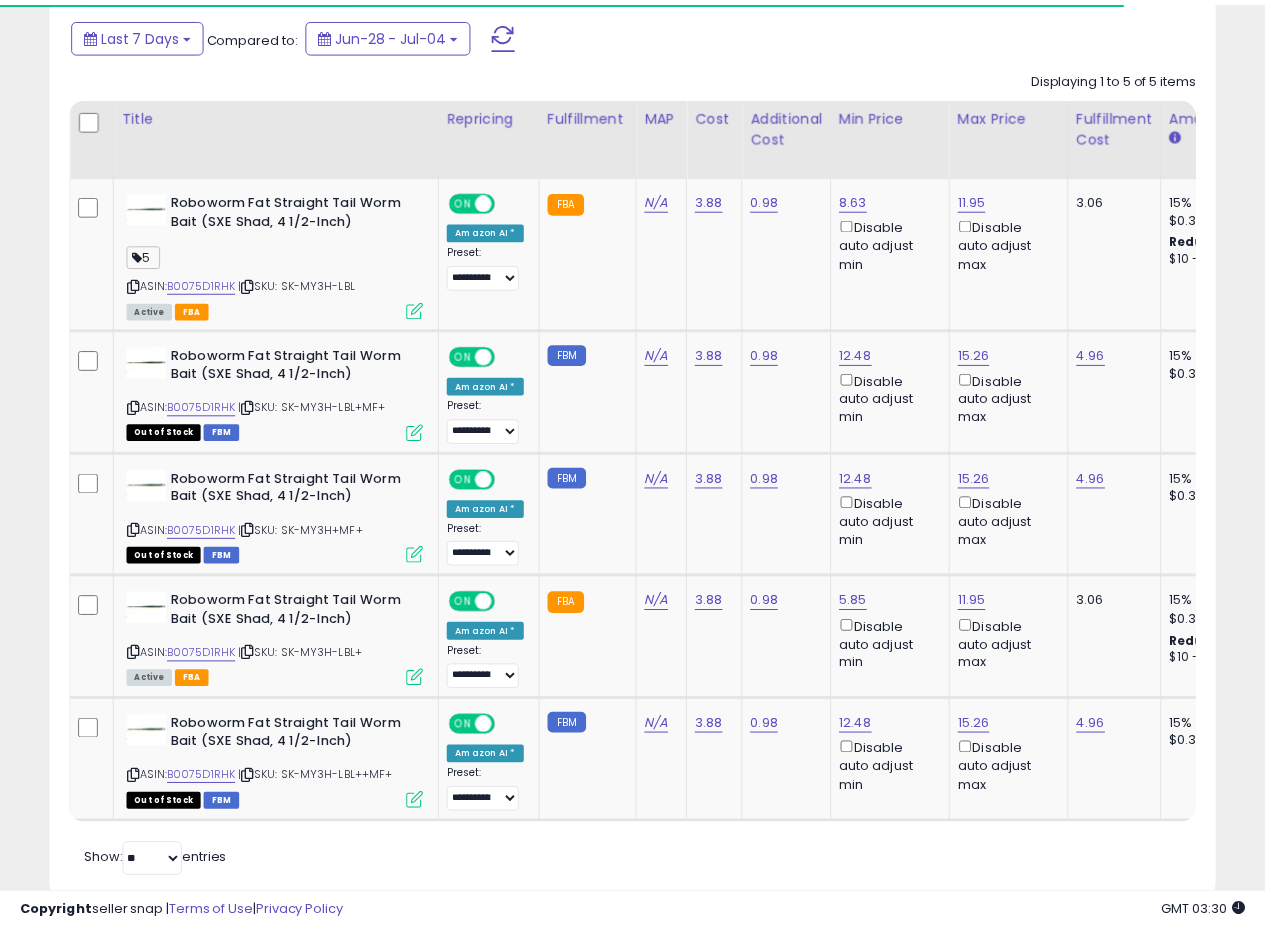 scroll, scrollTop: 410, scrollLeft: 674, axis: both 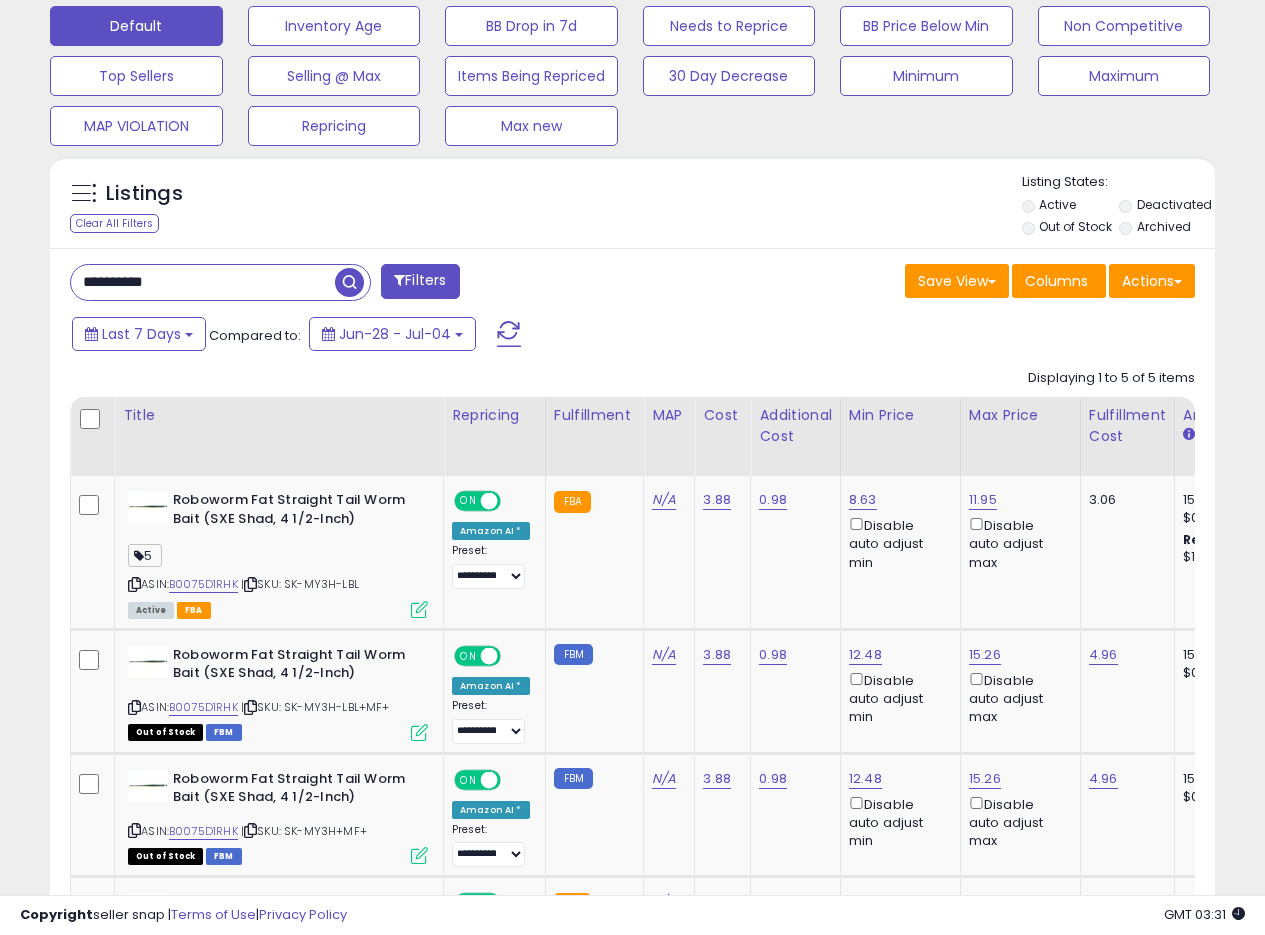 drag, startPoint x: 210, startPoint y: 291, endPoint x: 0, endPoint y: 273, distance: 210.77002 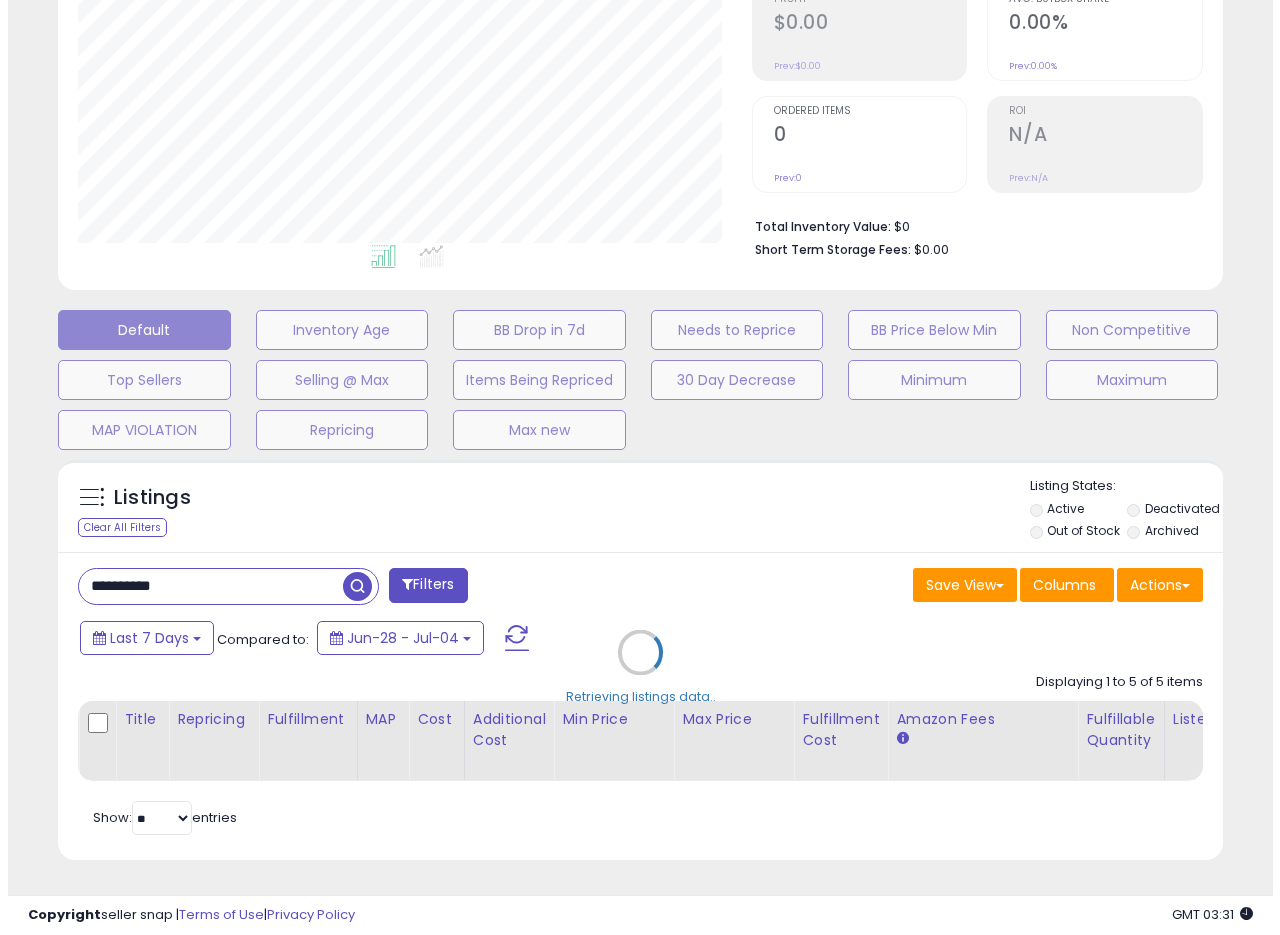scroll, scrollTop: 335, scrollLeft: 0, axis: vertical 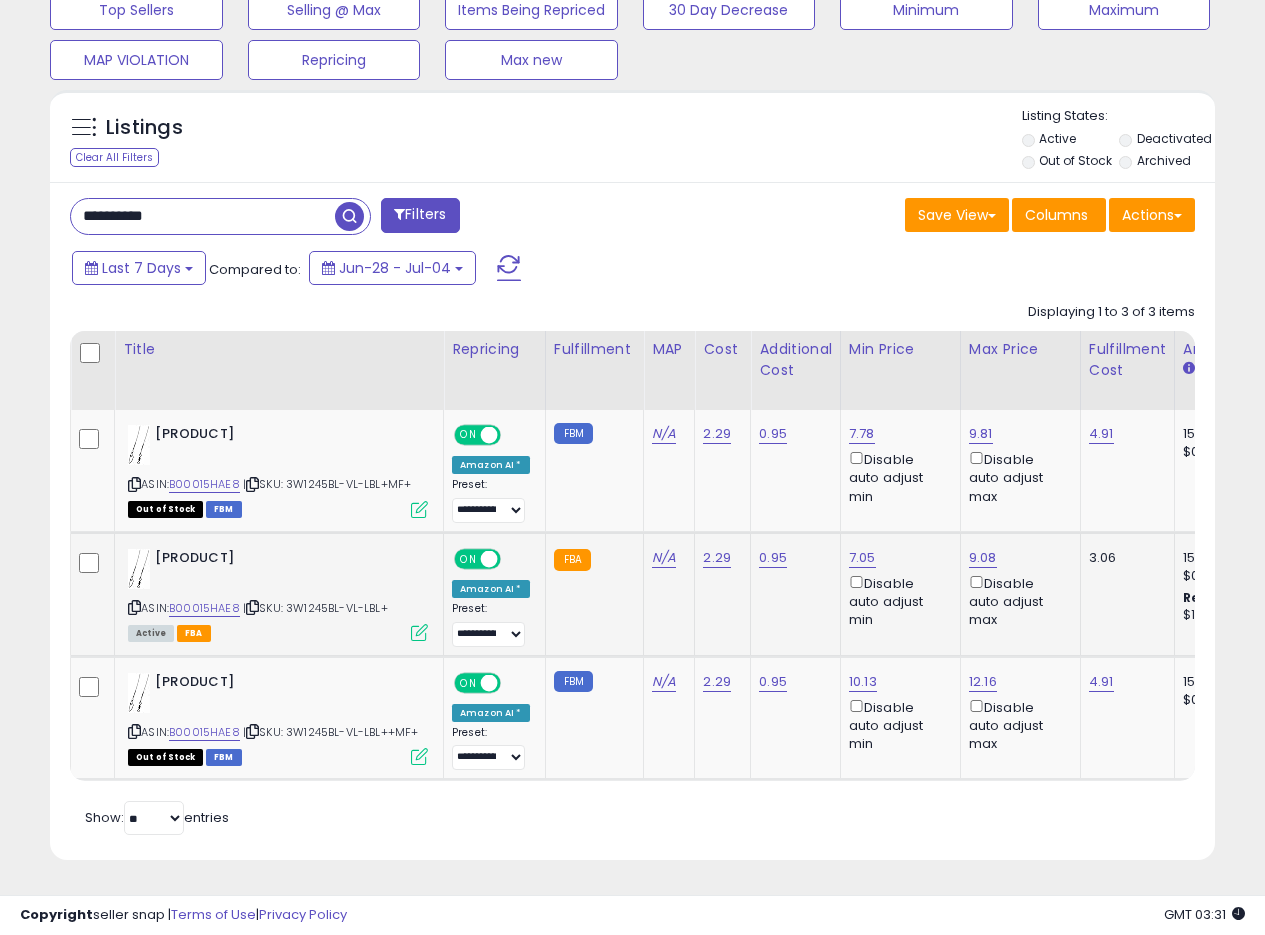 click at bounding box center [419, 632] 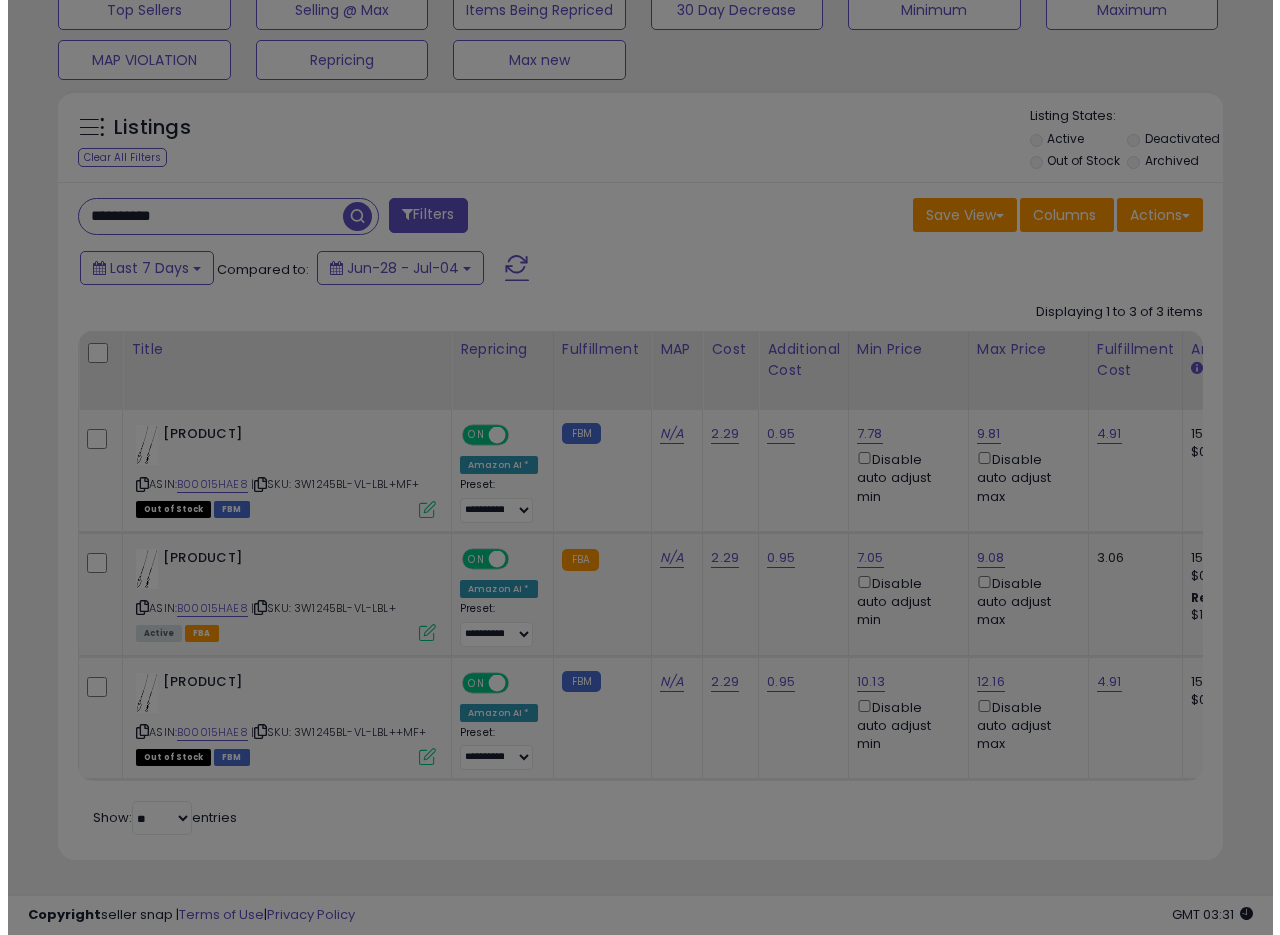 scroll, scrollTop: 999590, scrollLeft: 999317, axis: both 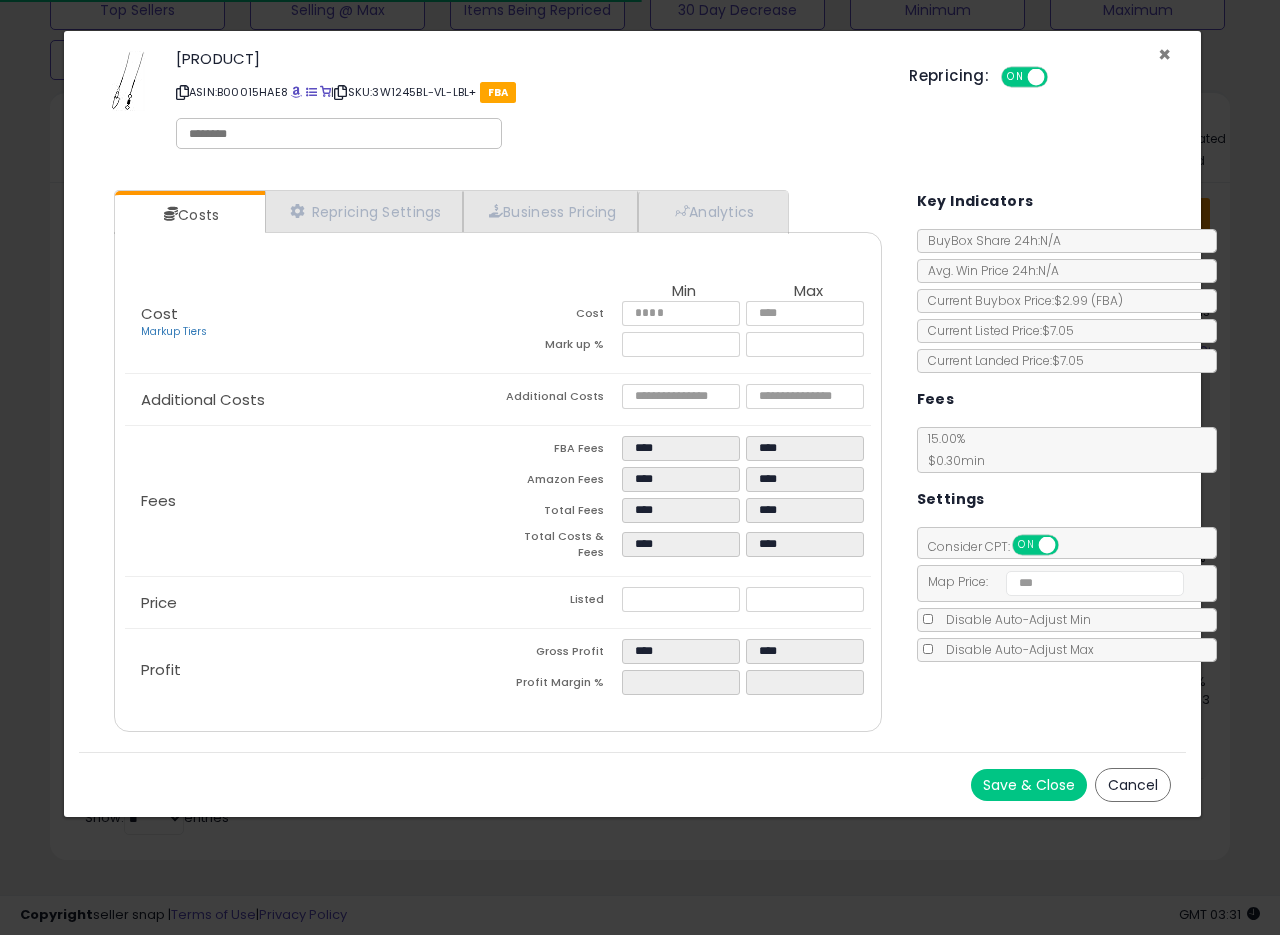 click on "×" at bounding box center (1164, 54) 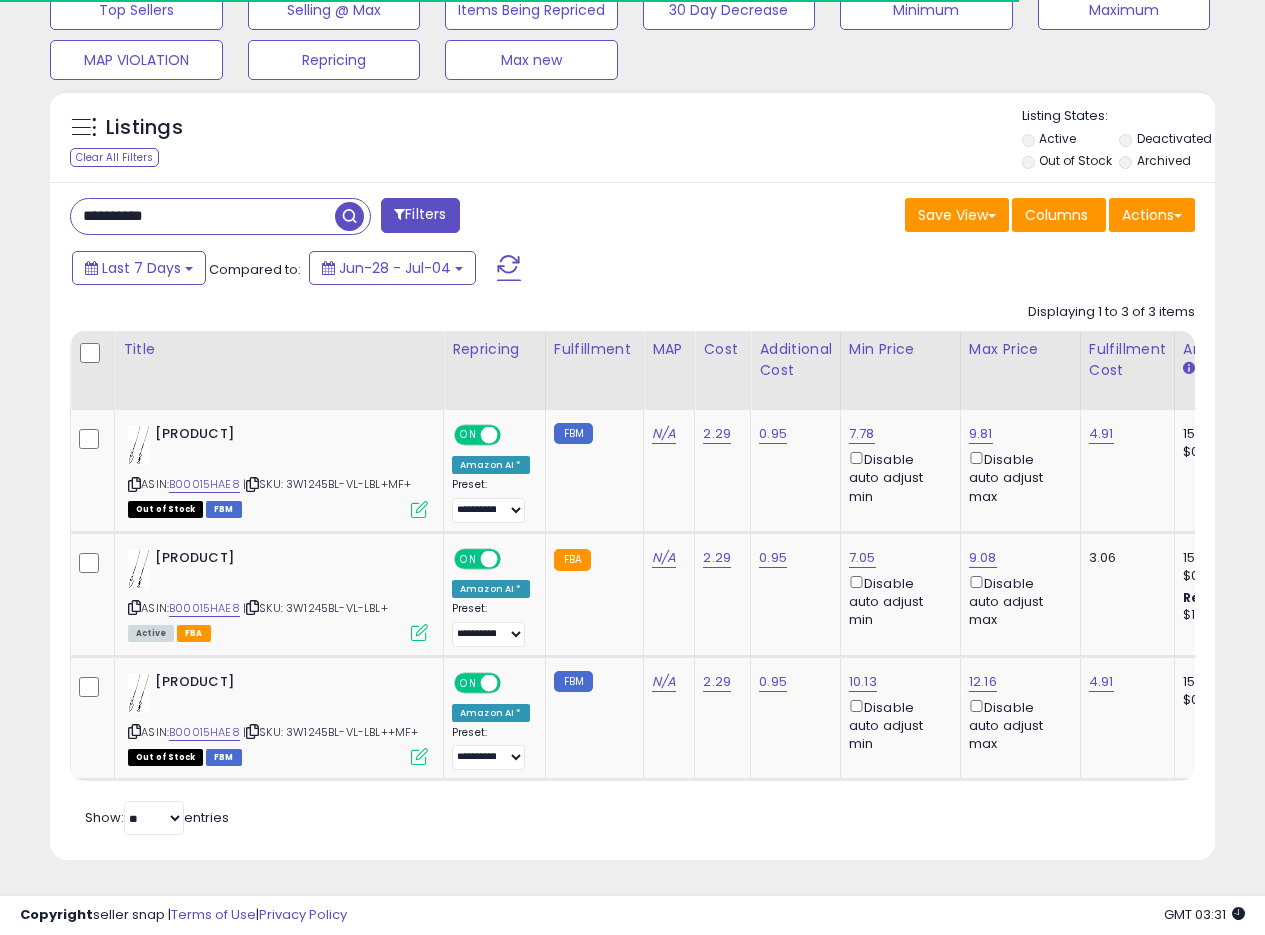 scroll, scrollTop: 410, scrollLeft: 674, axis: both 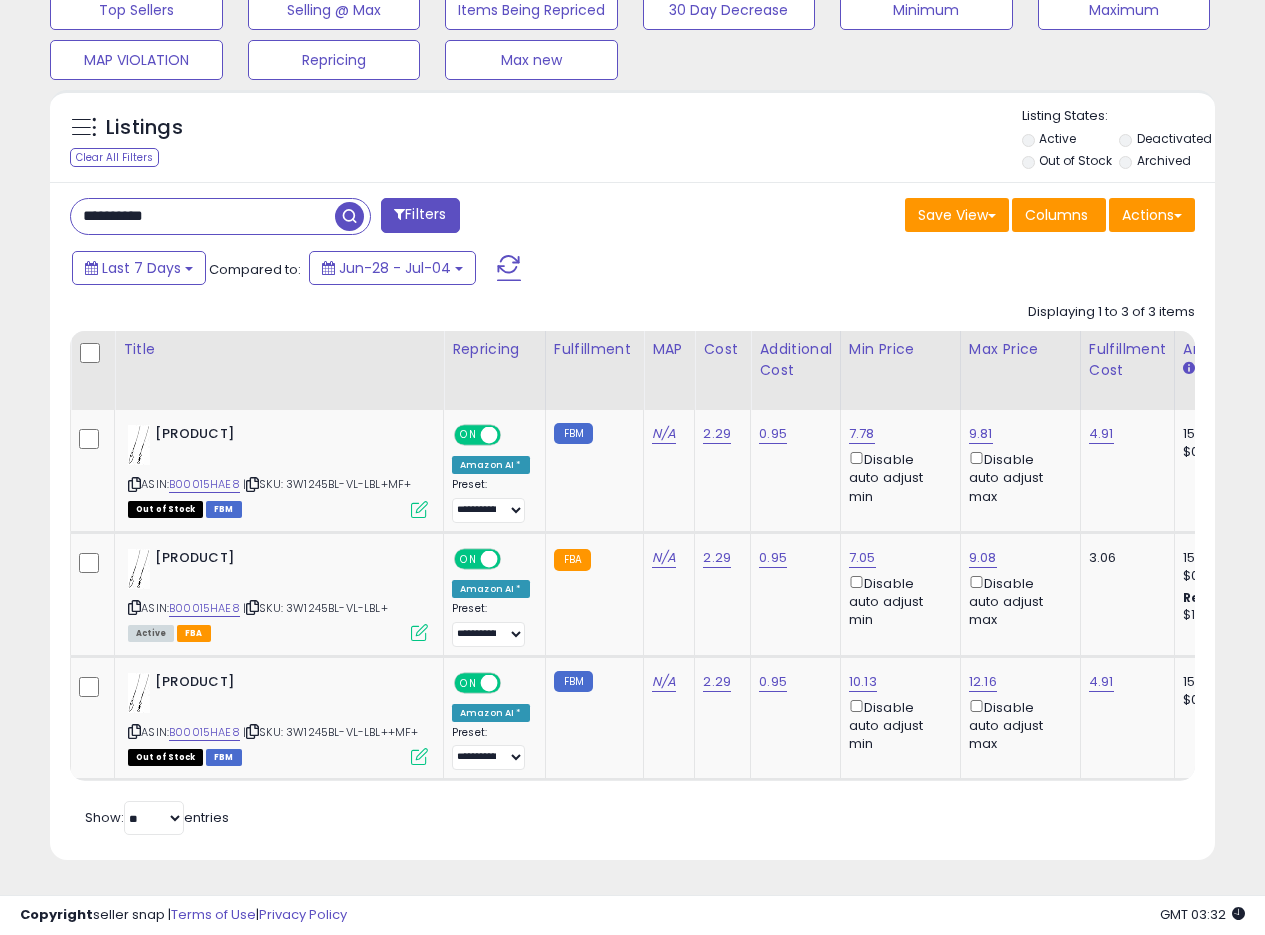 drag, startPoint x: 238, startPoint y: 203, endPoint x: 0, endPoint y: 204, distance: 238.0021 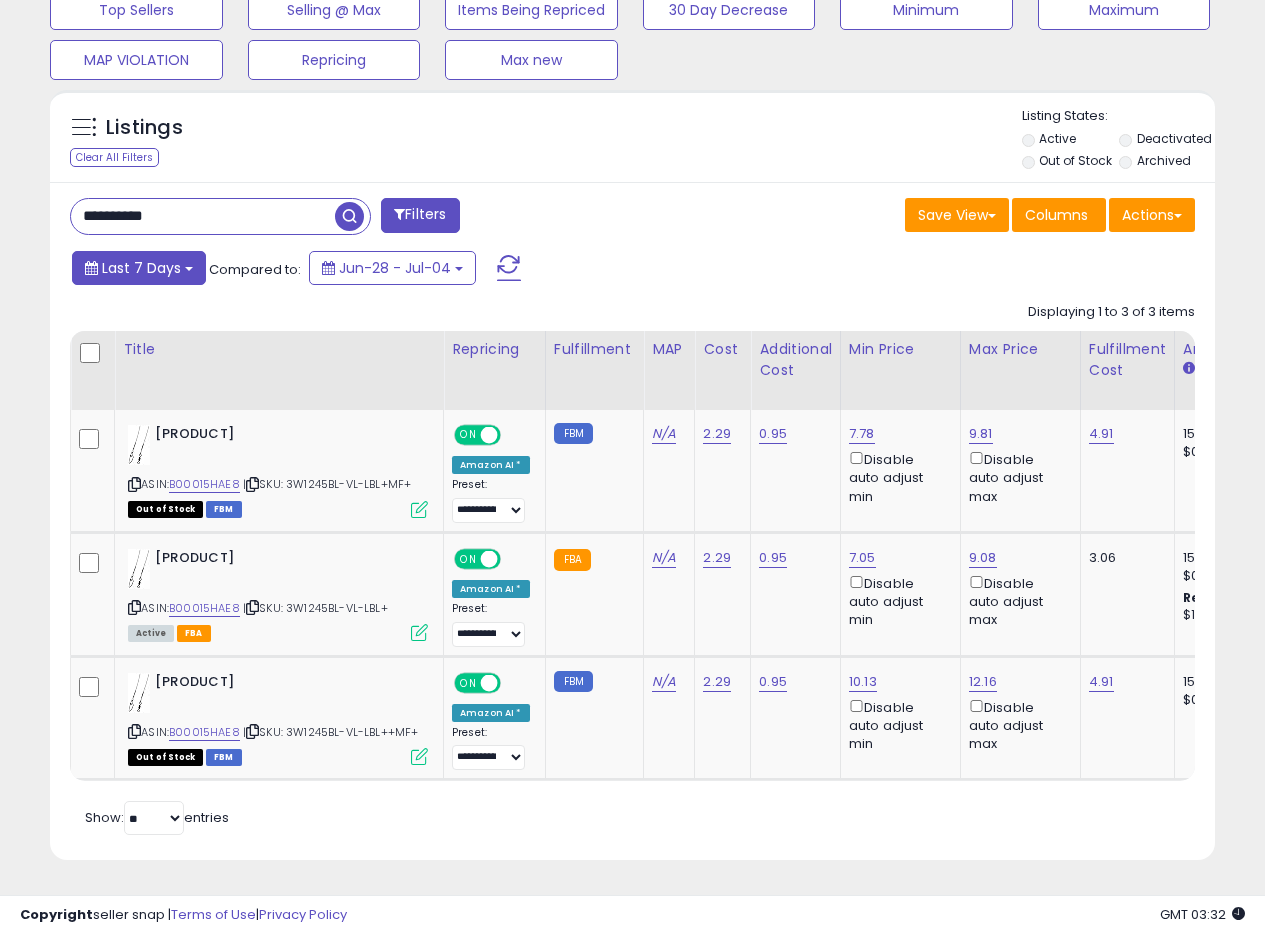 paste 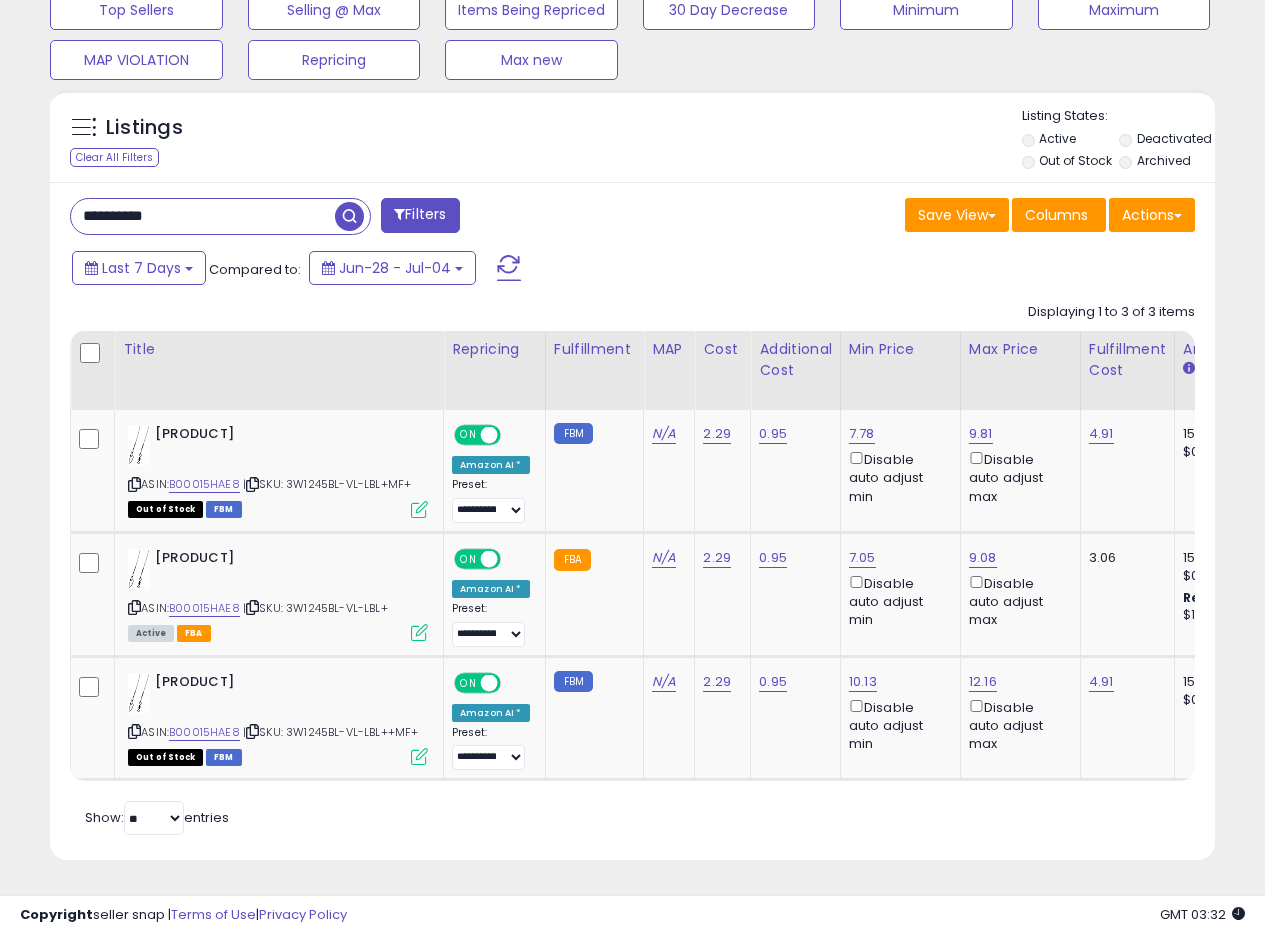 click at bounding box center [349, 216] 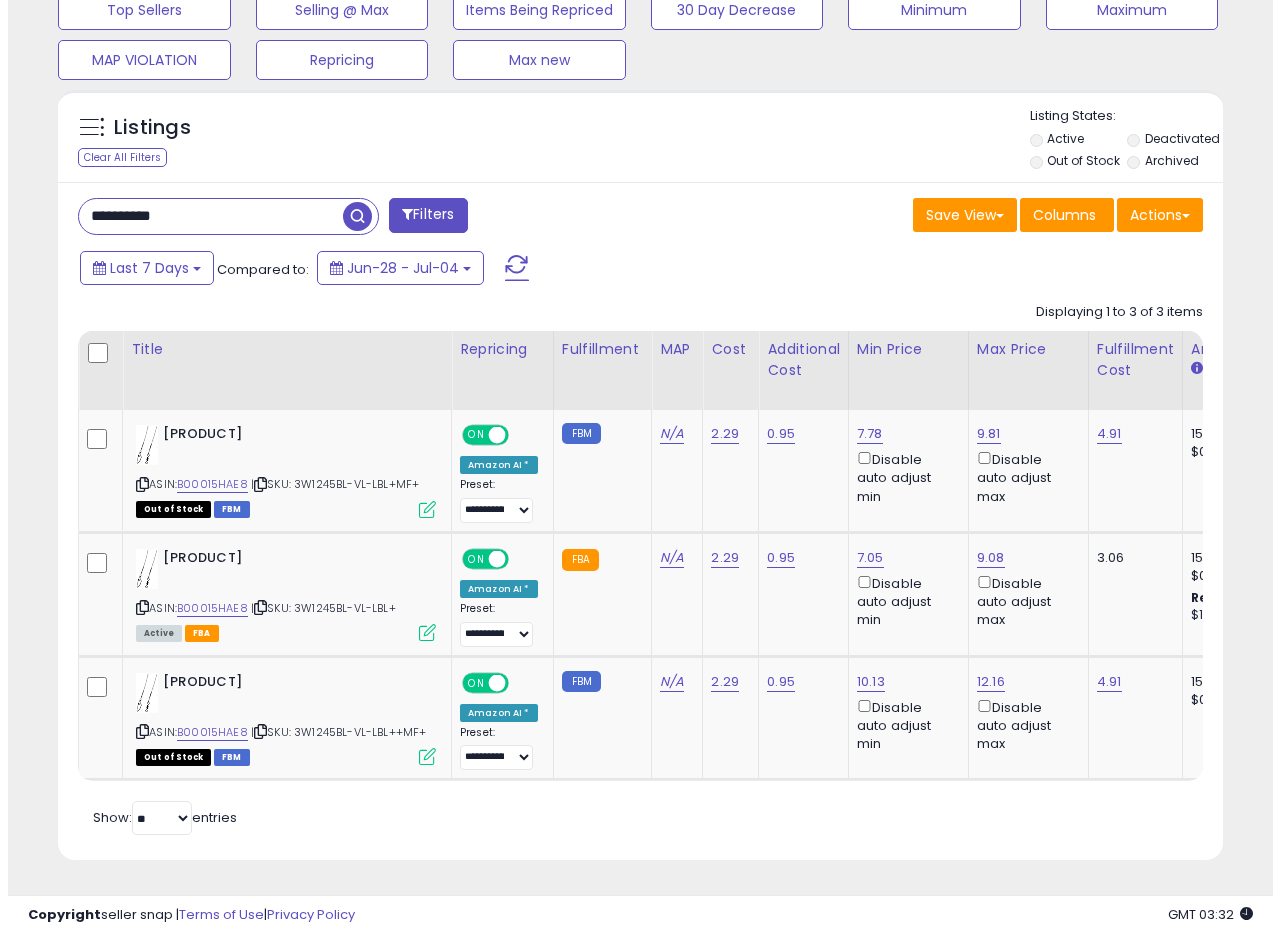 scroll, scrollTop: 335, scrollLeft: 0, axis: vertical 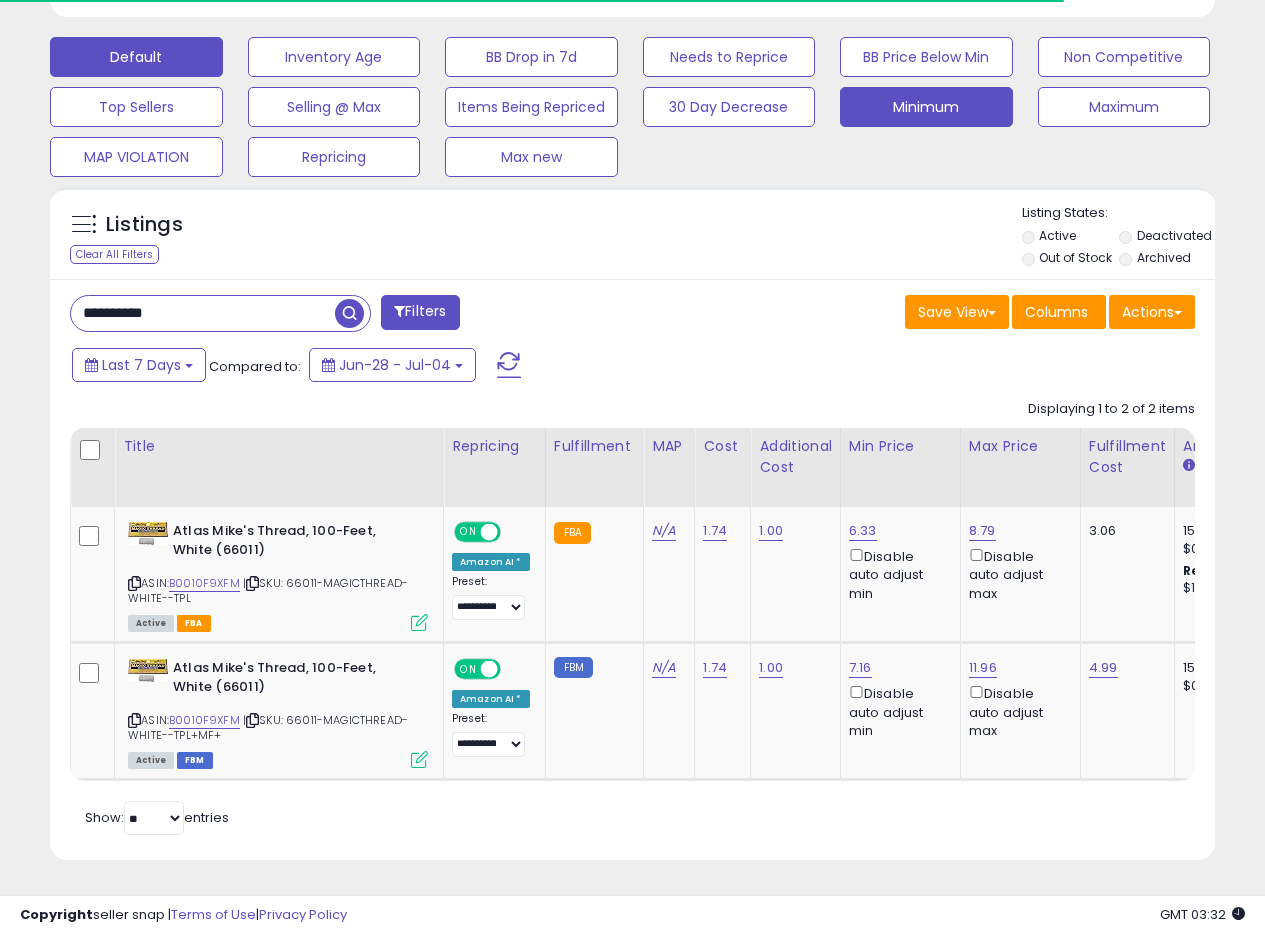 drag, startPoint x: 759, startPoint y: 325, endPoint x: 925, endPoint y: 107, distance: 274.0073 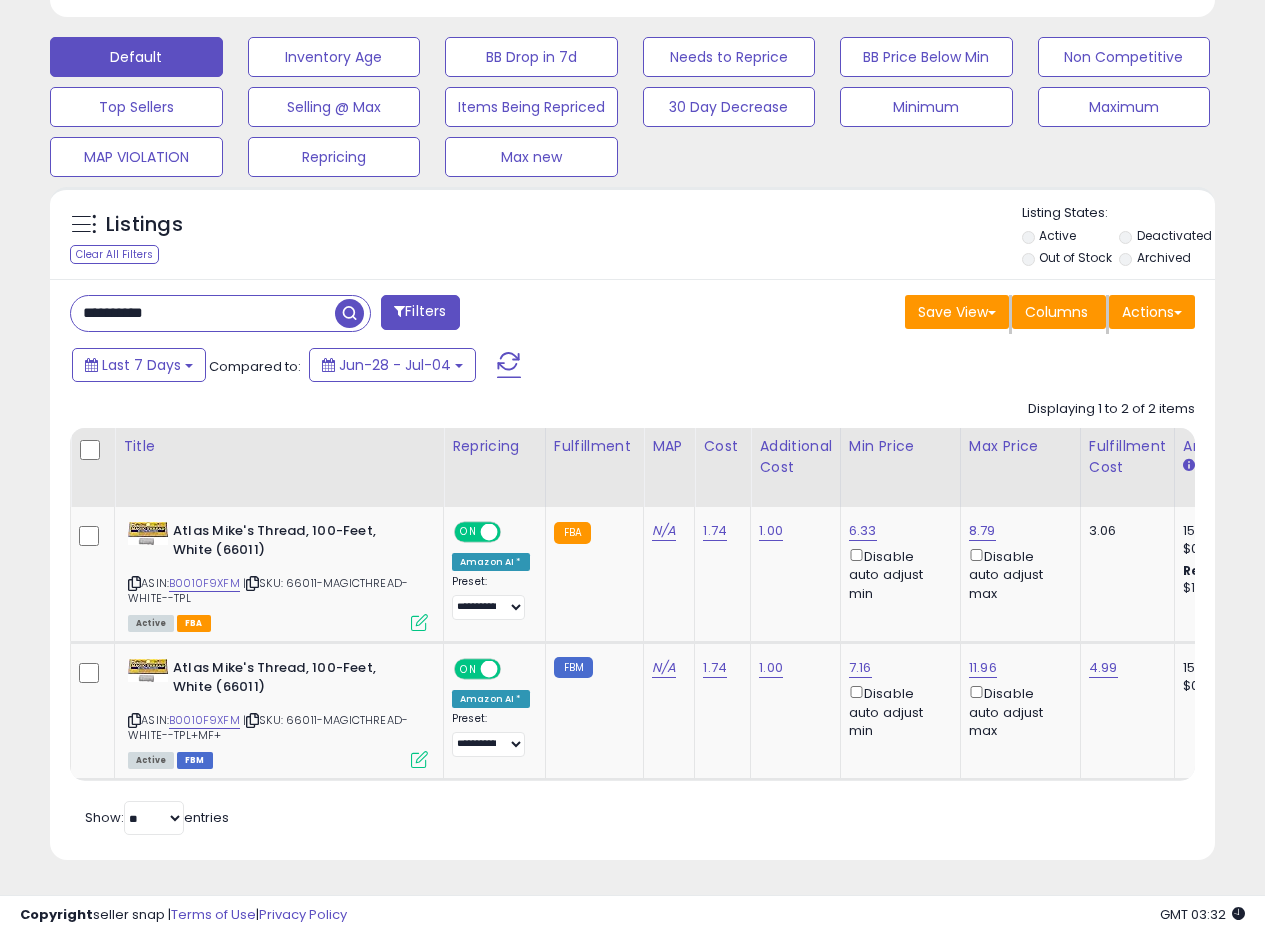 scroll, scrollTop: 999590, scrollLeft: 999326, axis: both 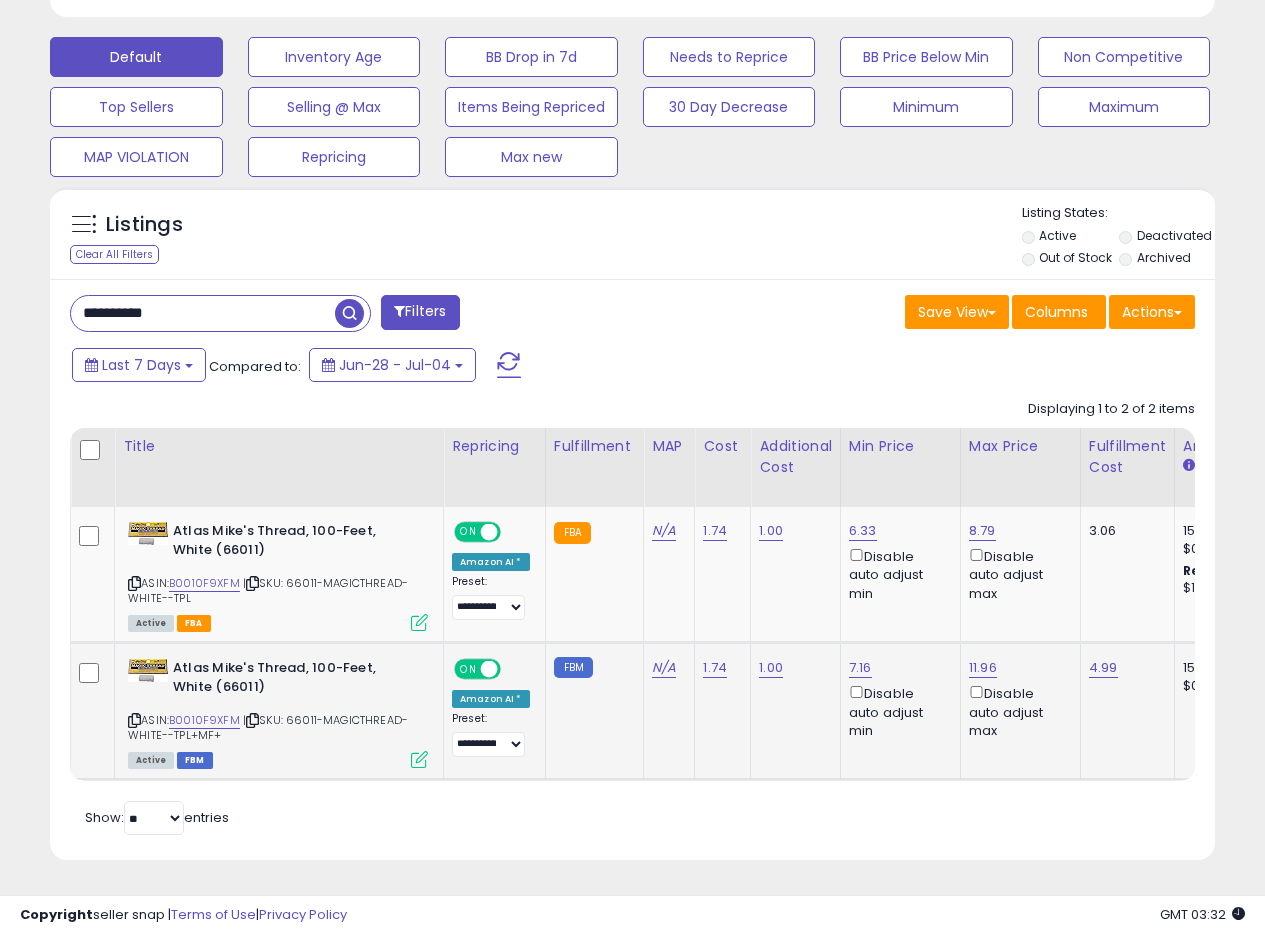 click at bounding box center (419, 759) 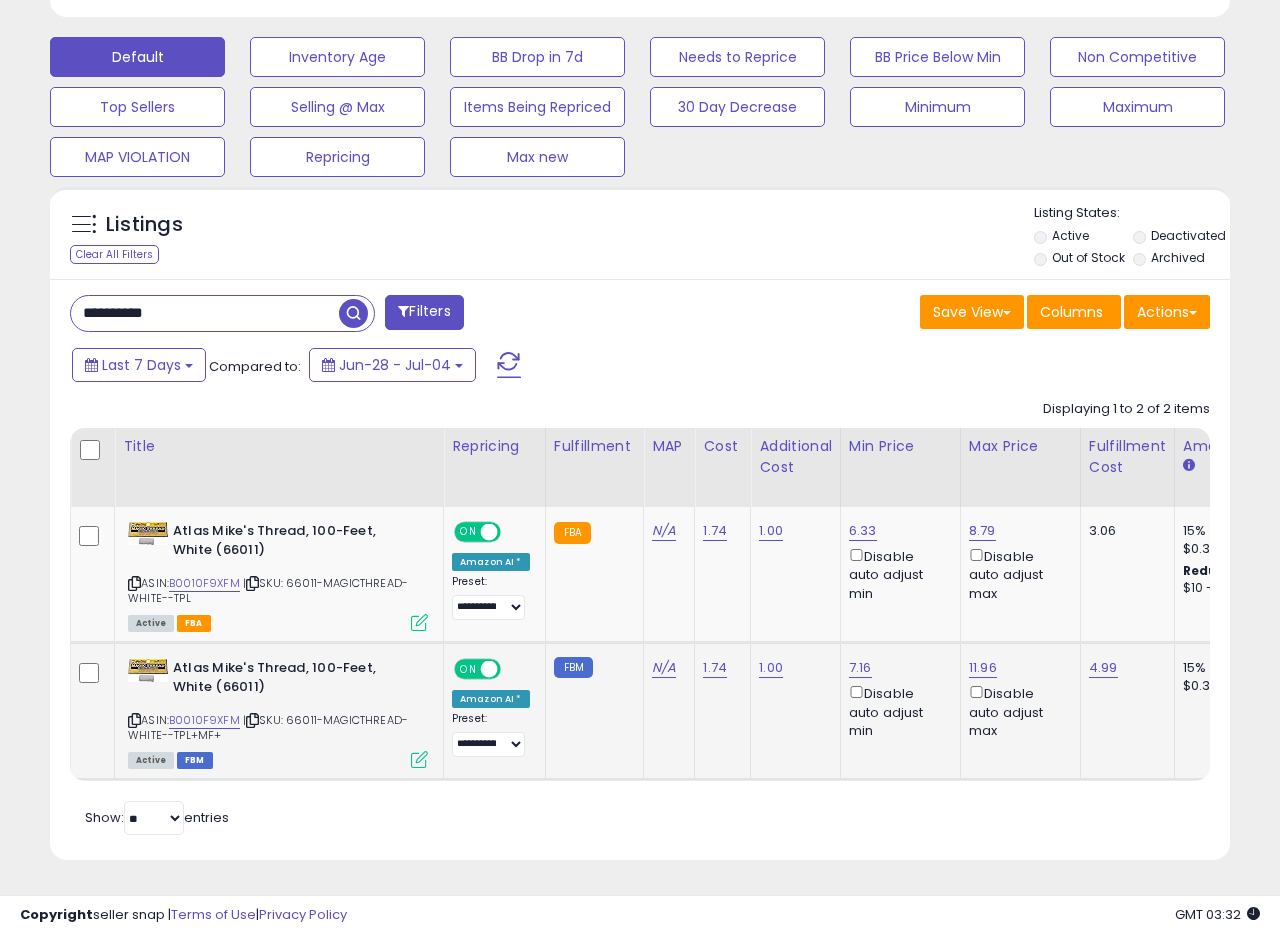 scroll, scrollTop: 999590, scrollLeft: 999317, axis: both 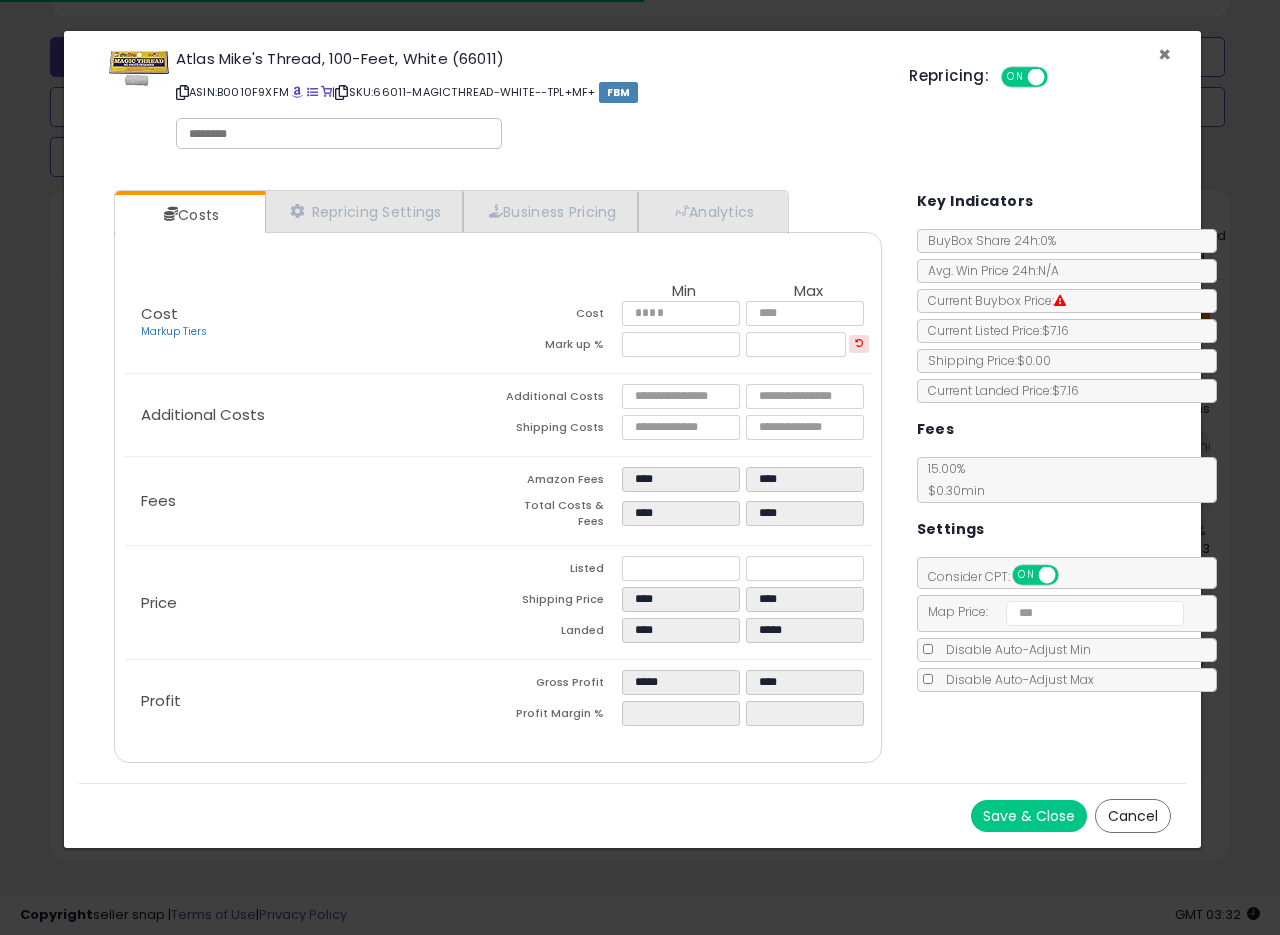 click on "×" at bounding box center (1164, 54) 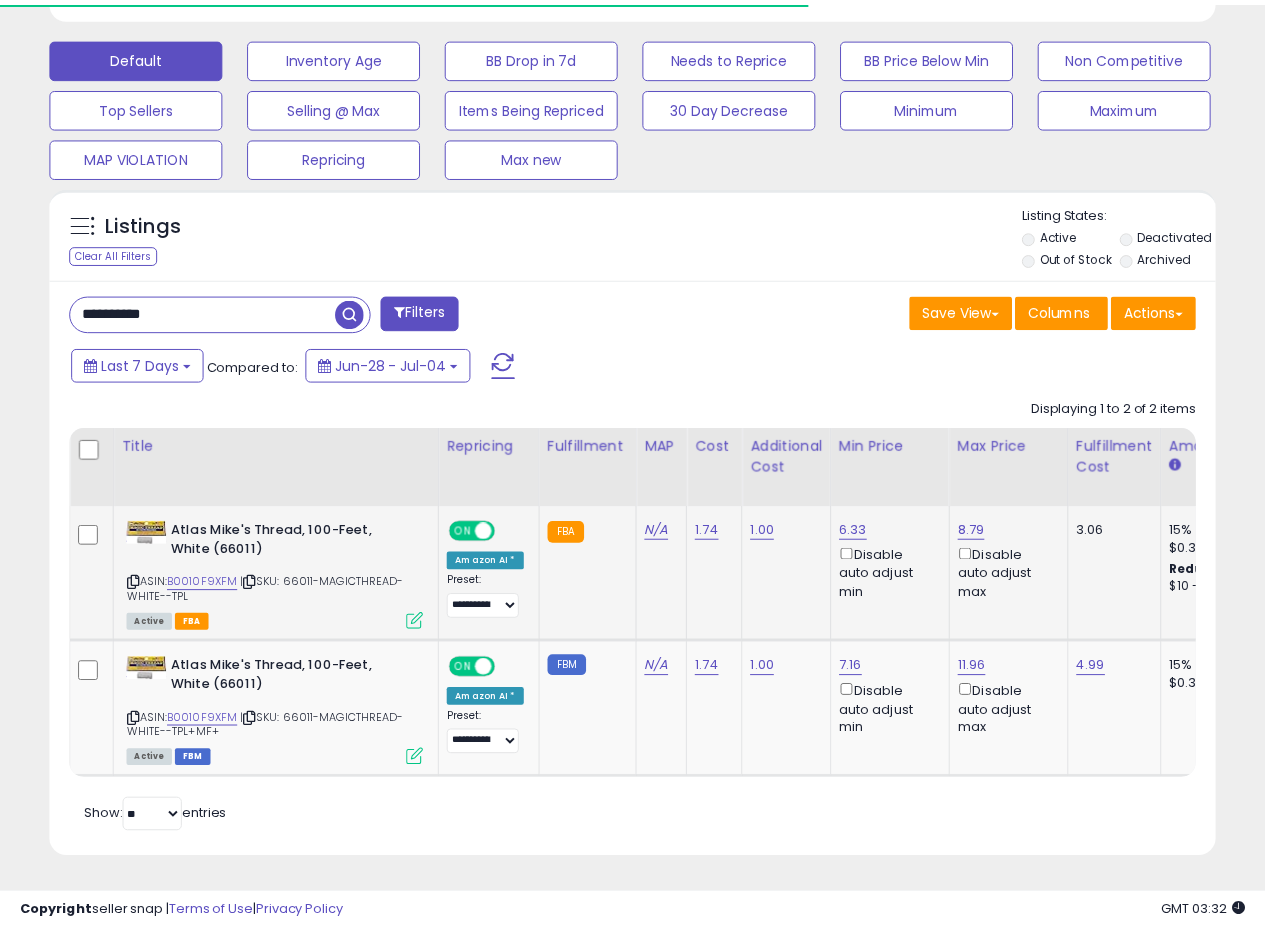 scroll, scrollTop: 410, scrollLeft: 674, axis: both 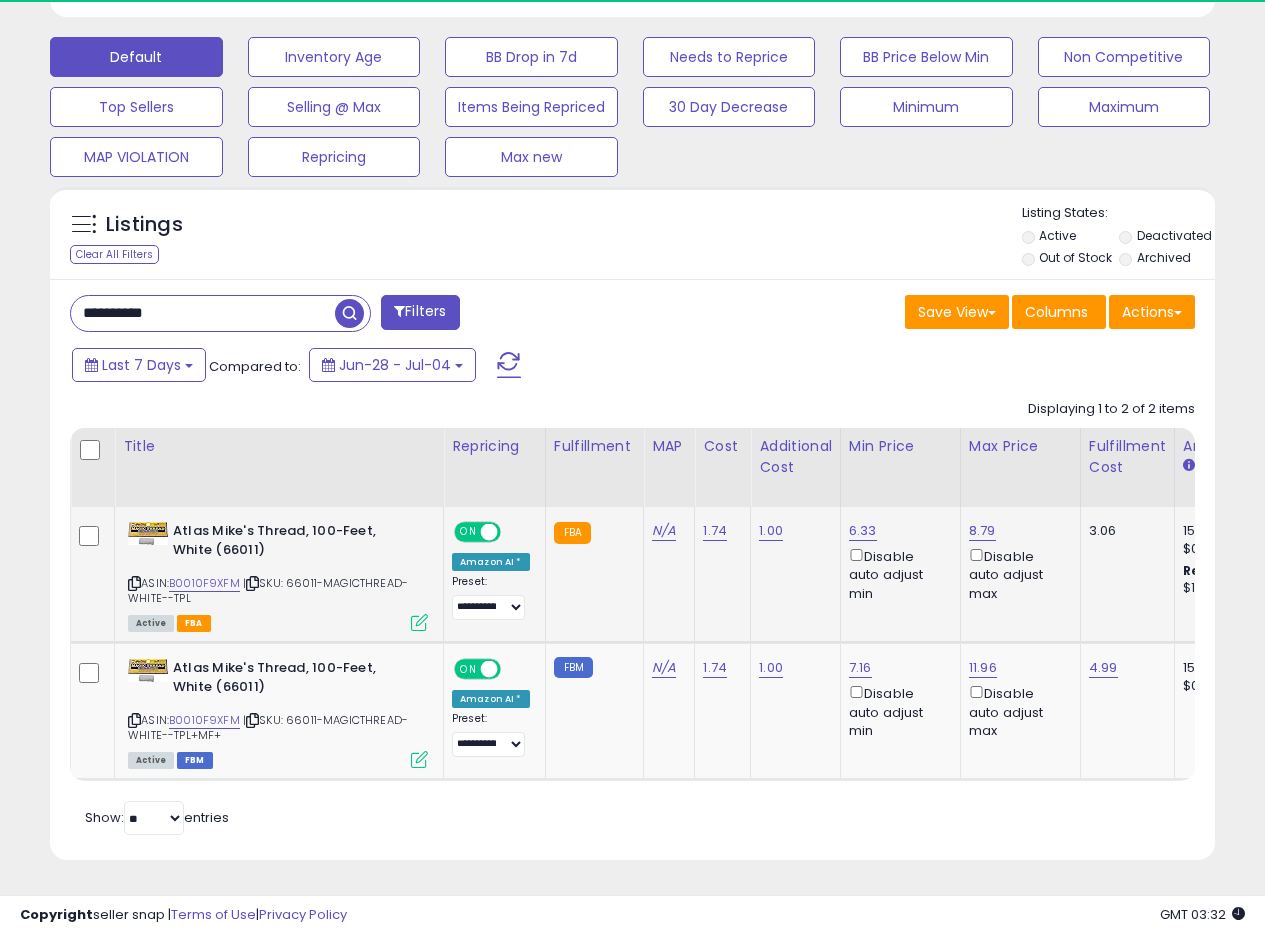click 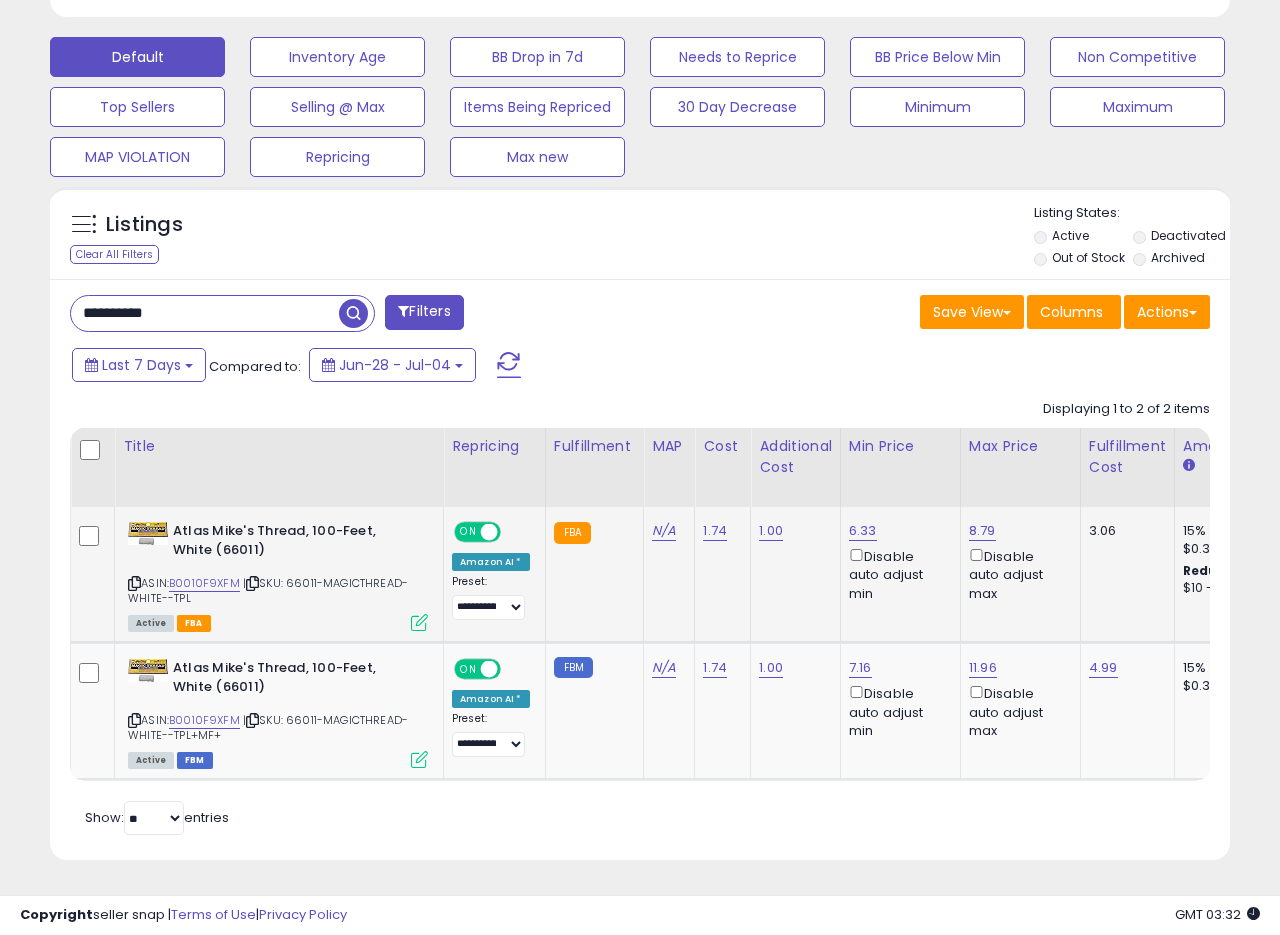 scroll, scrollTop: 999590, scrollLeft: 999317, axis: both 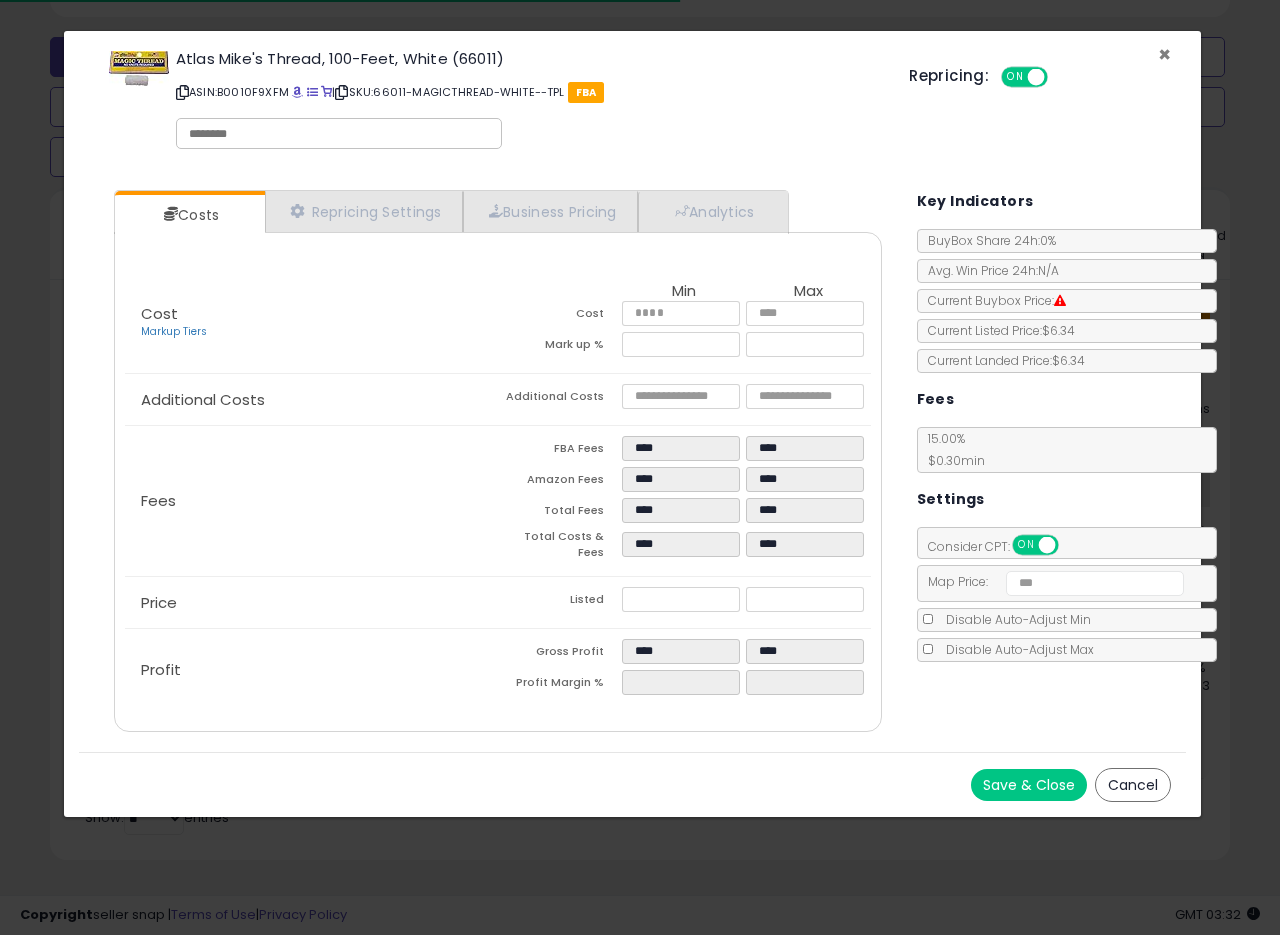 click on "×" at bounding box center [1164, 54] 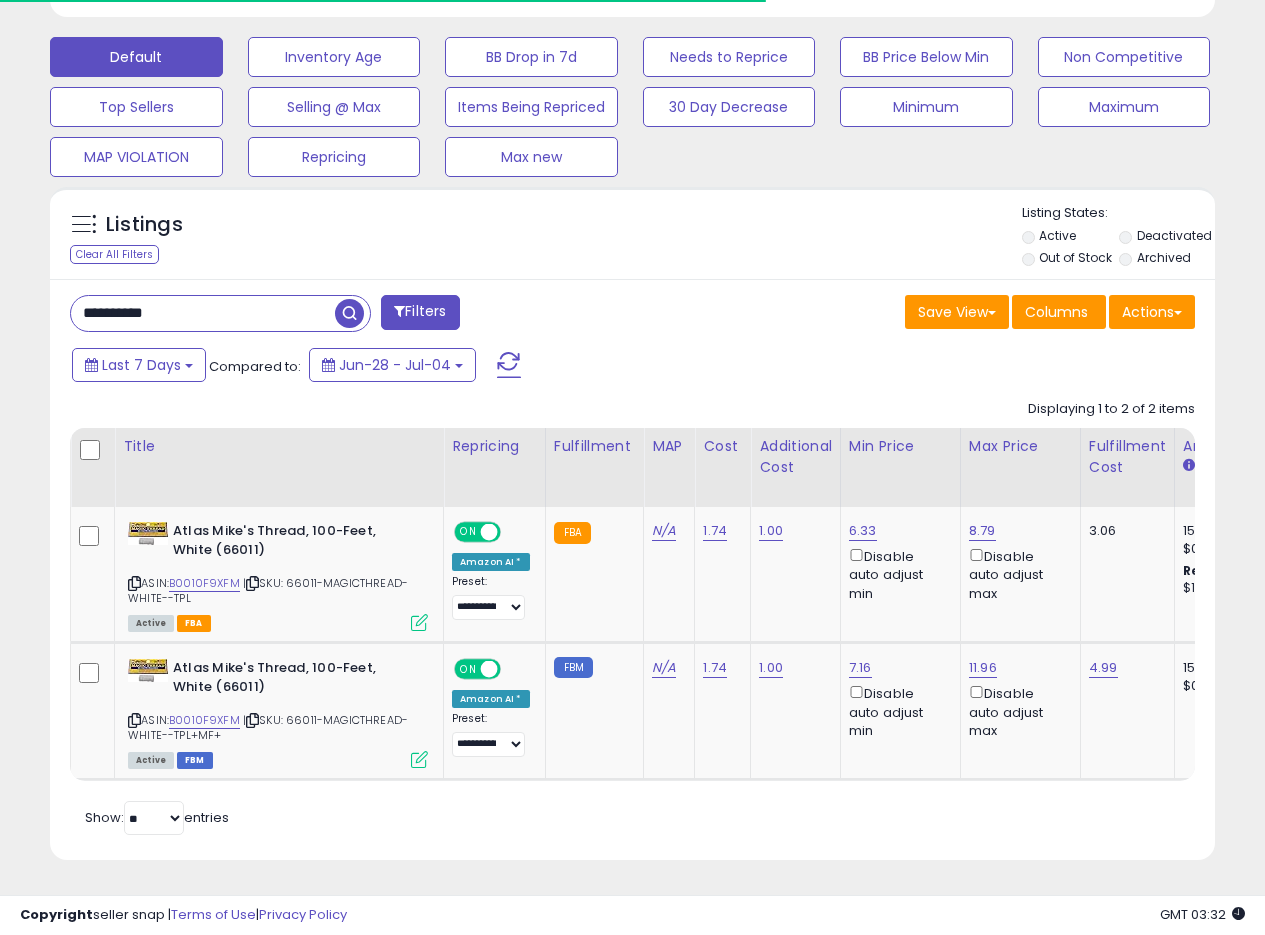 scroll, scrollTop: 410, scrollLeft: 674, axis: both 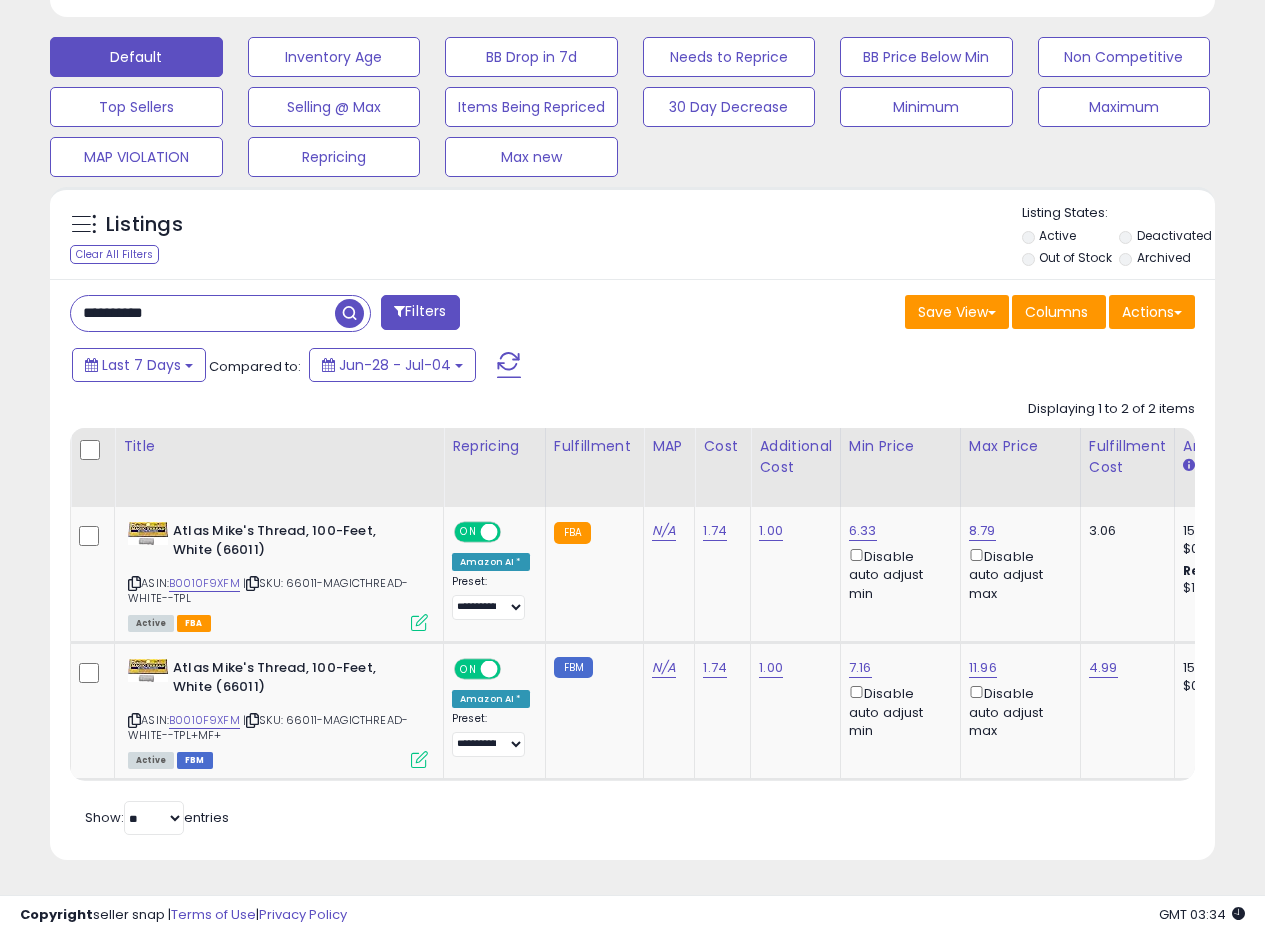 drag, startPoint x: 223, startPoint y: 292, endPoint x: 2, endPoint y: 297, distance: 221.05655 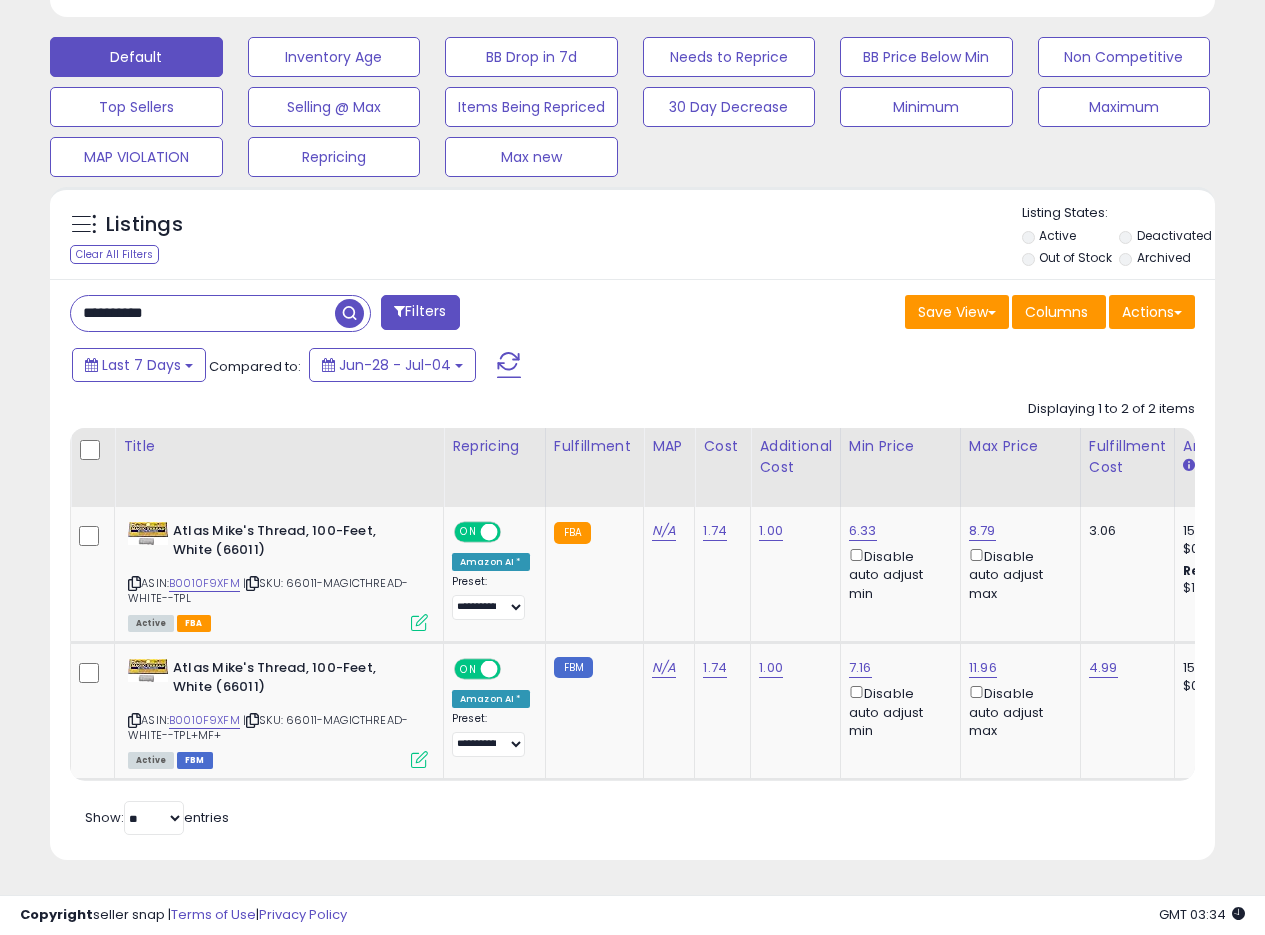 paste 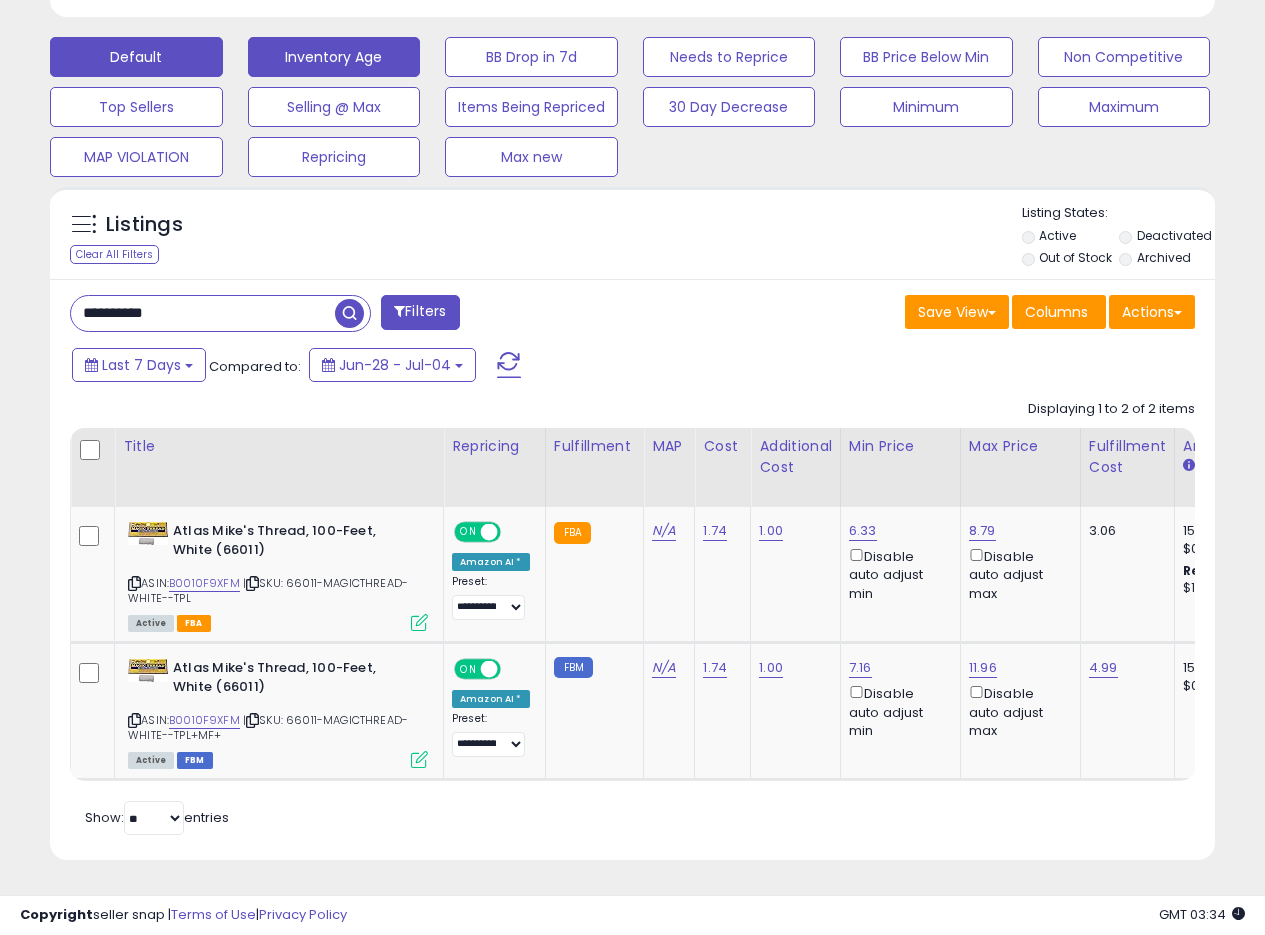 click at bounding box center (349, 313) 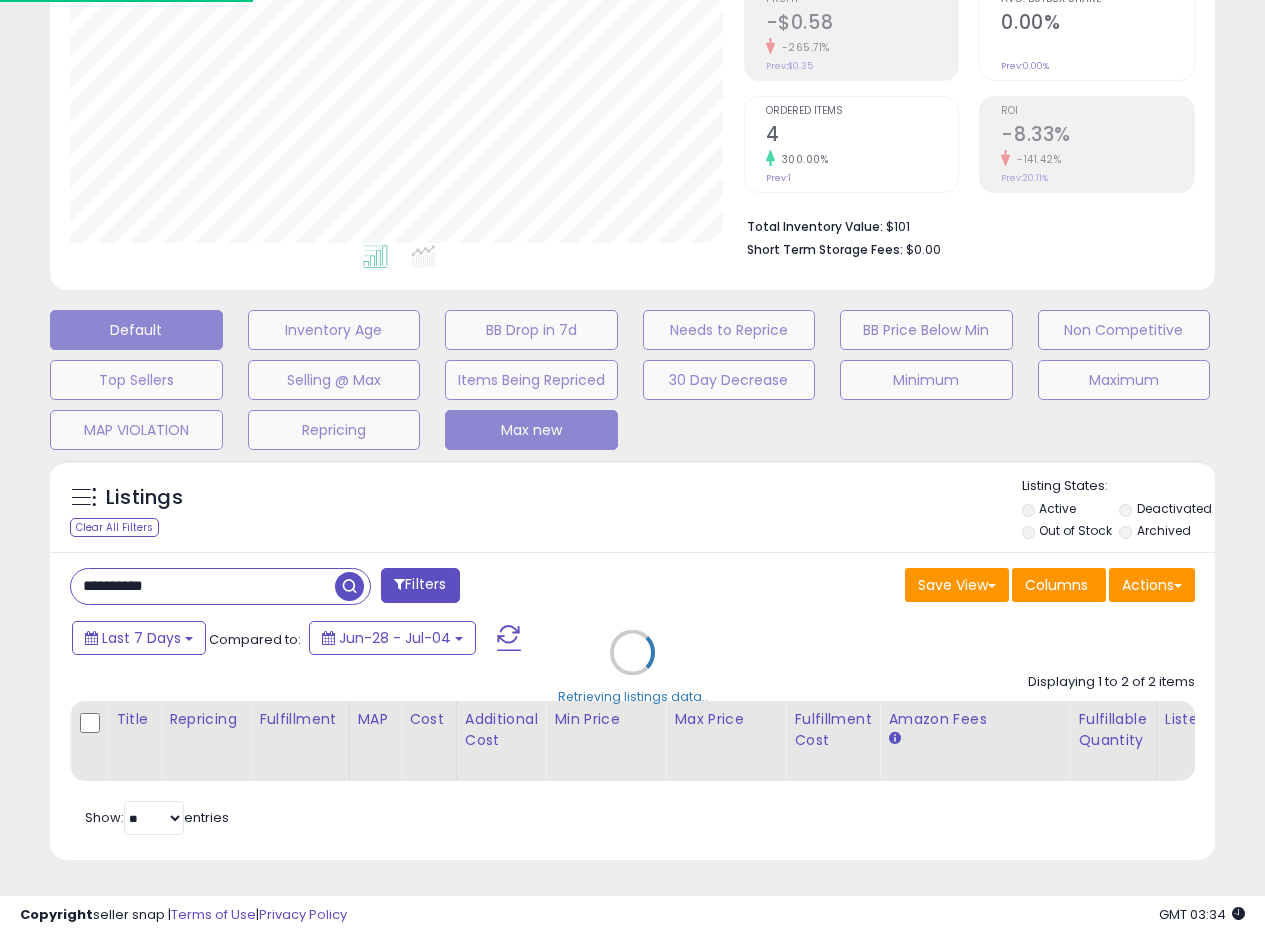 scroll, scrollTop: 999590, scrollLeft: 999317, axis: both 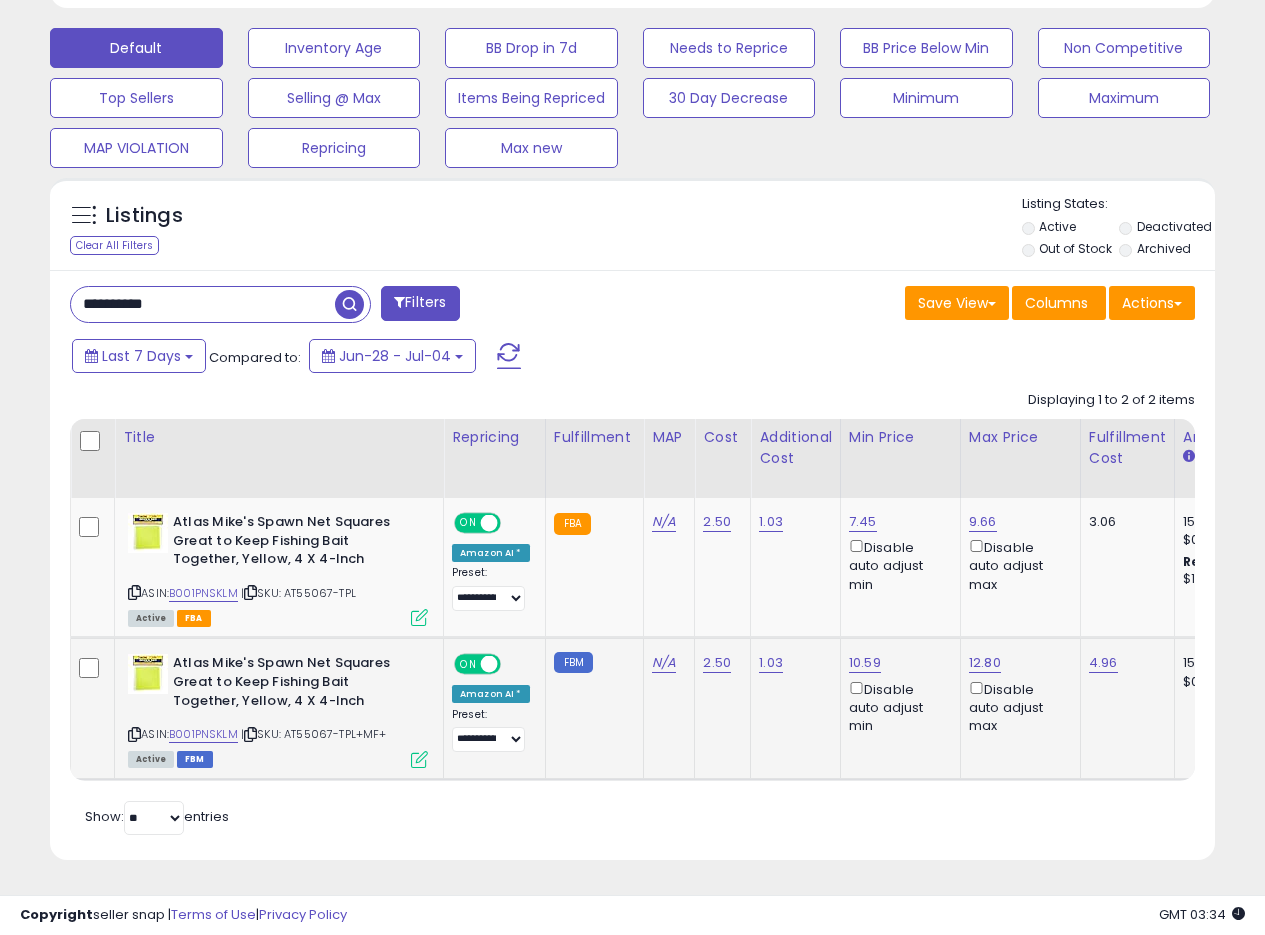 click at bounding box center (419, 759) 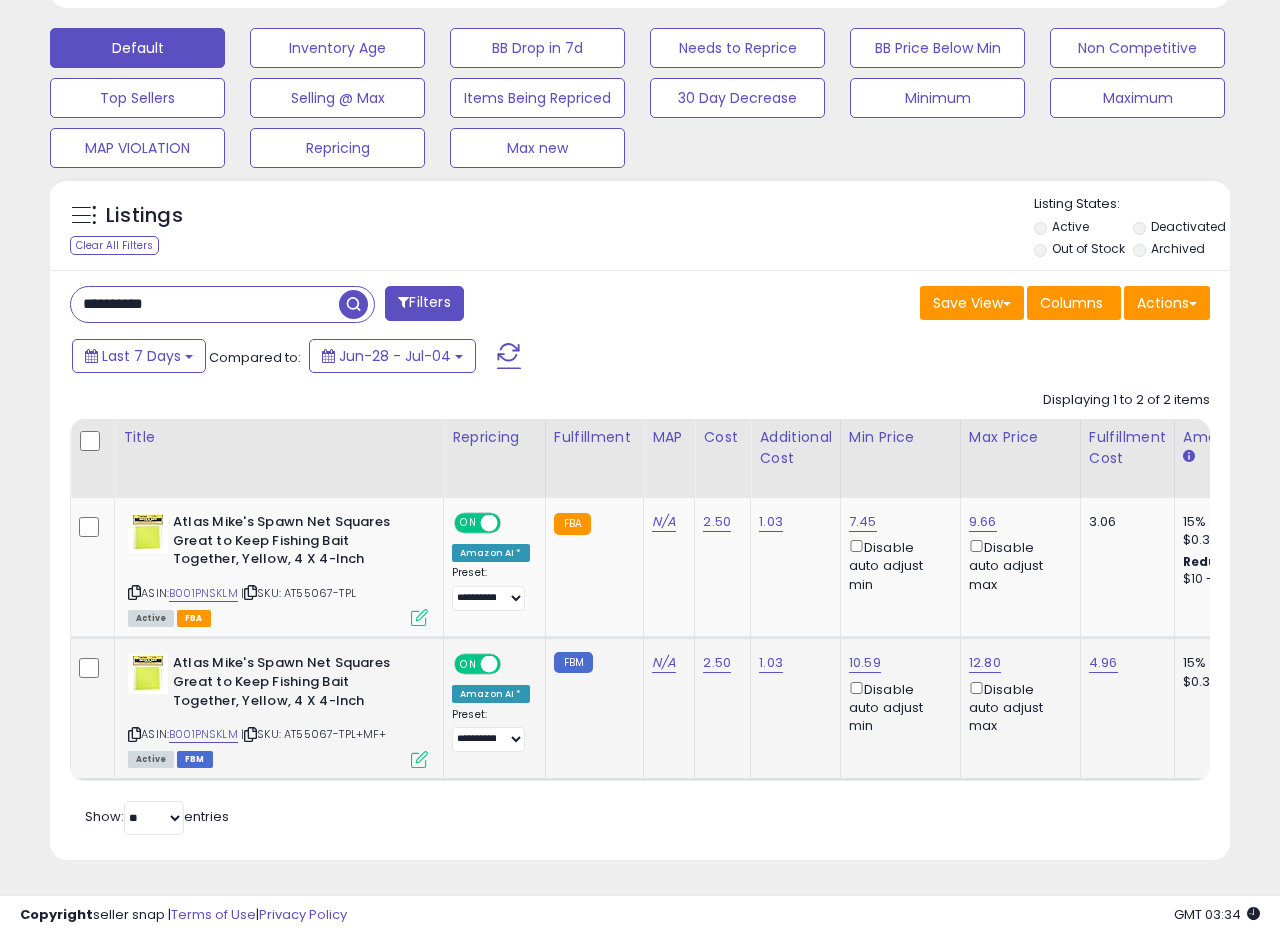 scroll, scrollTop: 999590, scrollLeft: 999317, axis: both 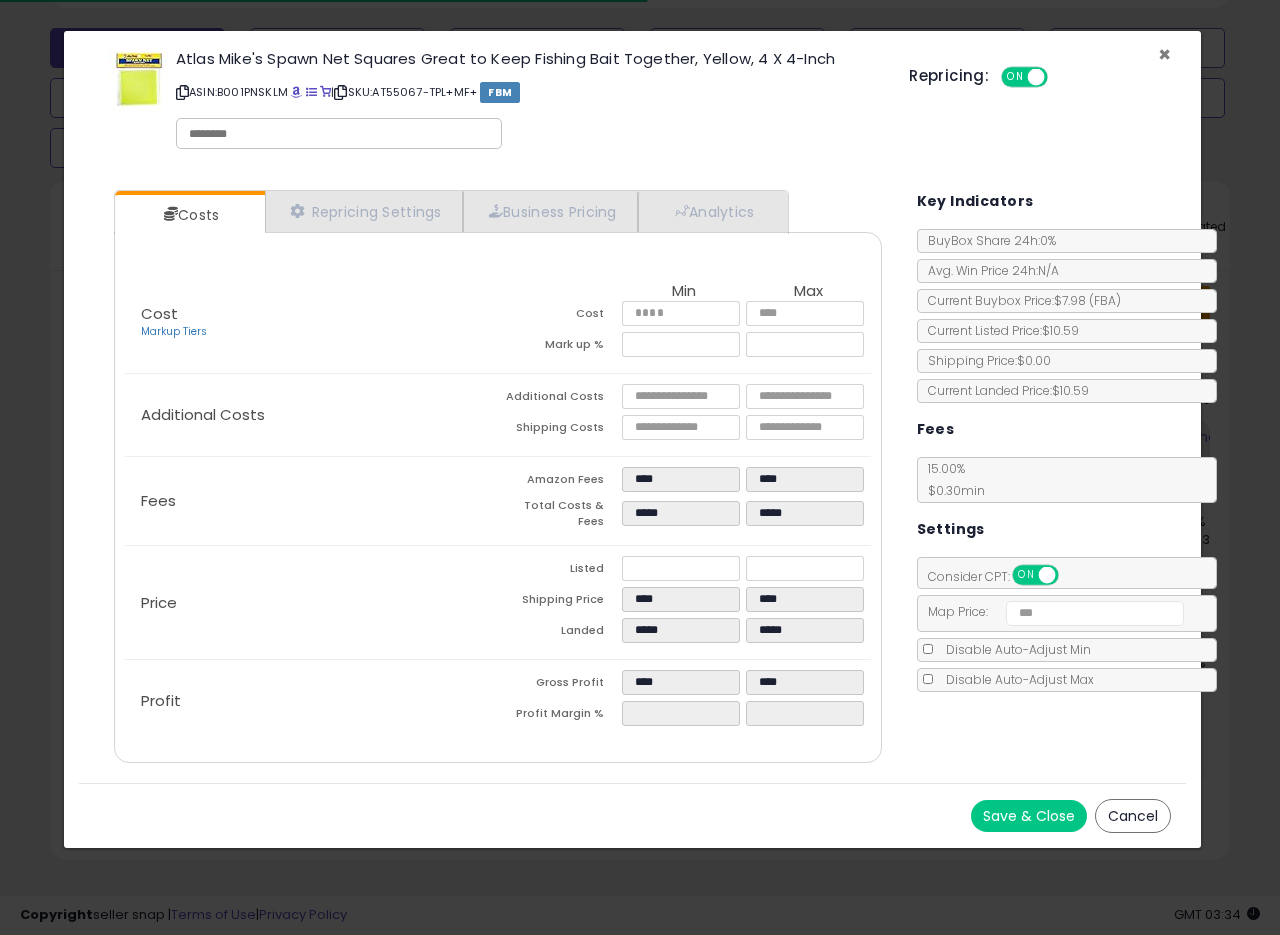 click on "×" at bounding box center (1164, 54) 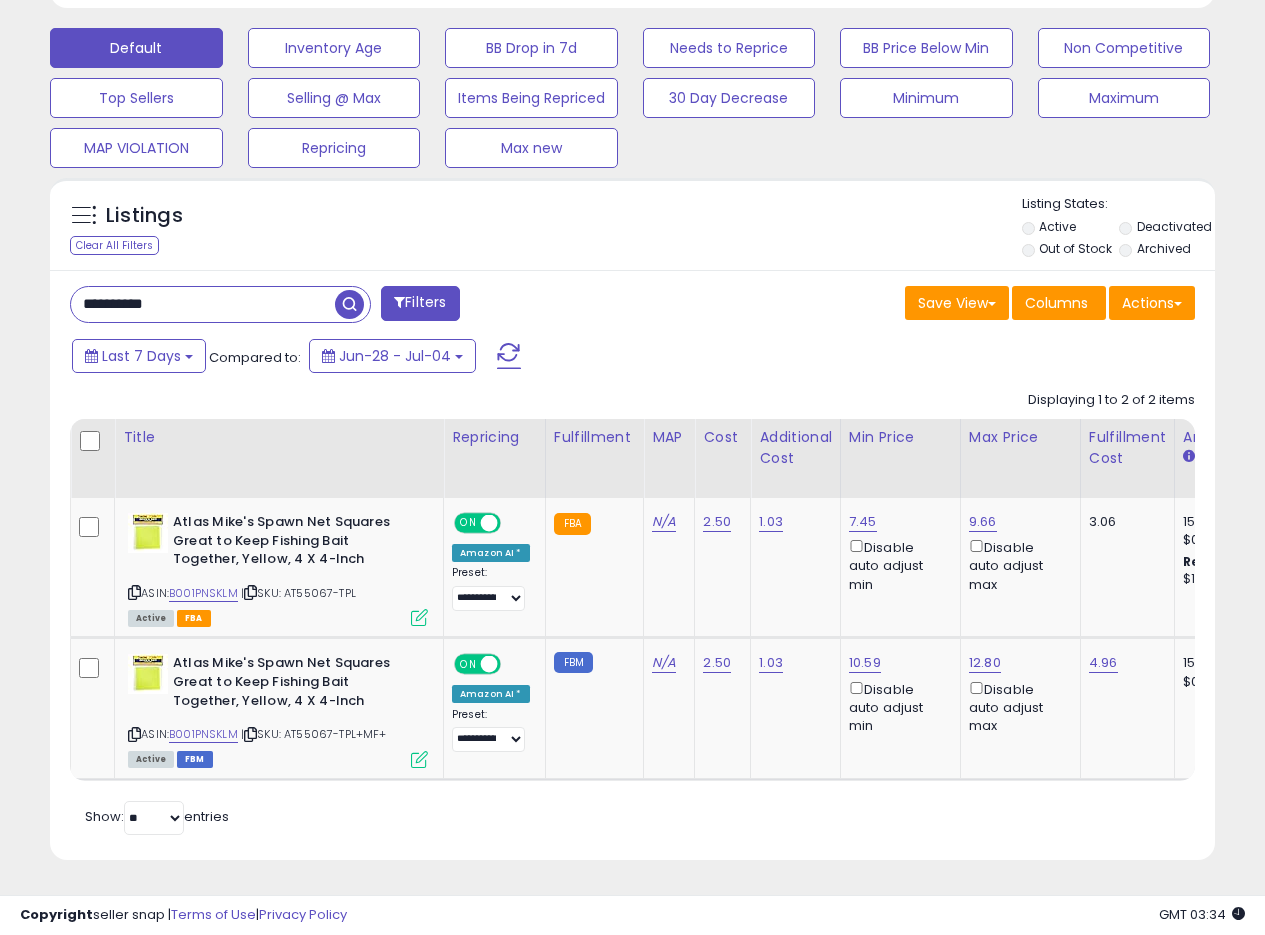 scroll, scrollTop: 410, scrollLeft: 674, axis: both 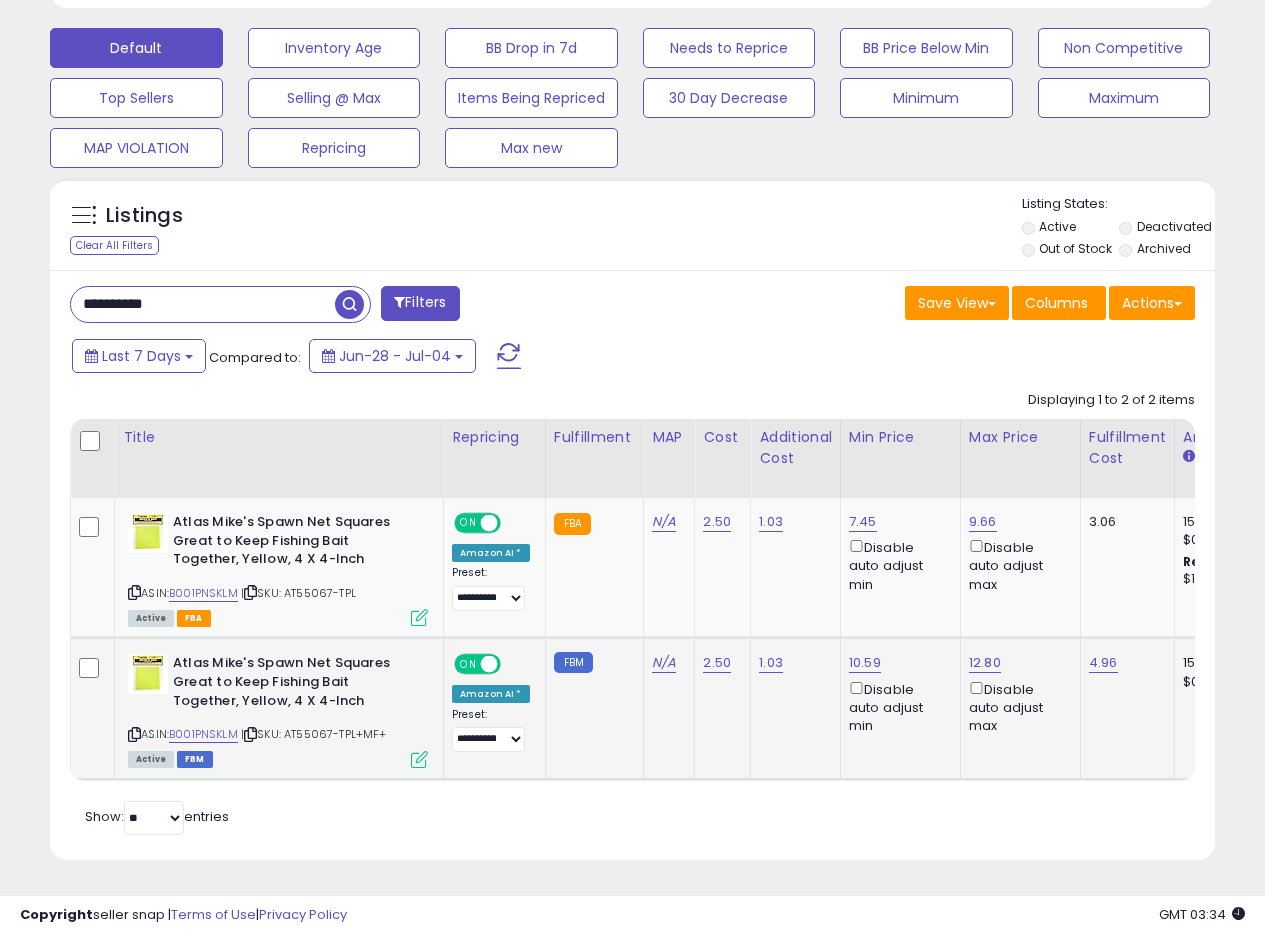 click on "ASIN:  [ASIN]    |   SKU: [SKU] Active FBM" at bounding box center [278, 709] 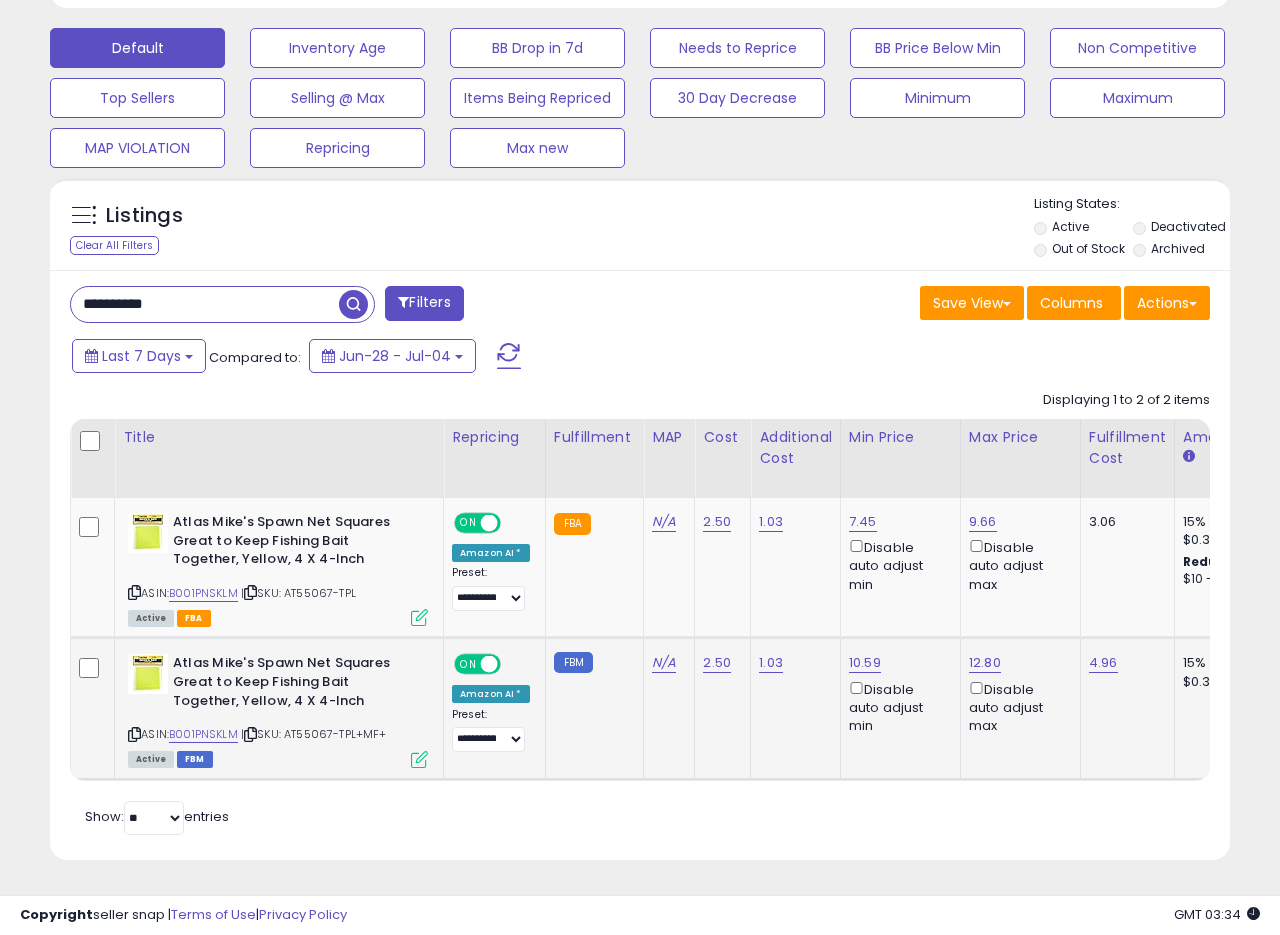 scroll, scrollTop: 999590, scrollLeft: 999317, axis: both 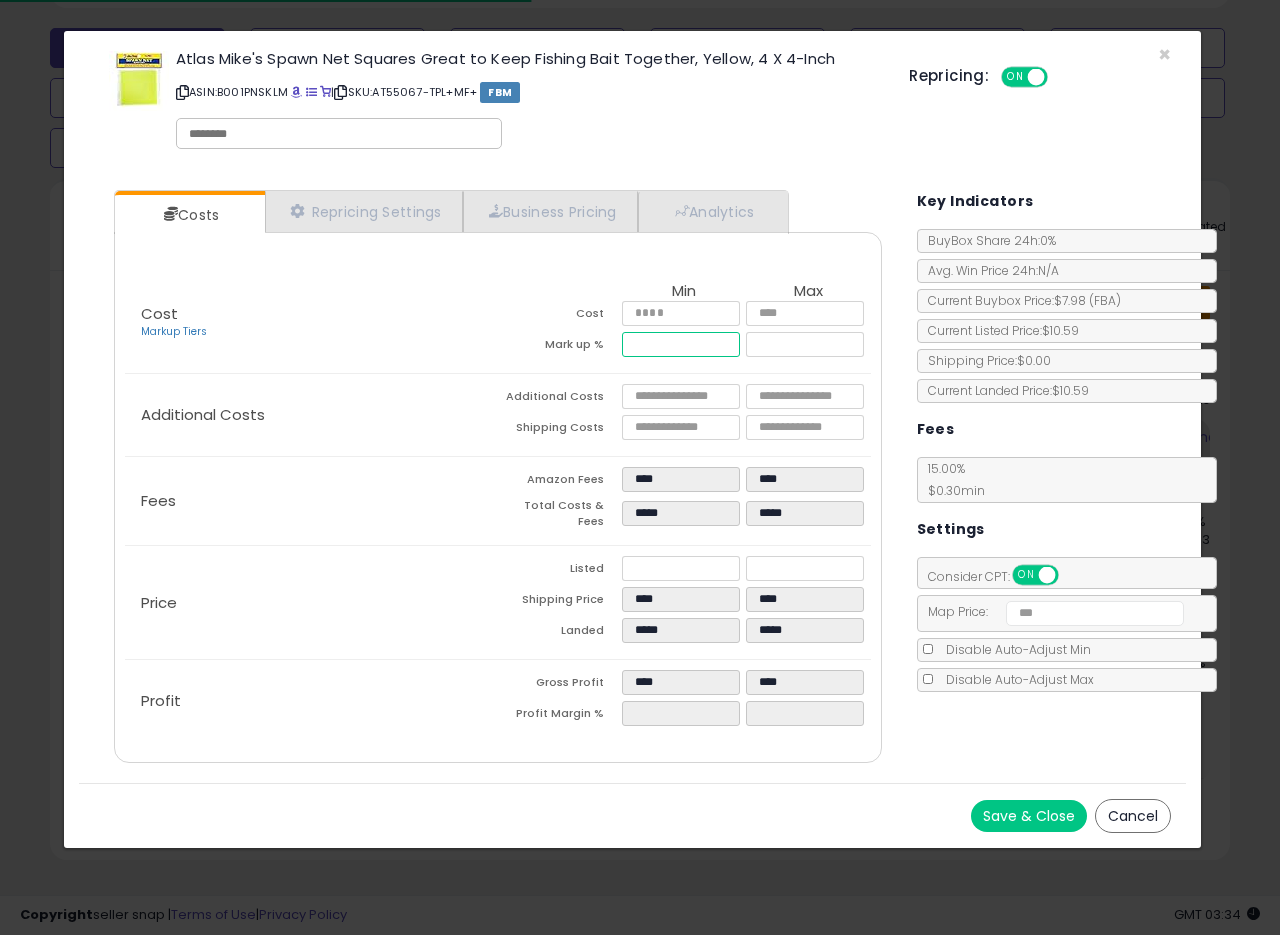drag, startPoint x: 650, startPoint y: 347, endPoint x: 710, endPoint y: 342, distance: 60.207973 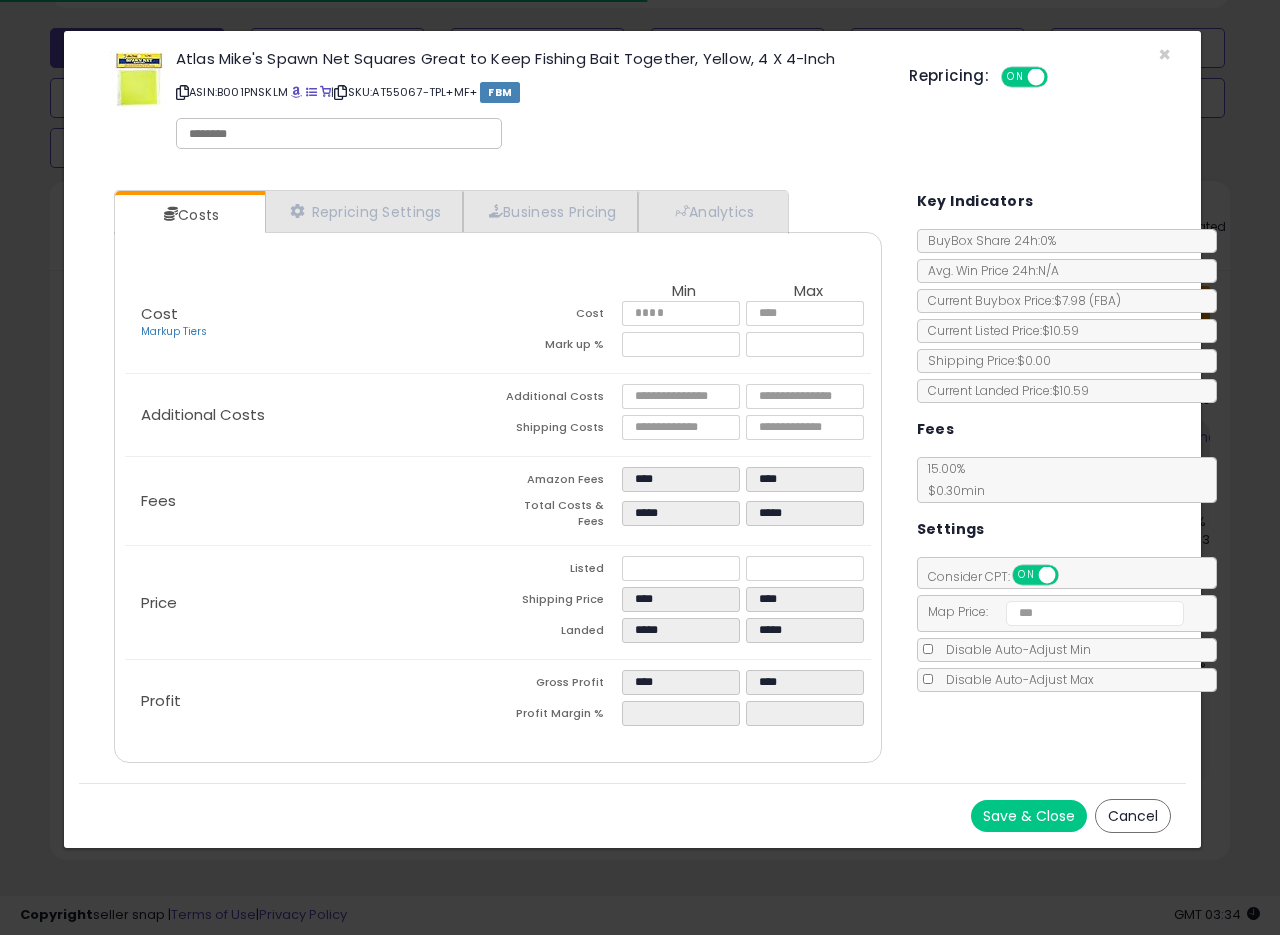 type on "*****" 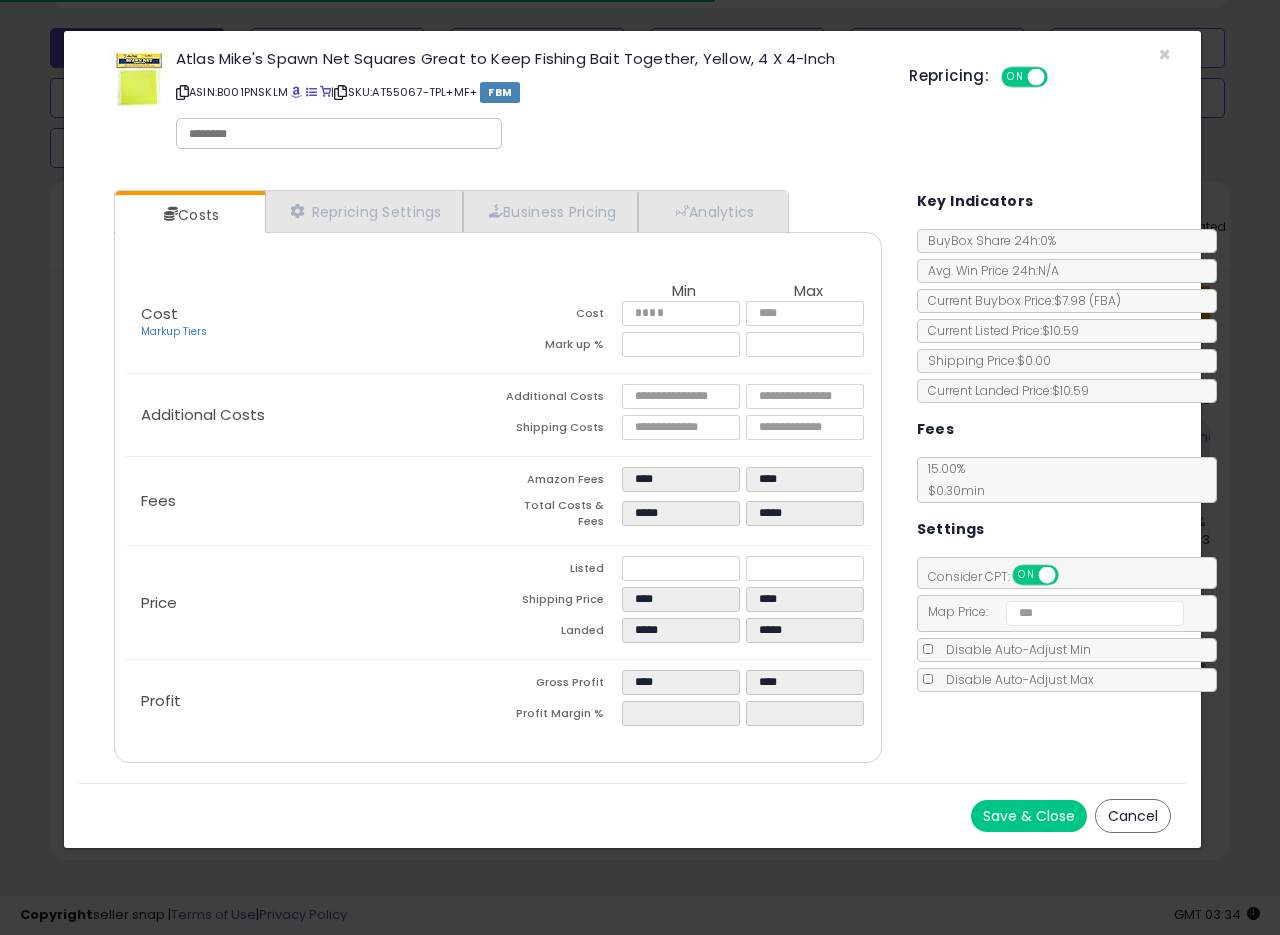 click on "Additional Costs
Additional Costs
****
****
Shipping Costs
****
****" 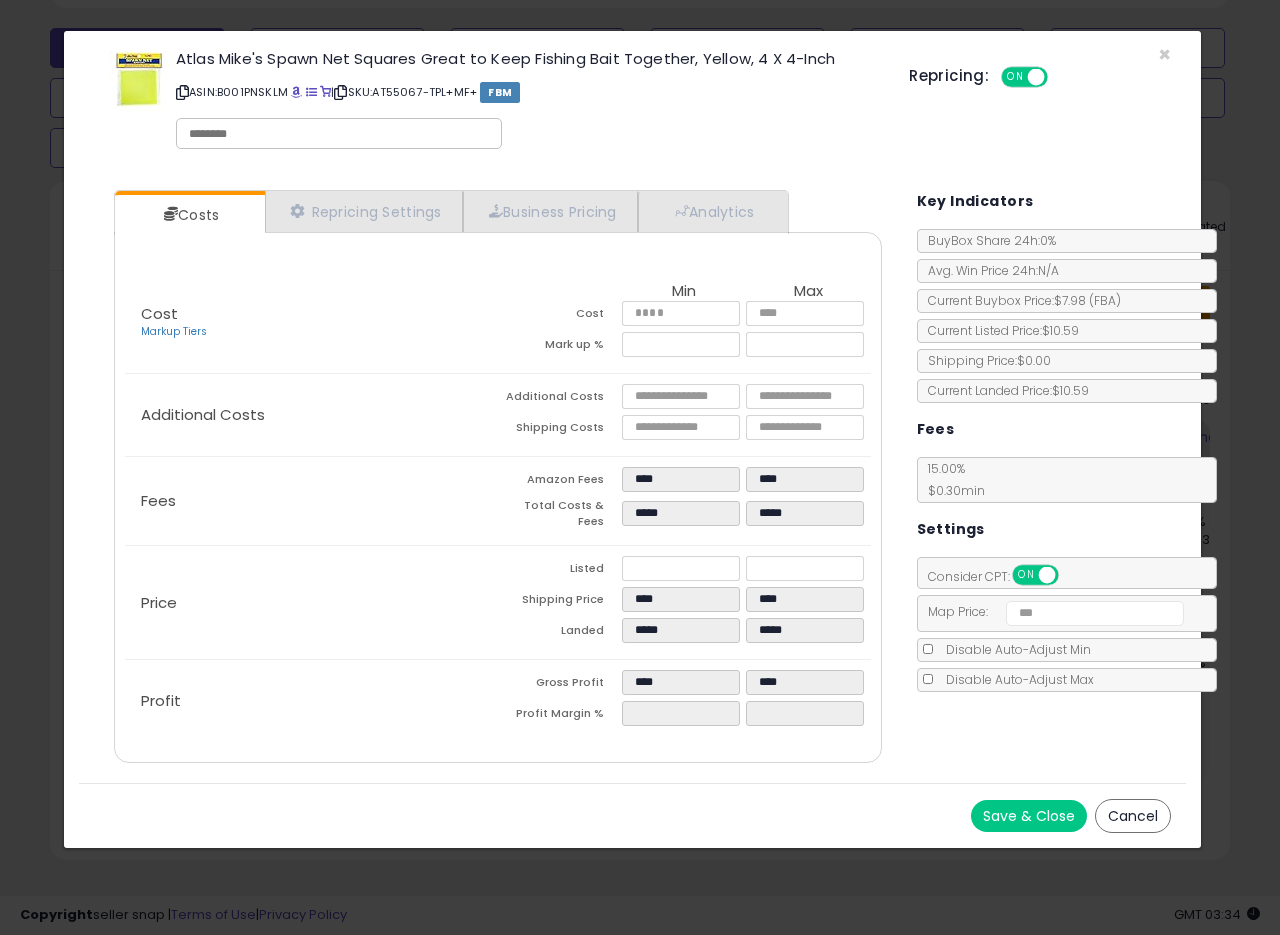 click on "Save & Close" at bounding box center (1029, 816) 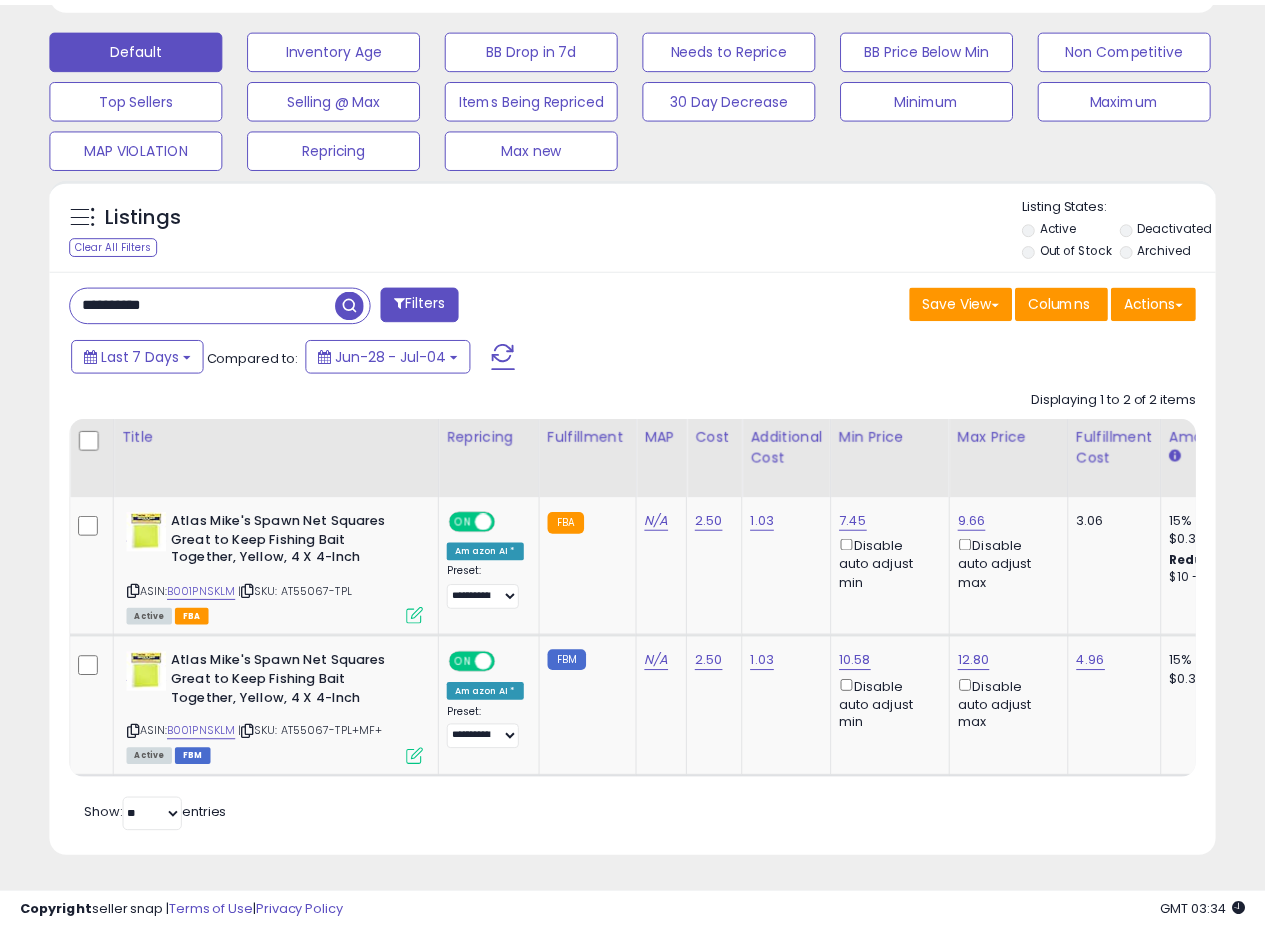 scroll, scrollTop: 410, scrollLeft: 674, axis: both 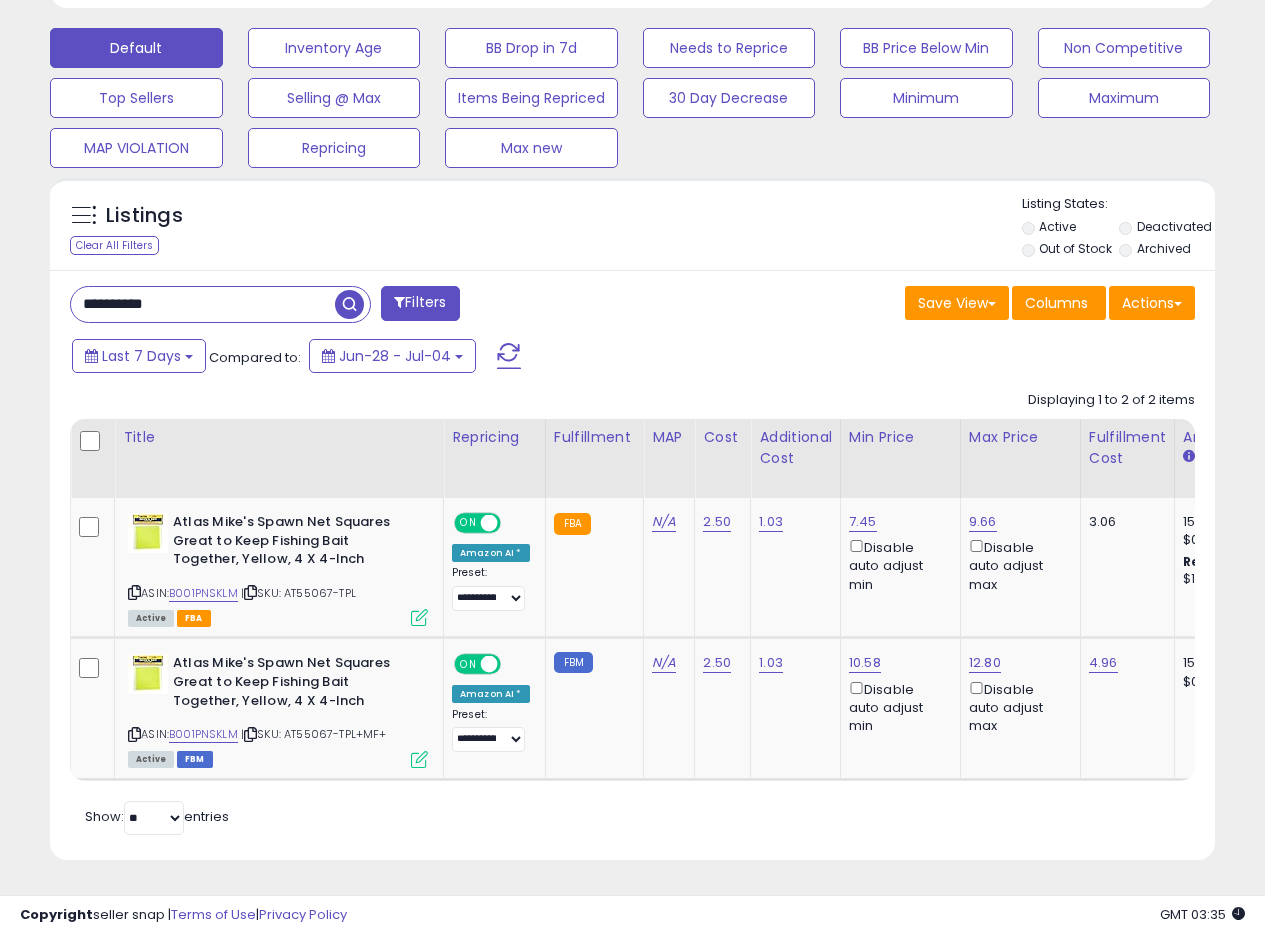 drag, startPoint x: 215, startPoint y: 291, endPoint x: 0, endPoint y: 297, distance: 215.08371 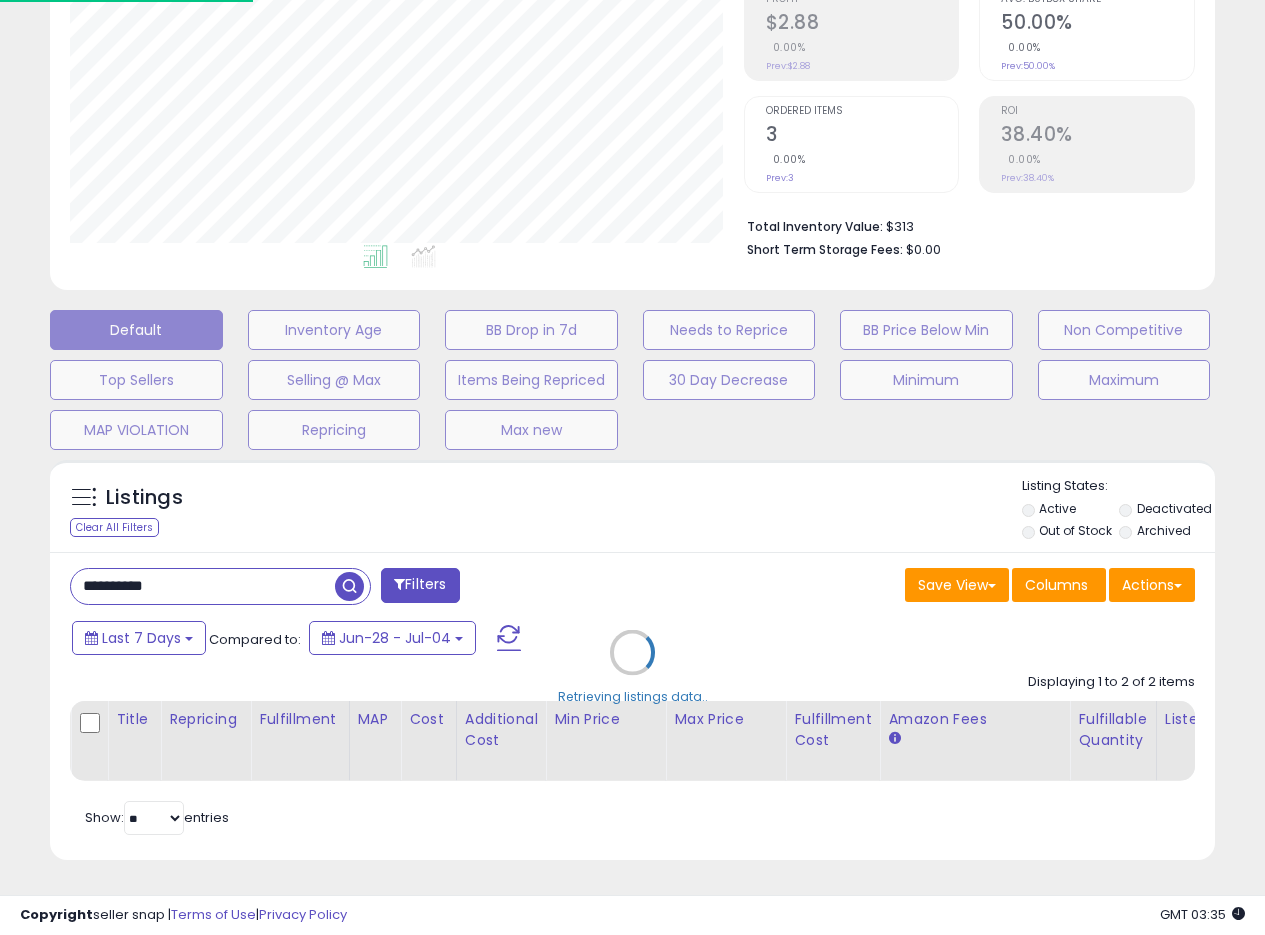 scroll, scrollTop: 999590, scrollLeft: 999317, axis: both 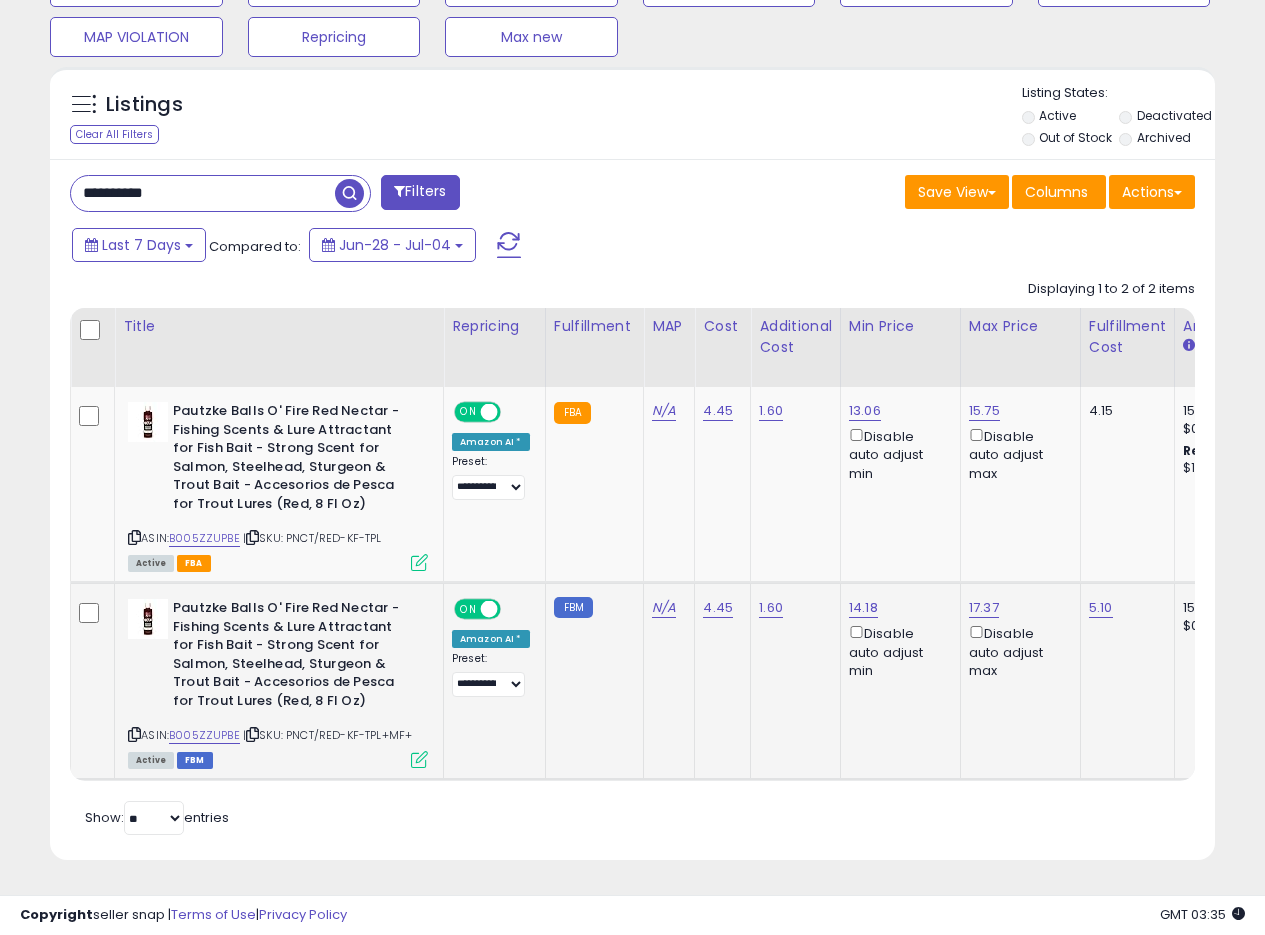 click at bounding box center [419, 759] 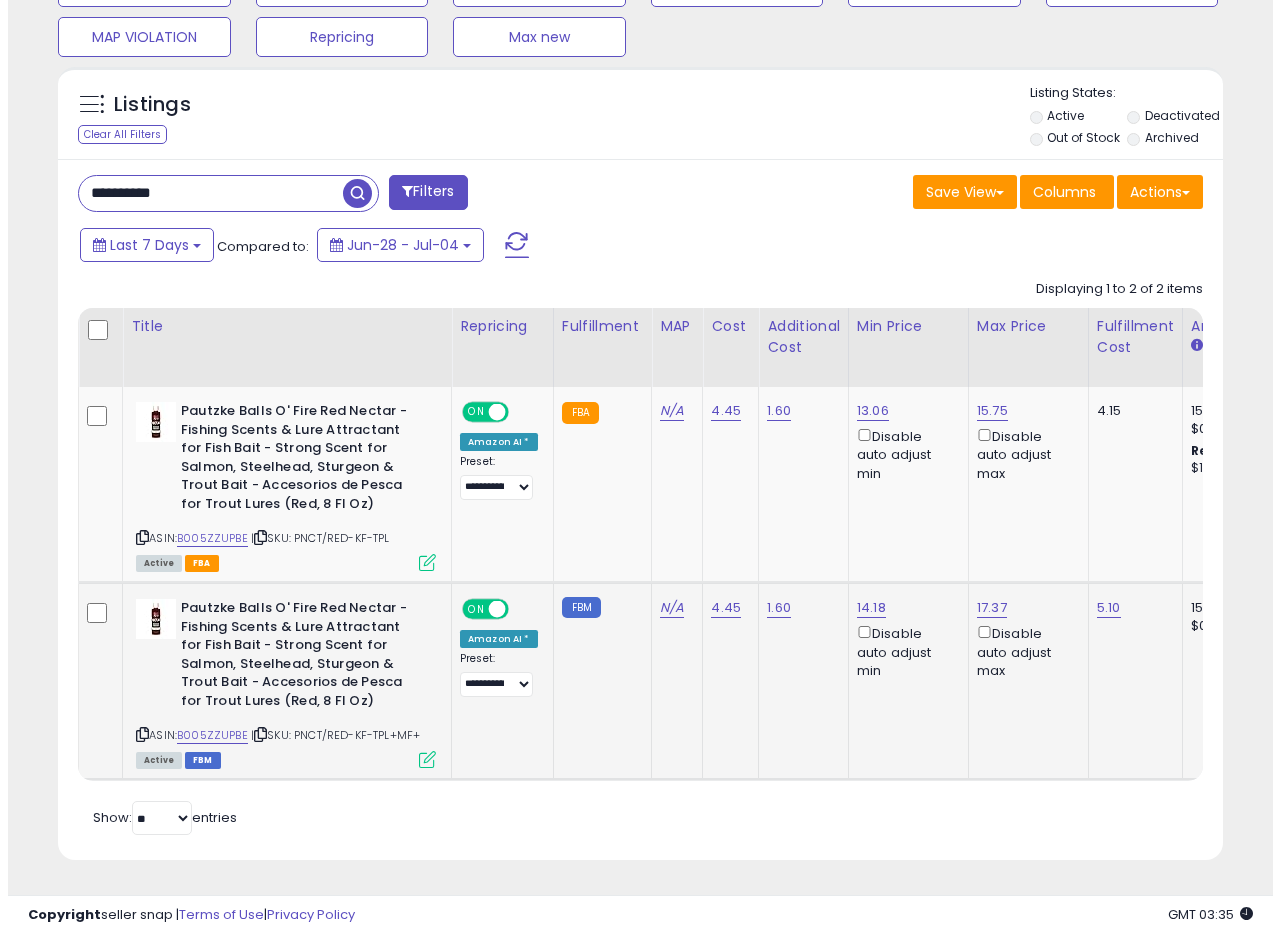 scroll, scrollTop: 999590, scrollLeft: 999317, axis: both 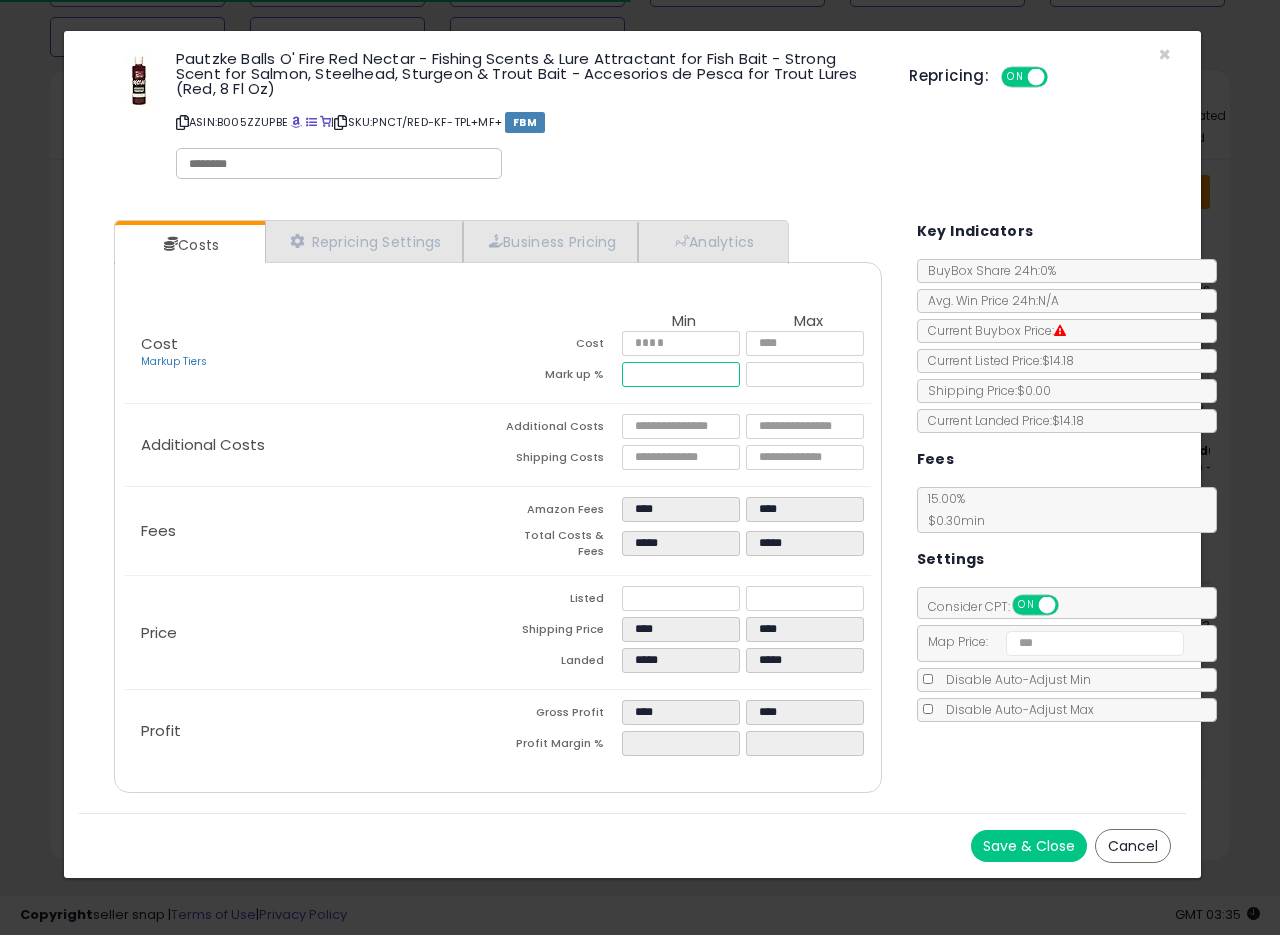 drag, startPoint x: 650, startPoint y: 369, endPoint x: 727, endPoint y: 376, distance: 77.31753 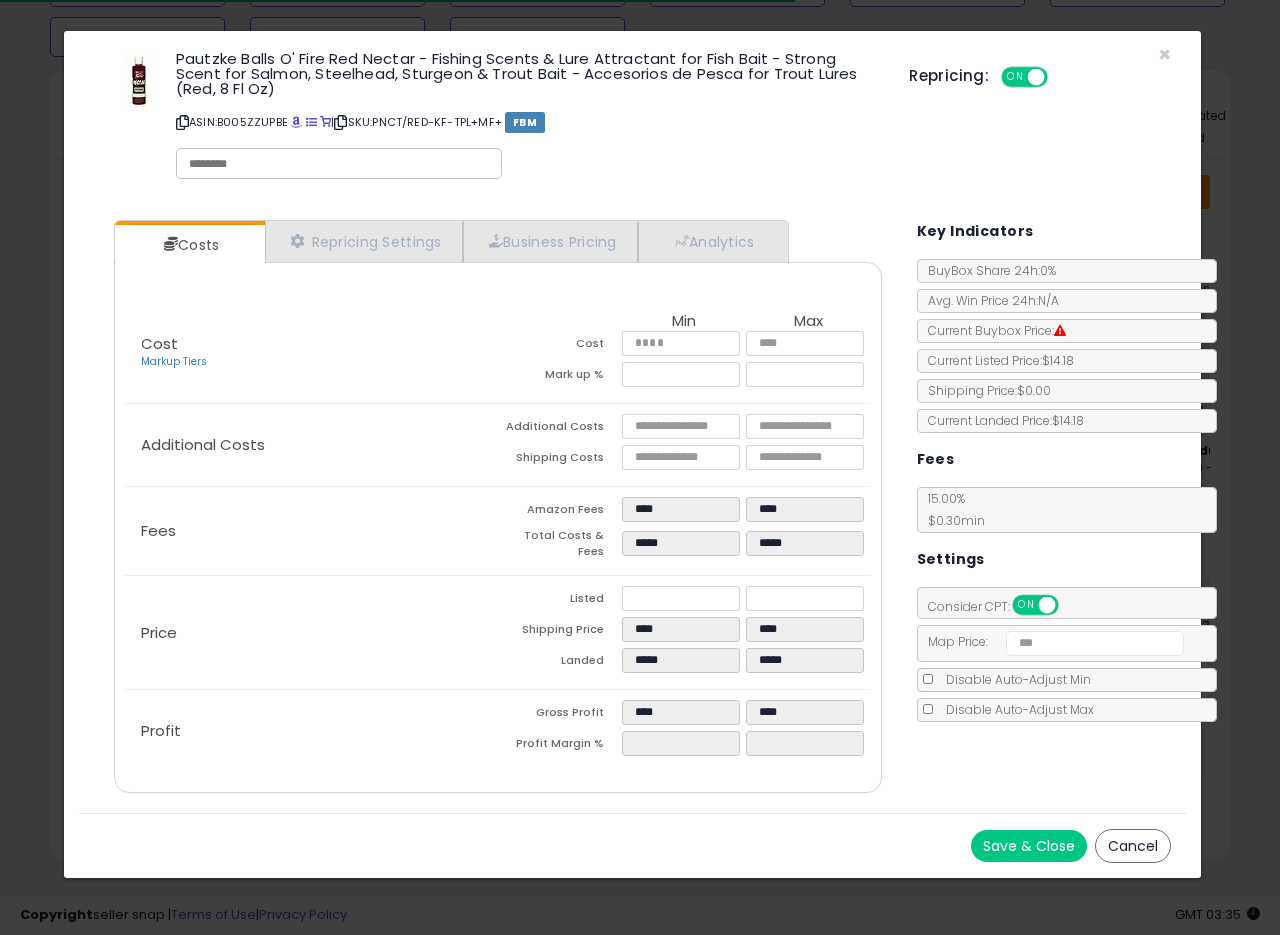 type on "*****" 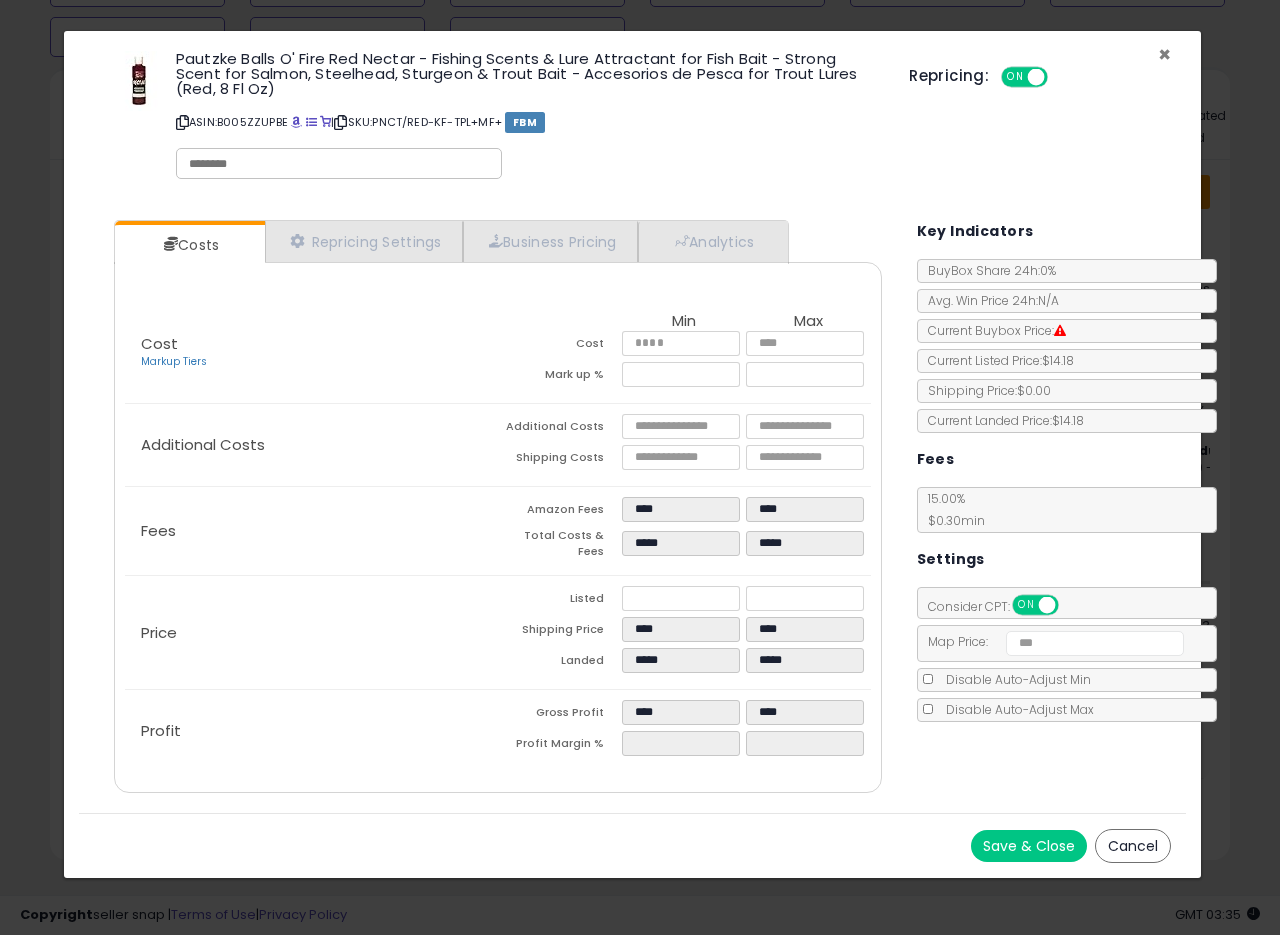 click on "×" at bounding box center [1164, 54] 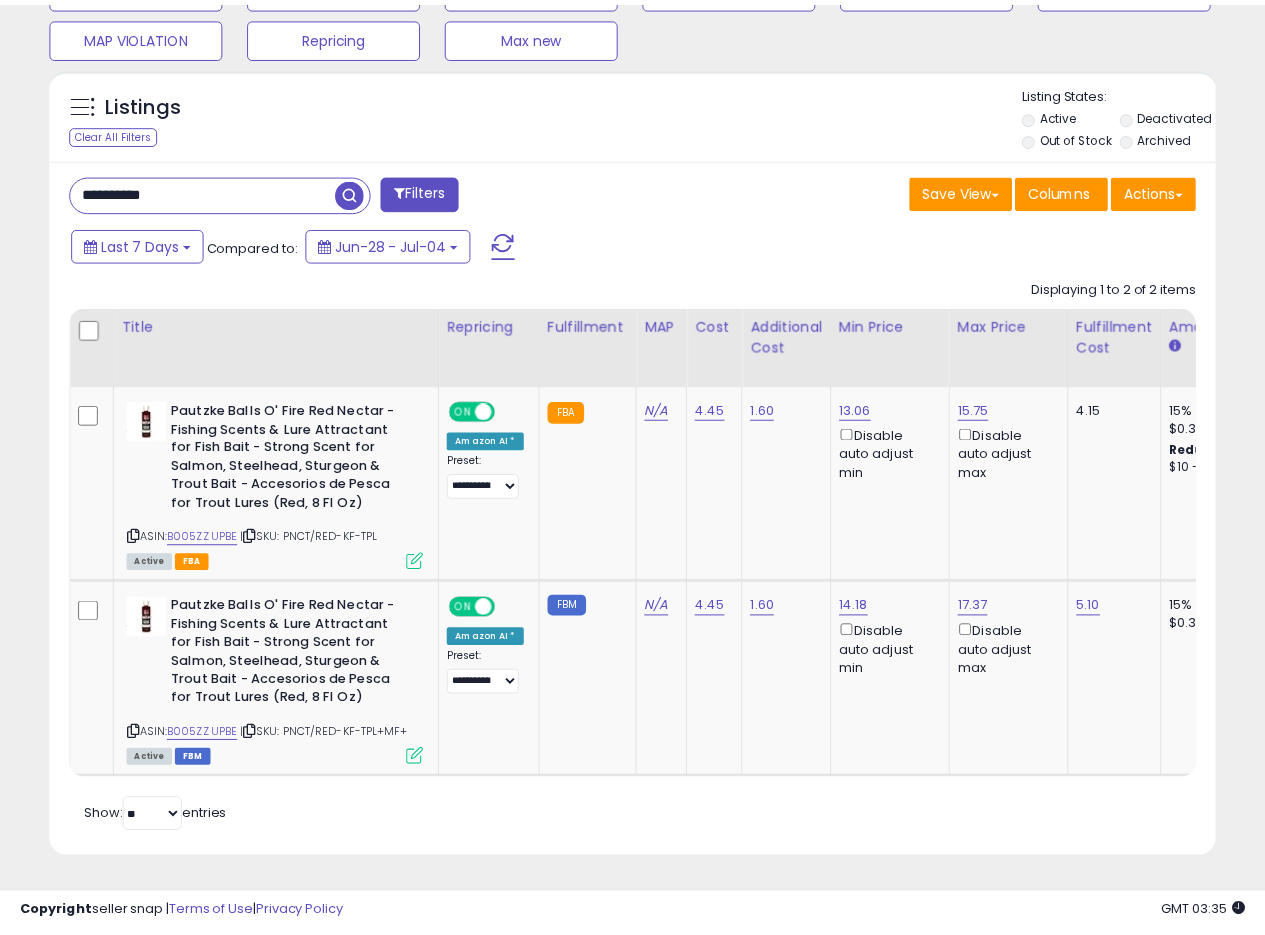 scroll, scrollTop: 410, scrollLeft: 674, axis: both 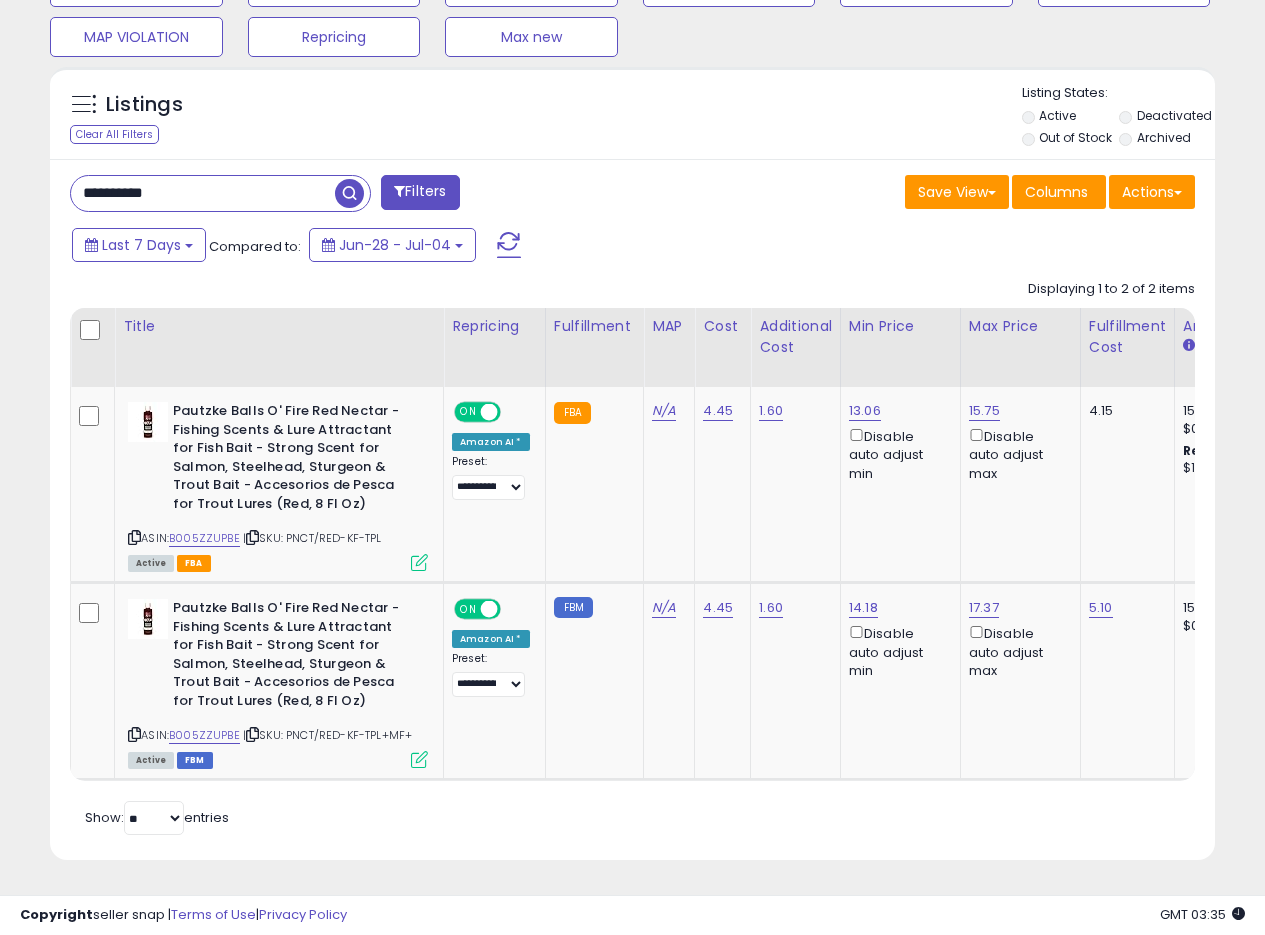 drag, startPoint x: 211, startPoint y: 177, endPoint x: 0, endPoint y: 126, distance: 217.07602 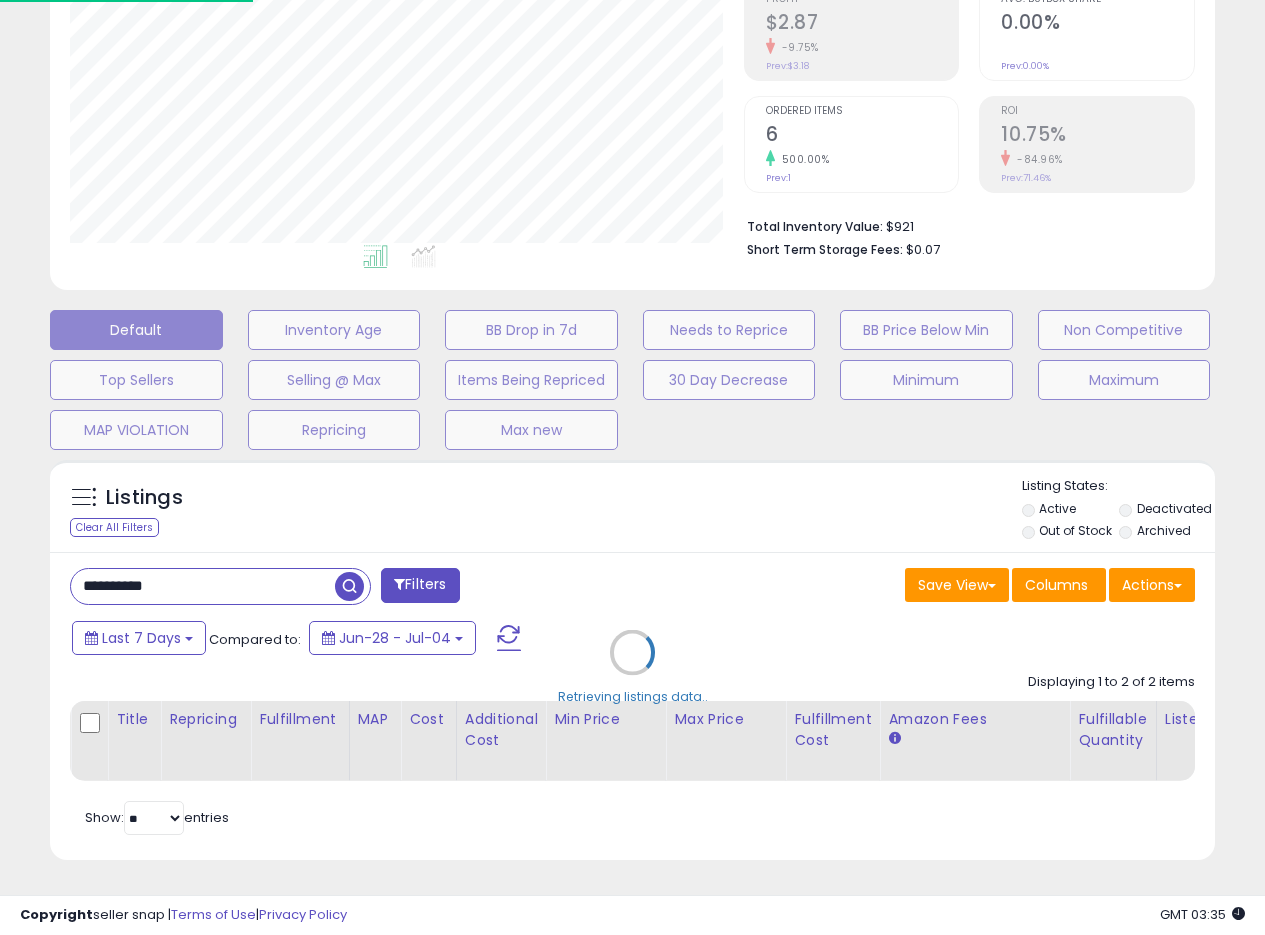 scroll, scrollTop: 999590, scrollLeft: 999317, axis: both 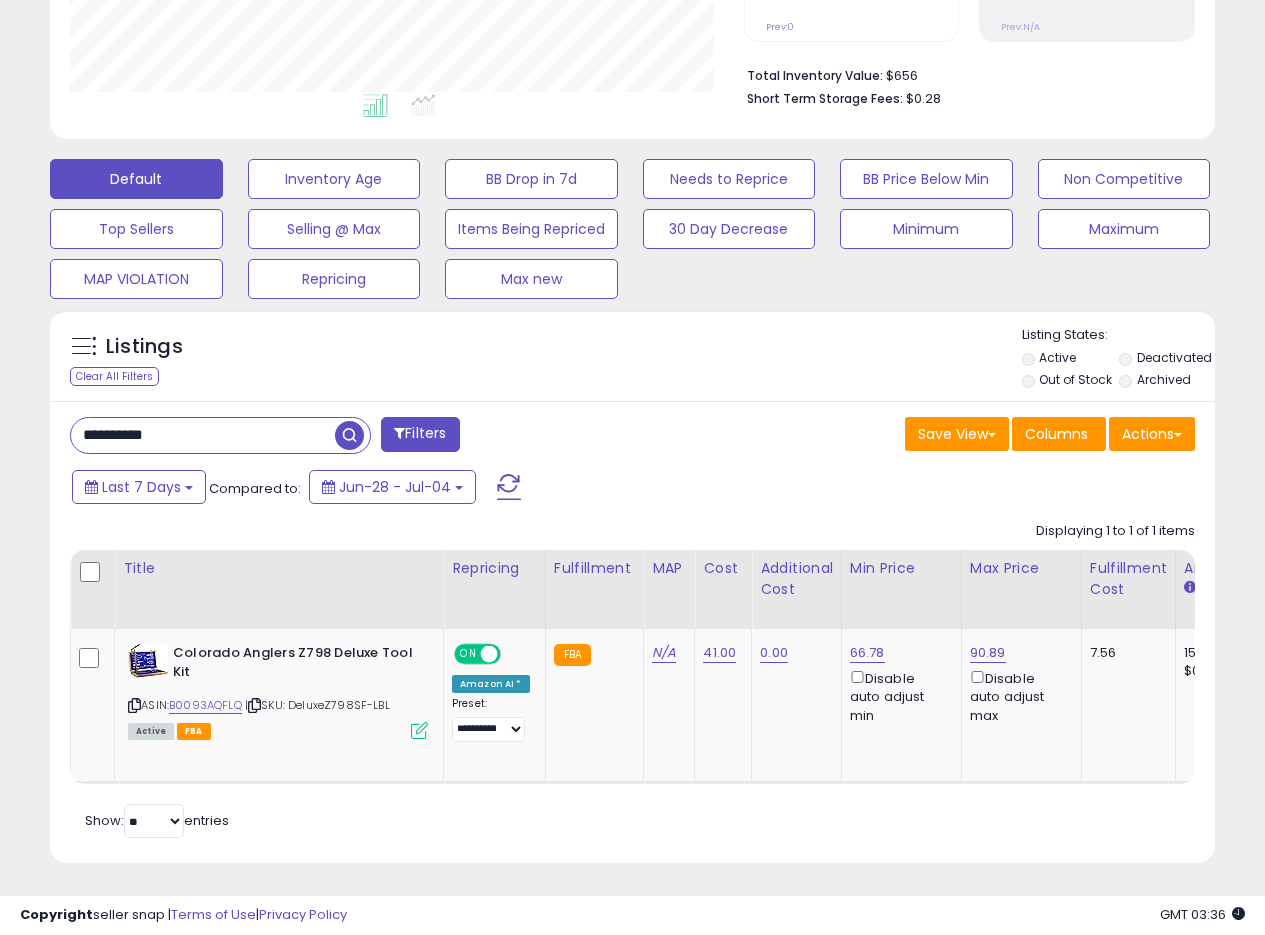 drag, startPoint x: 215, startPoint y: 439, endPoint x: 29, endPoint y: 425, distance: 186.52614 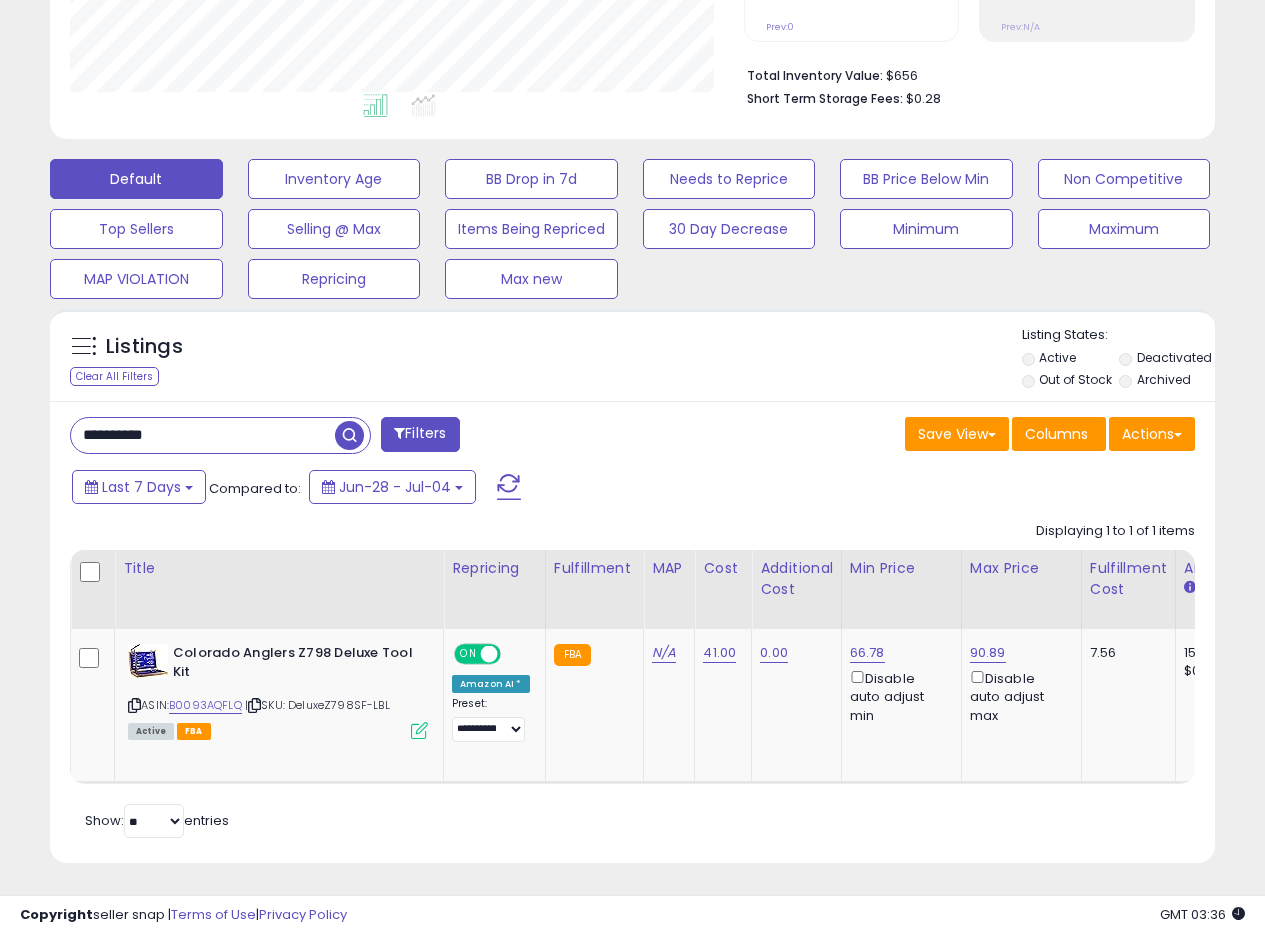 paste 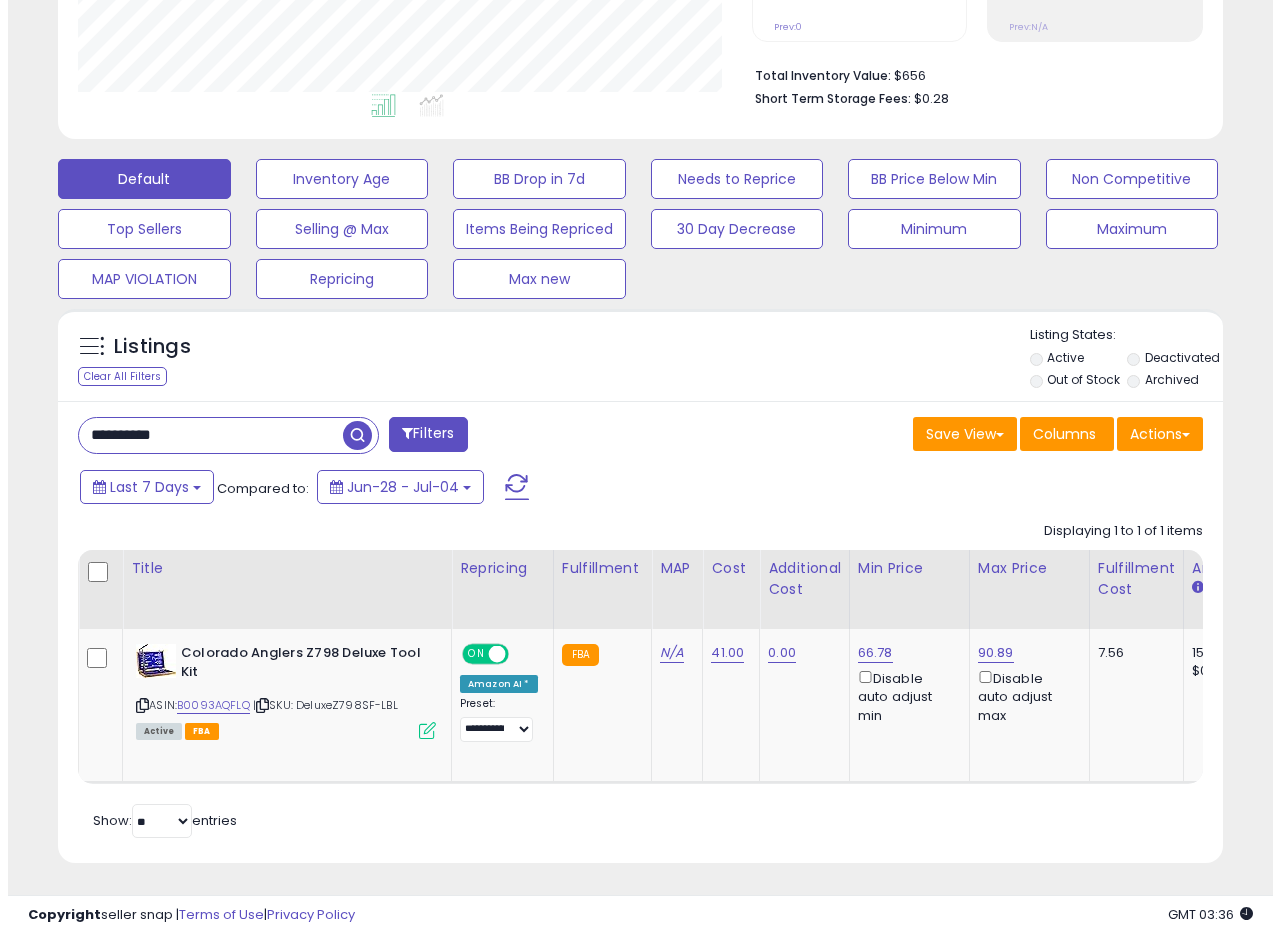 scroll, scrollTop: 335, scrollLeft: 0, axis: vertical 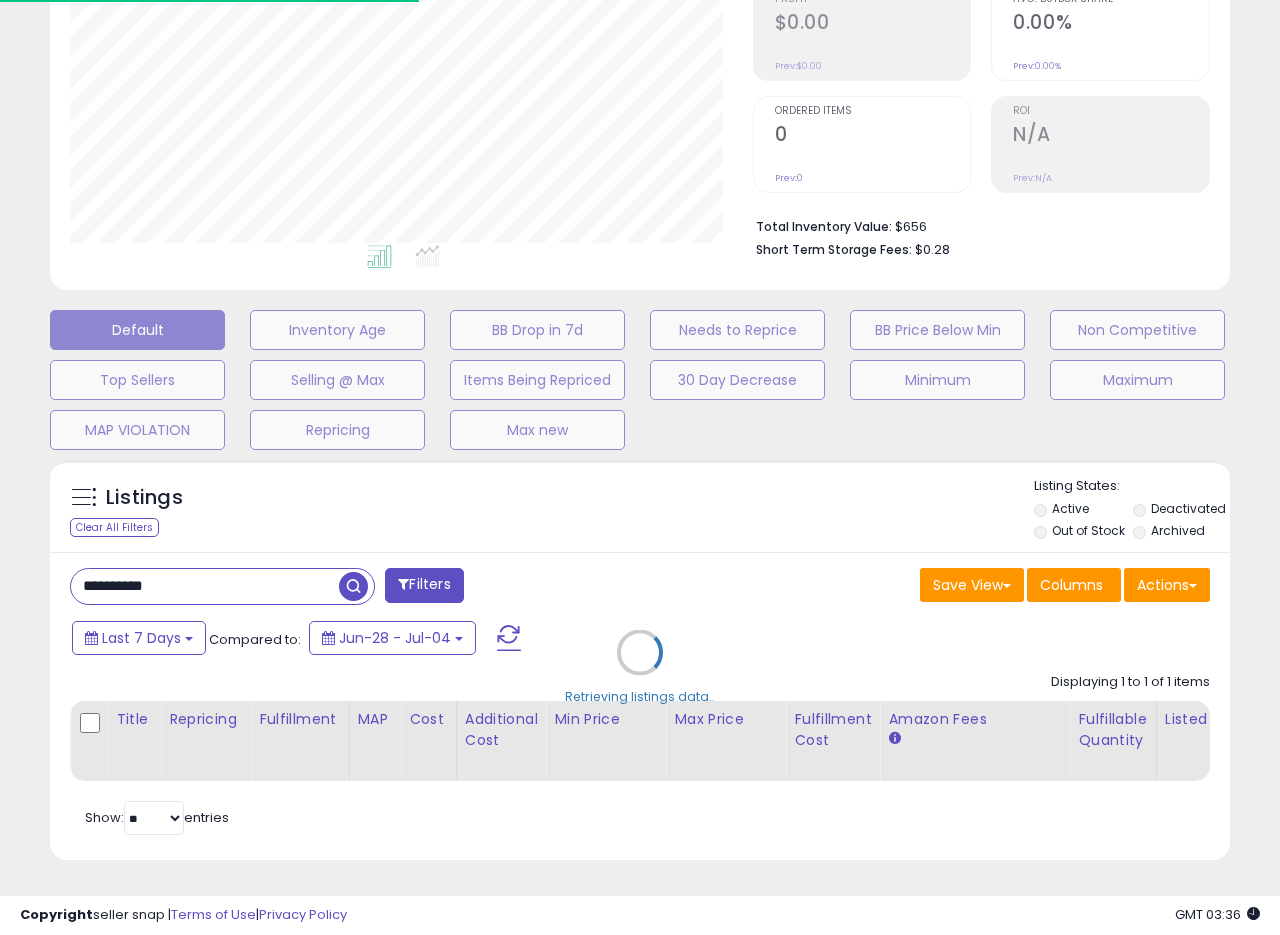 drag, startPoint x: 702, startPoint y: 531, endPoint x: 715, endPoint y: 553, distance: 25.553865 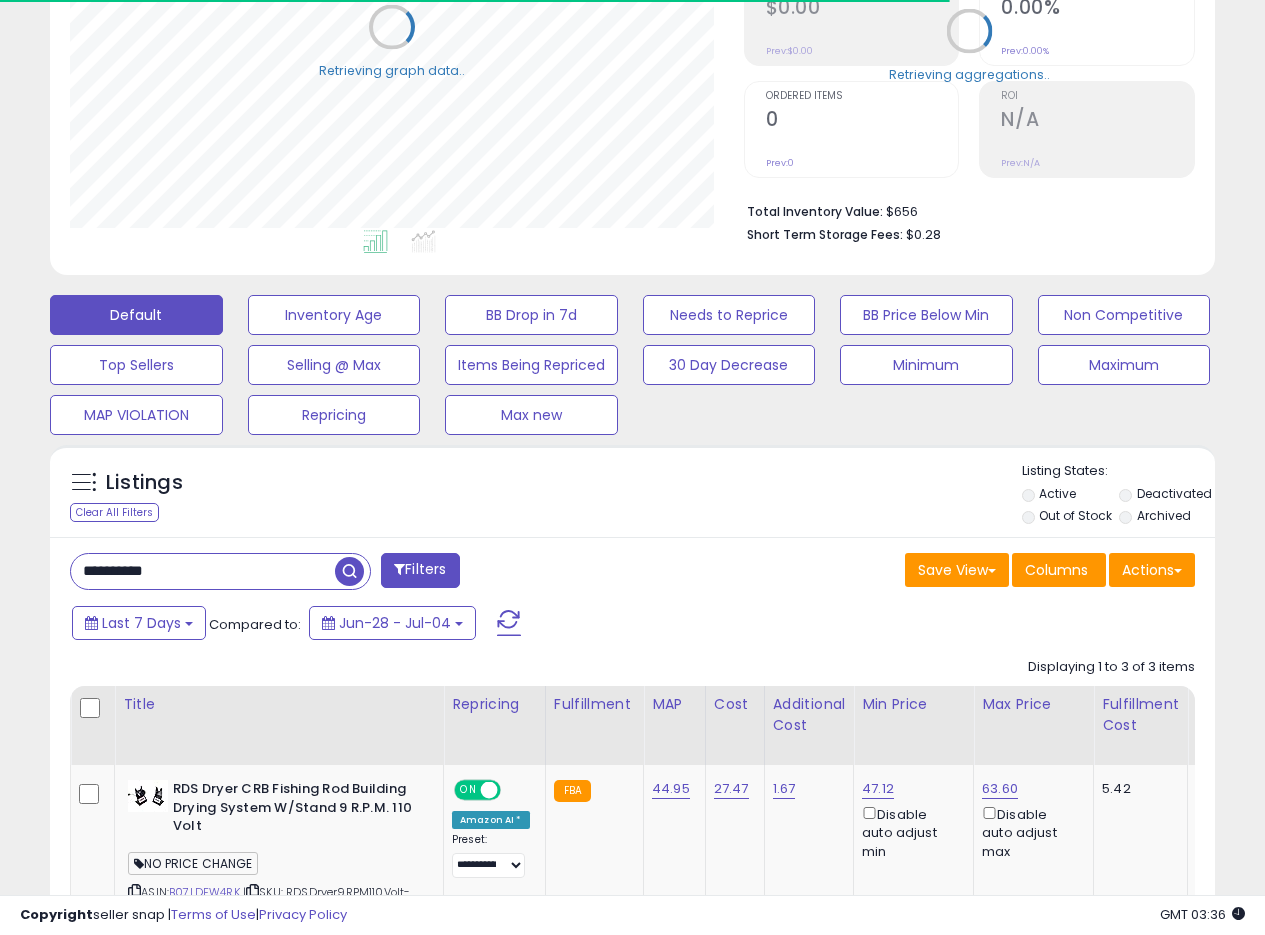 scroll, scrollTop: 410, scrollLeft: 674, axis: both 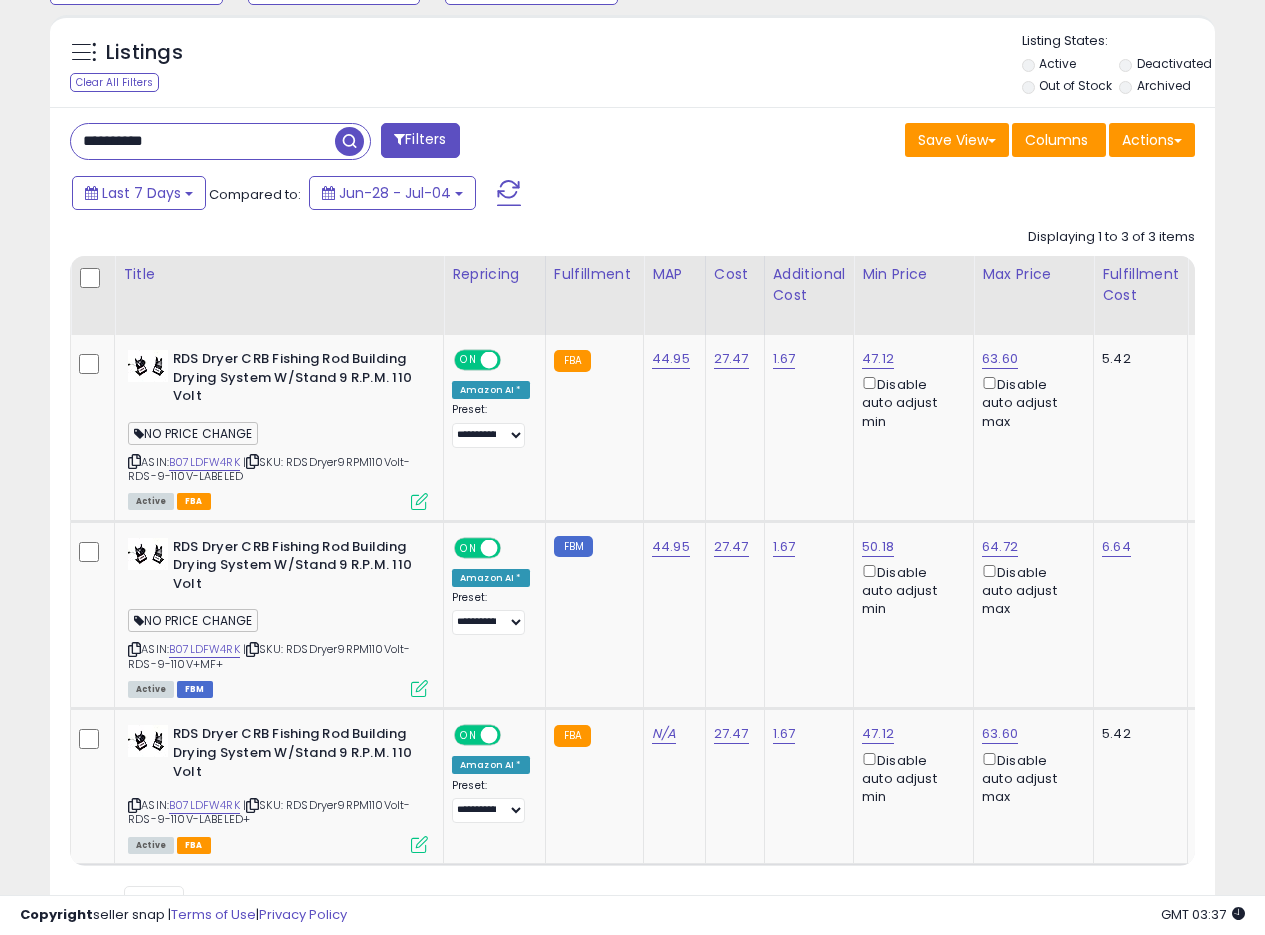 drag, startPoint x: 206, startPoint y: 158, endPoint x: 180, endPoint y: 137, distance: 33.42155 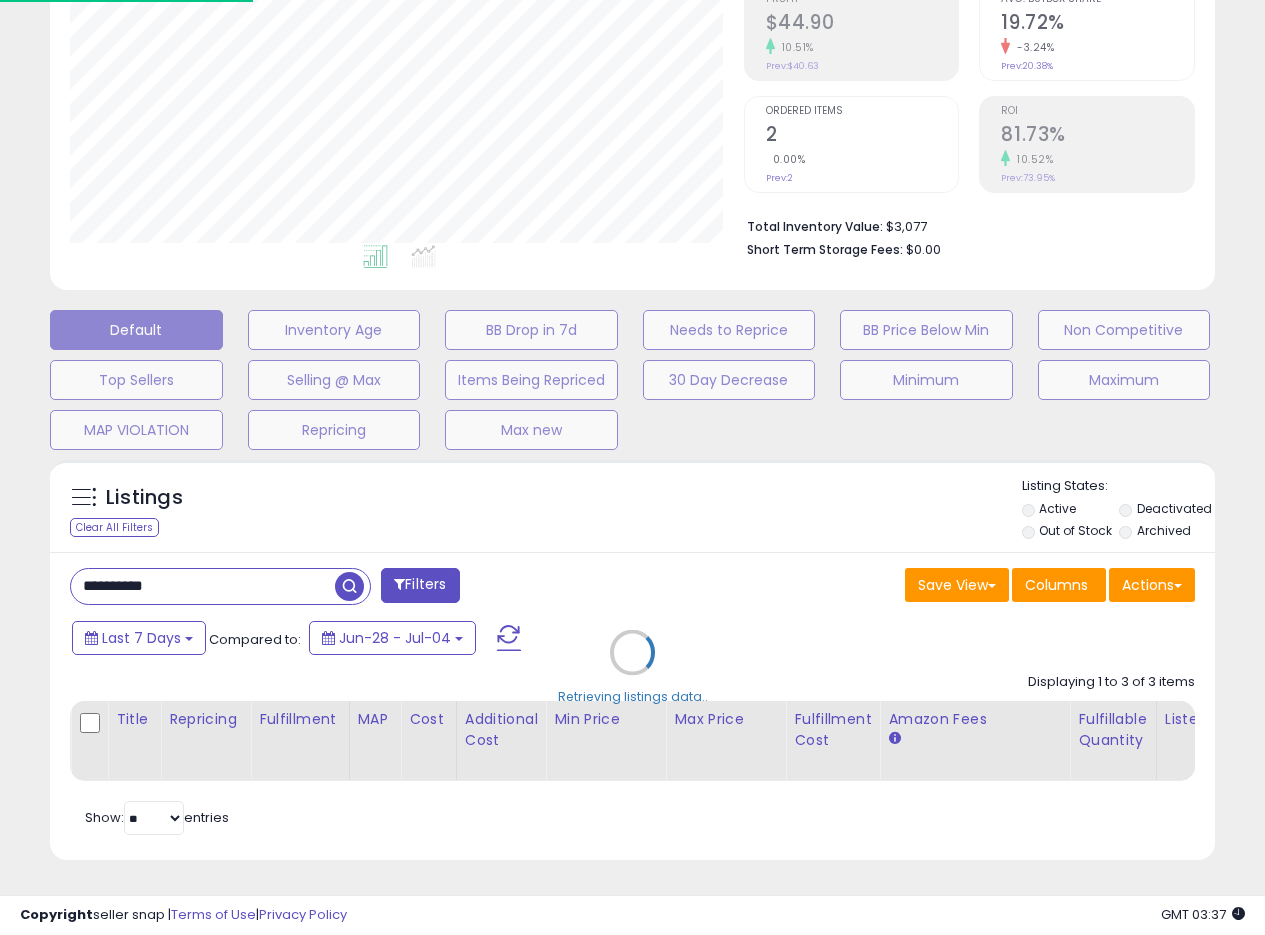 scroll, scrollTop: 999590, scrollLeft: 999317, axis: both 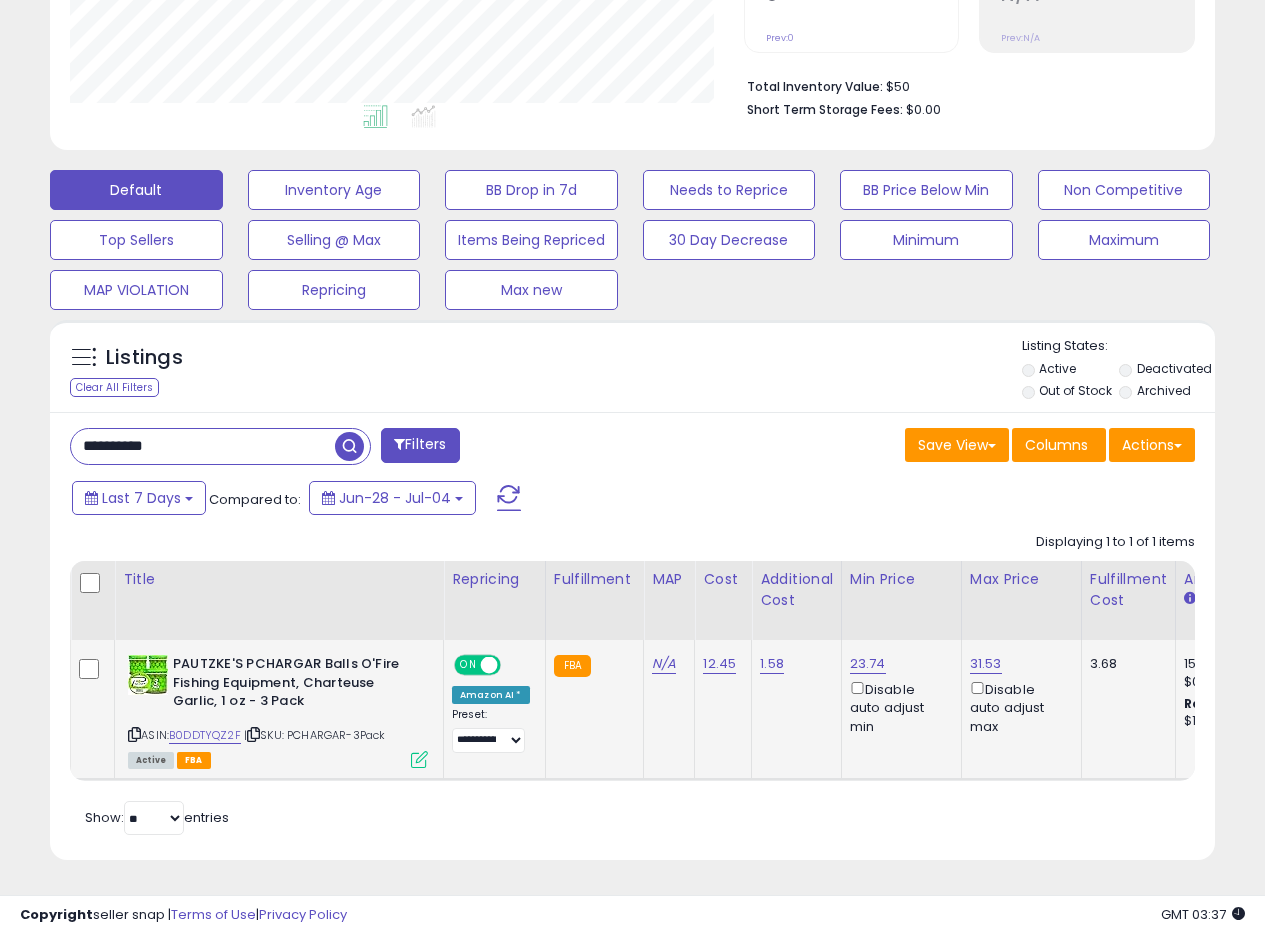 click at bounding box center [419, 759] 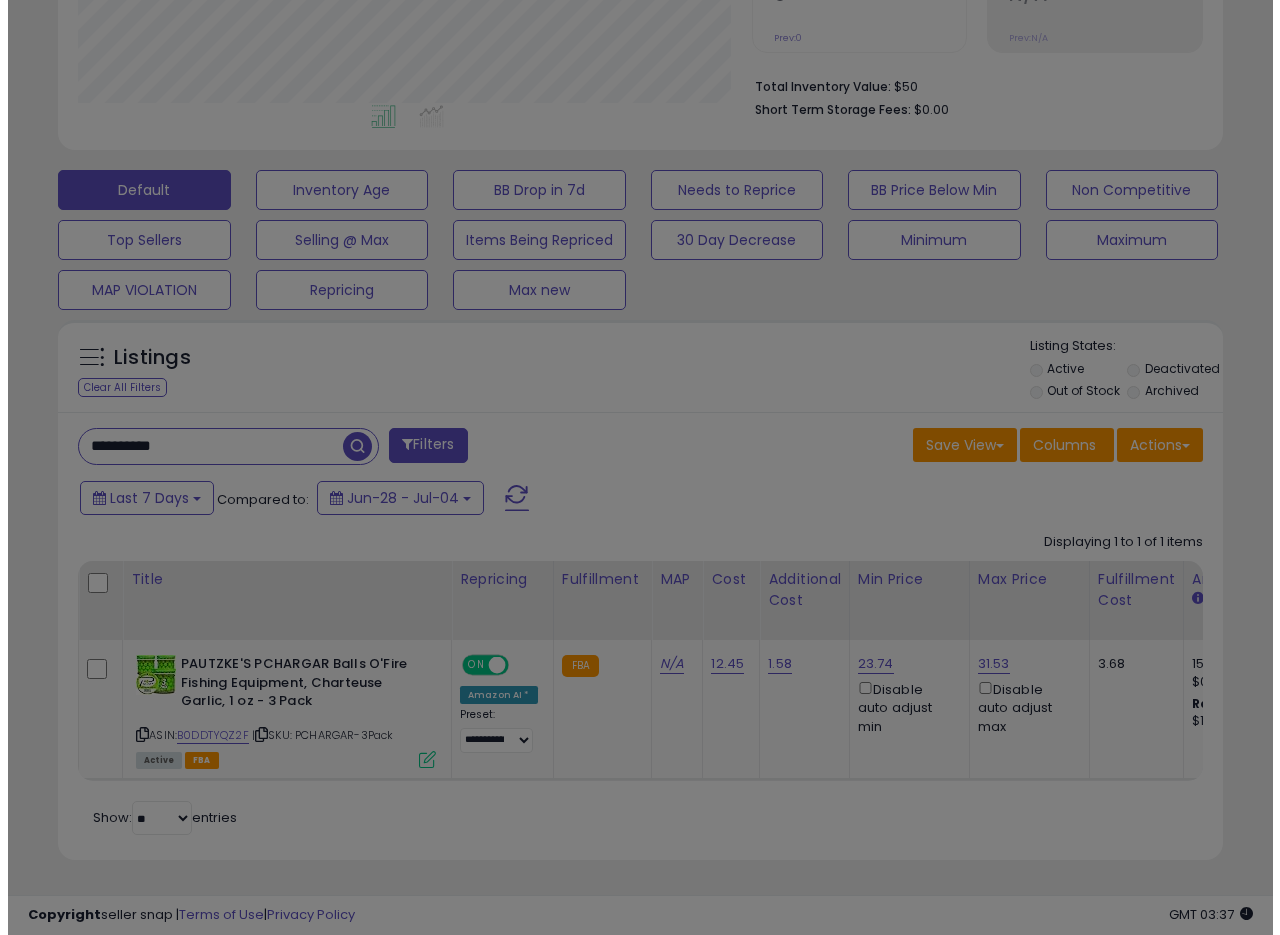 scroll, scrollTop: 999590, scrollLeft: 999317, axis: both 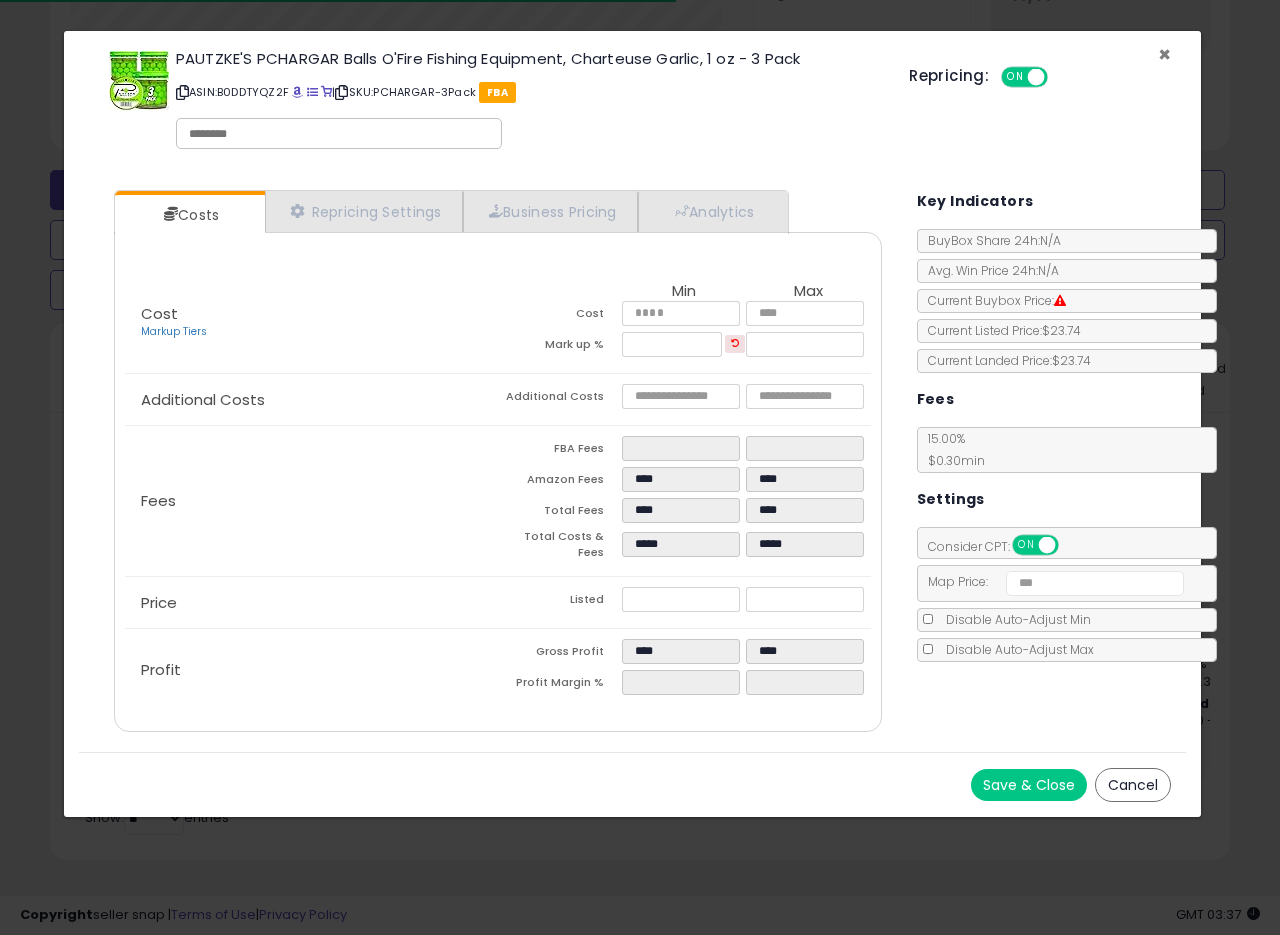 click on "×" at bounding box center [1164, 54] 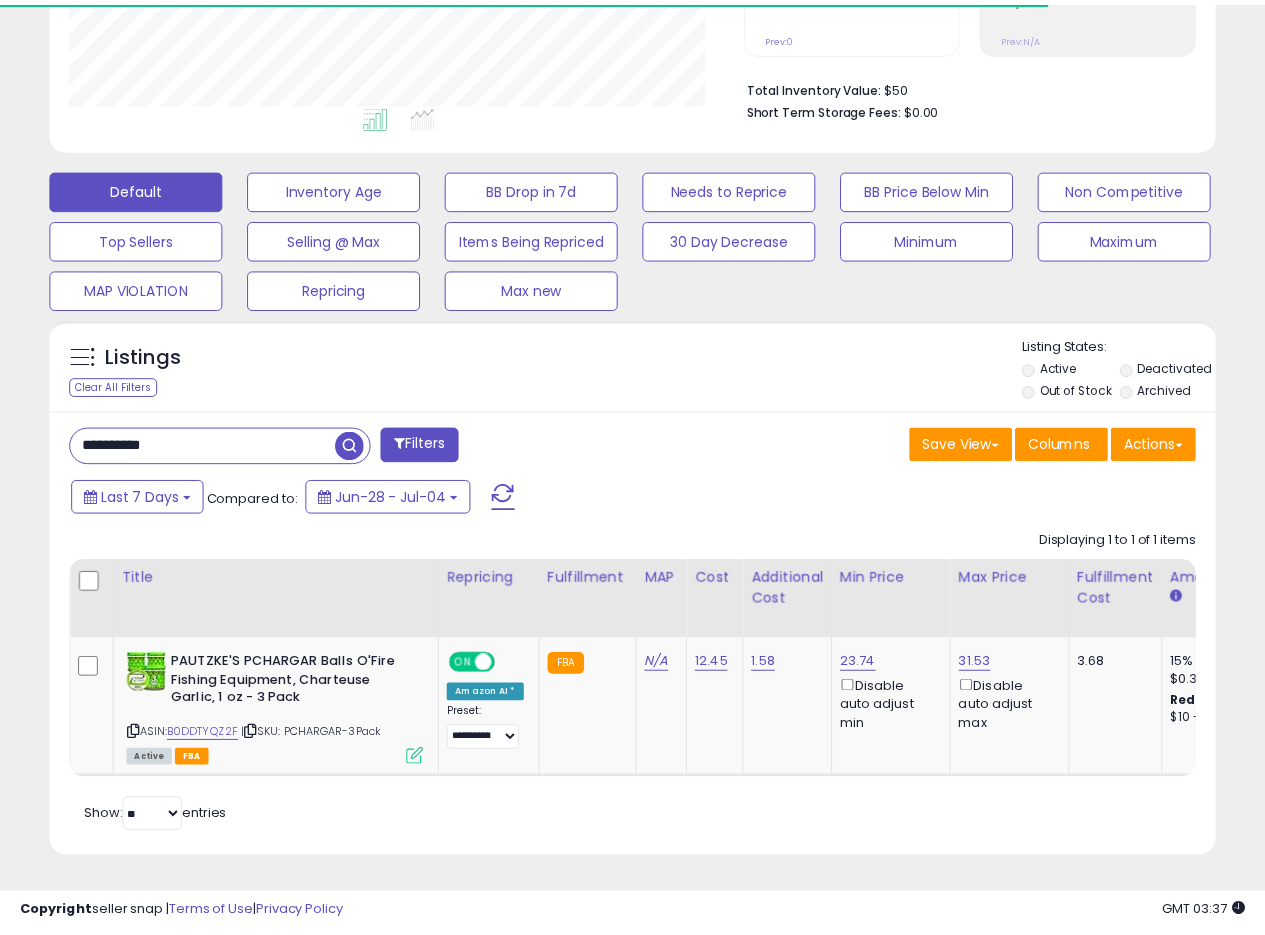 scroll, scrollTop: 410, scrollLeft: 674, axis: both 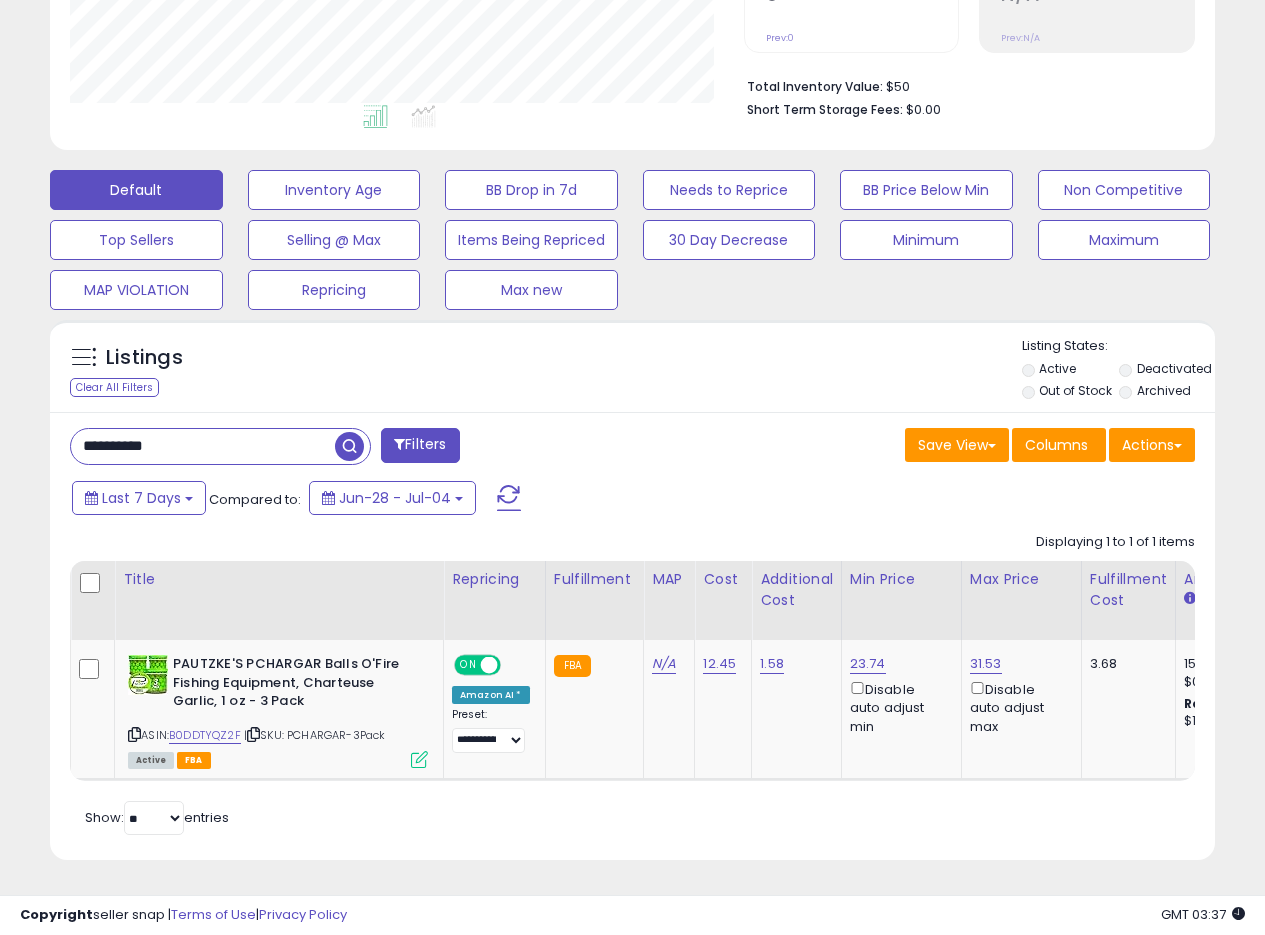 click on "Save View
Save As New View
Update Current View
Columns
Actions
Import  Export Visible Columns" at bounding box center (922, 447) 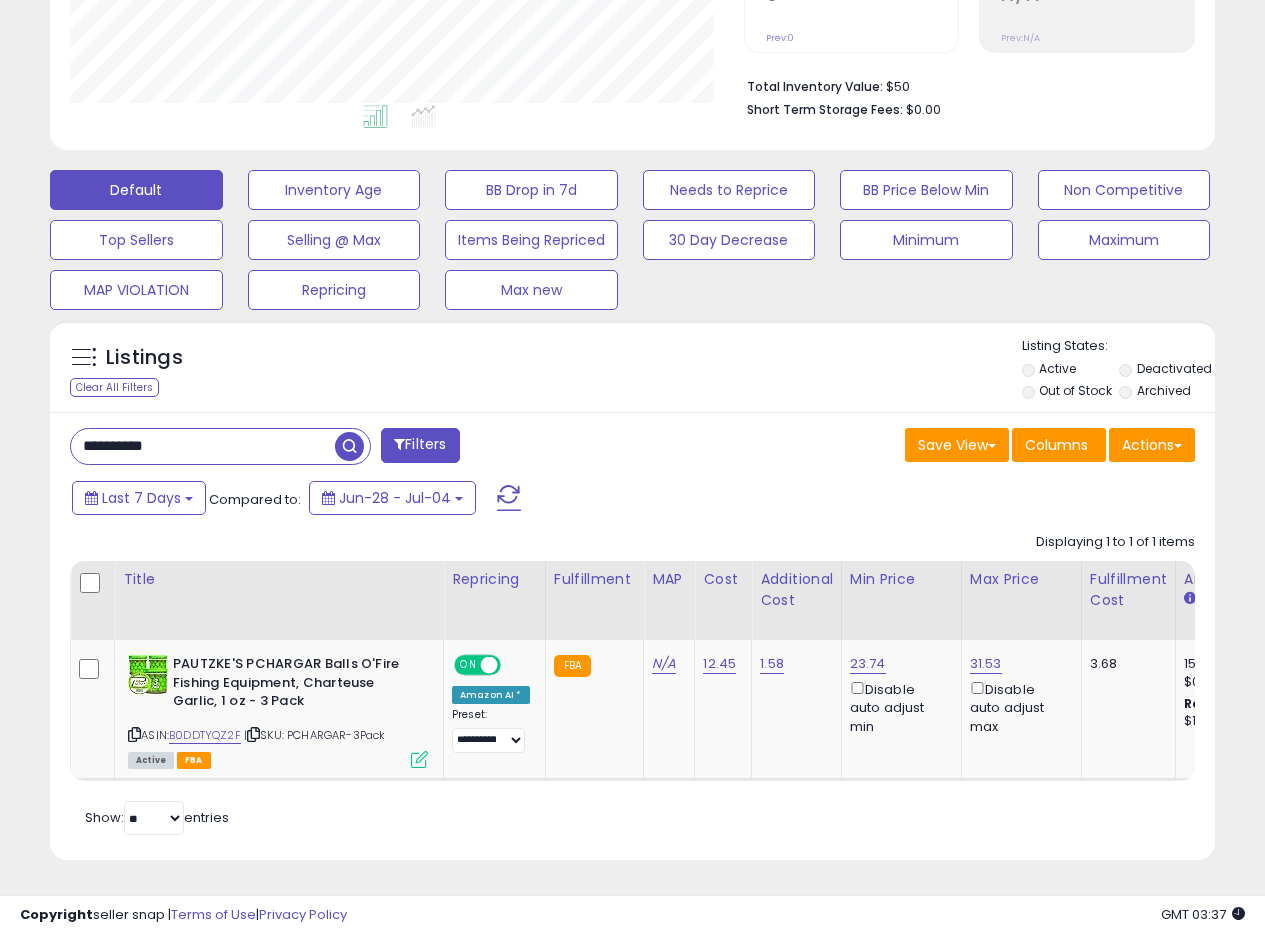 drag, startPoint x: 221, startPoint y: 430, endPoint x: 46, endPoint y: 400, distance: 177.55281 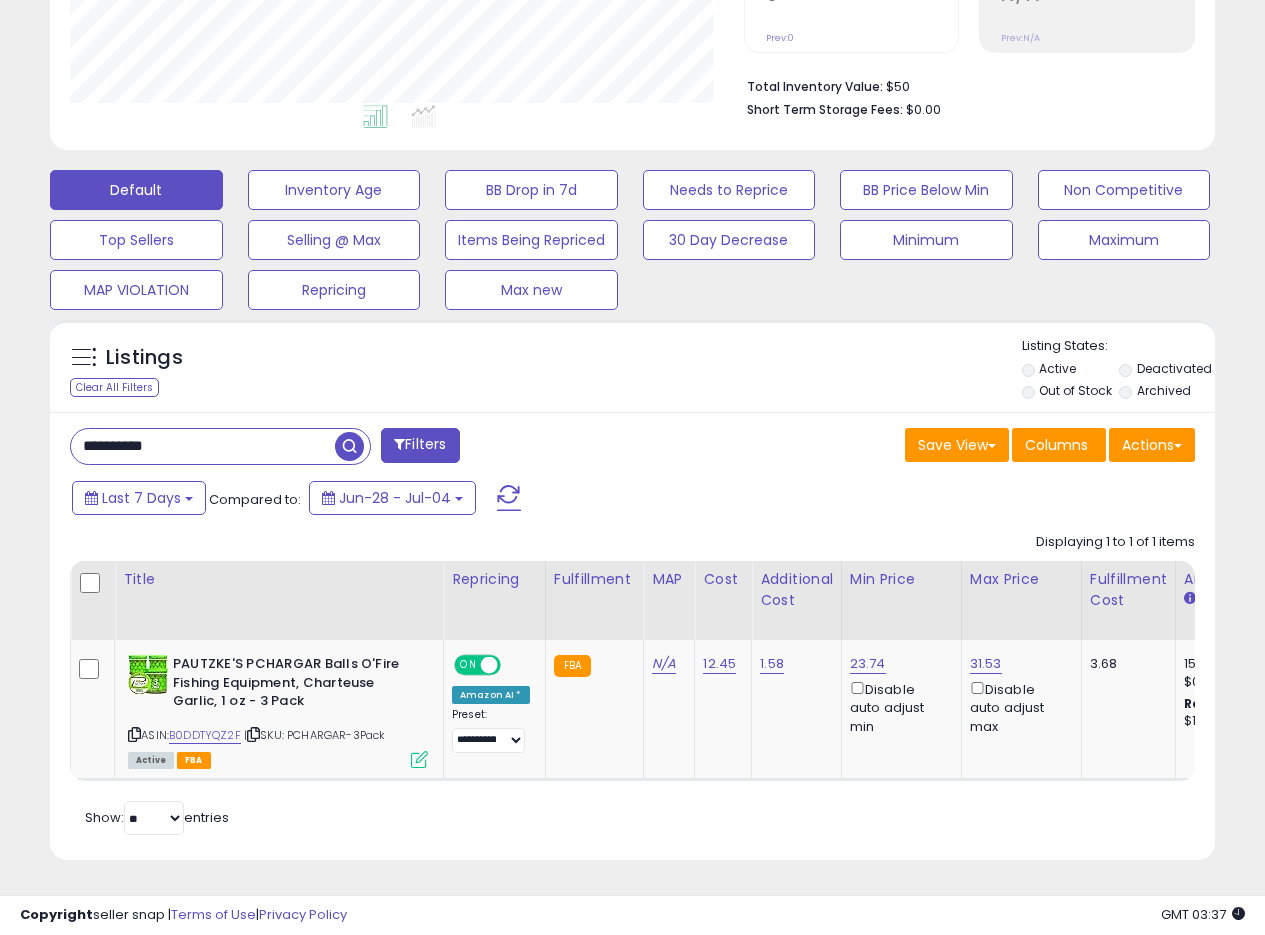 paste 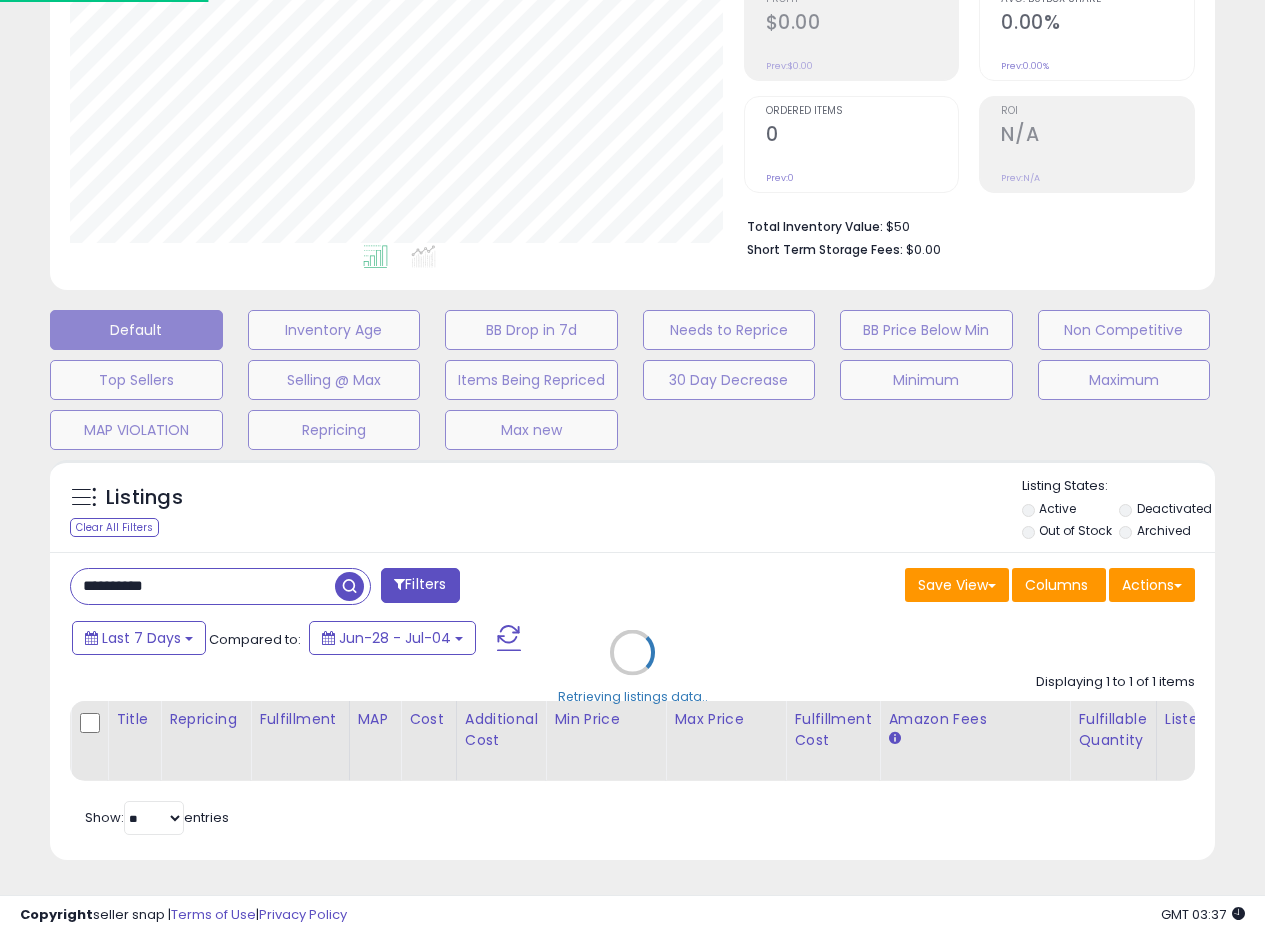 scroll, scrollTop: 999590, scrollLeft: 999317, axis: both 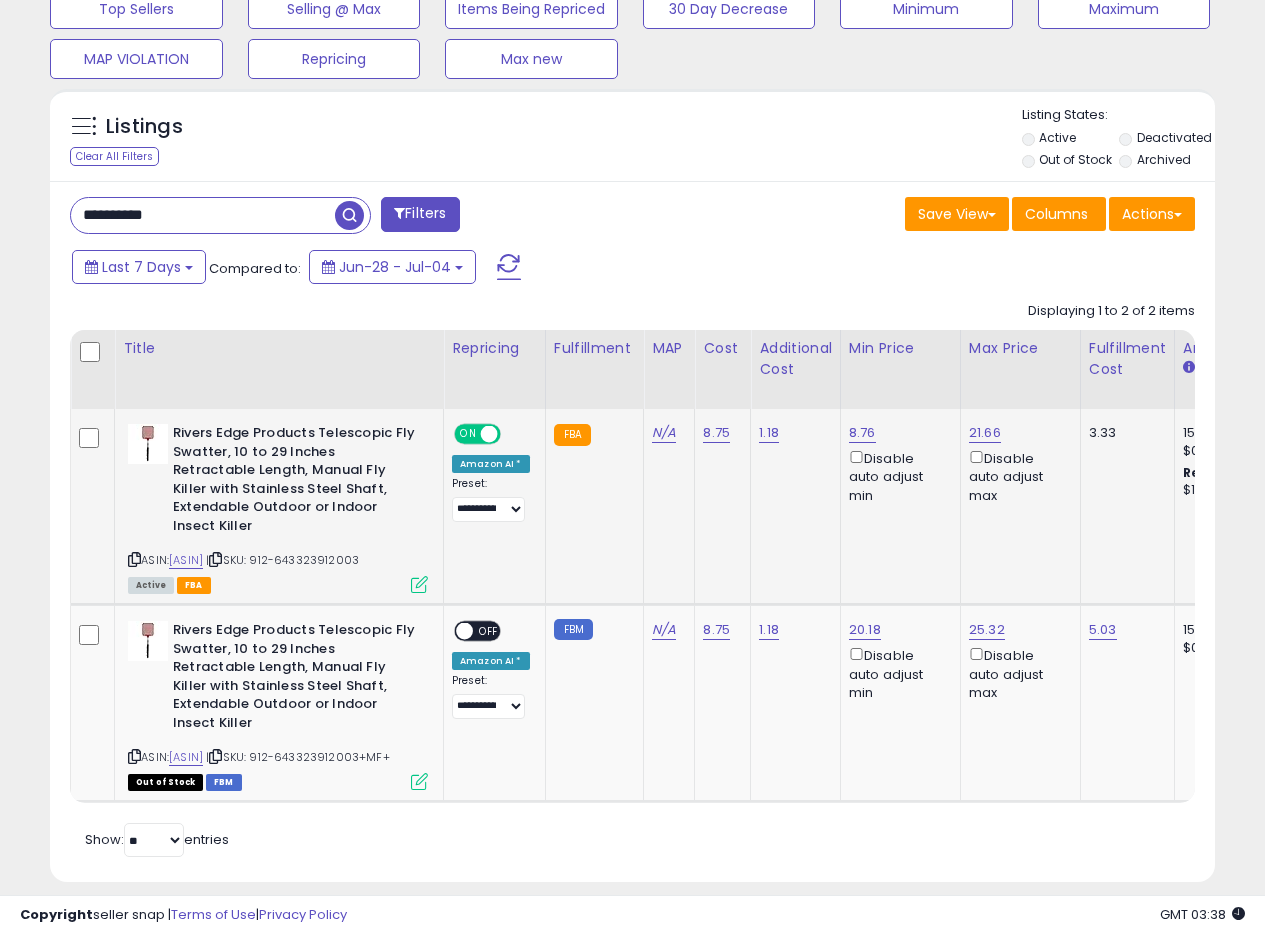 click at bounding box center [419, 584] 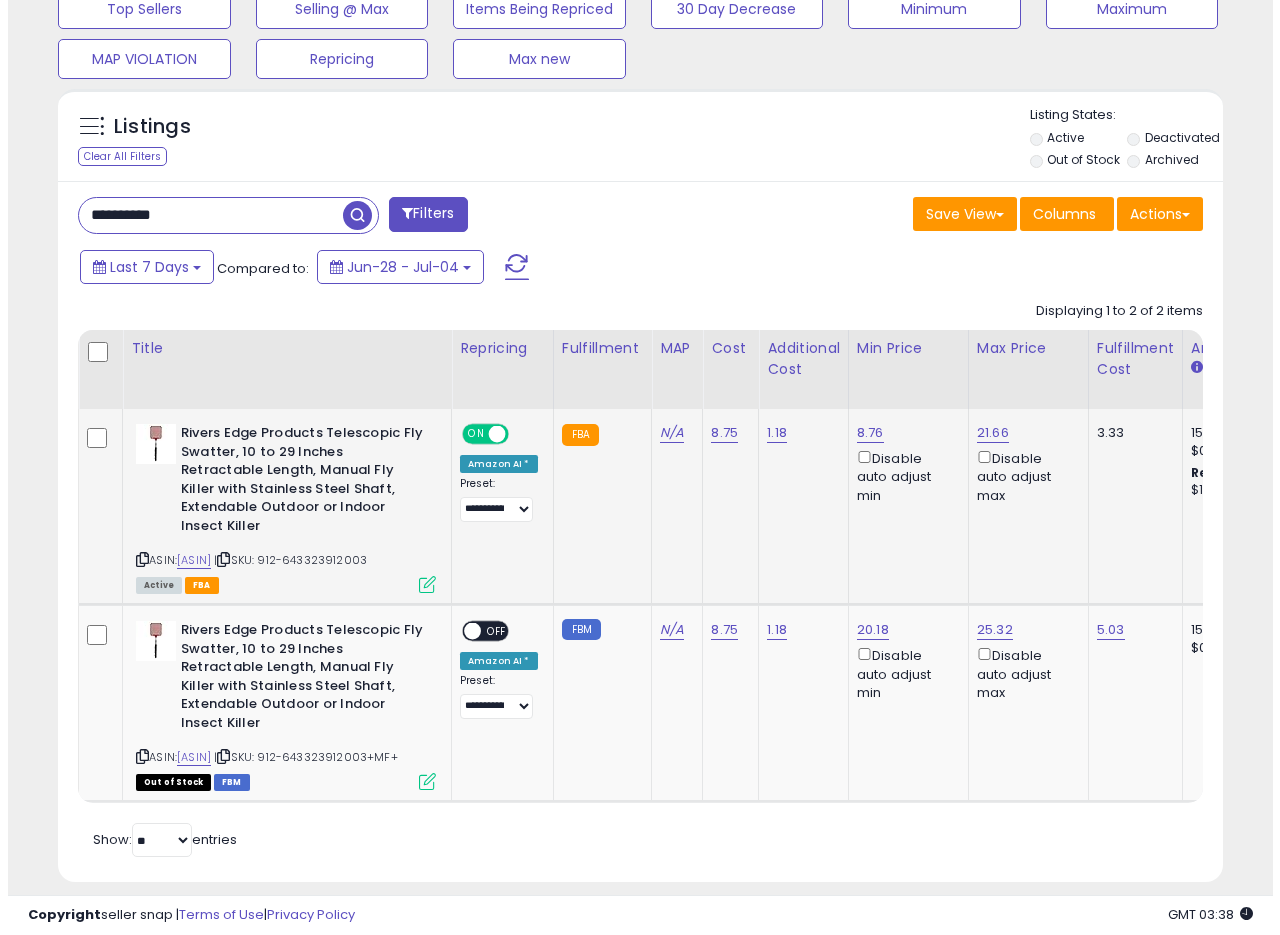 scroll, scrollTop: 999590, scrollLeft: 999317, axis: both 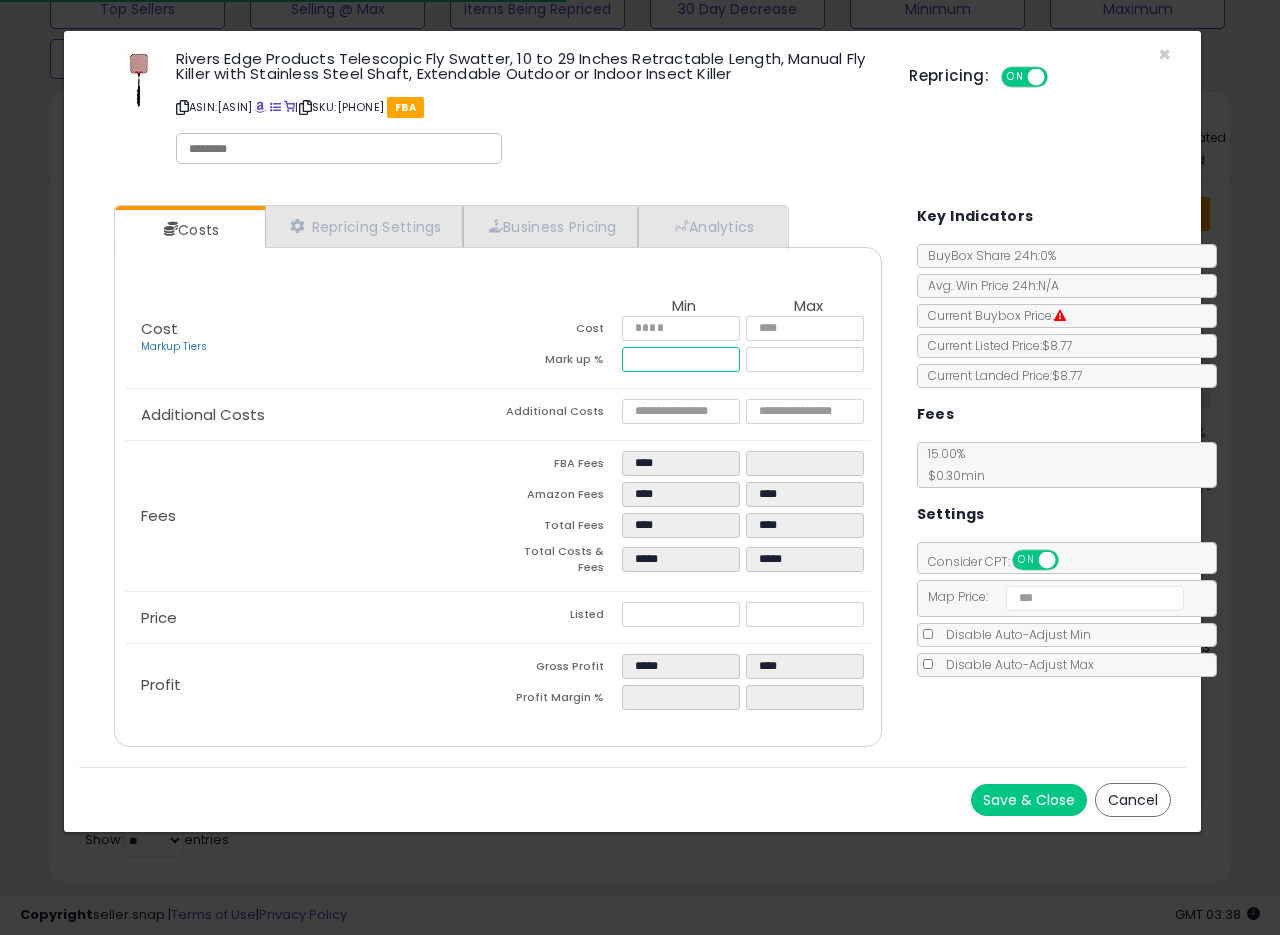 drag, startPoint x: 689, startPoint y: 363, endPoint x: 587, endPoint y: 367, distance: 102.0784 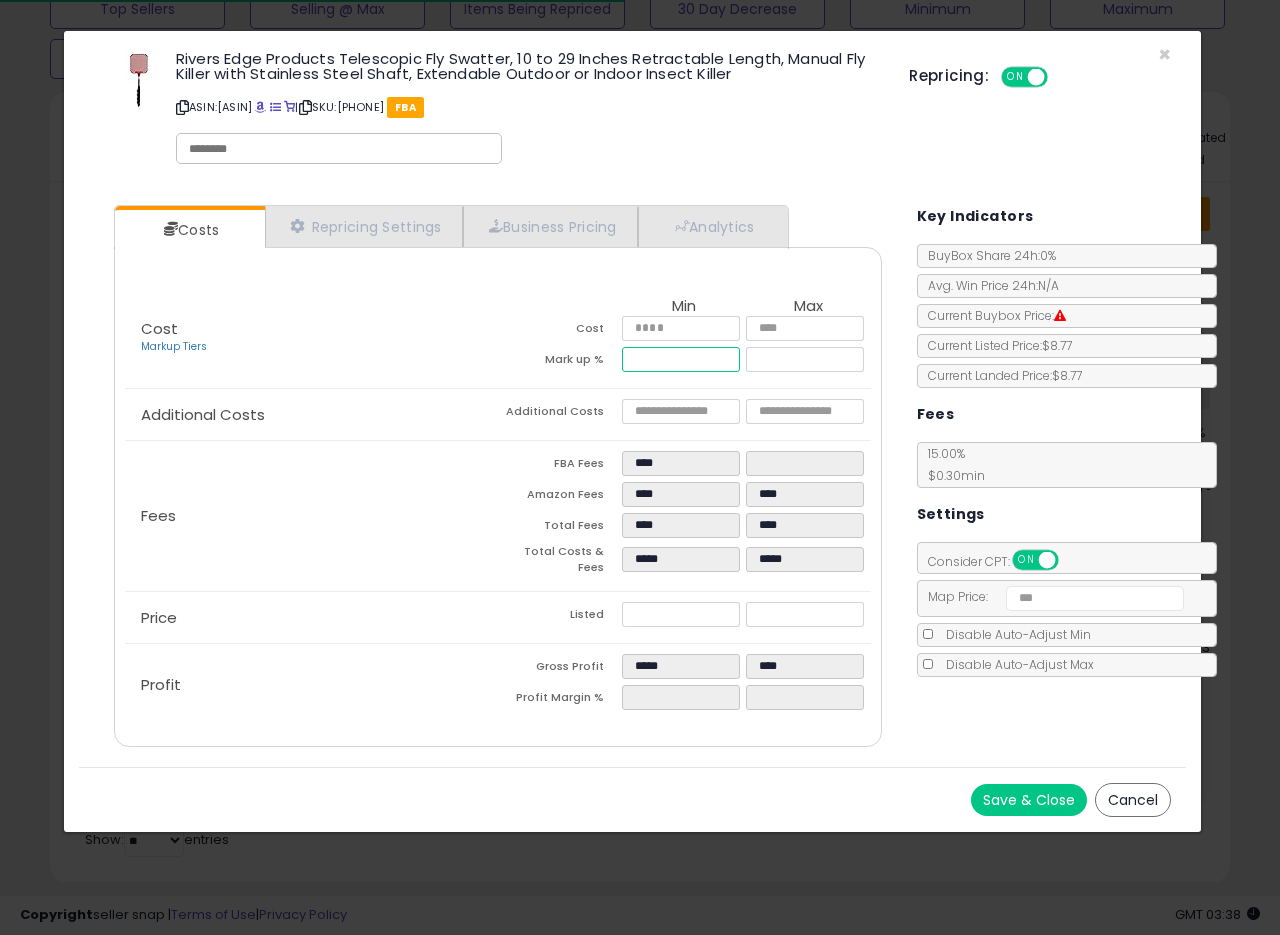 type on "**" 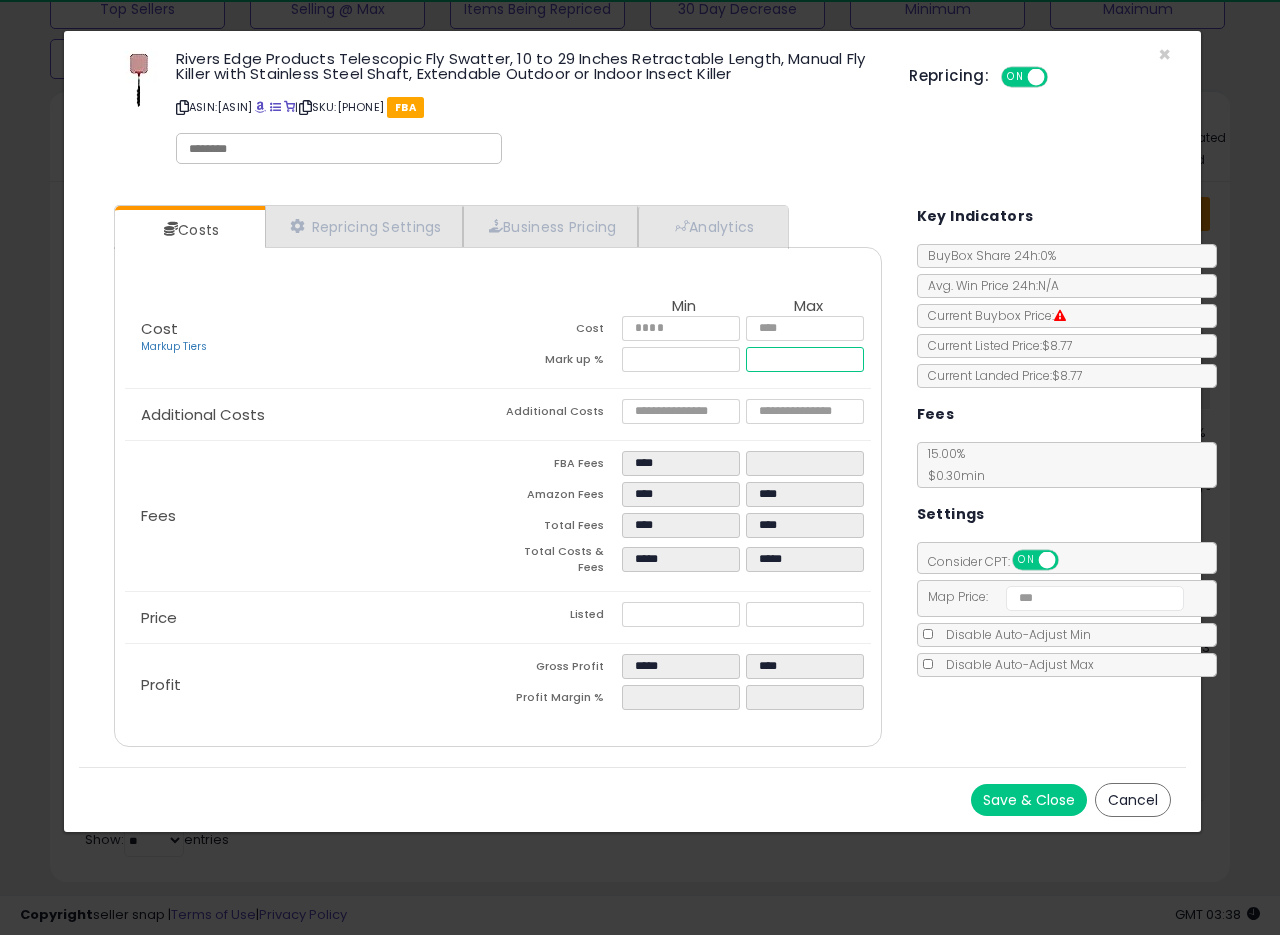 type on "*****" 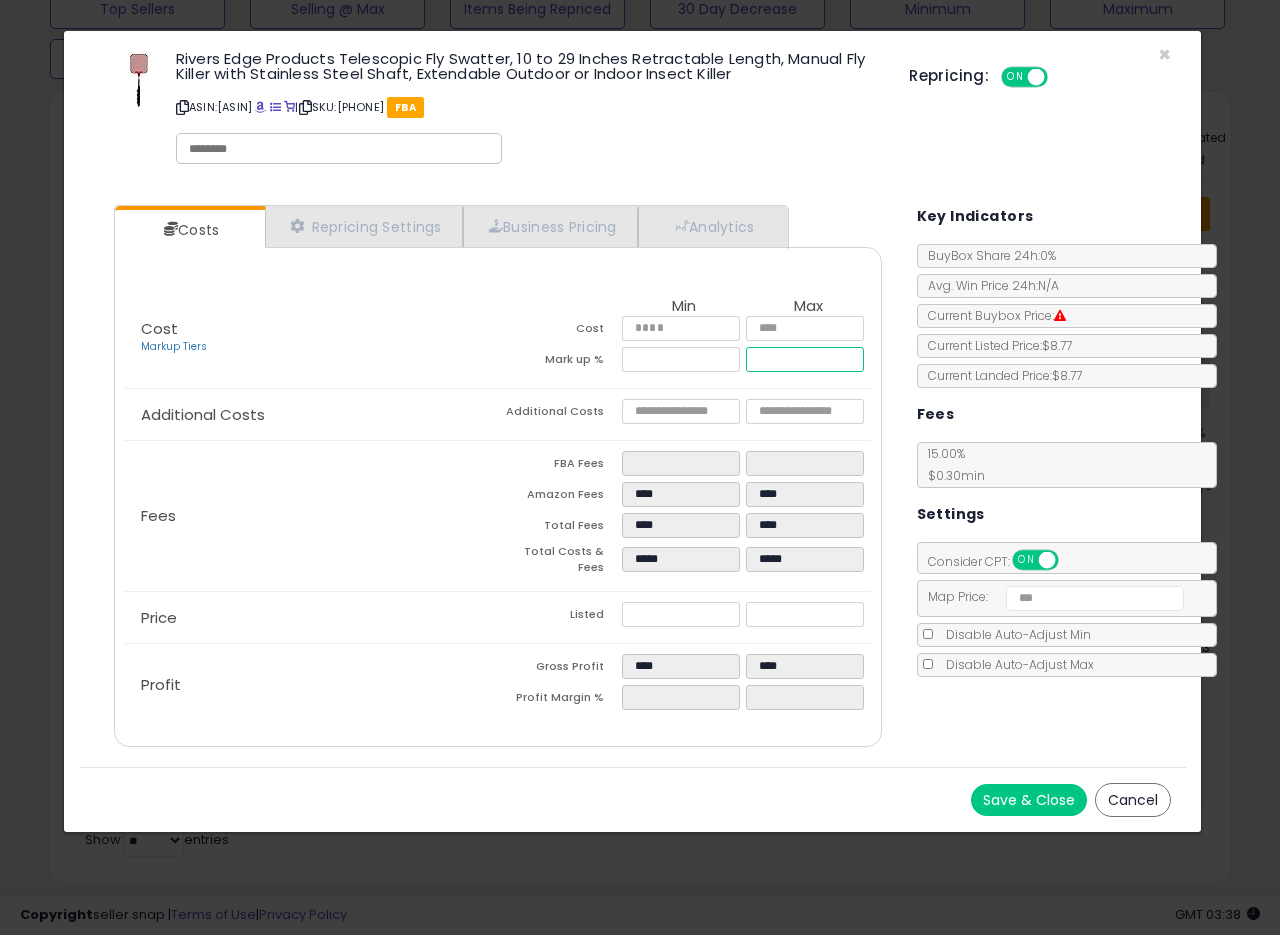 click on "Mark up %
*****
*****" at bounding box center (684, 362) 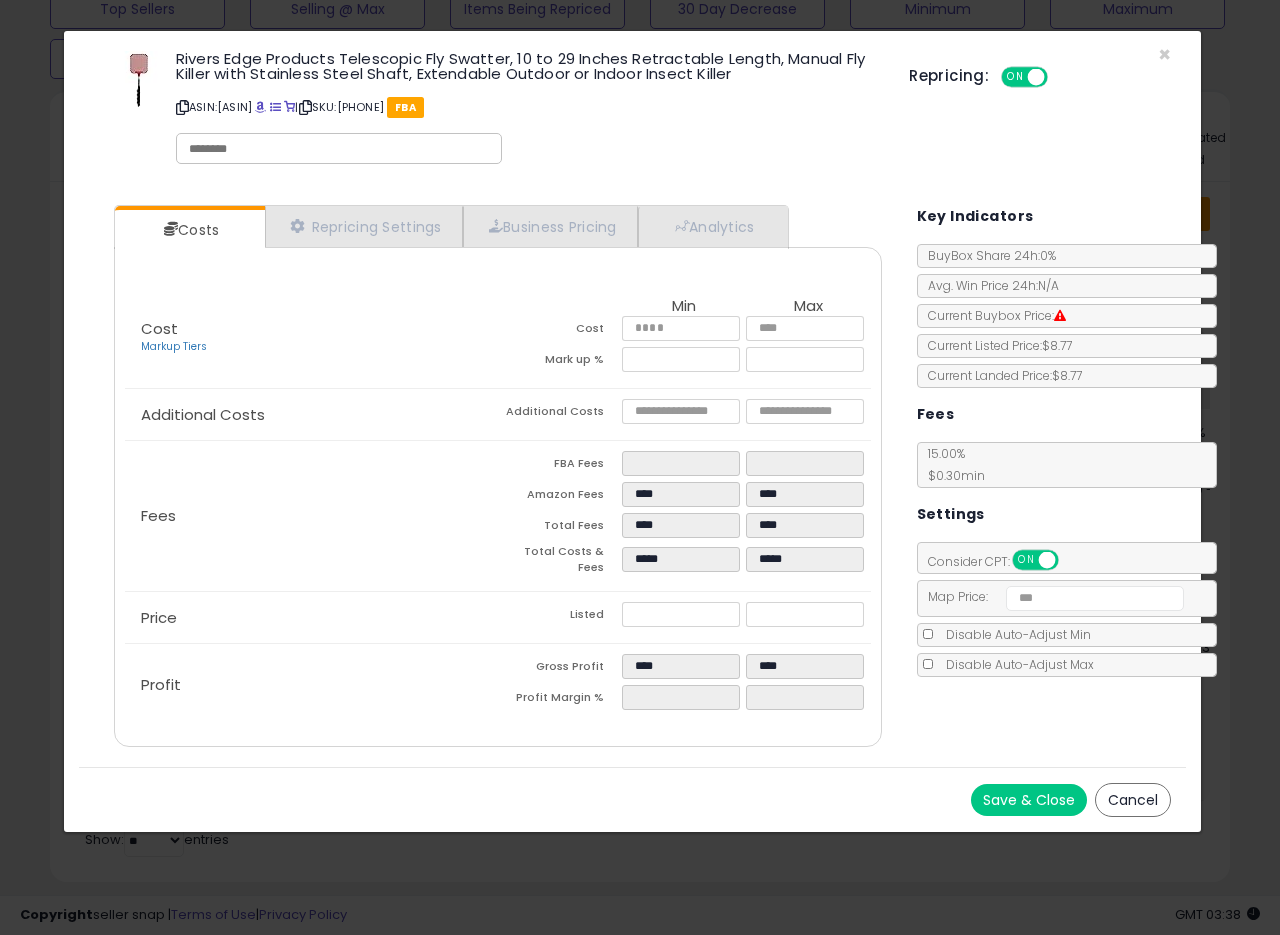 type on "*****" 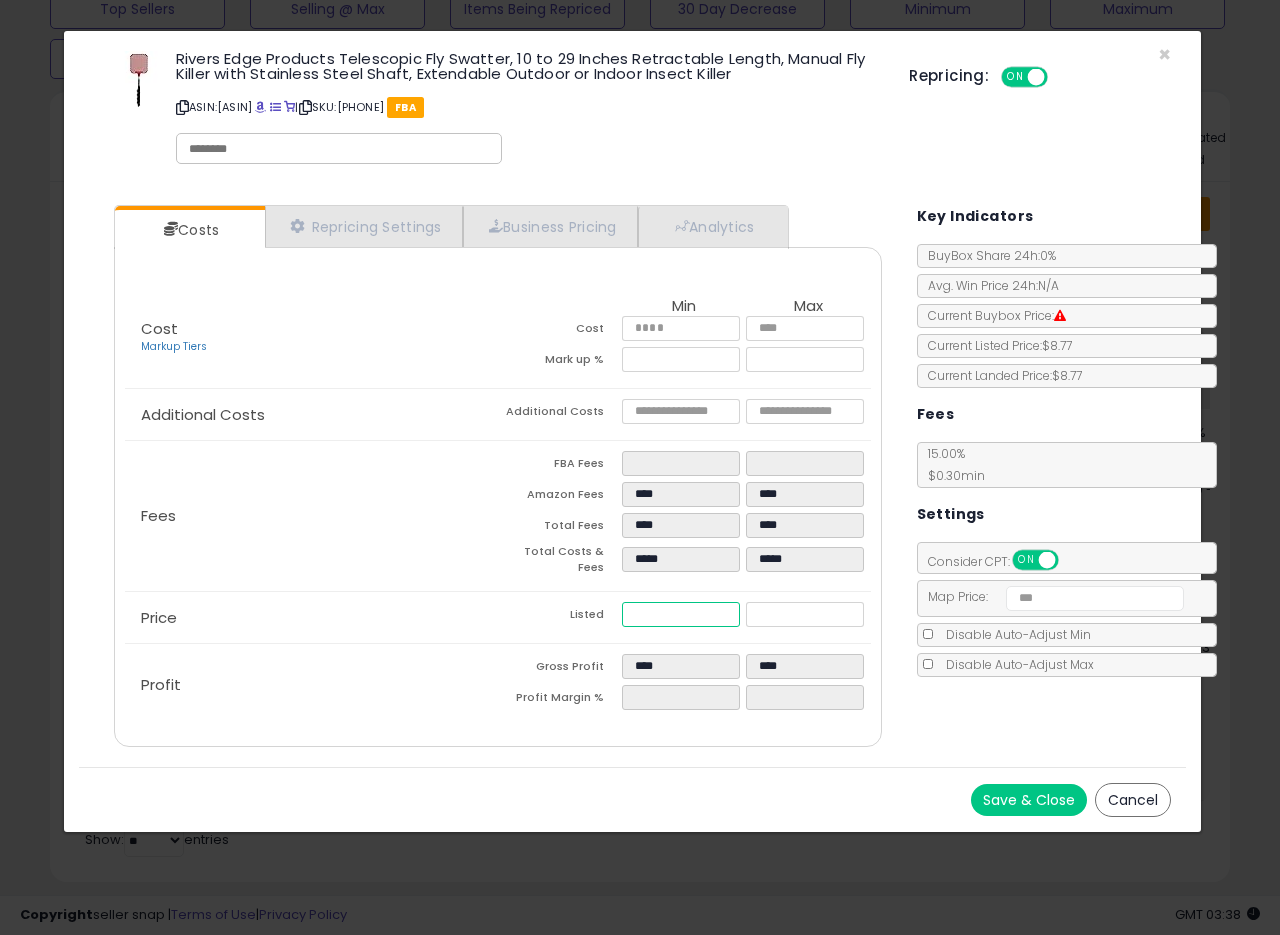 drag, startPoint x: 679, startPoint y: 608, endPoint x: 567, endPoint y: 594, distance: 112.871605 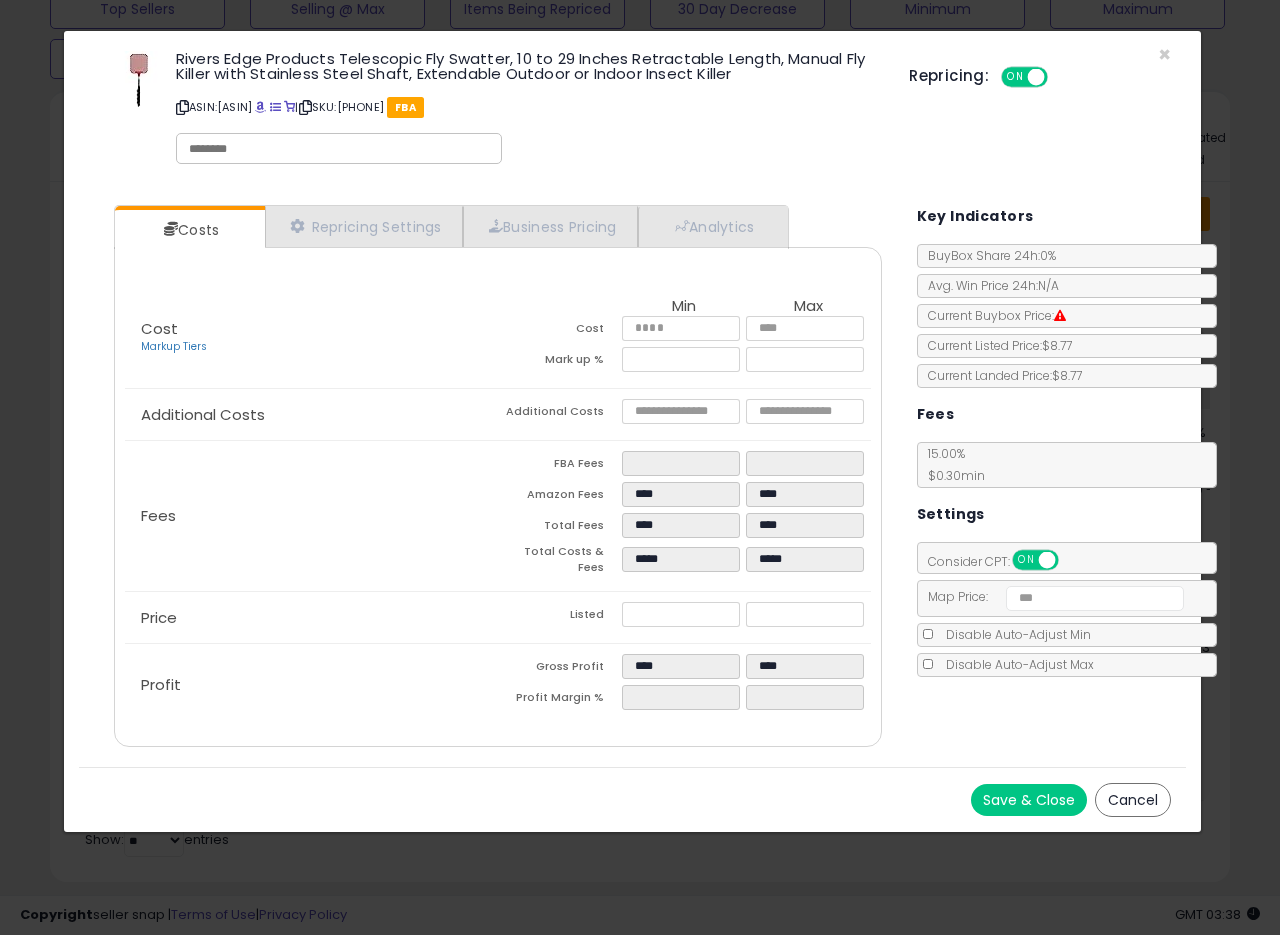 click on "Save & Close" at bounding box center (1029, 800) 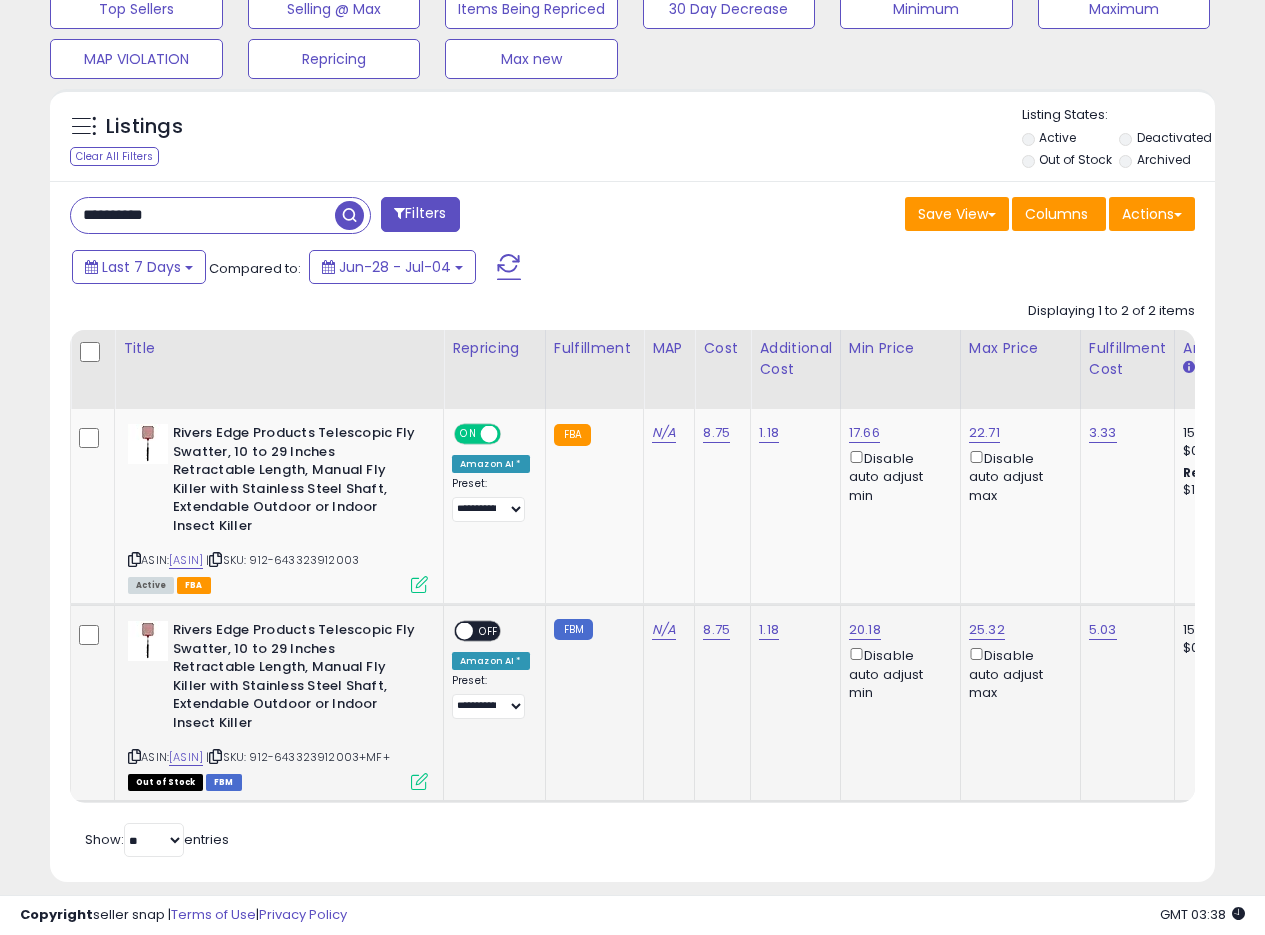 scroll, scrollTop: 410, scrollLeft: 674, axis: both 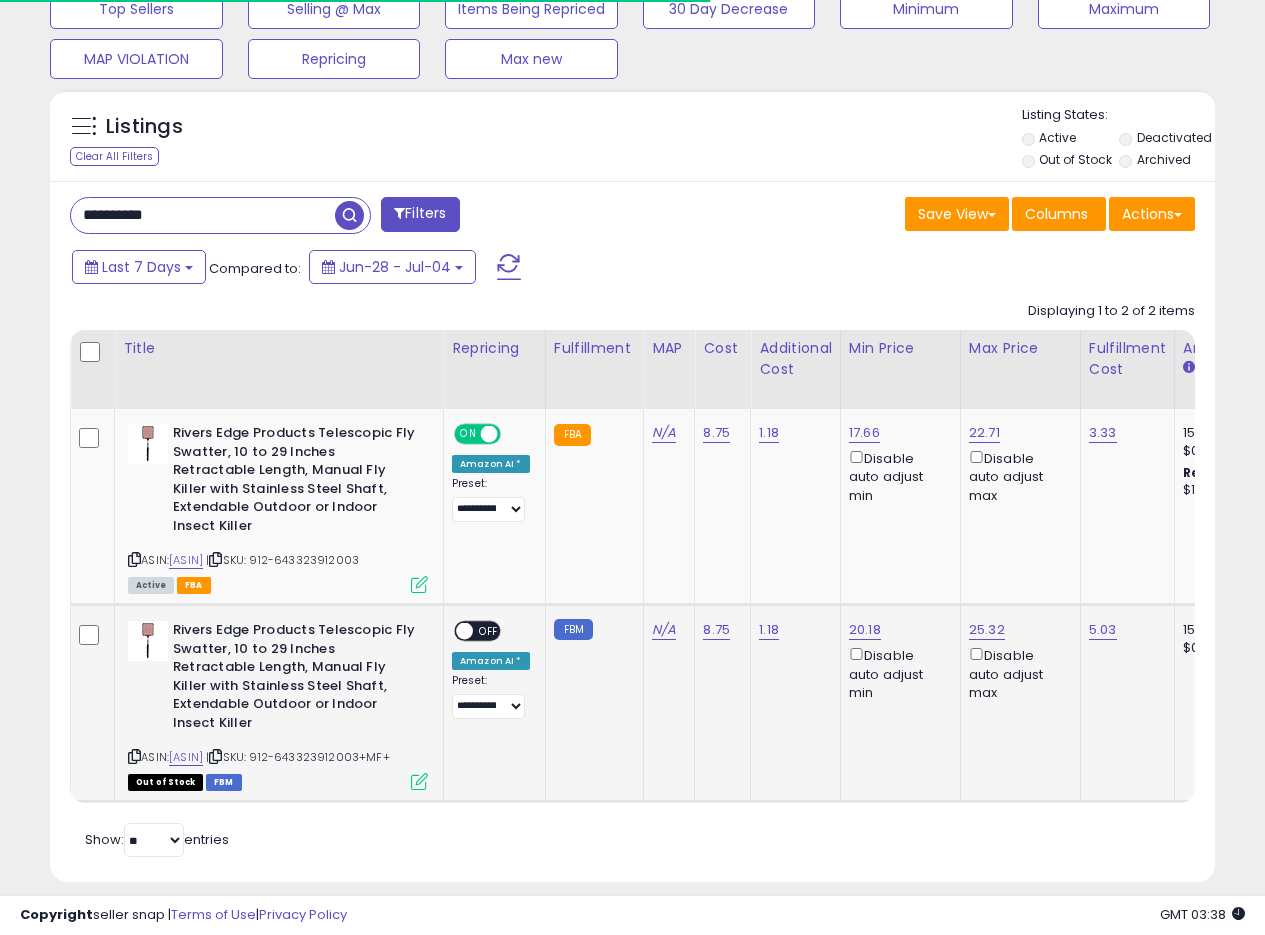 click at bounding box center (419, 781) 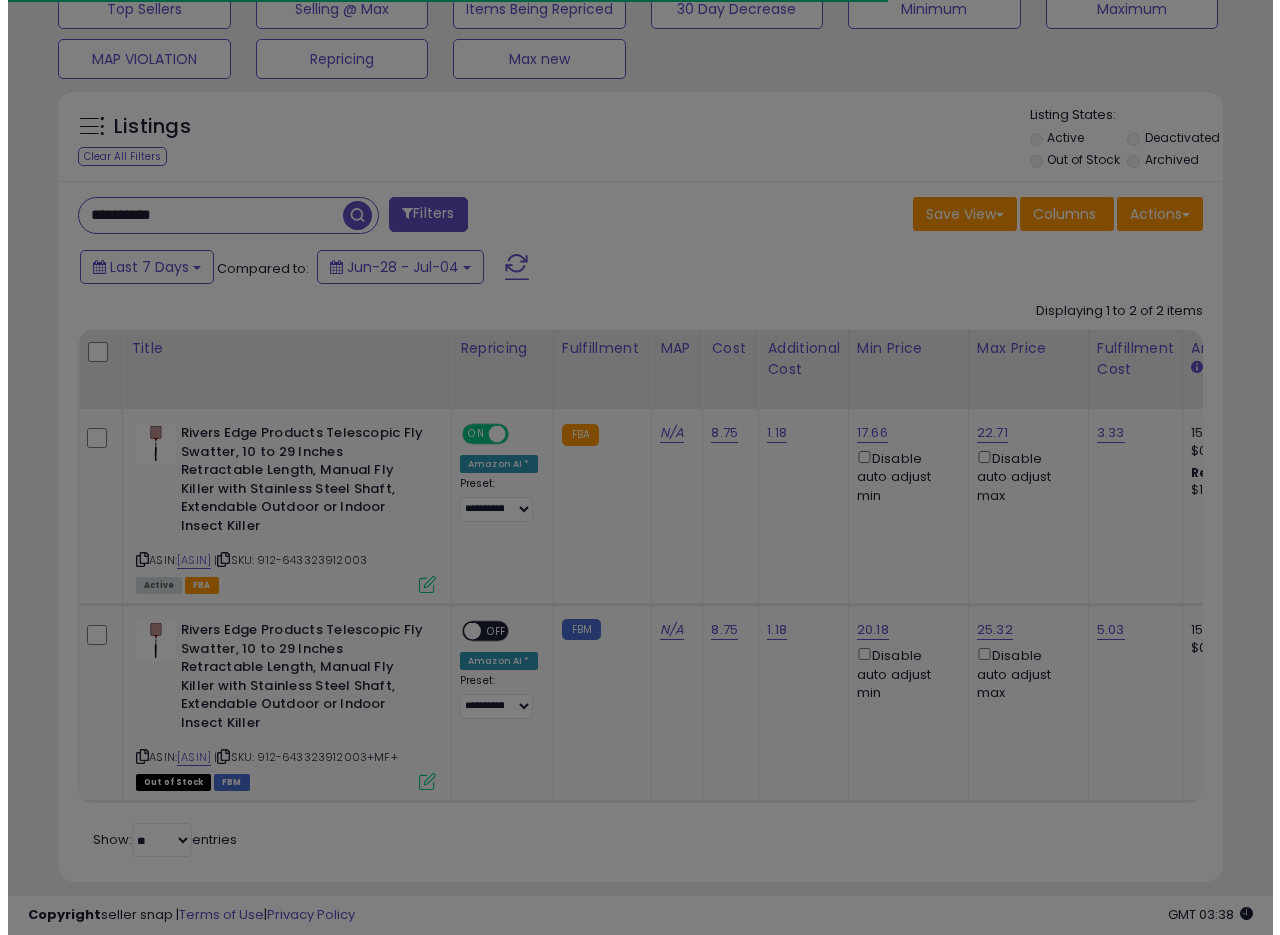 scroll, scrollTop: 999590, scrollLeft: 999317, axis: both 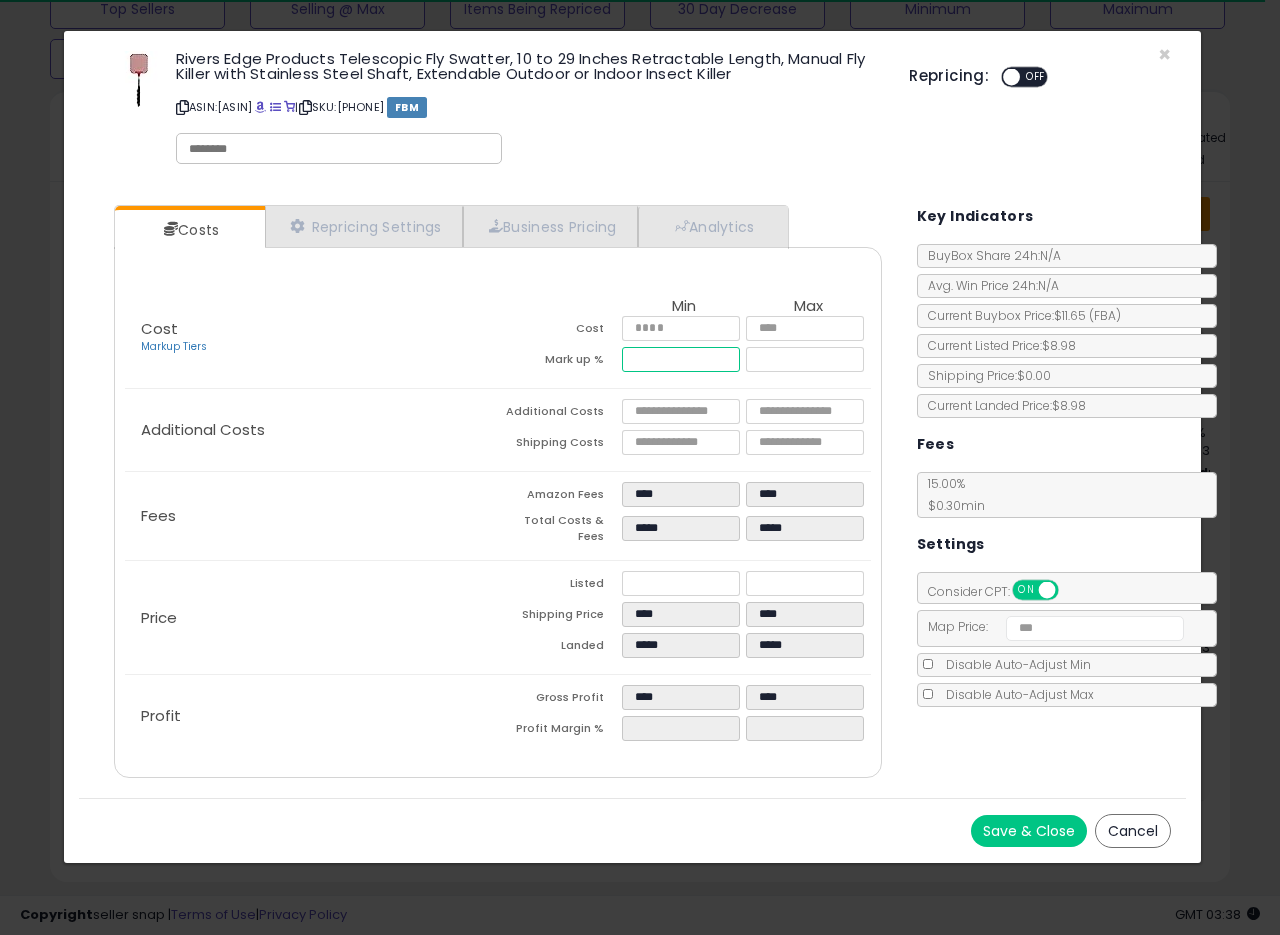 drag, startPoint x: 673, startPoint y: 354, endPoint x: 606, endPoint y: 357, distance: 67.06713 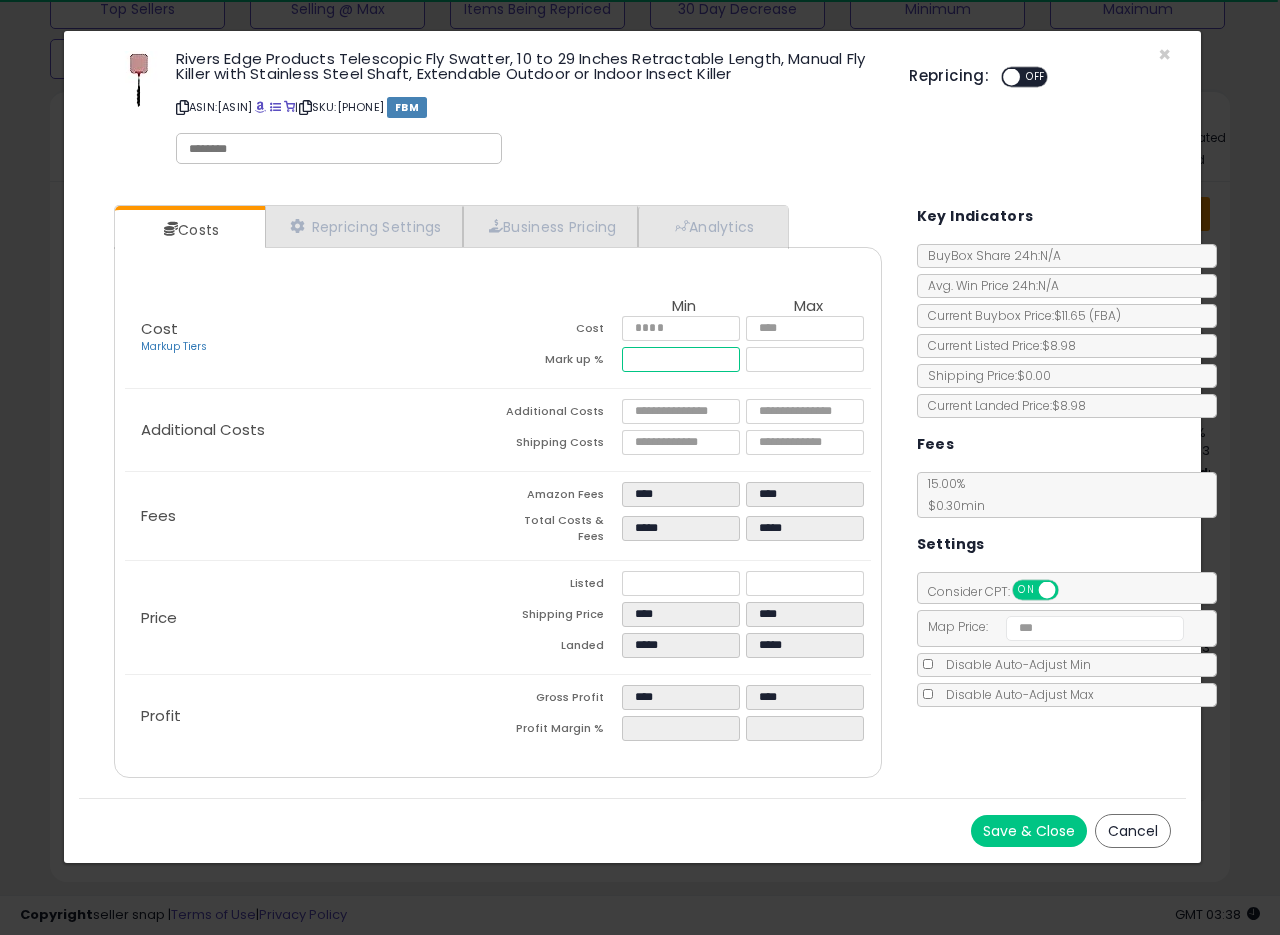 type on "*" 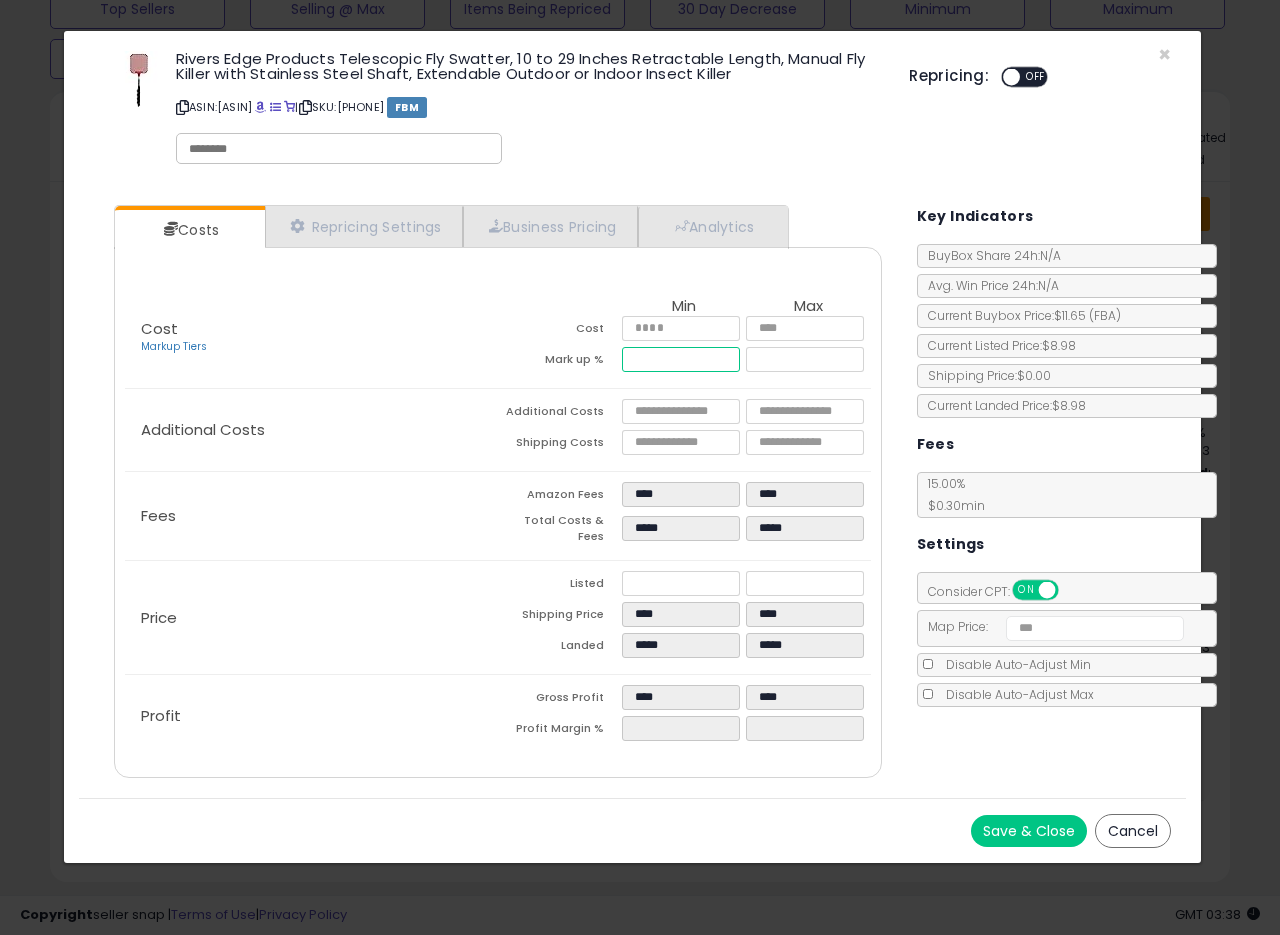 type on "*" 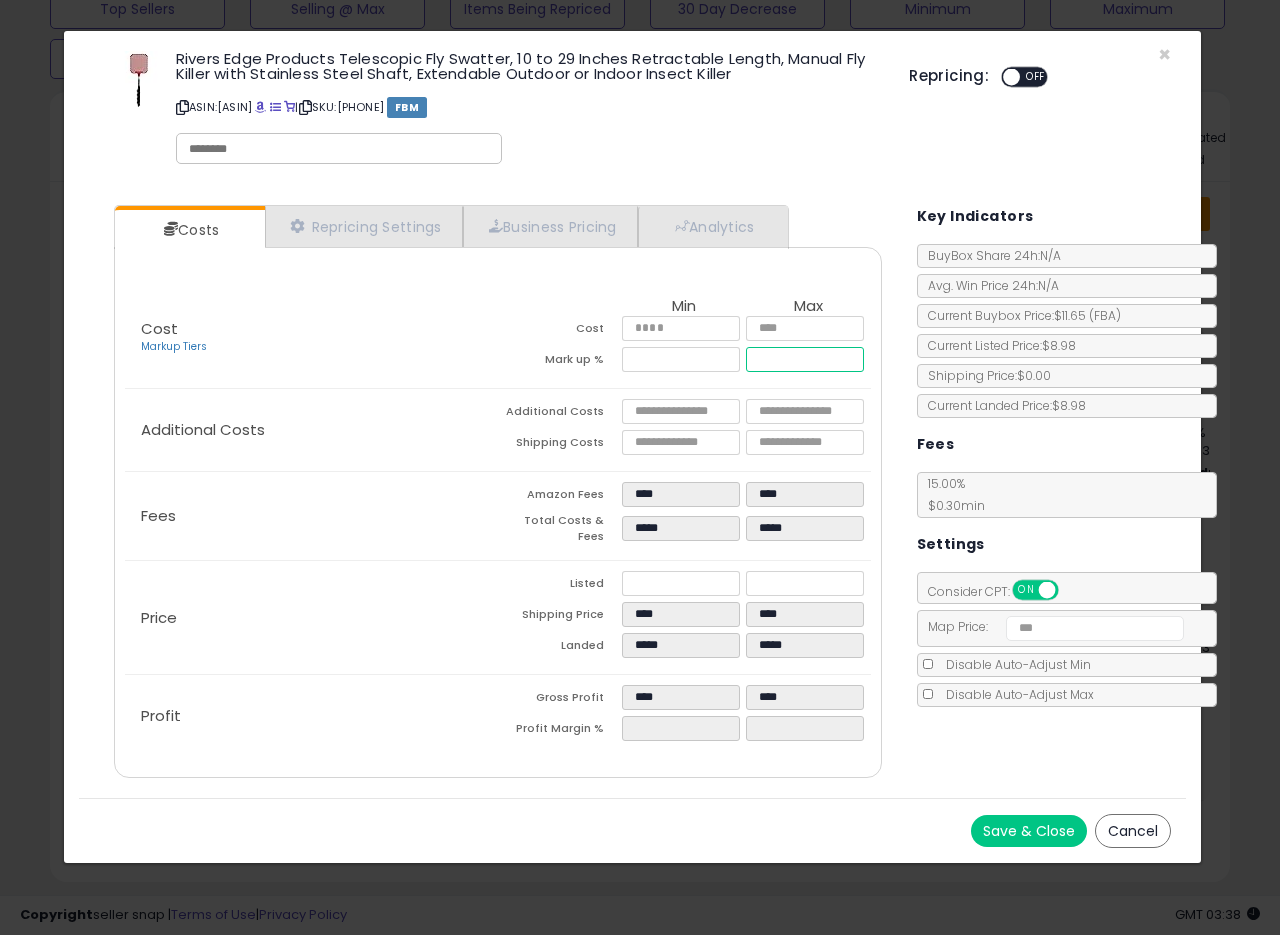 type on "*****" 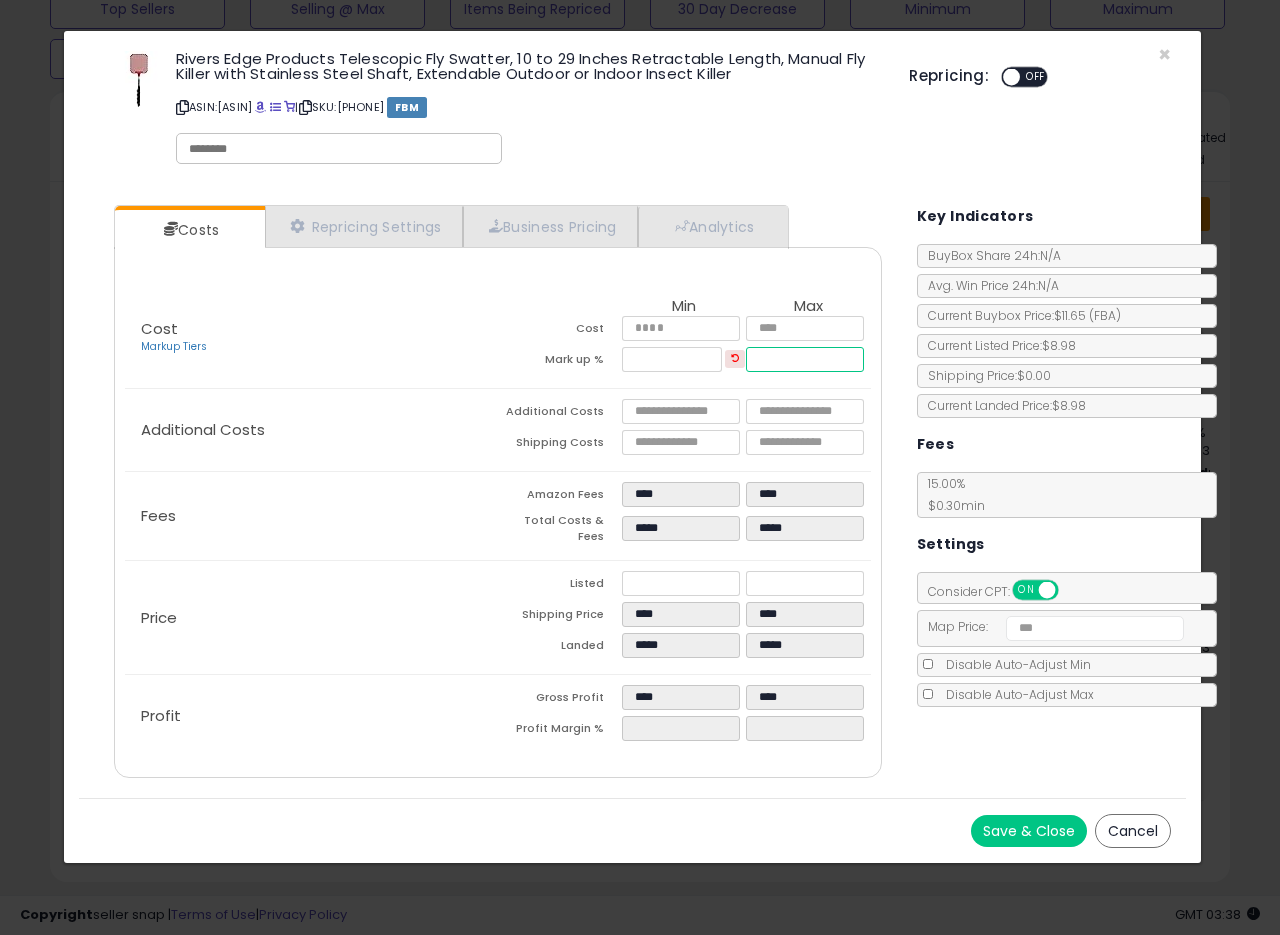 drag, startPoint x: 796, startPoint y: 357, endPoint x: 695, endPoint y: 362, distance: 101.12369 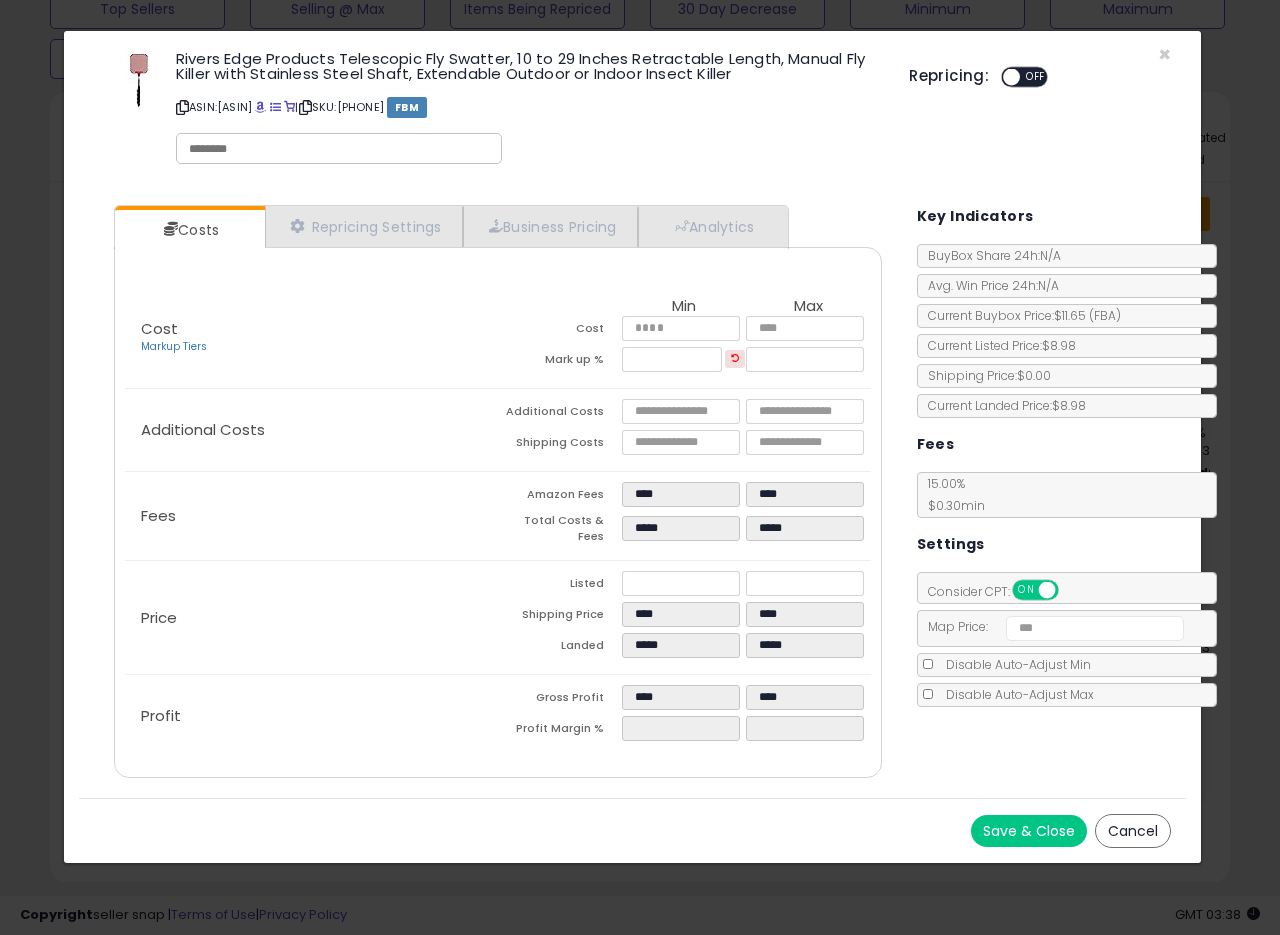 type on "*****" 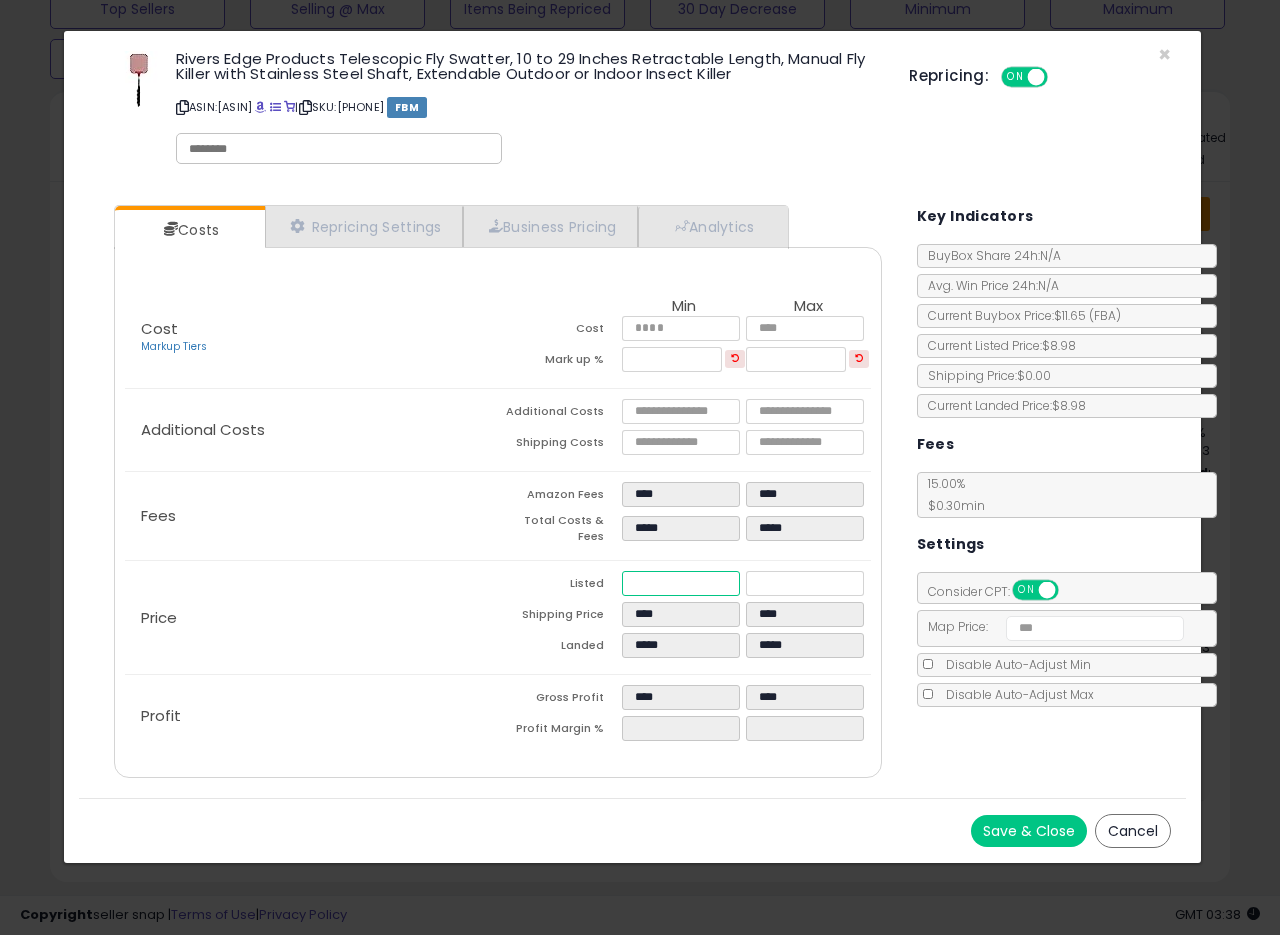 drag, startPoint x: 681, startPoint y: 580, endPoint x: 577, endPoint y: 524, distance: 118.11858 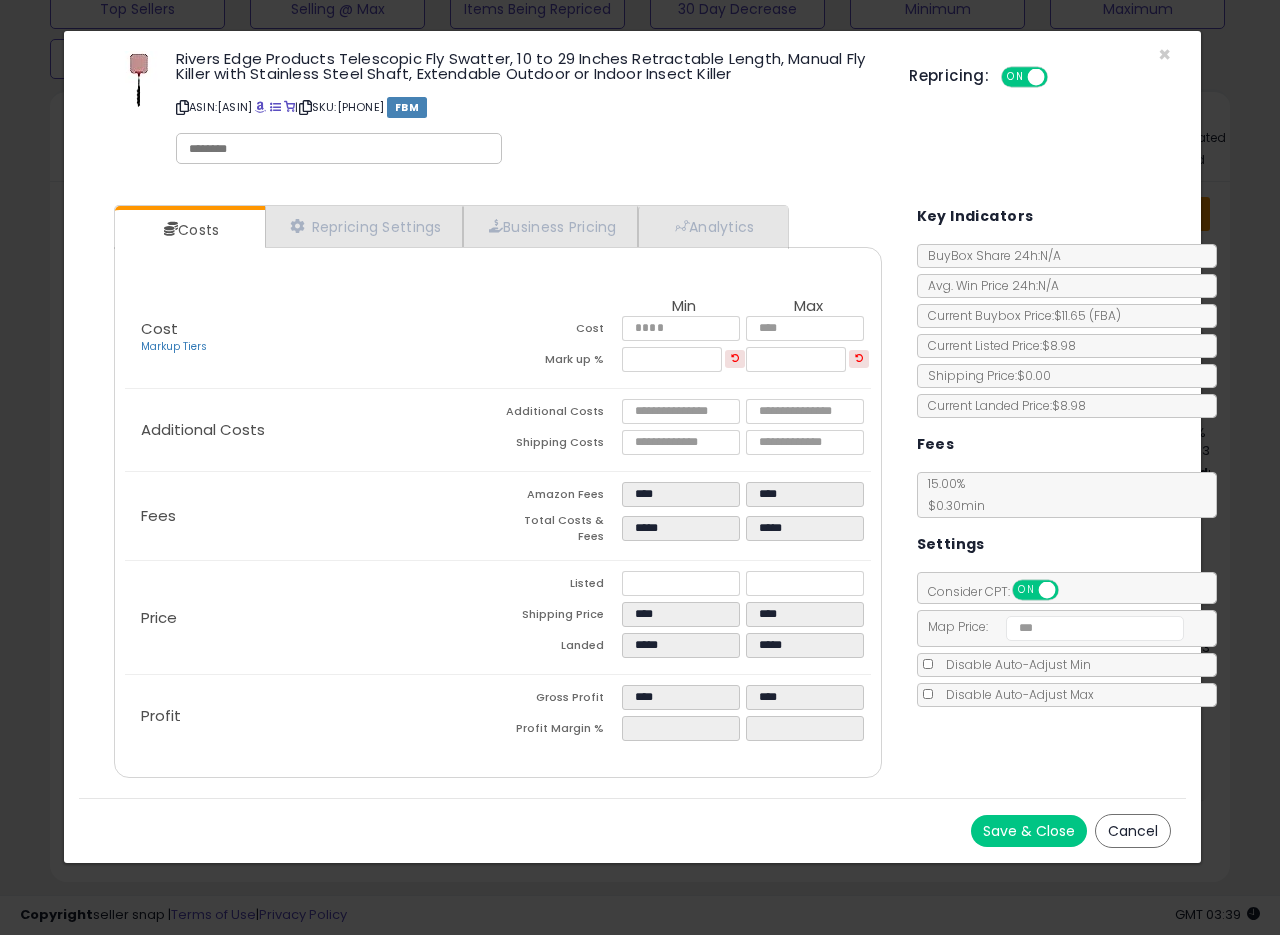 click on "Disable Auto-Adjust Min" 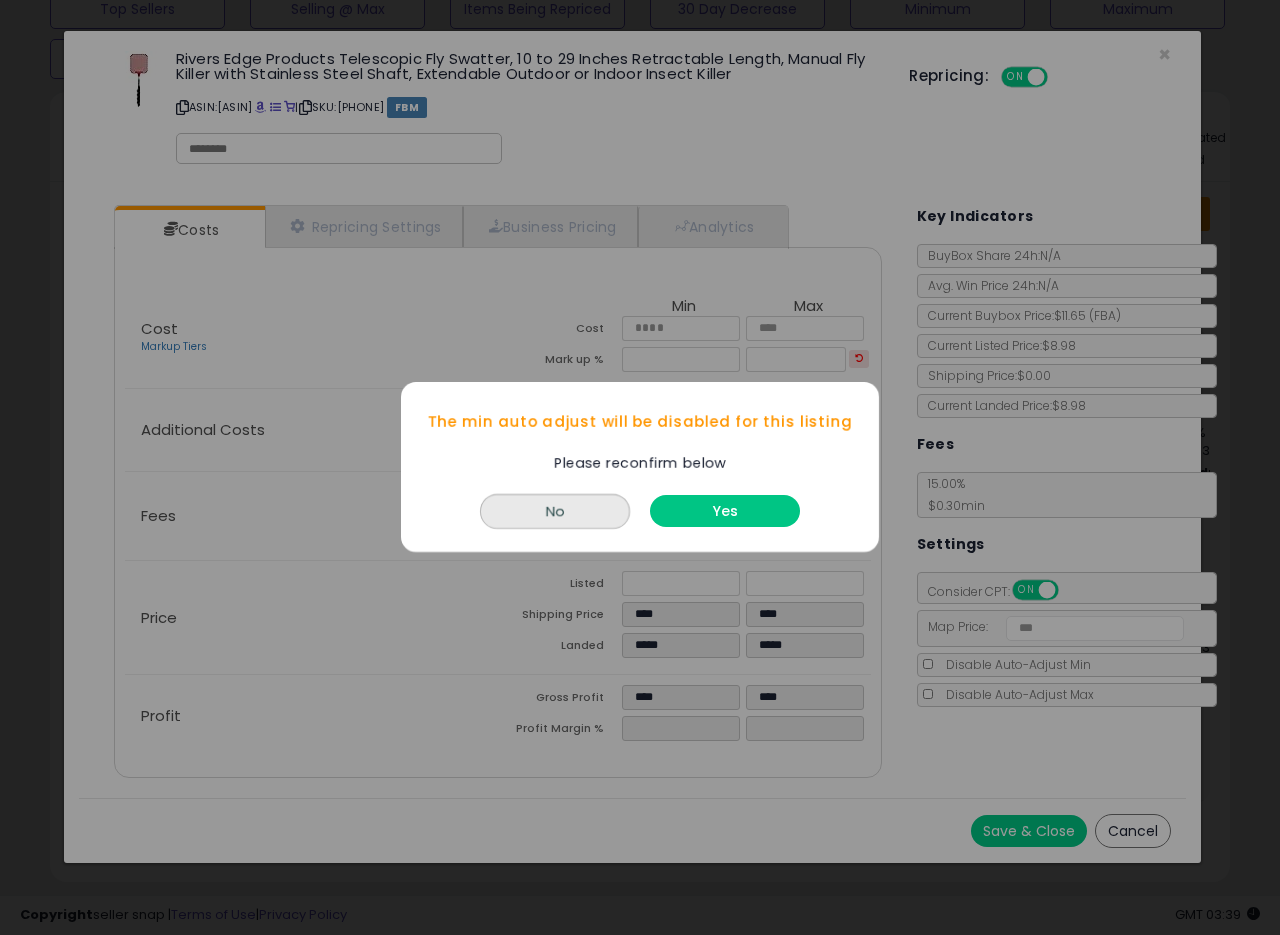 click on "Yes" at bounding box center [725, 512] 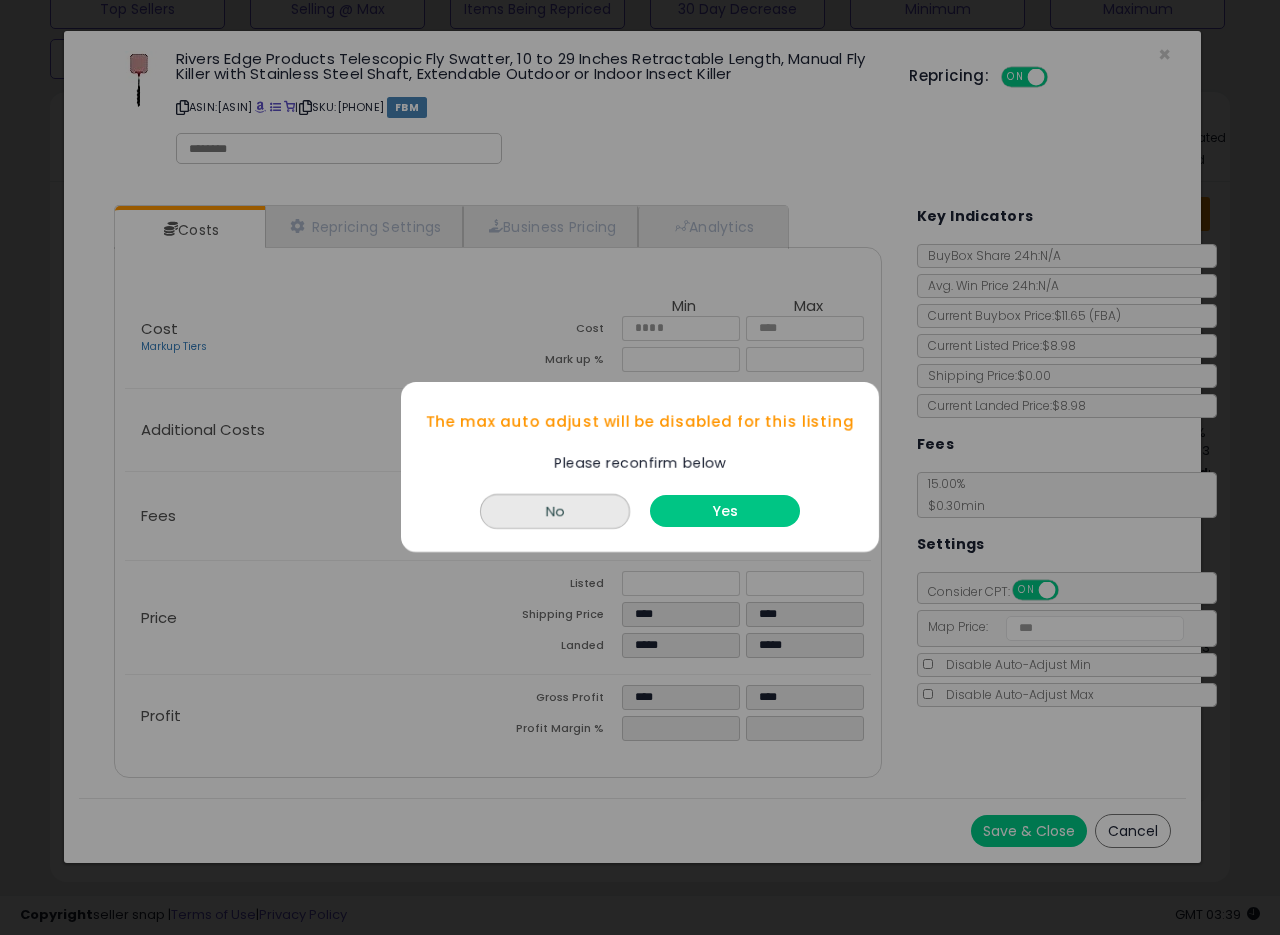 click on "Yes" at bounding box center (725, 512) 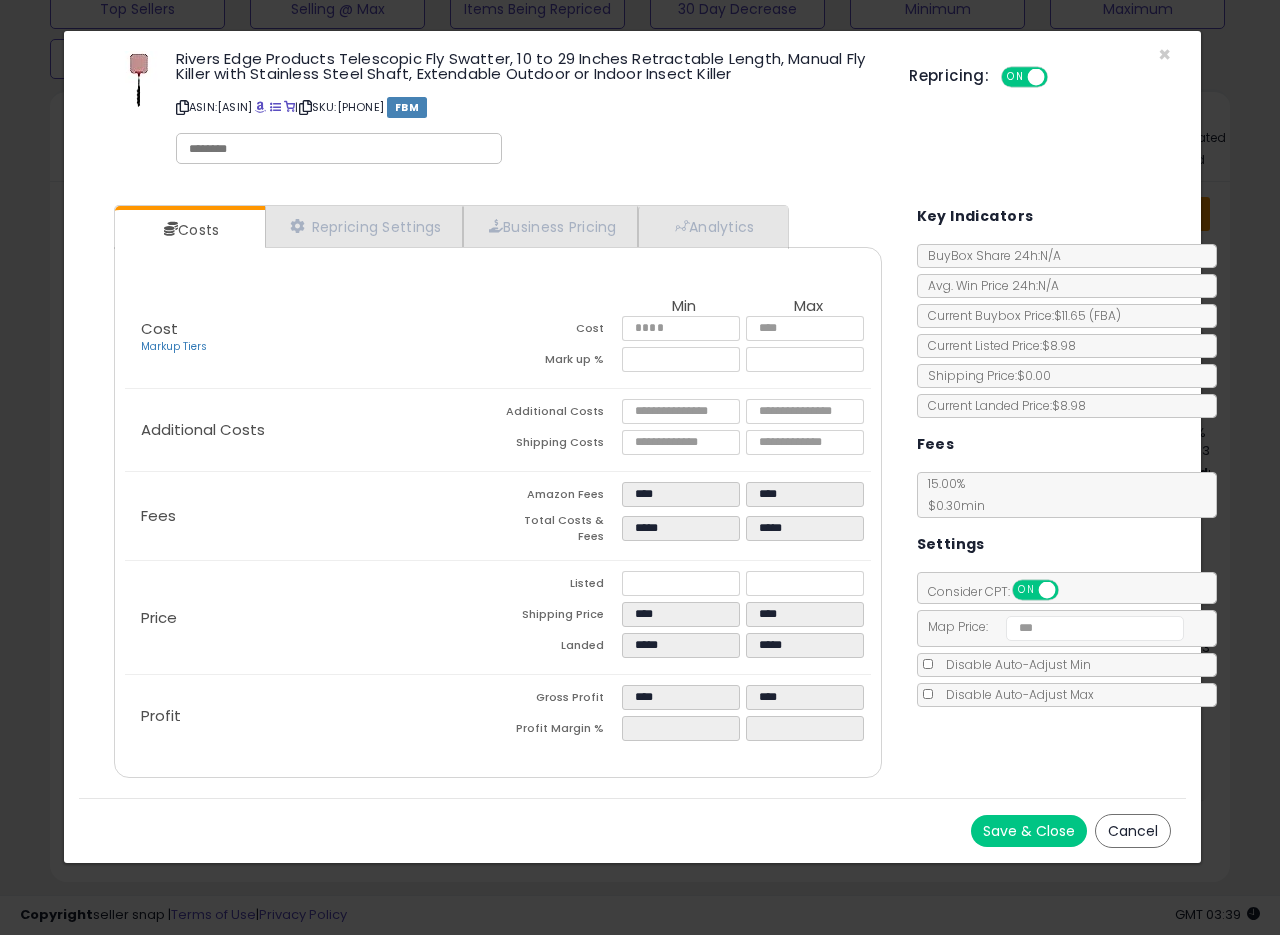 drag, startPoint x: 1019, startPoint y: 822, endPoint x: 937, endPoint y: 758, distance: 104.019226 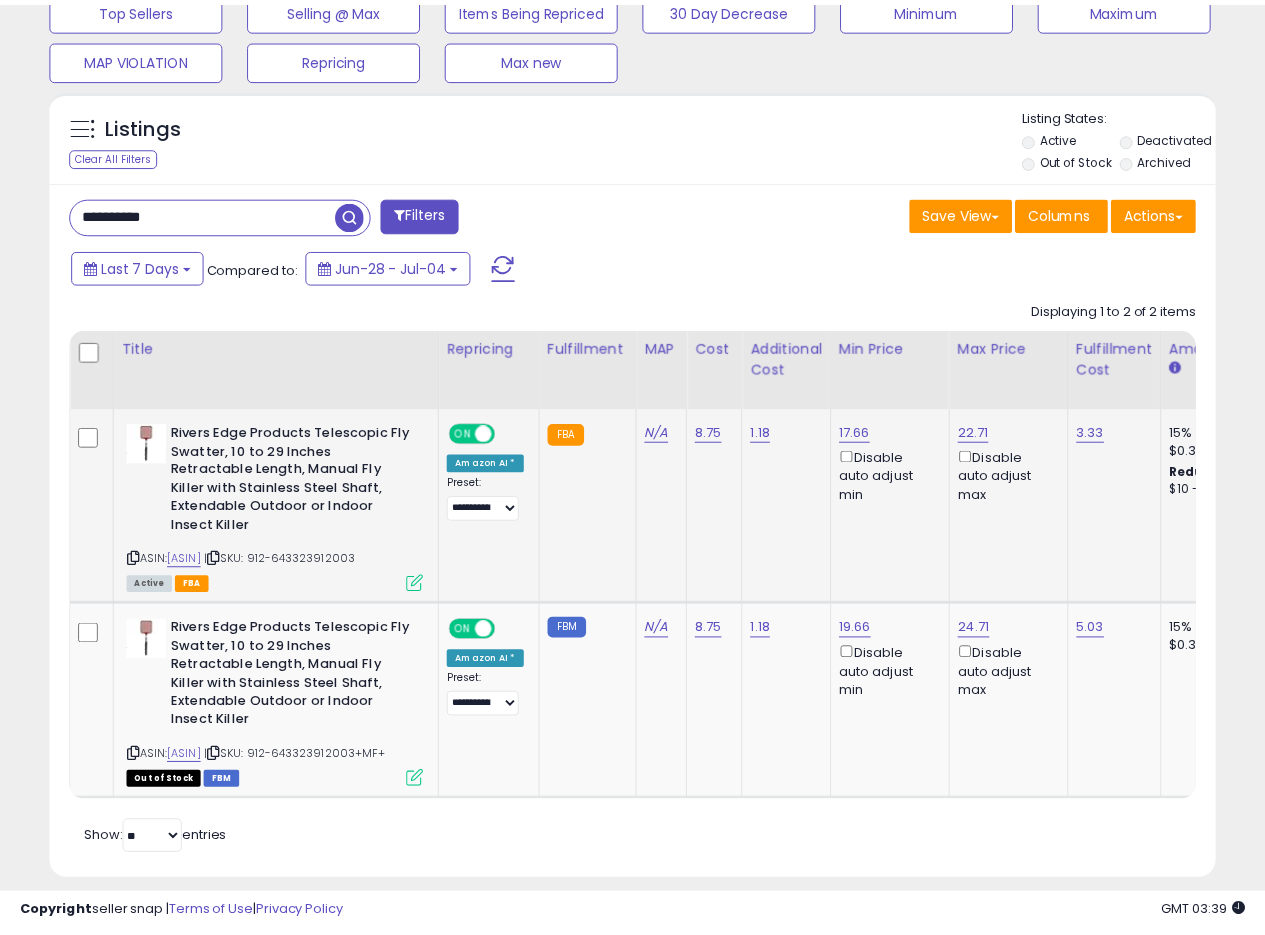 scroll, scrollTop: 410, scrollLeft: 674, axis: both 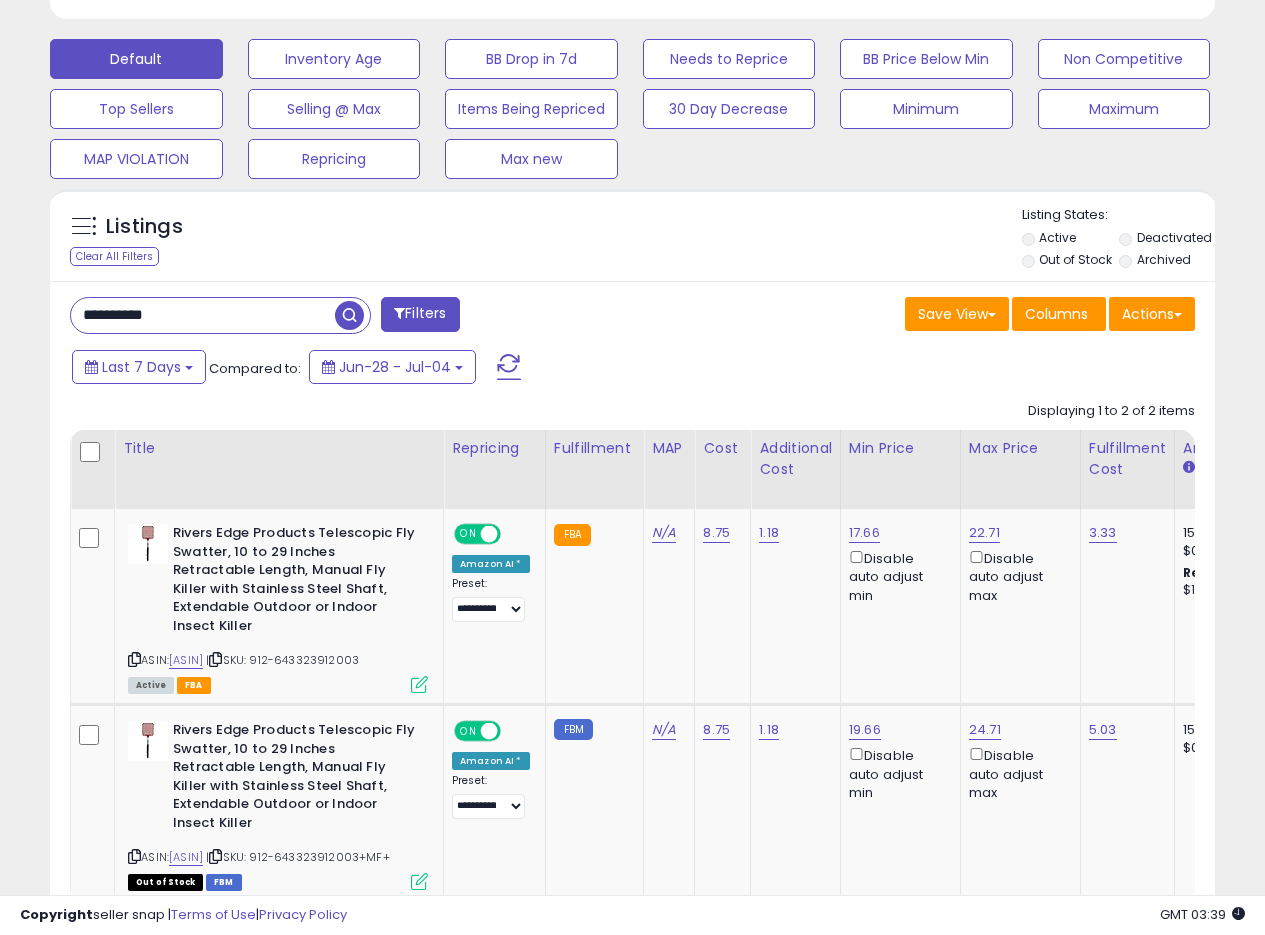 click on "Save View
Save As New View
Update Current View
Columns
Actions
Import  Export Visible Columns" at bounding box center [922, 316] 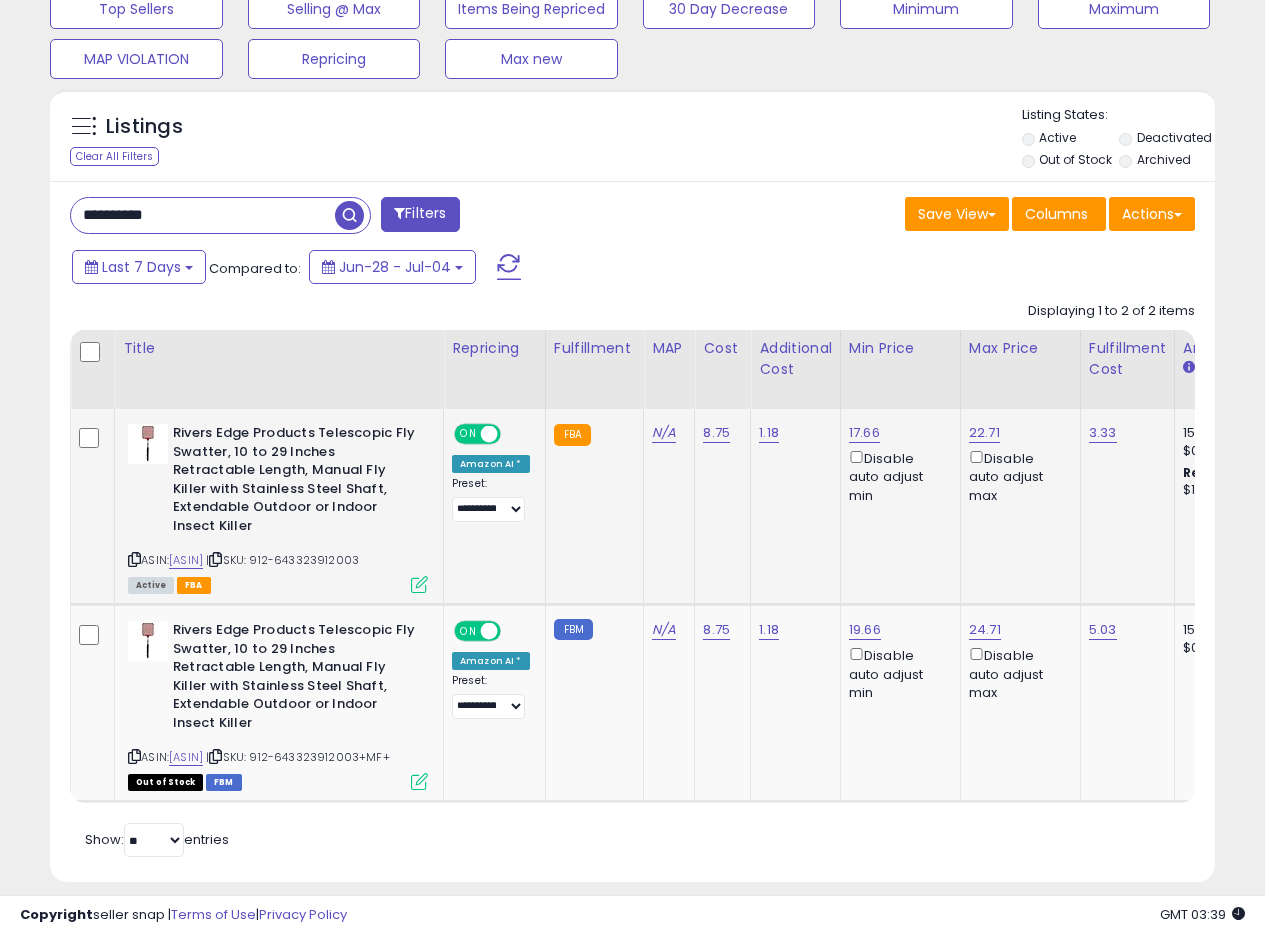 drag, startPoint x: 642, startPoint y: 513, endPoint x: 959, endPoint y: 528, distance: 317.3547 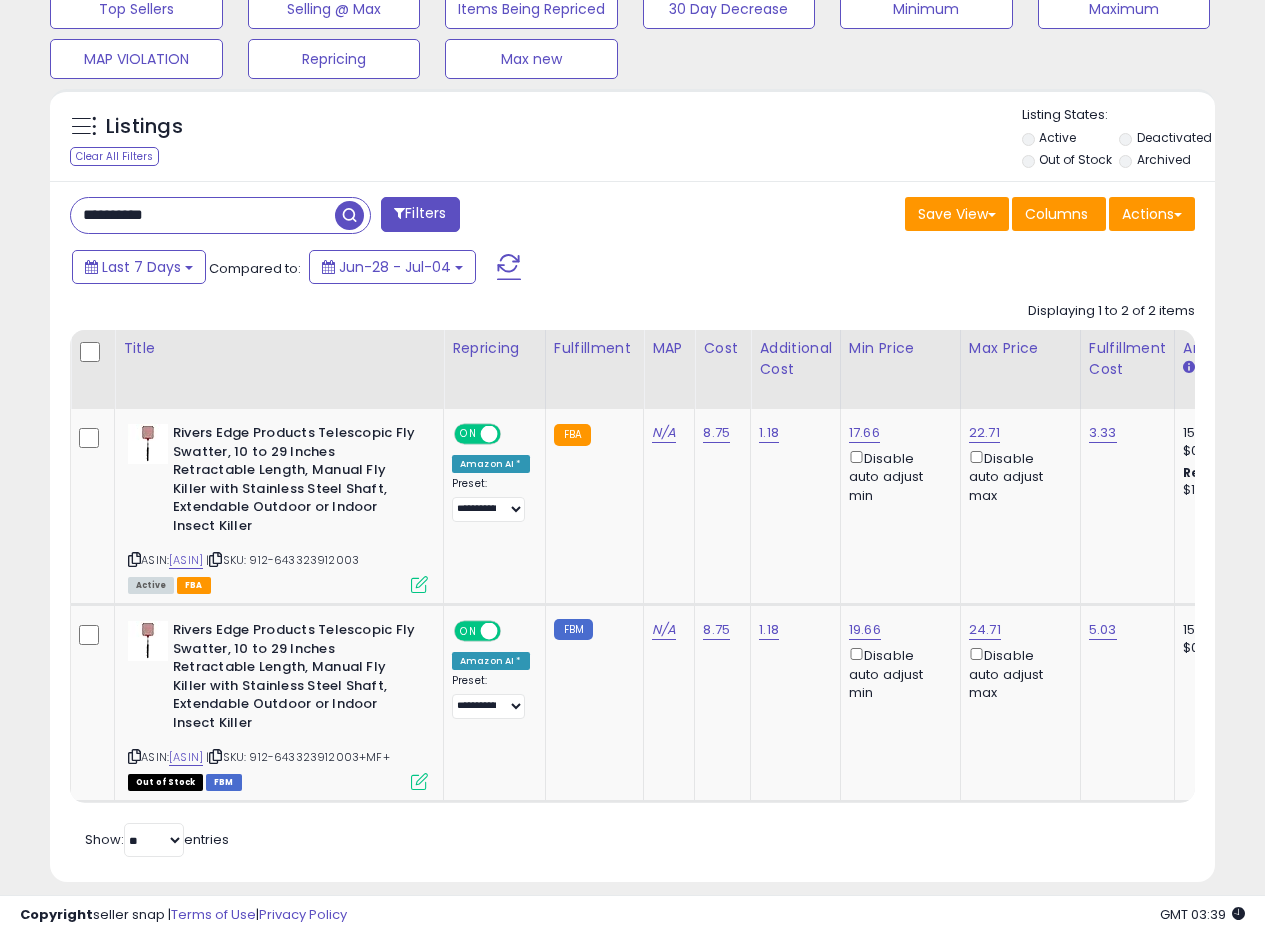 scroll, scrollTop: 689, scrollLeft: 0, axis: vertical 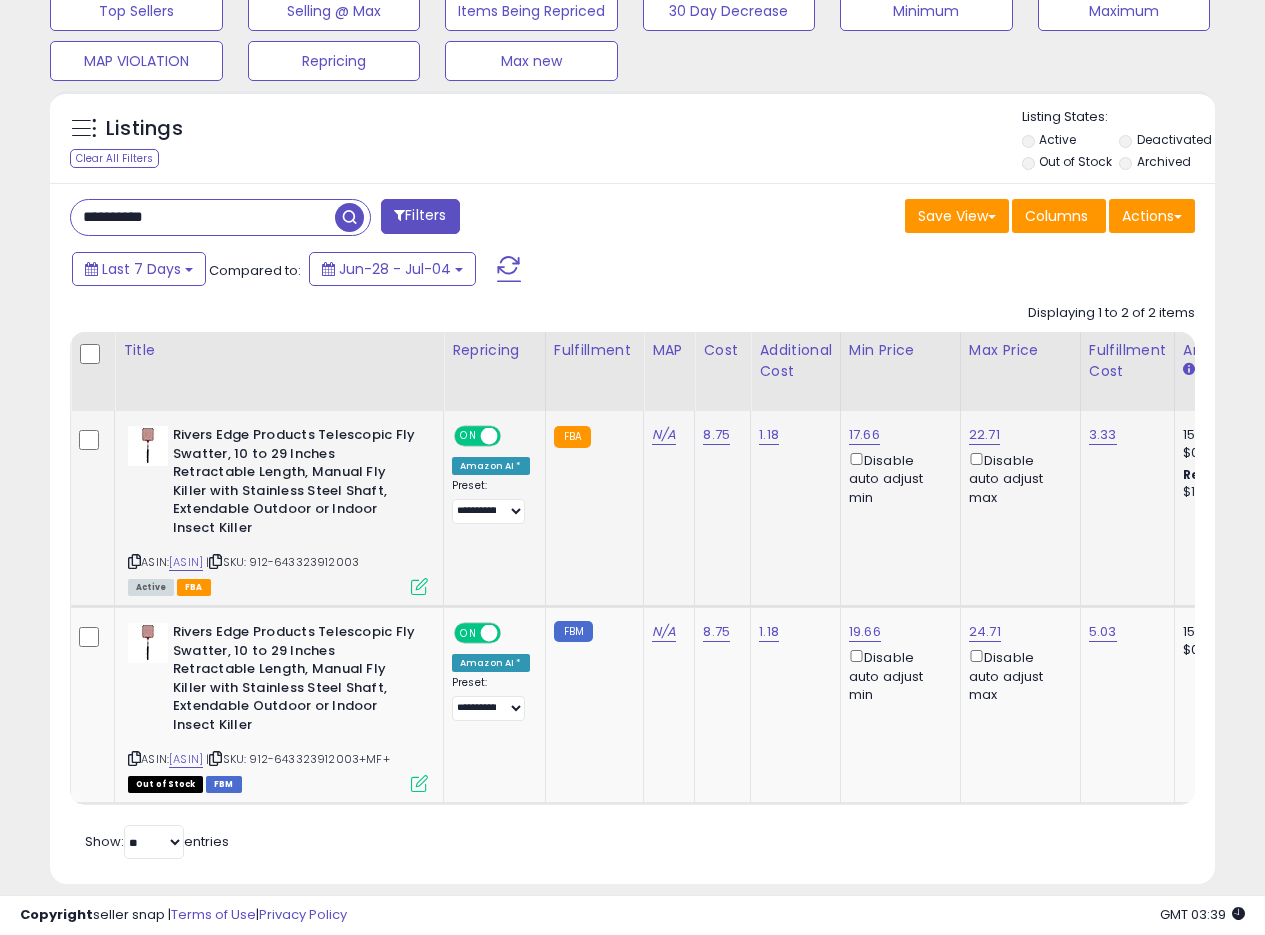 click on "N/A" 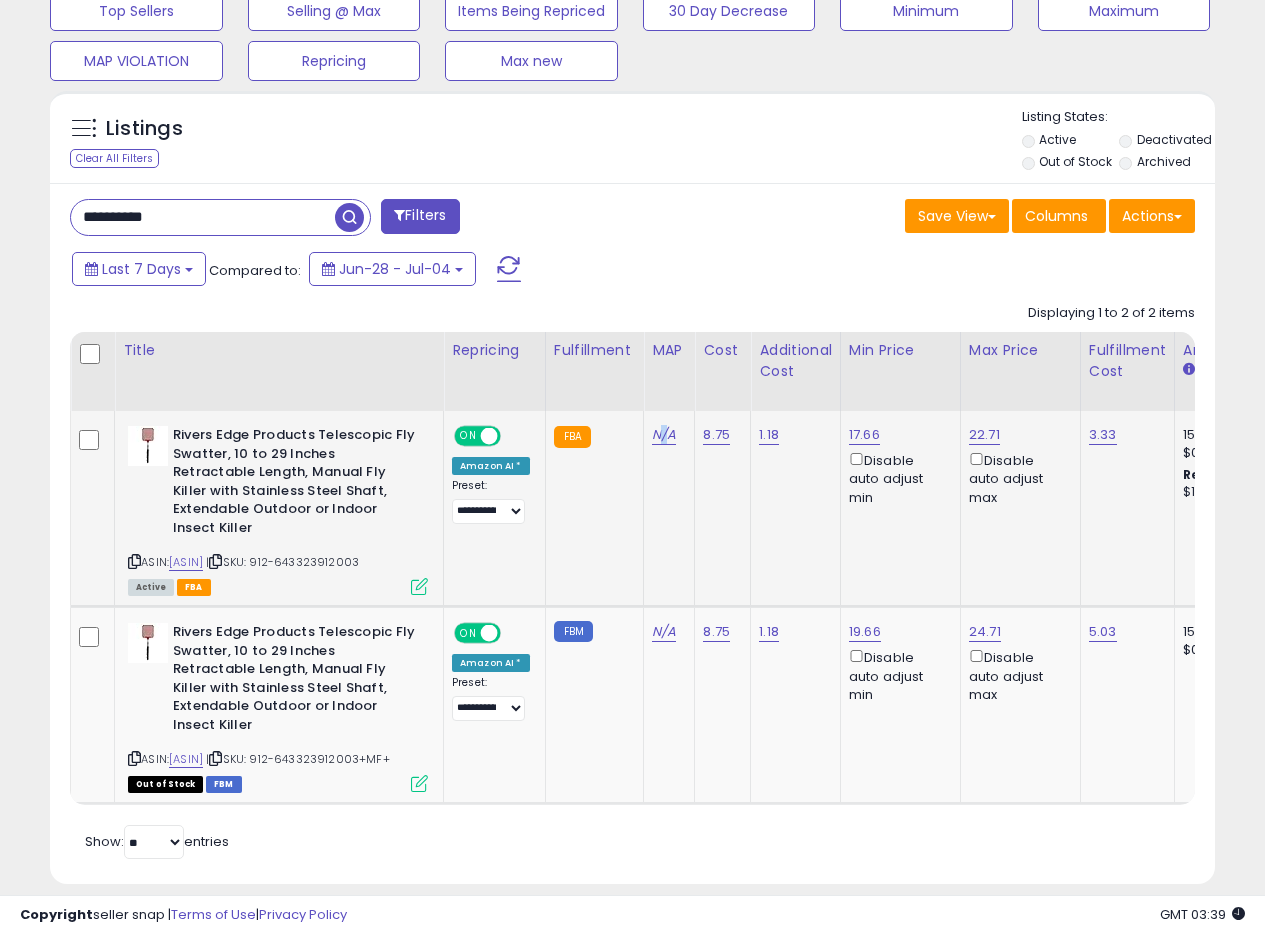 click on "N/A" 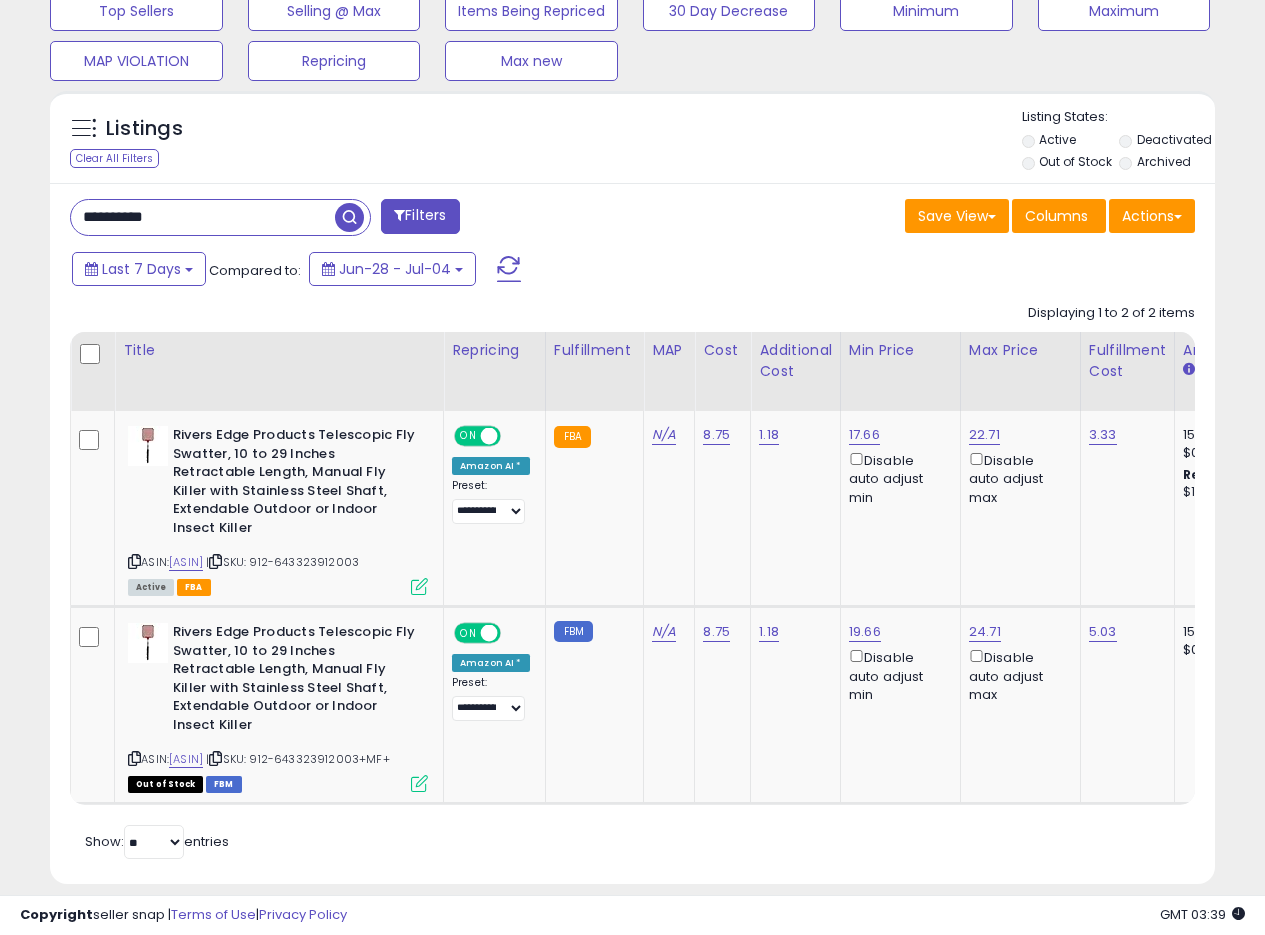 drag, startPoint x: 207, startPoint y: 213, endPoint x: 0, endPoint y: 202, distance: 207.29207 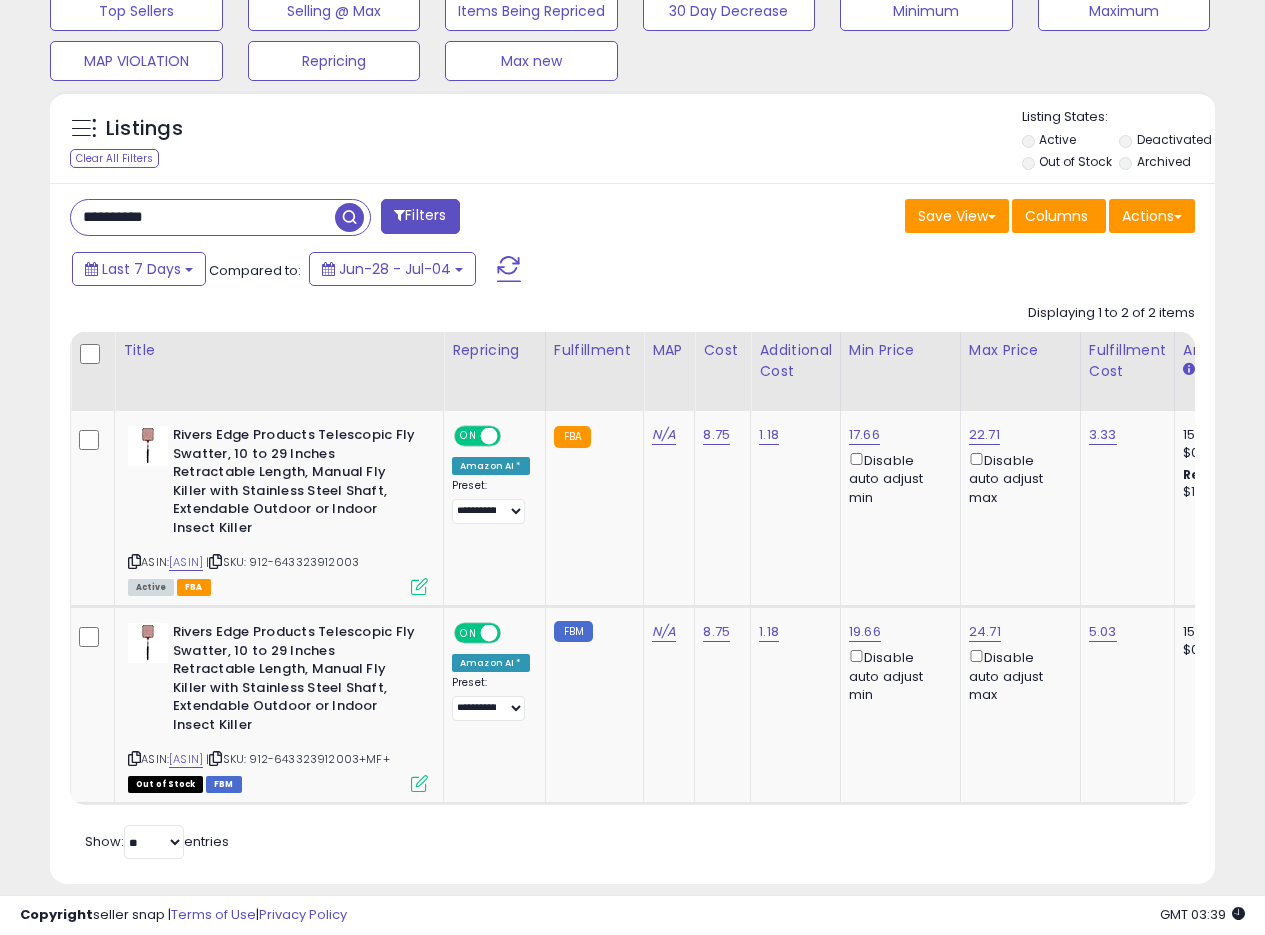 paste 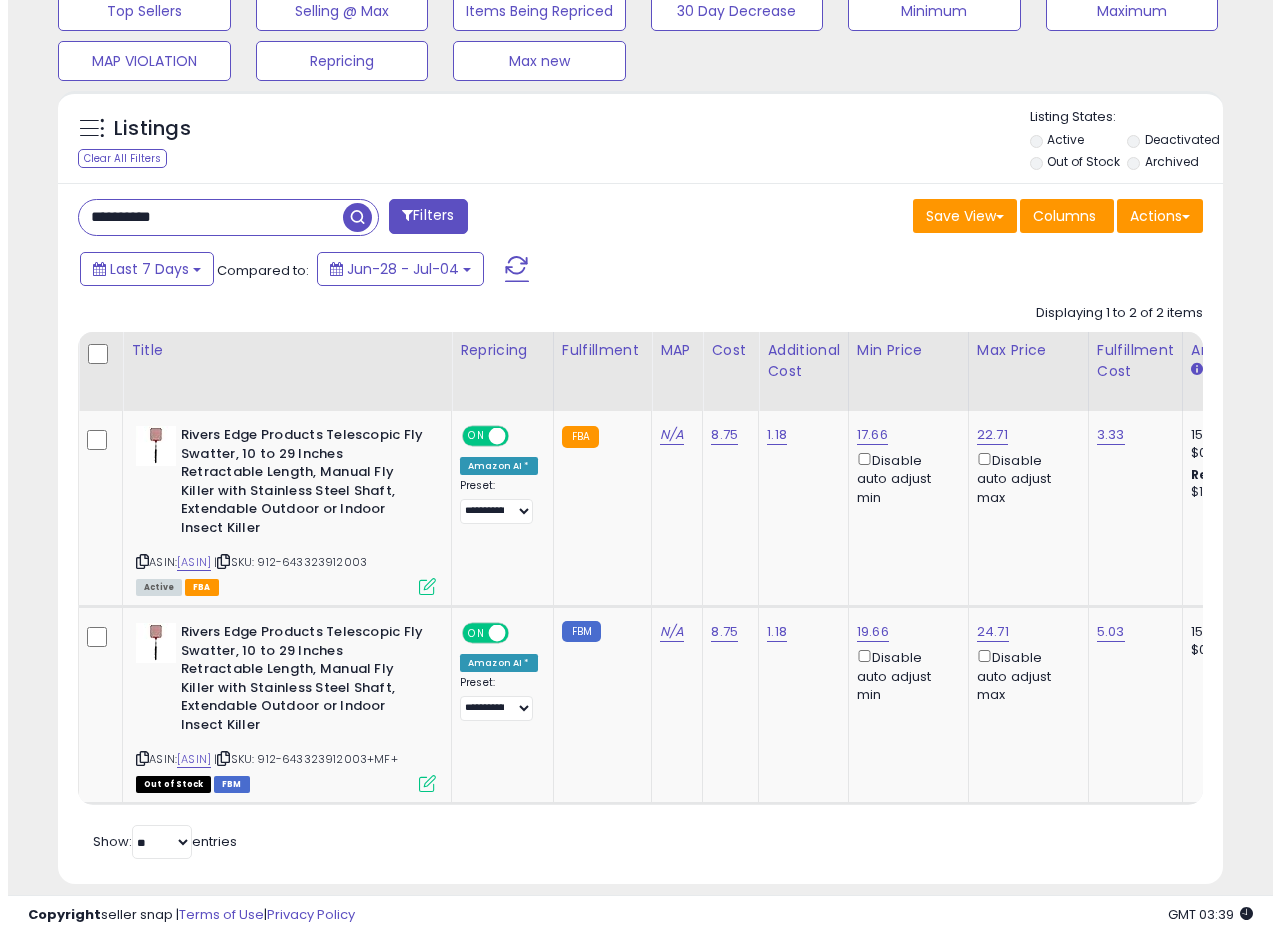 scroll, scrollTop: 335, scrollLeft: 0, axis: vertical 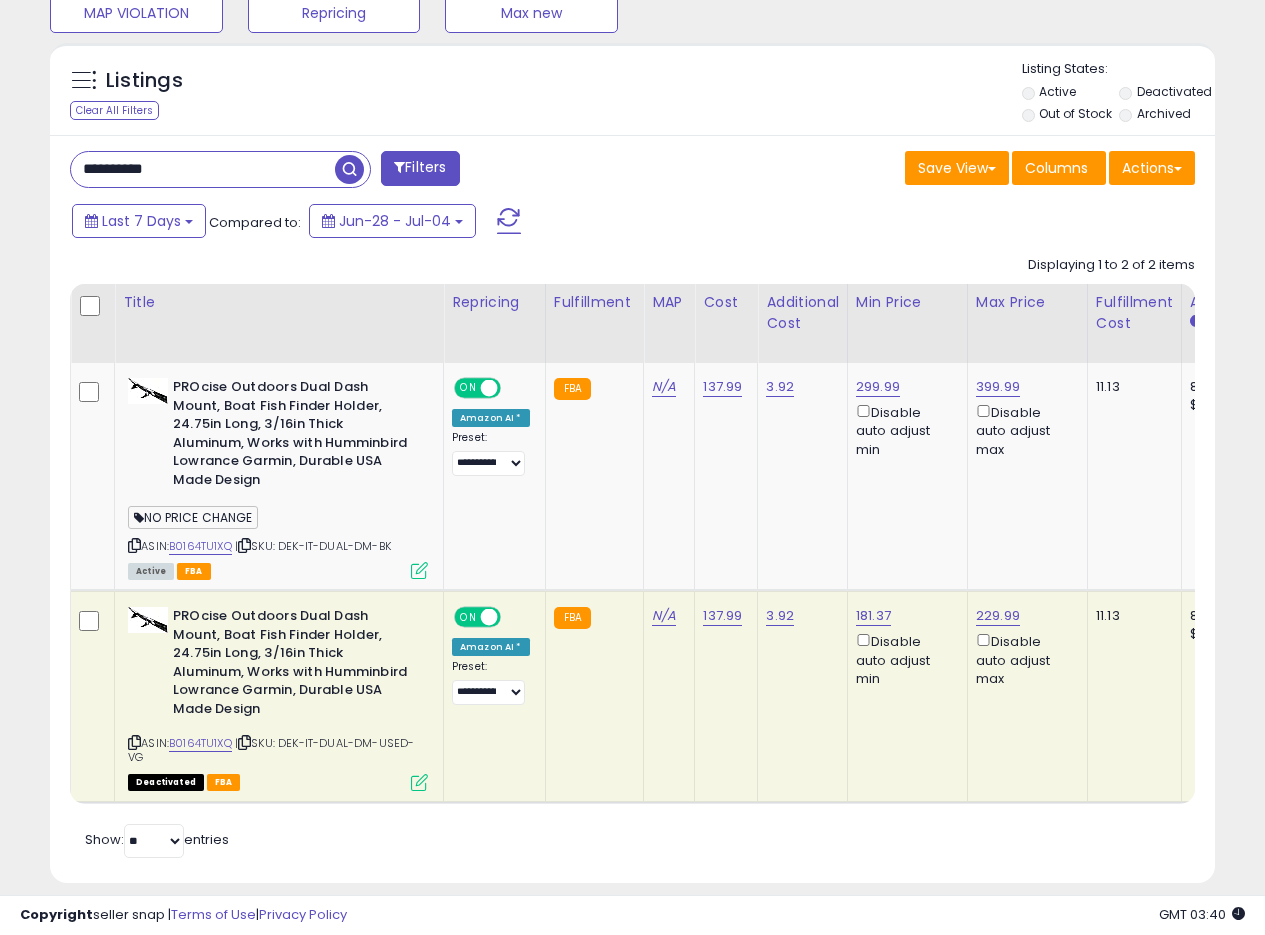 drag, startPoint x: 0, startPoint y: 166, endPoint x: 30, endPoint y: 169, distance: 30.149628 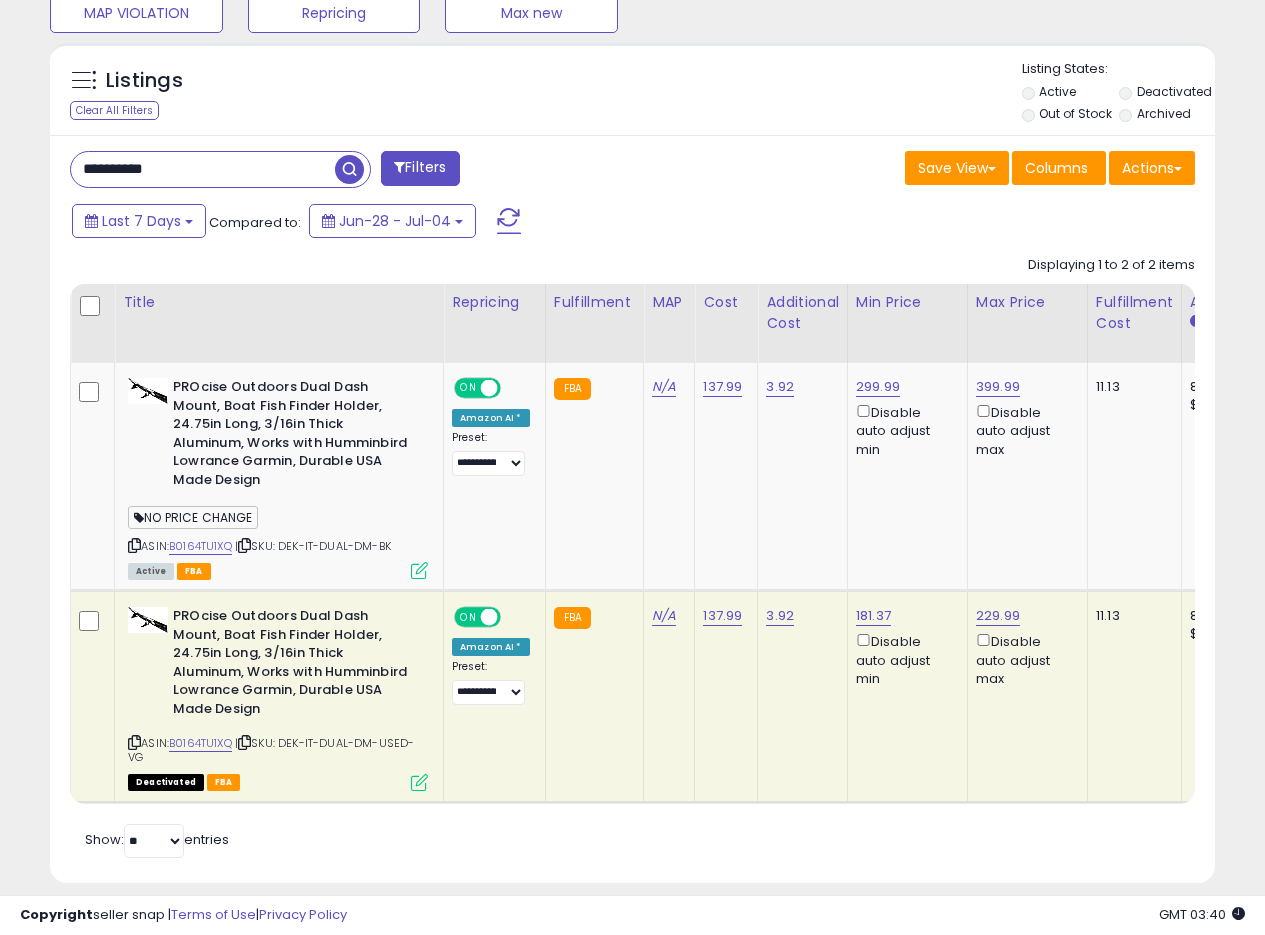 paste 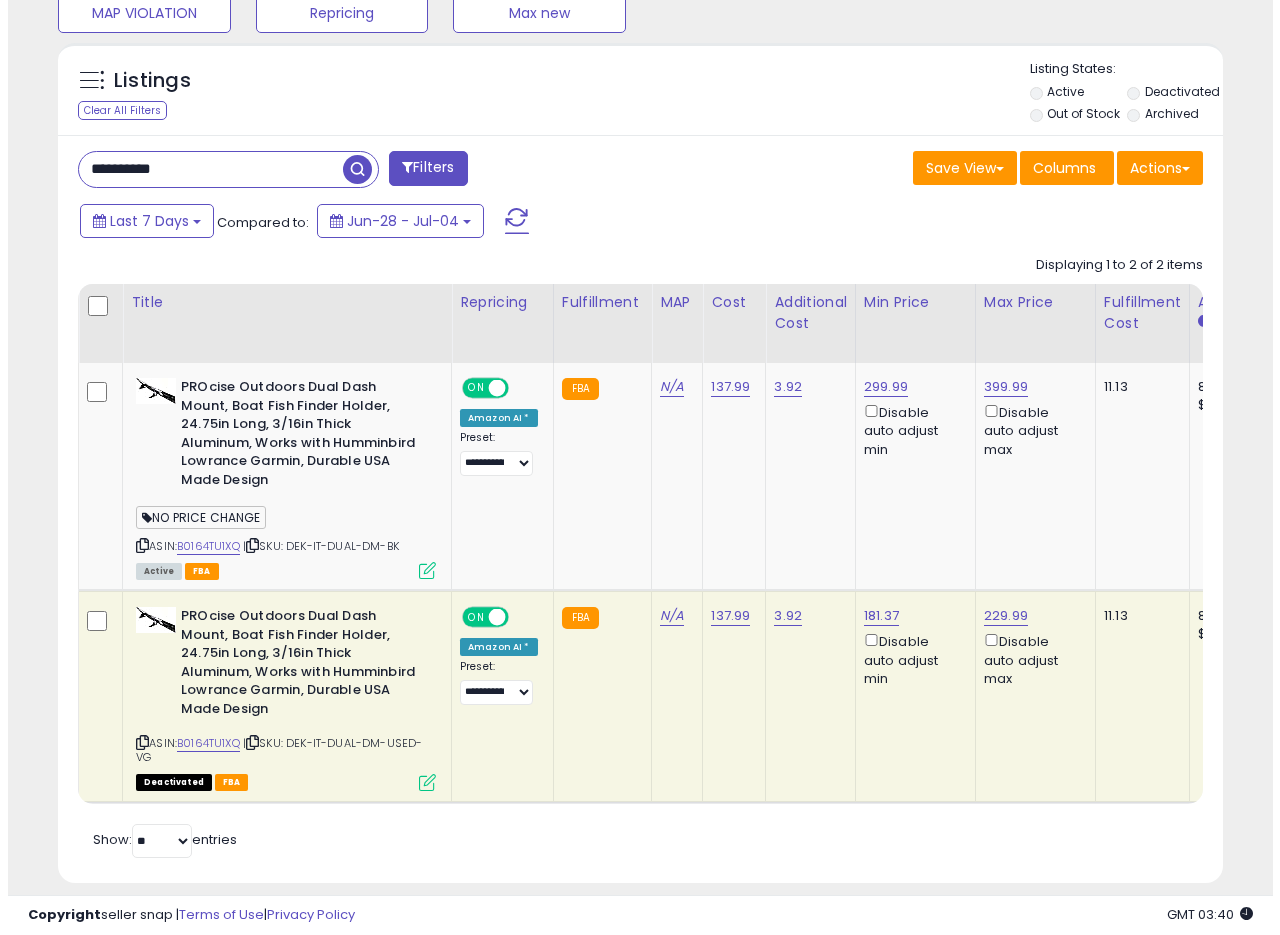 scroll, scrollTop: 335, scrollLeft: 0, axis: vertical 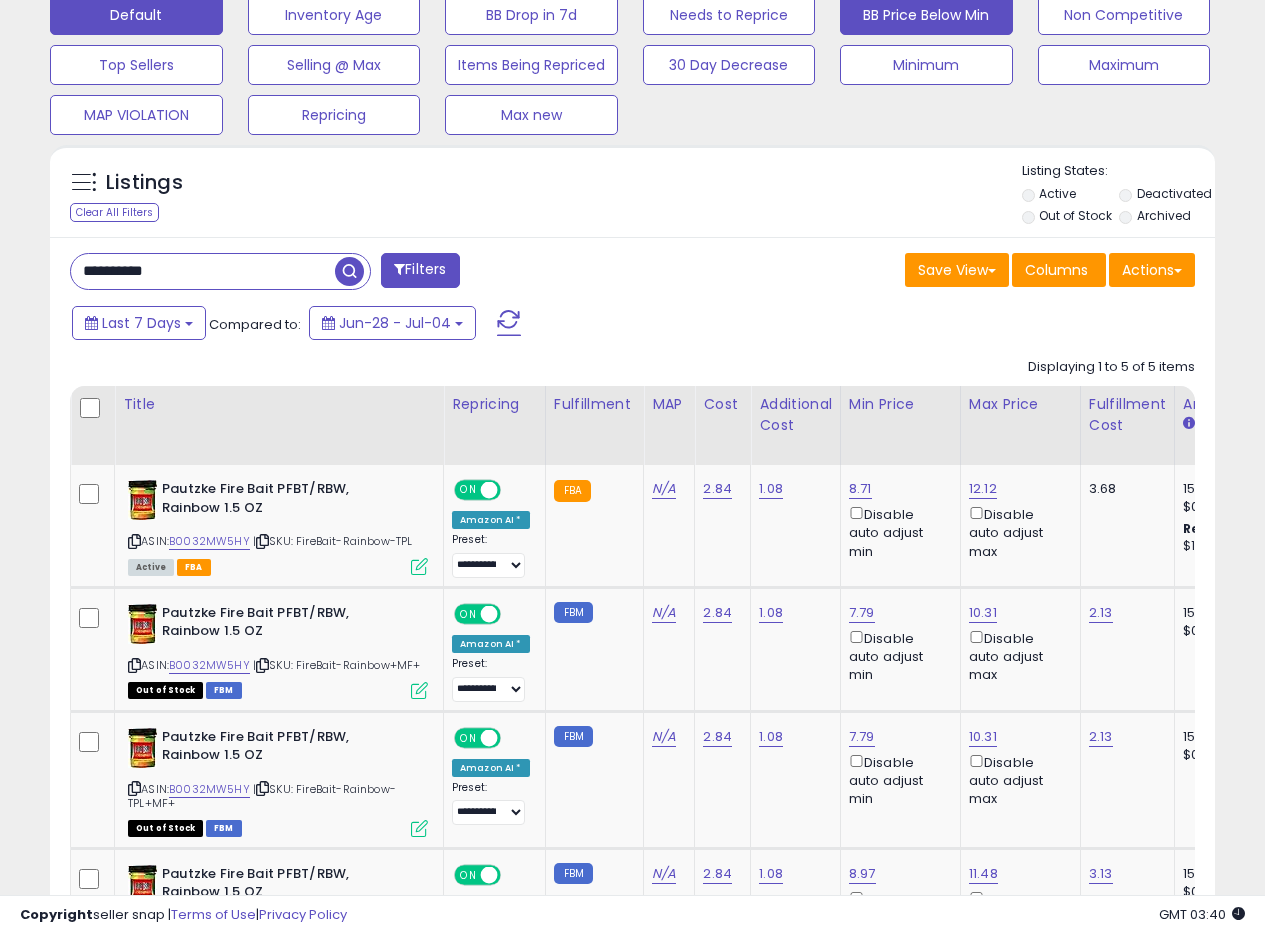 drag, startPoint x: 795, startPoint y: 245, endPoint x: 977, endPoint y: 27, distance: 283.9859 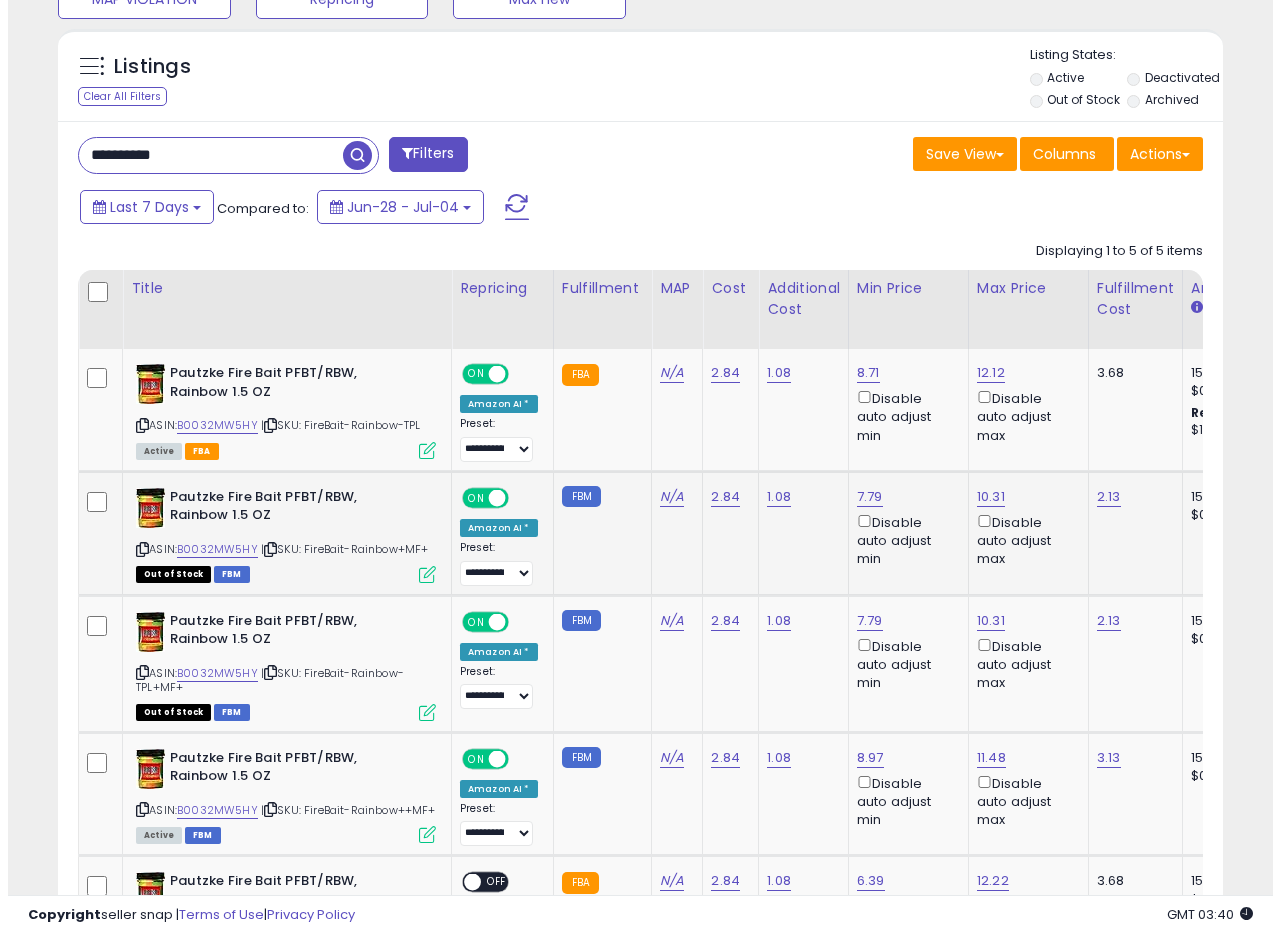 scroll, scrollTop: 935, scrollLeft: 0, axis: vertical 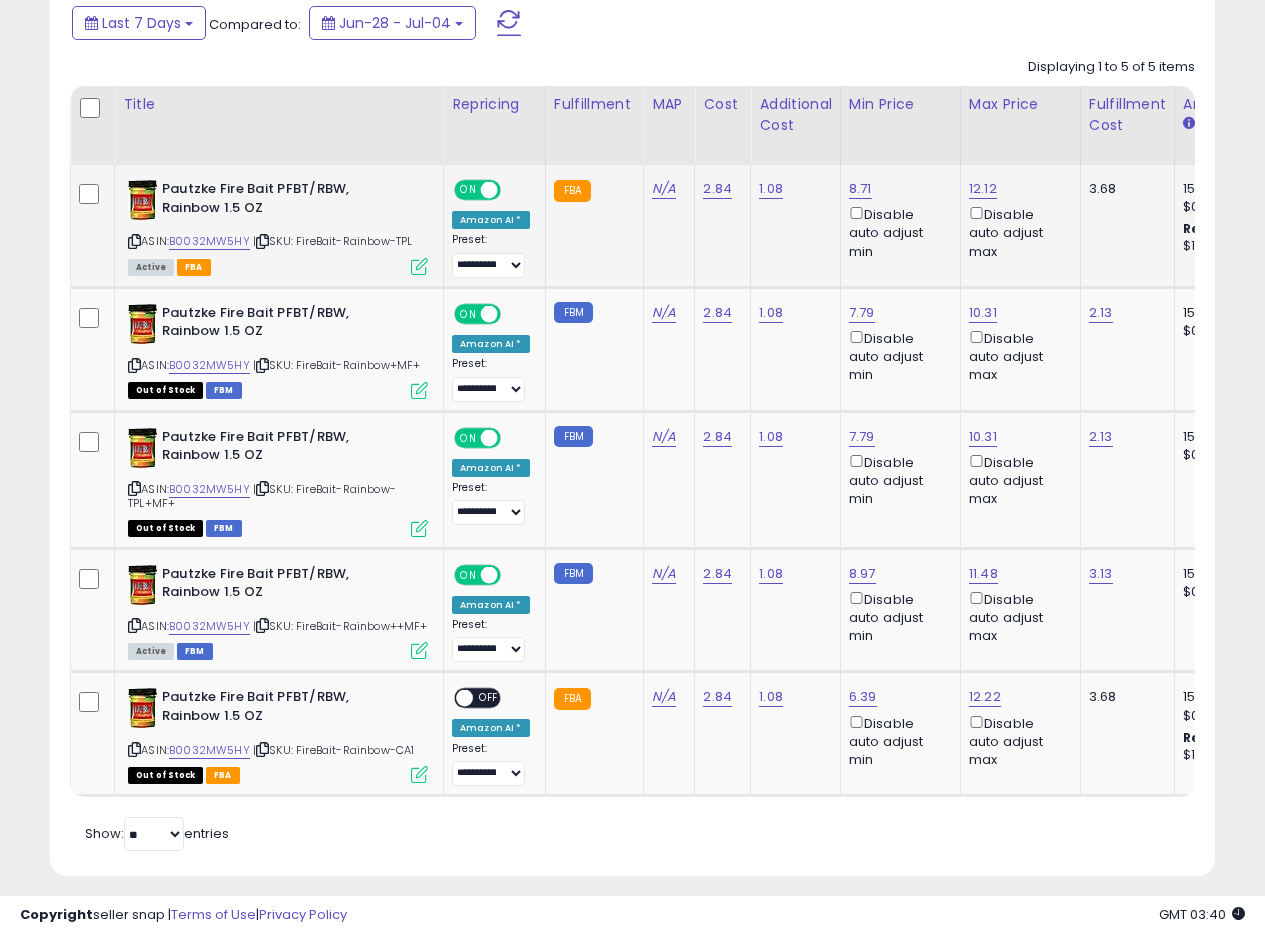 click on "Active FBA" at bounding box center (278, 266) 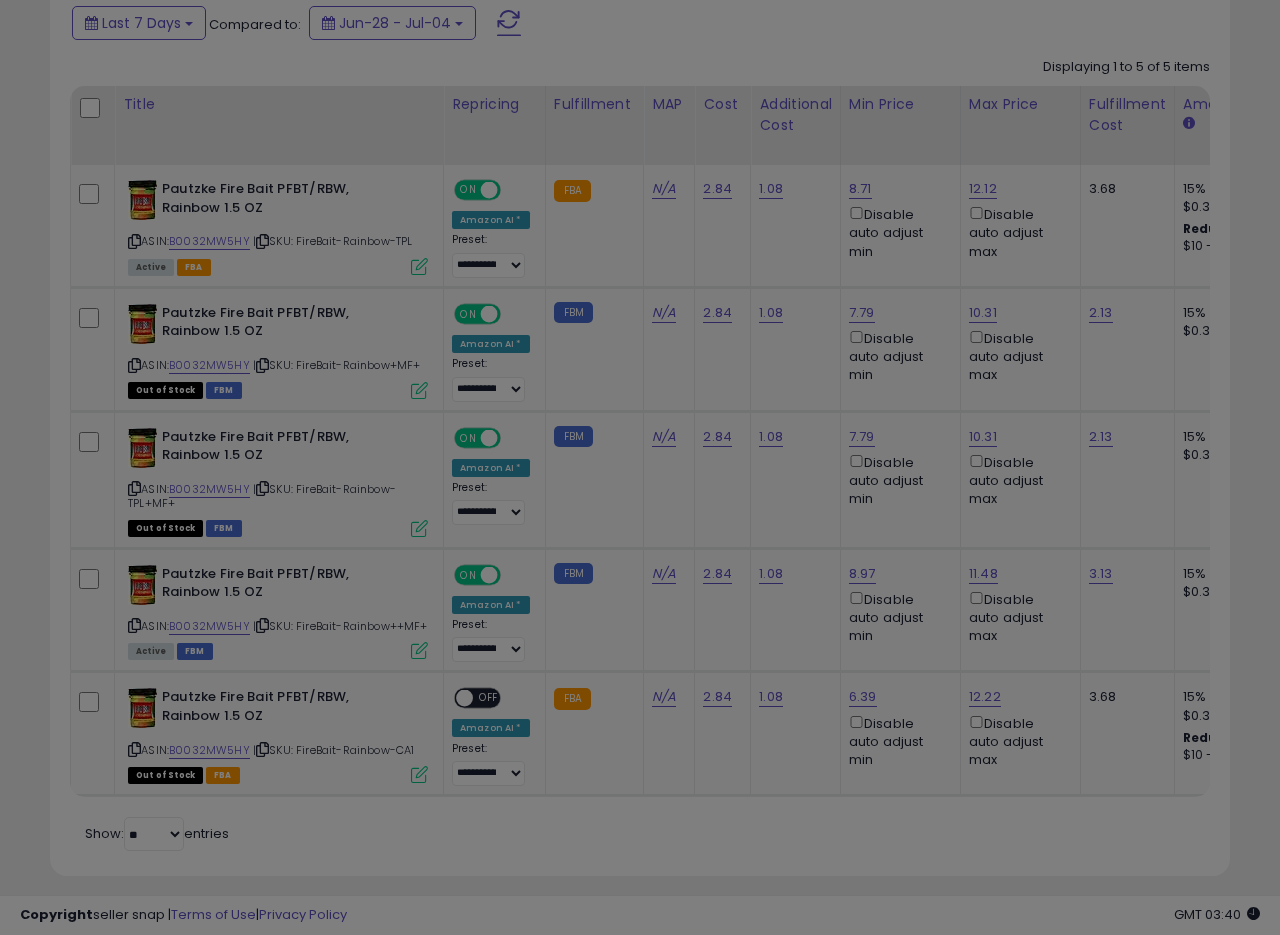 scroll, scrollTop: 999590, scrollLeft: 999317, axis: both 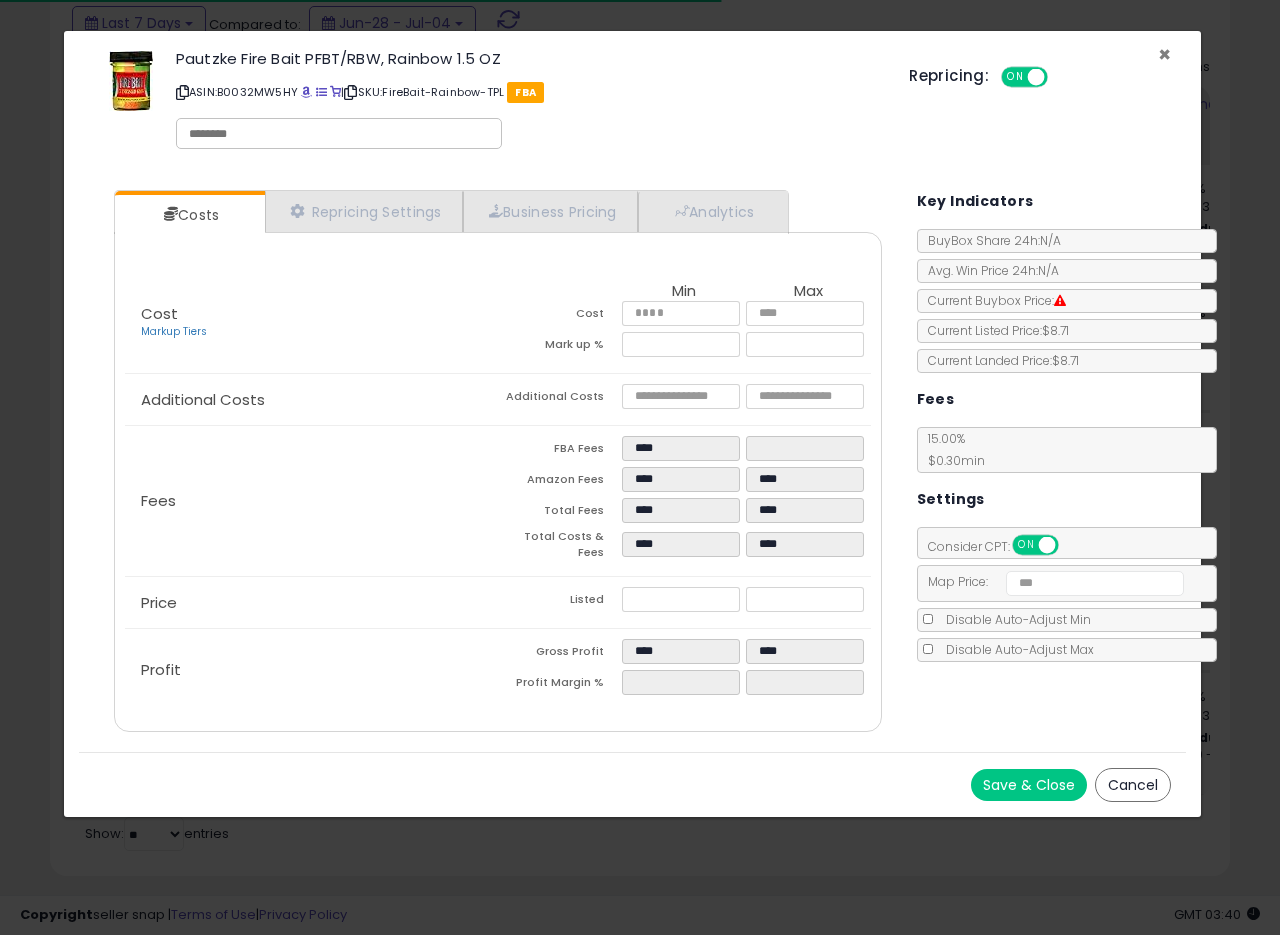 click on "×" at bounding box center [1164, 54] 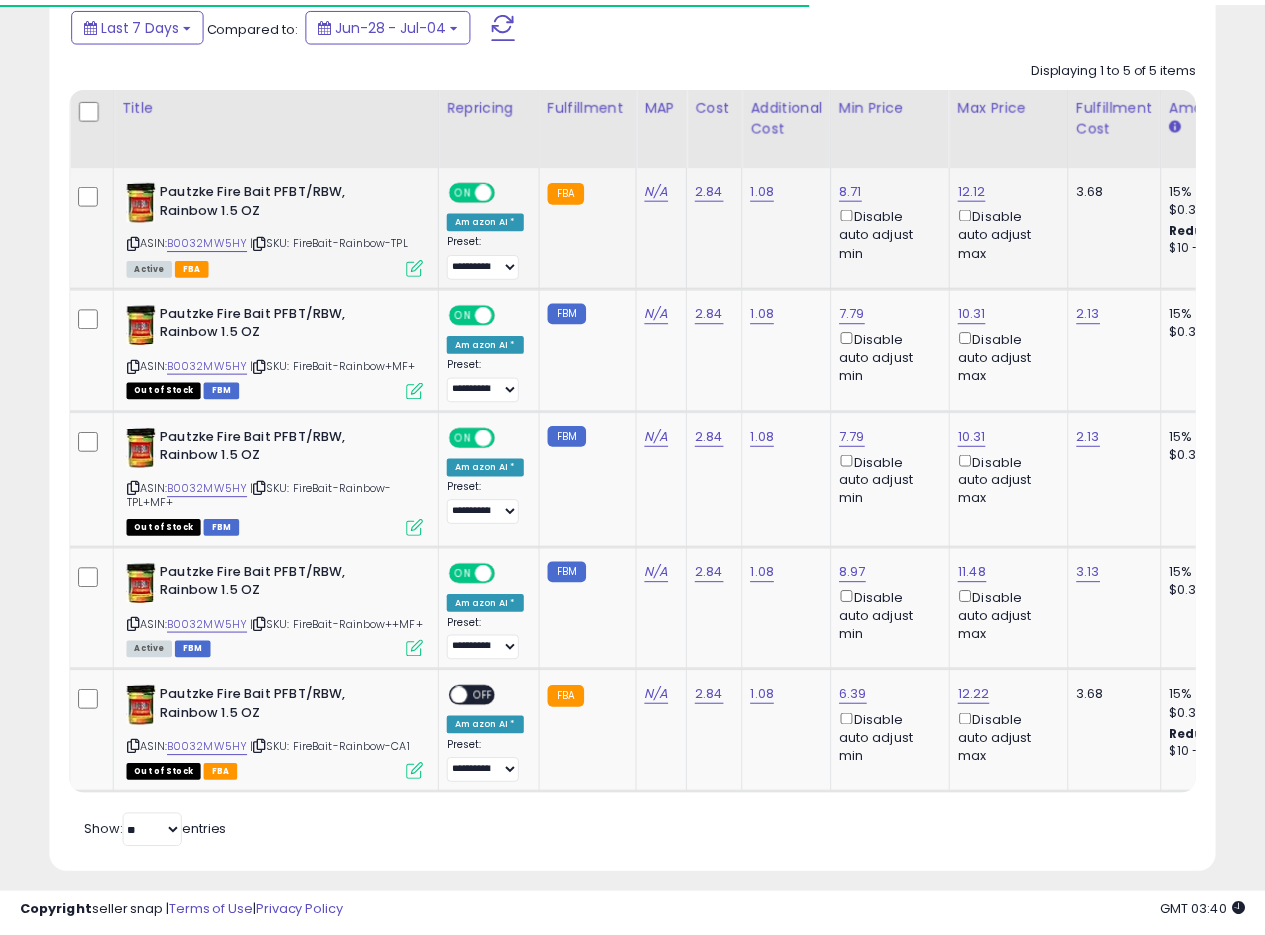 scroll, scrollTop: 410, scrollLeft: 674, axis: both 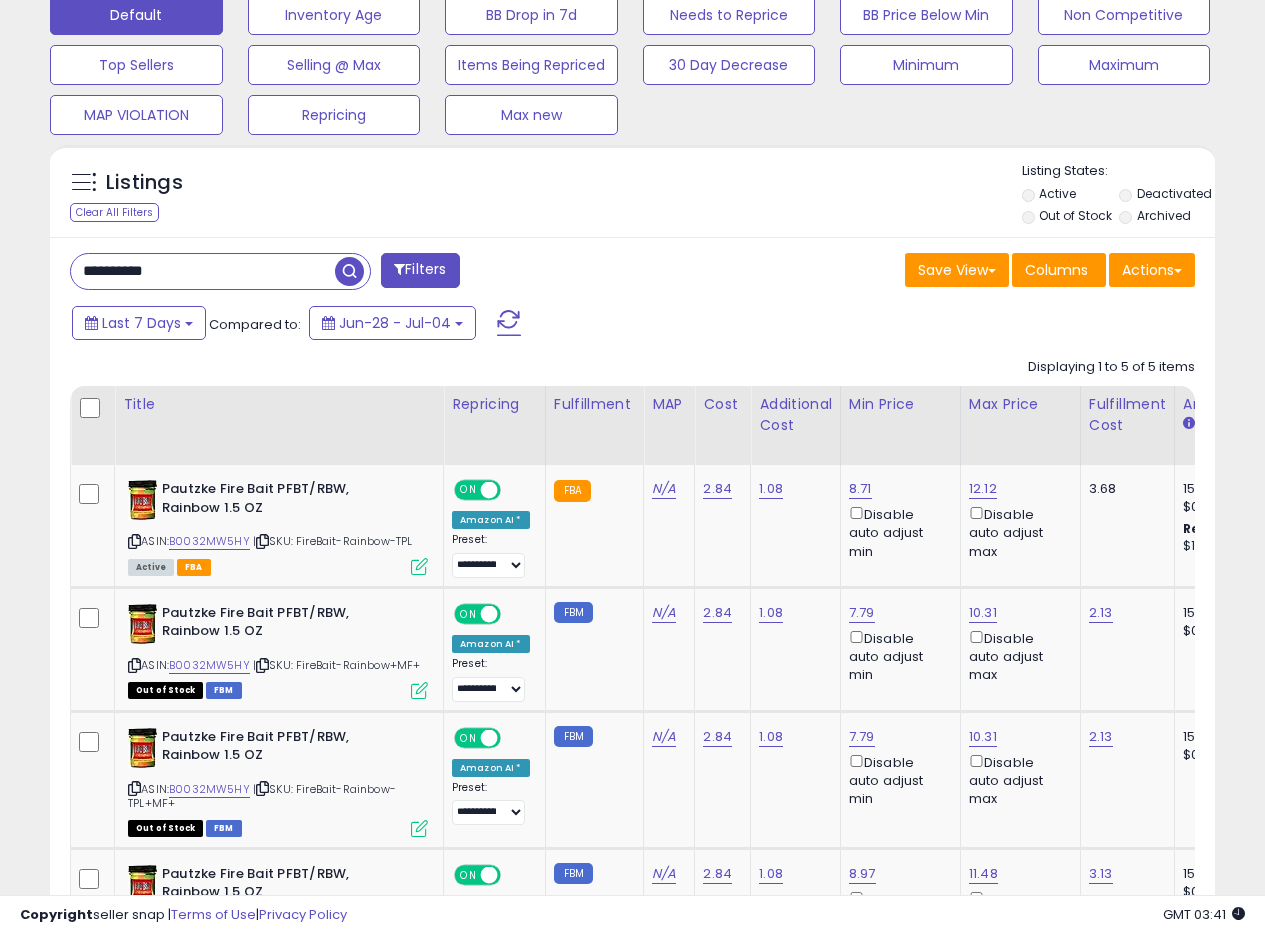 drag, startPoint x: 201, startPoint y: 285, endPoint x: 0, endPoint y: 274, distance: 201.30077 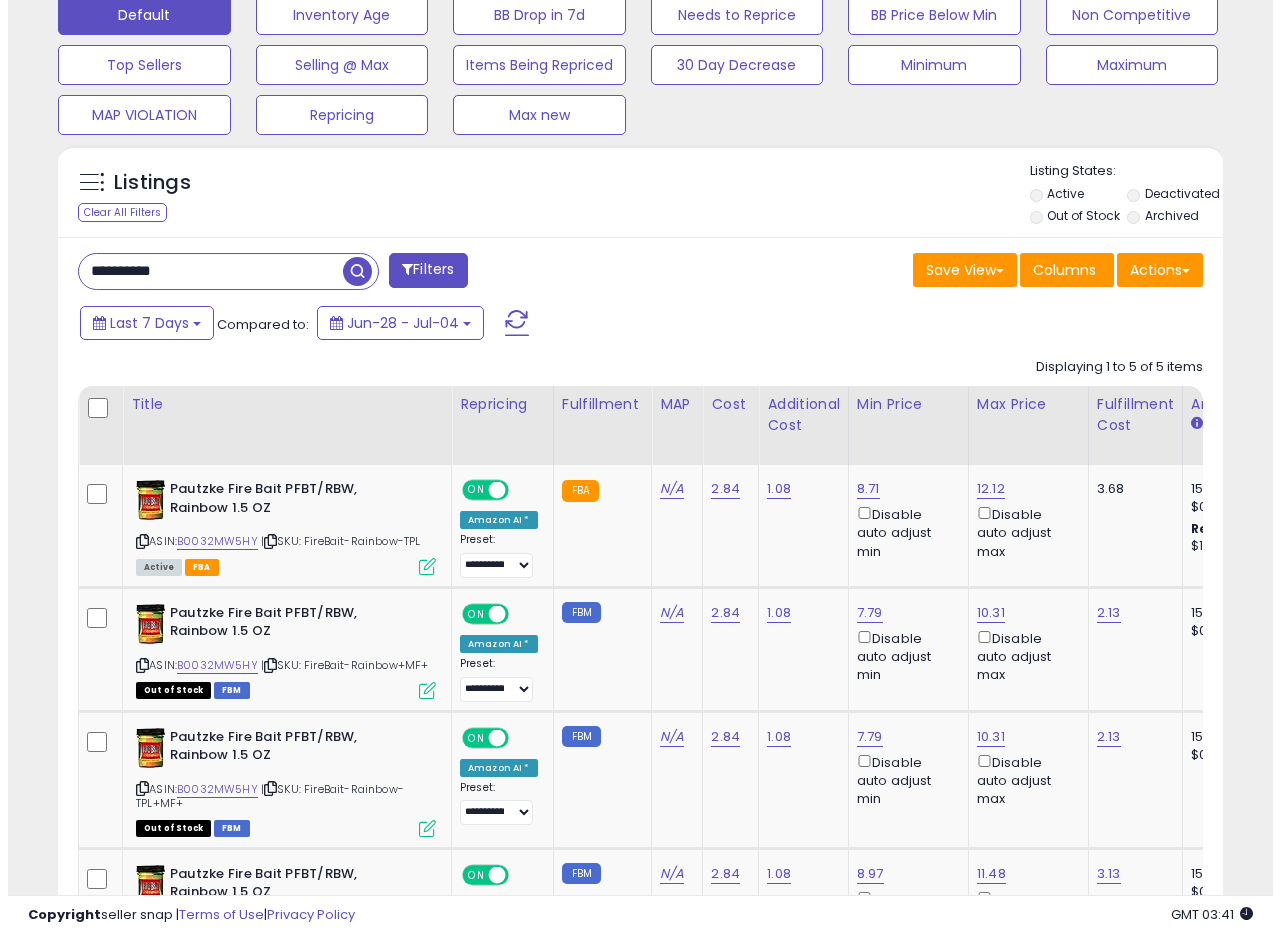 scroll, scrollTop: 335, scrollLeft: 0, axis: vertical 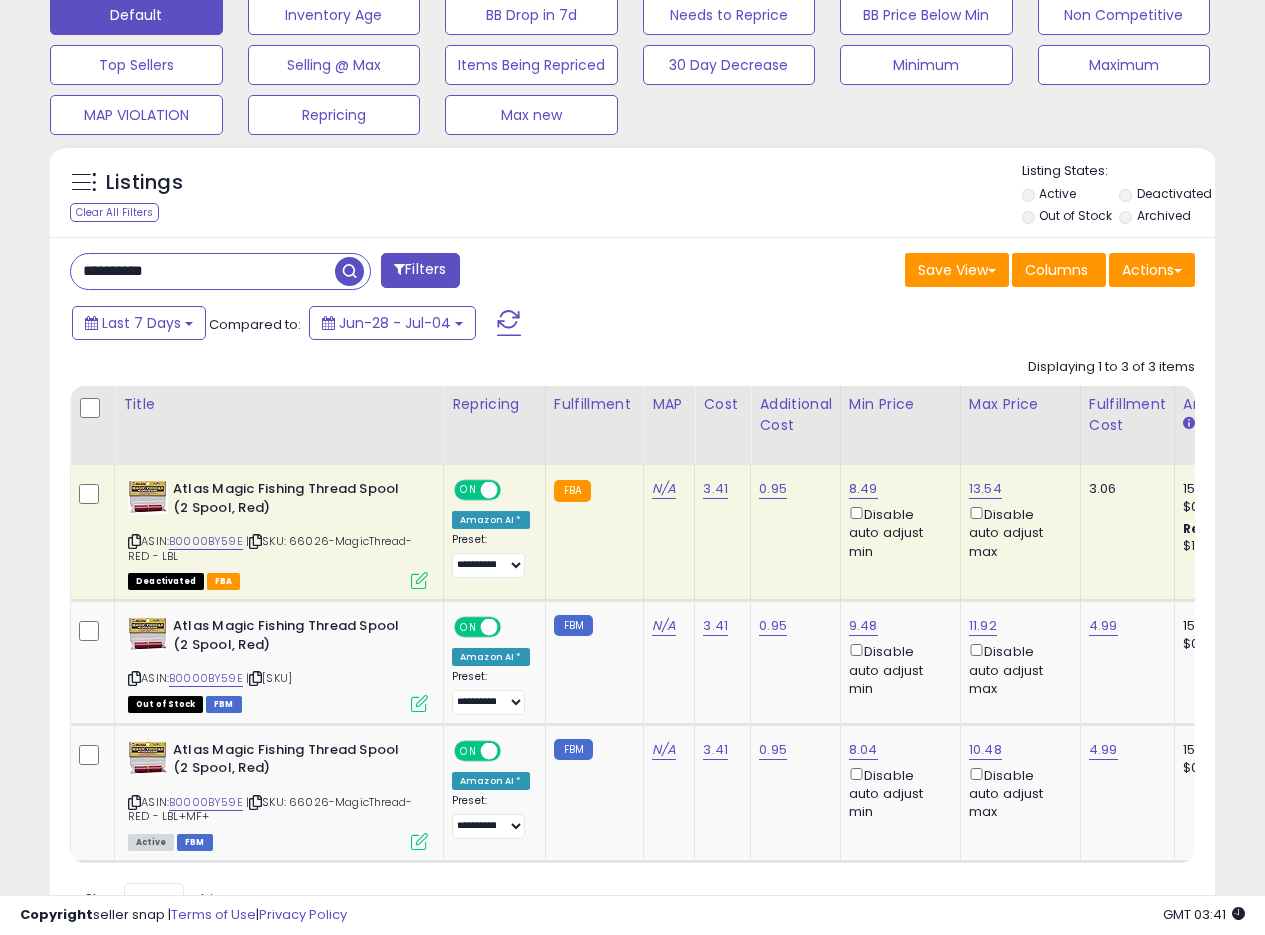 drag, startPoint x: 802, startPoint y: 284, endPoint x: 944, endPoint y: 15, distance: 304.17923 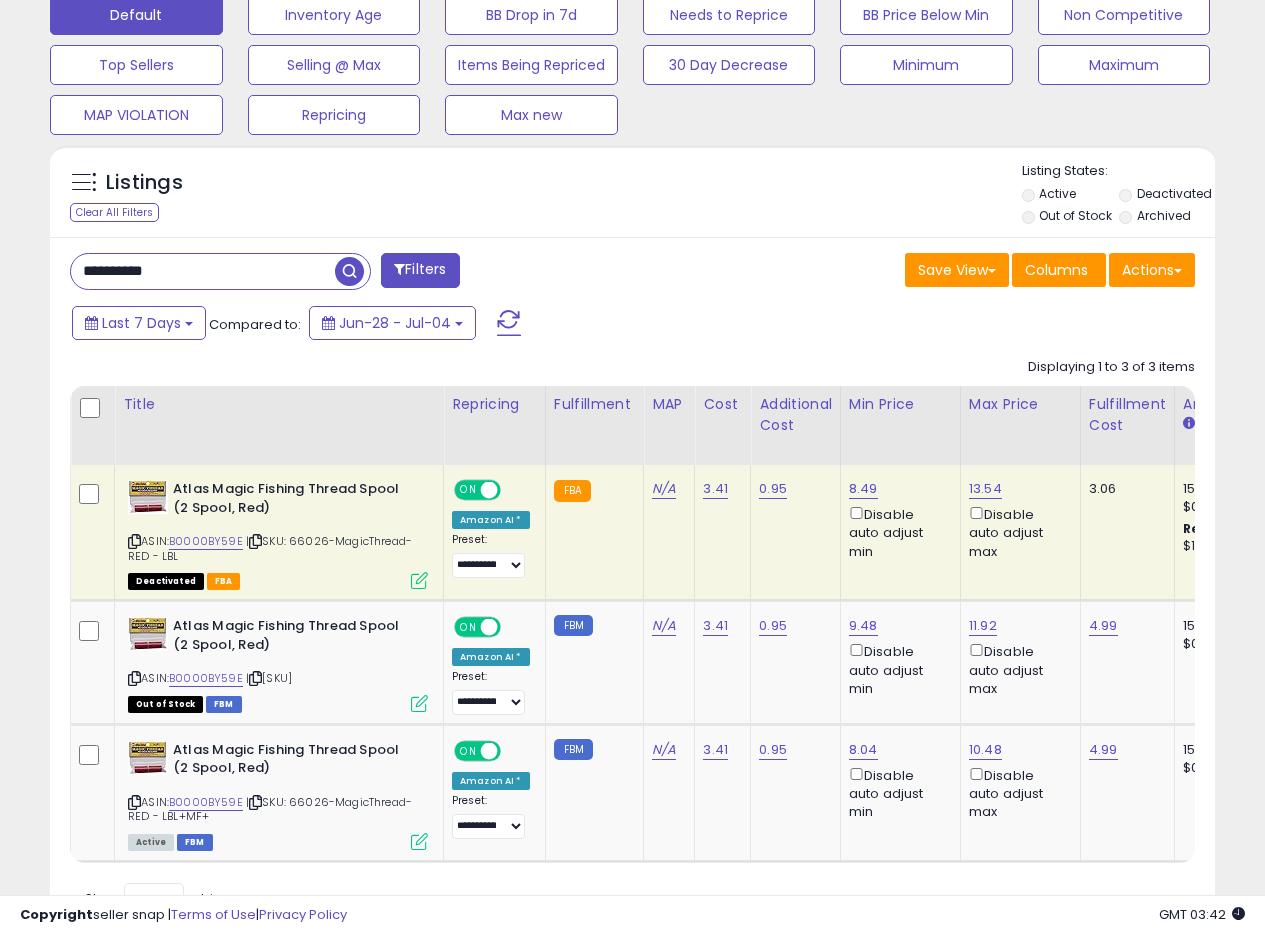 drag, startPoint x: 216, startPoint y: 273, endPoint x: 0, endPoint y: 257, distance: 216.59178 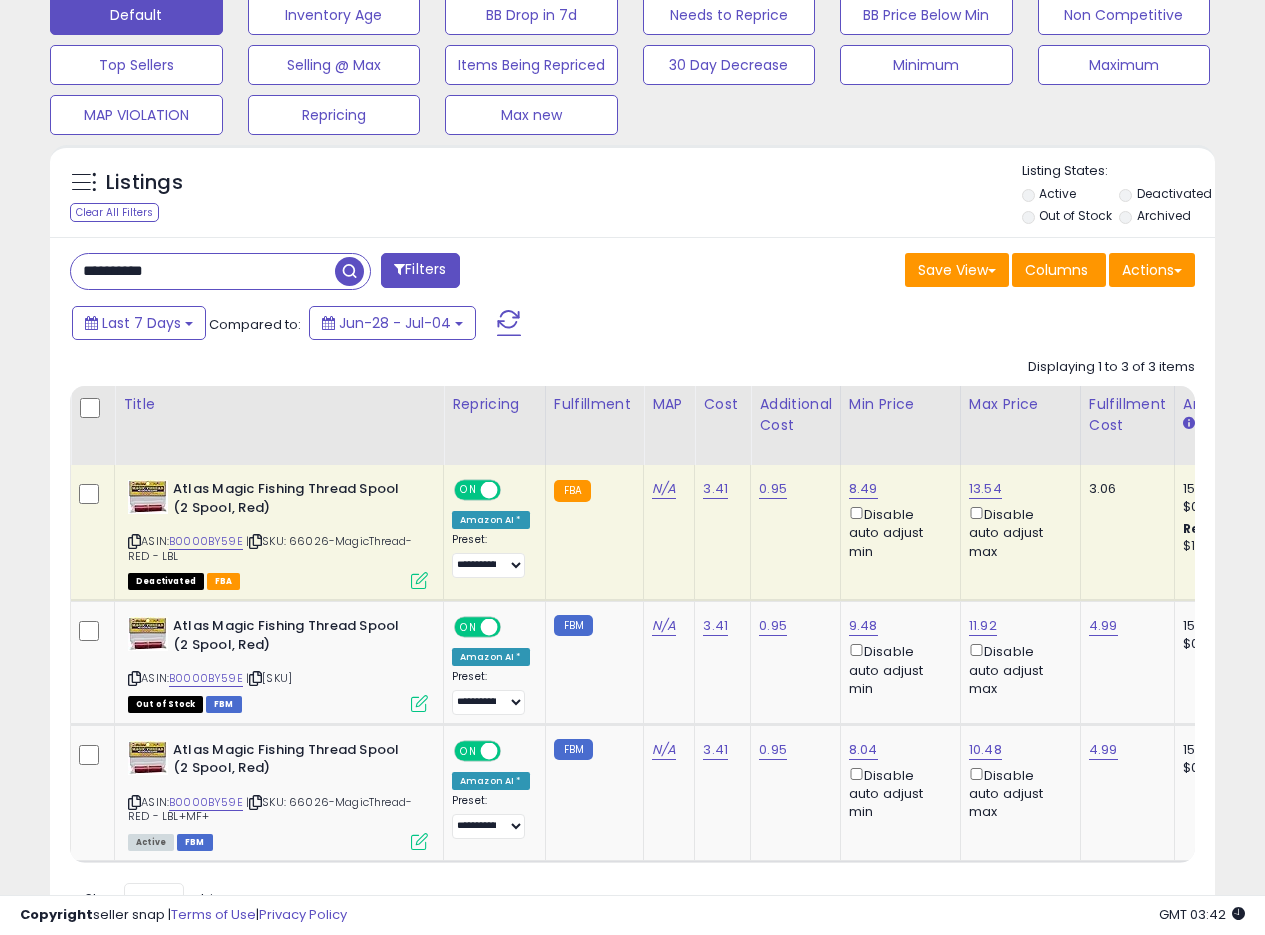 paste 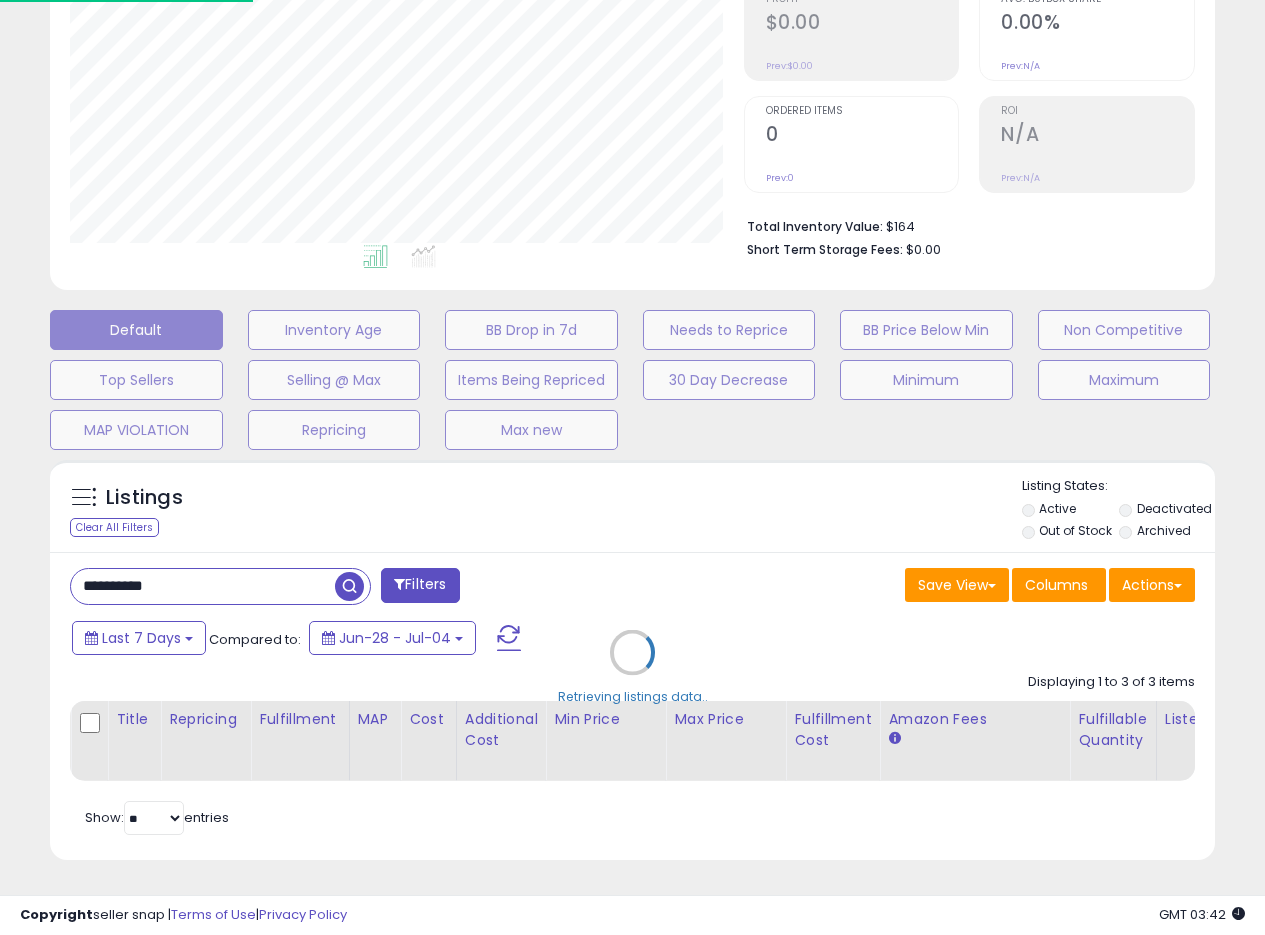 scroll, scrollTop: 999590, scrollLeft: 999317, axis: both 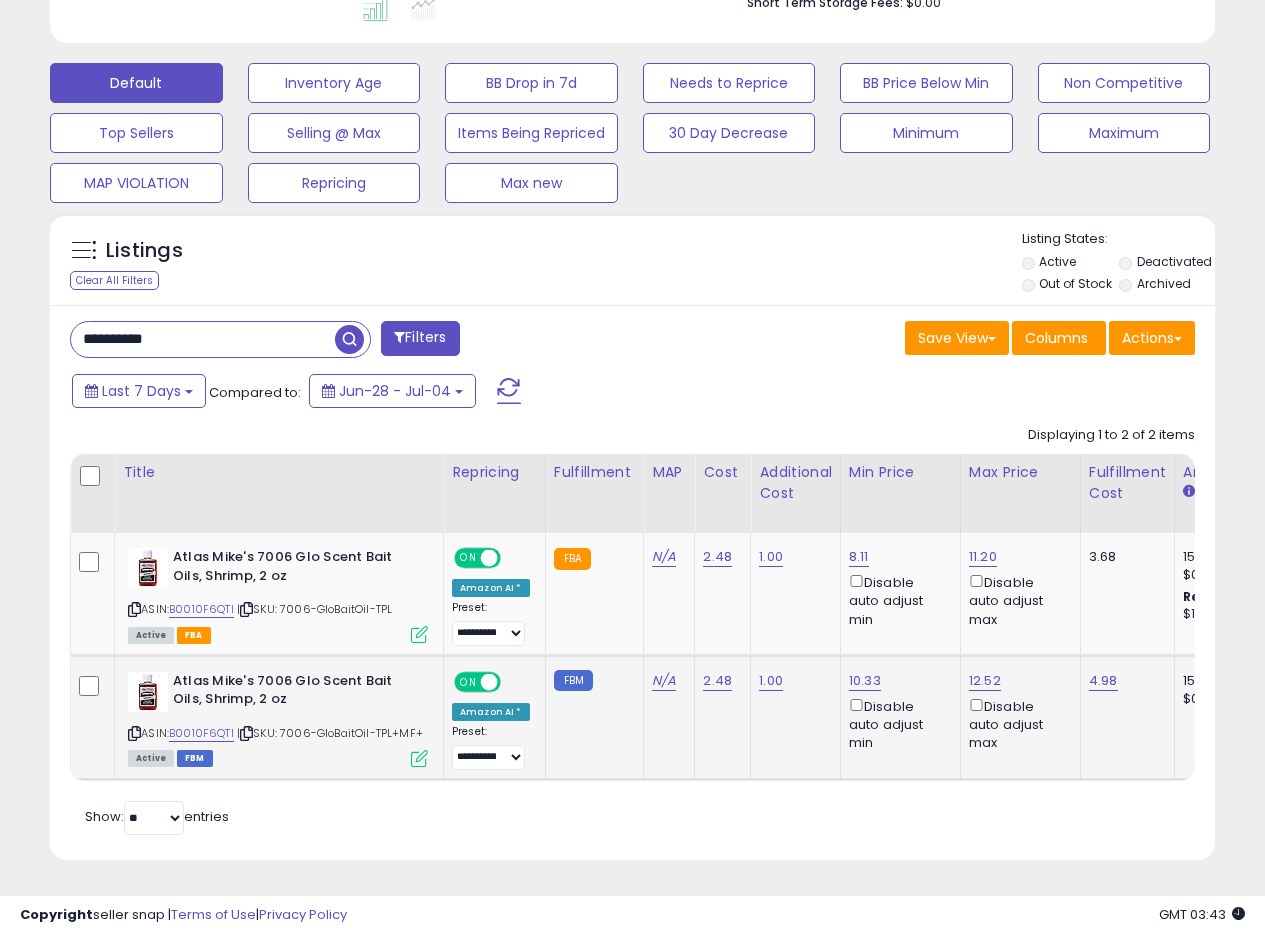 click at bounding box center [419, 758] 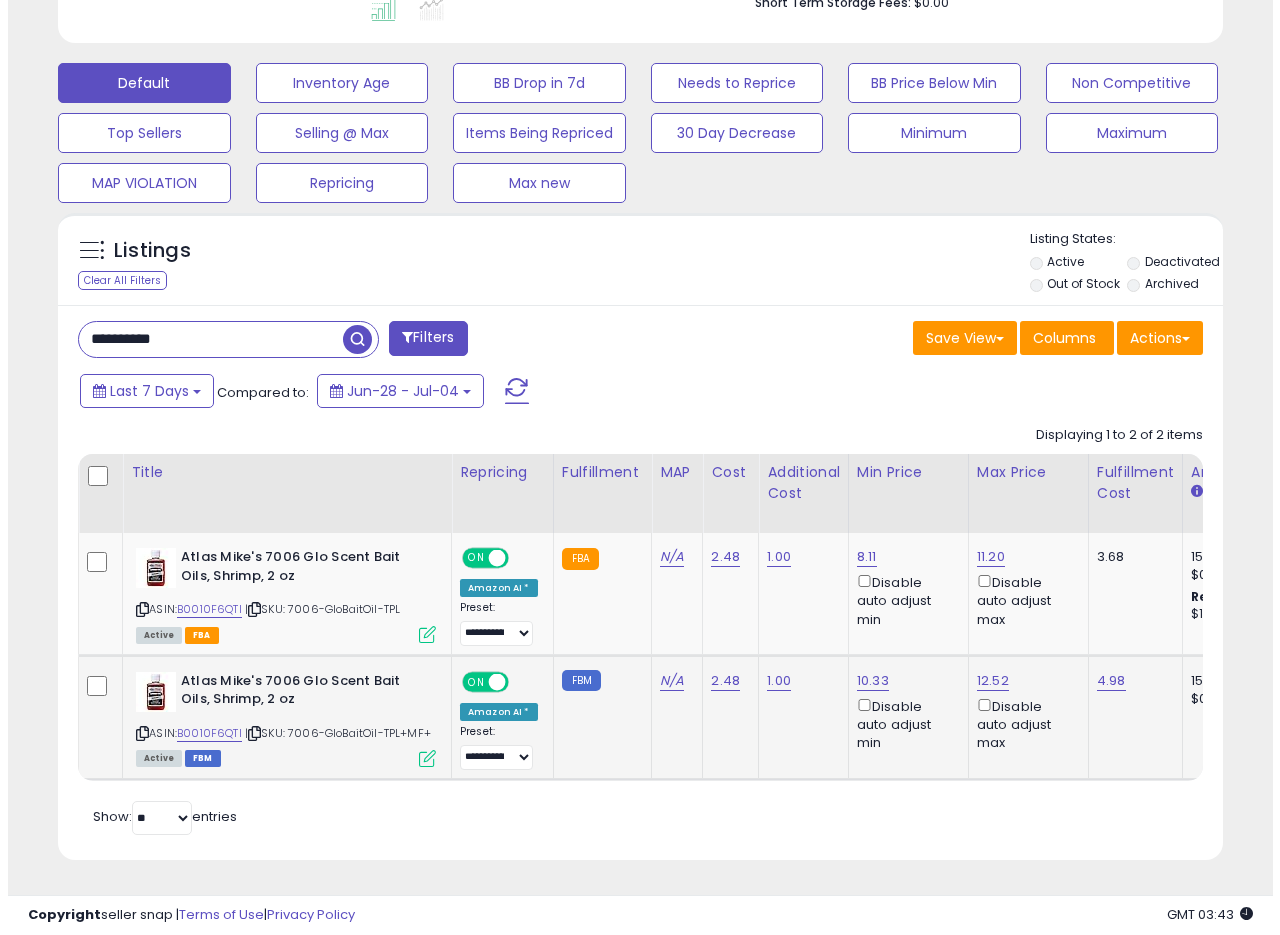 scroll, scrollTop: 999590, scrollLeft: 999317, axis: both 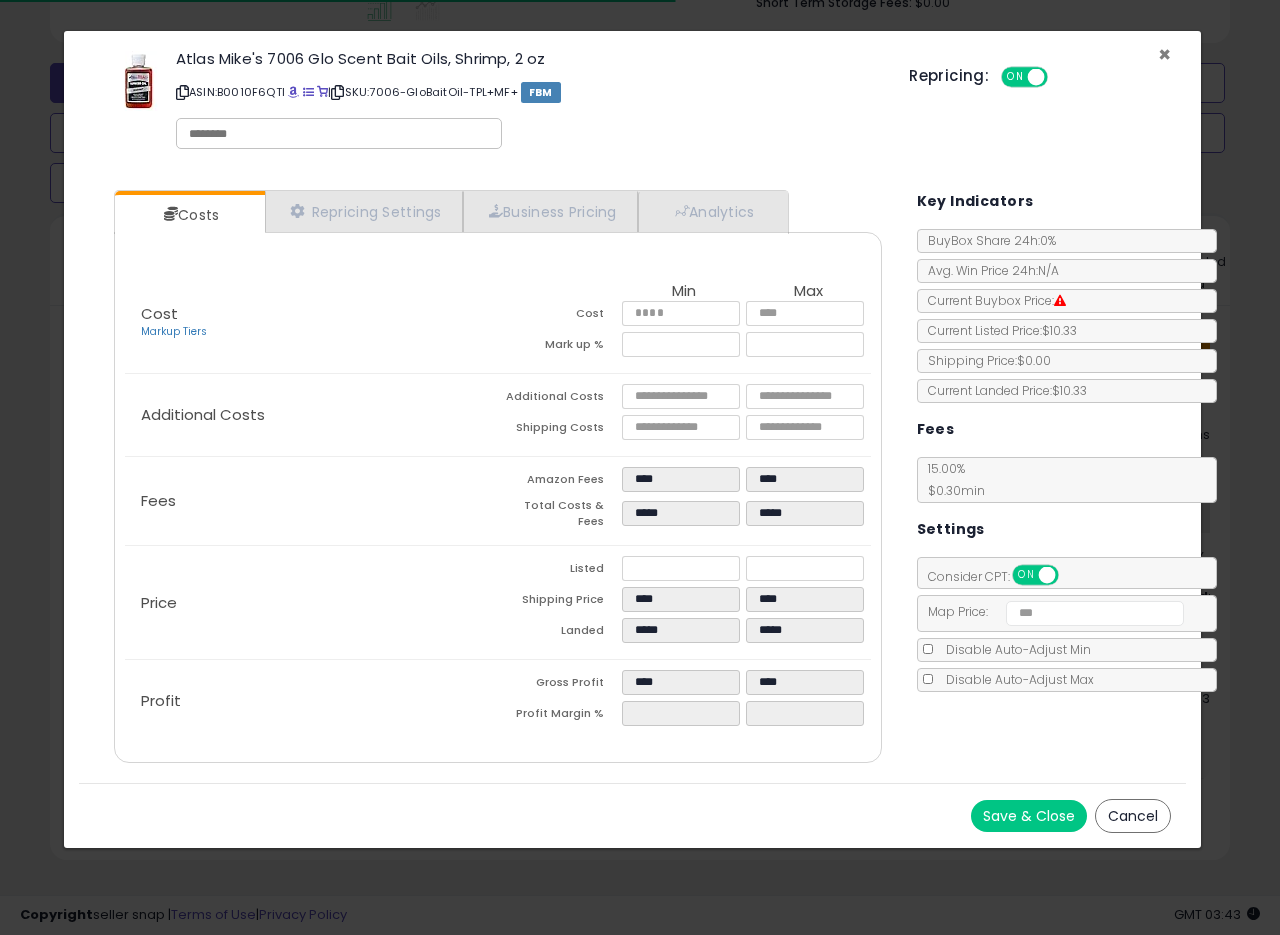 click on "×" at bounding box center (1164, 54) 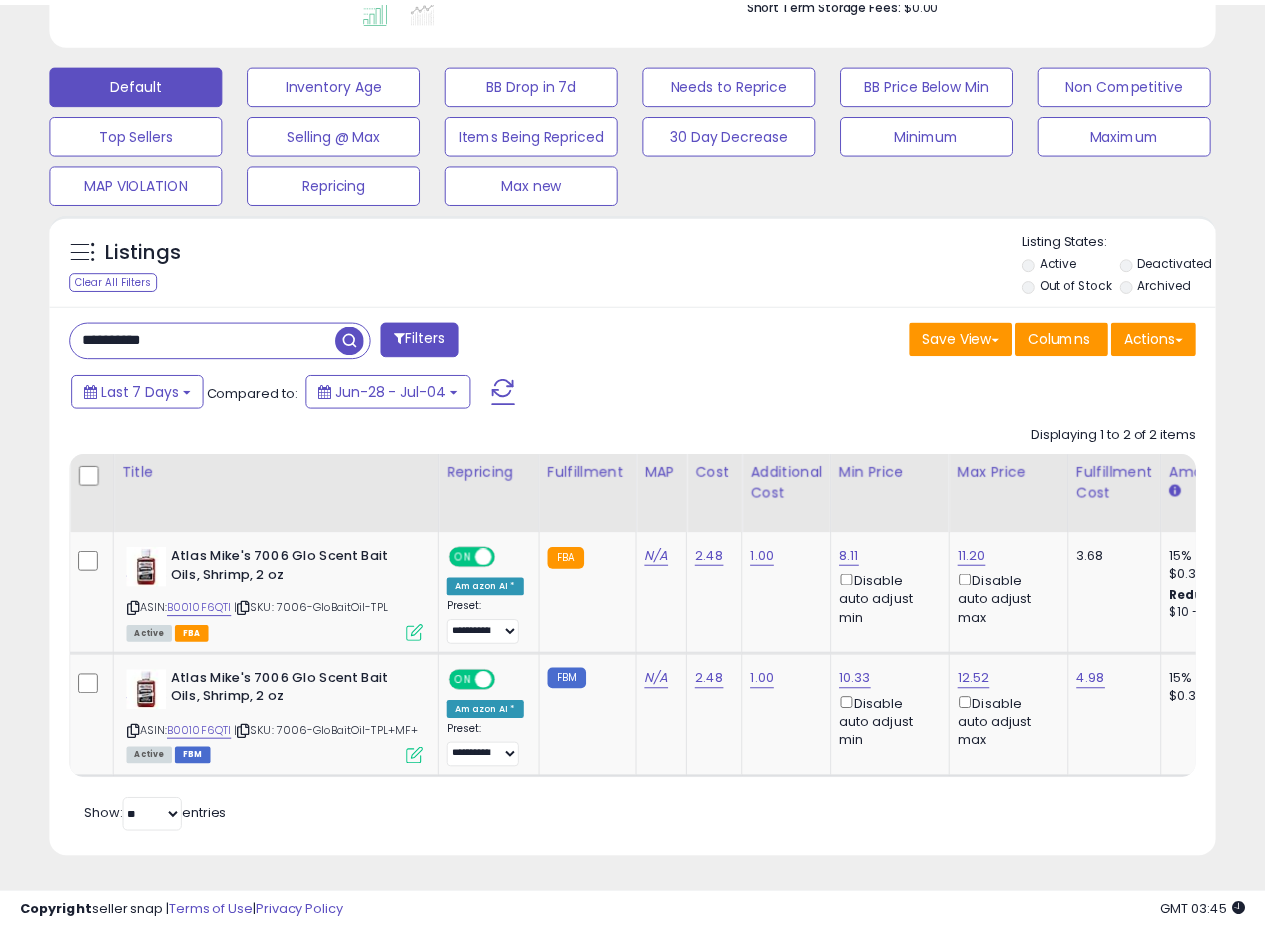 scroll, scrollTop: 410, scrollLeft: 674, axis: both 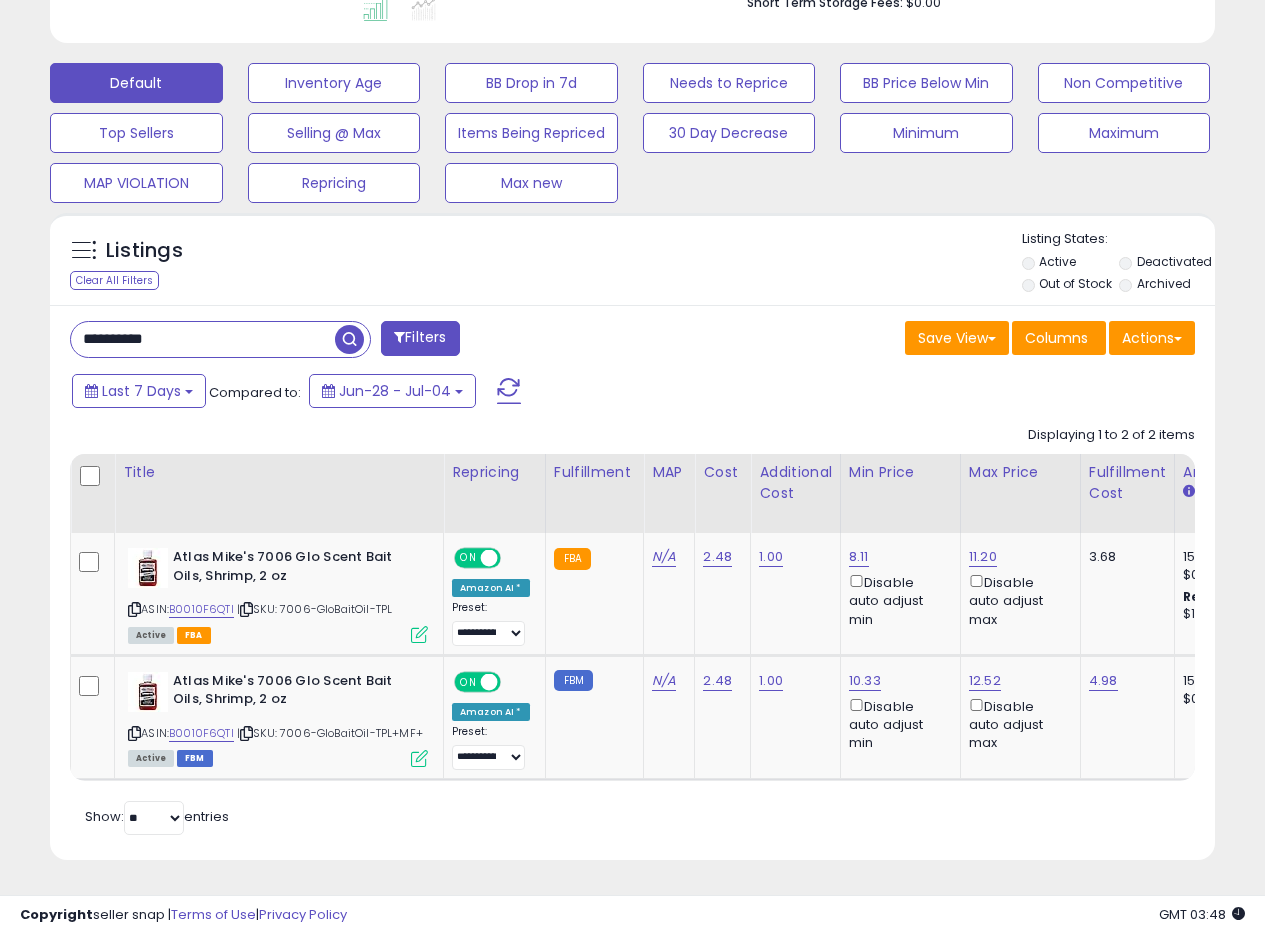 drag, startPoint x: 95, startPoint y: 328, endPoint x: 0, endPoint y: 320, distance: 95.33625 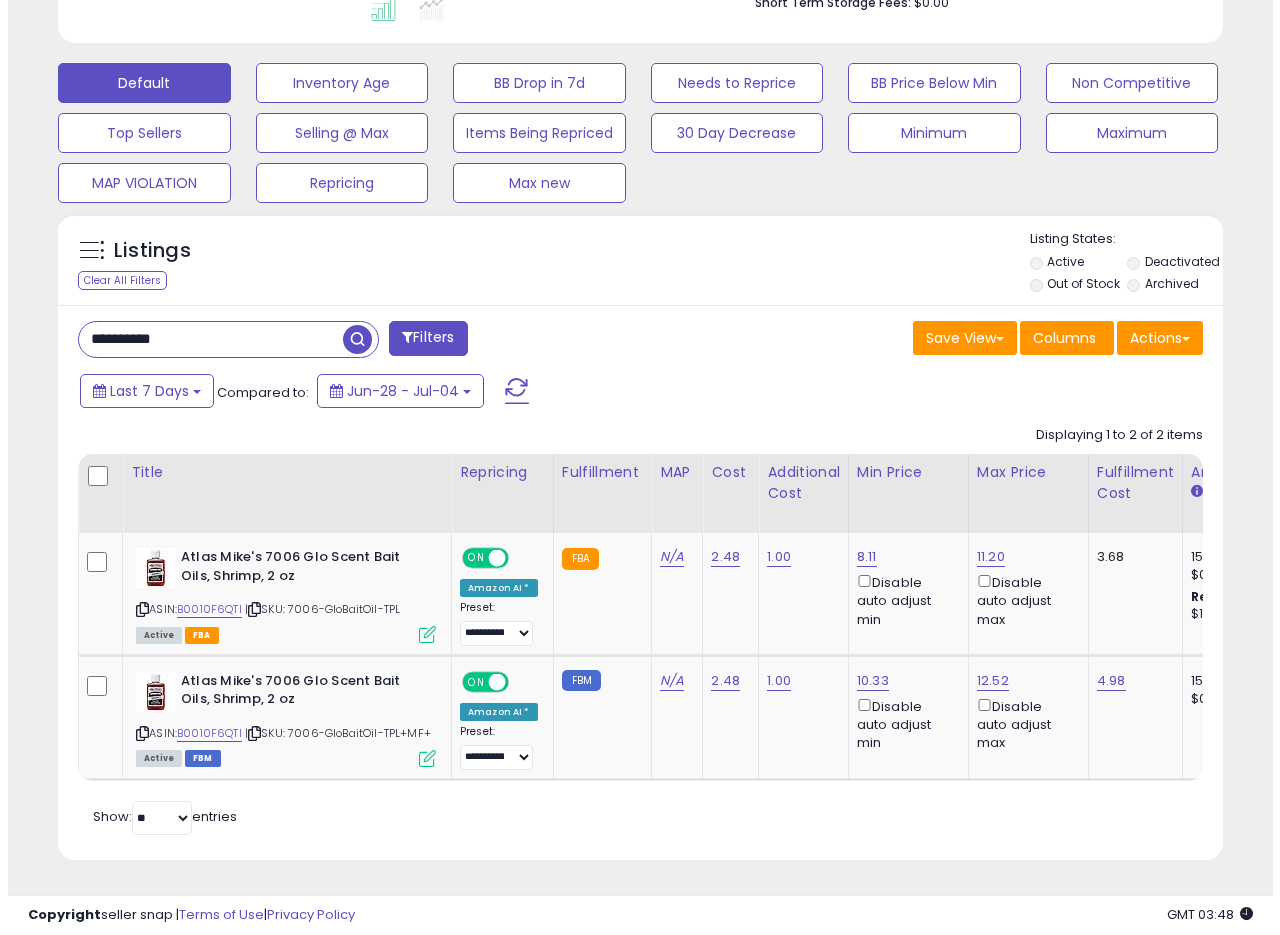 scroll, scrollTop: 335, scrollLeft: 0, axis: vertical 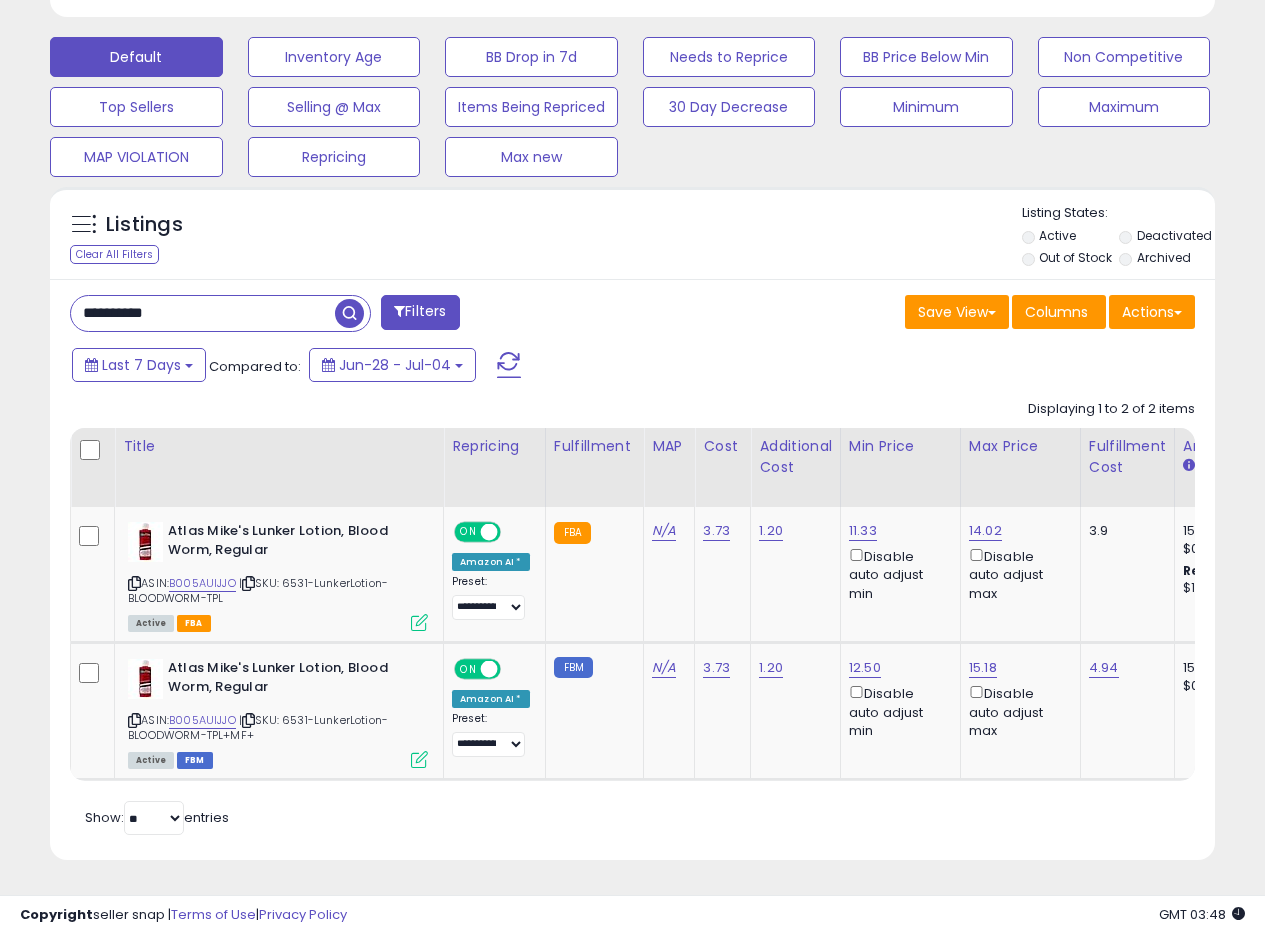 click on "**********" at bounding box center [632, 570] 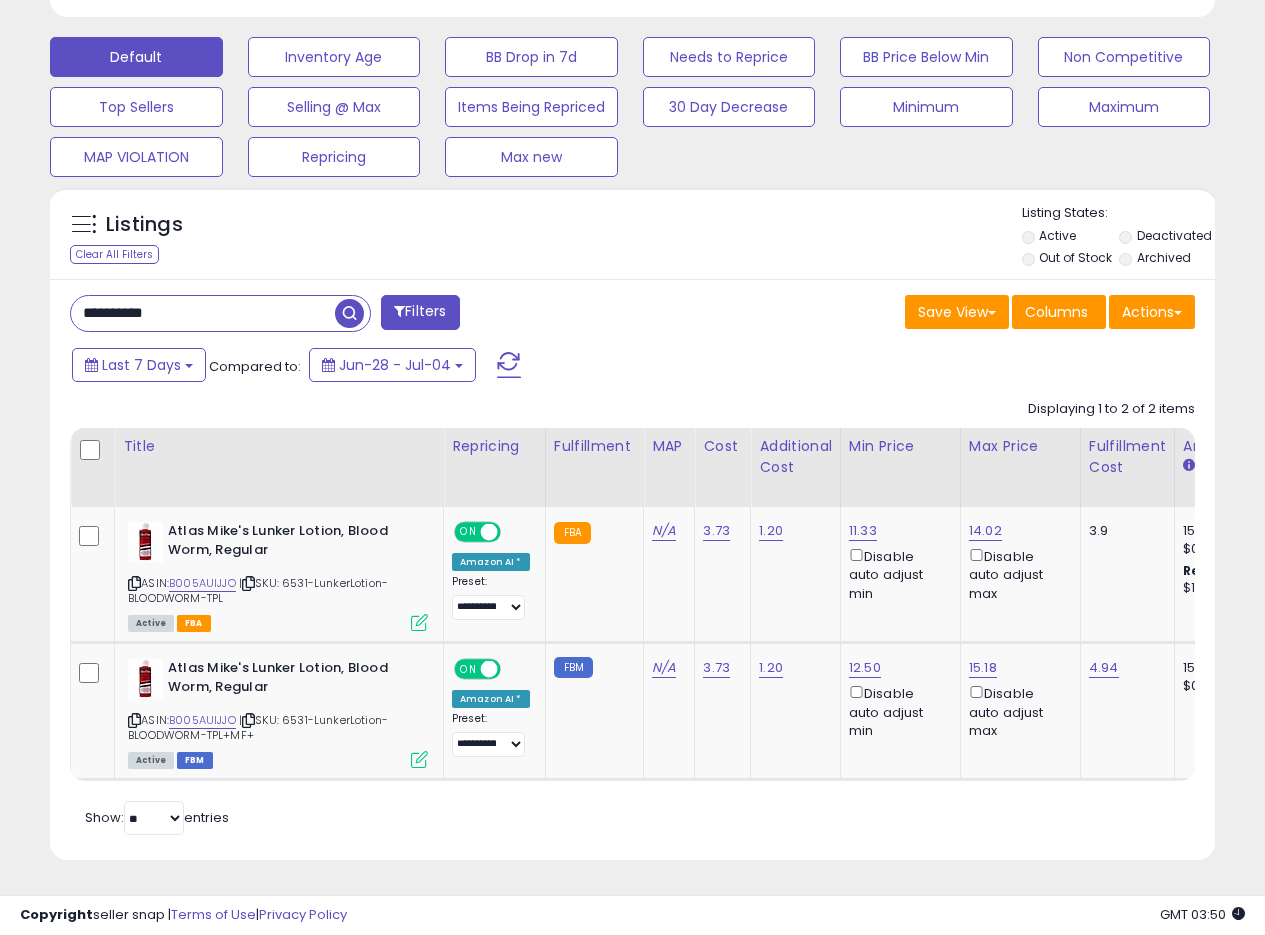 drag, startPoint x: 187, startPoint y: 299, endPoint x: 0, endPoint y: 308, distance: 187.21645 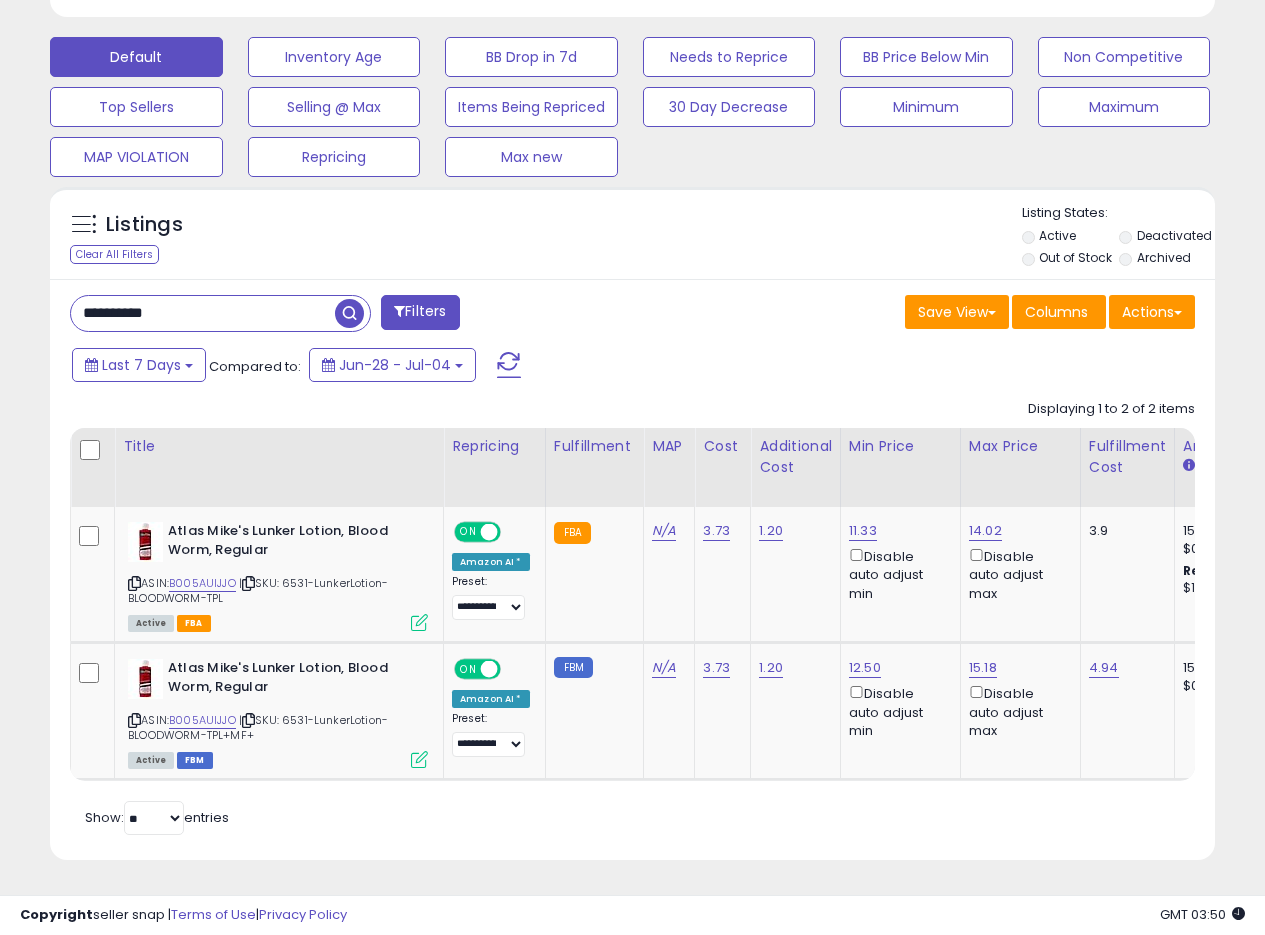 paste 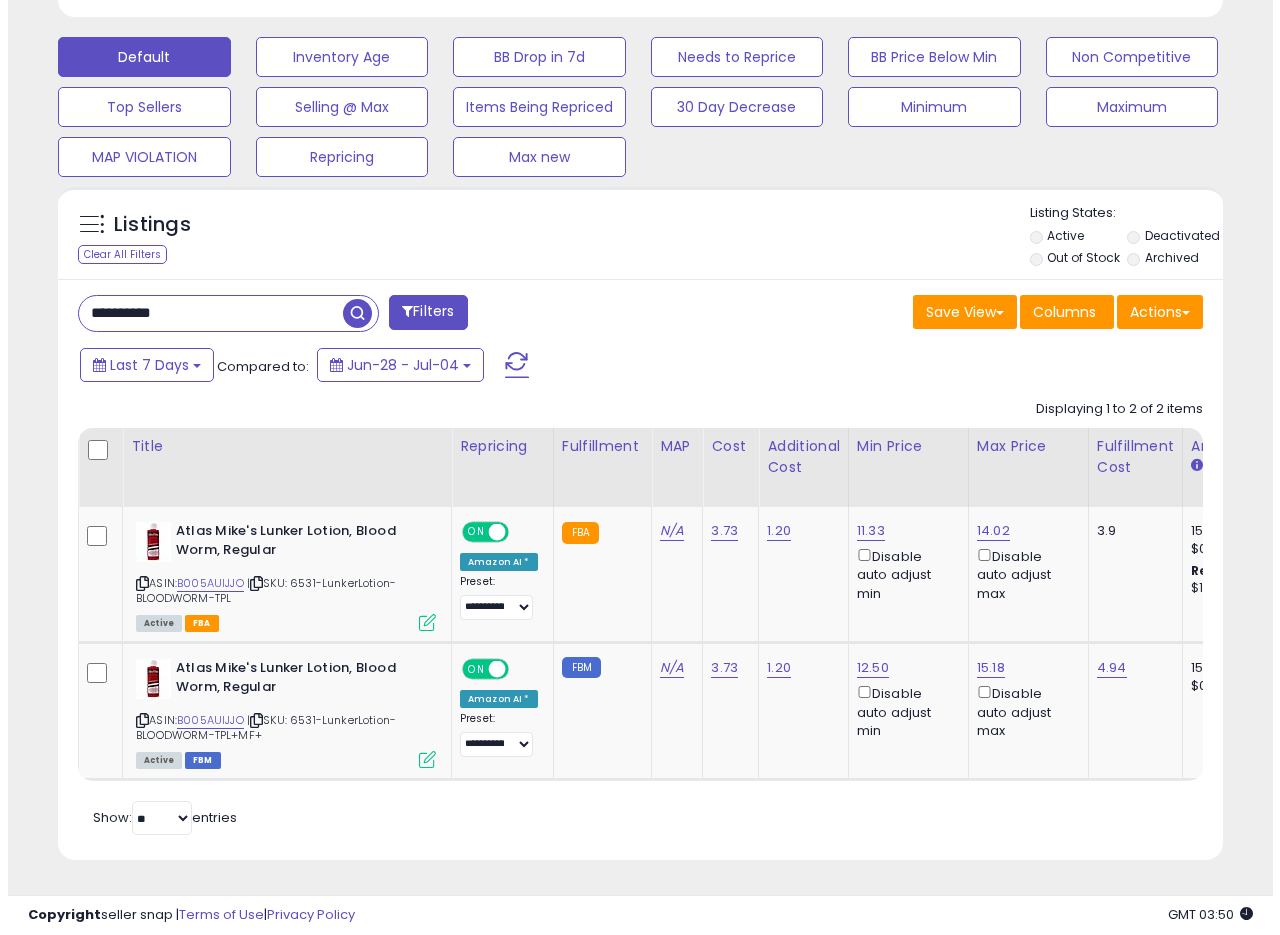 scroll, scrollTop: 335, scrollLeft: 0, axis: vertical 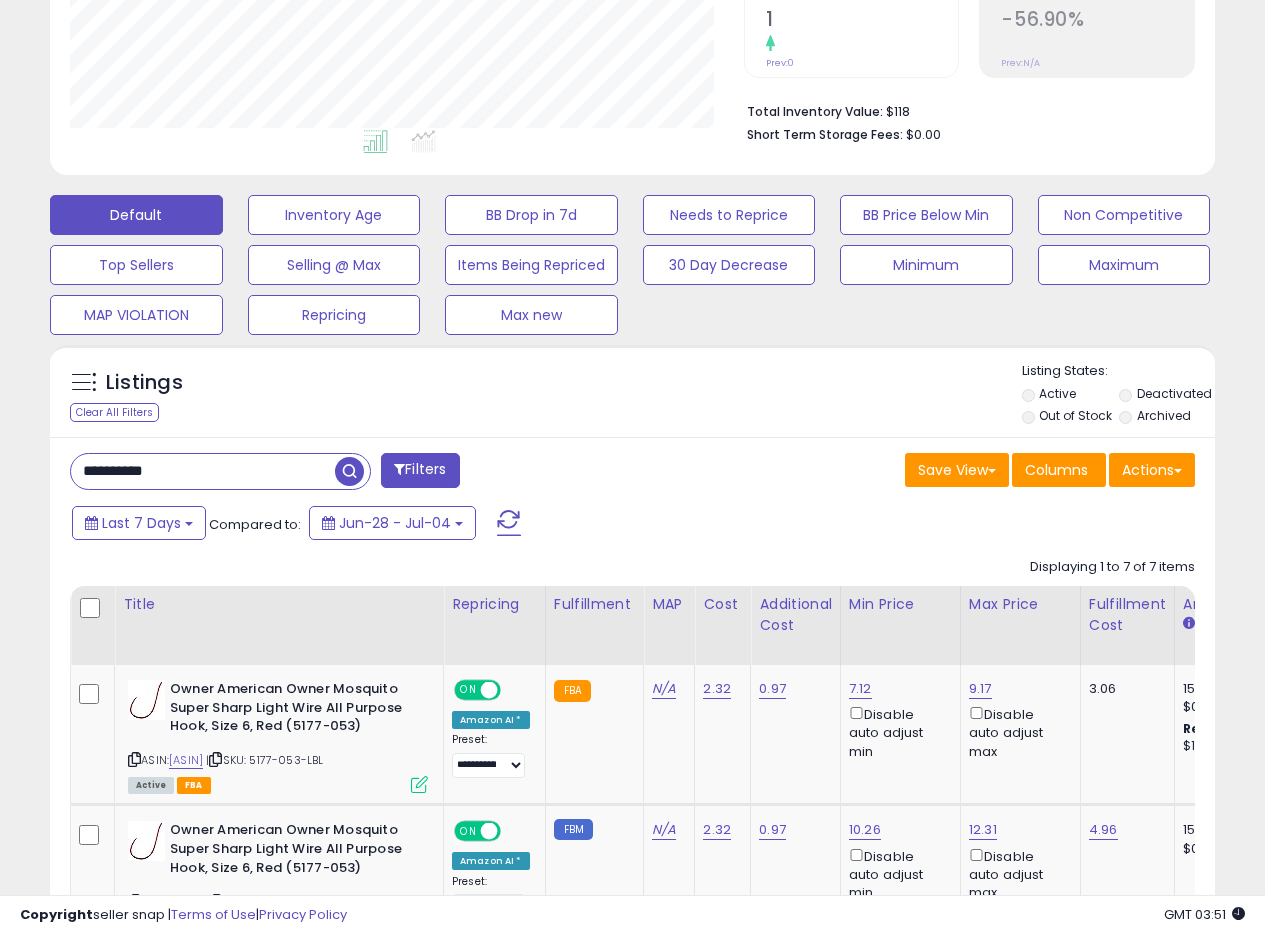 click on "Listings
Clear All Filters
Listing States:" at bounding box center (632, 396) 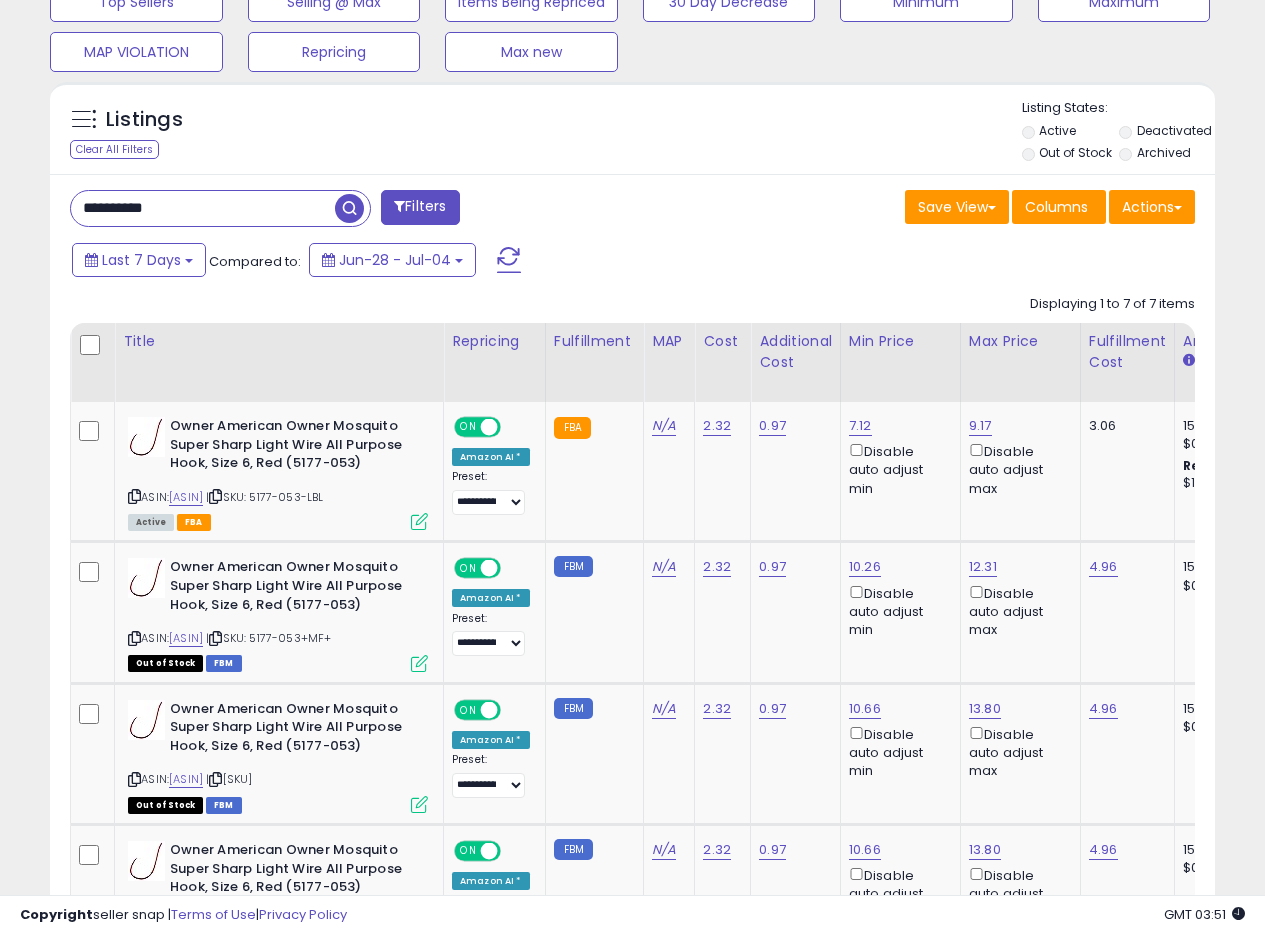 scroll, scrollTop: 700, scrollLeft: 0, axis: vertical 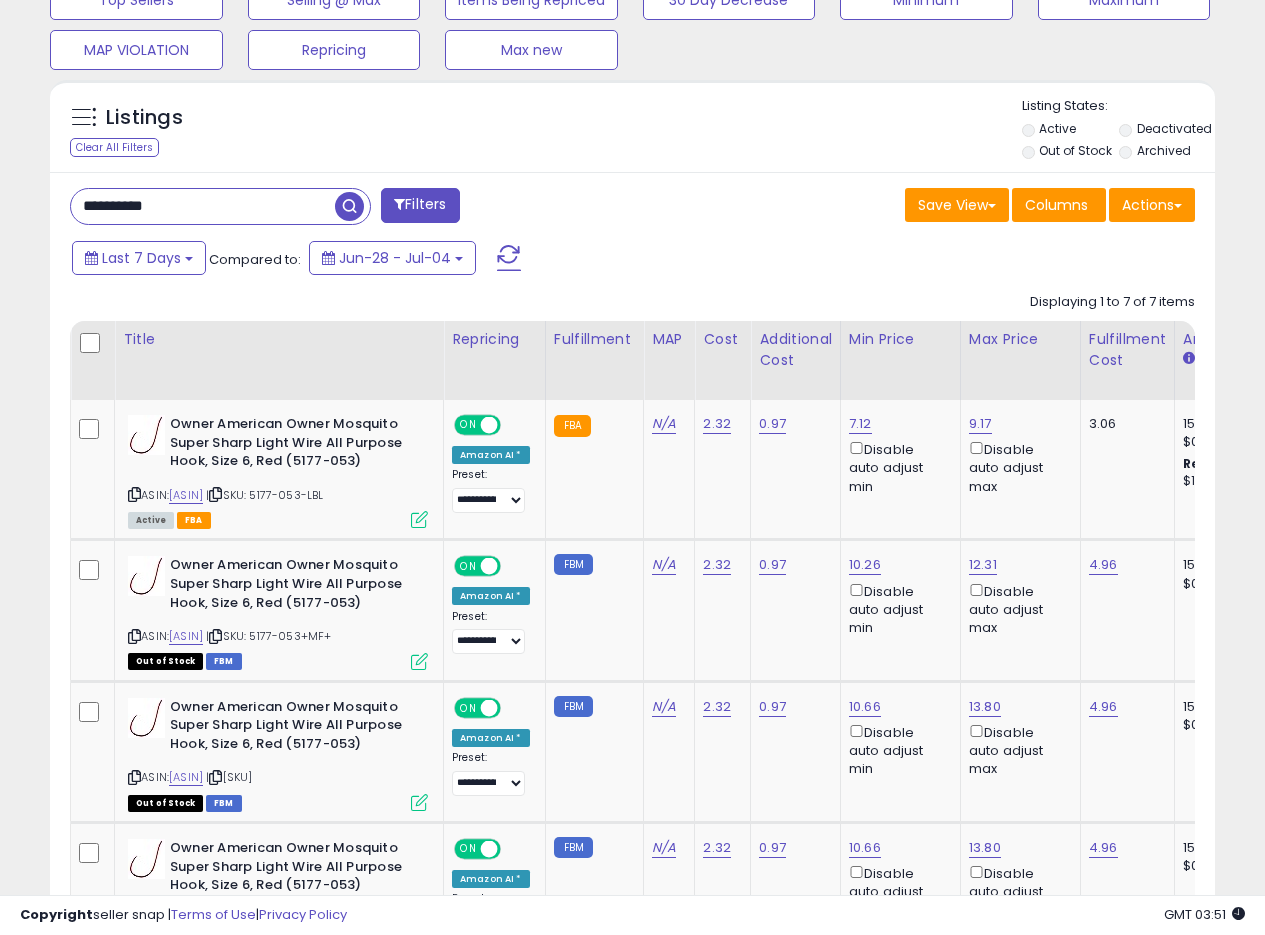 click on "Last 7 Days
Compared to:
Jun-28 - Jul-04" at bounding box center [489, 260] 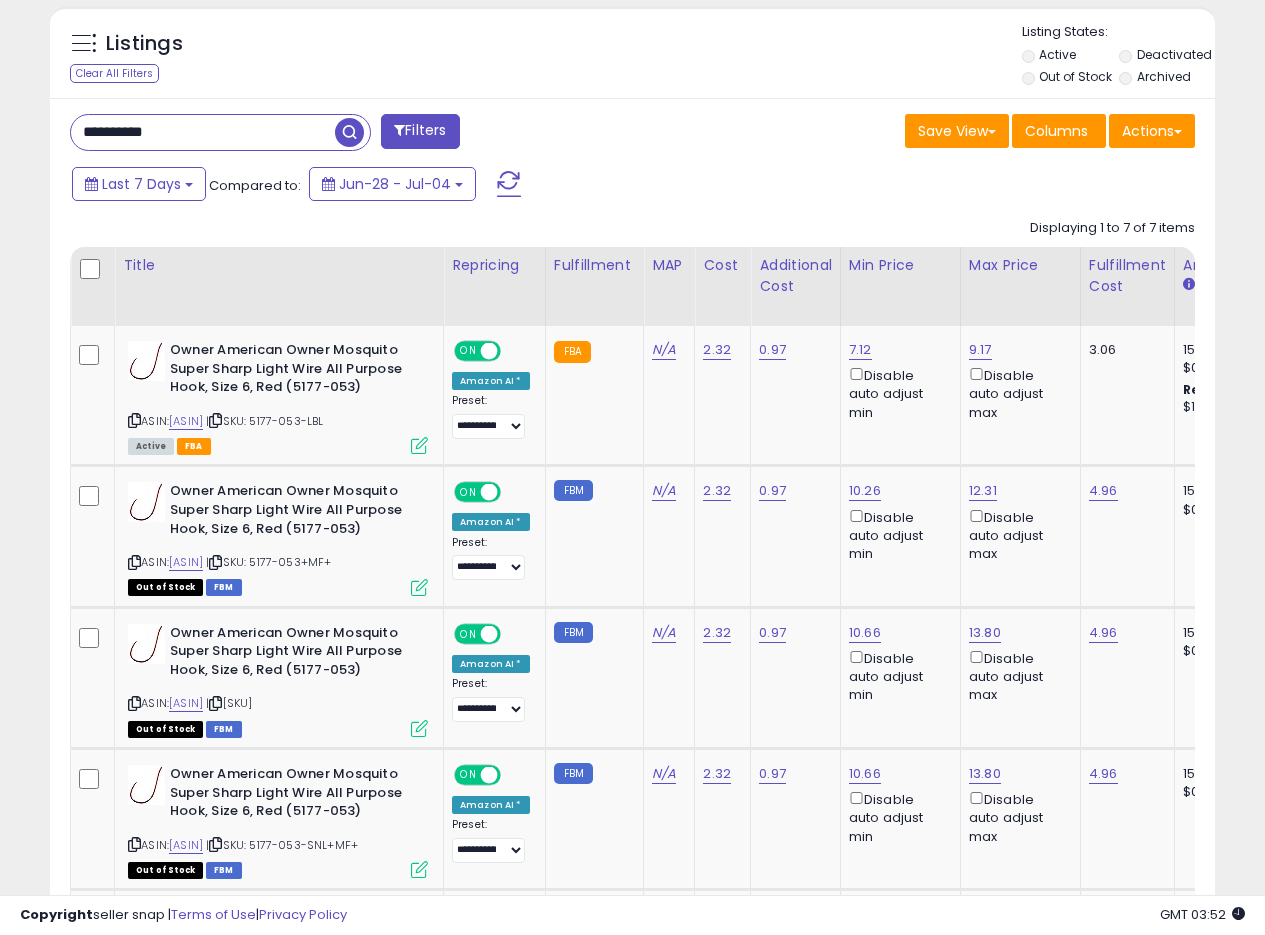 scroll, scrollTop: 700, scrollLeft: 0, axis: vertical 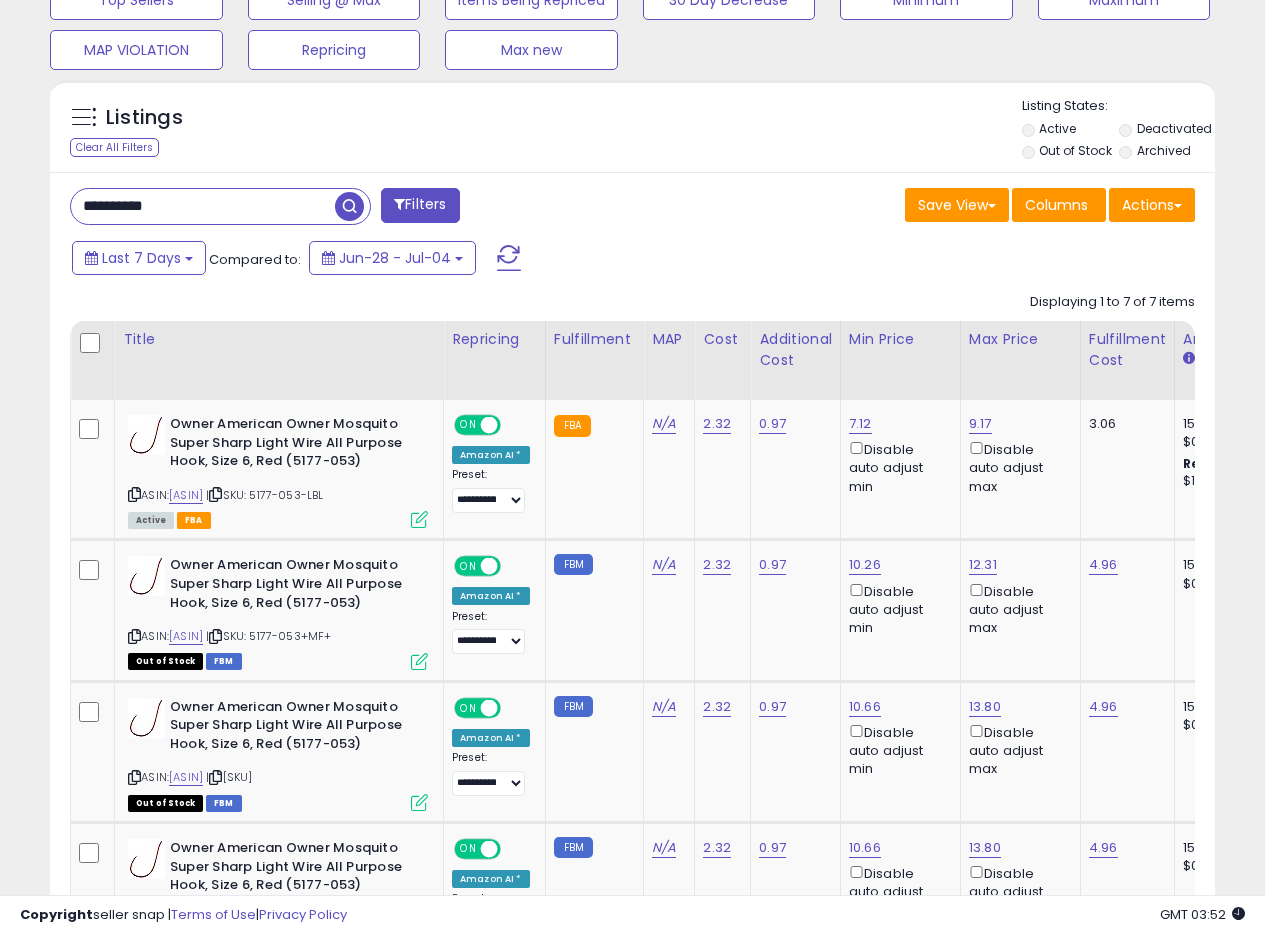 drag, startPoint x: 220, startPoint y: 215, endPoint x: 0, endPoint y: 201, distance: 220.445 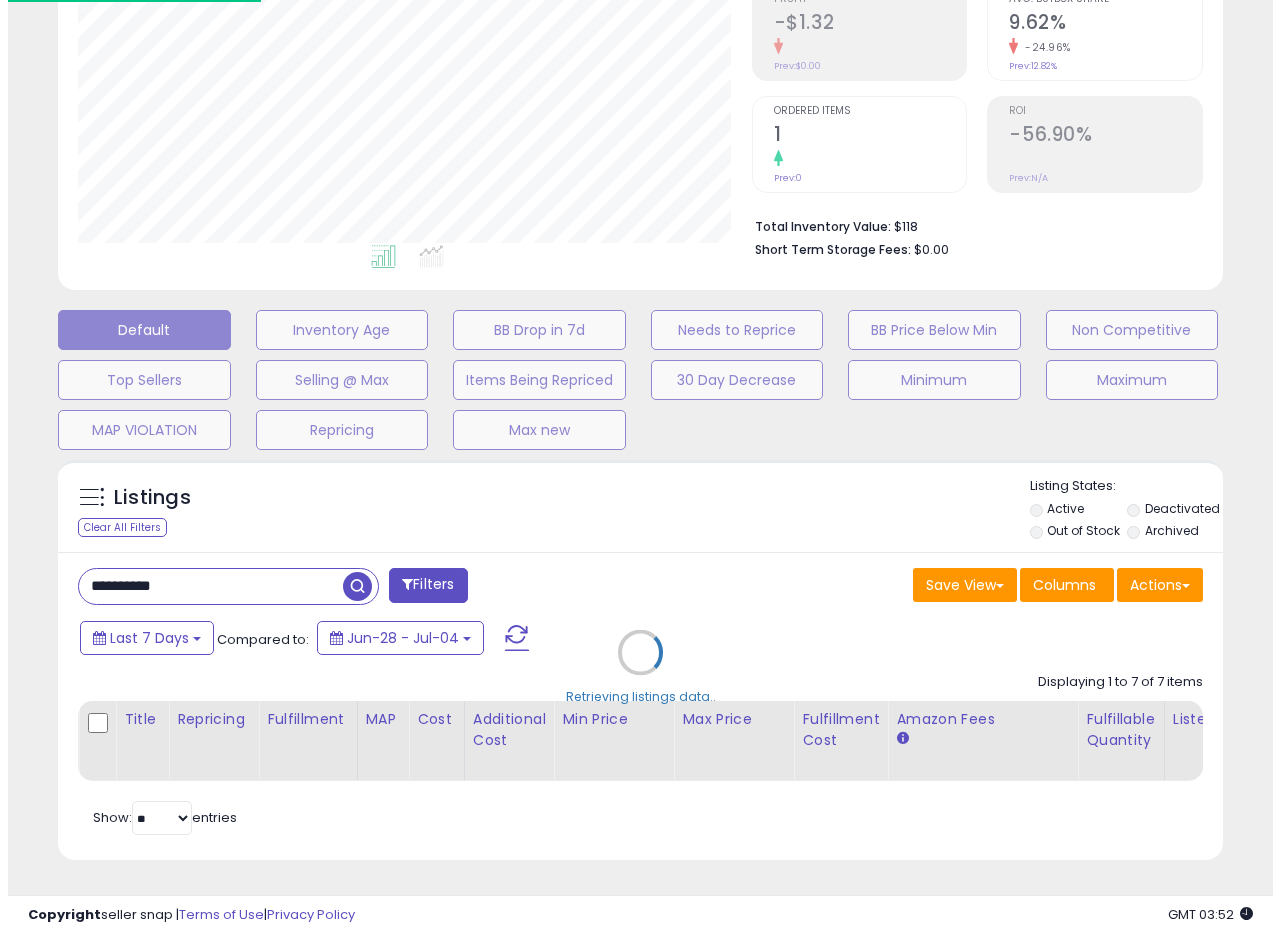 scroll, scrollTop: 335, scrollLeft: 0, axis: vertical 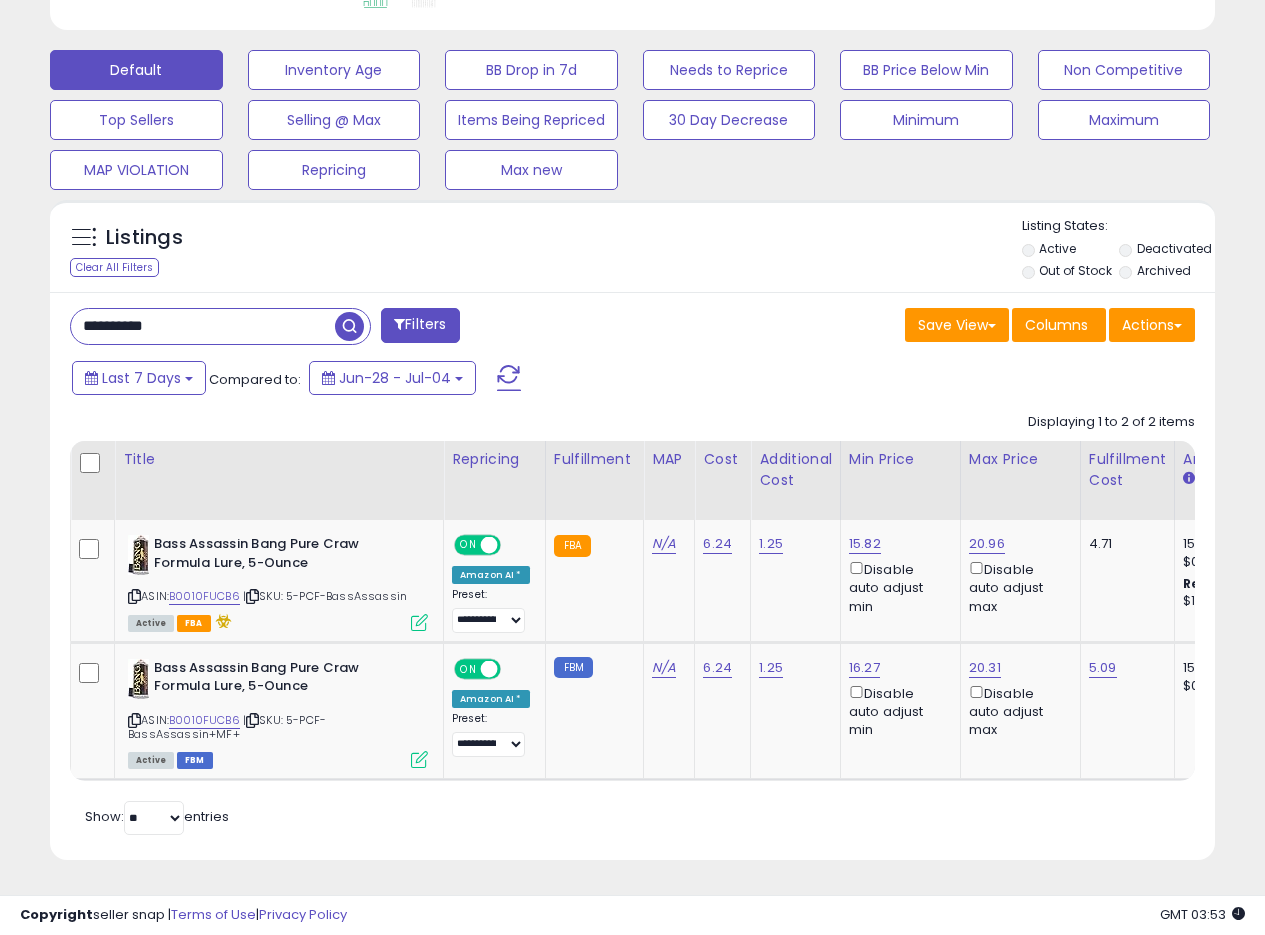 drag, startPoint x: 189, startPoint y: 320, endPoint x: 140, endPoint y: 312, distance: 49.648766 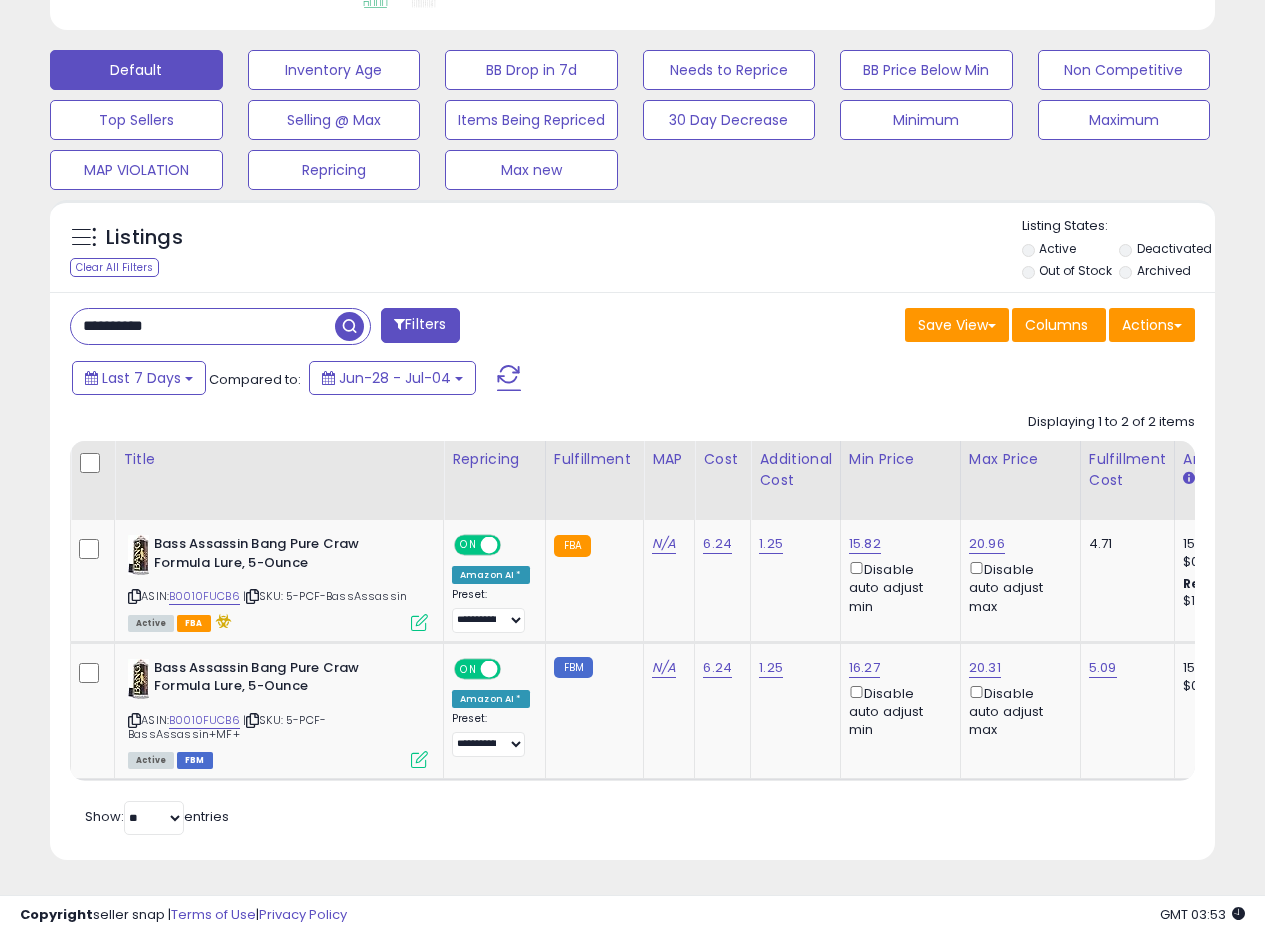 paste 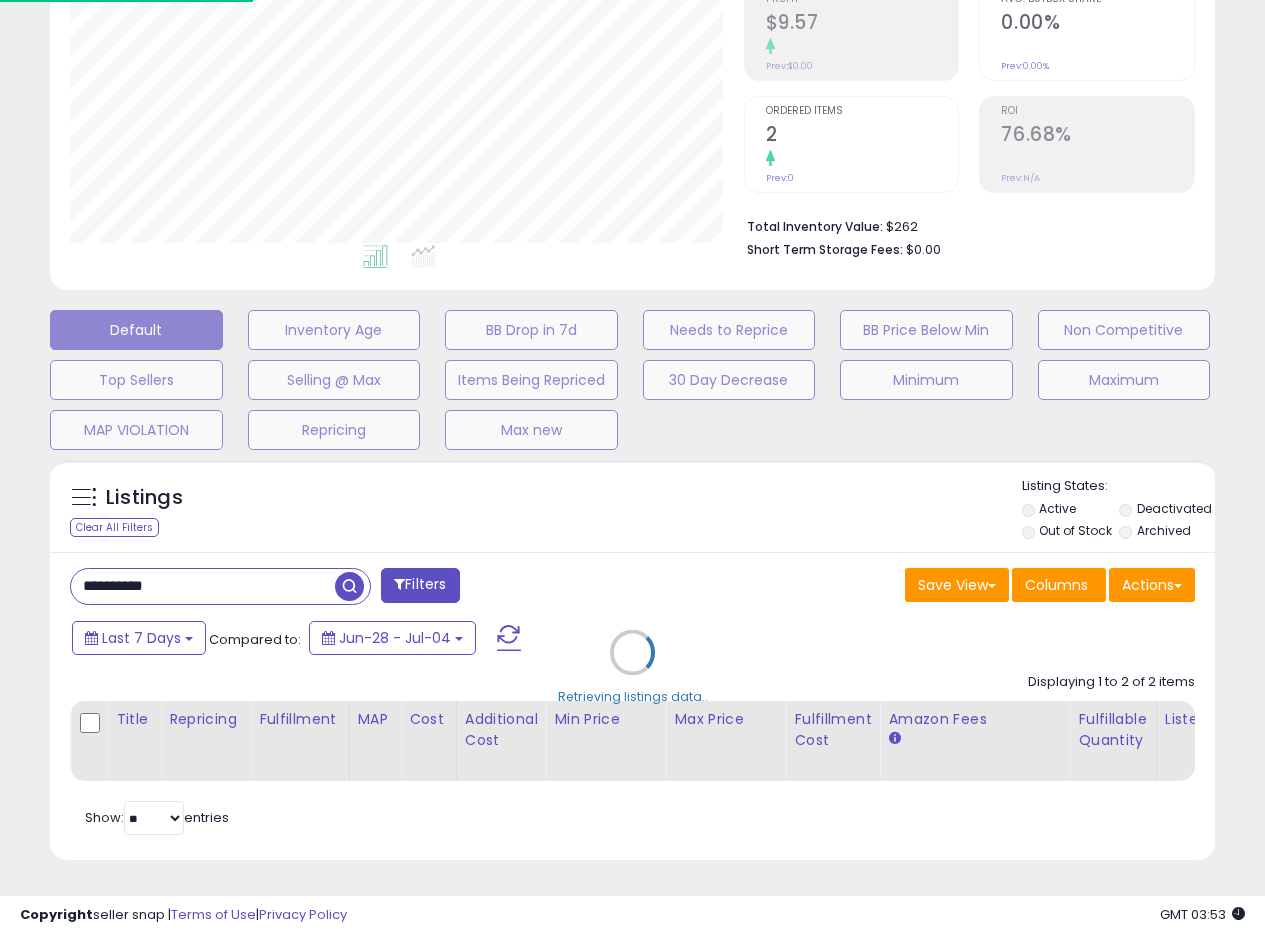 scroll, scrollTop: 999590, scrollLeft: 999317, axis: both 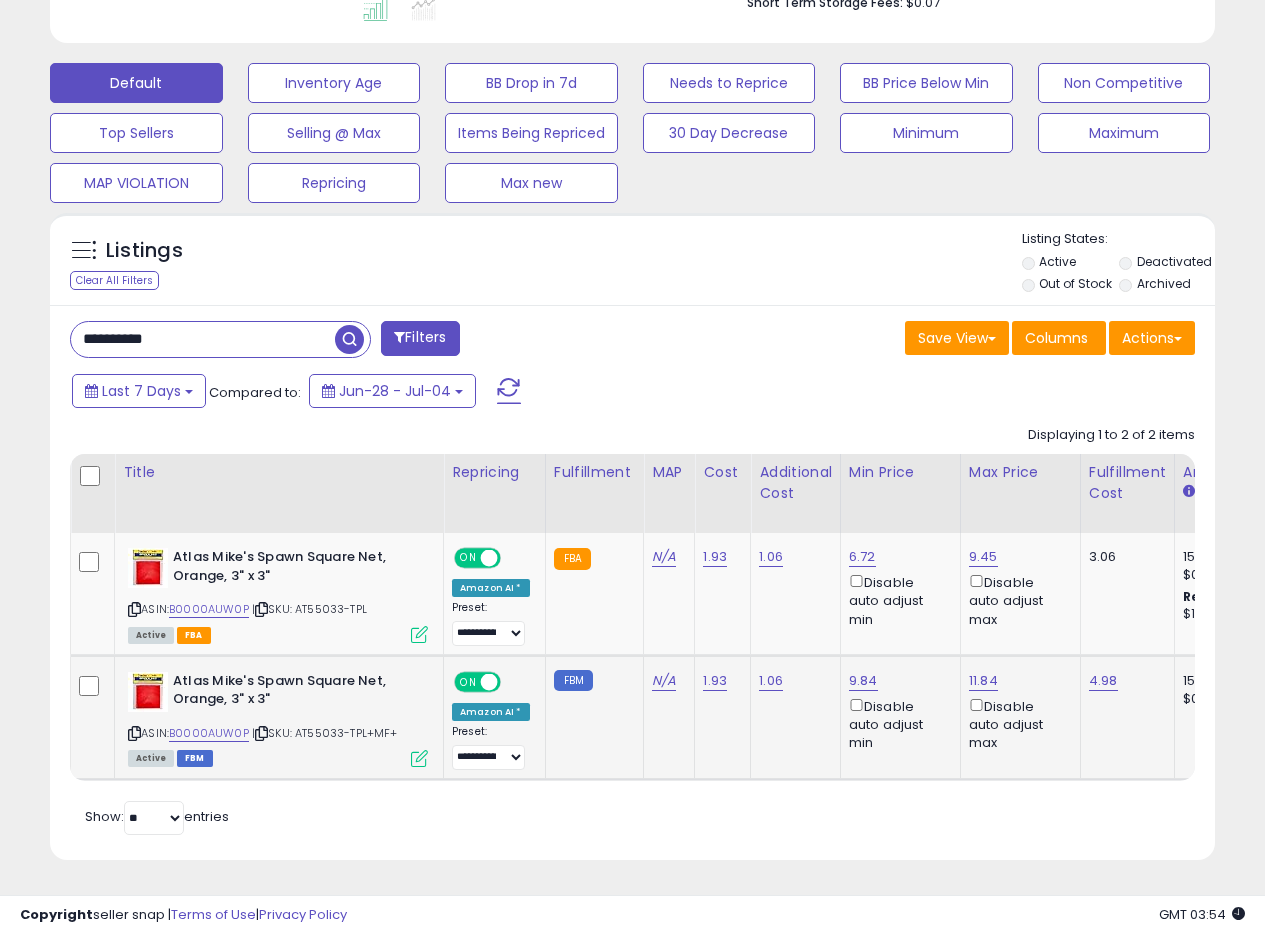 click on "Atlas Mike's Spawn Square Net, Orange, 3" x 3"  ASIN:  [ASIN]    |   SKU: [SKU] Active FBM" 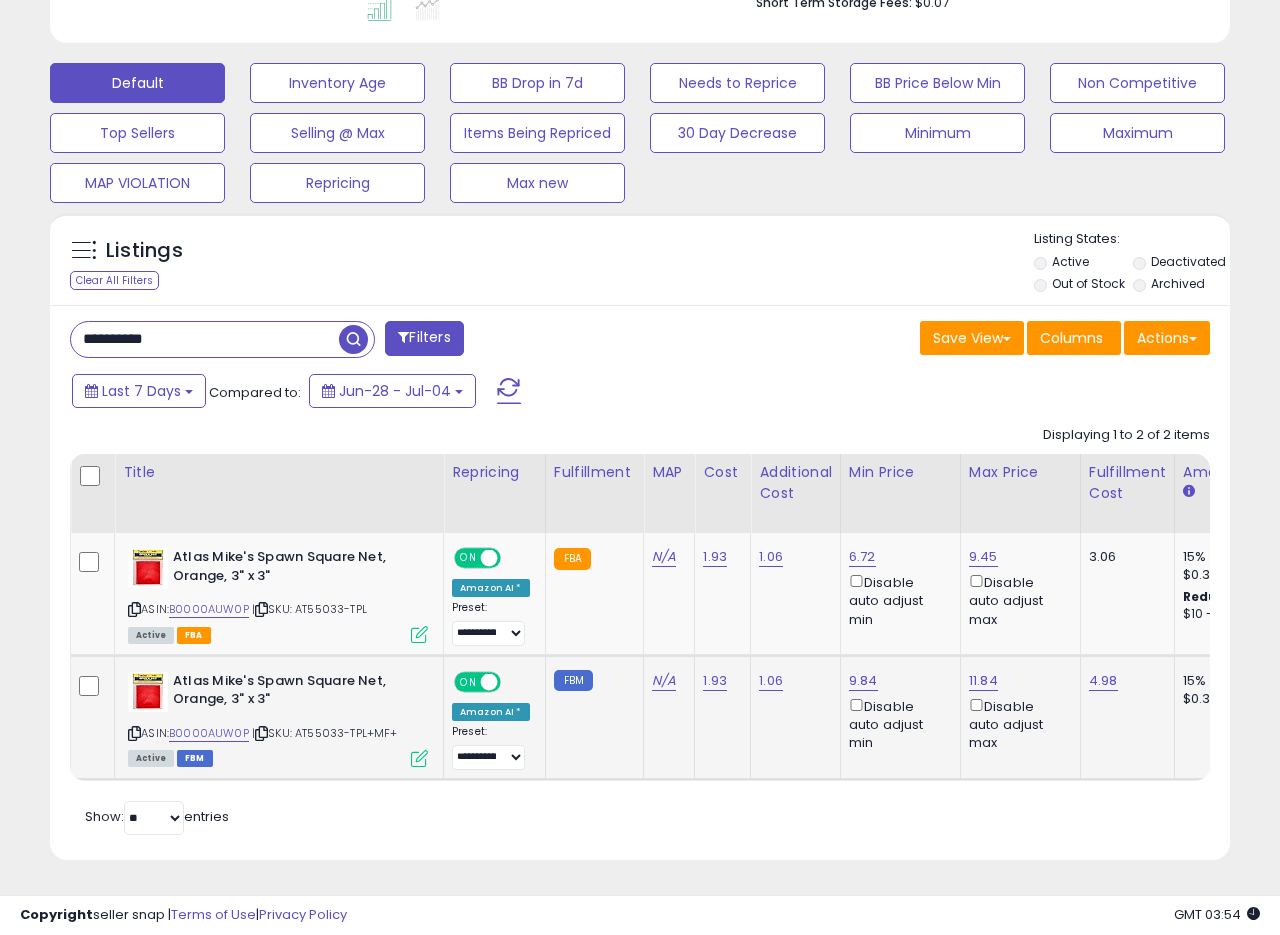 scroll, scrollTop: 999590, scrollLeft: 999317, axis: both 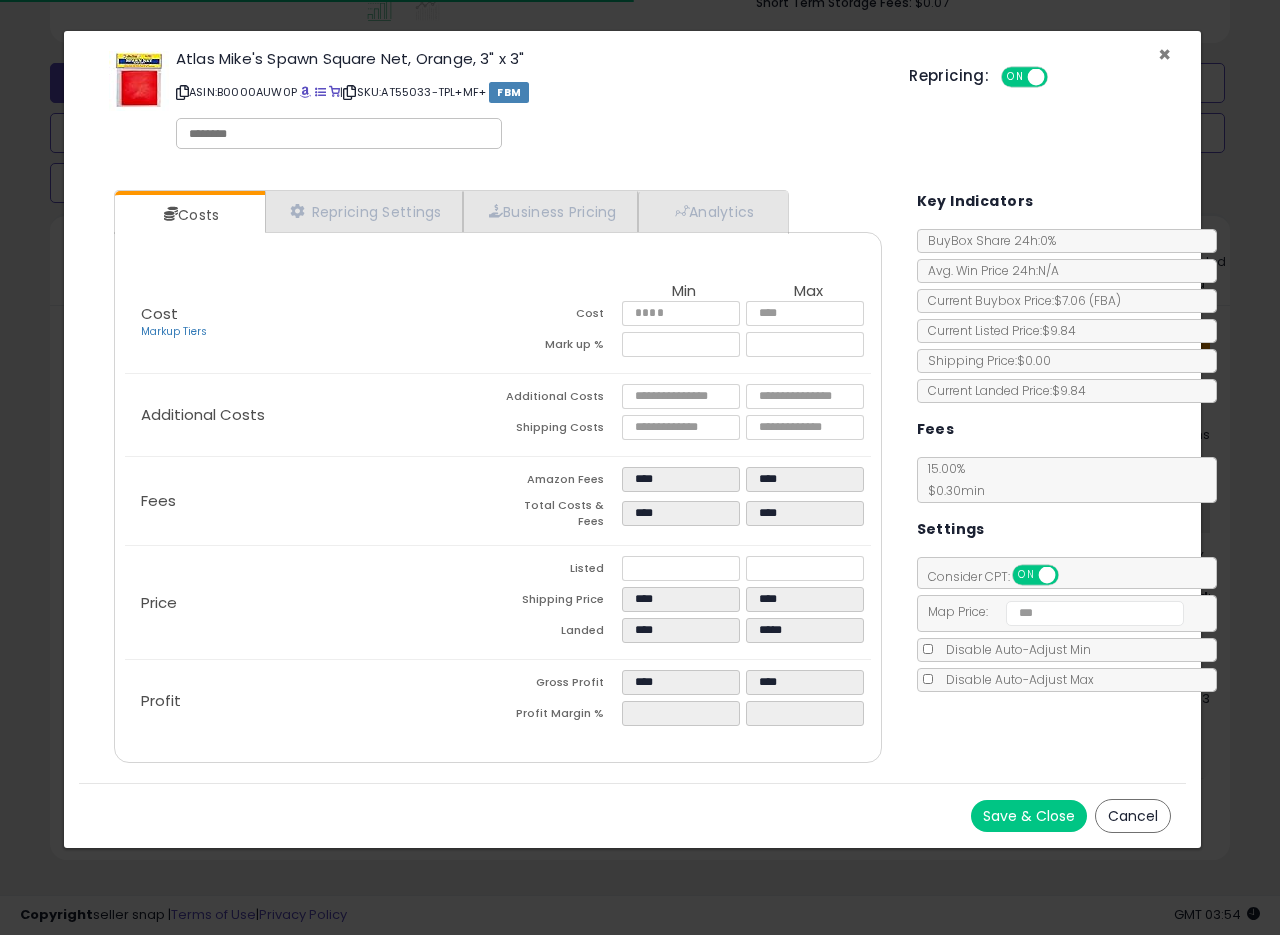 click on "×" at bounding box center (1164, 54) 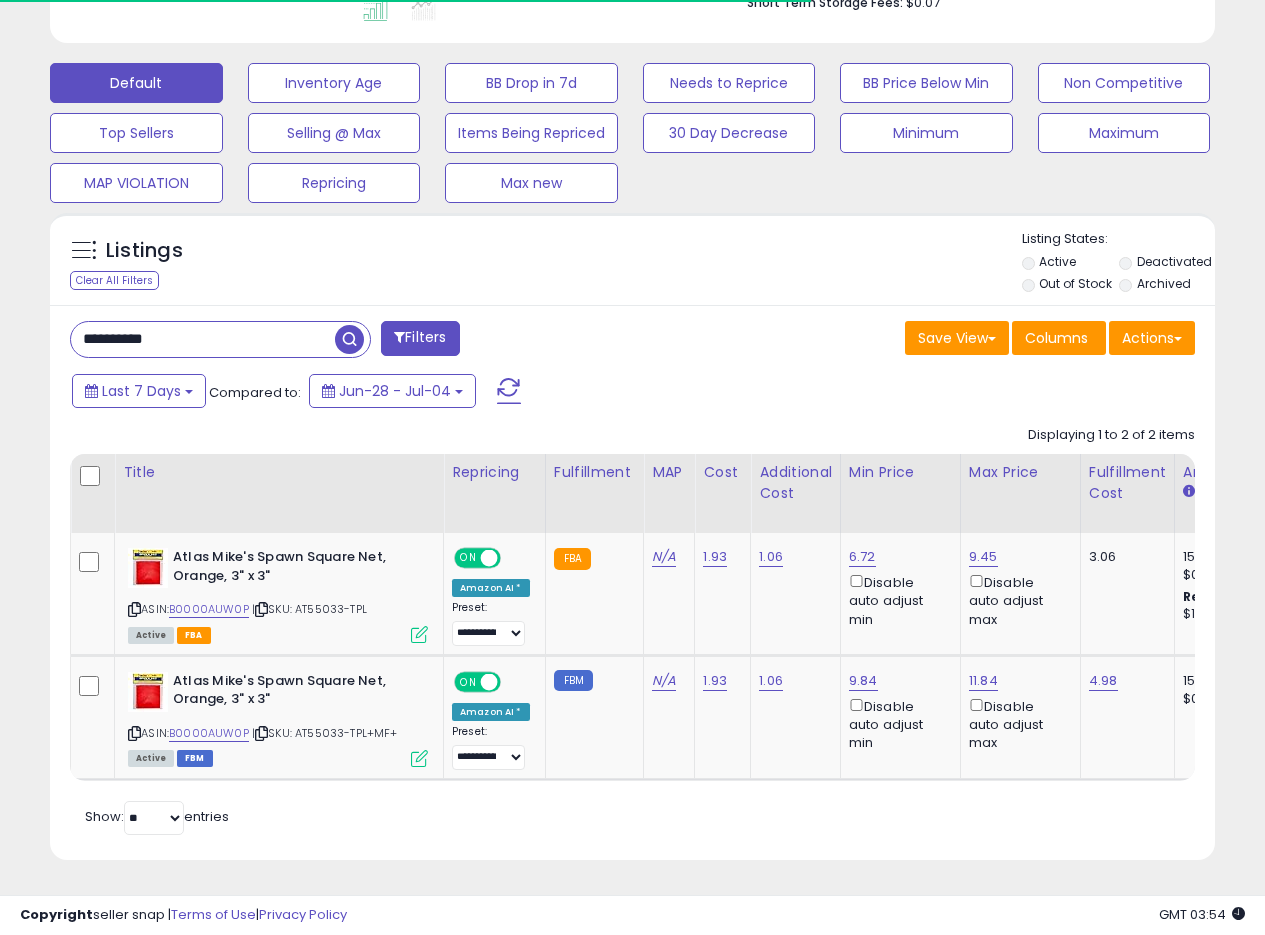 scroll, scrollTop: 410, scrollLeft: 674, axis: both 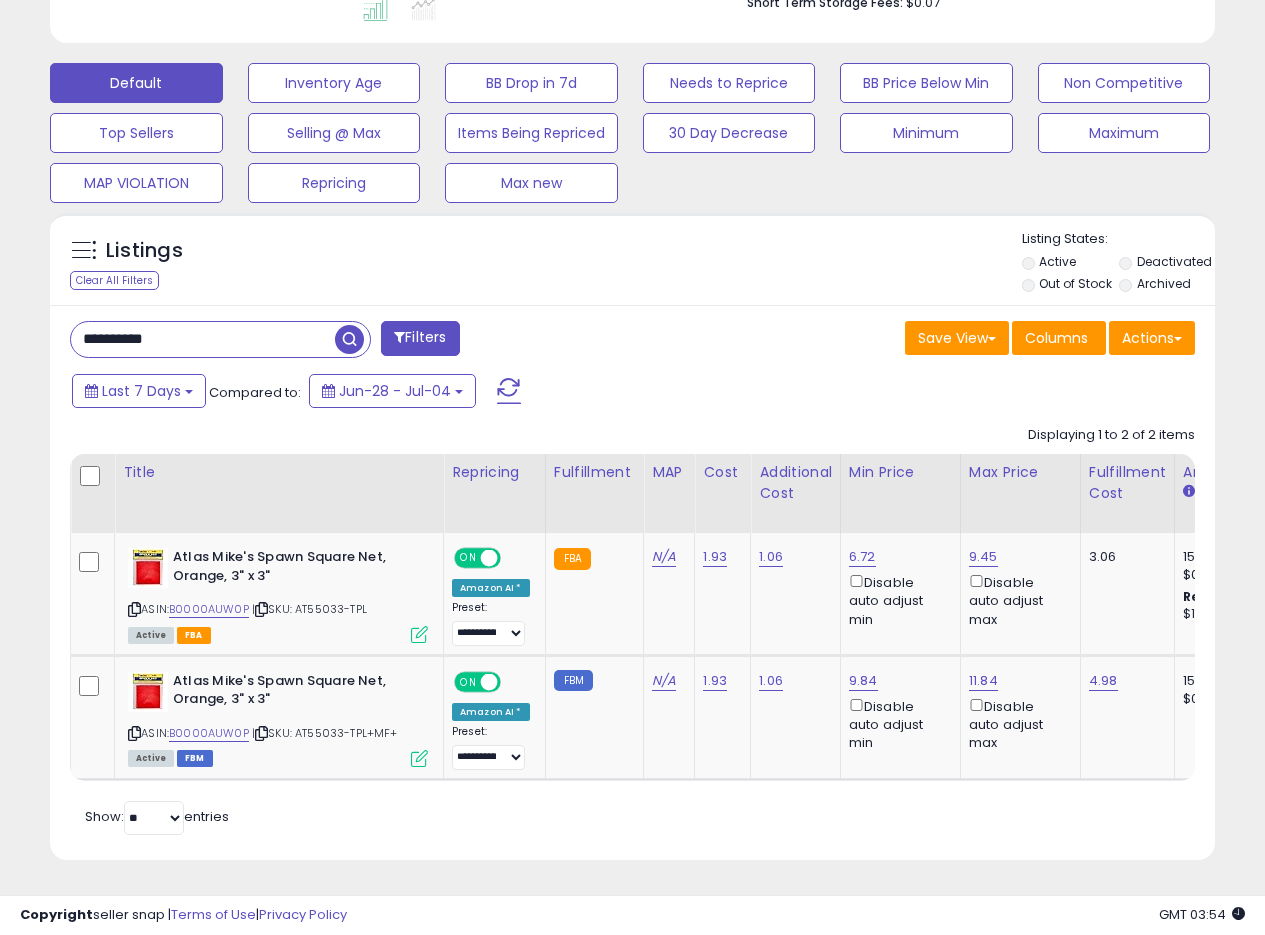 drag, startPoint x: 231, startPoint y: 325, endPoint x: 10, endPoint y: 315, distance: 221.22614 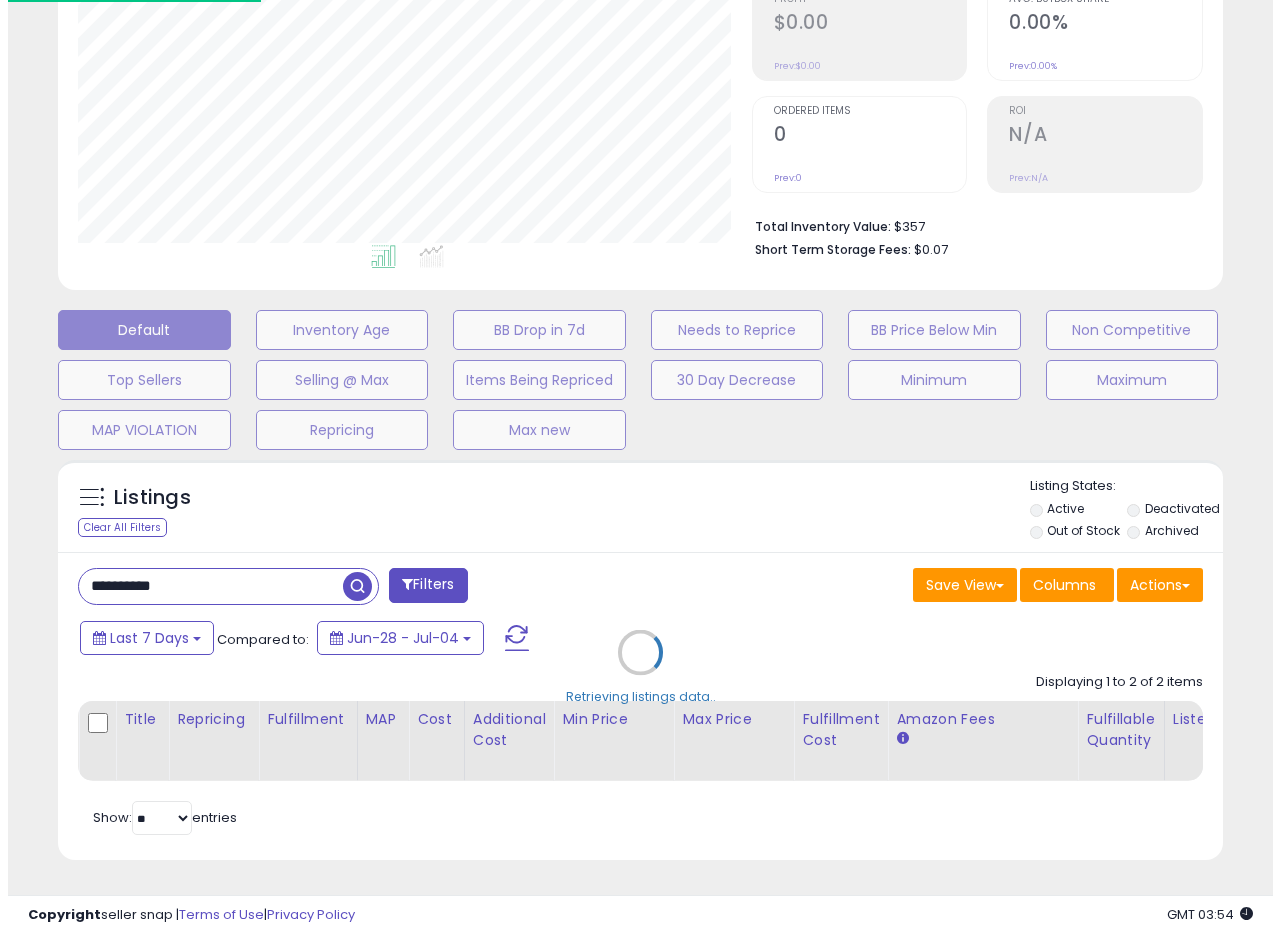 scroll, scrollTop: 335, scrollLeft: 0, axis: vertical 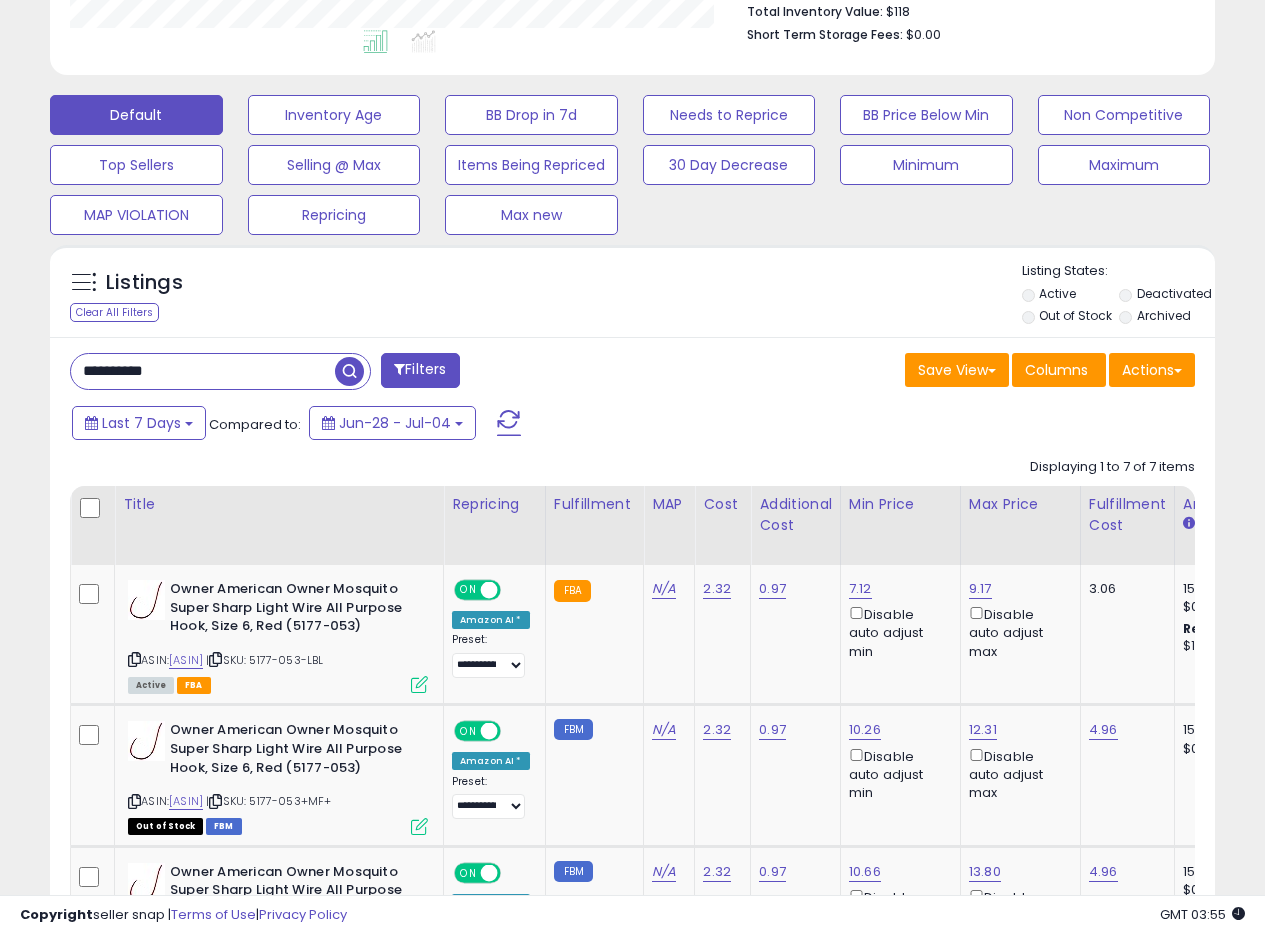 click on "Listings
Clear All Filters
Listing States:" at bounding box center (632, 296) 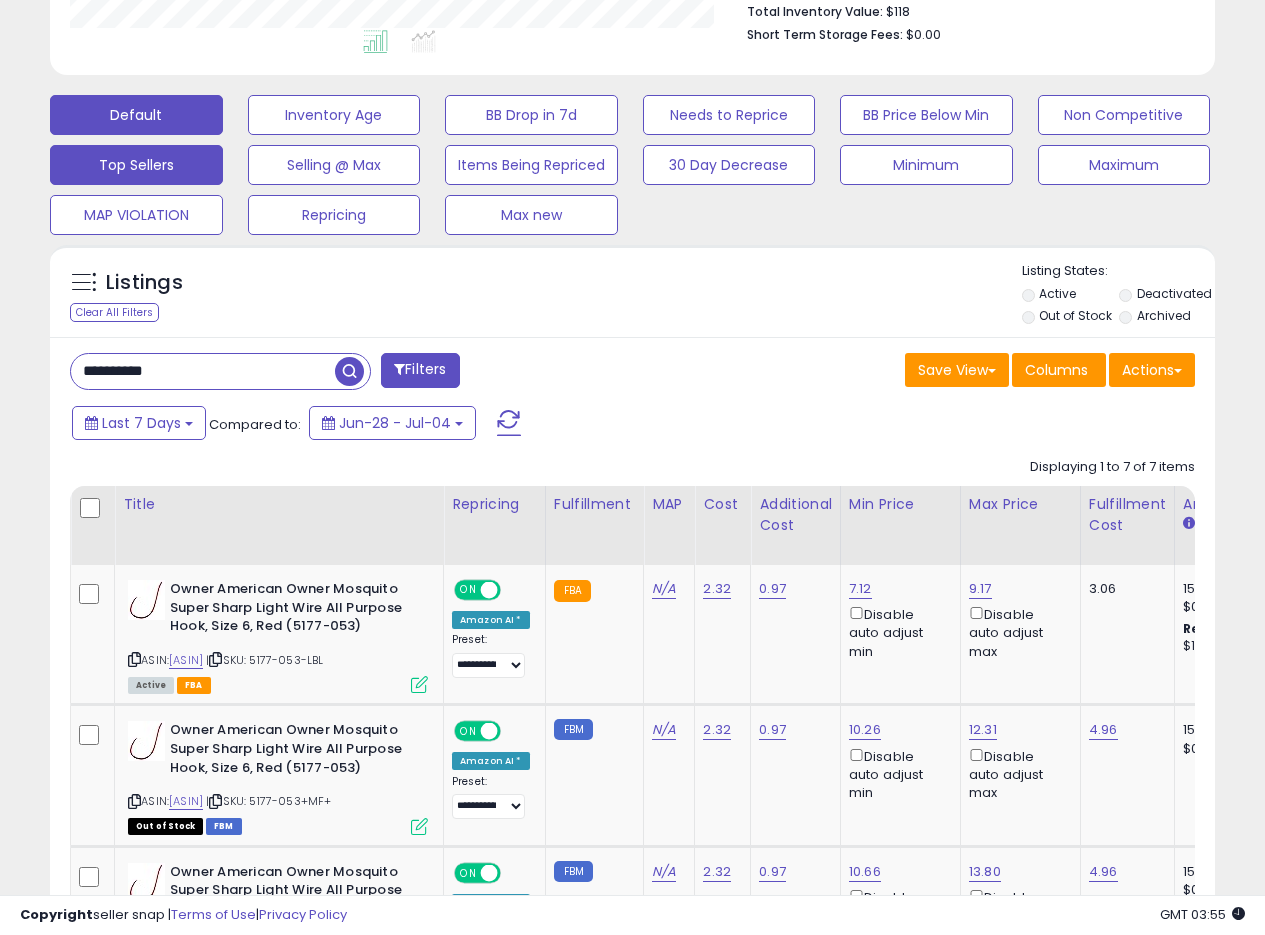 scroll, scrollTop: 999590, scrollLeft: 999317, axis: both 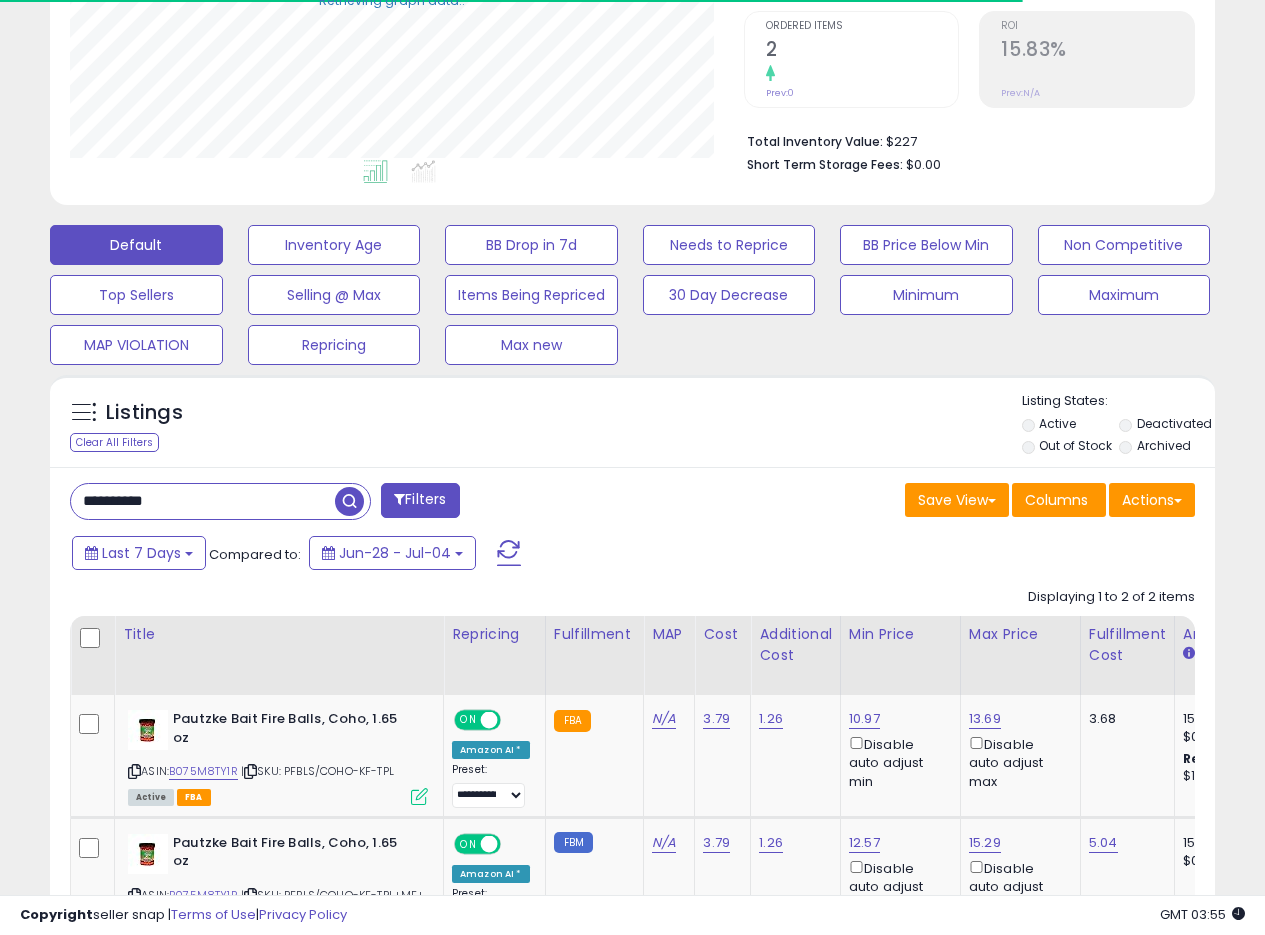 click on "Listings
Clear All Filters
Listing States:" at bounding box center [632, 426] 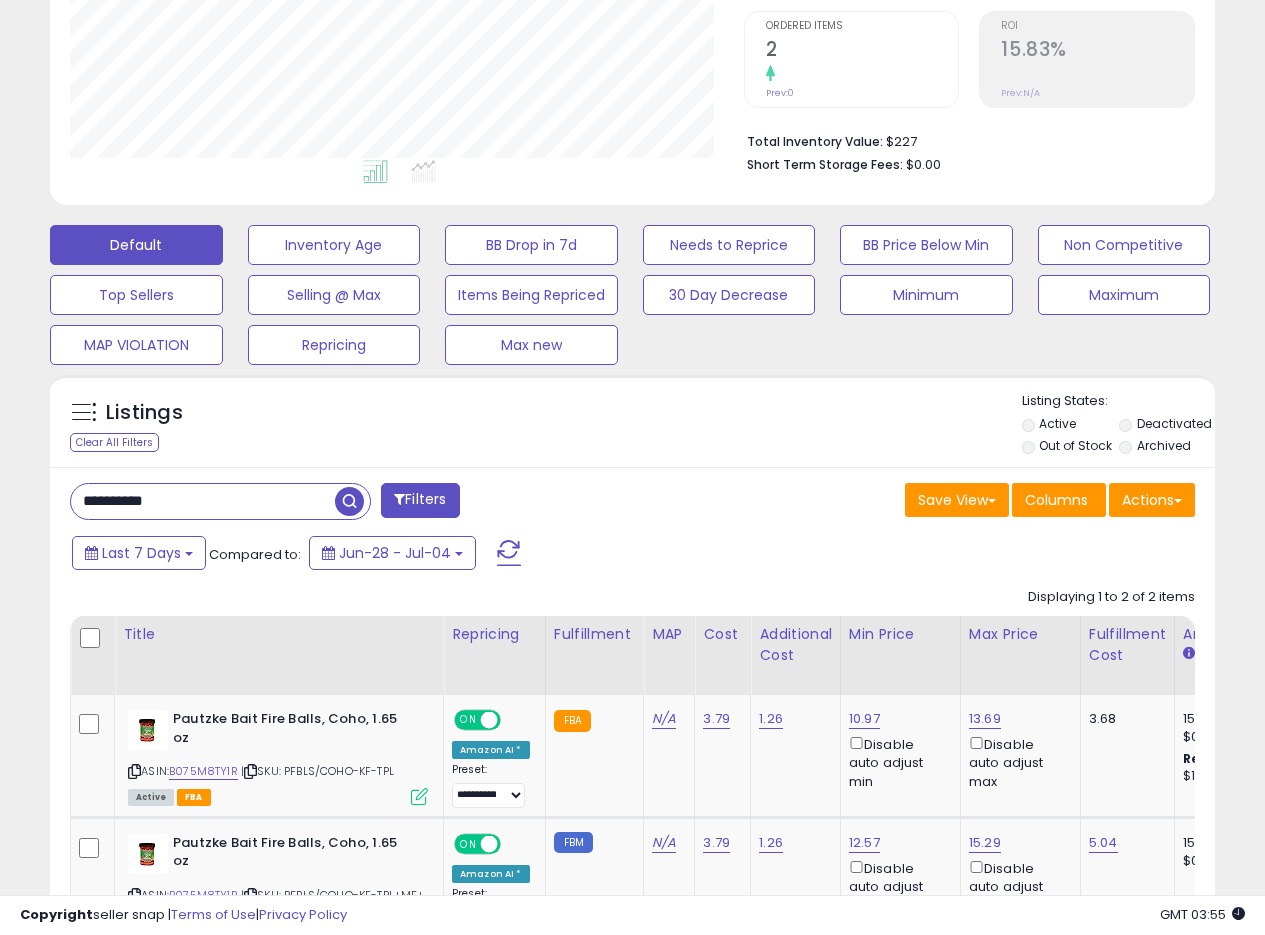 scroll, scrollTop: 999590, scrollLeft: 999326, axis: both 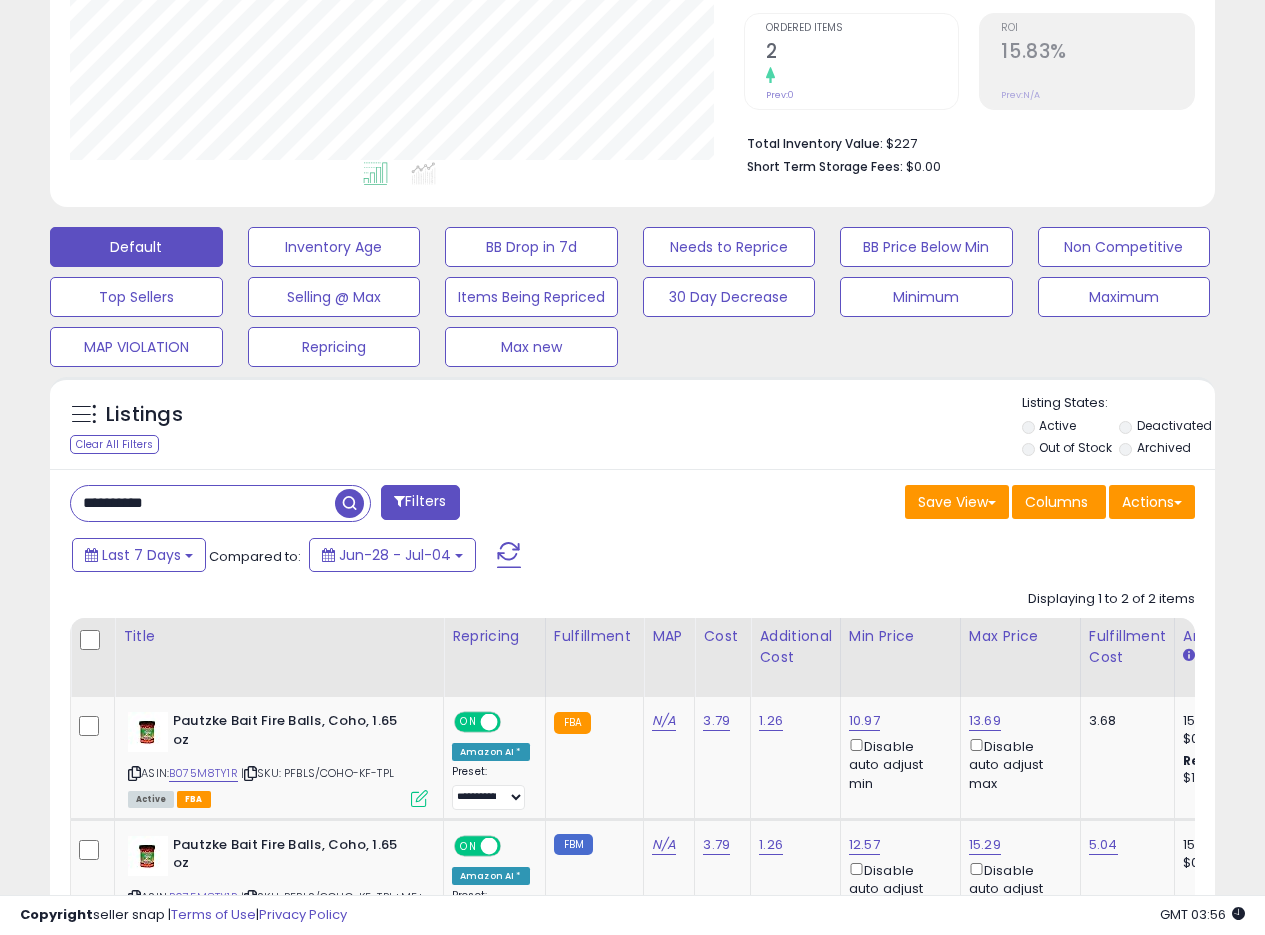 drag, startPoint x: 196, startPoint y: 507, endPoint x: 0, endPoint y: 473, distance: 198.92712 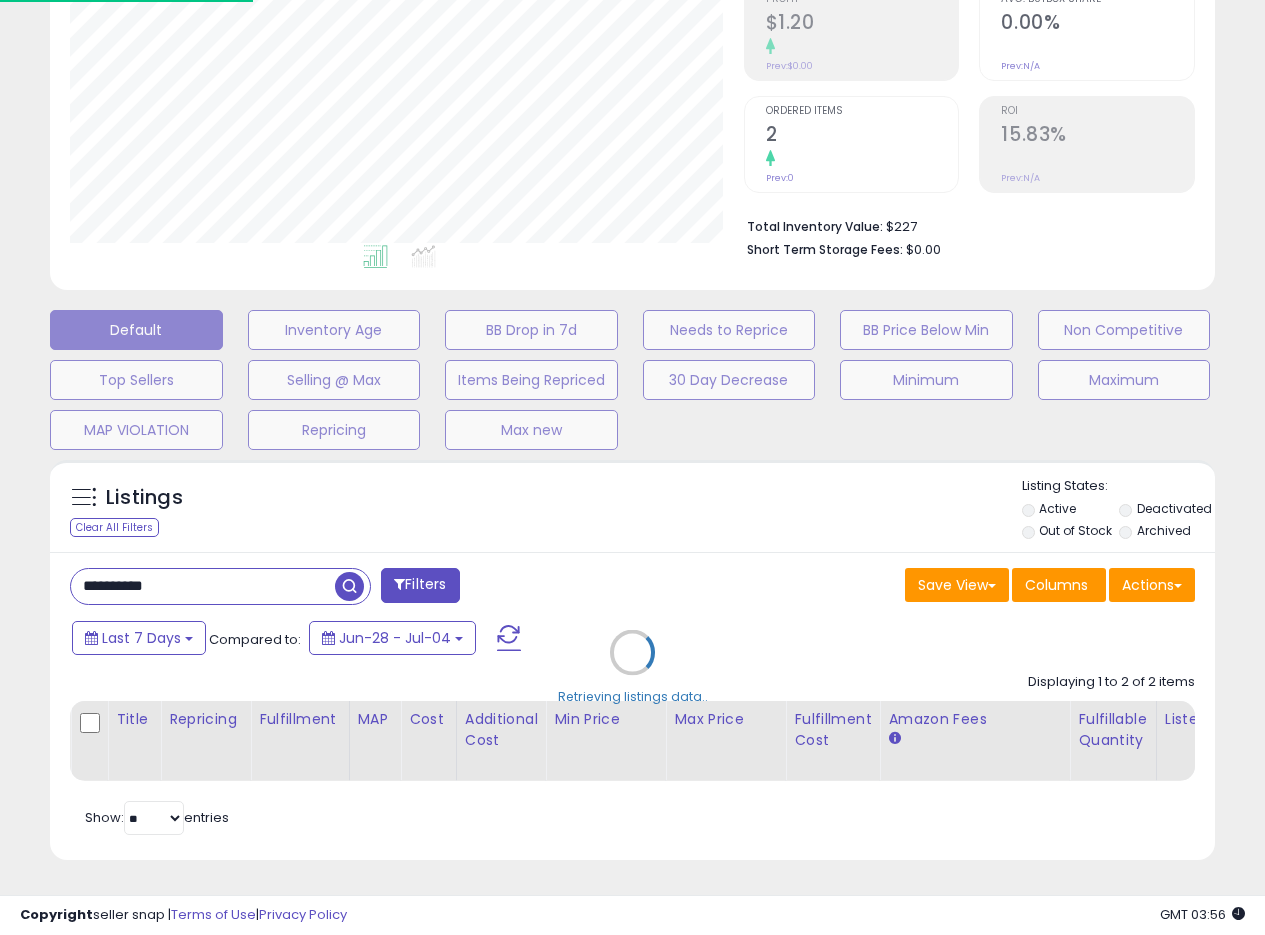 scroll, scrollTop: 999590, scrollLeft: 999317, axis: both 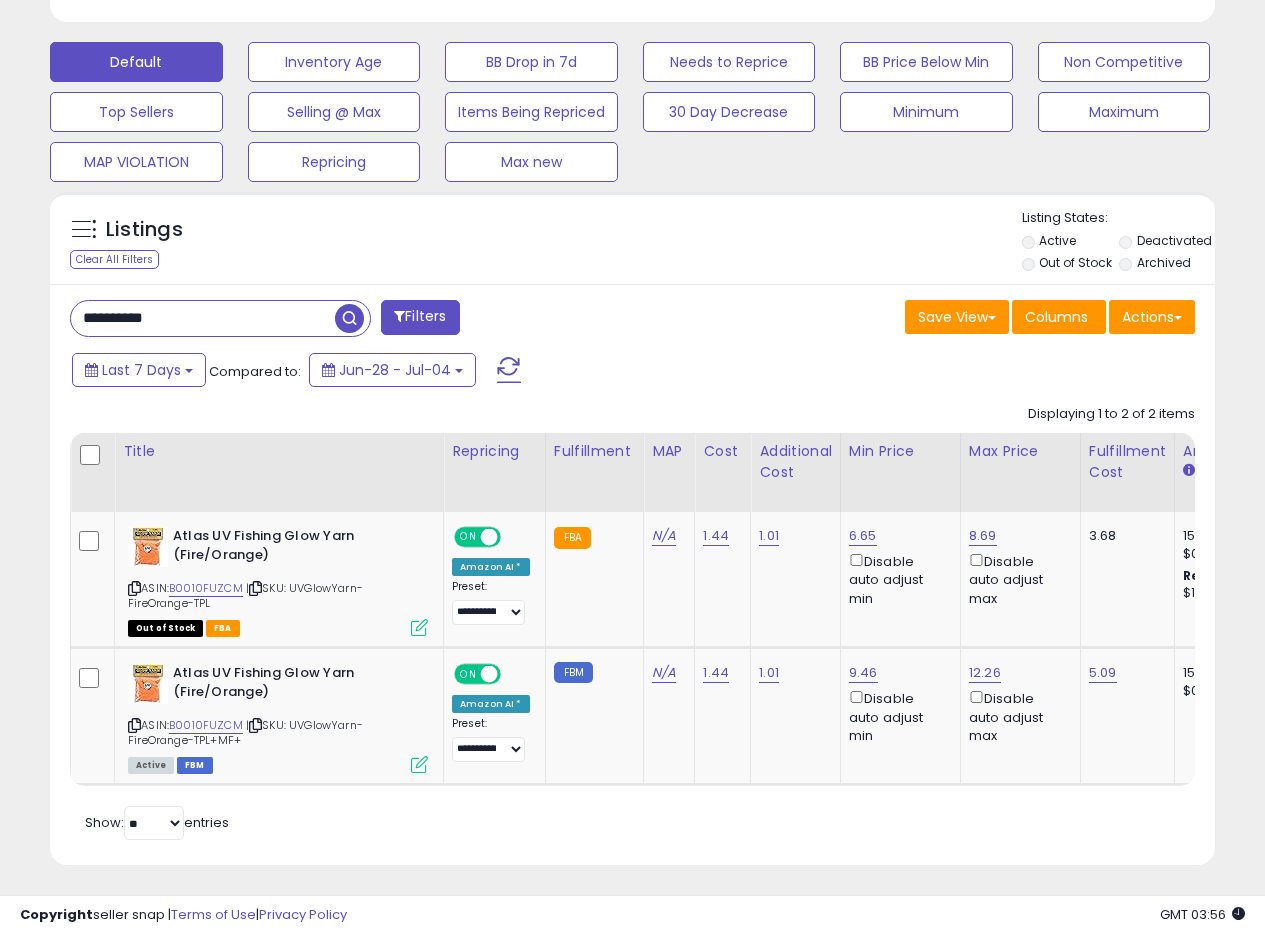 click on "Save View
Save As New View
Update Current View
Columns
Actions
Import  Export Visible Columns" at bounding box center (922, 319) 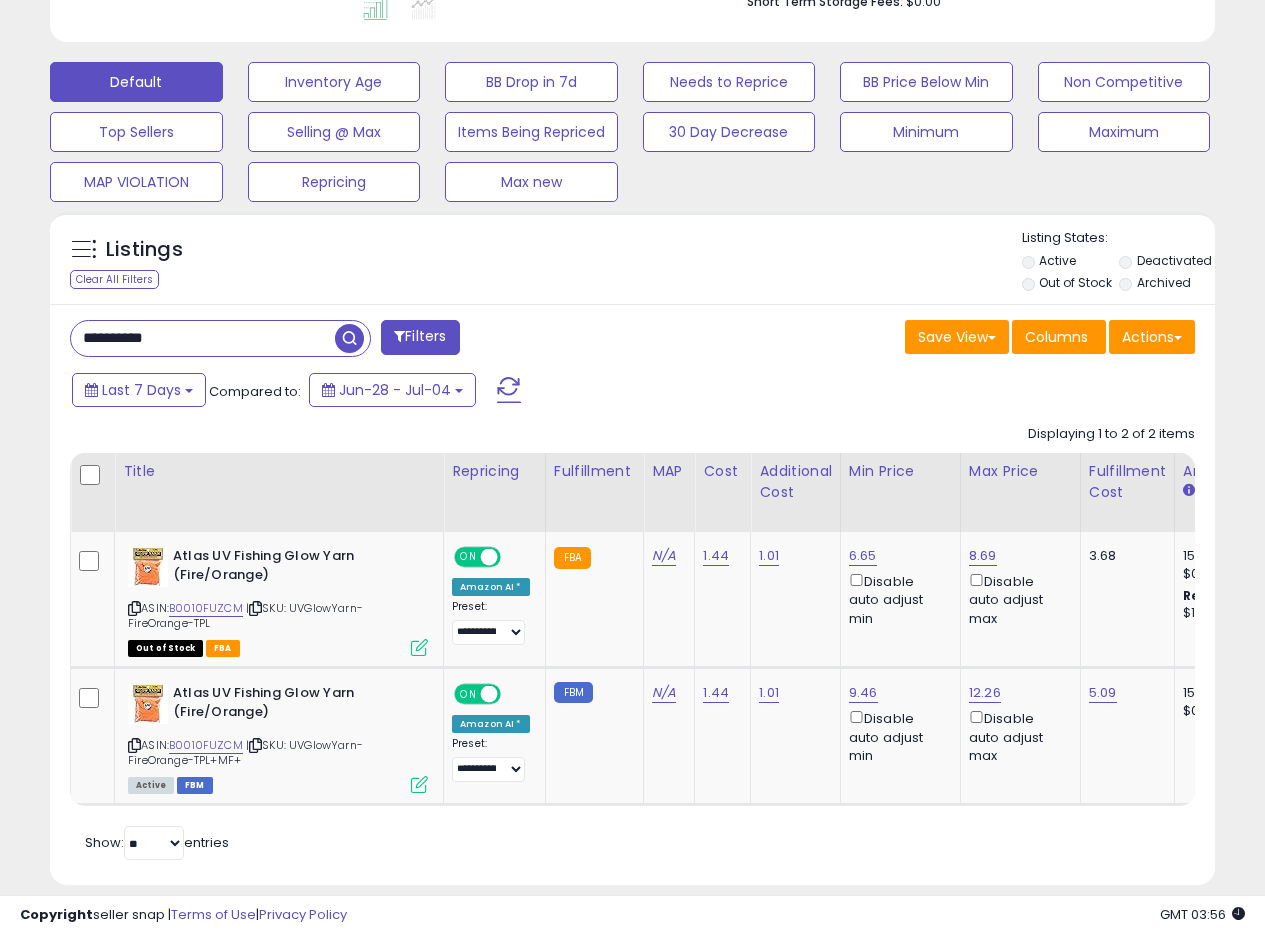 scroll, scrollTop: 564, scrollLeft: 0, axis: vertical 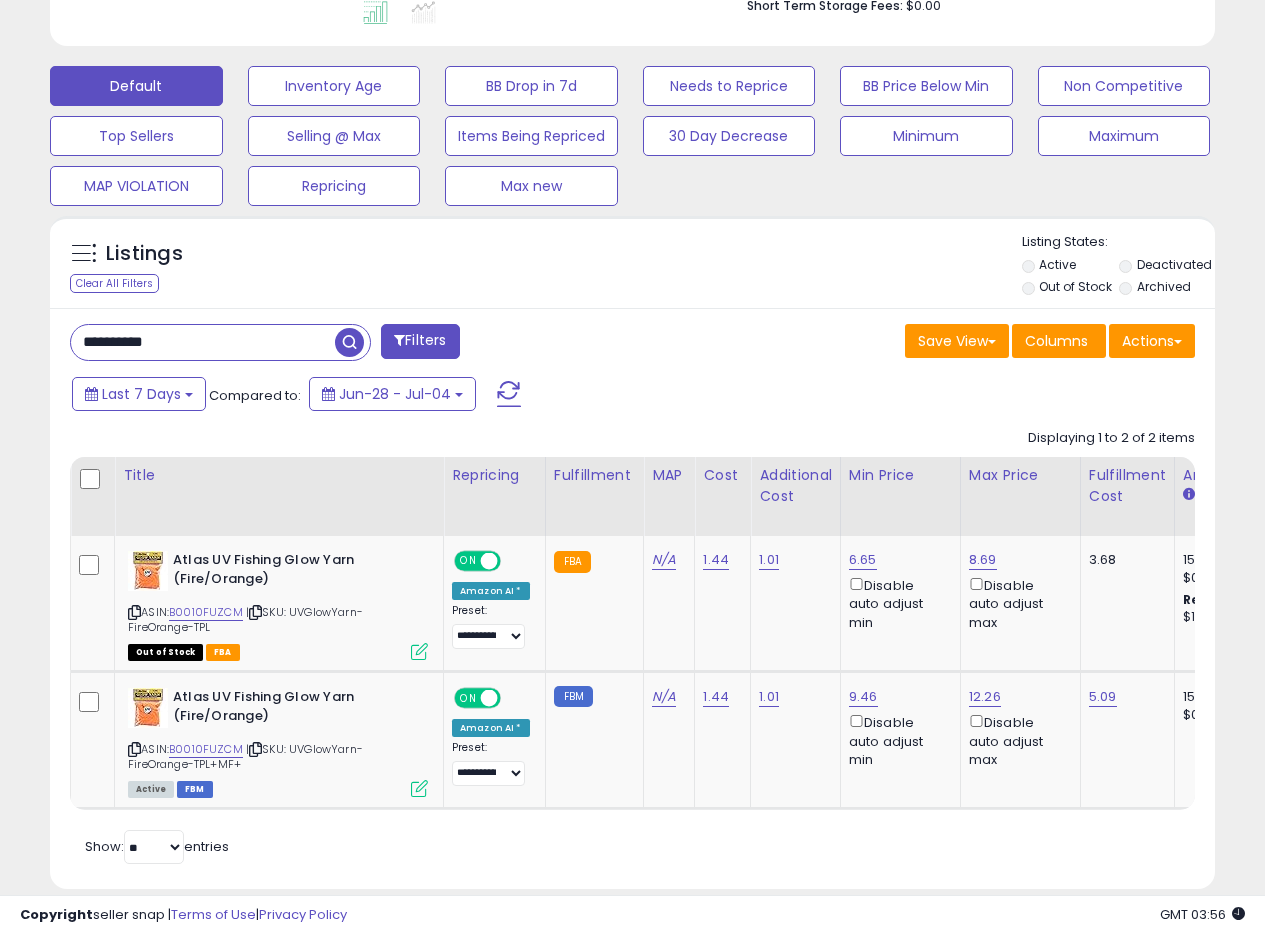 click on "Save View
Save As New View
Update Current View
Columns
Actions
Import  Export Visible Columns" at bounding box center [922, 343] 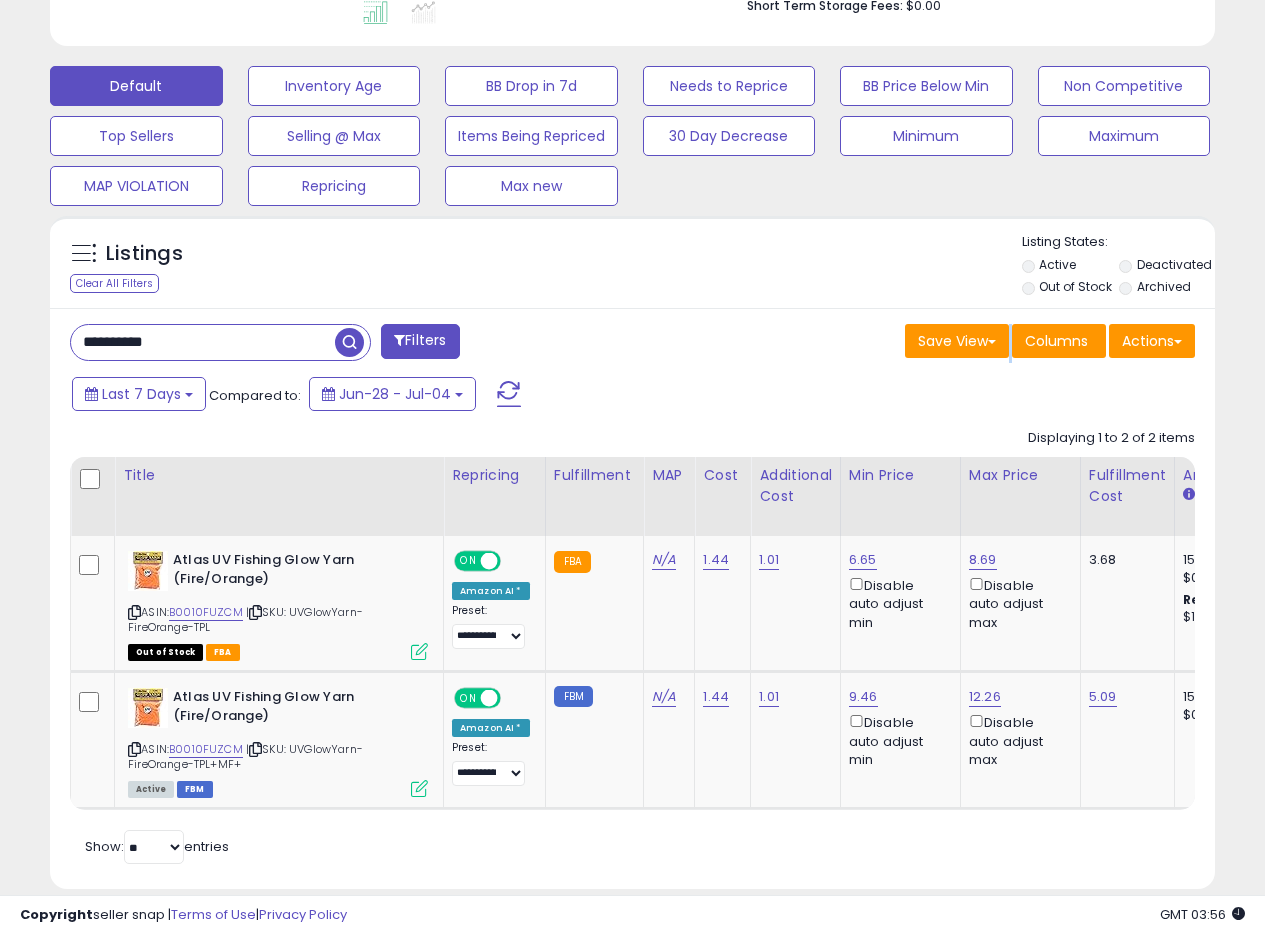 click on "Save View
Save As New View
Update Current View
Columns
Actions
Import  Export Visible Columns" at bounding box center (922, 343) 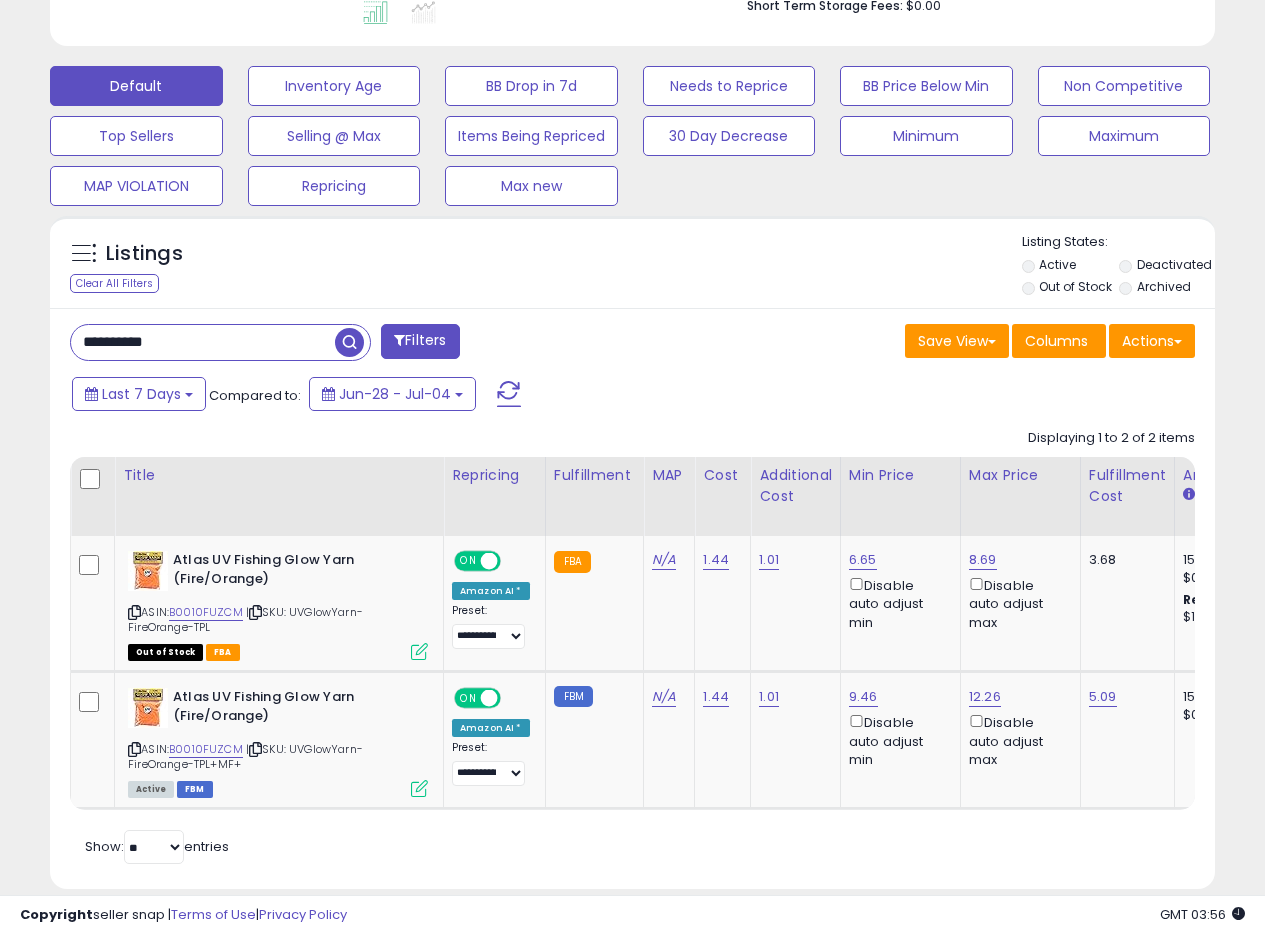 click on "Save View
Save As New View
Update Current View
Columns
Actions
Import  Export Visible Columns" at bounding box center (922, 343) 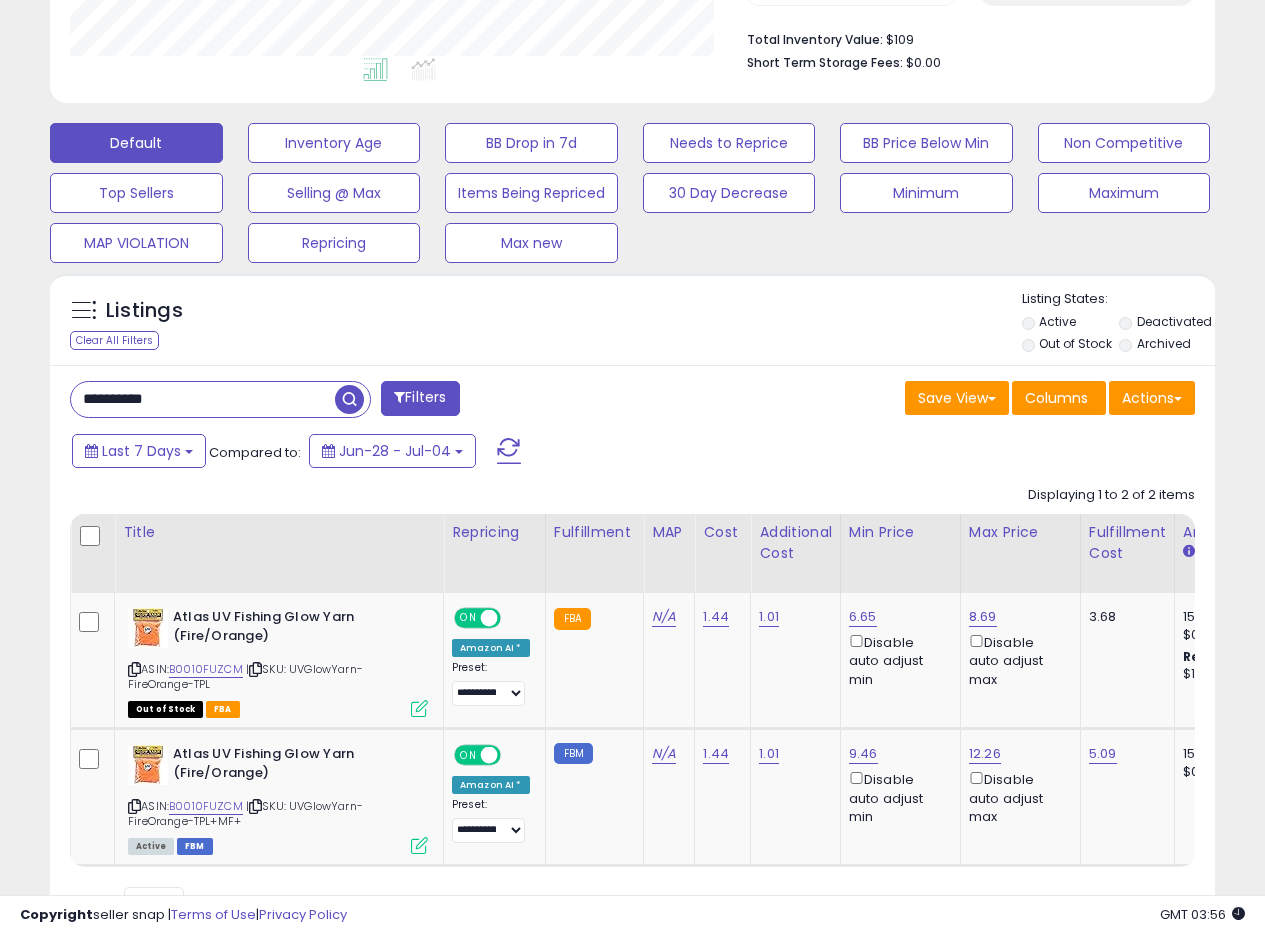 scroll, scrollTop: 508, scrollLeft: 0, axis: vertical 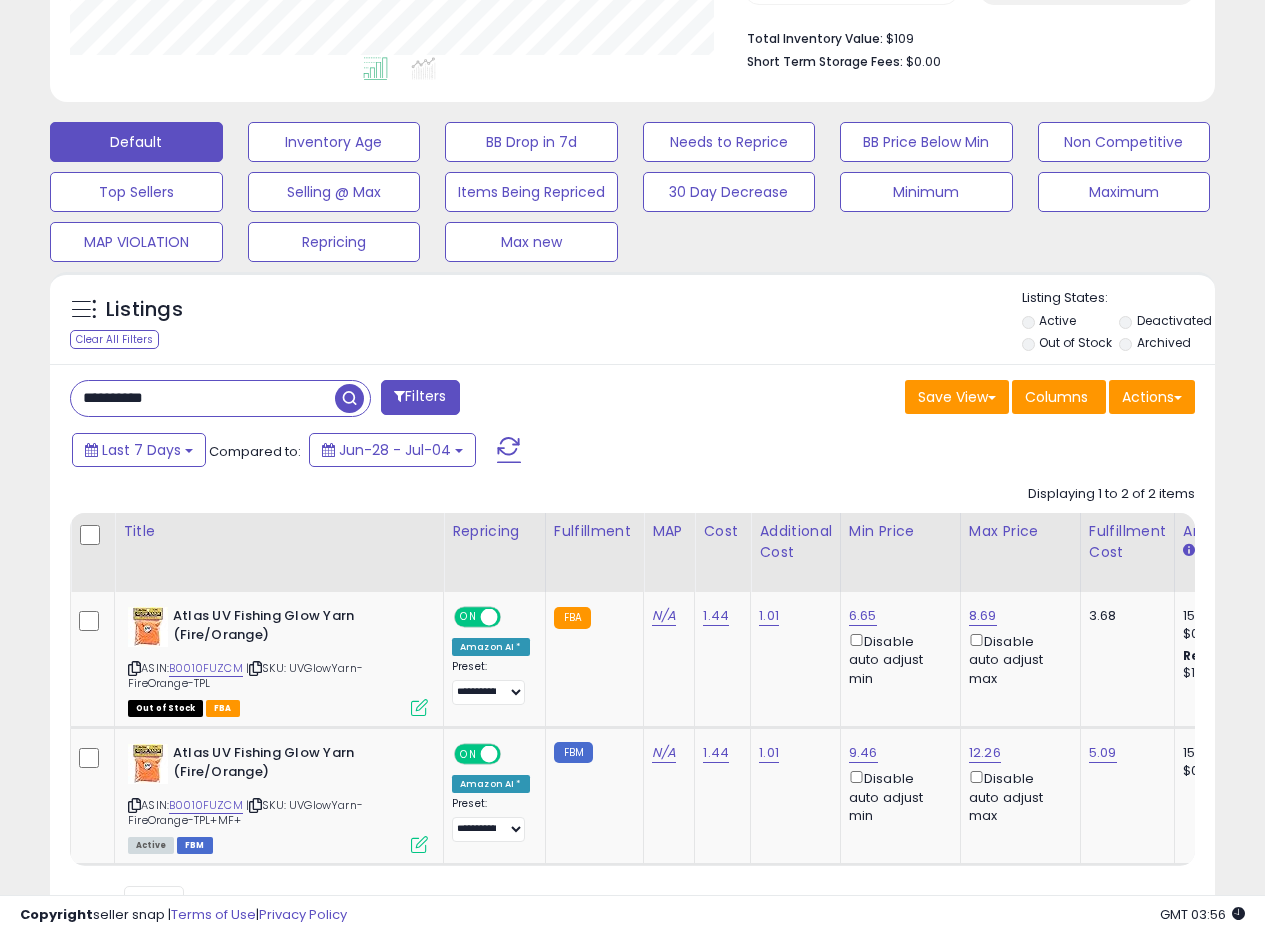 click on "Listings
Clear All Filters
Listing States:" at bounding box center [632, 323] 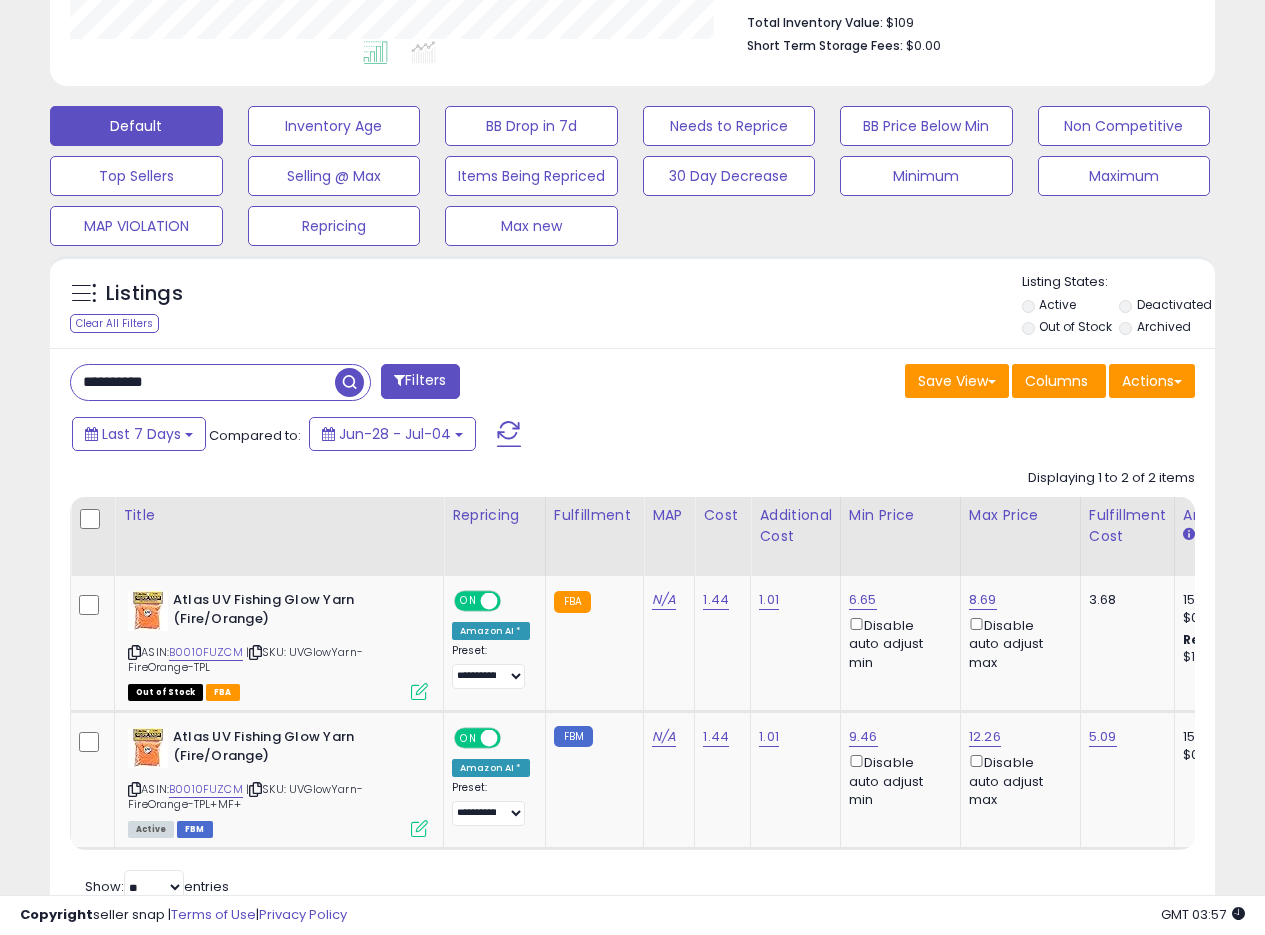 scroll, scrollTop: 488, scrollLeft: 0, axis: vertical 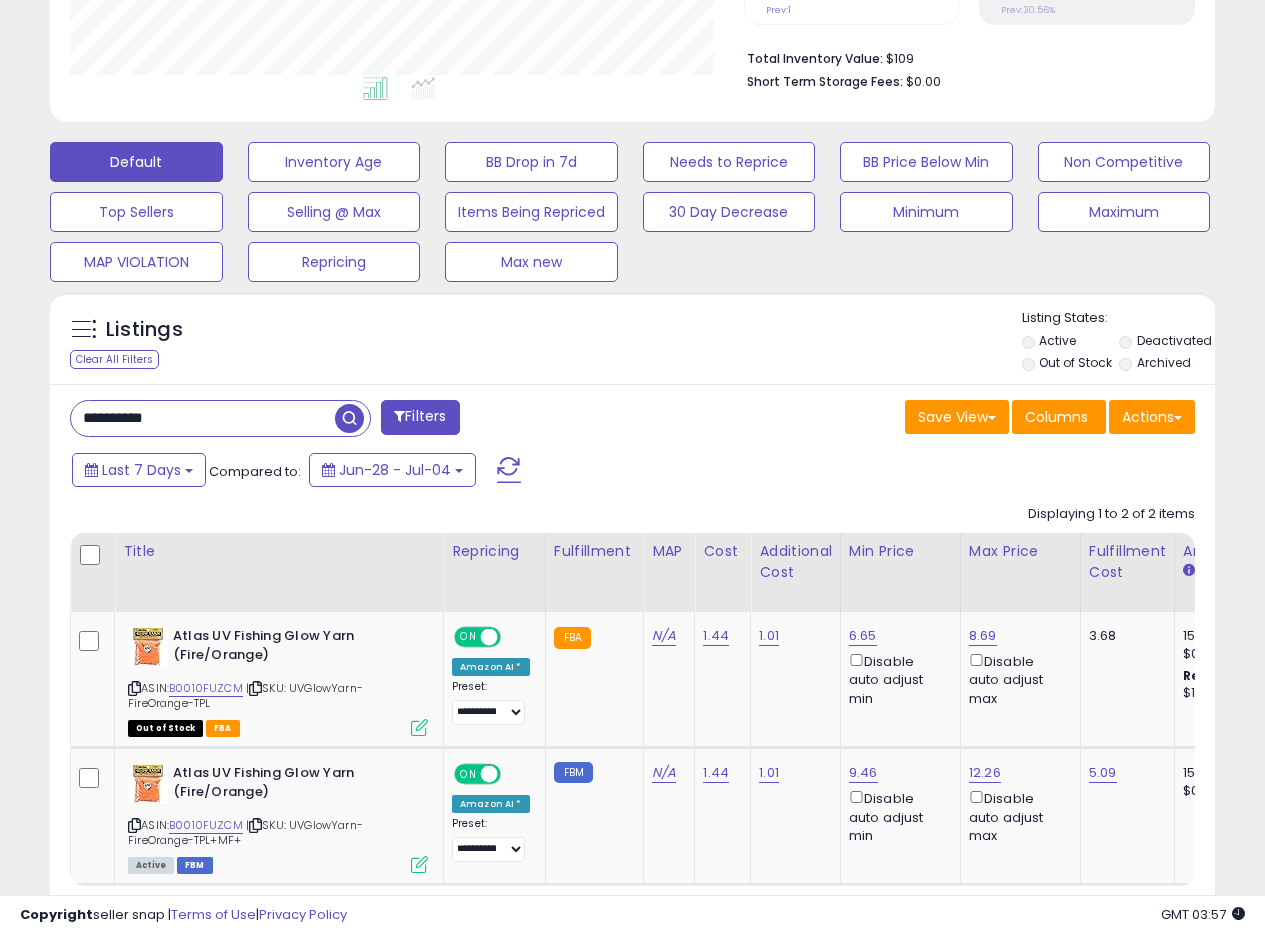 click on "Listings
Clear All Filters
Listing States:" at bounding box center [632, 343] 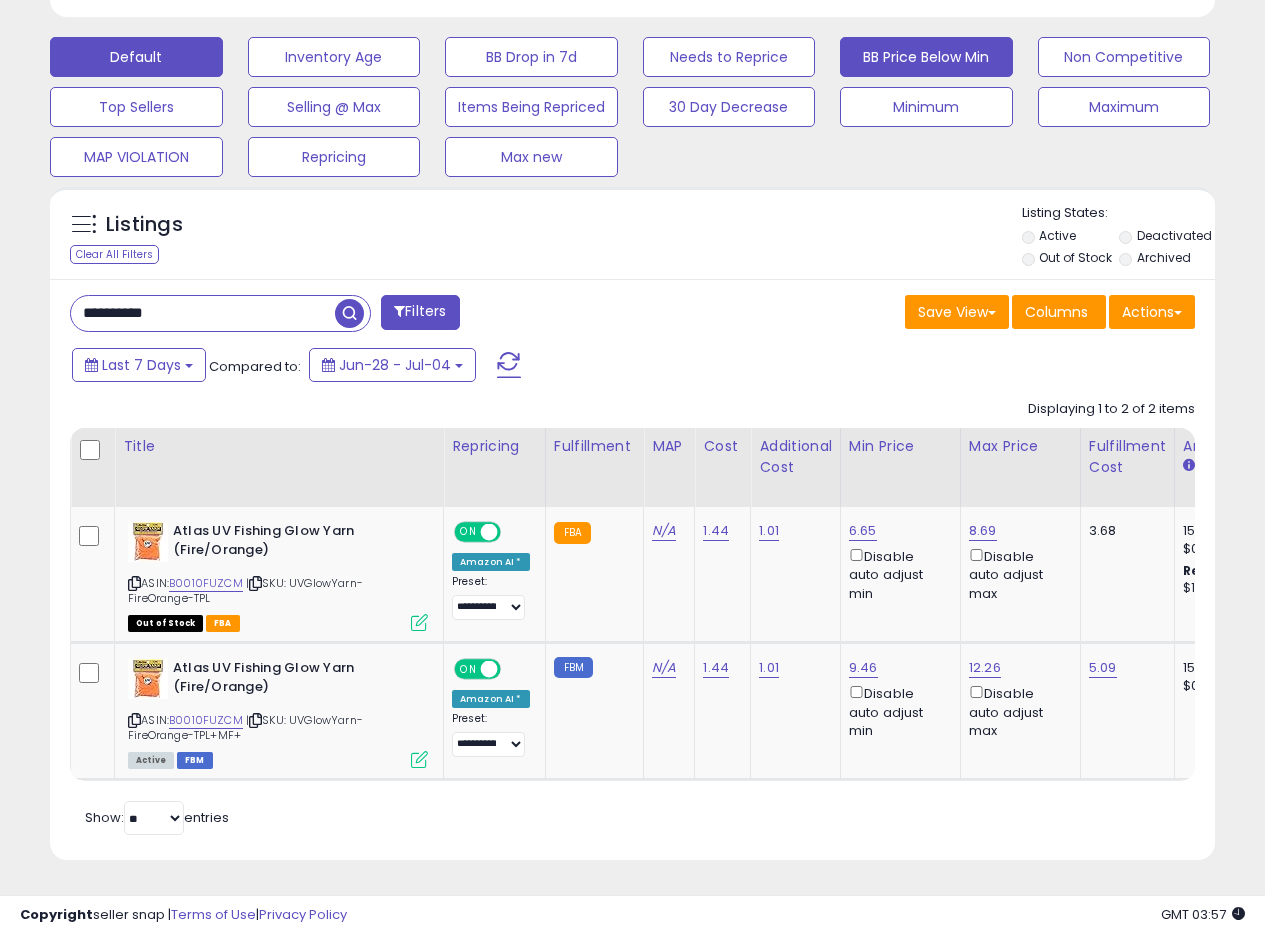 scroll, scrollTop: 608, scrollLeft: 0, axis: vertical 